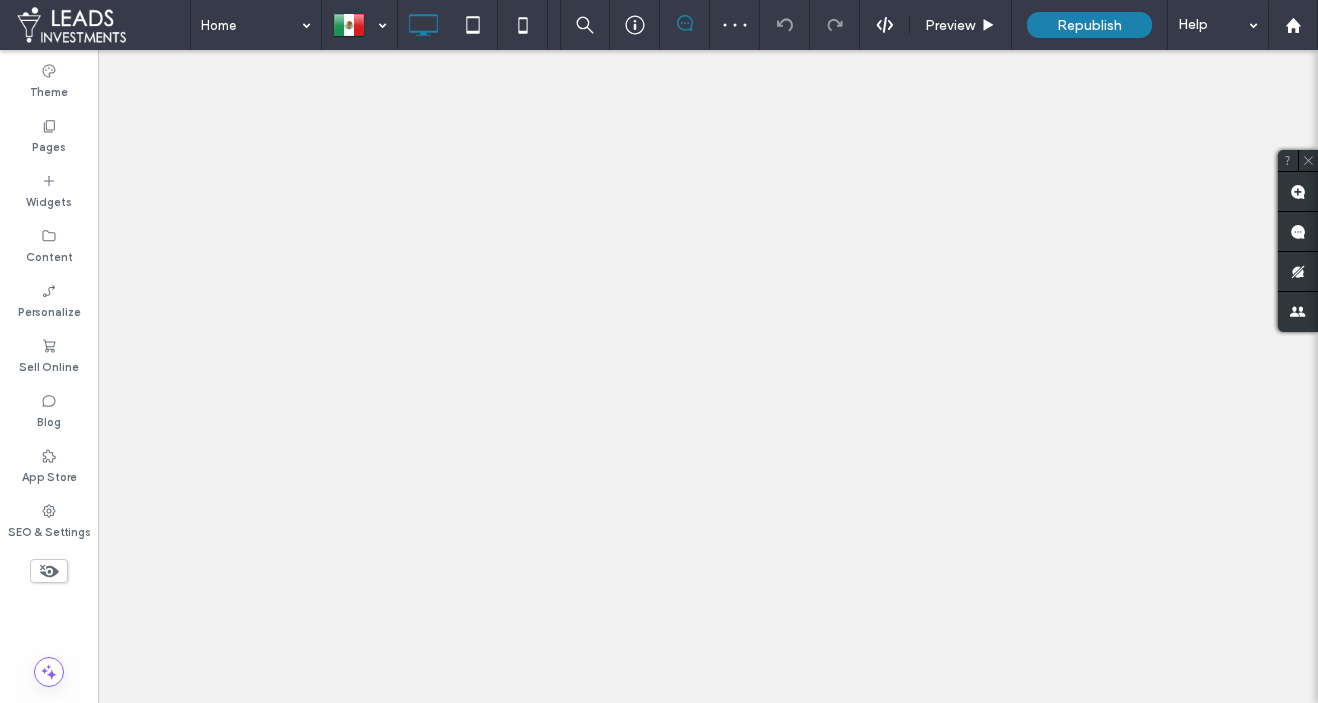 scroll, scrollTop: 0, scrollLeft: 0, axis: both 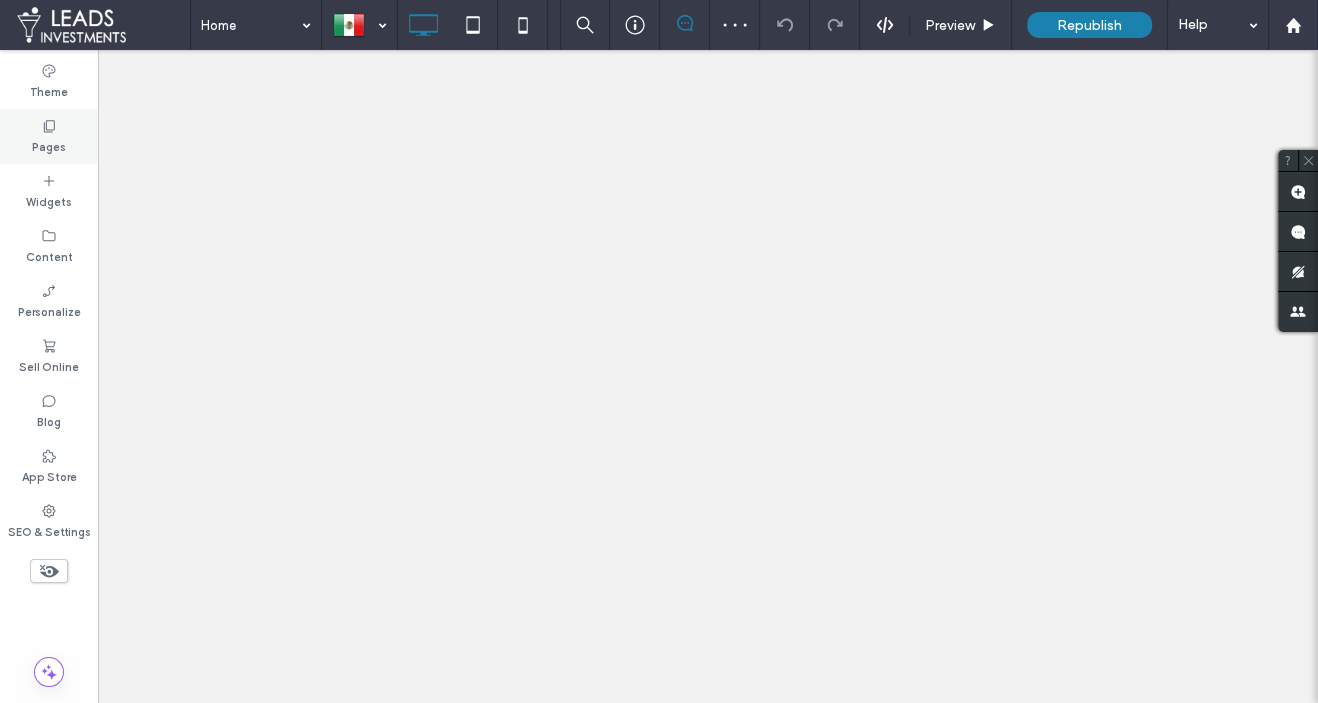 click on "Pages" at bounding box center (49, 136) 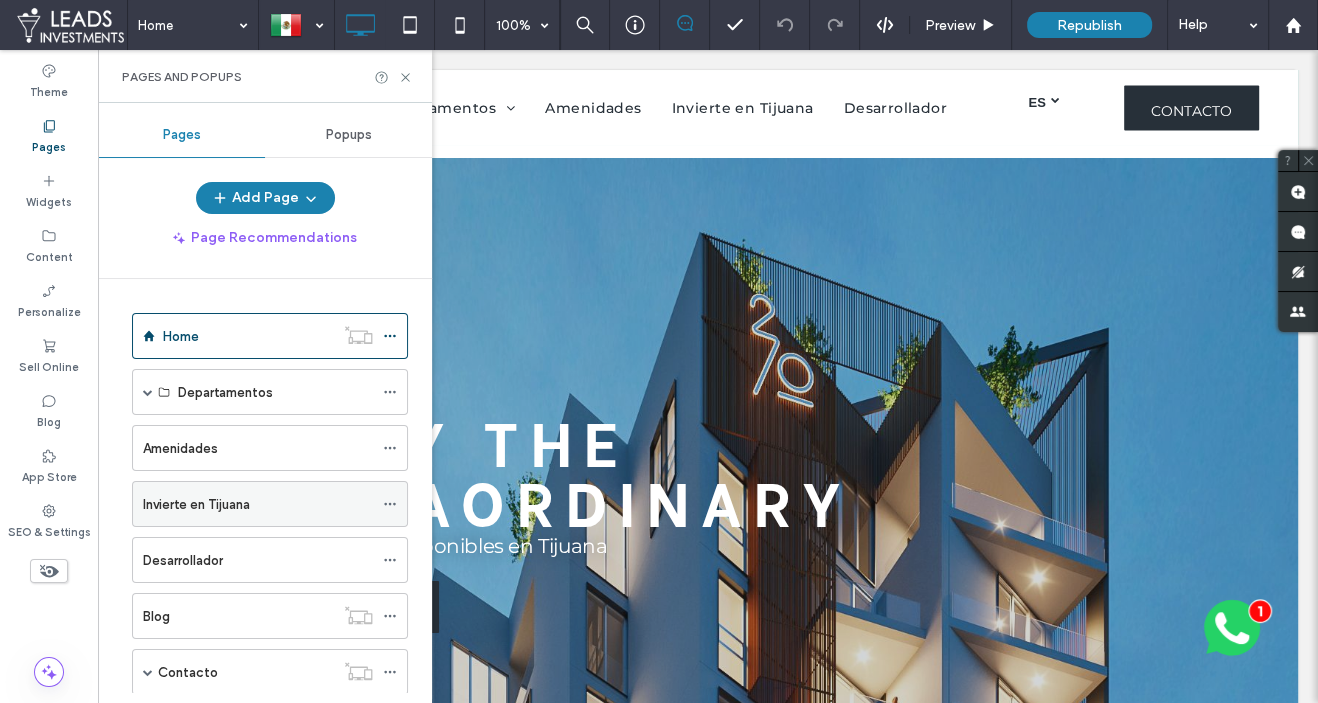 scroll, scrollTop: 177, scrollLeft: 0, axis: vertical 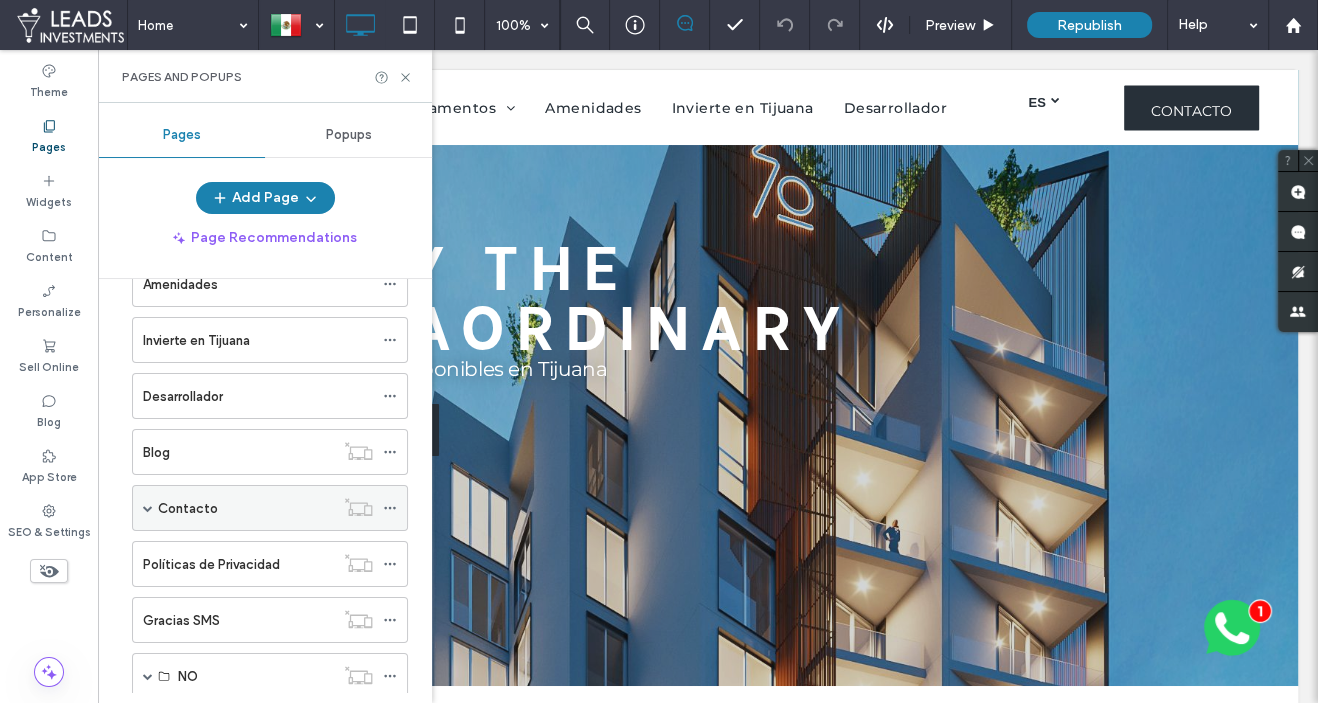 click at bounding box center [148, 508] 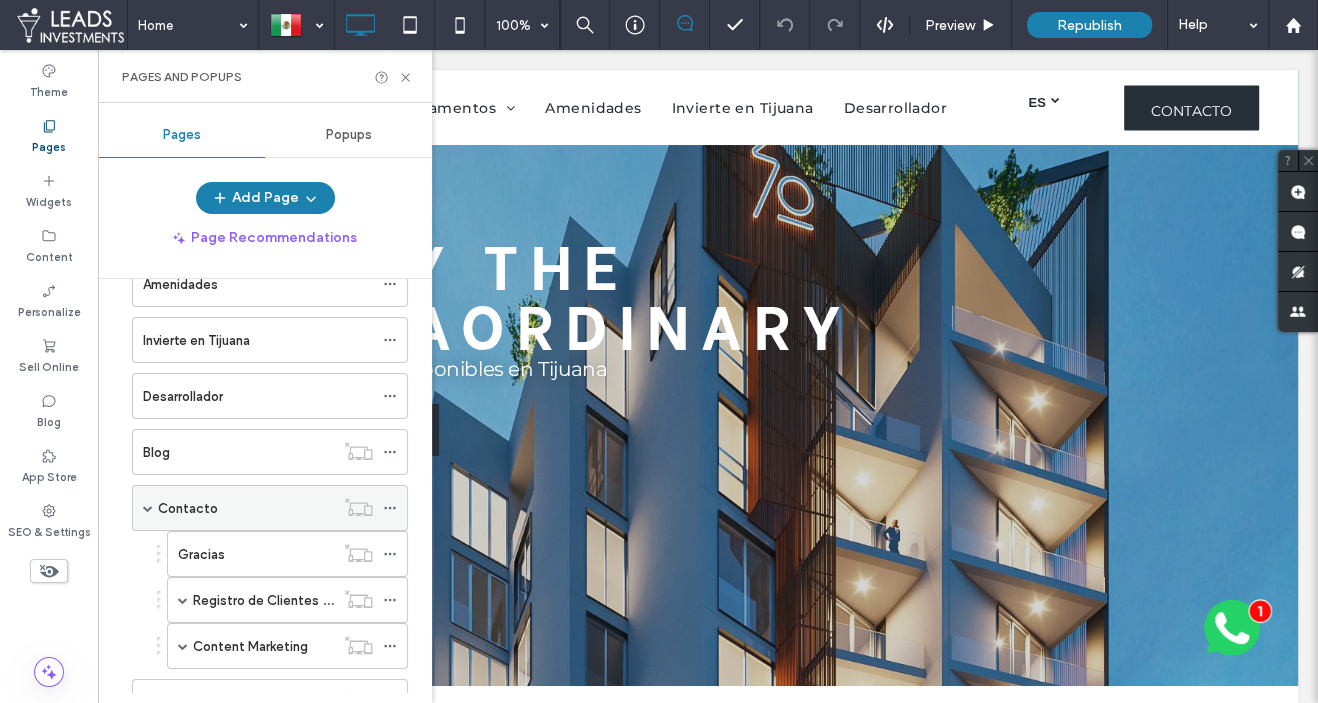 click on "Contacto" at bounding box center (246, 508) 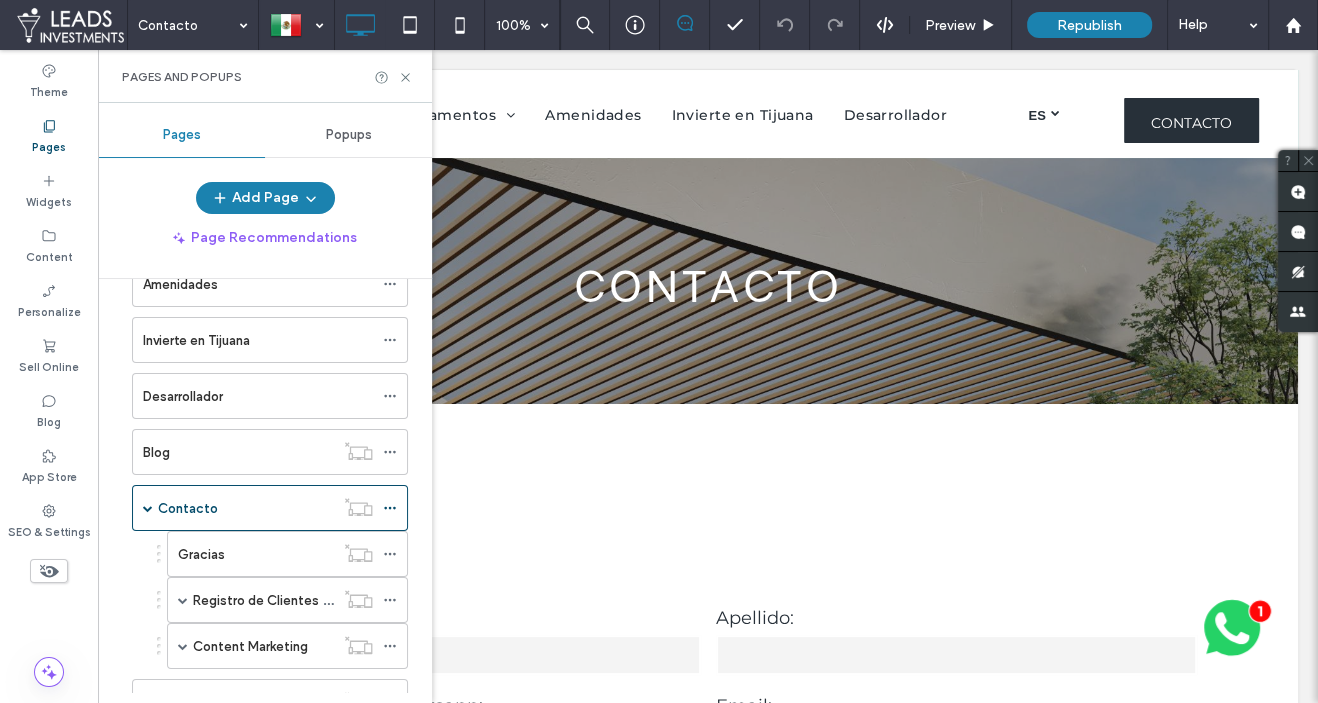 scroll, scrollTop: 0, scrollLeft: 0, axis: both 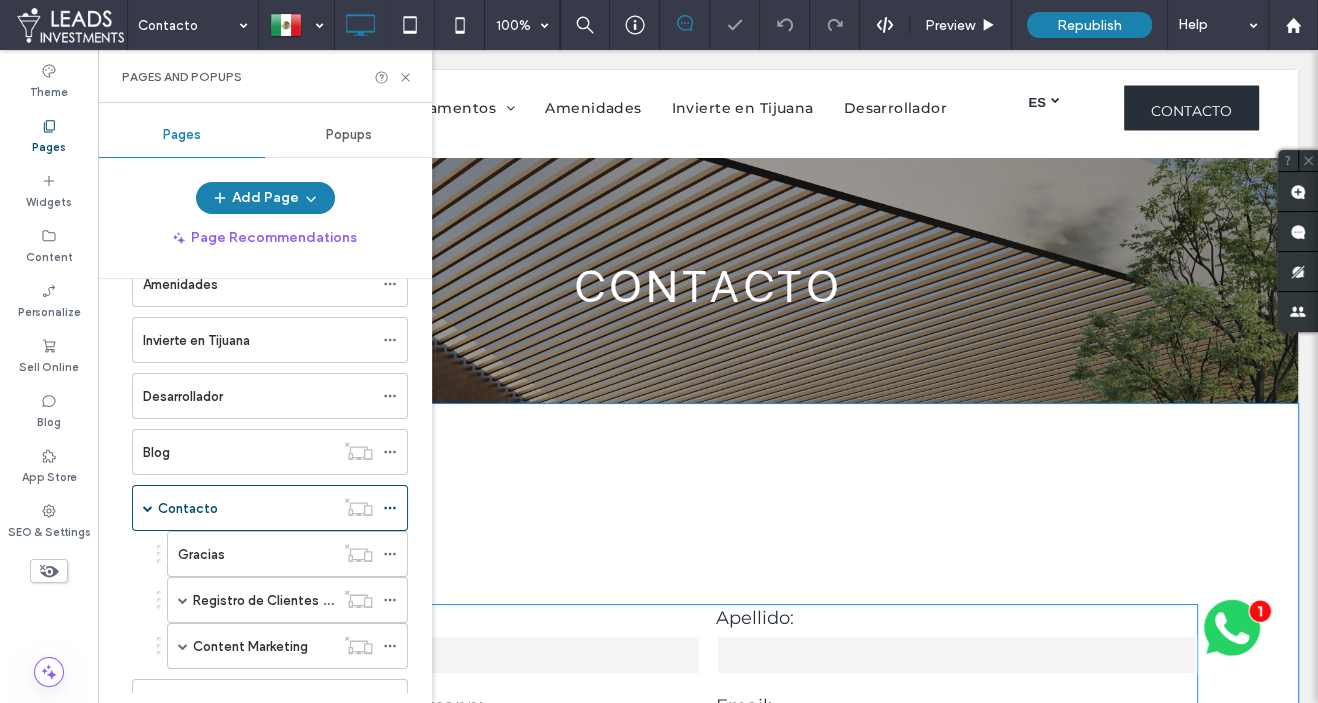 click on "Tipo de inversión:" at bounding box center [708, 794] 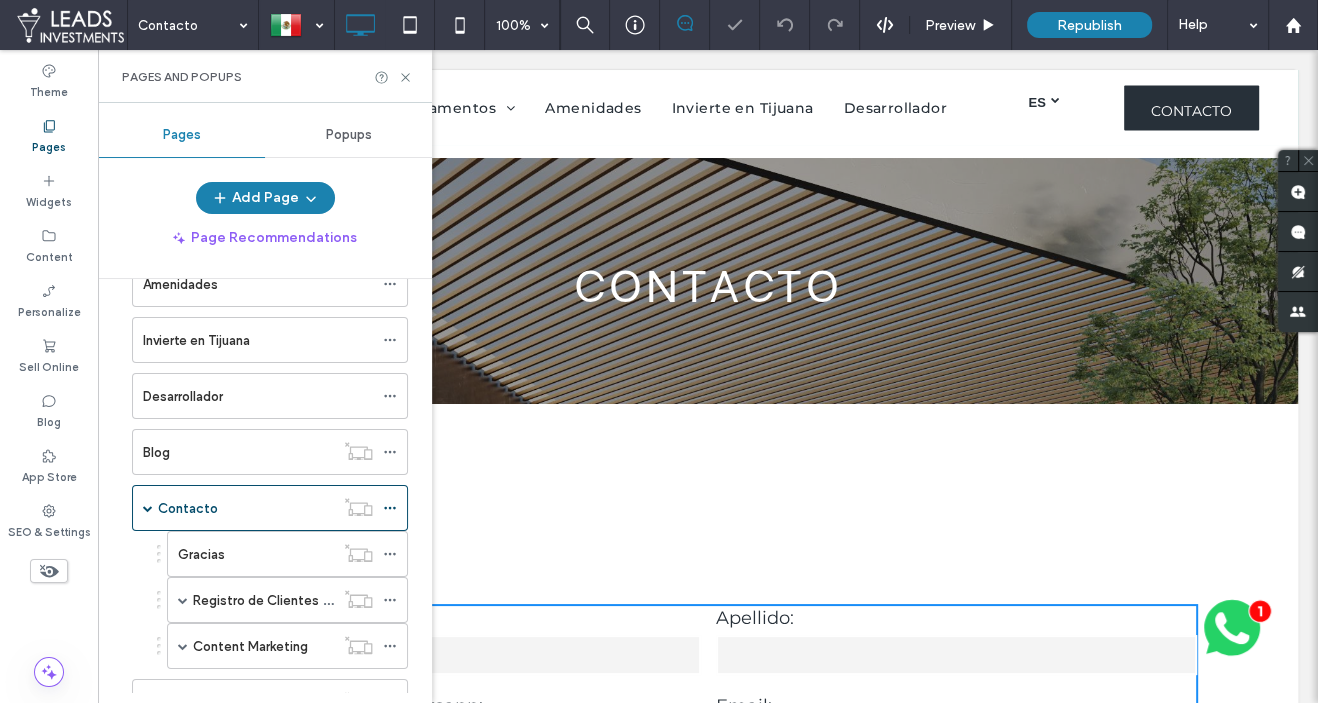 scroll, scrollTop: 402, scrollLeft: 0, axis: vertical 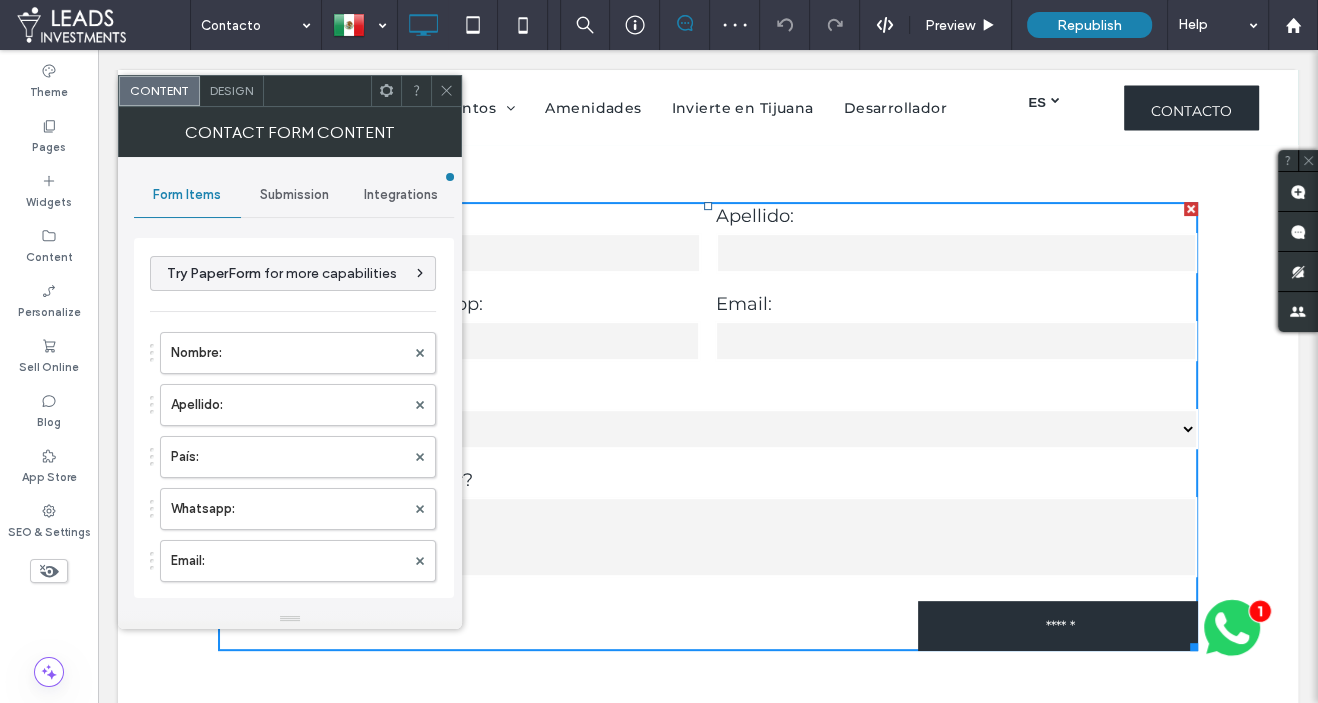 type on "******" 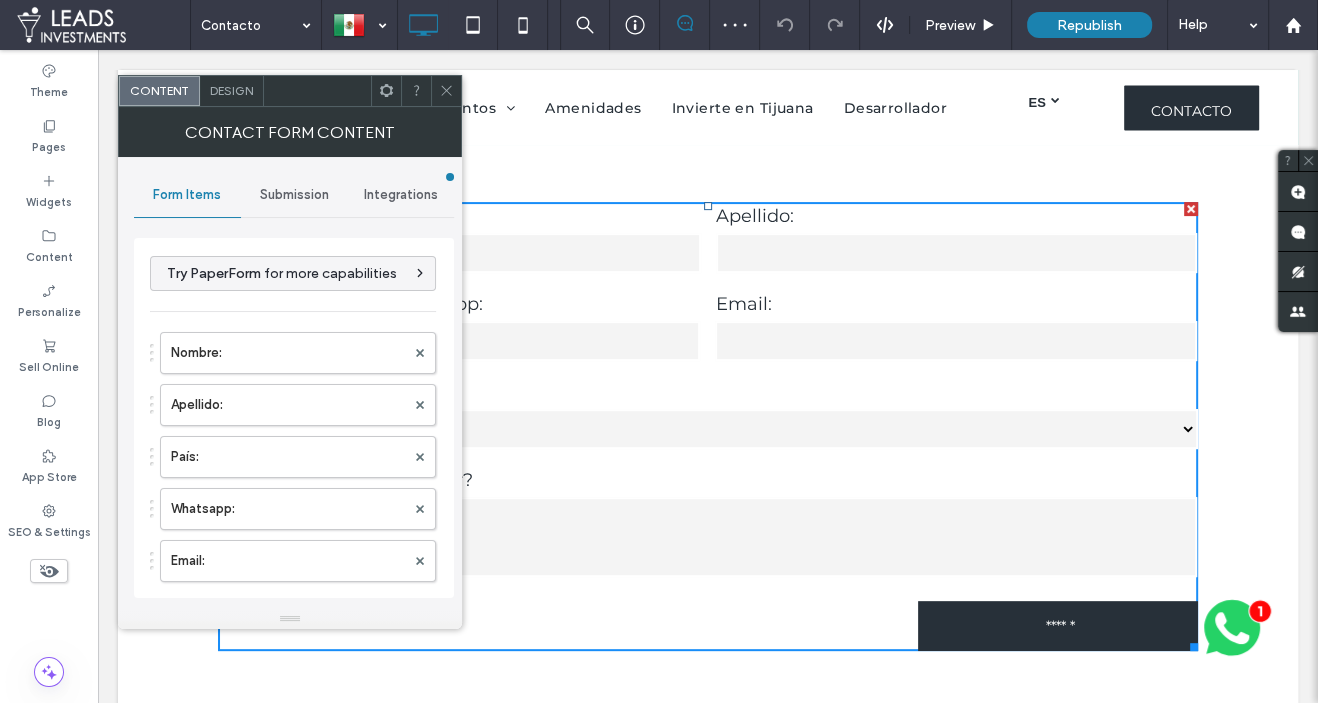 type on "********" 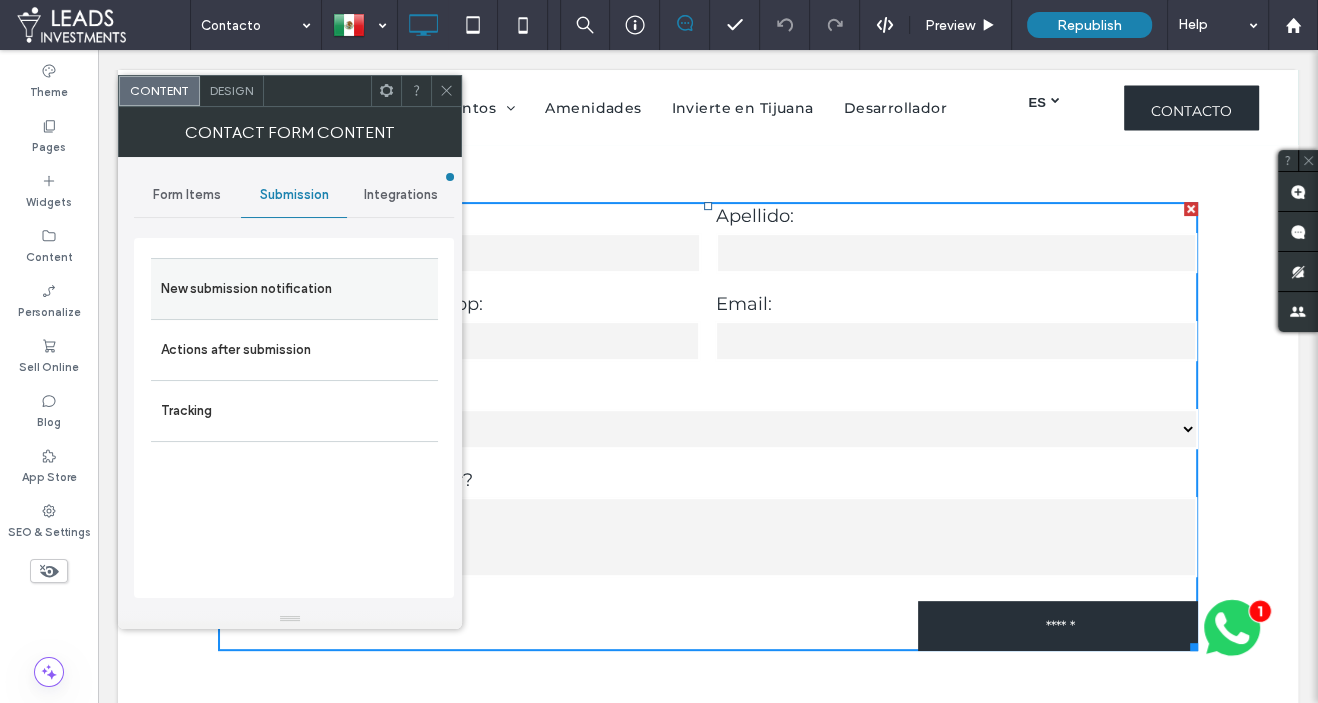 click on "New submission notification" at bounding box center [294, 289] 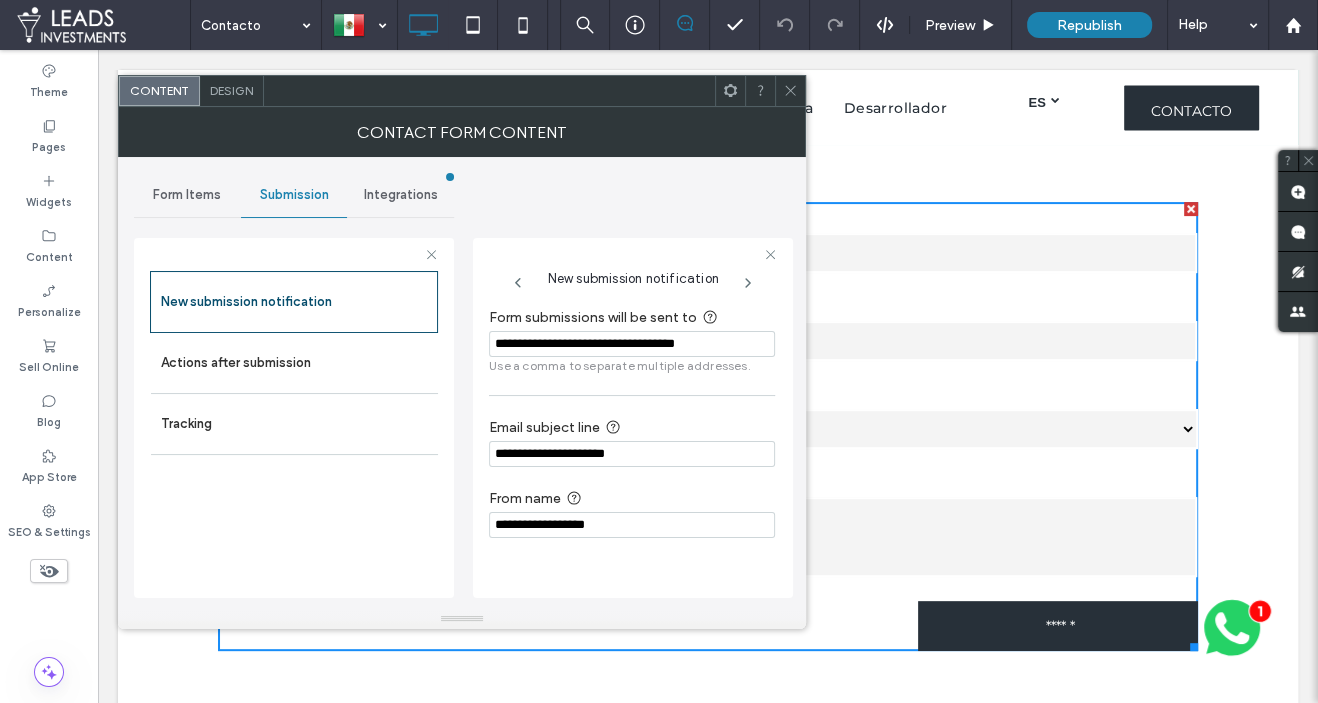 drag, startPoint x: 630, startPoint y: 343, endPoint x: 474, endPoint y: 332, distance: 156.38734 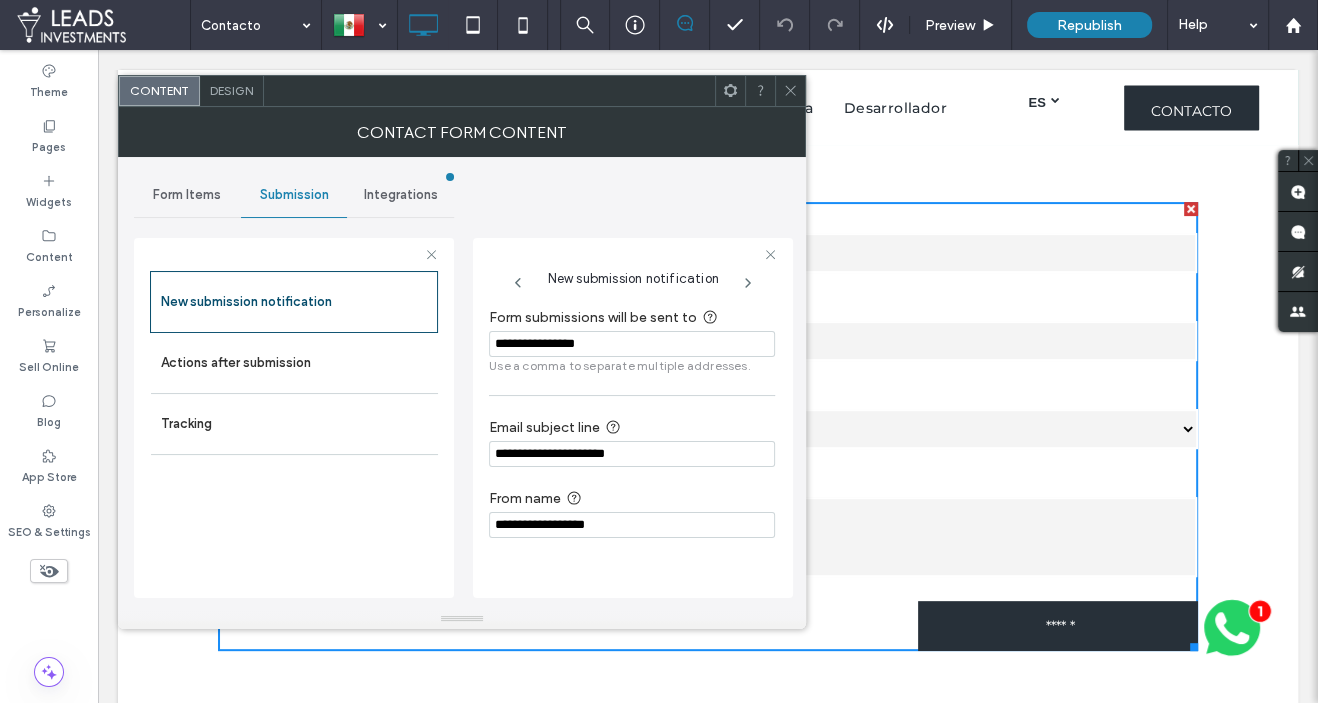 type on "**********" 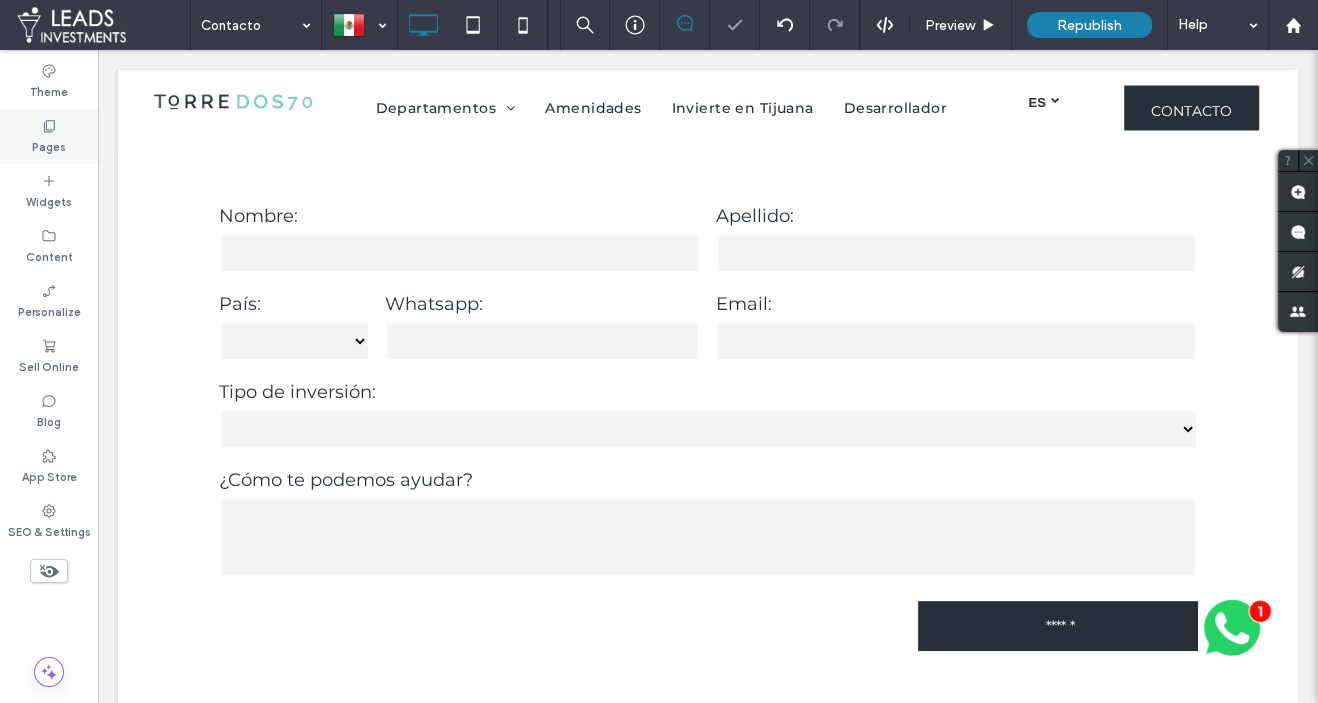 click on "Pages" at bounding box center [49, 136] 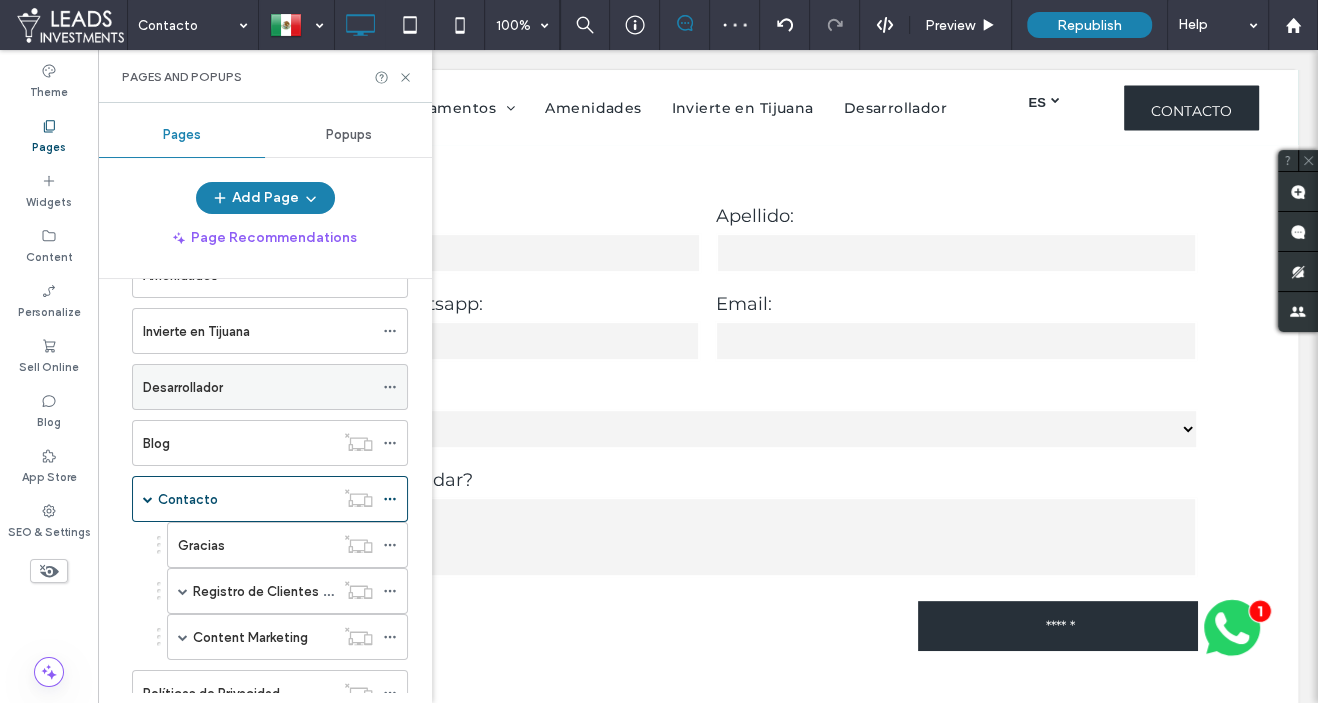 scroll, scrollTop: 195, scrollLeft: 0, axis: vertical 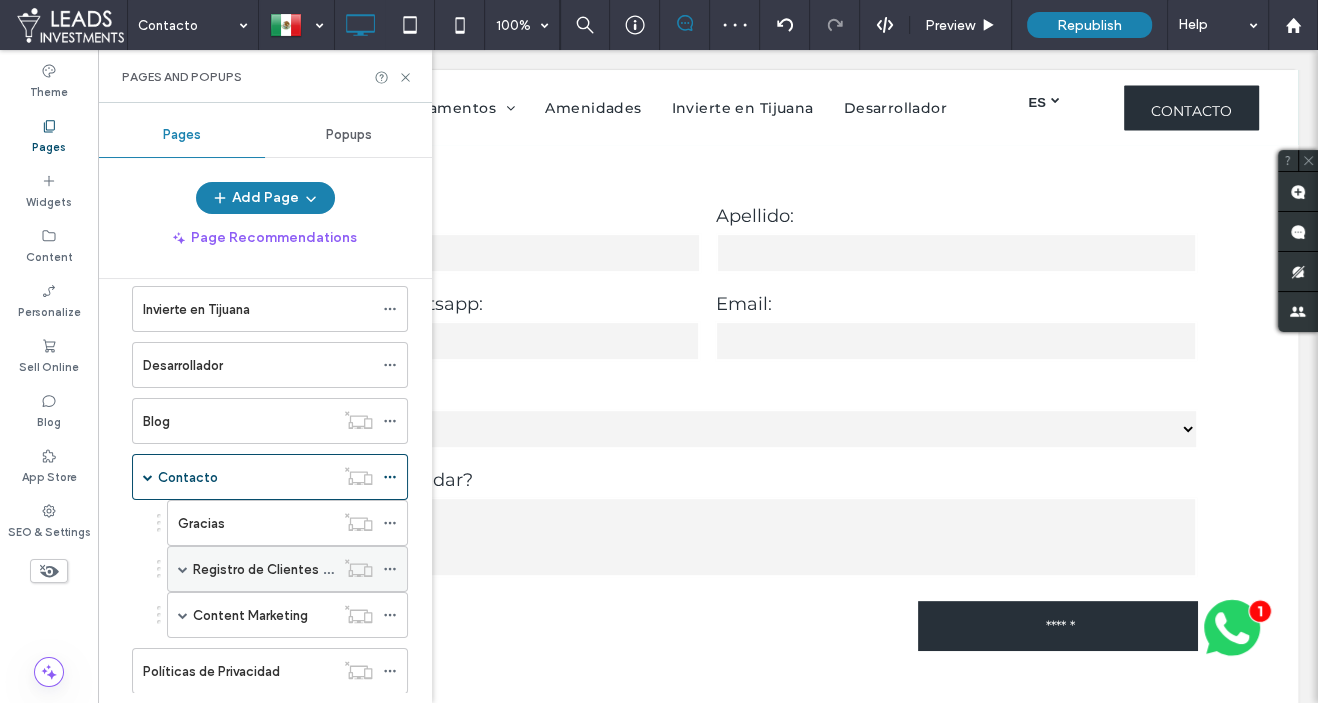 click on "Registro de Clientes Inmobiliarias" at bounding box center (294, 569) 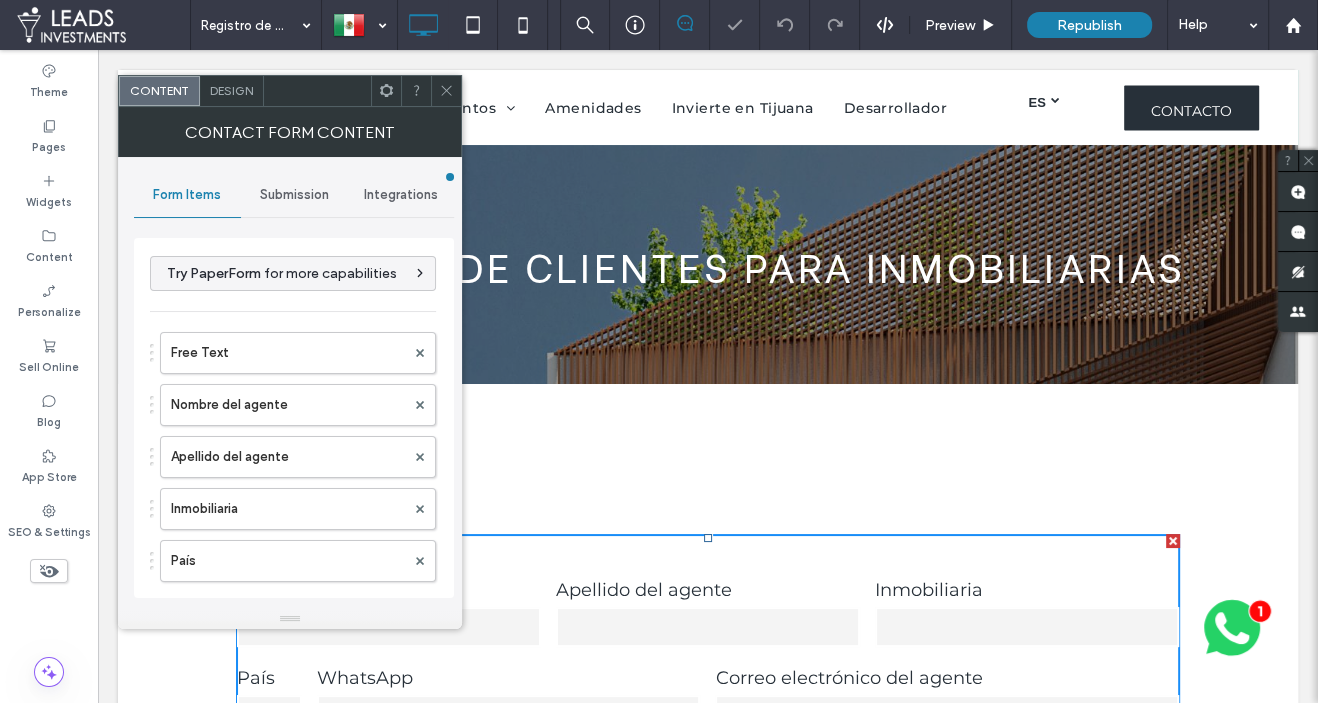 scroll, scrollTop: 182, scrollLeft: 0, axis: vertical 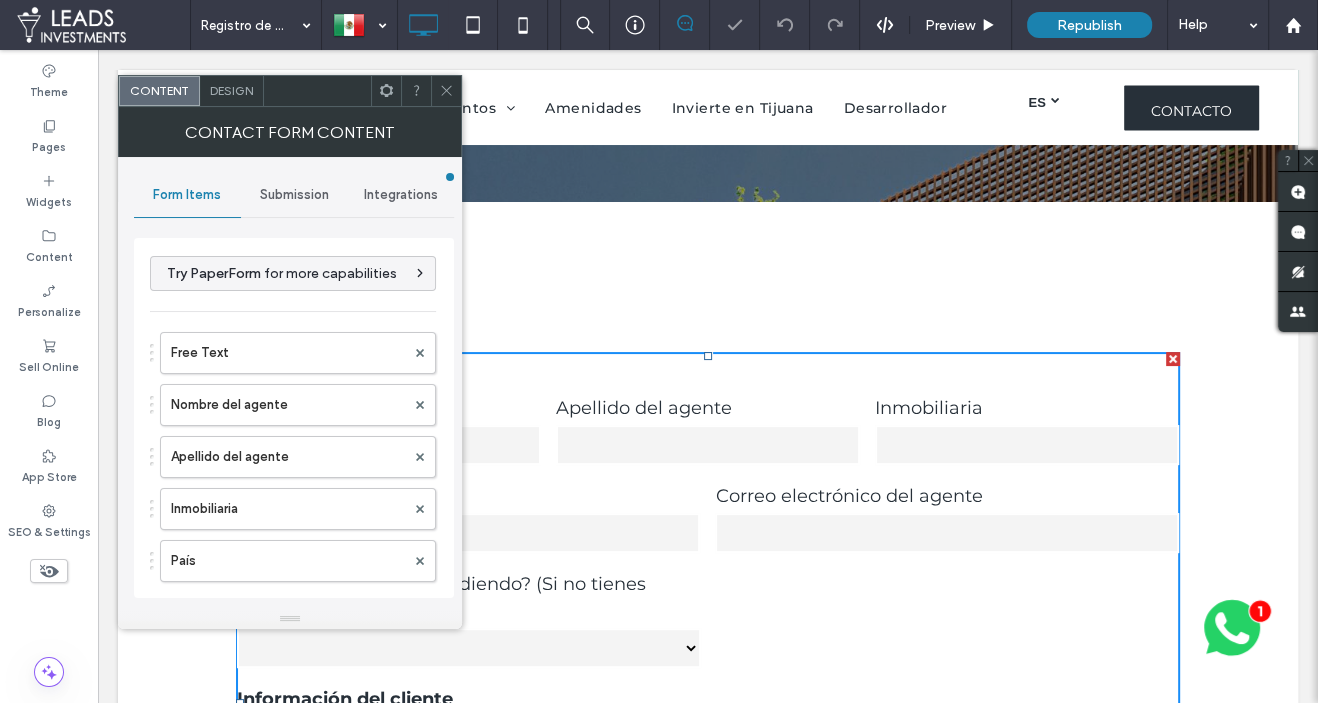 click on "Design" at bounding box center (231, 90) 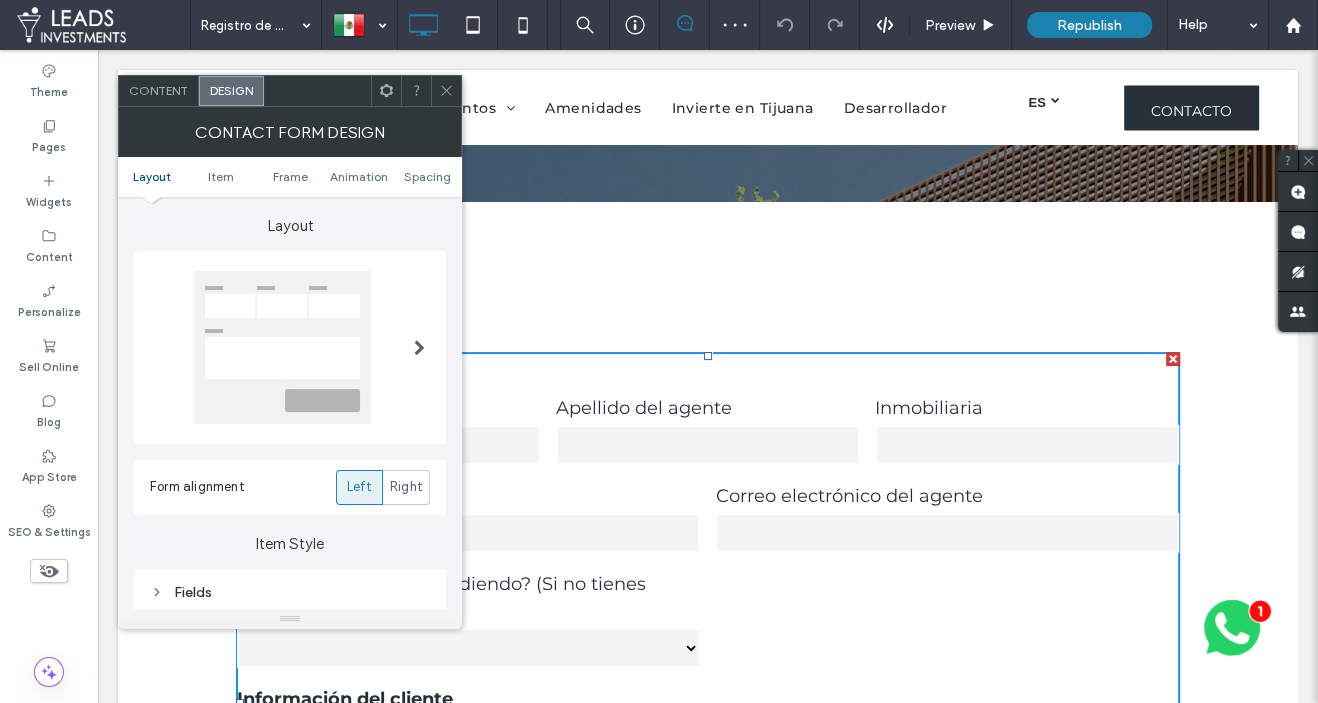click on "Content" at bounding box center [158, 90] 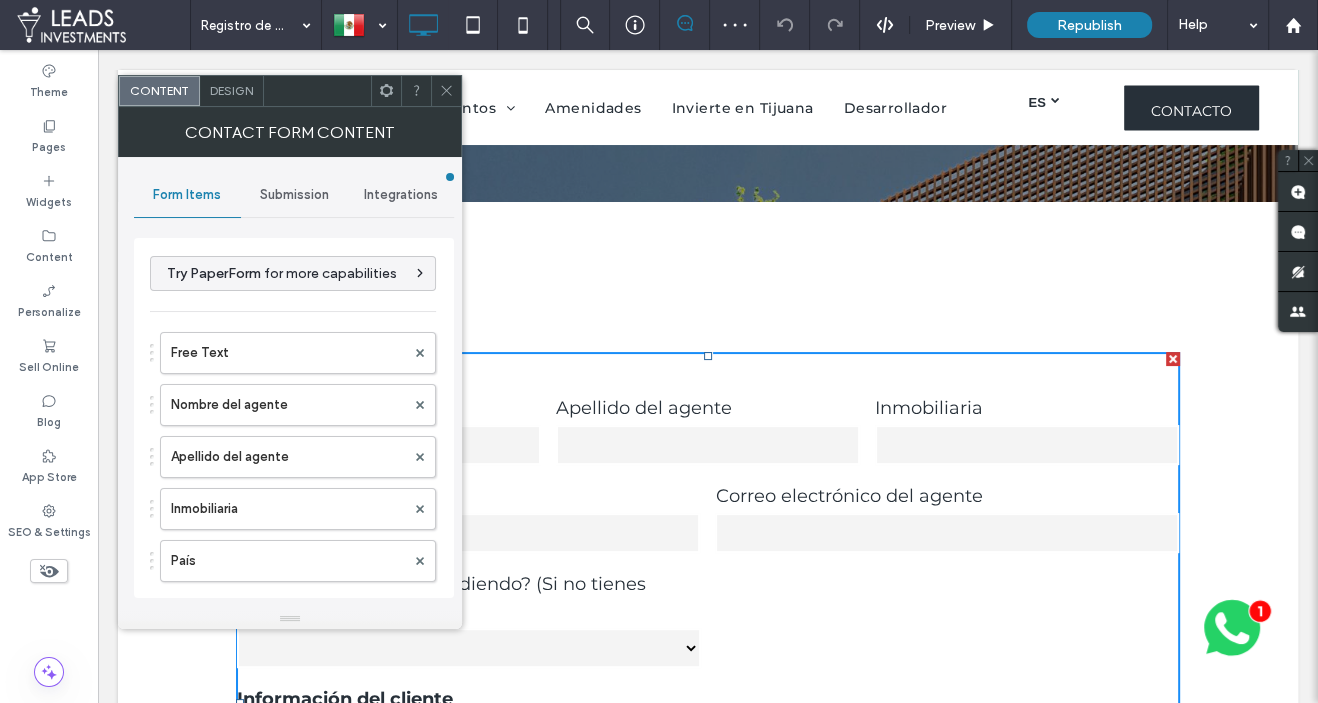 click on "Submission" at bounding box center (293, 195) 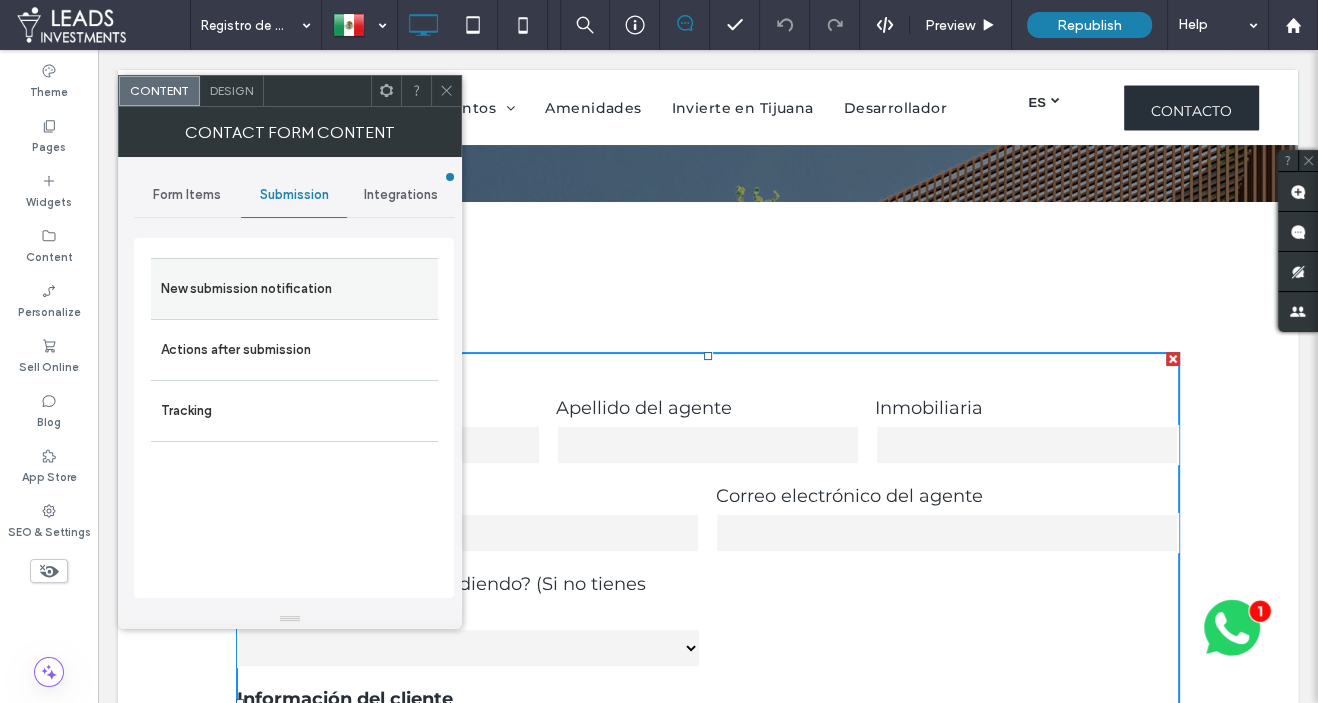 click on "New submission notification" at bounding box center (294, 289) 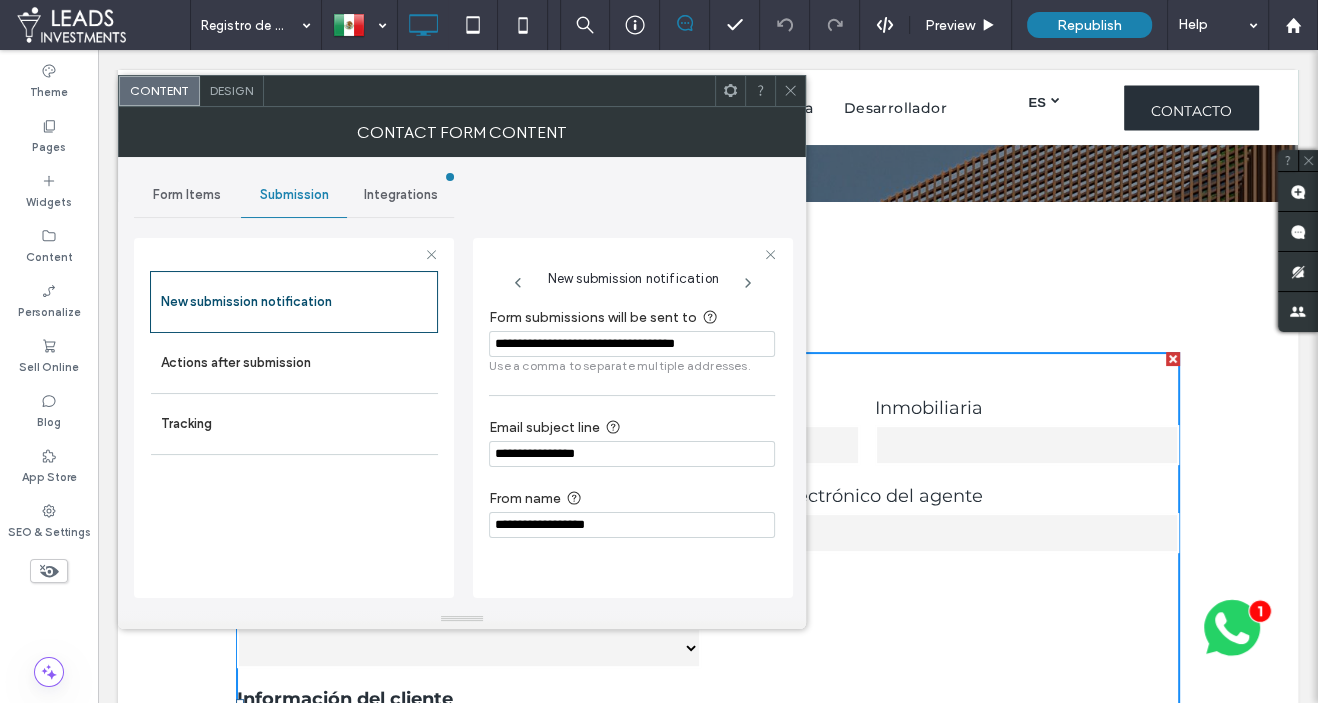 drag, startPoint x: 632, startPoint y: 341, endPoint x: 465, endPoint y: 335, distance: 167.10774 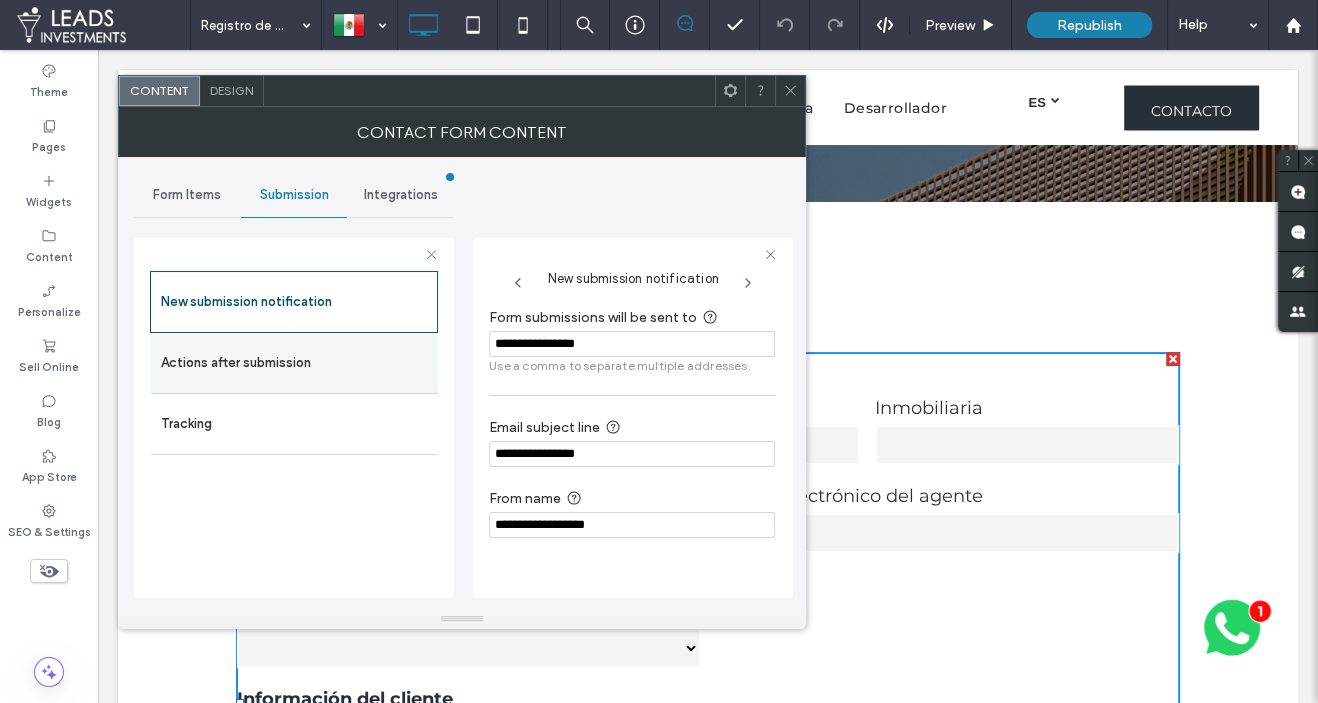 click on "Actions after submission" at bounding box center (294, 363) 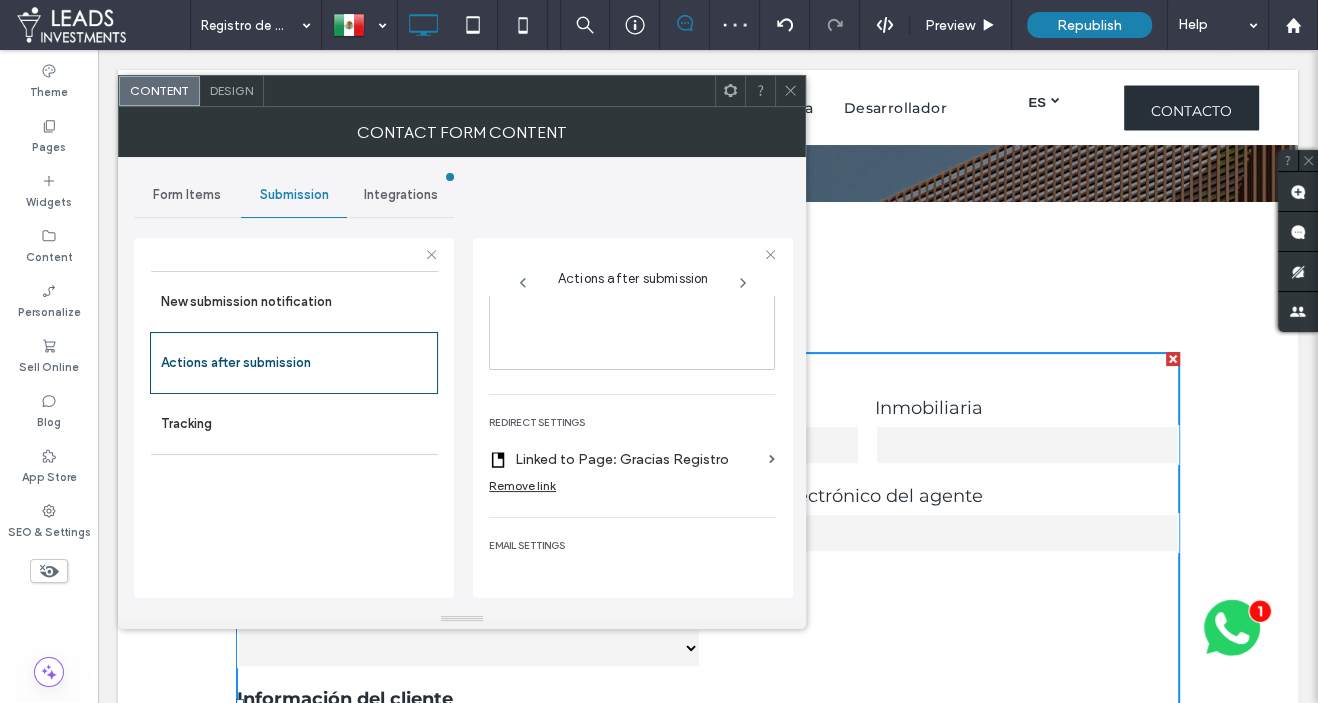 scroll, scrollTop: 350, scrollLeft: 0, axis: vertical 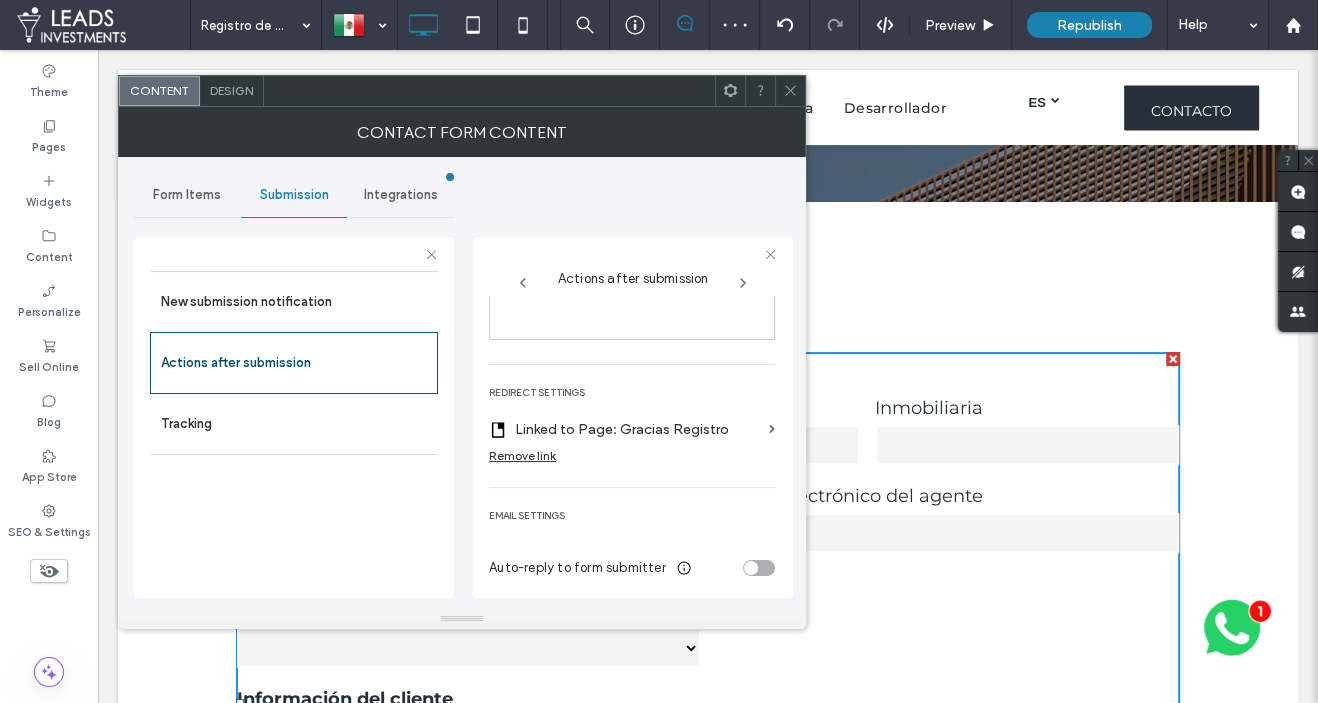 click on "Form Items" at bounding box center [187, 195] 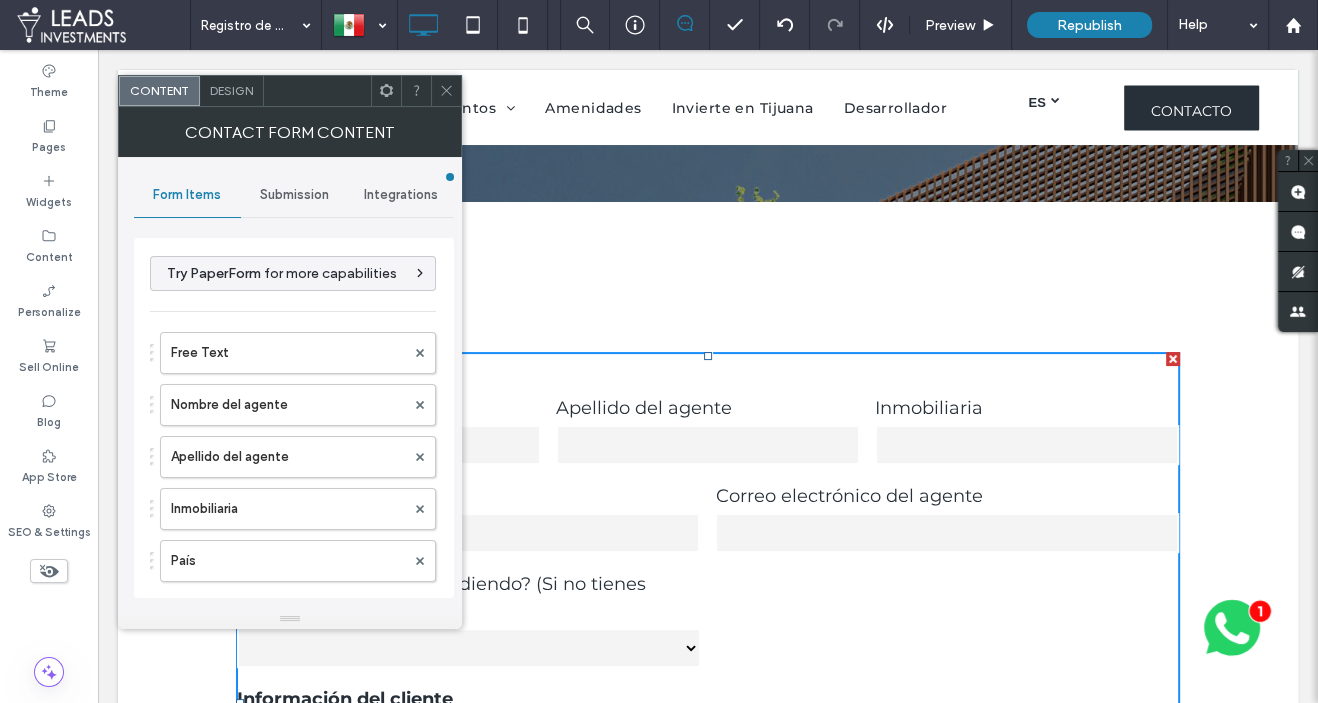 click 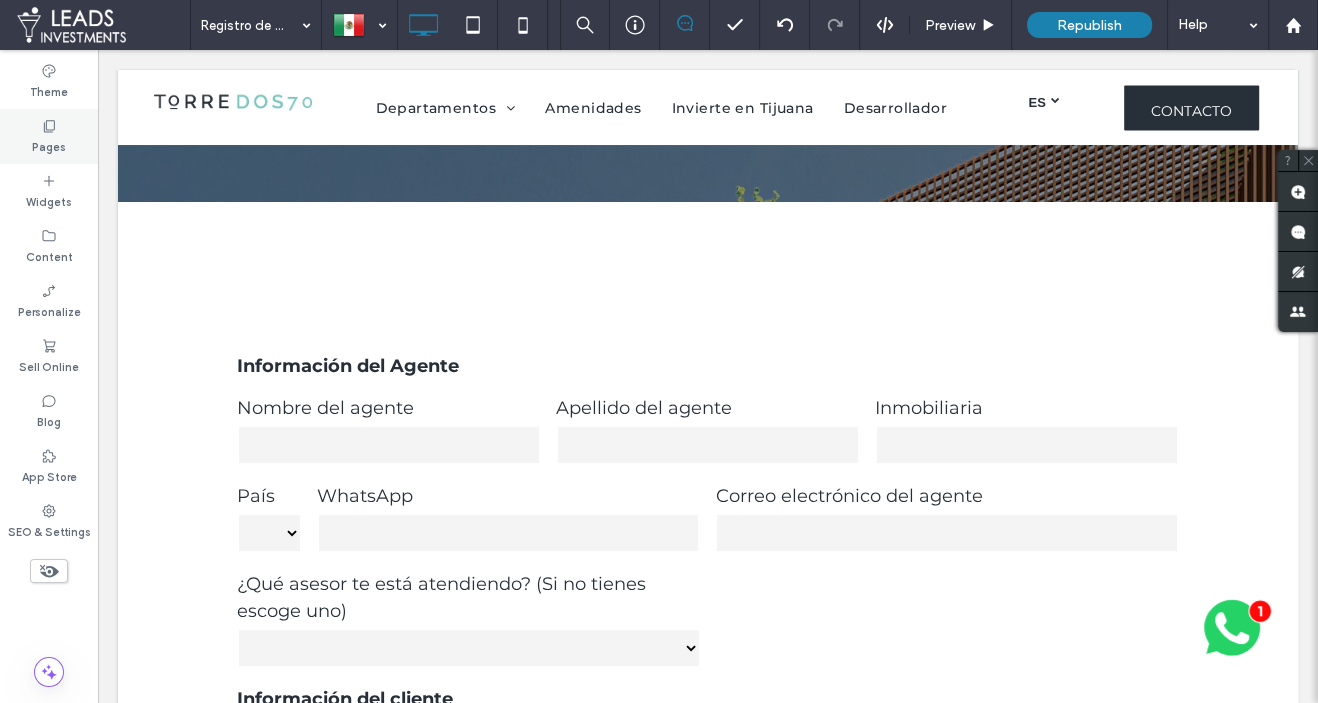 click 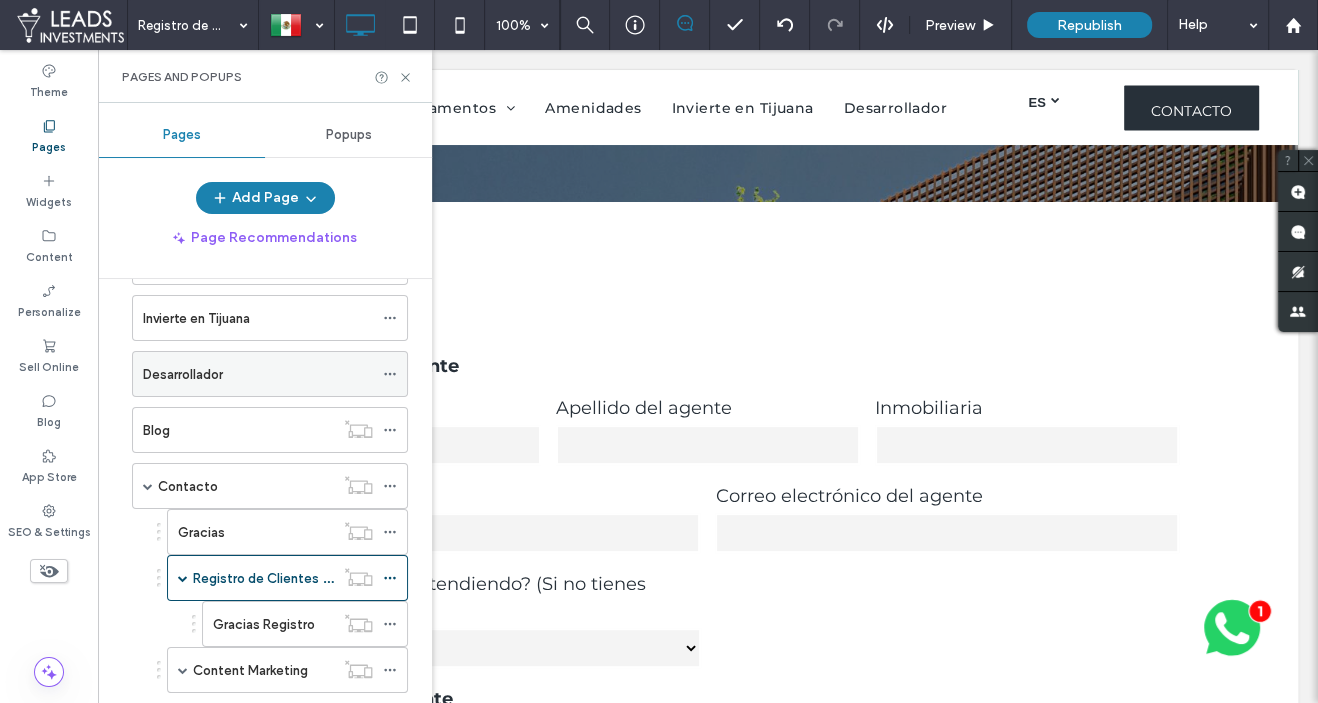 scroll, scrollTop: 323, scrollLeft: 0, axis: vertical 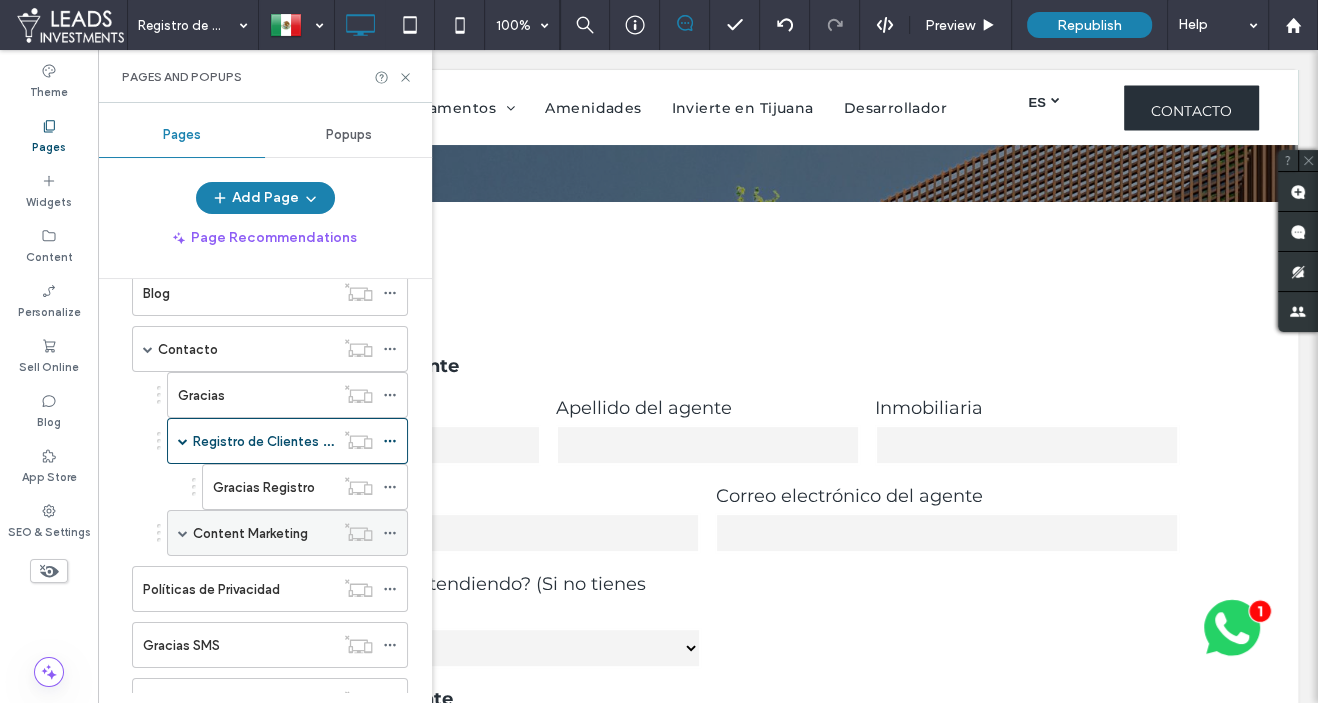 click on "Content Marketing" at bounding box center (250, 533) 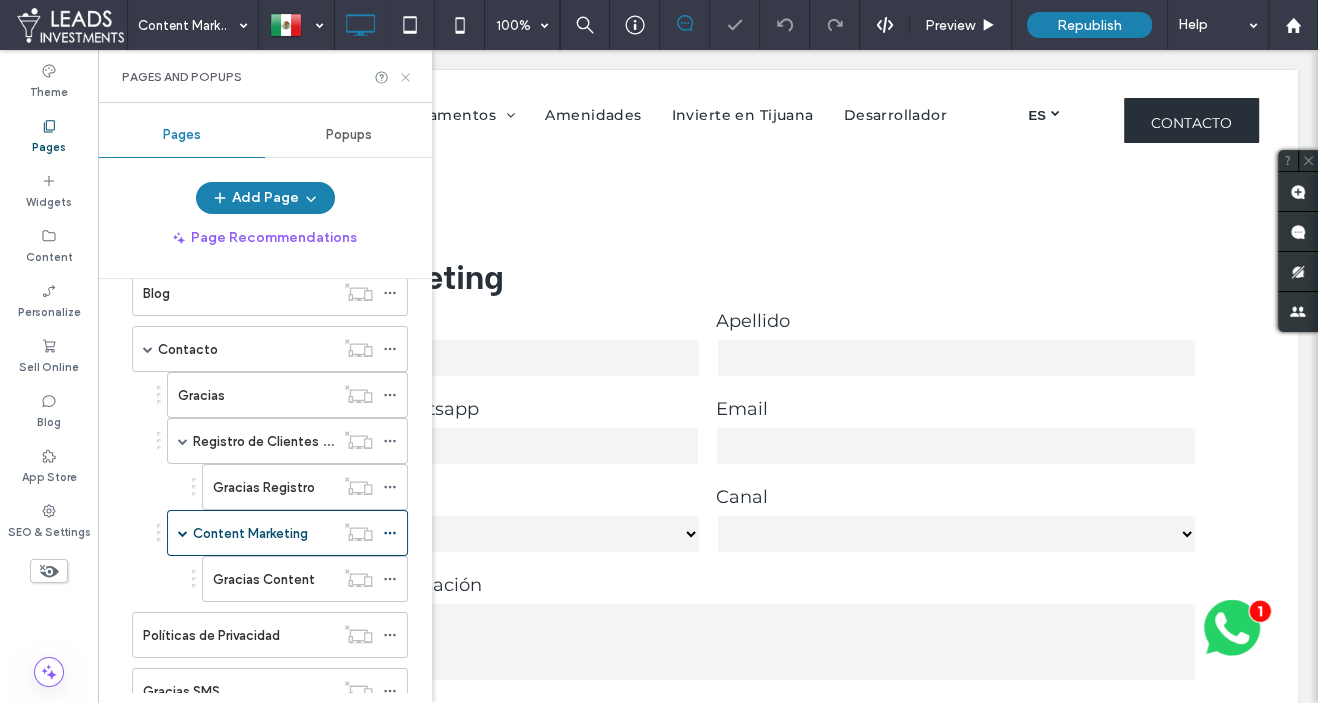 click 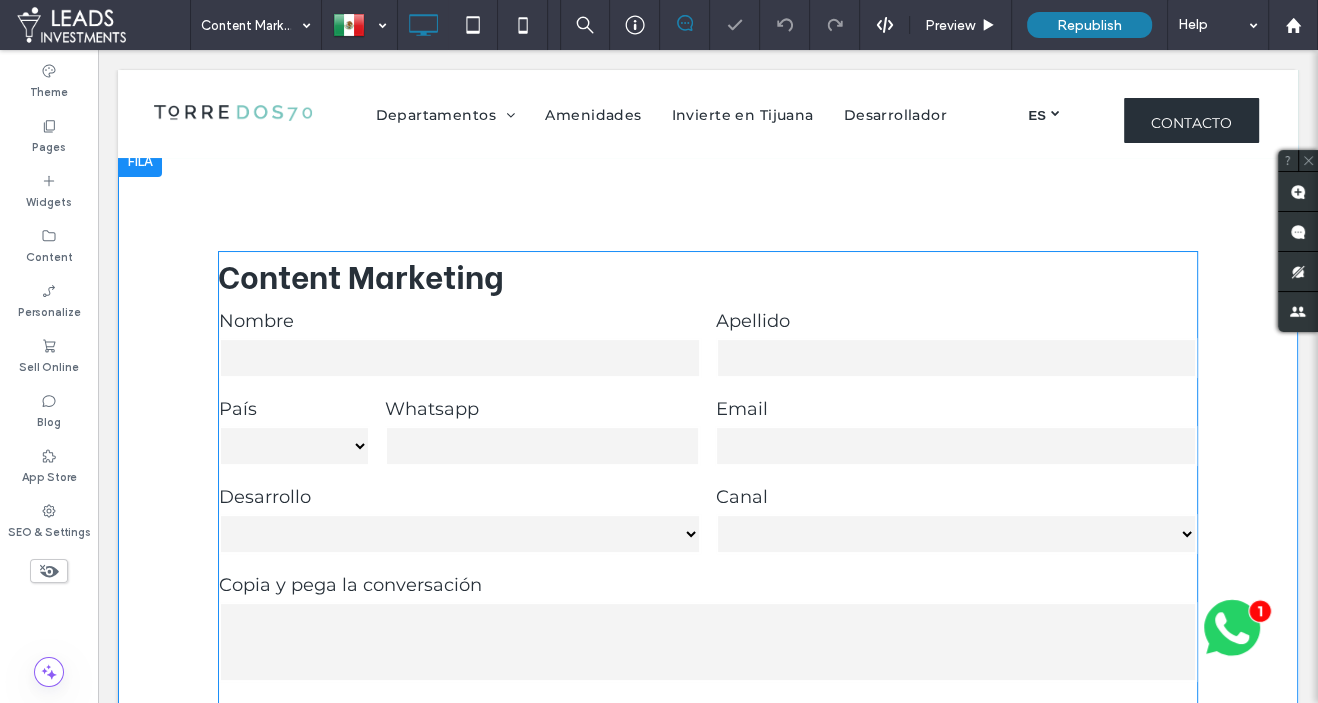 scroll, scrollTop: 0, scrollLeft: 0, axis: both 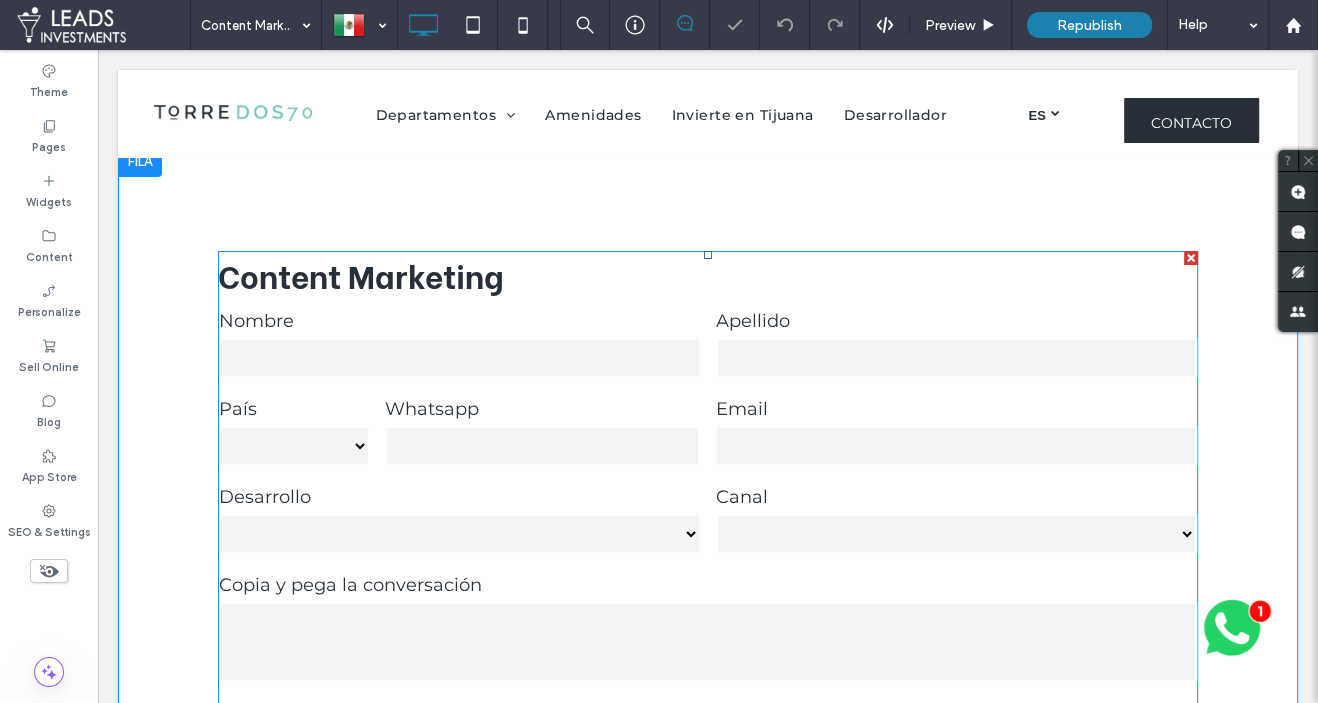 click on "**********" at bounding box center (460, 534) 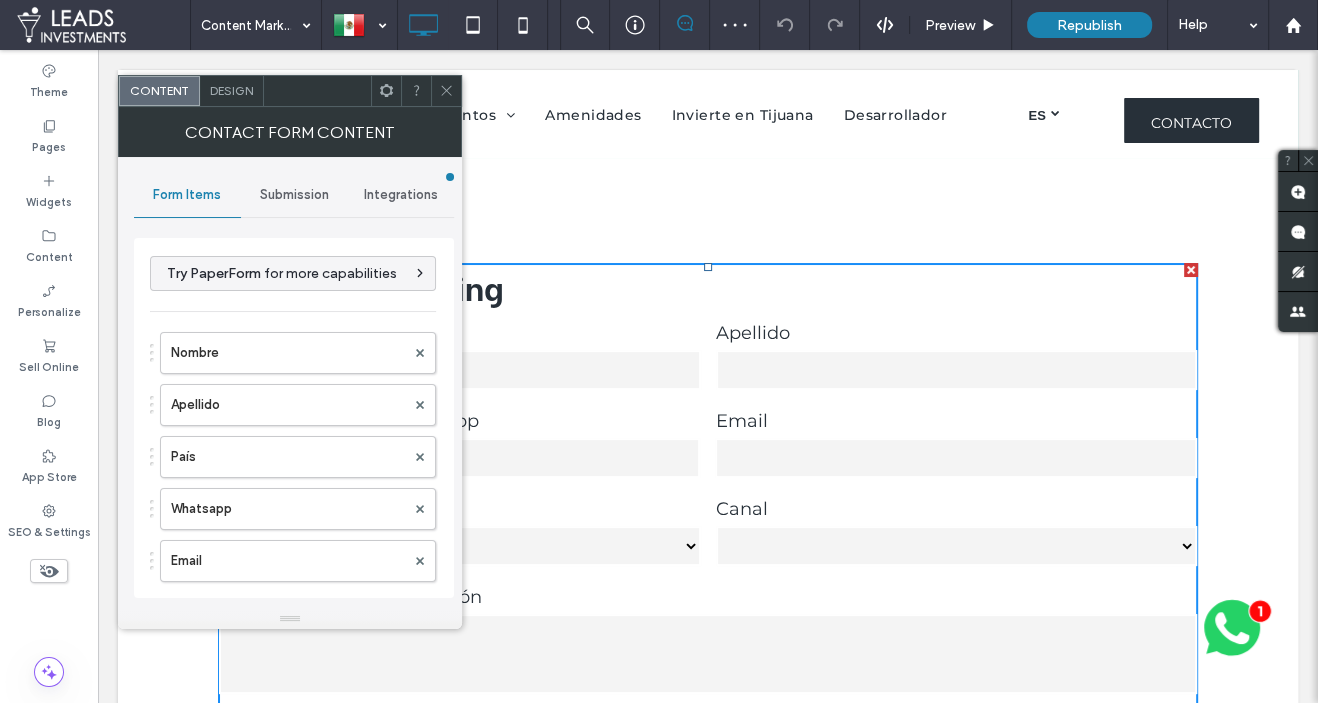 type on "******" 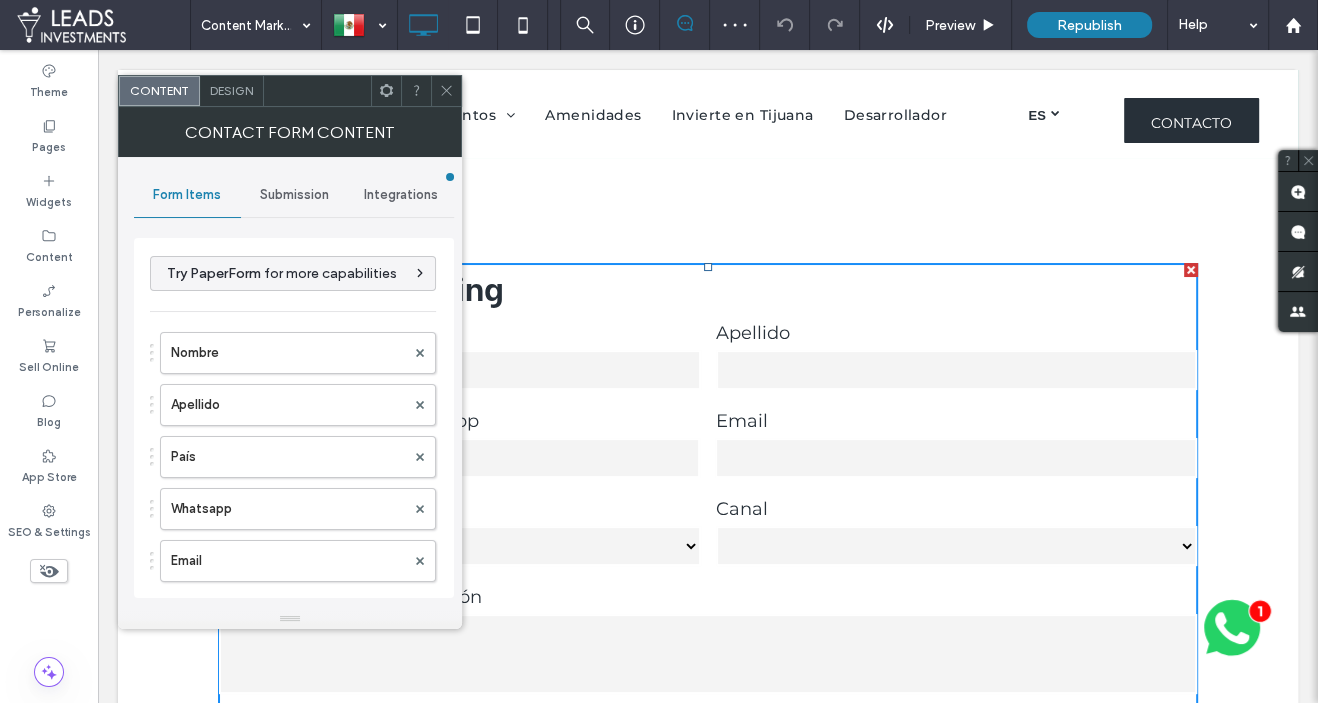 type on "**********" 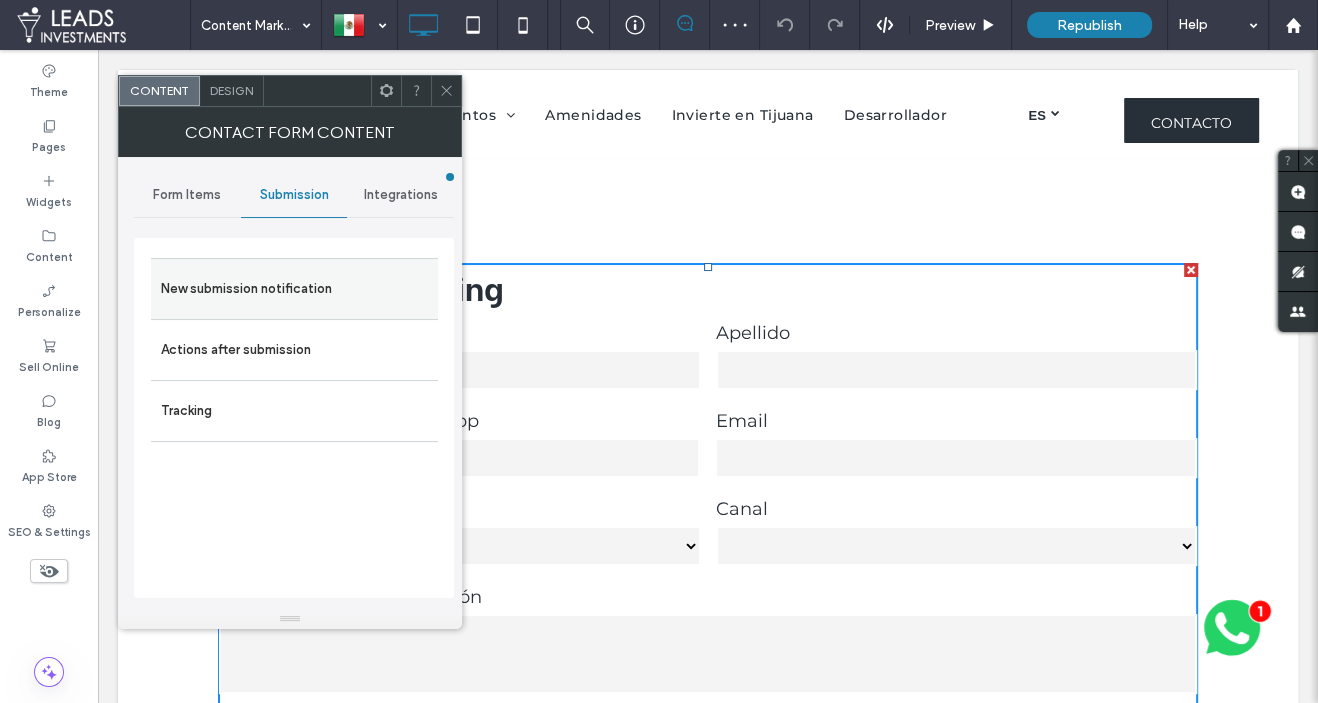 click on "New submission notification" at bounding box center [294, 289] 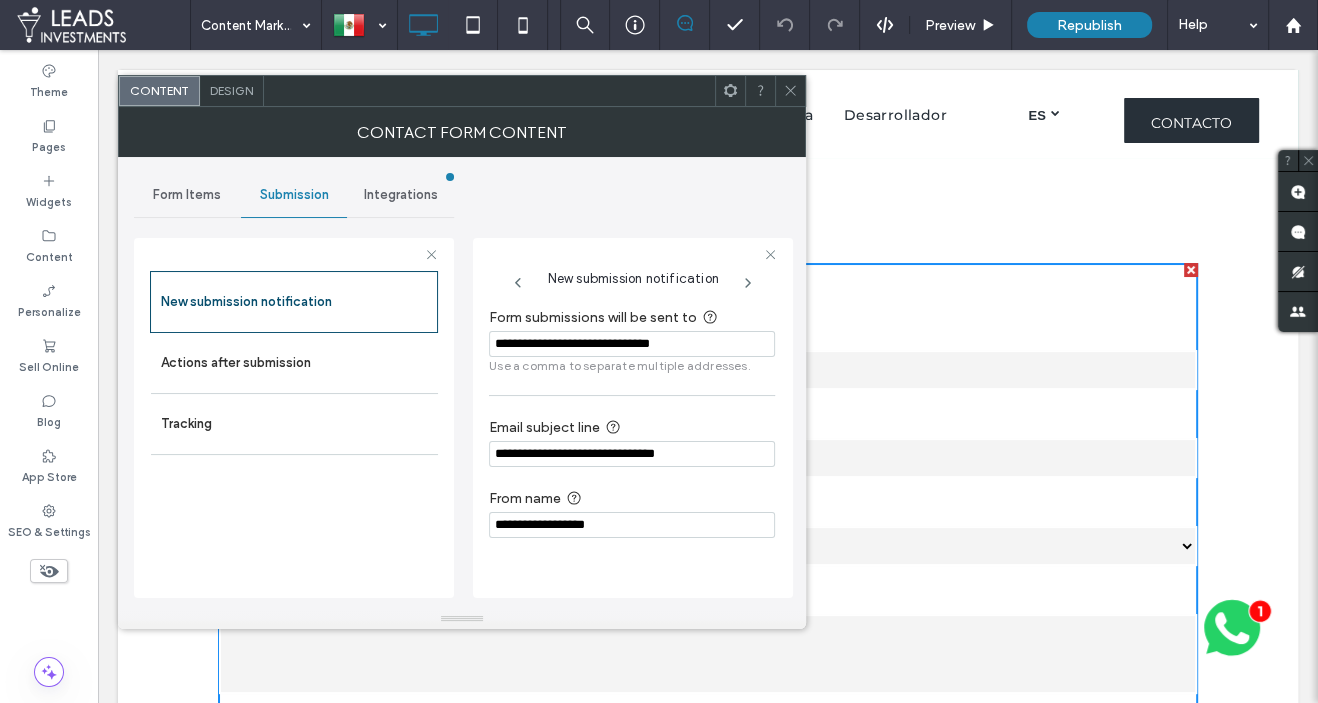drag, startPoint x: 603, startPoint y: 346, endPoint x: 478, endPoint y: 332, distance: 125.781555 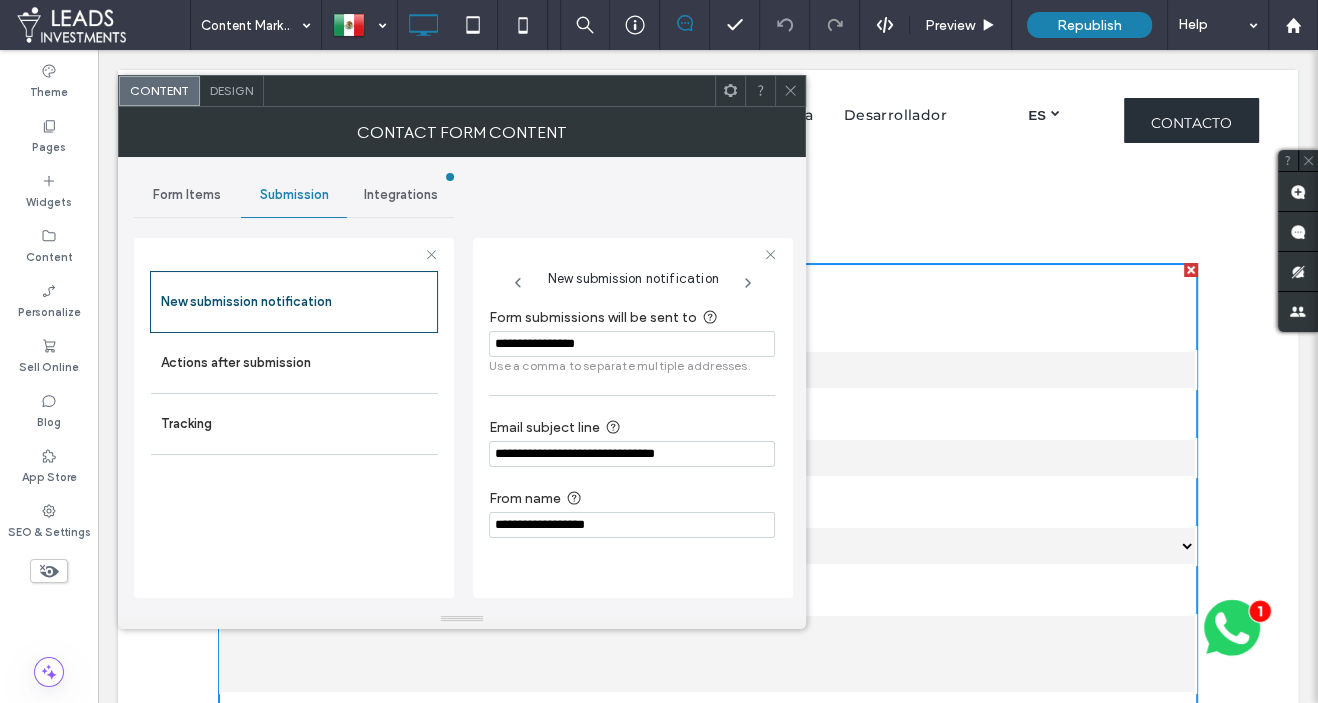 type on "**********" 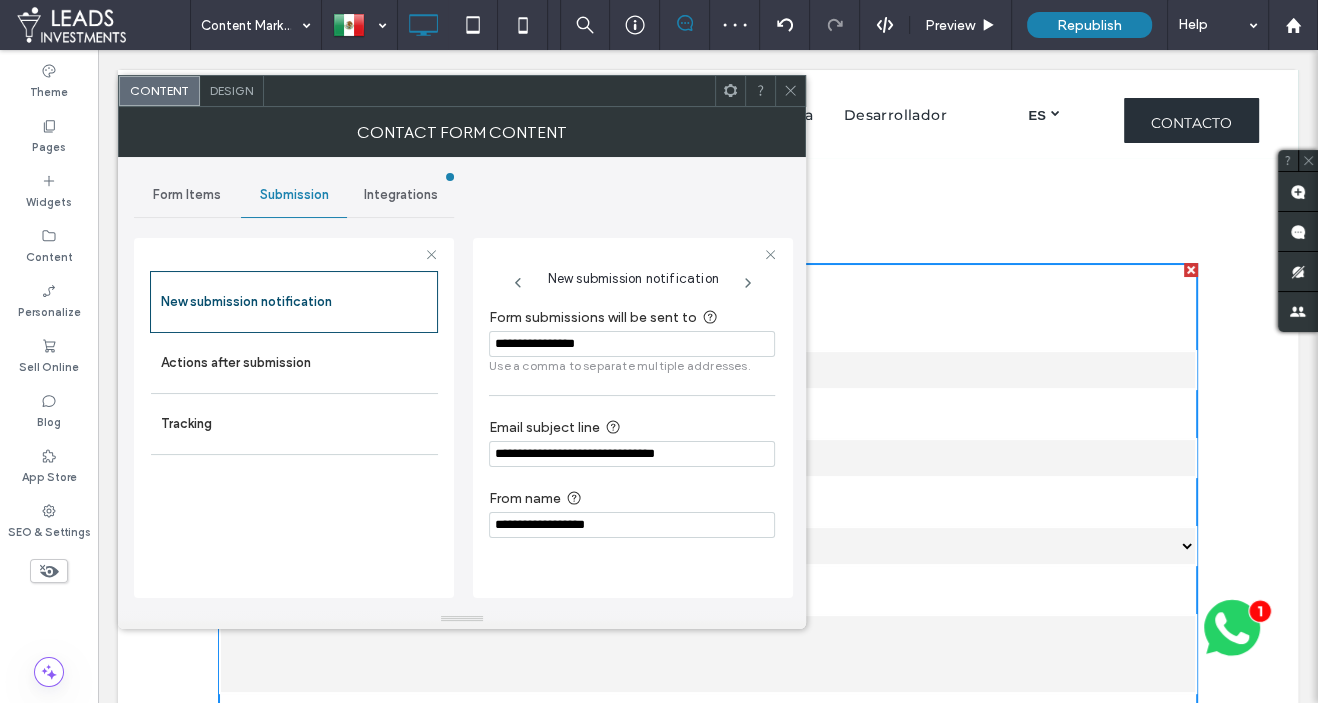 drag, startPoint x: 792, startPoint y: 92, endPoint x: 726, endPoint y: 98, distance: 66.27216 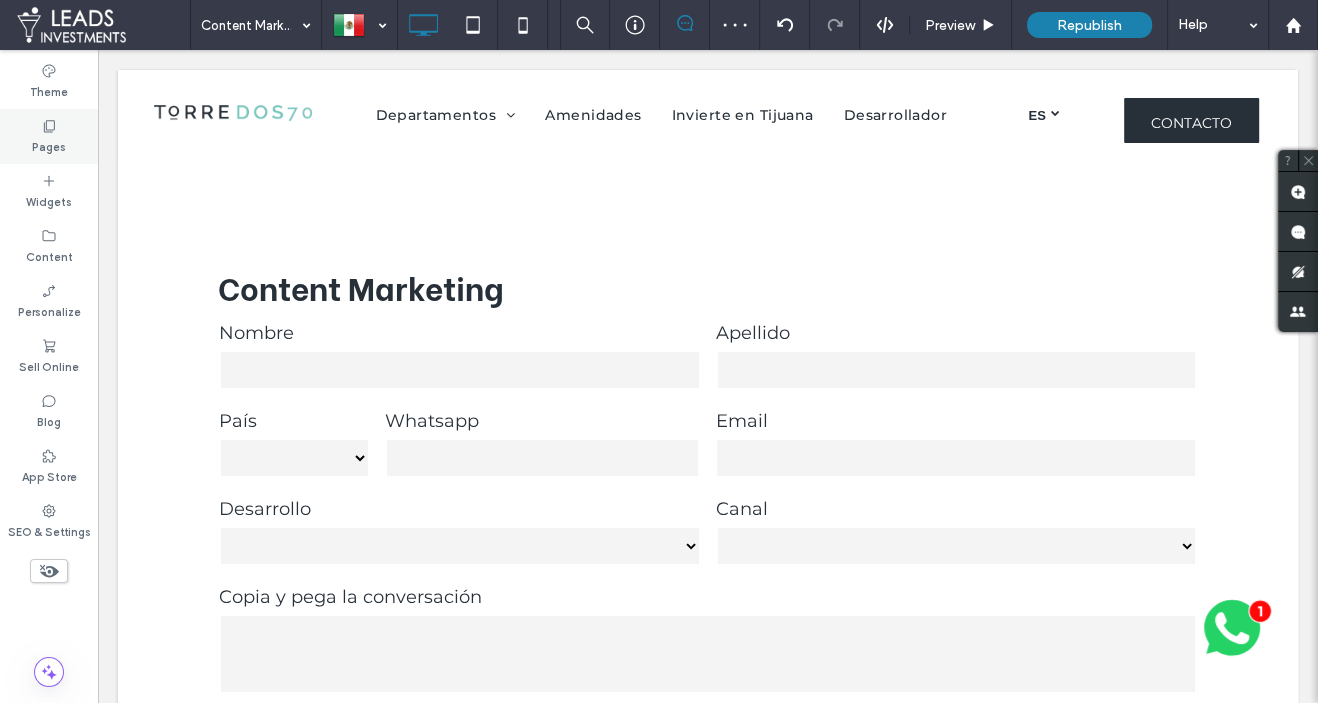 click on "Pages" at bounding box center (49, 136) 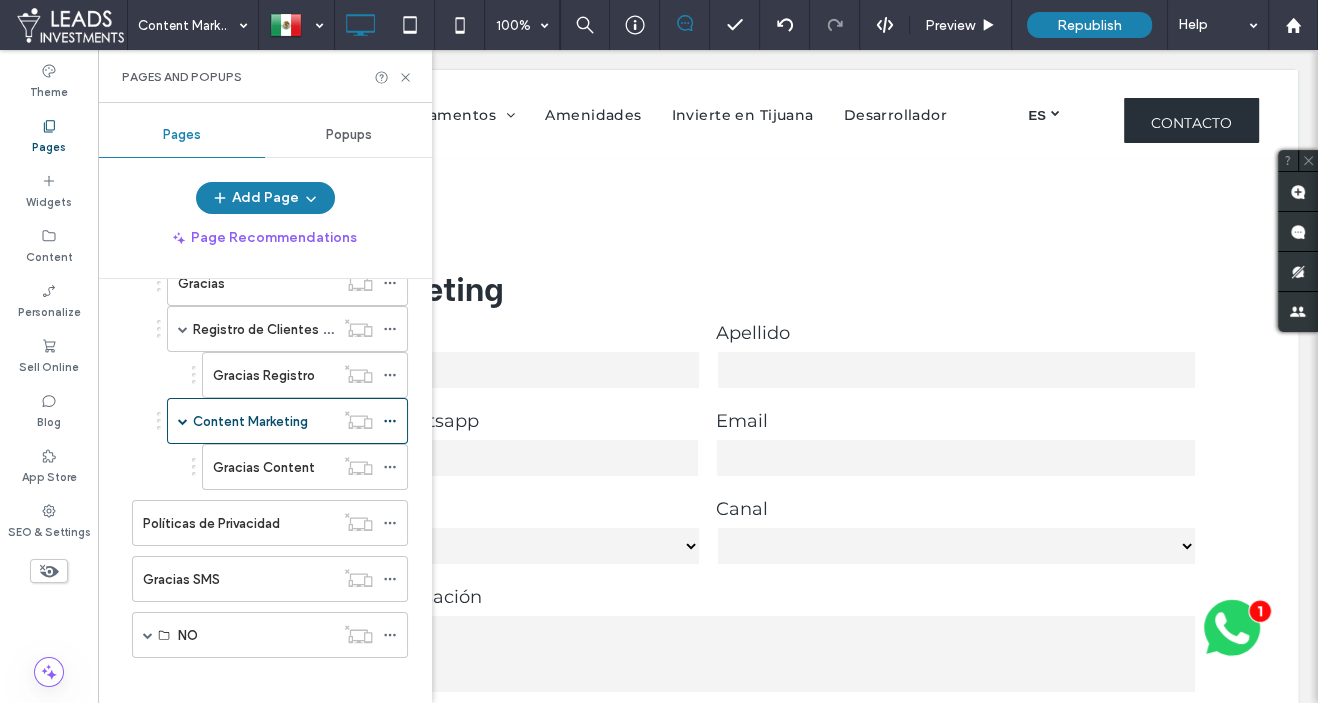scroll, scrollTop: 0, scrollLeft: 0, axis: both 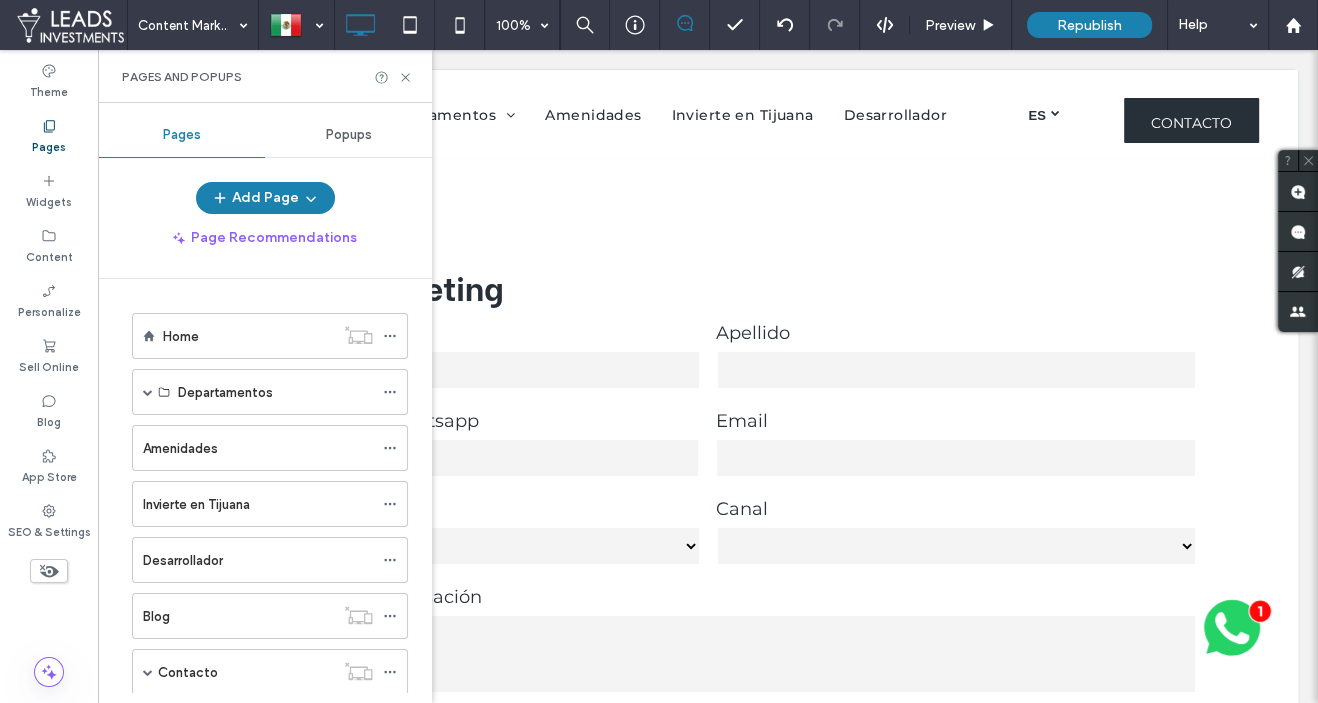 click on "Popups" at bounding box center (349, 135) 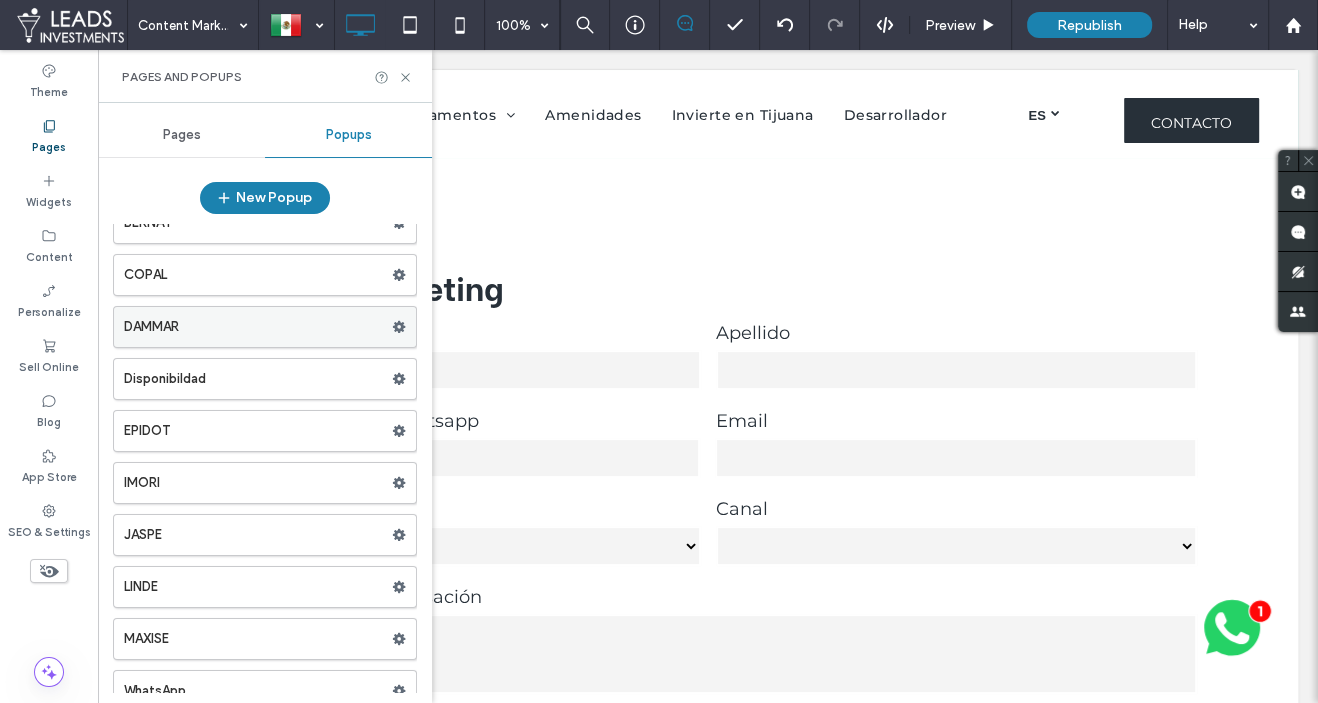 scroll, scrollTop: 93, scrollLeft: 0, axis: vertical 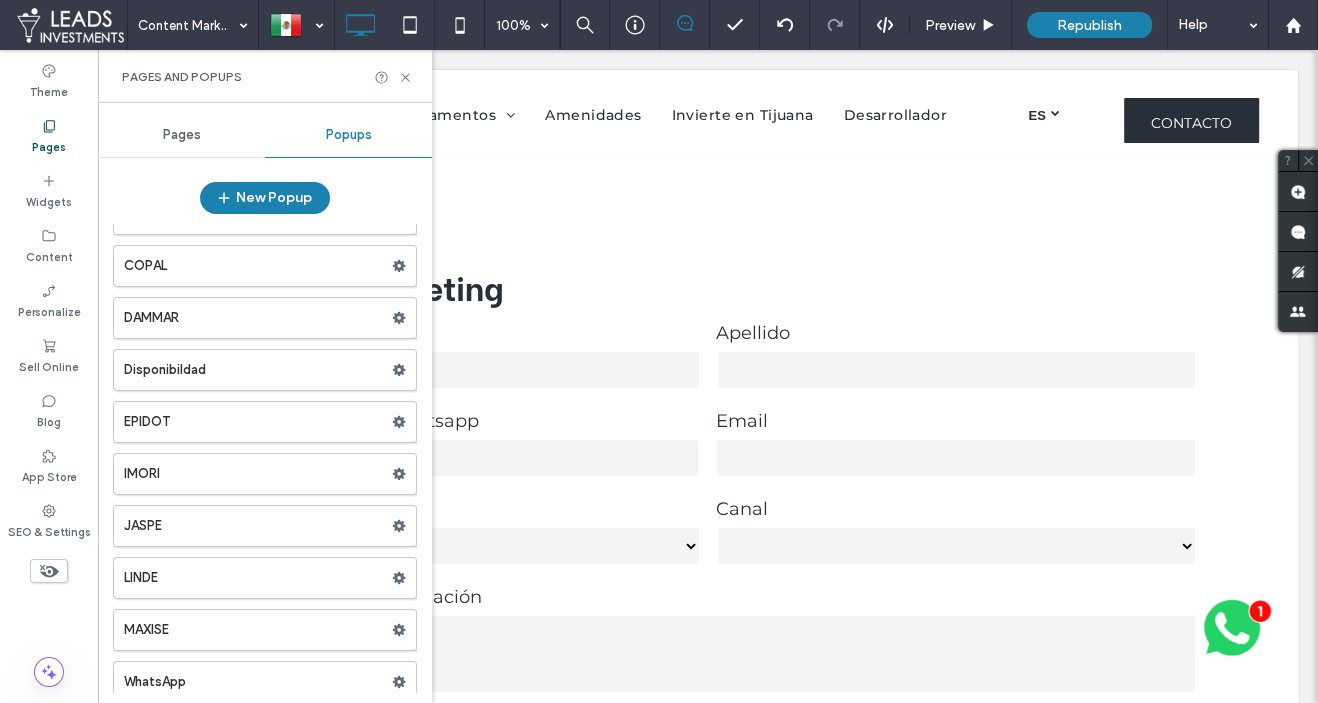 click on "WhatsApp" at bounding box center (258, 682) 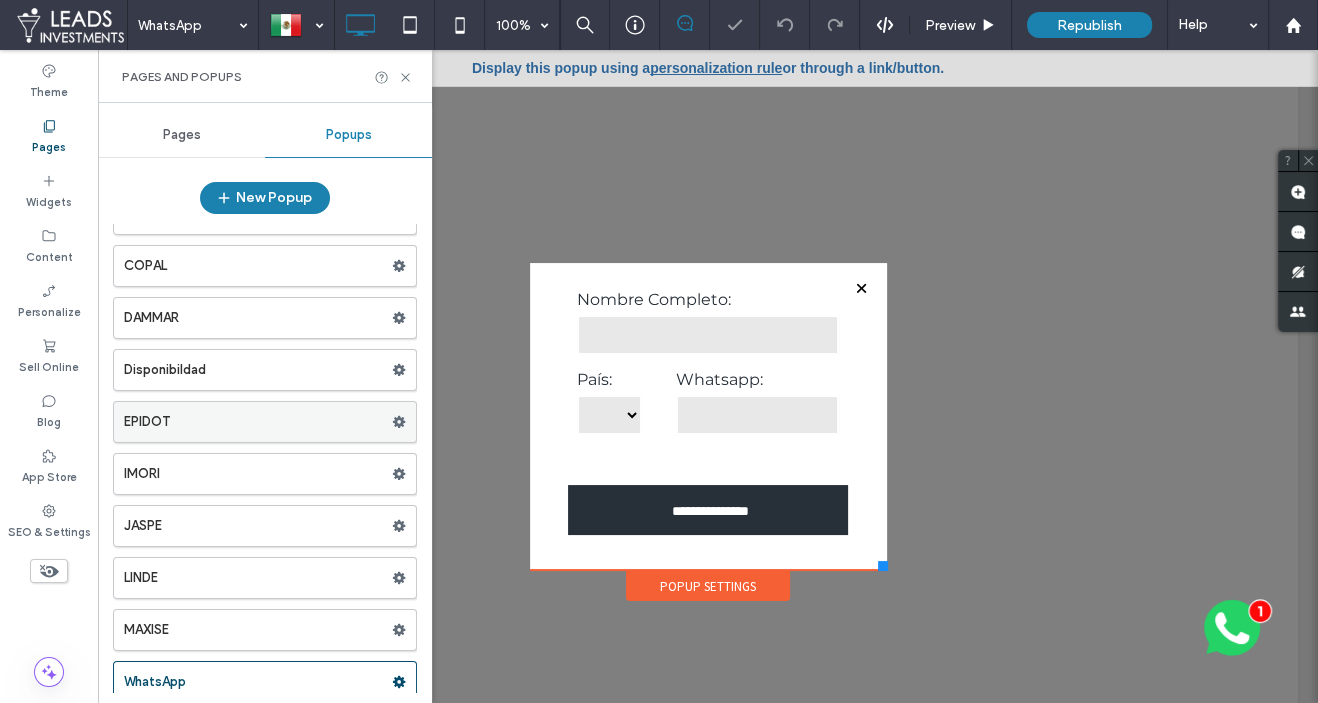 scroll, scrollTop: 0, scrollLeft: 0, axis: both 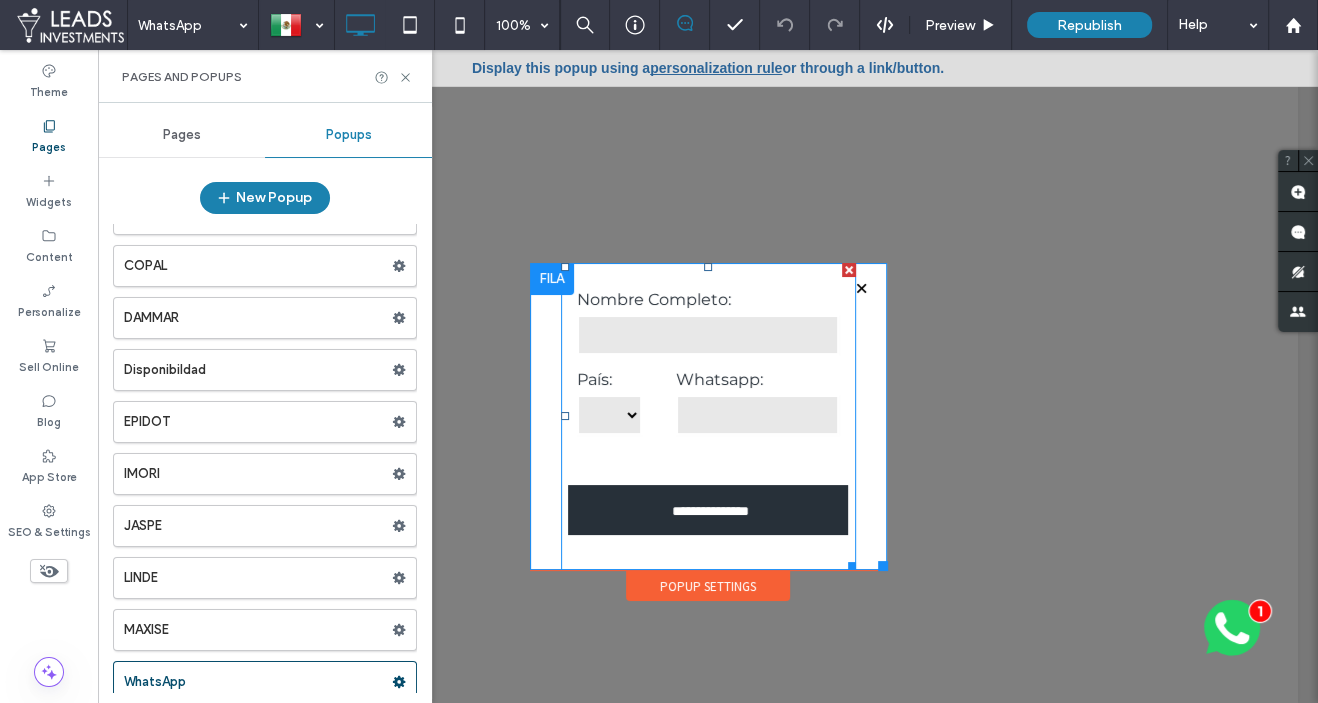 click on "********
*******
*******" at bounding box center [609, 415] 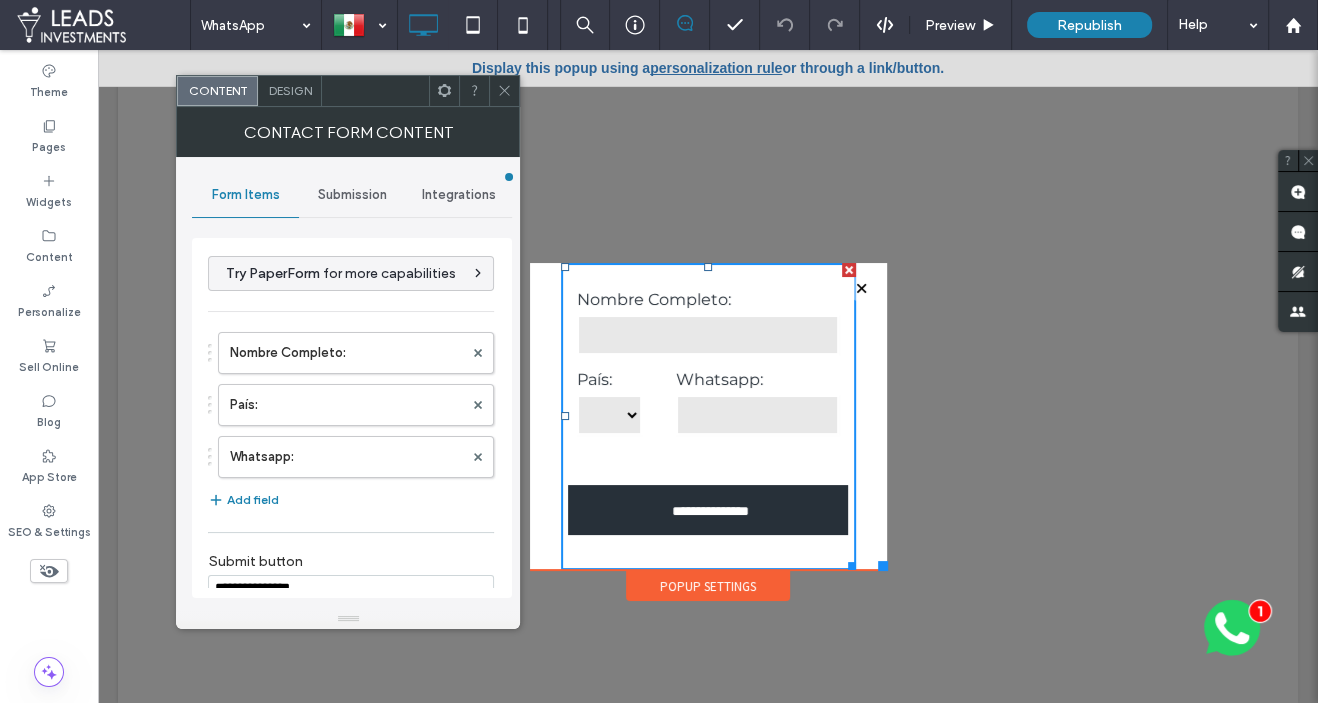 click on "Submission" at bounding box center [352, 195] 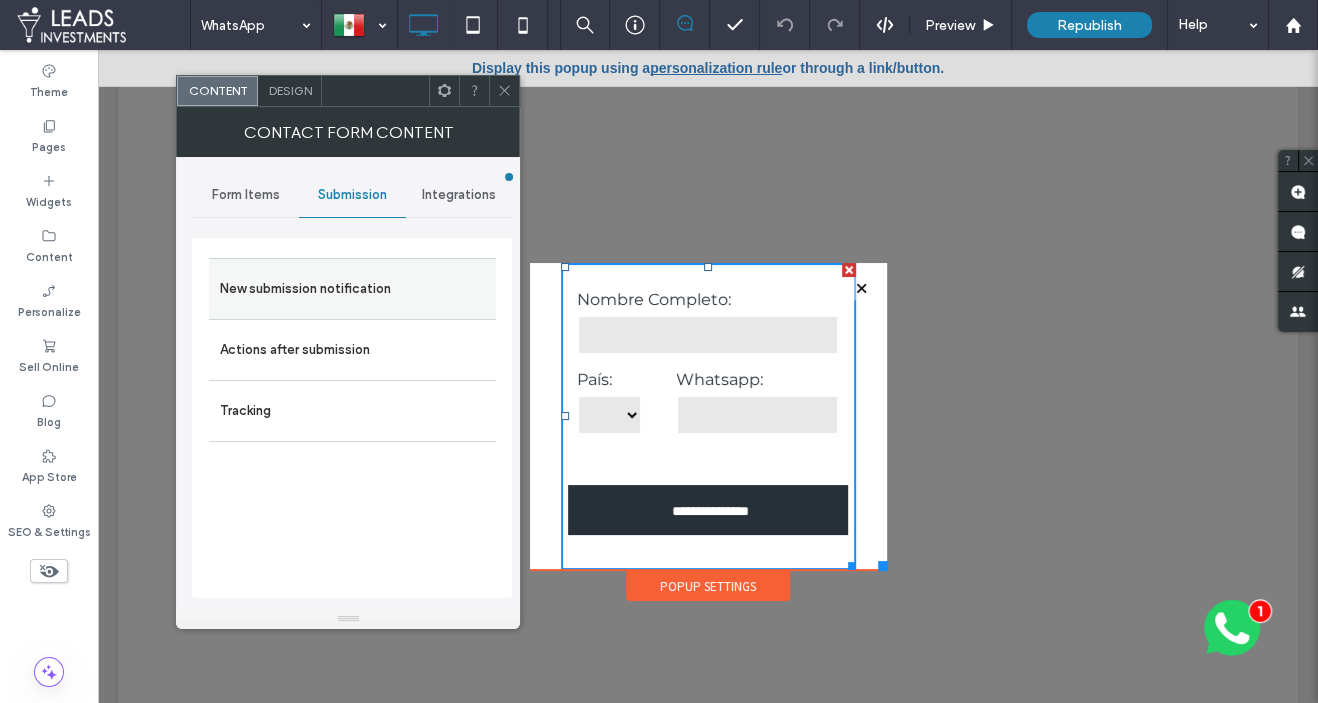 click on "New submission notification" at bounding box center [352, 289] 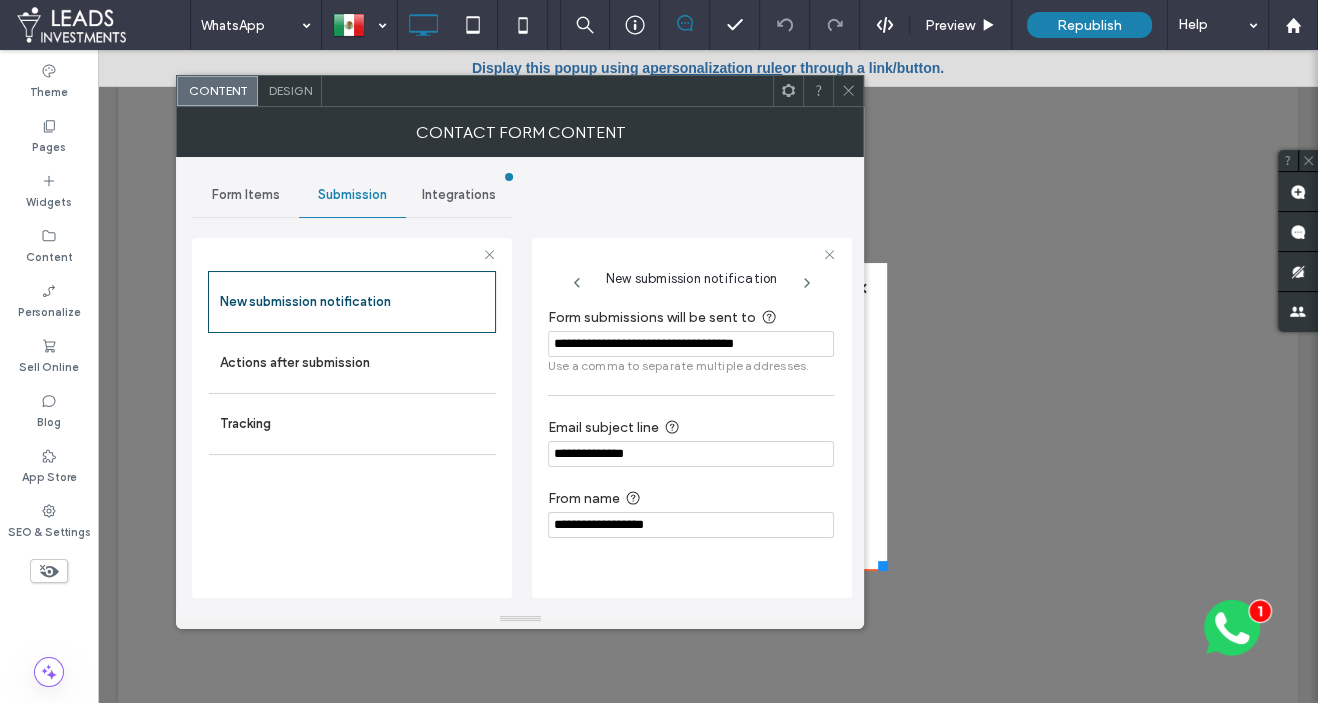 drag, startPoint x: 690, startPoint y: 343, endPoint x: 512, endPoint y: 332, distance: 178.33957 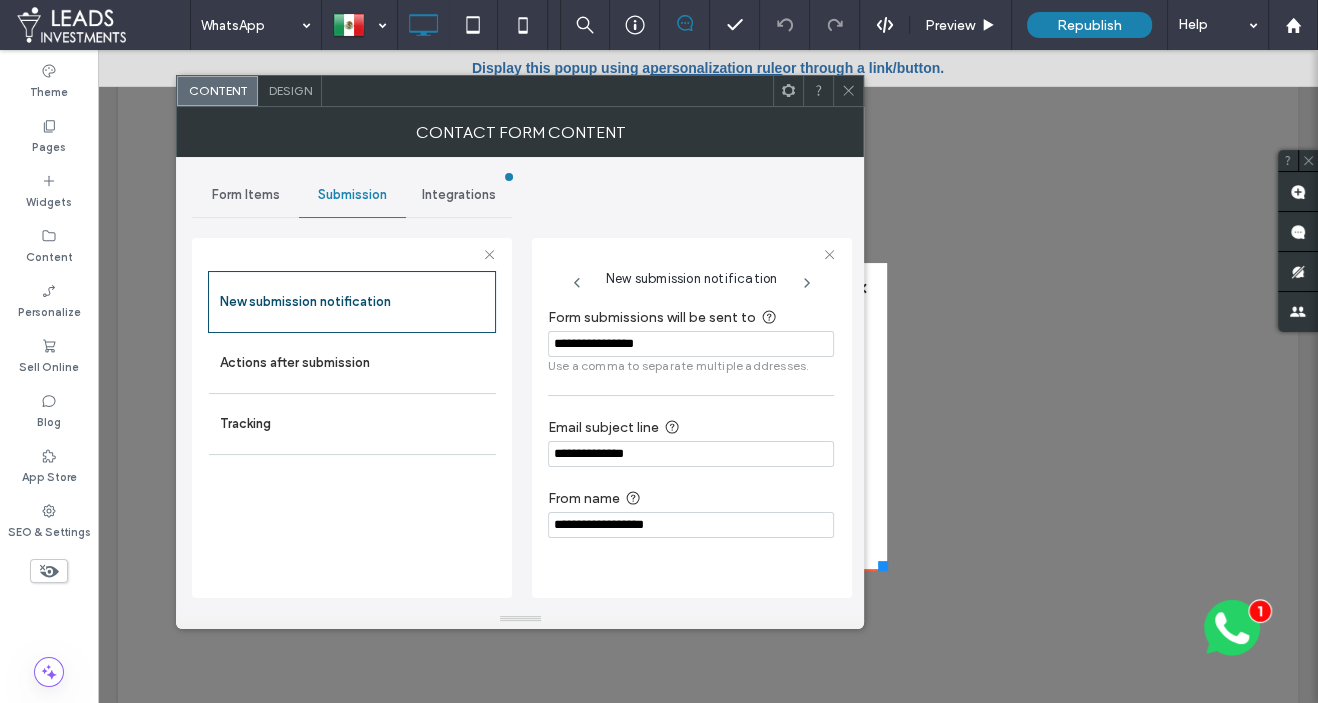 type on "**********" 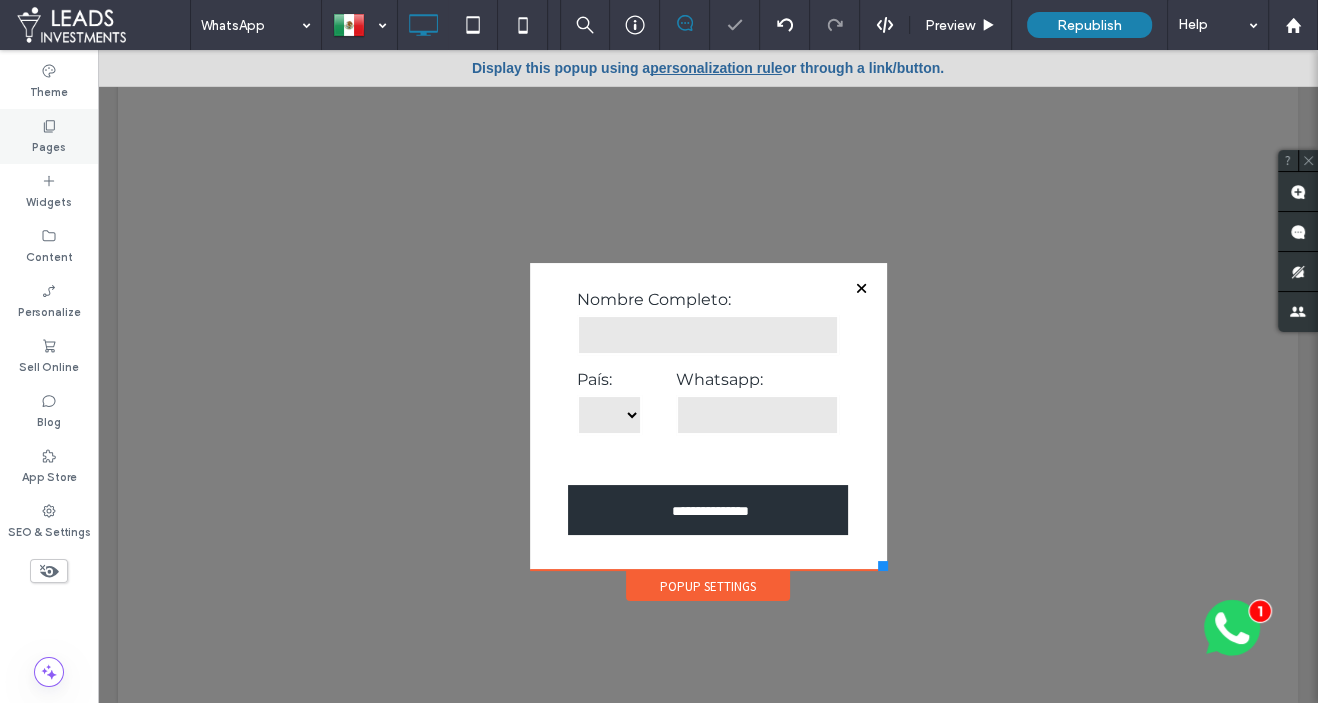 click on "Pages" at bounding box center (49, 136) 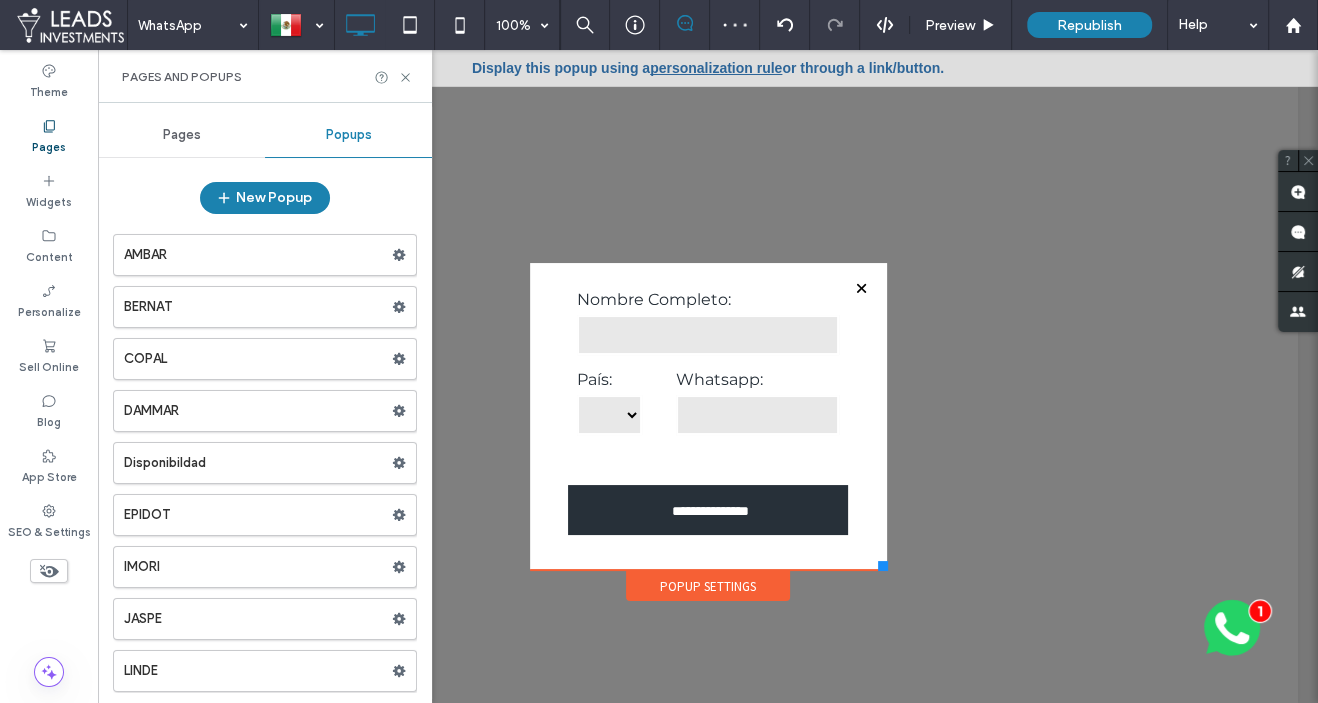 click on "Pages" at bounding box center [182, 135] 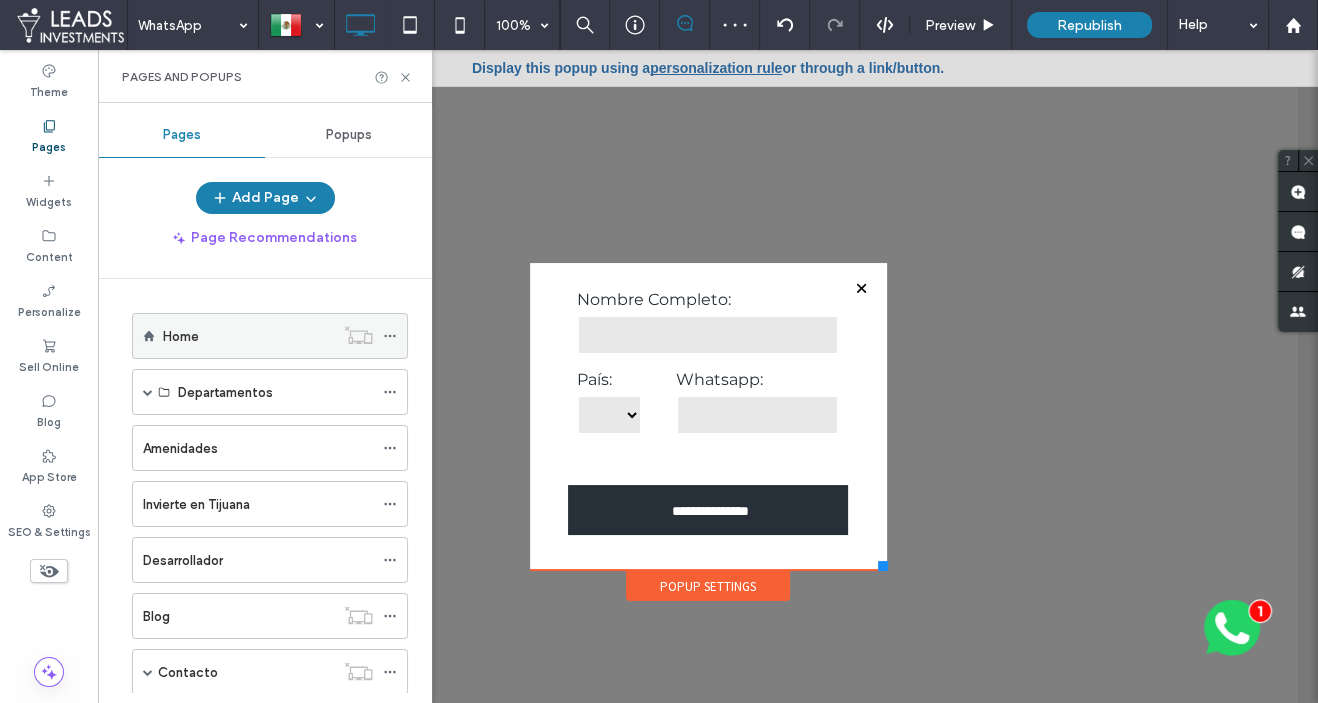 click on "Home" at bounding box center (248, 336) 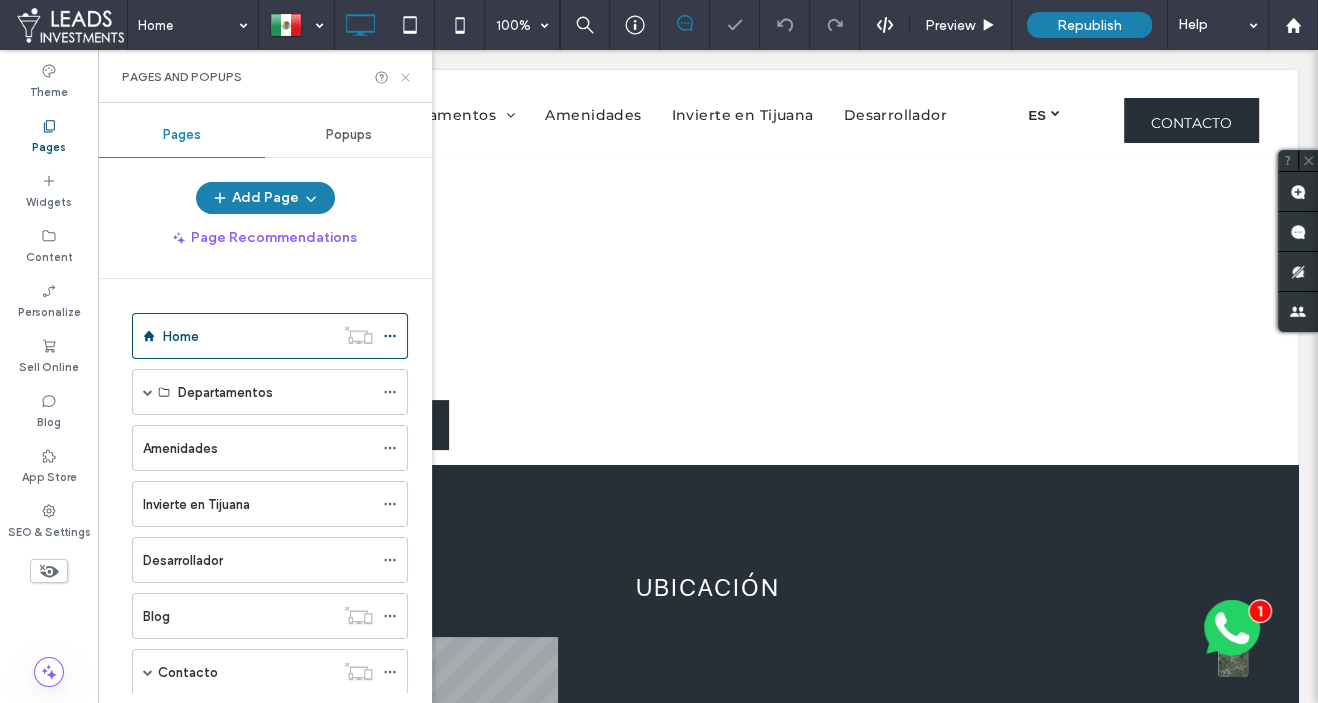 click 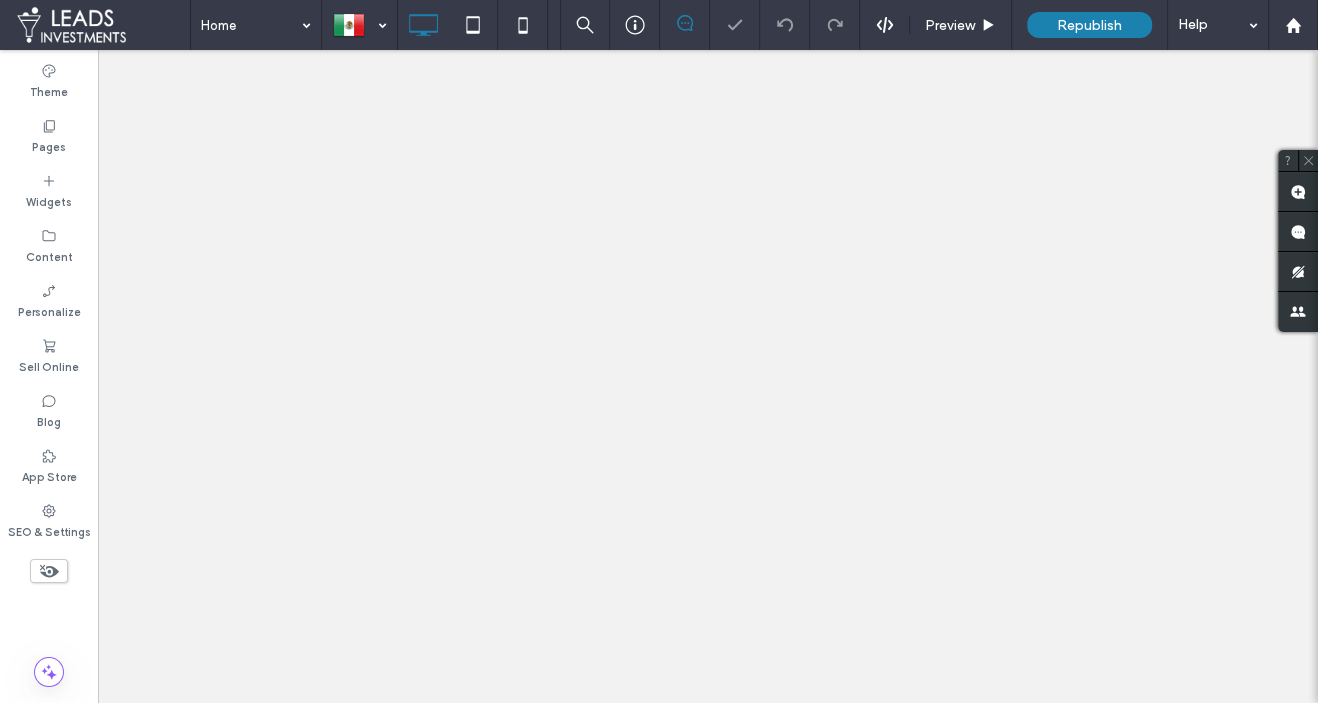 click on "Republish" at bounding box center [1089, 25] 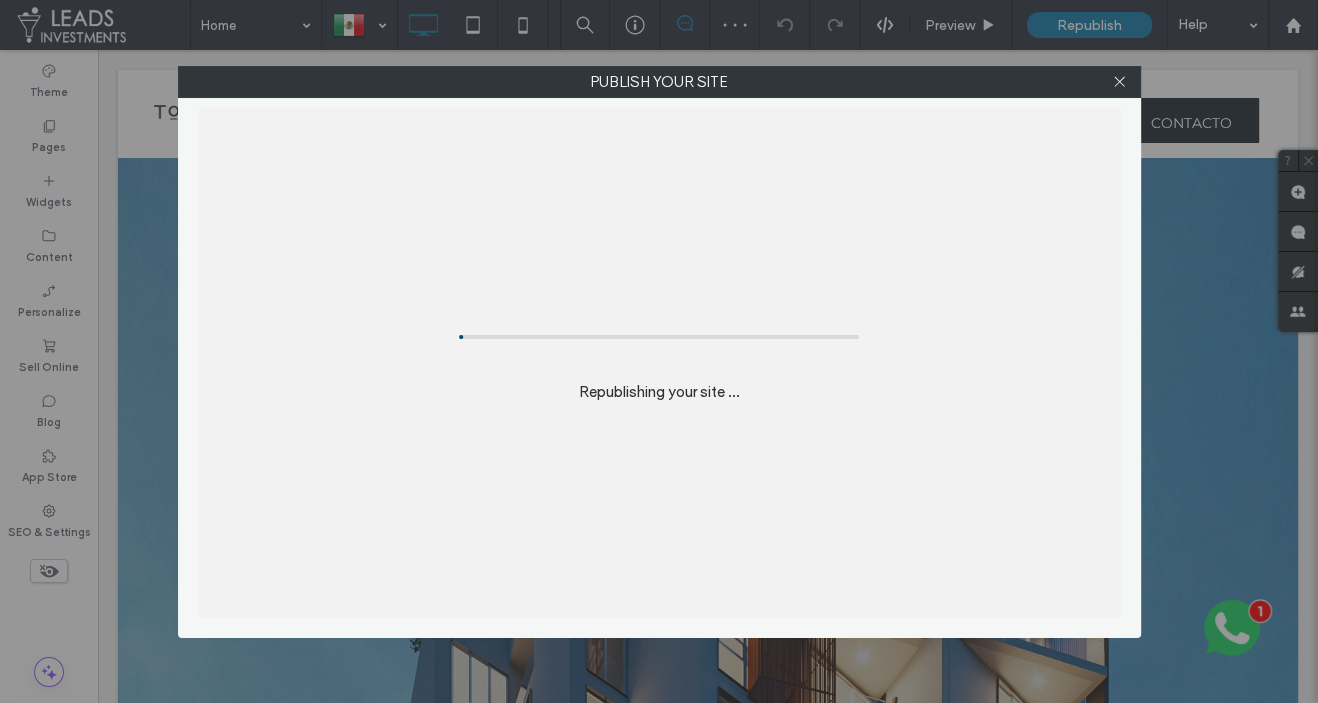 scroll, scrollTop: 0, scrollLeft: 0, axis: both 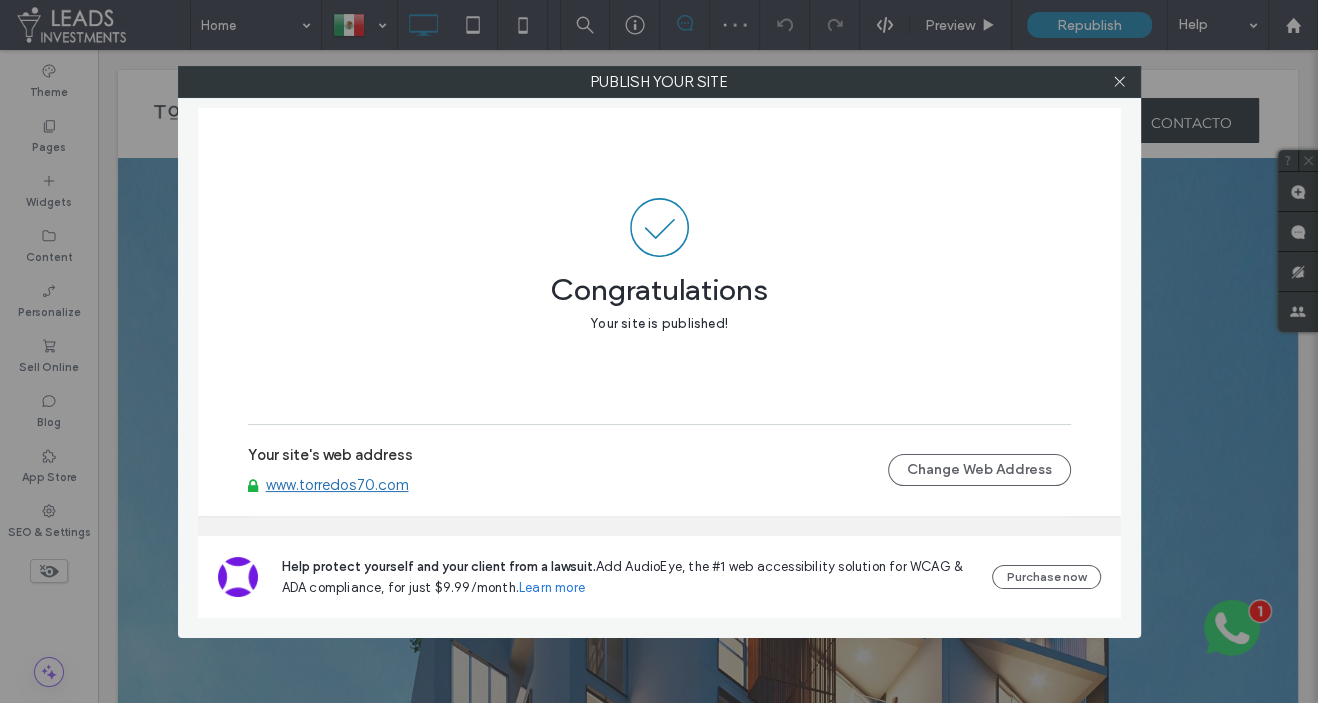 drag, startPoint x: 1118, startPoint y: 84, endPoint x: 686, endPoint y: 149, distance: 436.86267 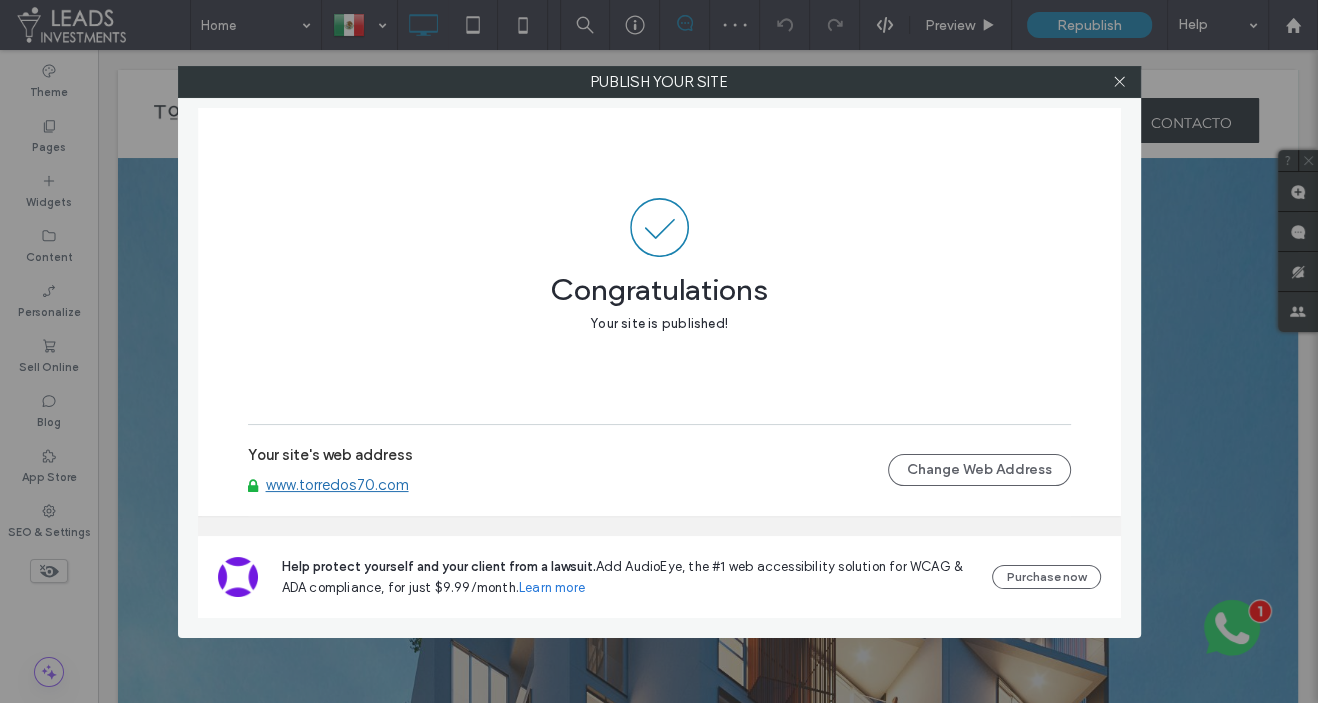 click 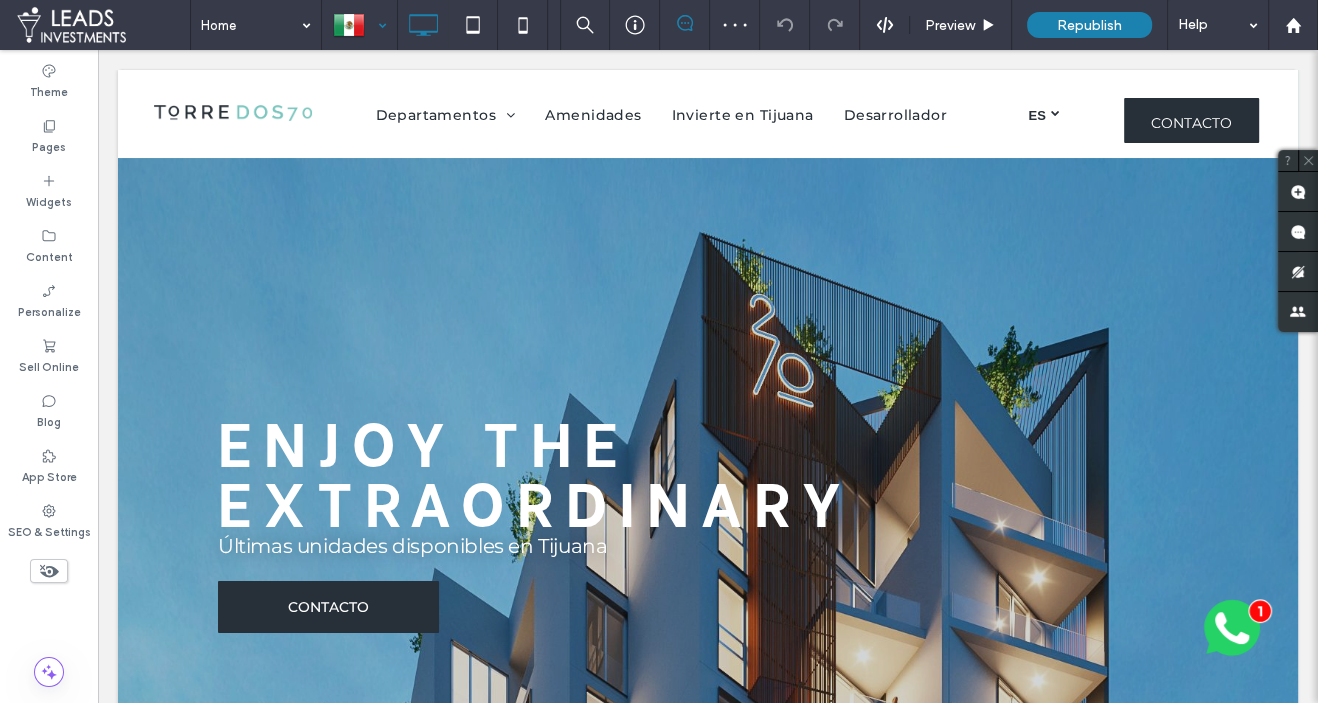 click at bounding box center [359, 25] 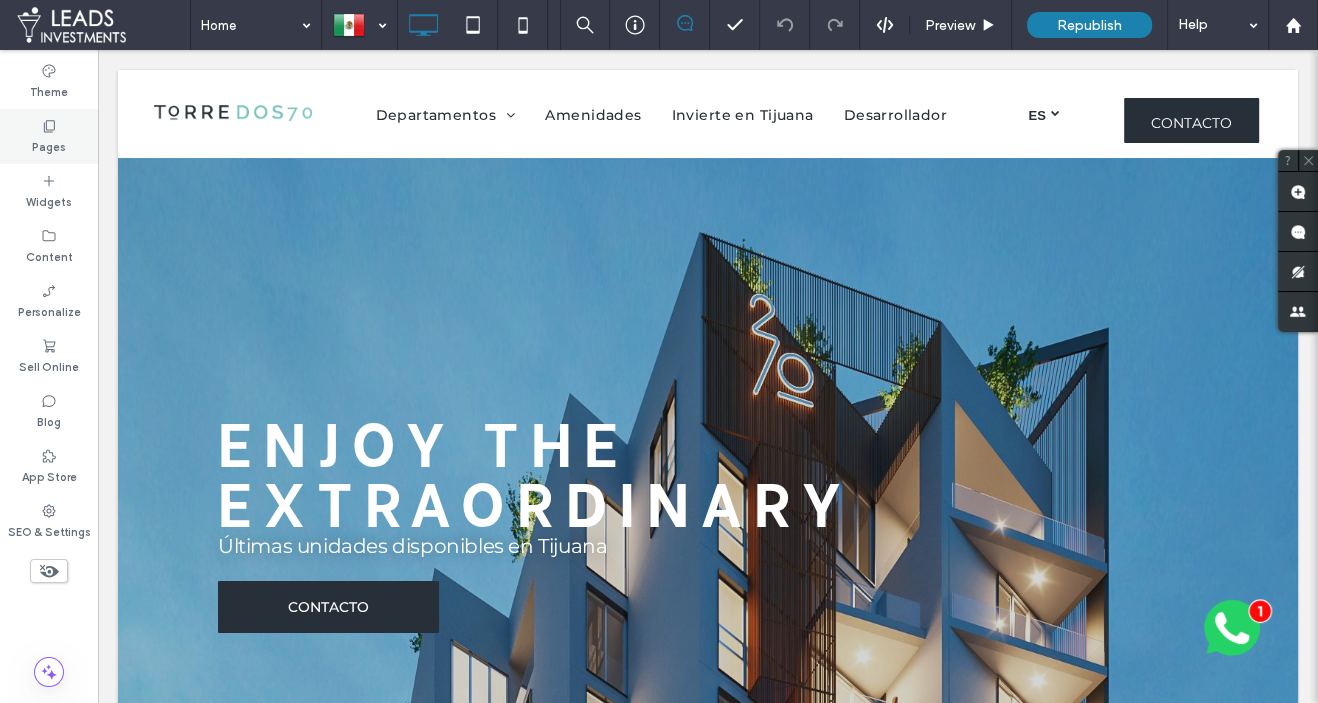 click on "Pages" at bounding box center (49, 136) 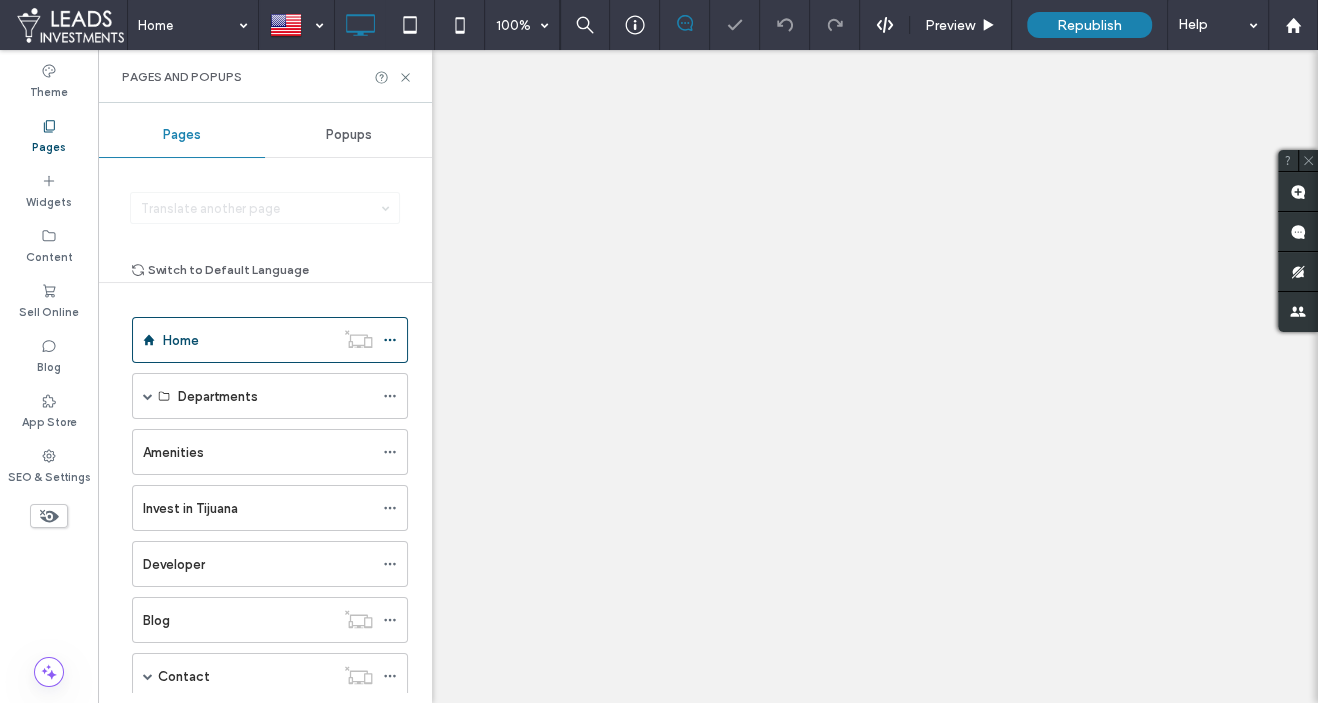 click on "Popups" at bounding box center (349, 135) 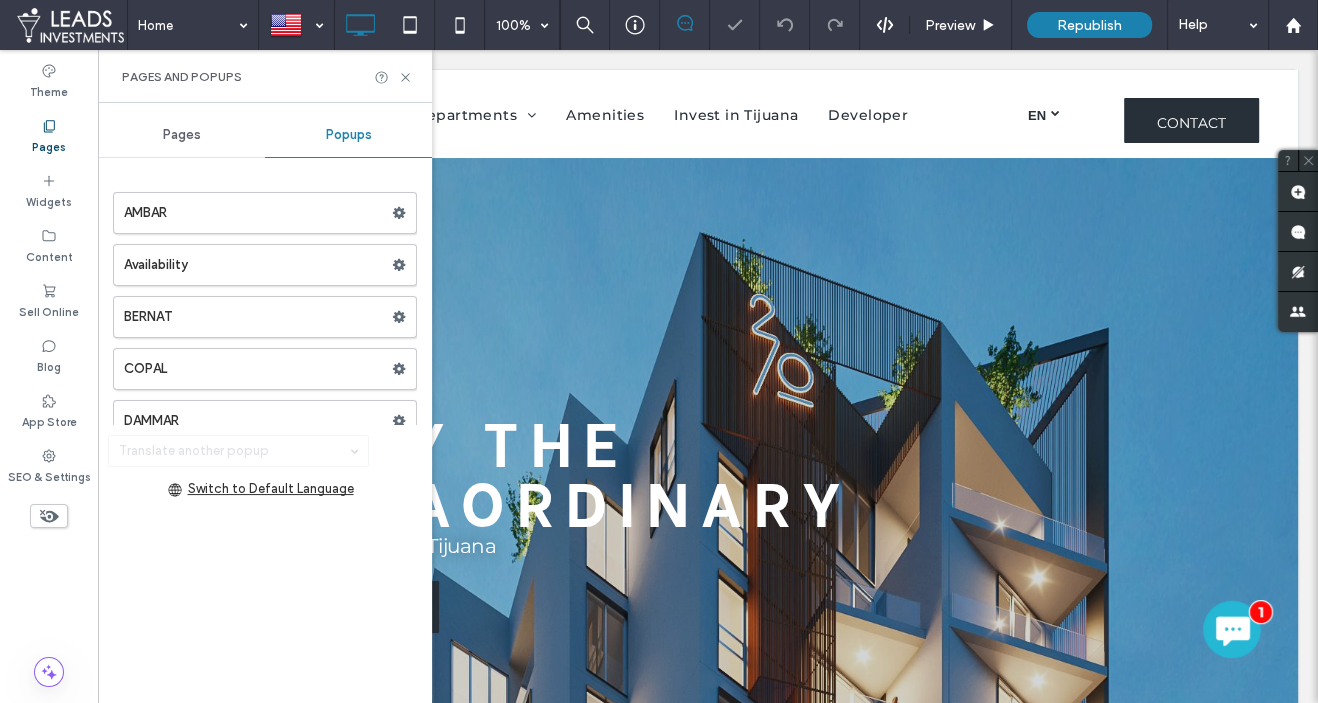 scroll, scrollTop: 0, scrollLeft: 0, axis: both 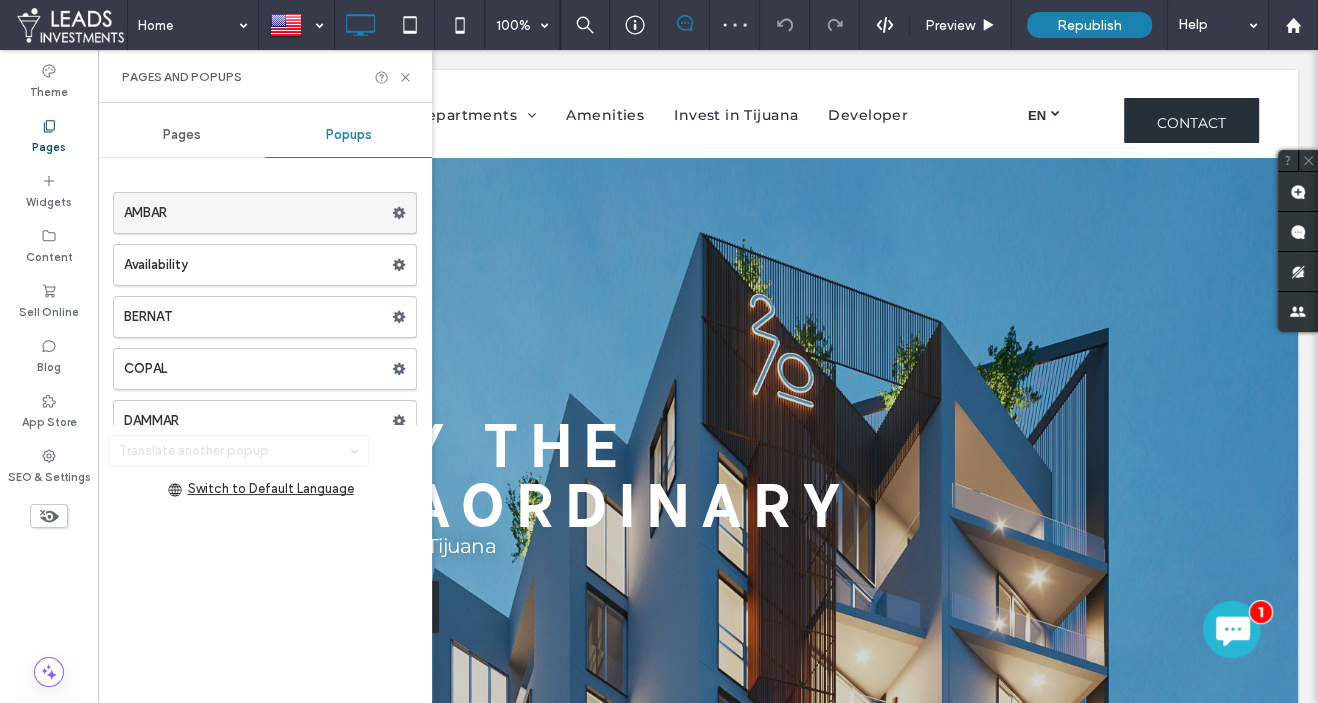 click on "AMBAR" at bounding box center (258, 213) 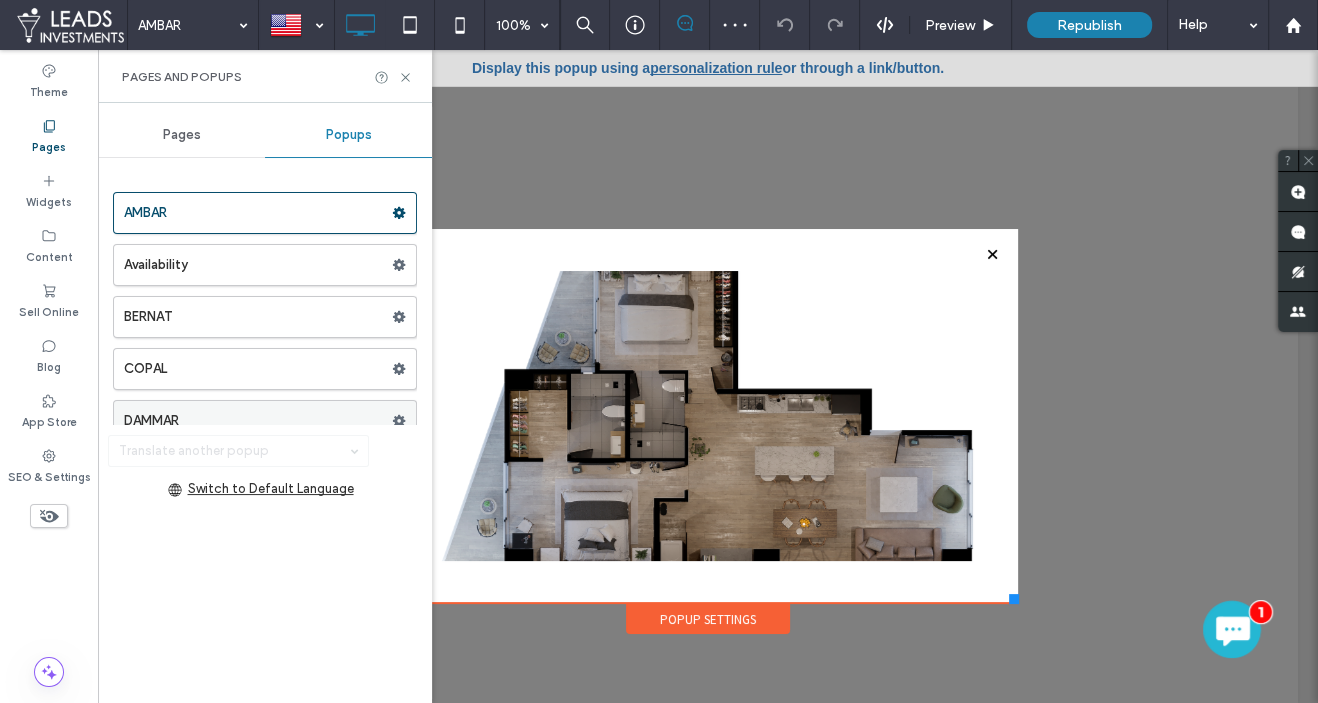 scroll, scrollTop: 0, scrollLeft: 0, axis: both 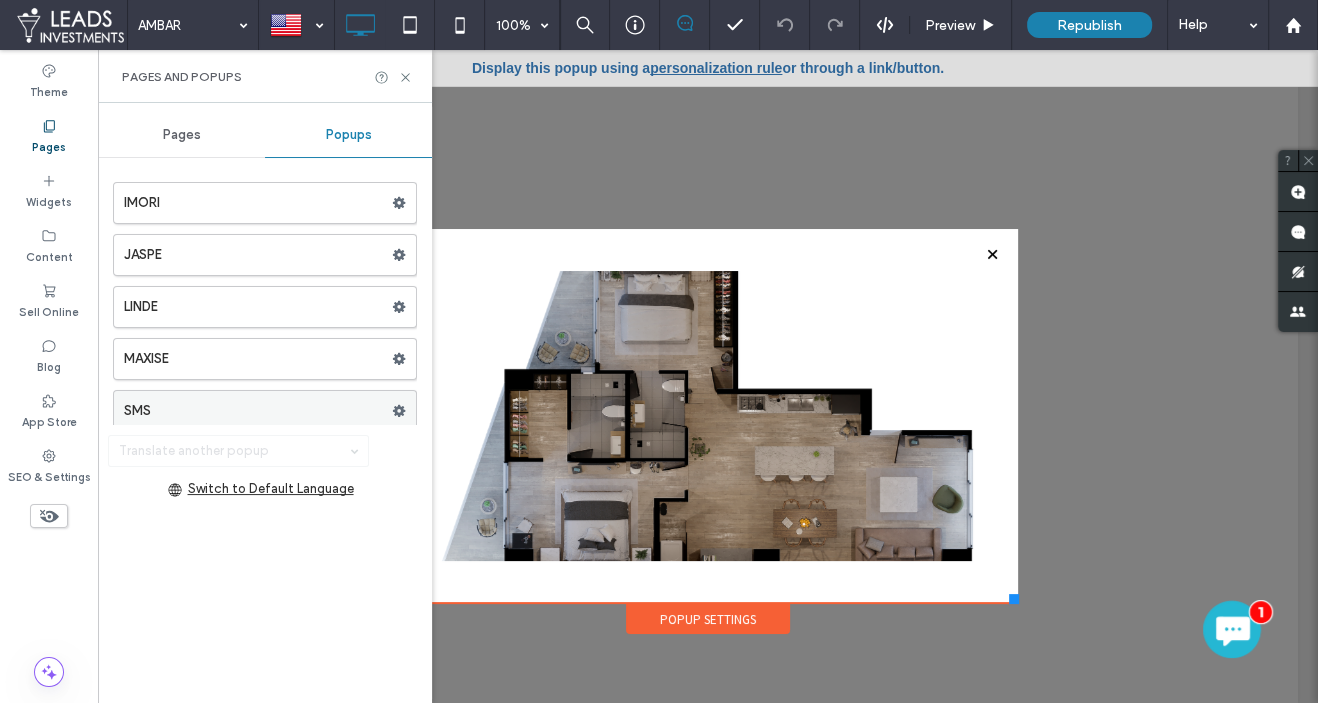 click on "SMS" at bounding box center (258, 411) 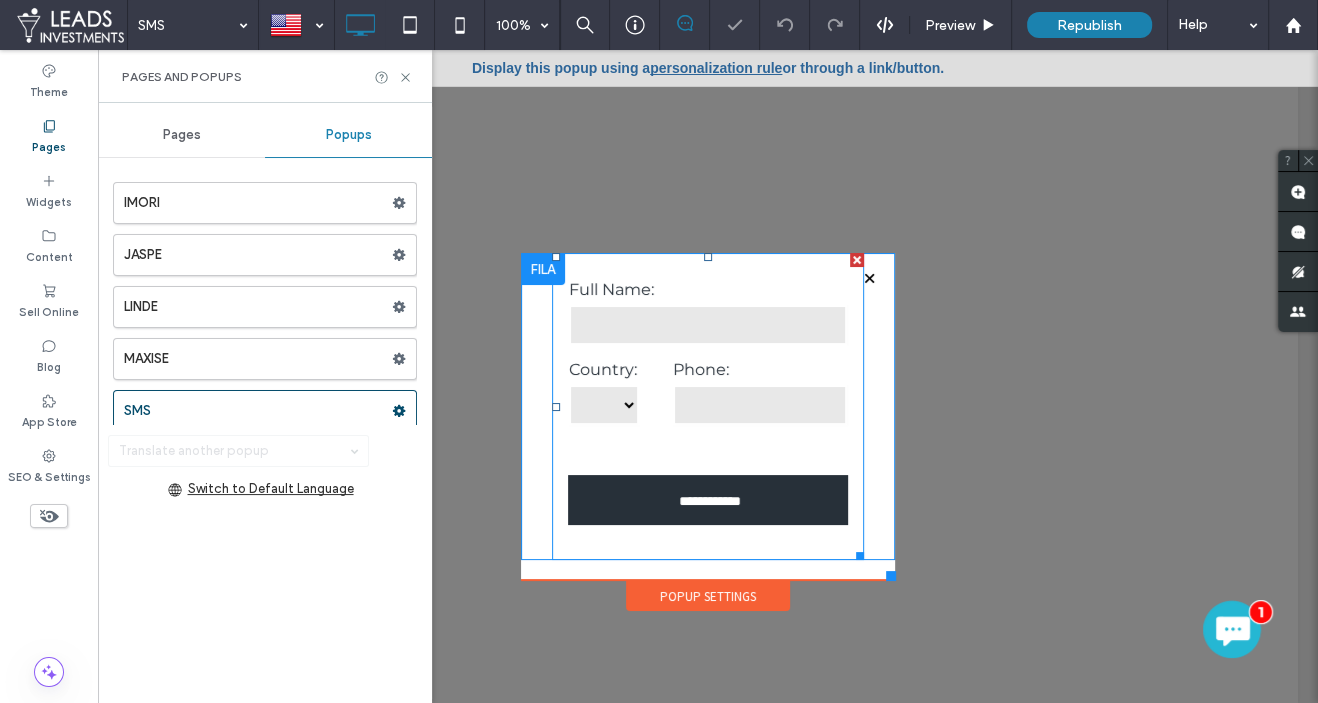 click at bounding box center [708, 325] 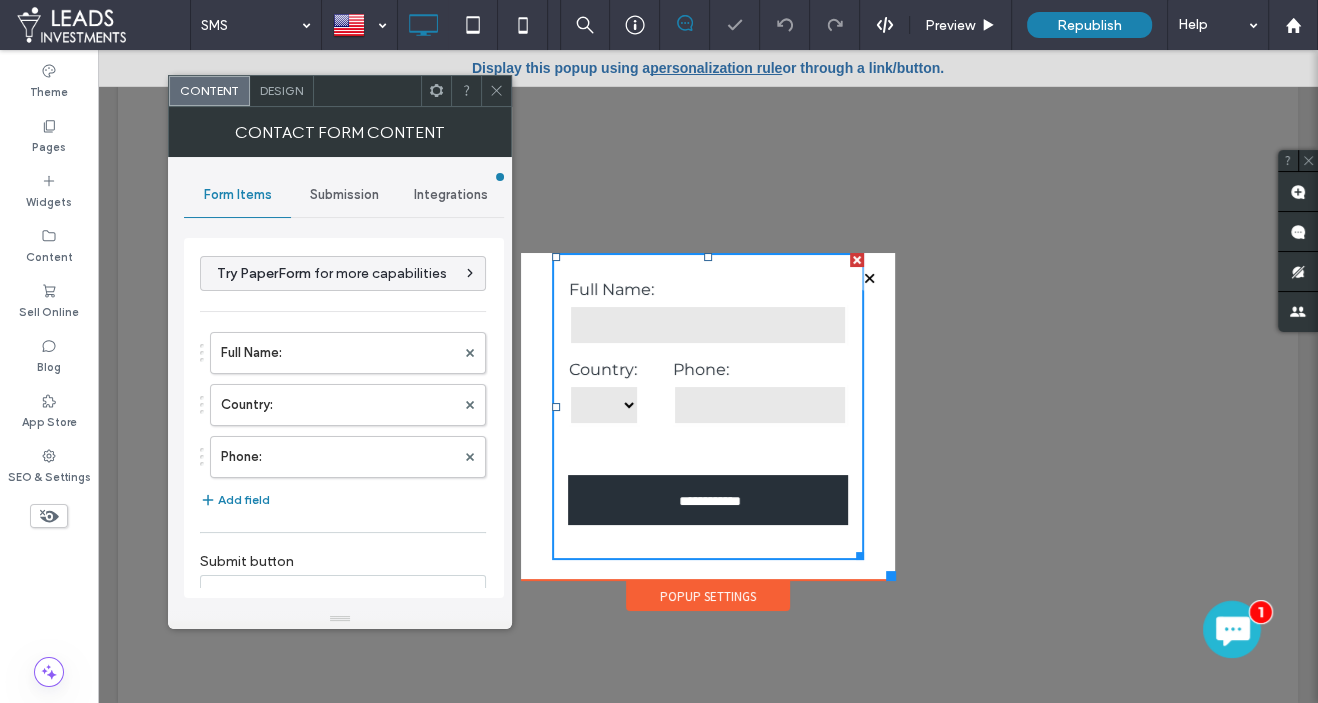 type on "**********" 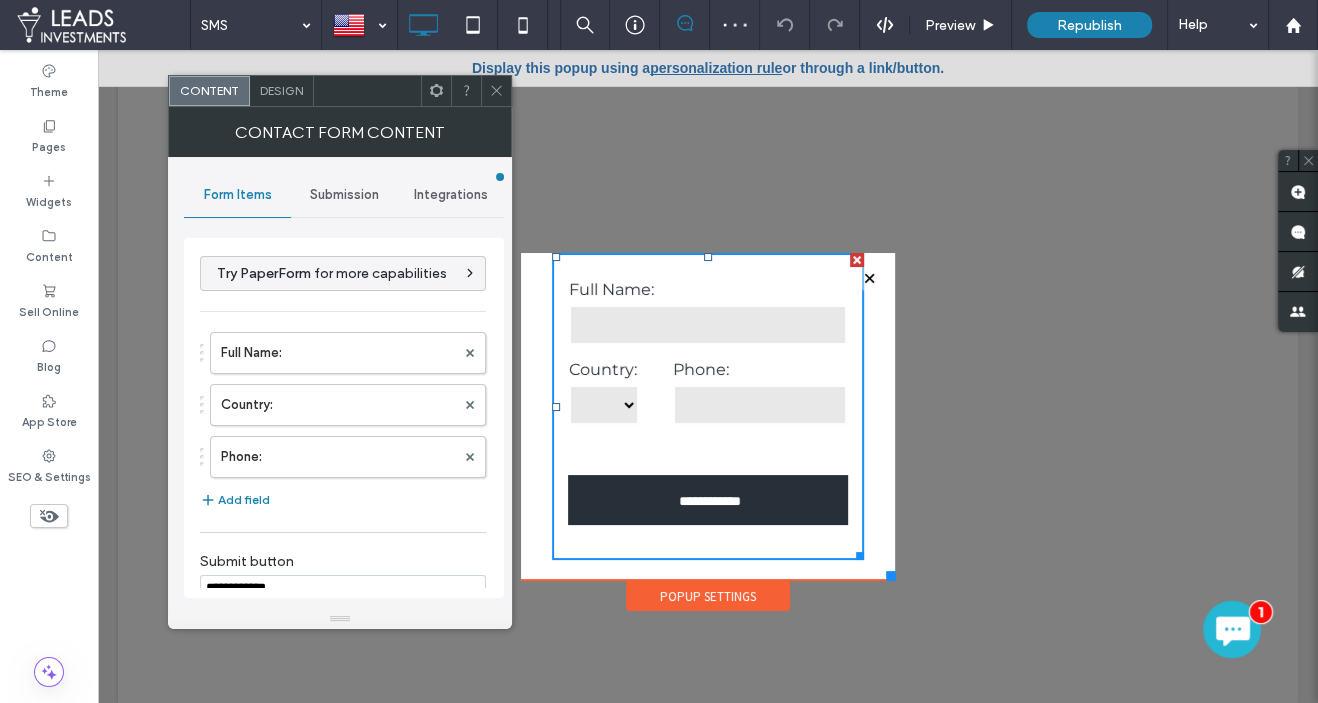 click on "Submission" at bounding box center [344, 195] 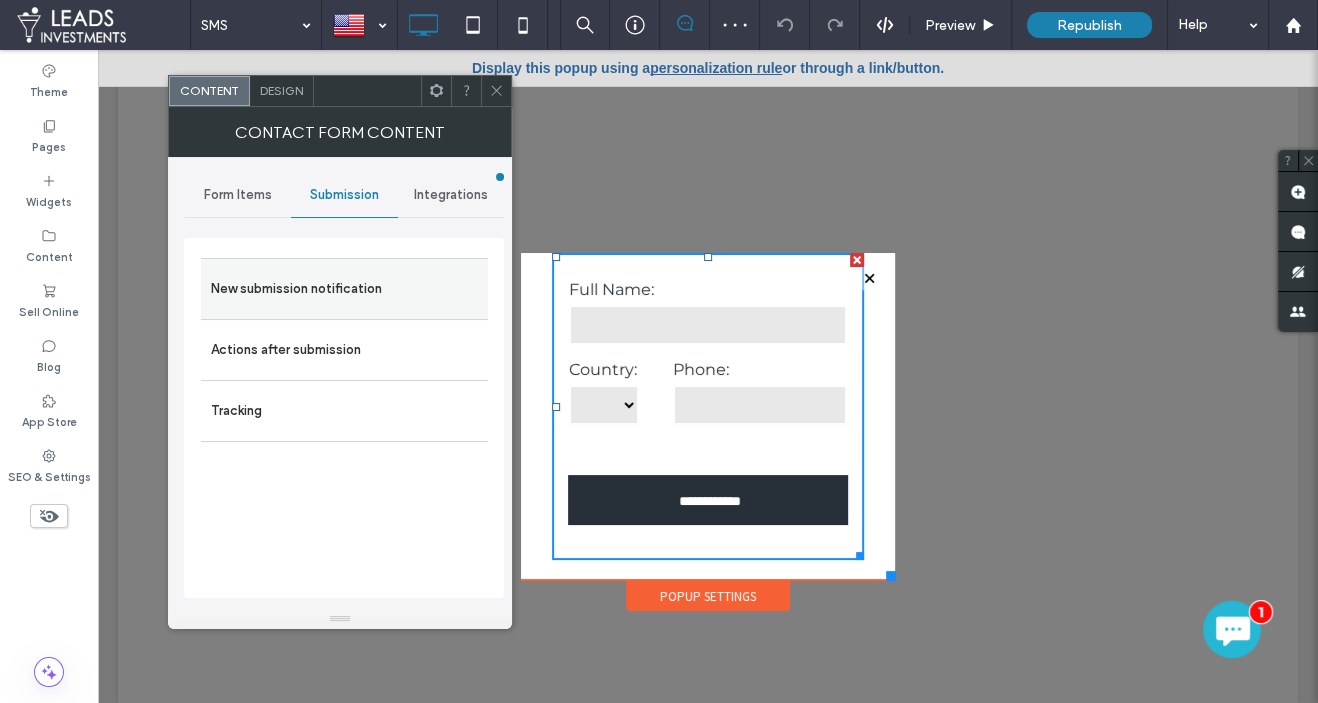 click on "New submission notification" at bounding box center [344, 288] 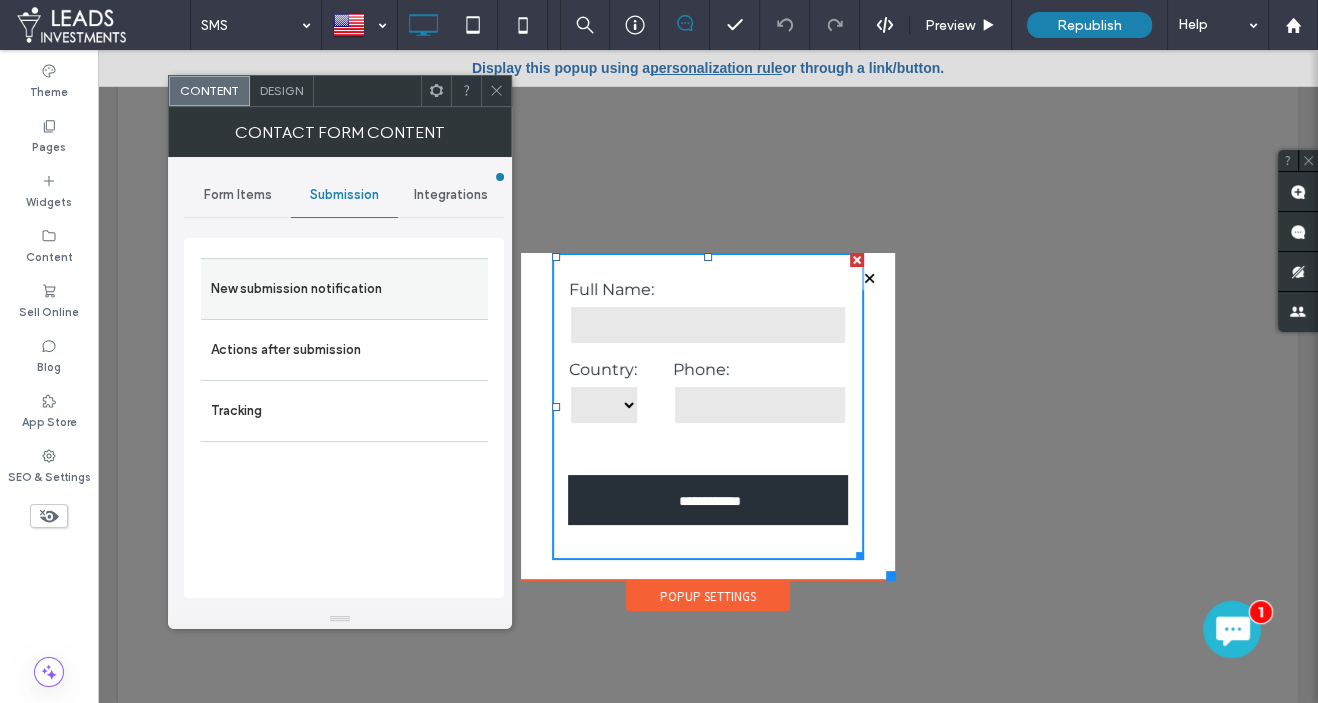 click on "New submission notification" at bounding box center [344, 289] 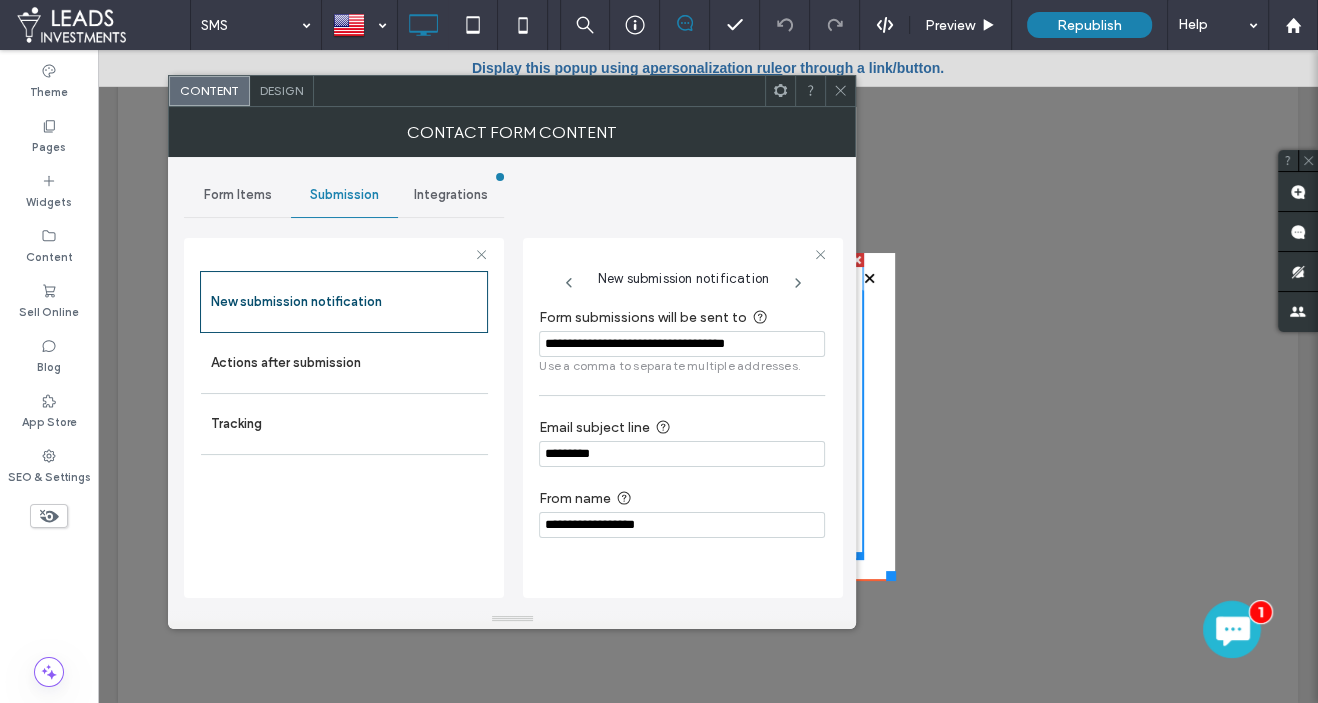 drag, startPoint x: 681, startPoint y: 341, endPoint x: 513, endPoint y: 339, distance: 168.0119 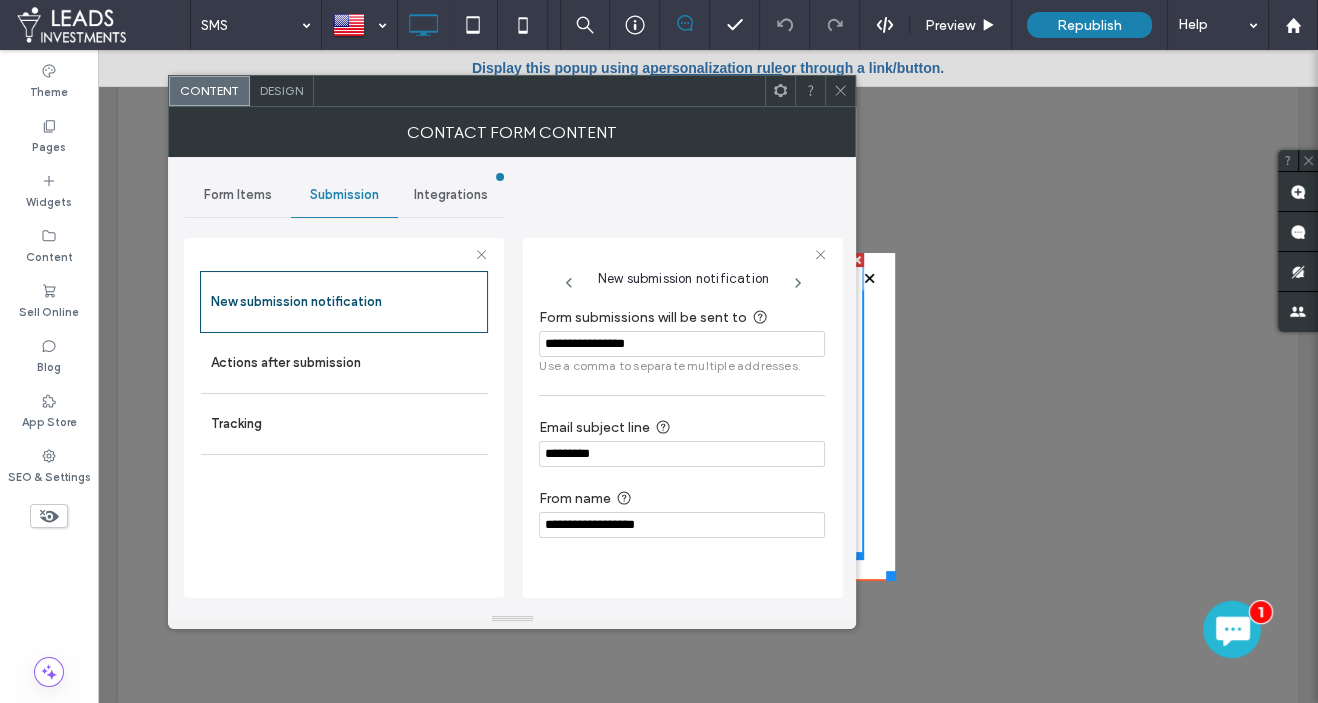 type on "**********" 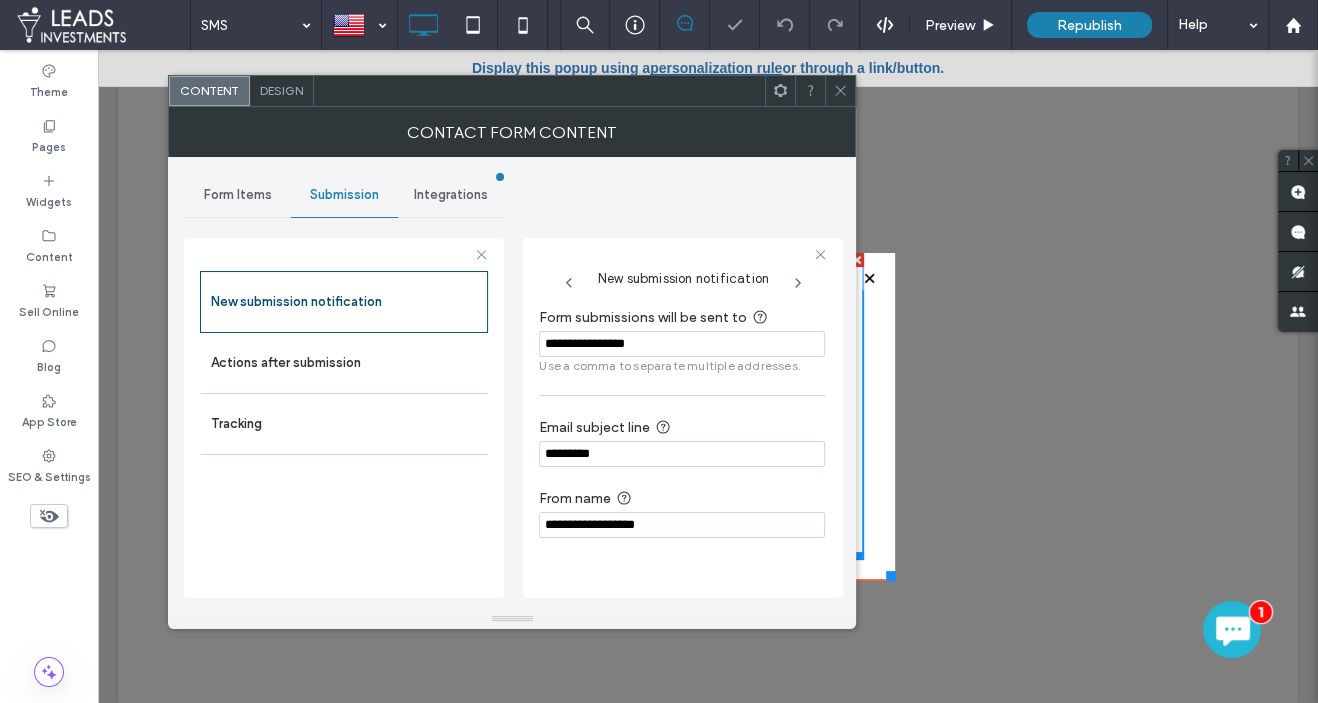 click 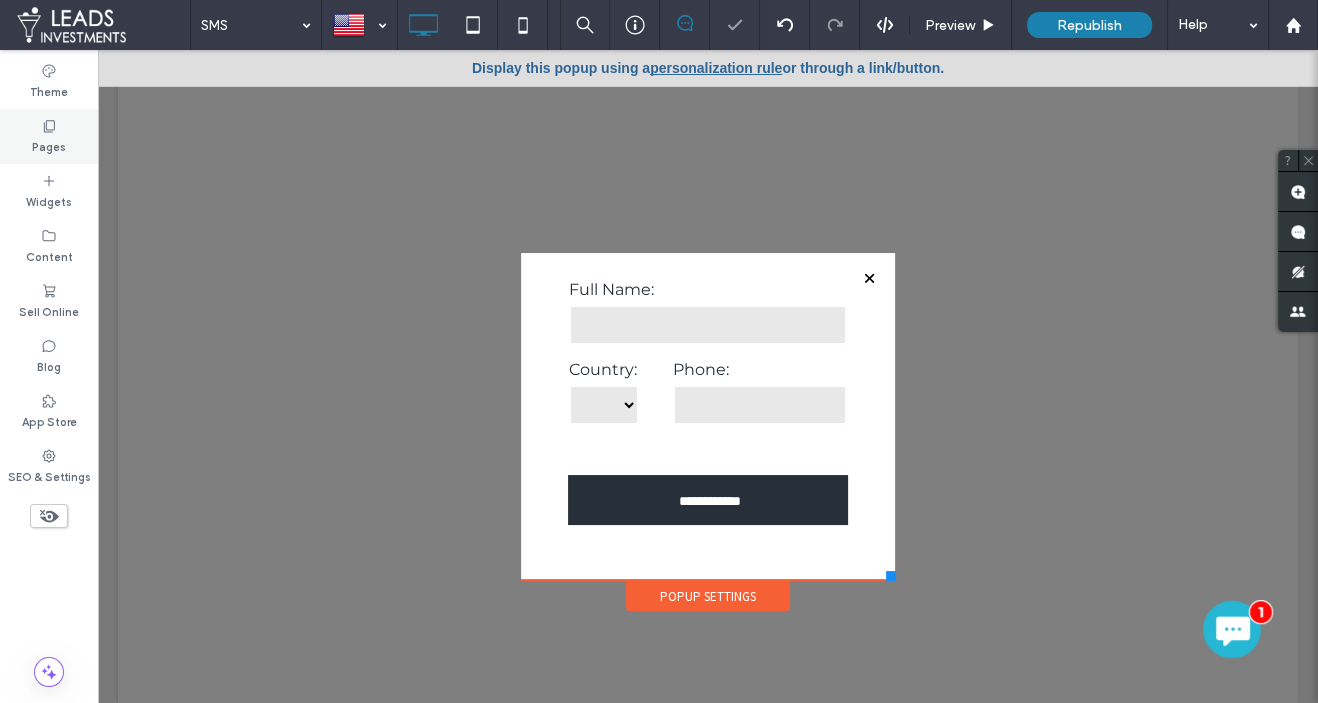 click on "Pages" at bounding box center [49, 136] 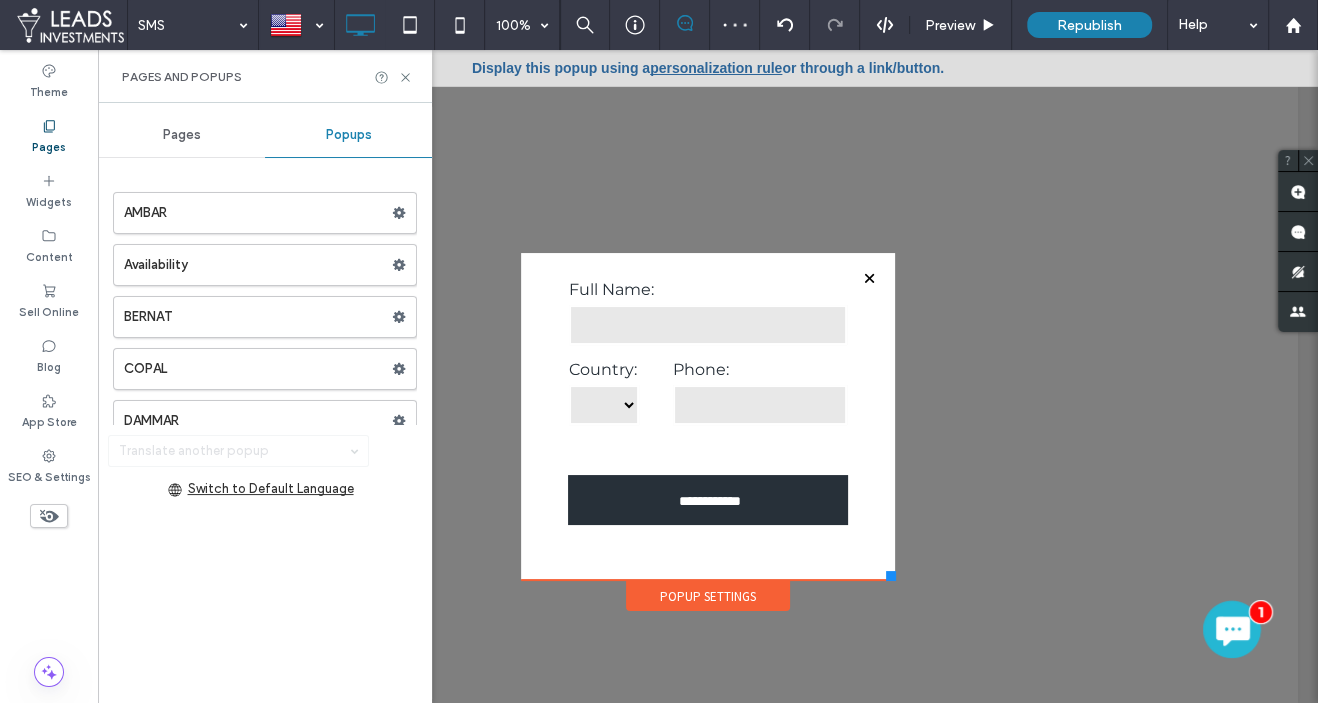 click on "Pages" at bounding box center (182, 135) 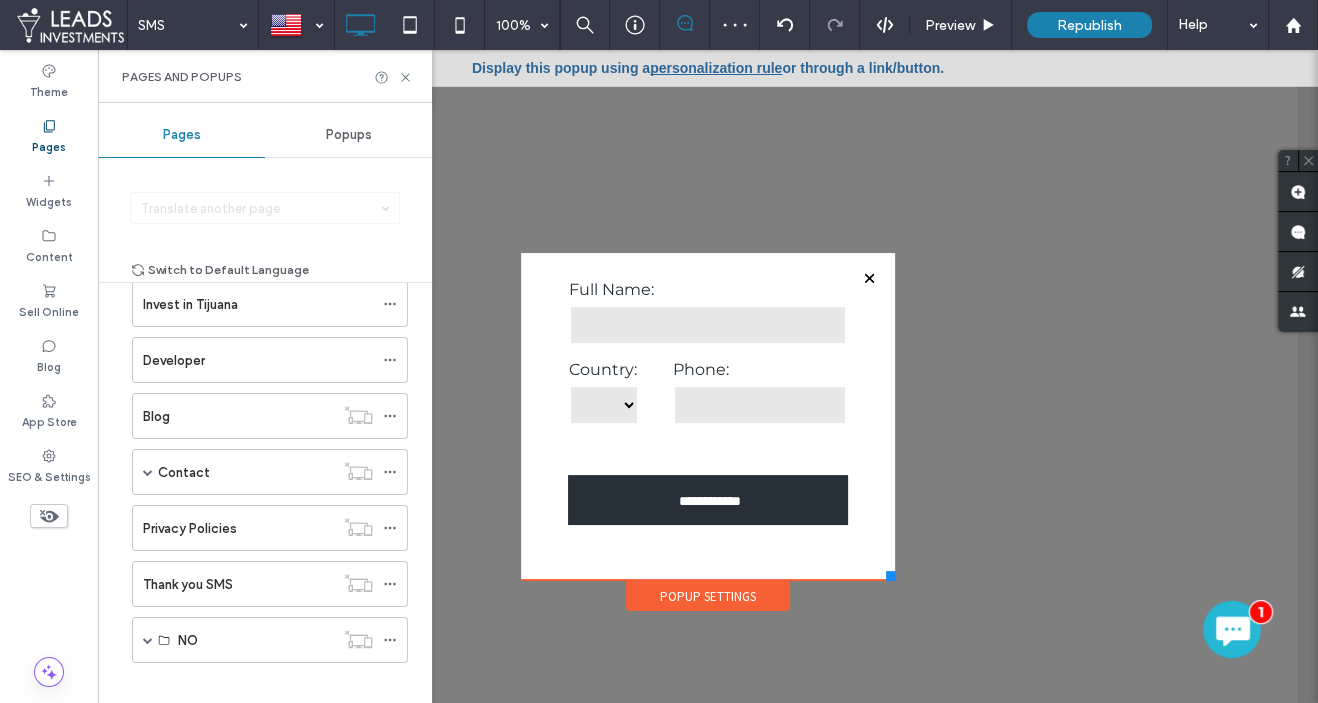 scroll, scrollTop: 212, scrollLeft: 0, axis: vertical 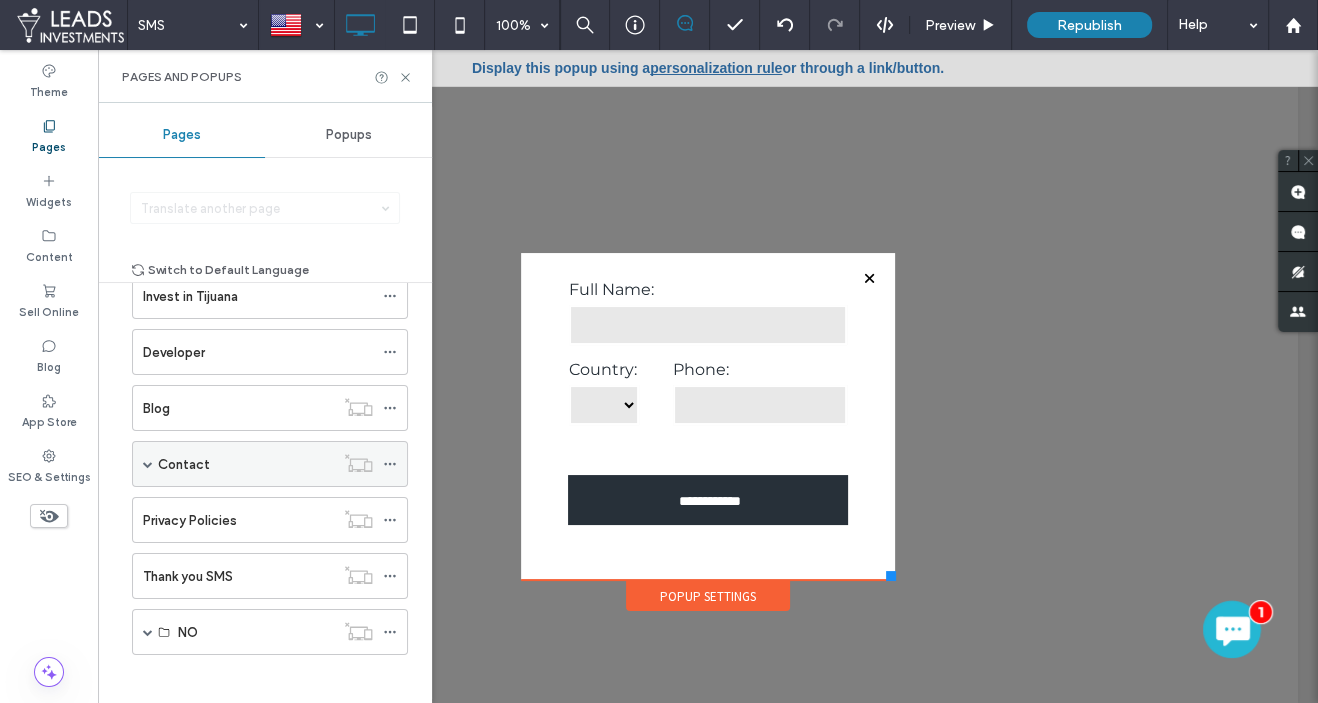 click on "Contact" at bounding box center [246, 464] 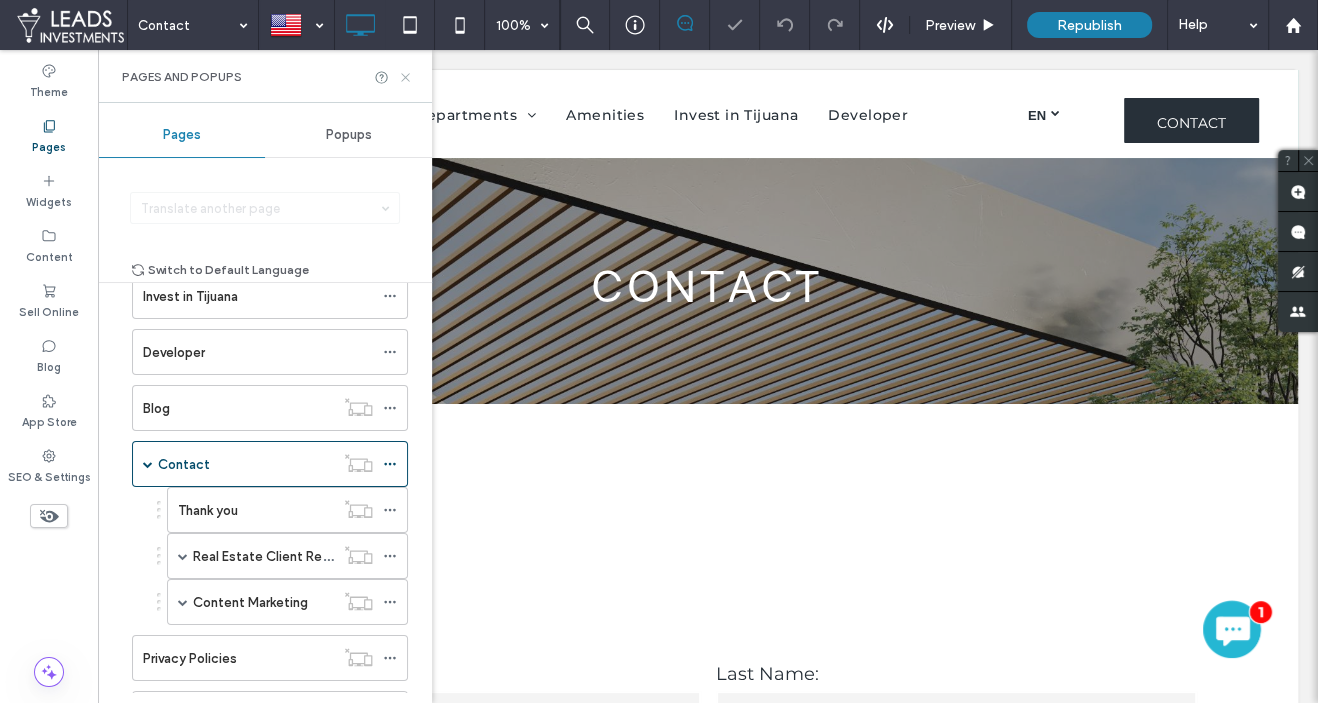 click 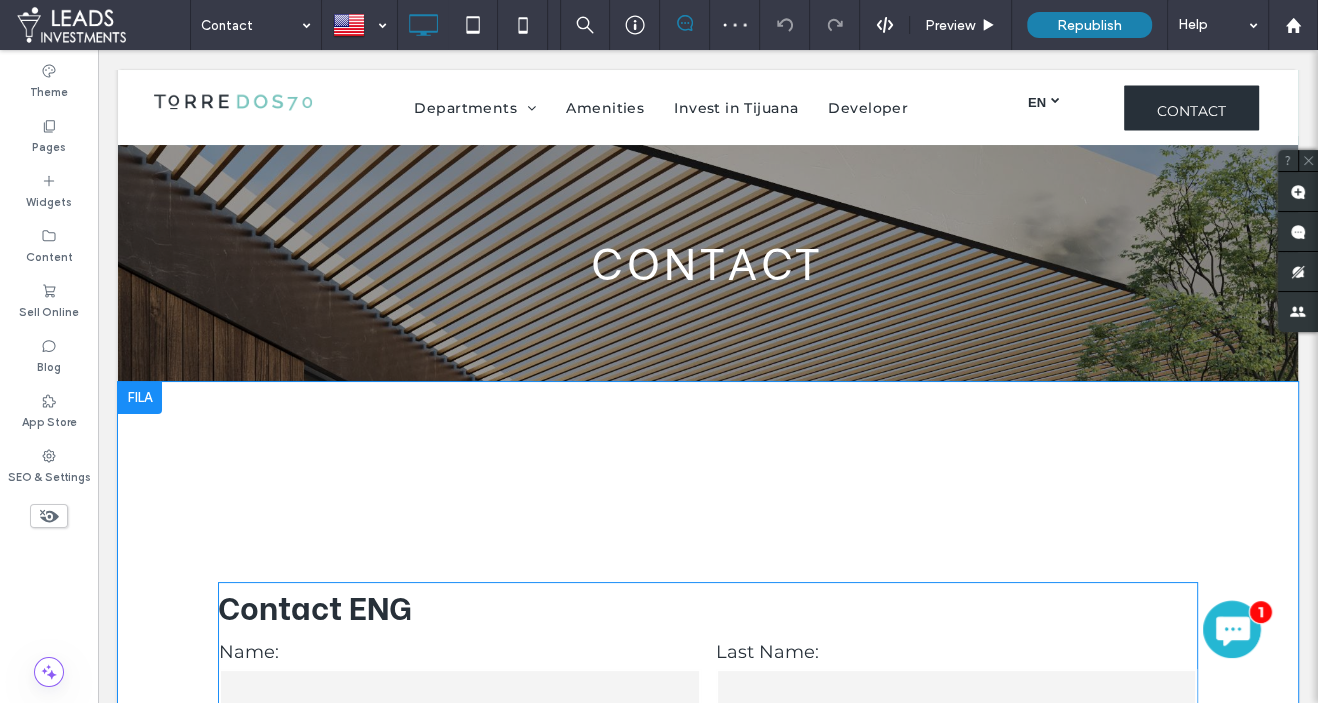 scroll, scrollTop: 351, scrollLeft: 0, axis: vertical 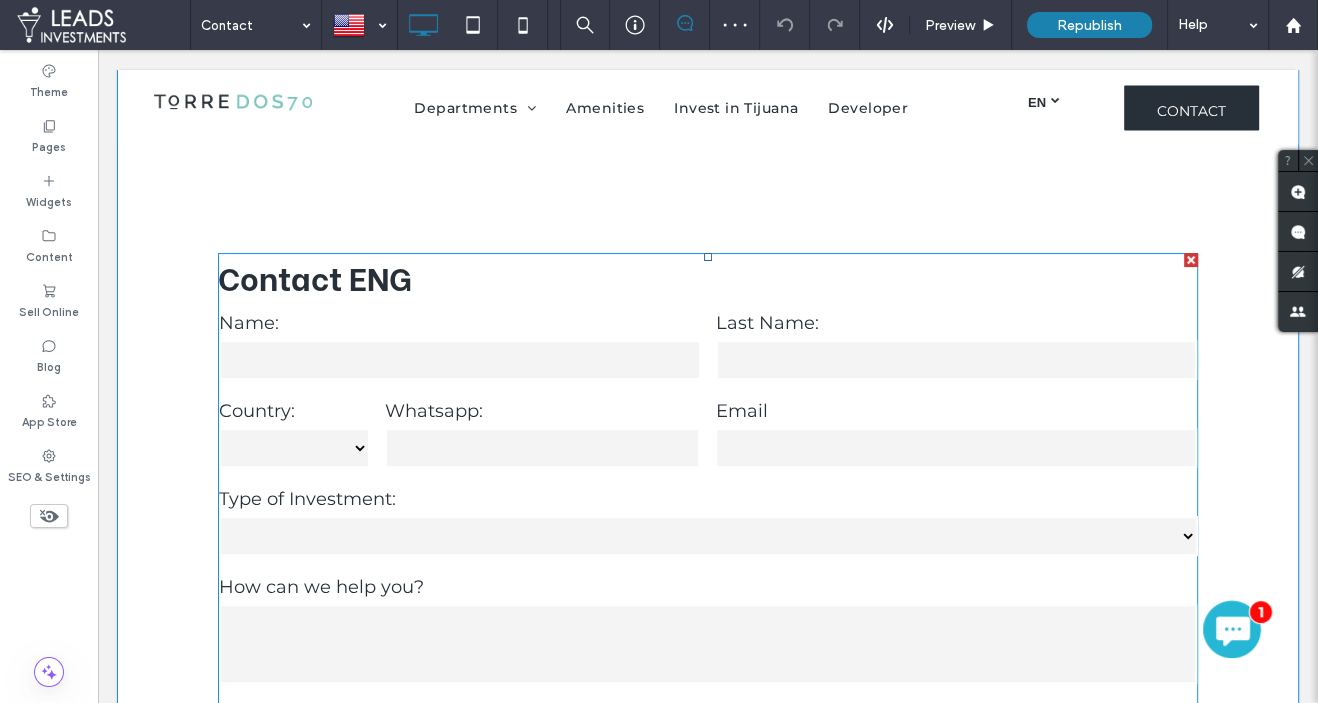 click at bounding box center [543, 448] 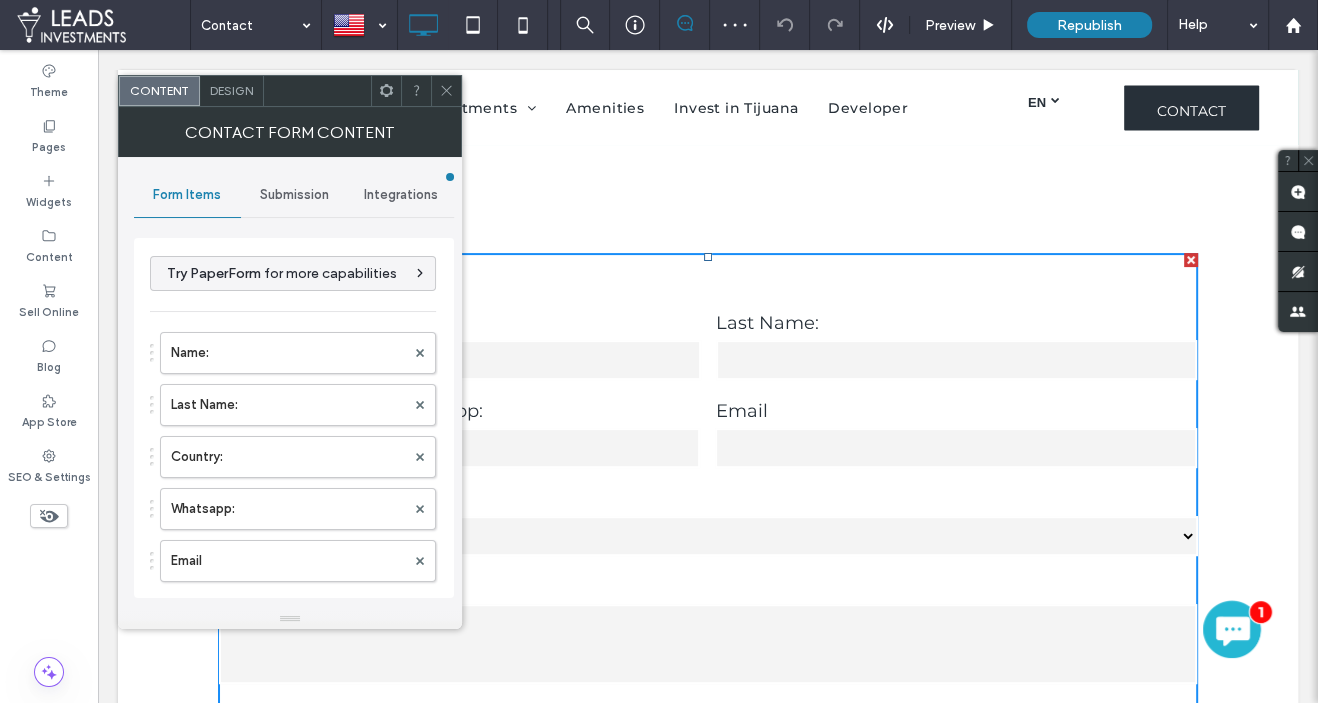 type on "*******" 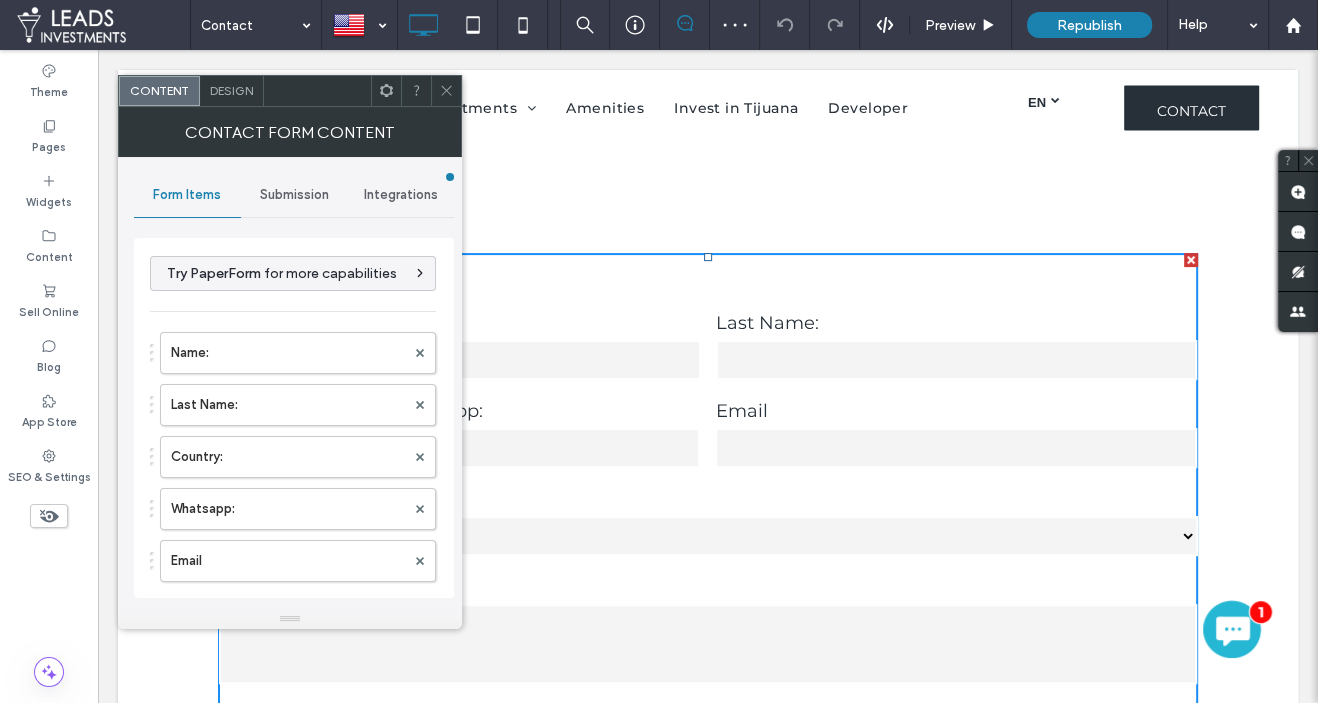 click on "Submission" at bounding box center [294, 195] 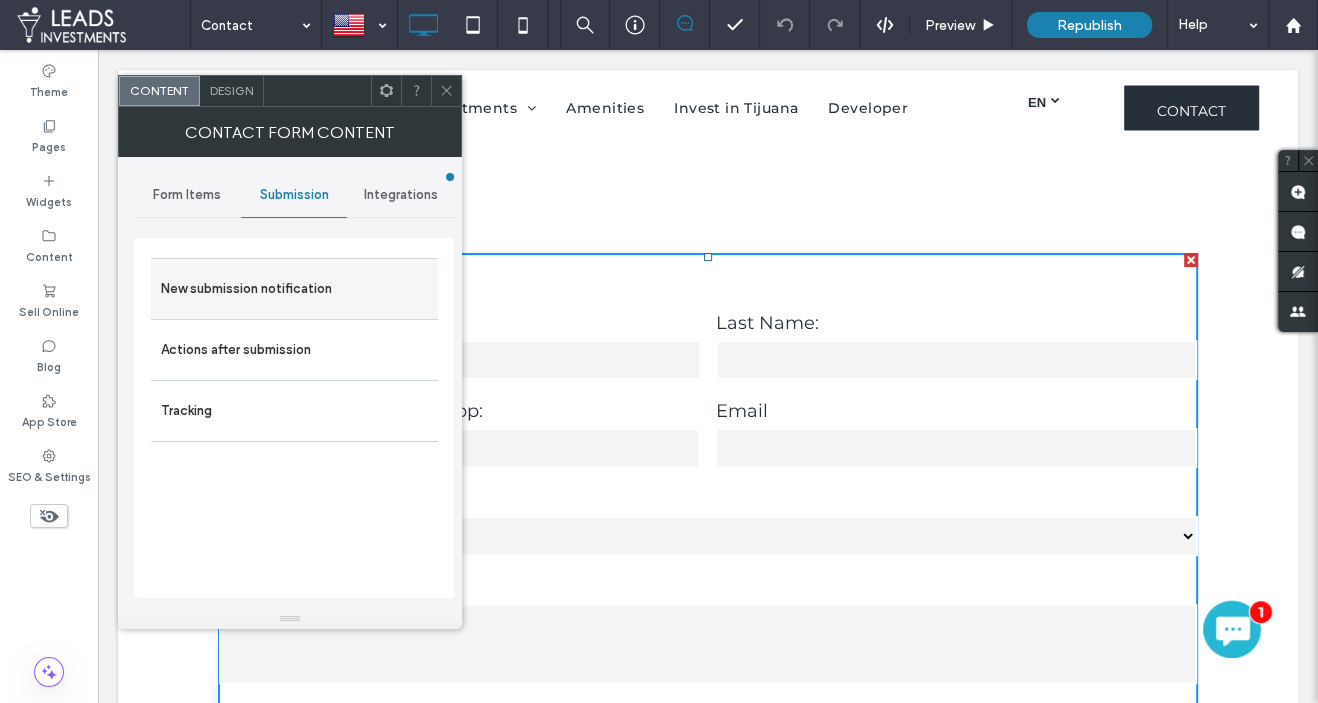 click on "New submission notification" at bounding box center (294, 289) 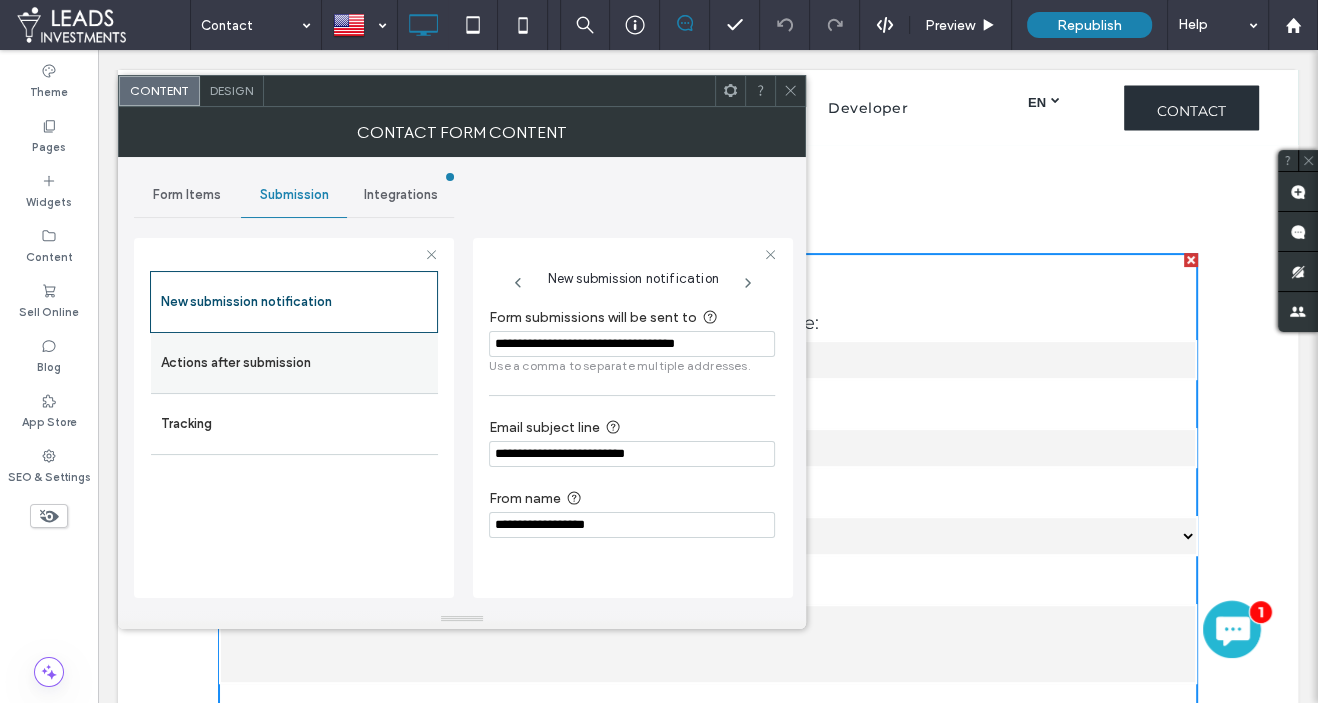drag, startPoint x: 631, startPoint y: 343, endPoint x: 425, endPoint y: 330, distance: 206.40979 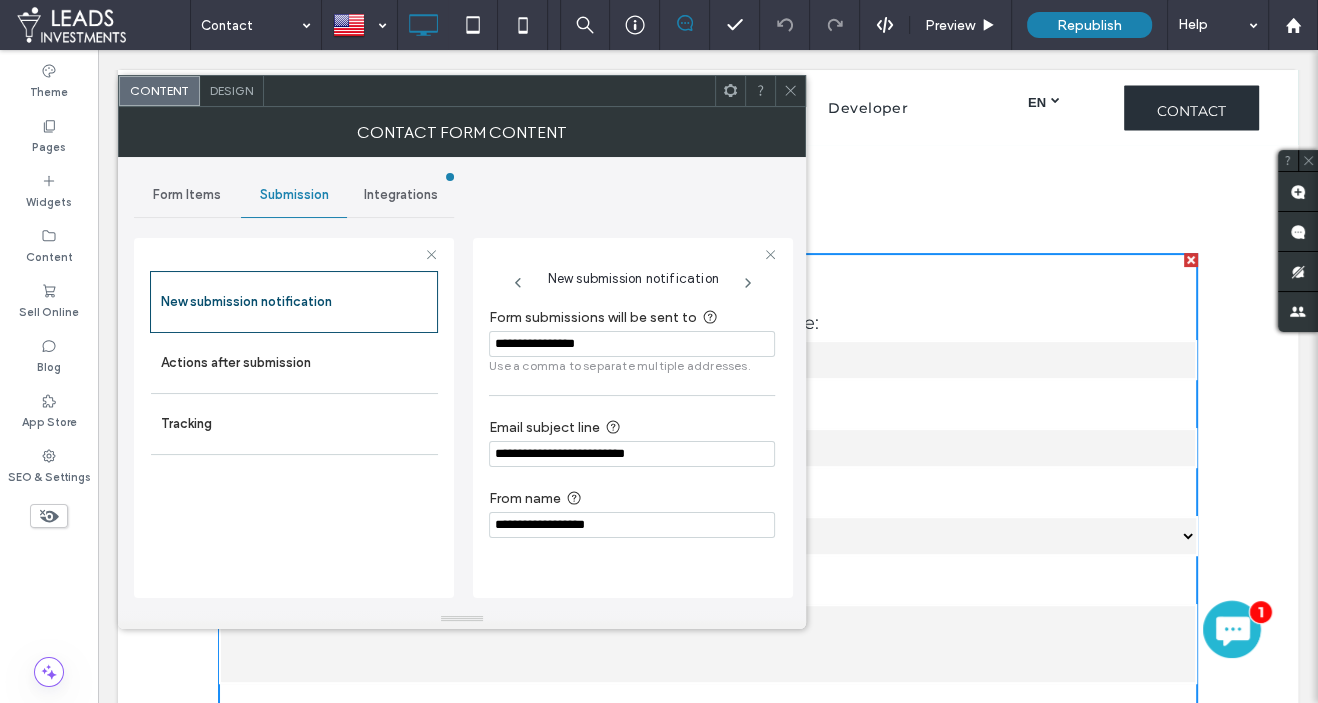 type on "**********" 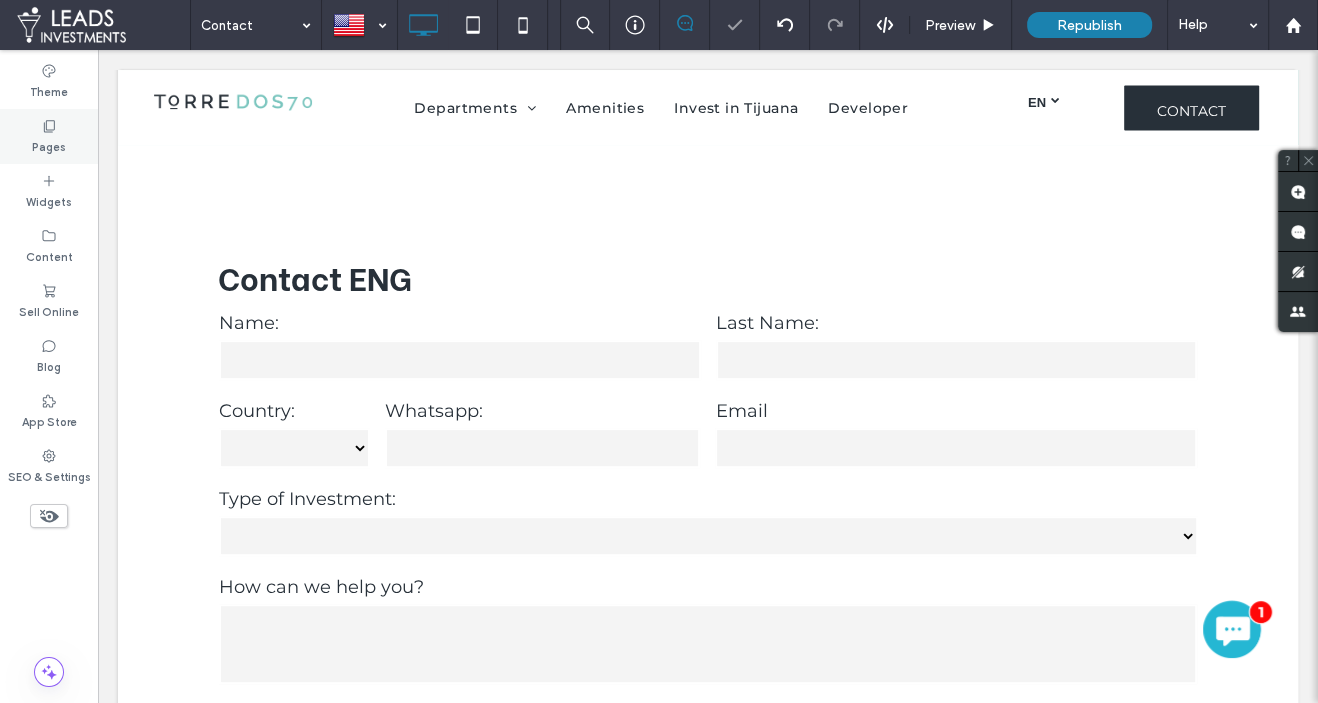 click on "Pages" at bounding box center (49, 136) 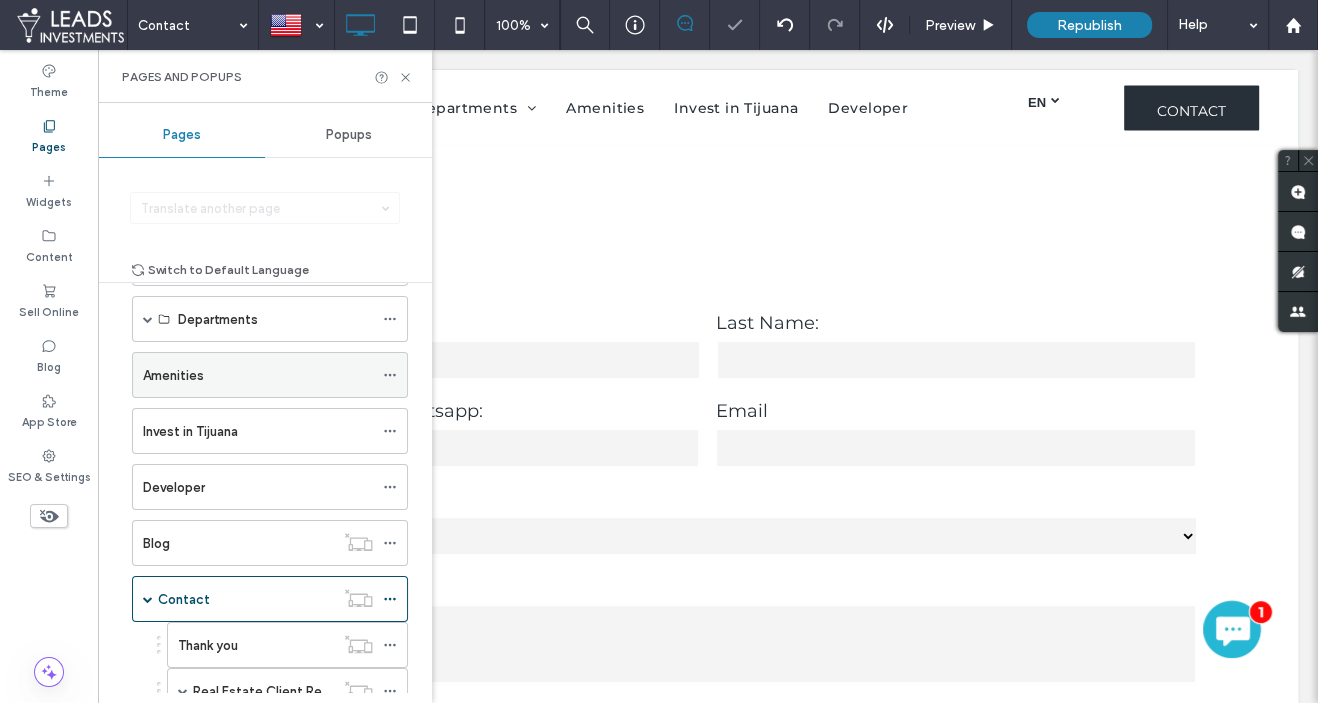 scroll, scrollTop: 206, scrollLeft: 0, axis: vertical 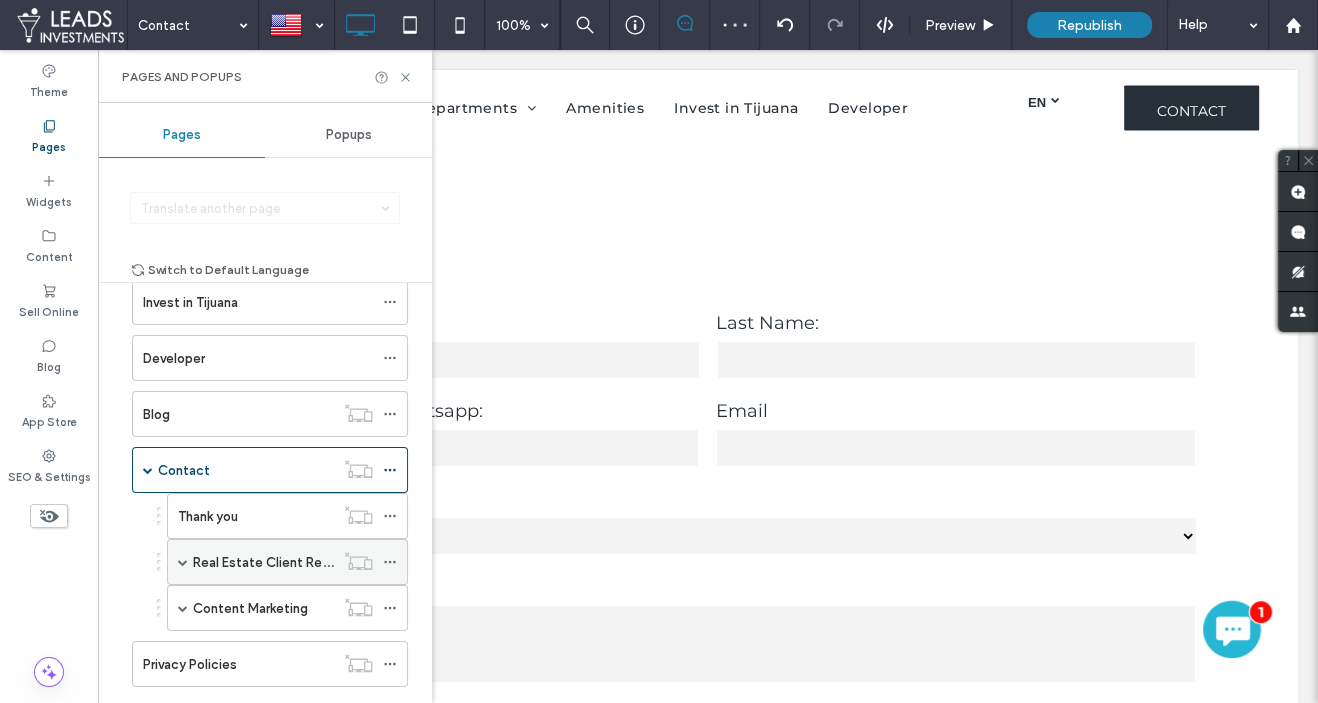 click on "Real Estate Client Registry" at bounding box center (275, 562) 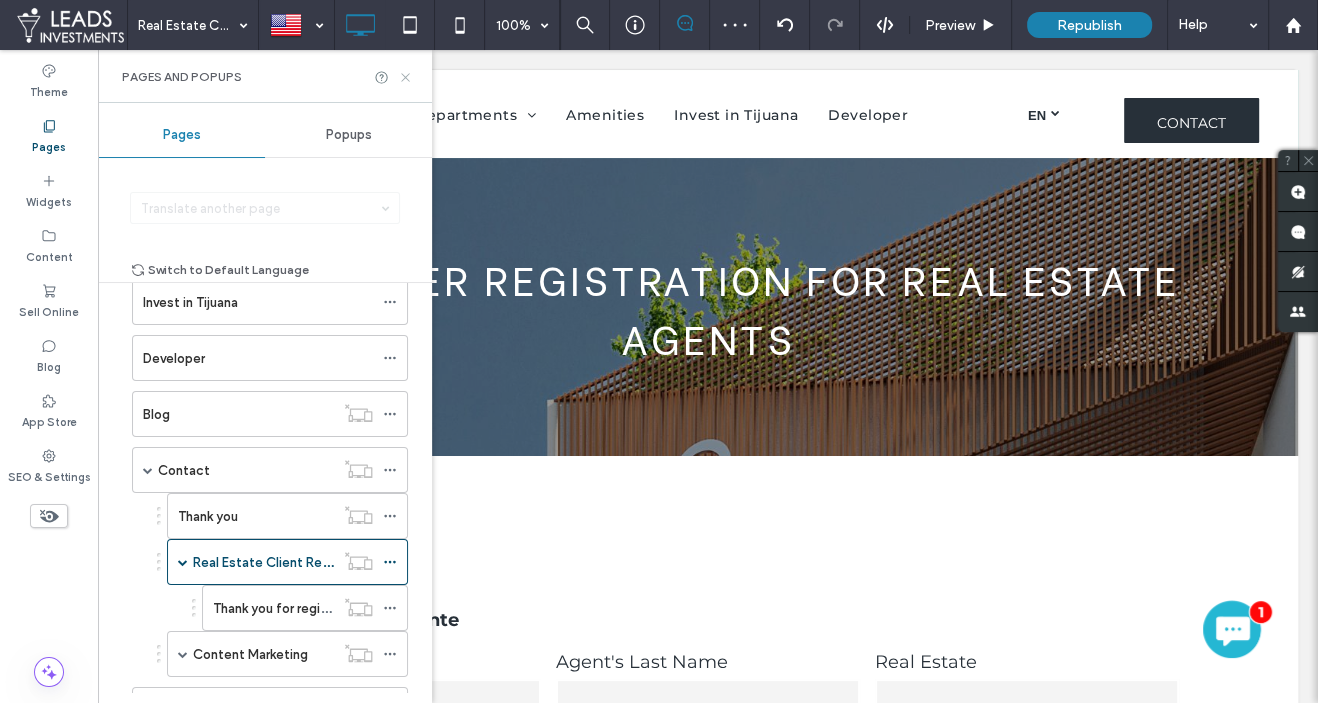 click 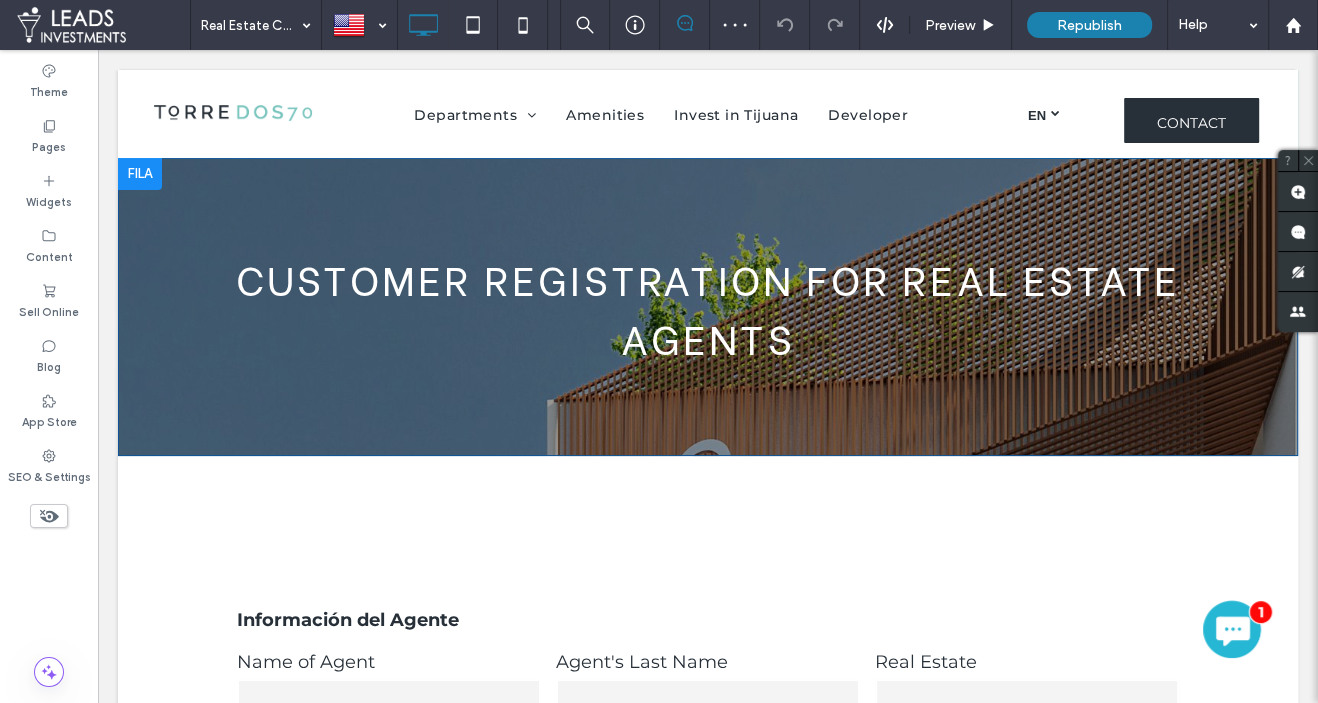 scroll, scrollTop: 0, scrollLeft: 0, axis: both 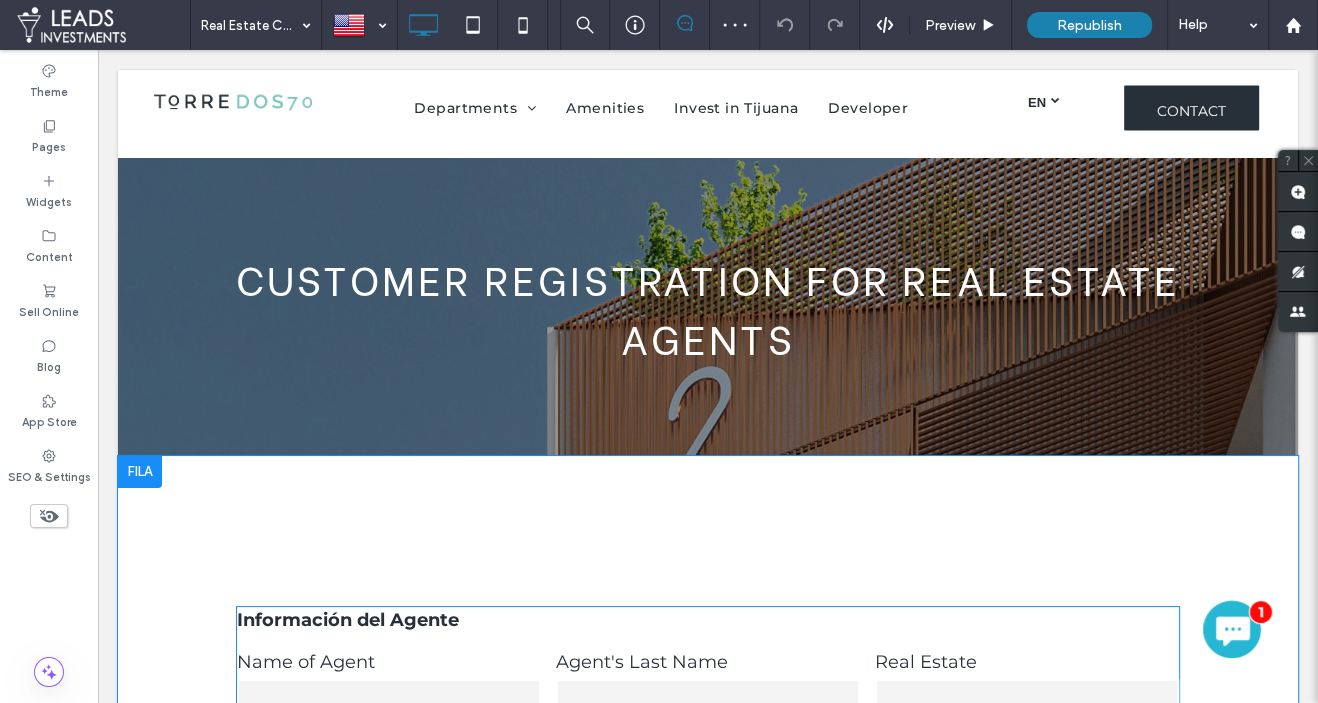 click on "Which advisor is serving you? (If you don't have one, choose one)" at bounding box center (549, 852) 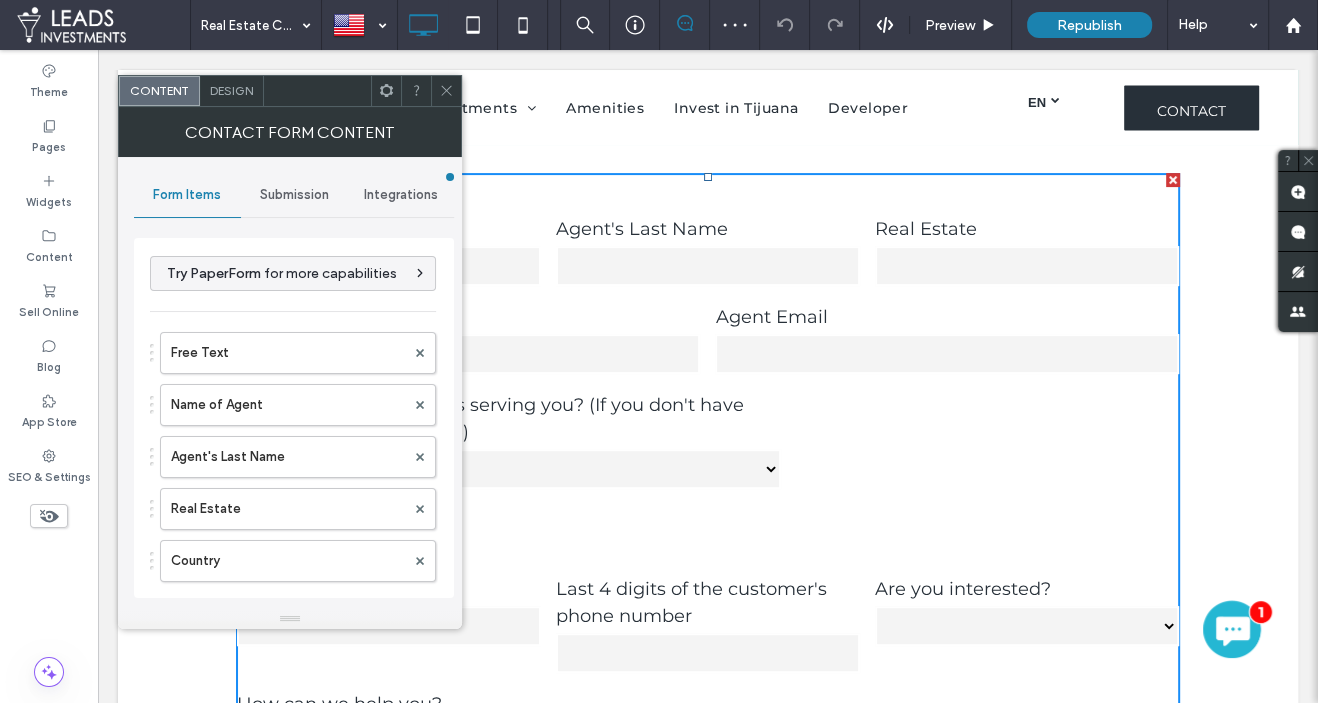 type on "****" 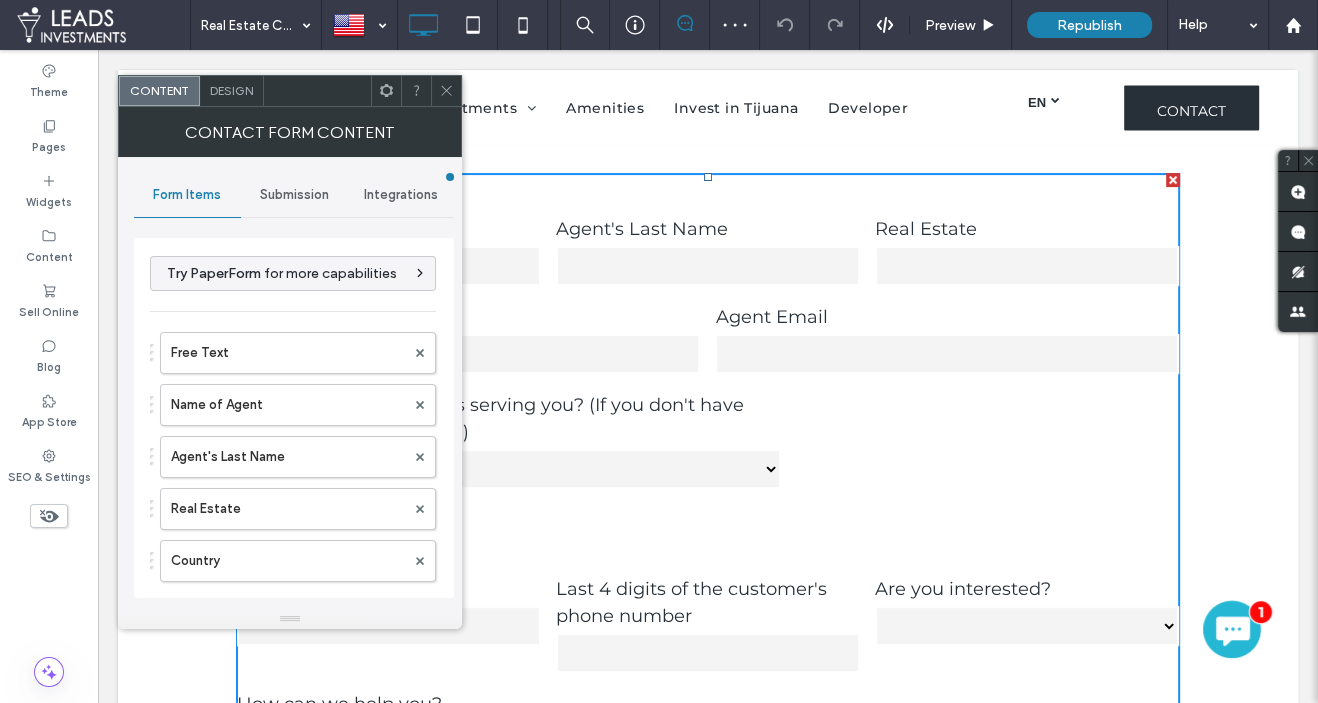 type on "**********" 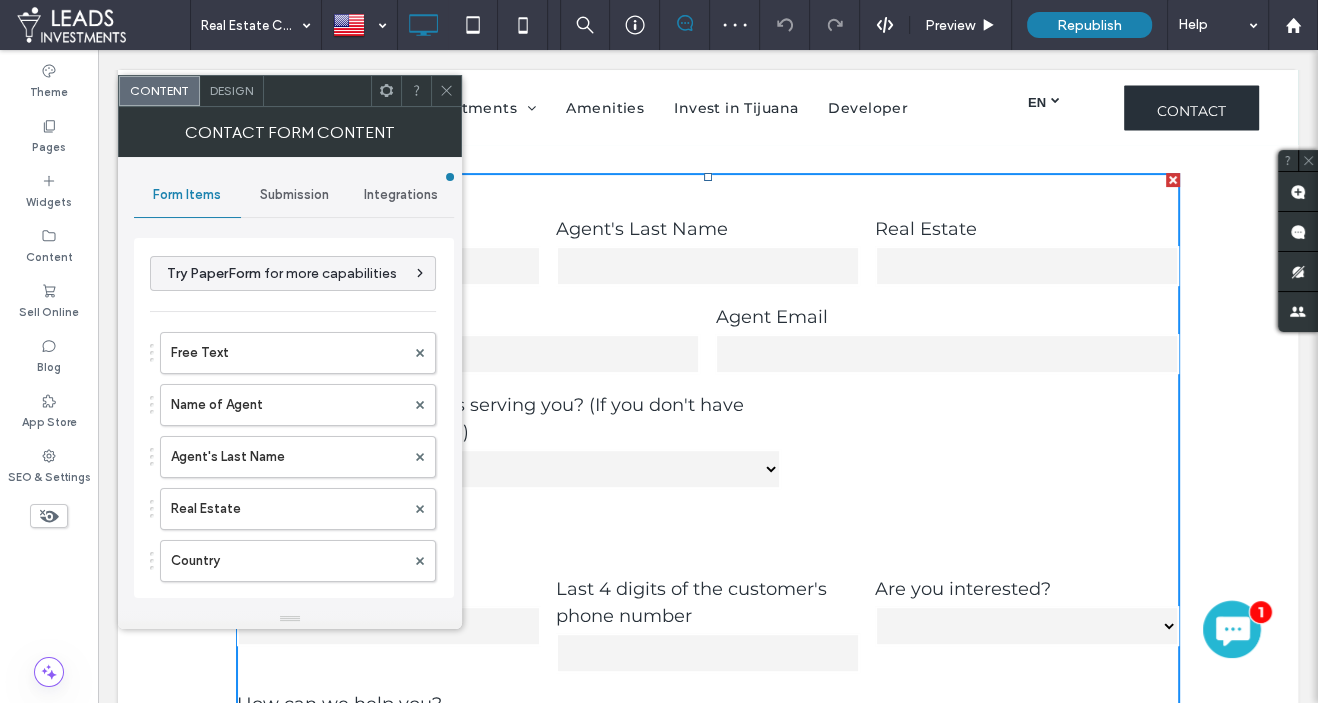 scroll, scrollTop: 408, scrollLeft: 0, axis: vertical 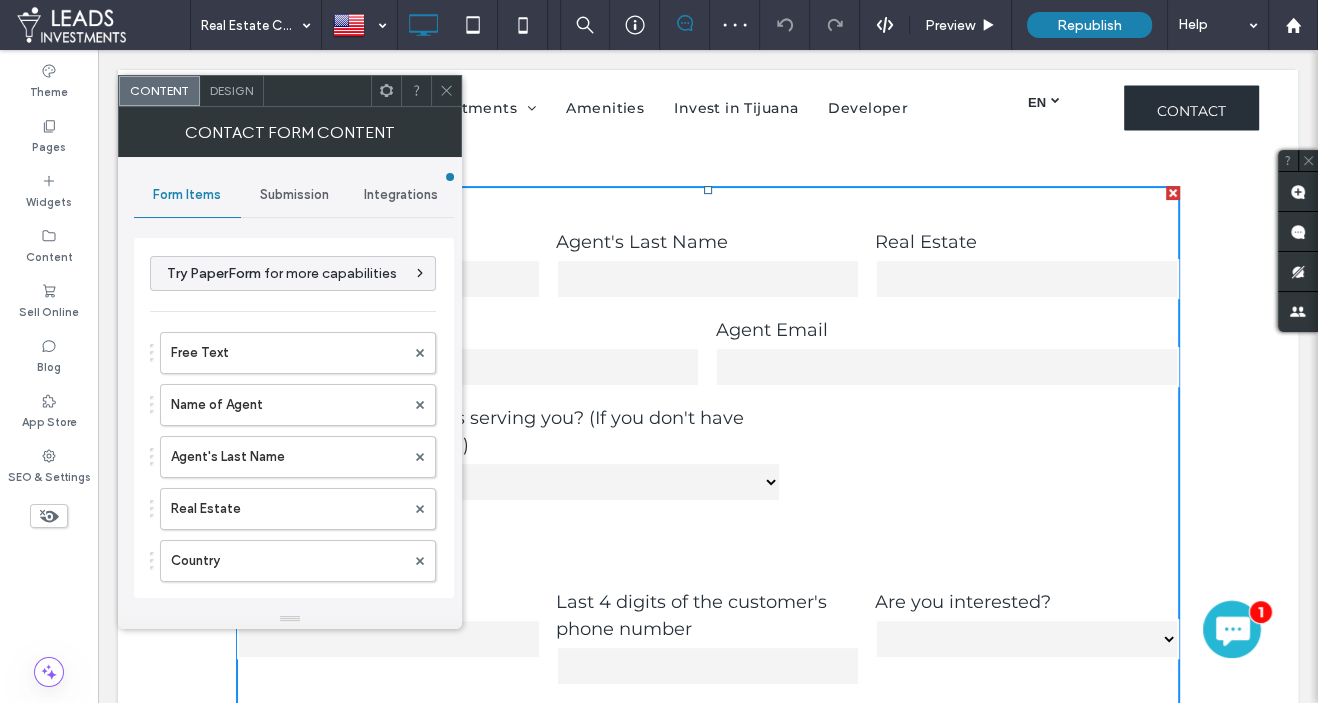 click on "Submission" at bounding box center [293, 195] 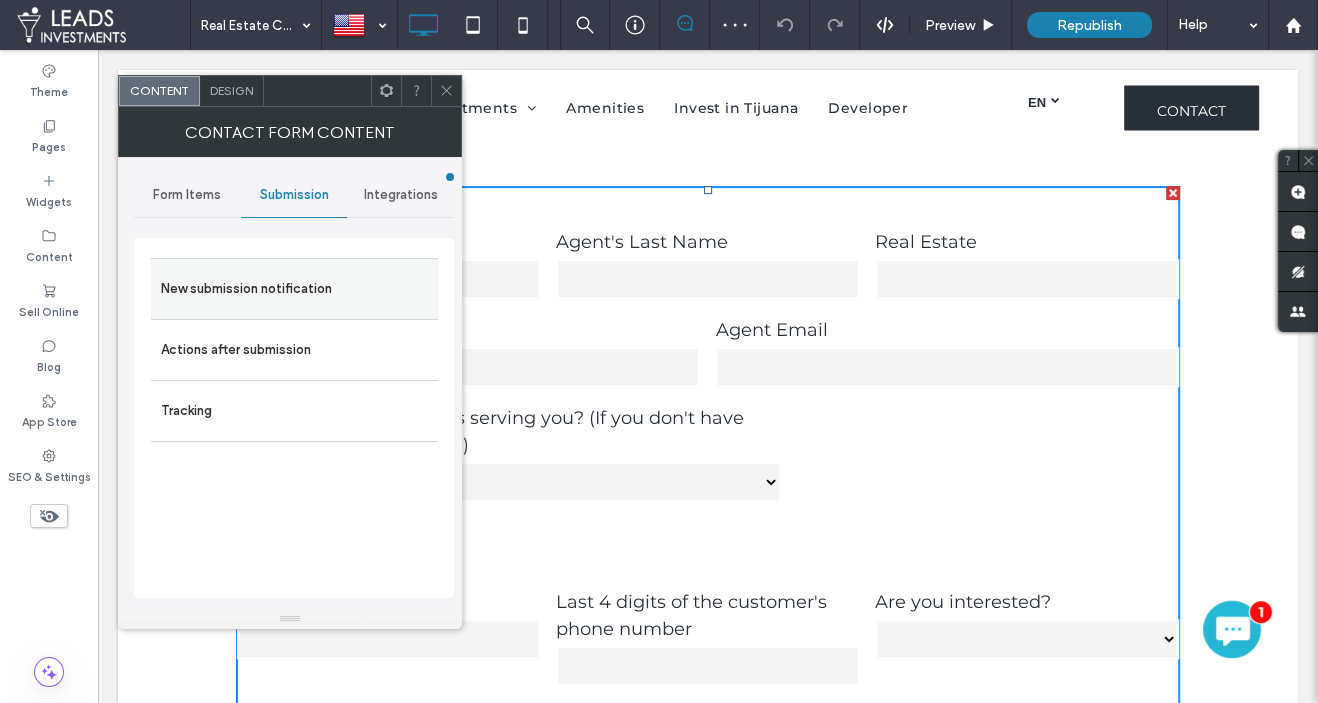 click on "New submission notification" at bounding box center [294, 289] 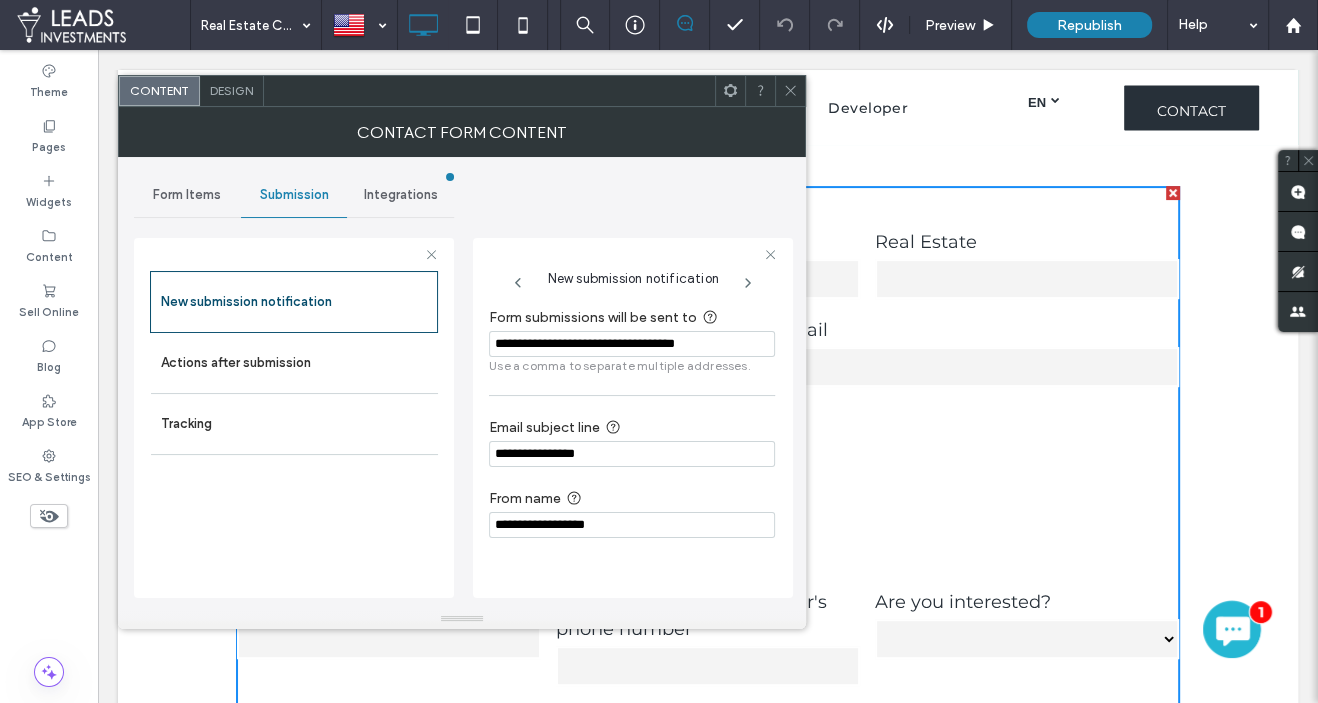 drag, startPoint x: 632, startPoint y: 343, endPoint x: 476, endPoint y: 335, distance: 156.20499 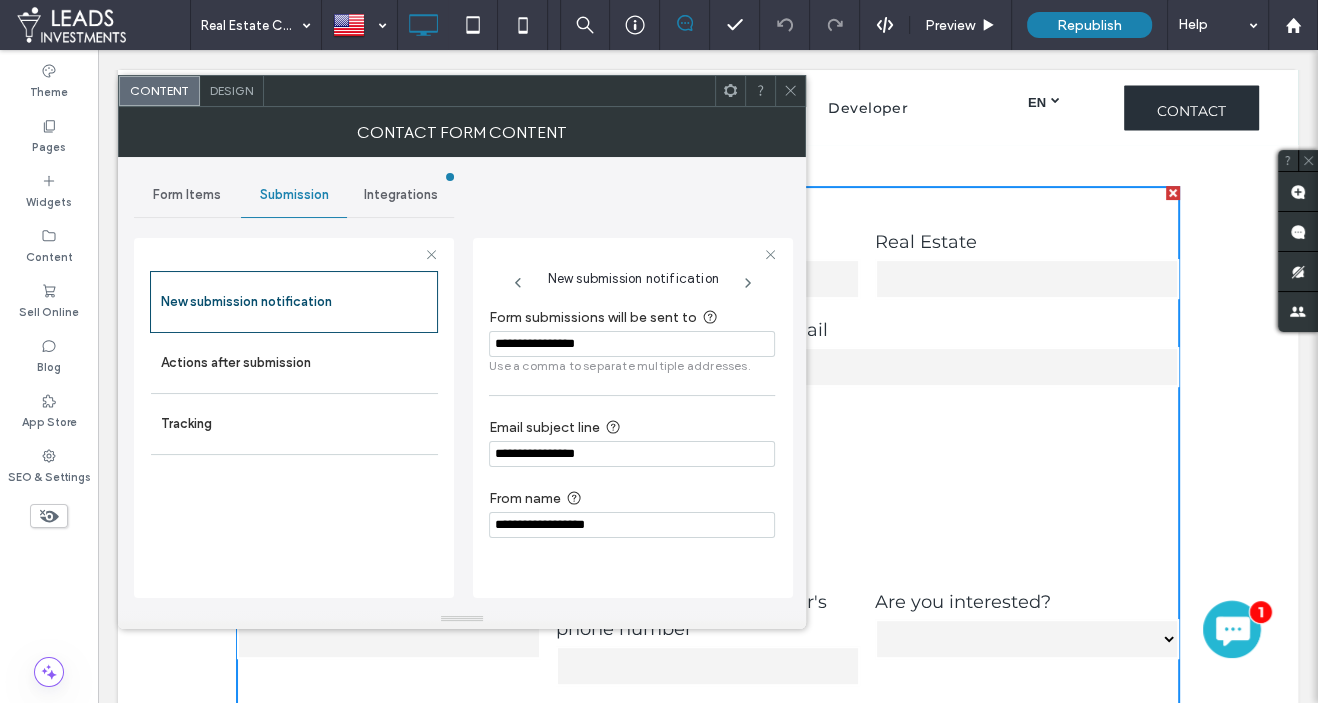 type on "**********" 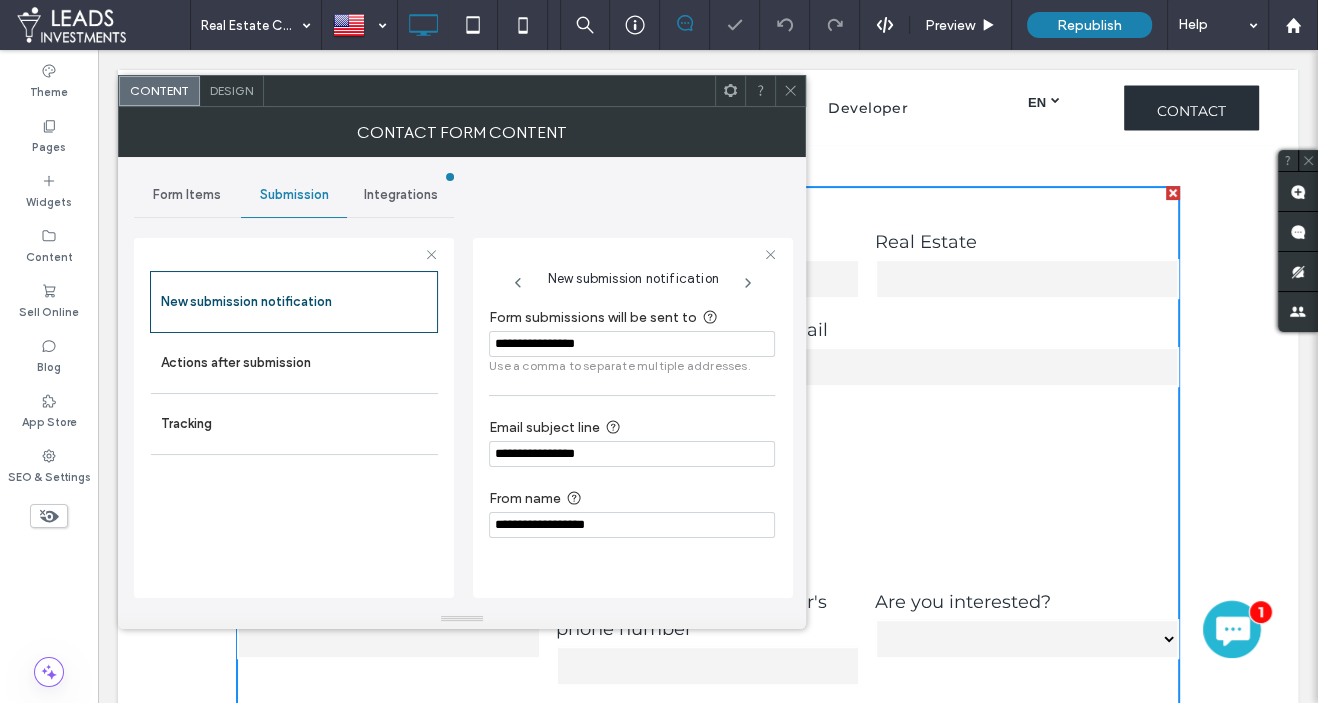 click 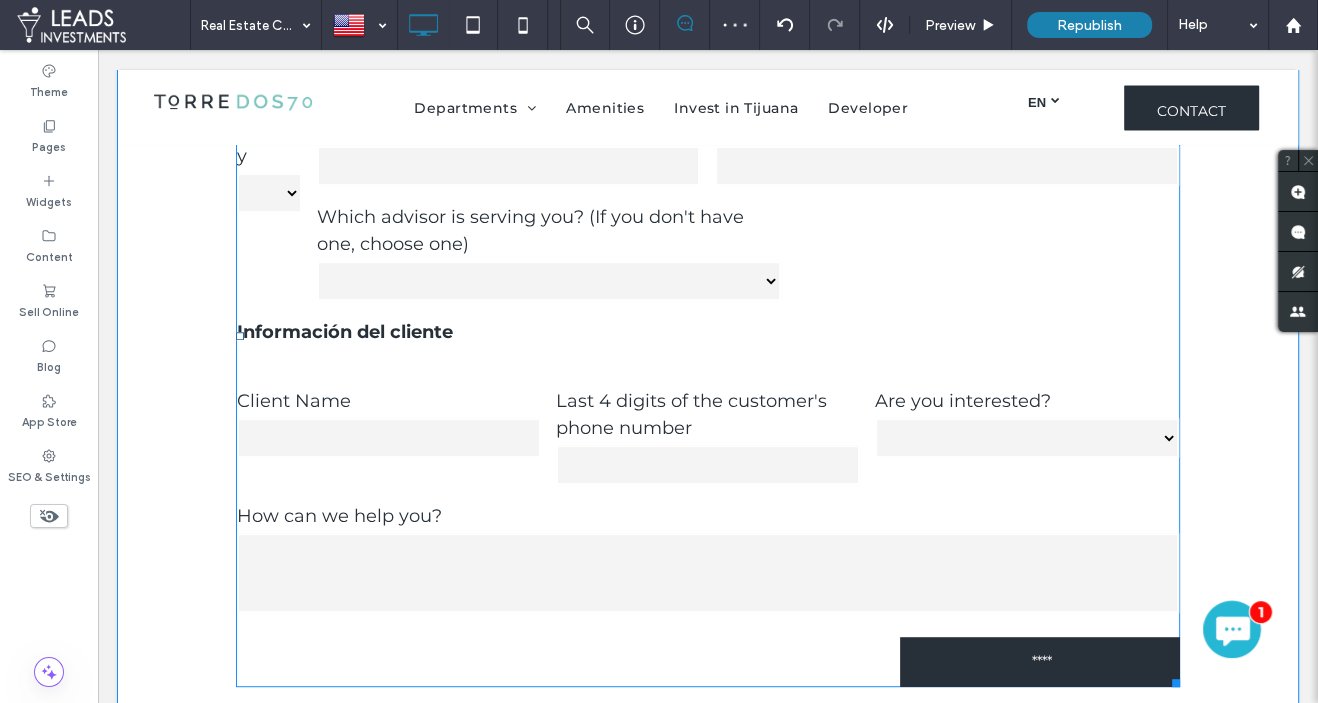scroll, scrollTop: 613, scrollLeft: 0, axis: vertical 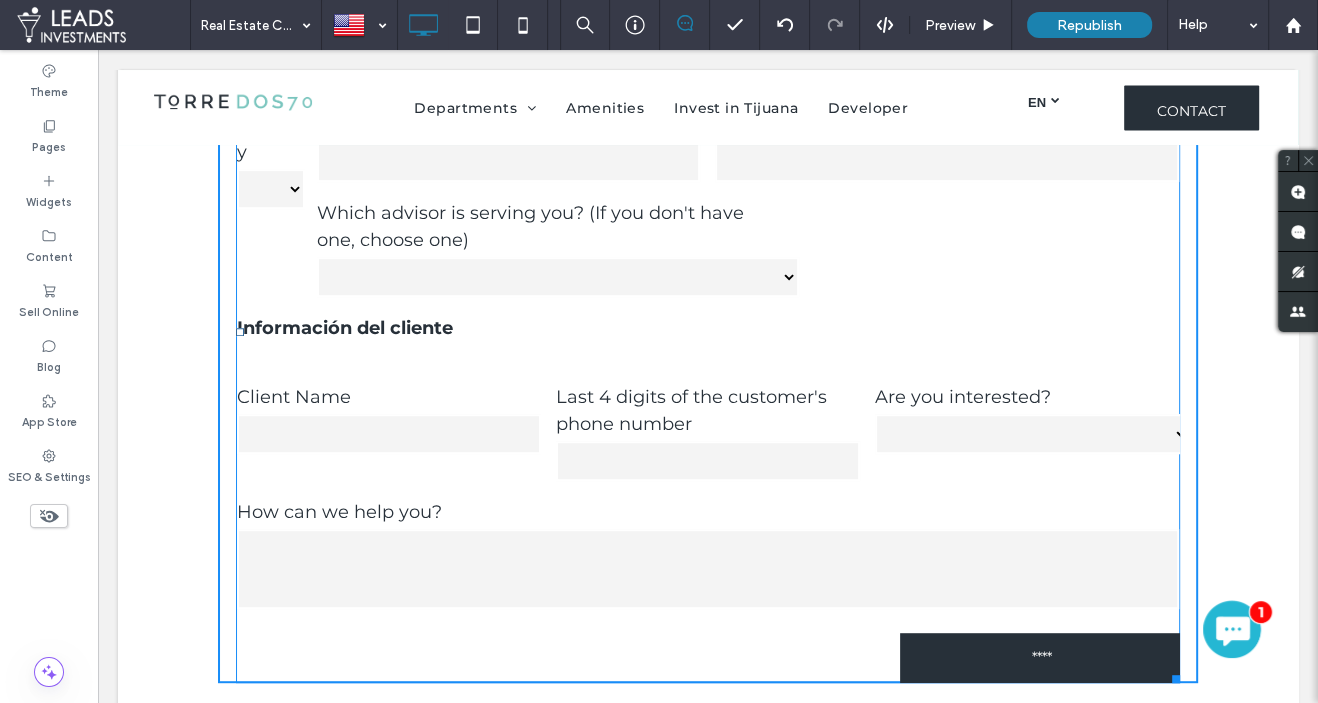 drag, startPoint x: 1177, startPoint y: 676, endPoint x: 1195, endPoint y: 674, distance: 18.110771 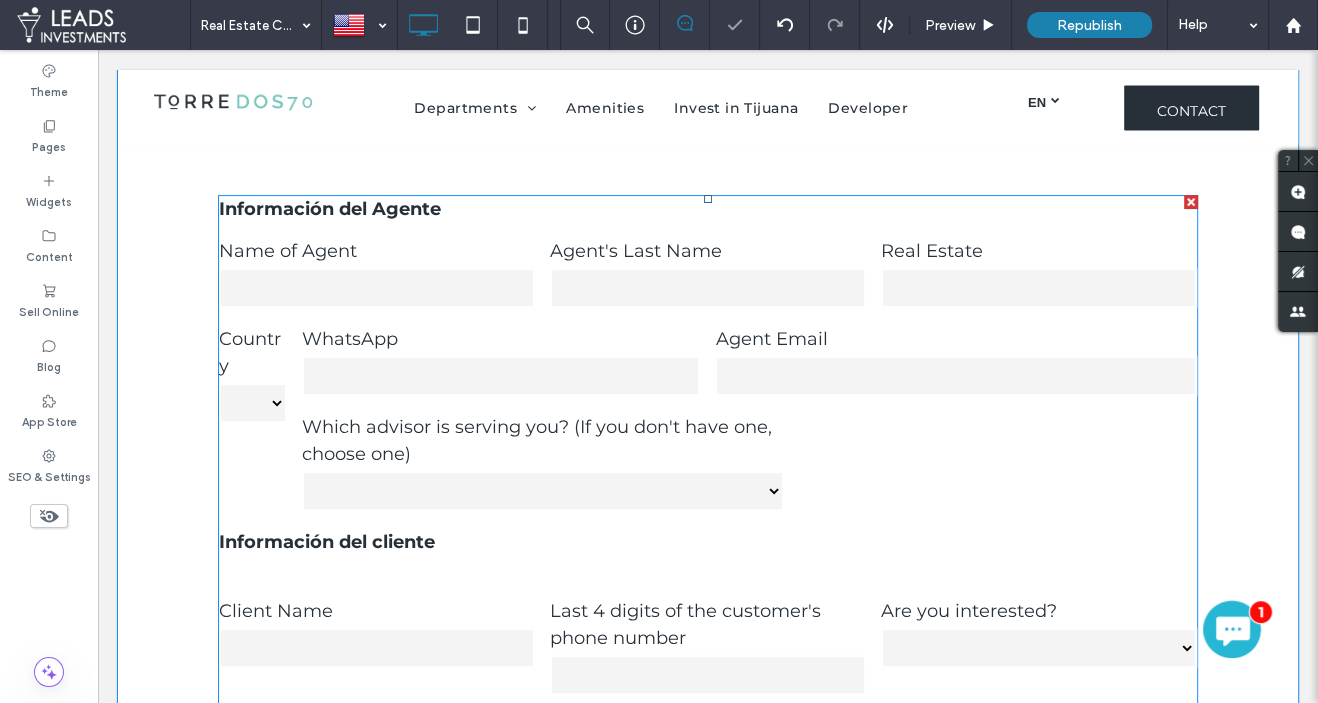 scroll, scrollTop: 372, scrollLeft: 0, axis: vertical 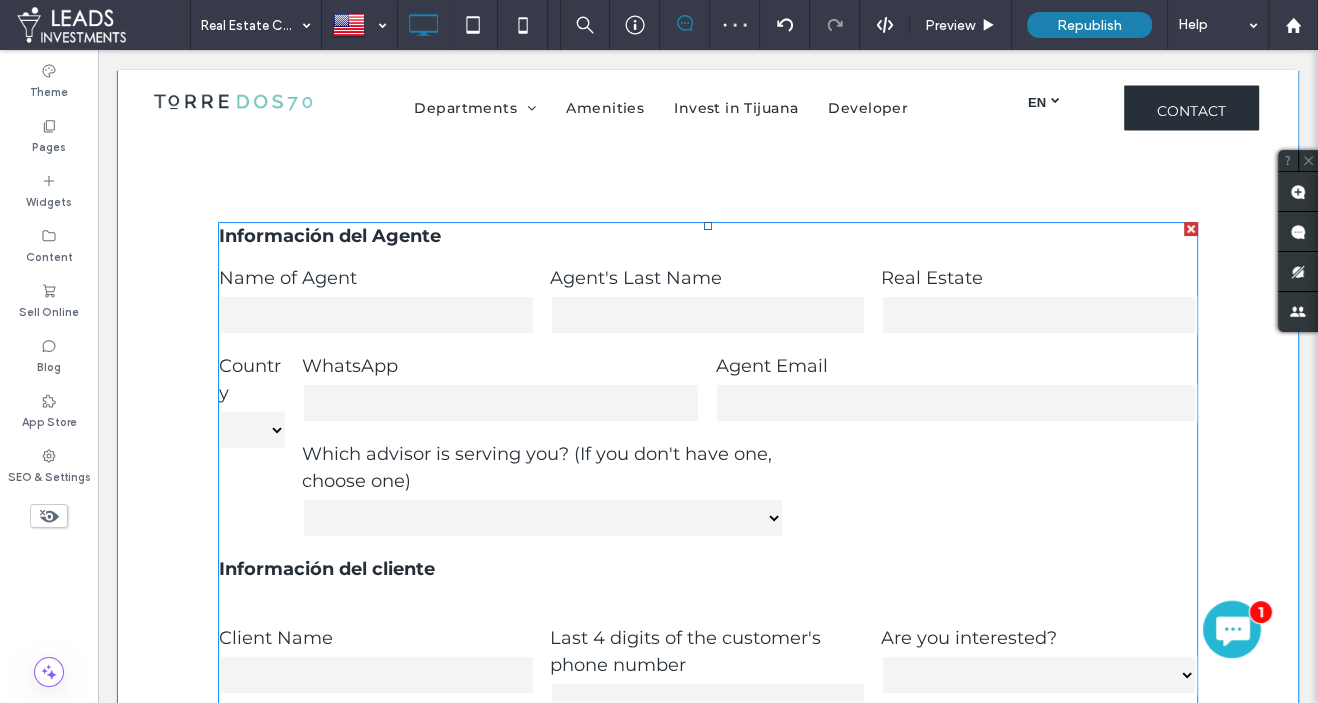 click on "WhatsApp" at bounding box center [501, 389] 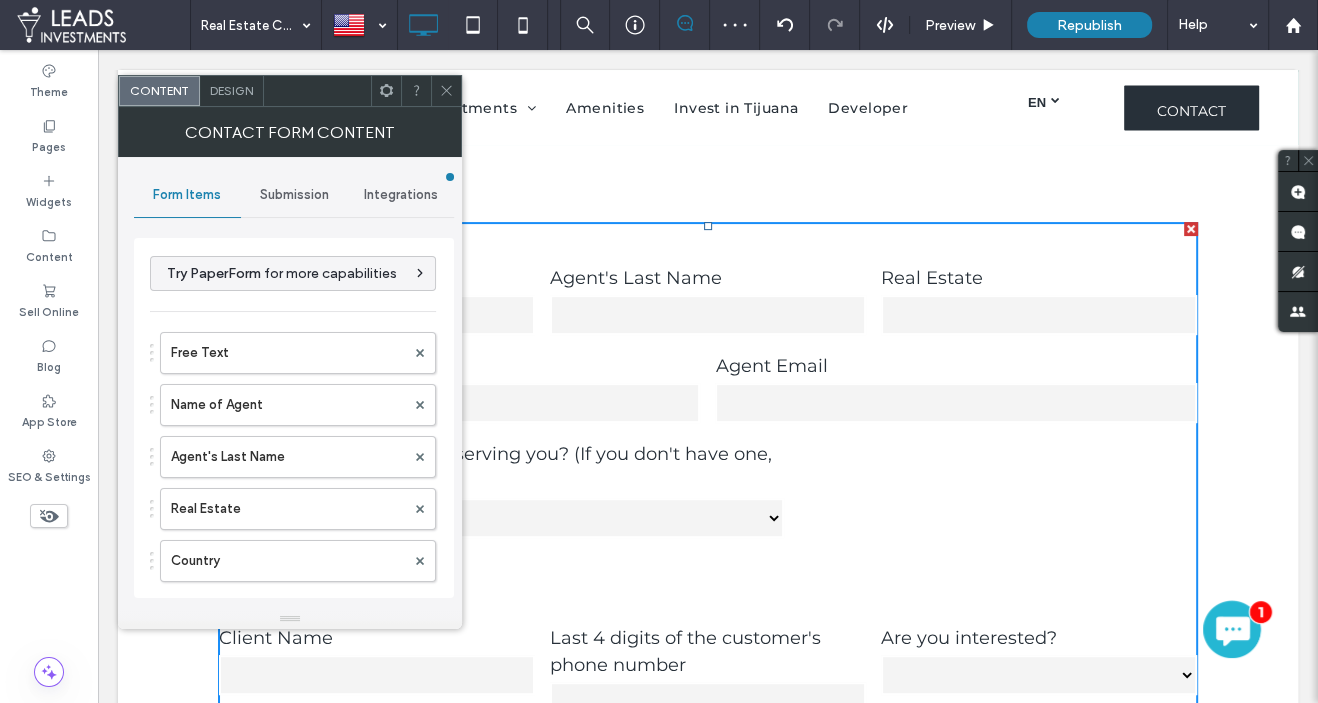click on "Design" at bounding box center [231, 90] 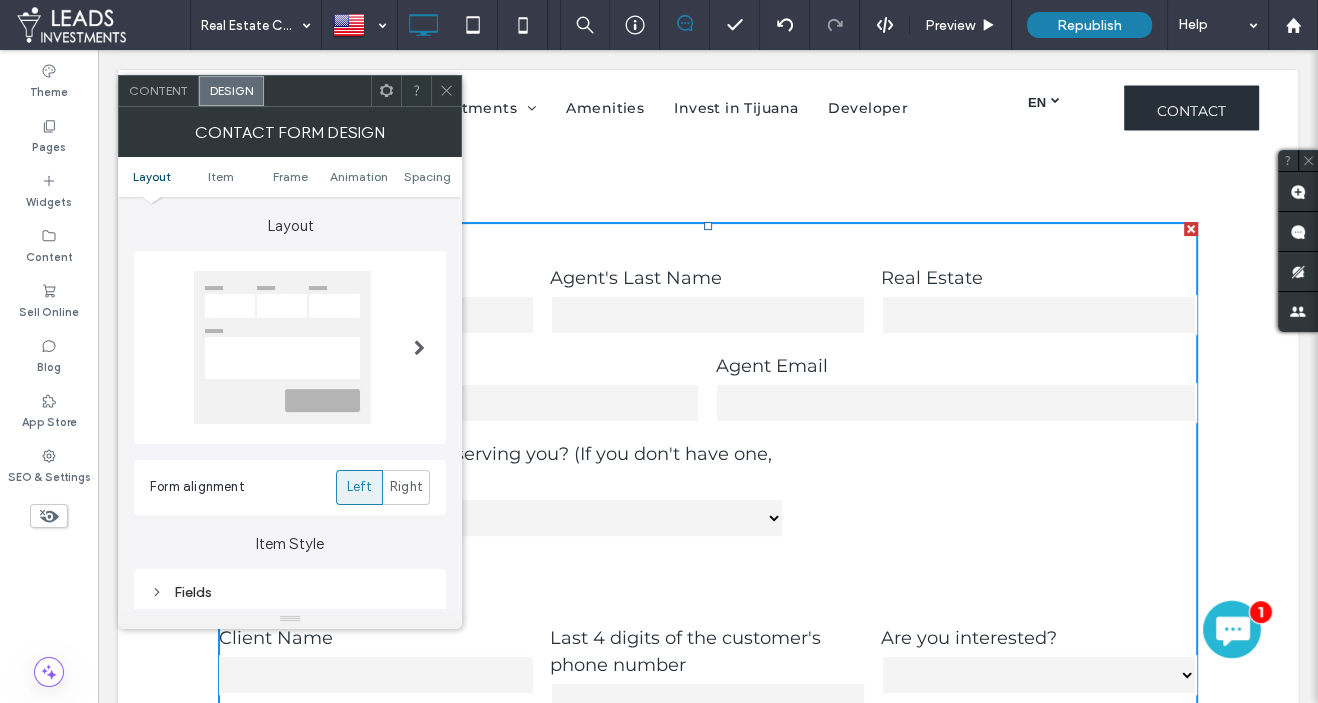 click on "Content" at bounding box center [158, 90] 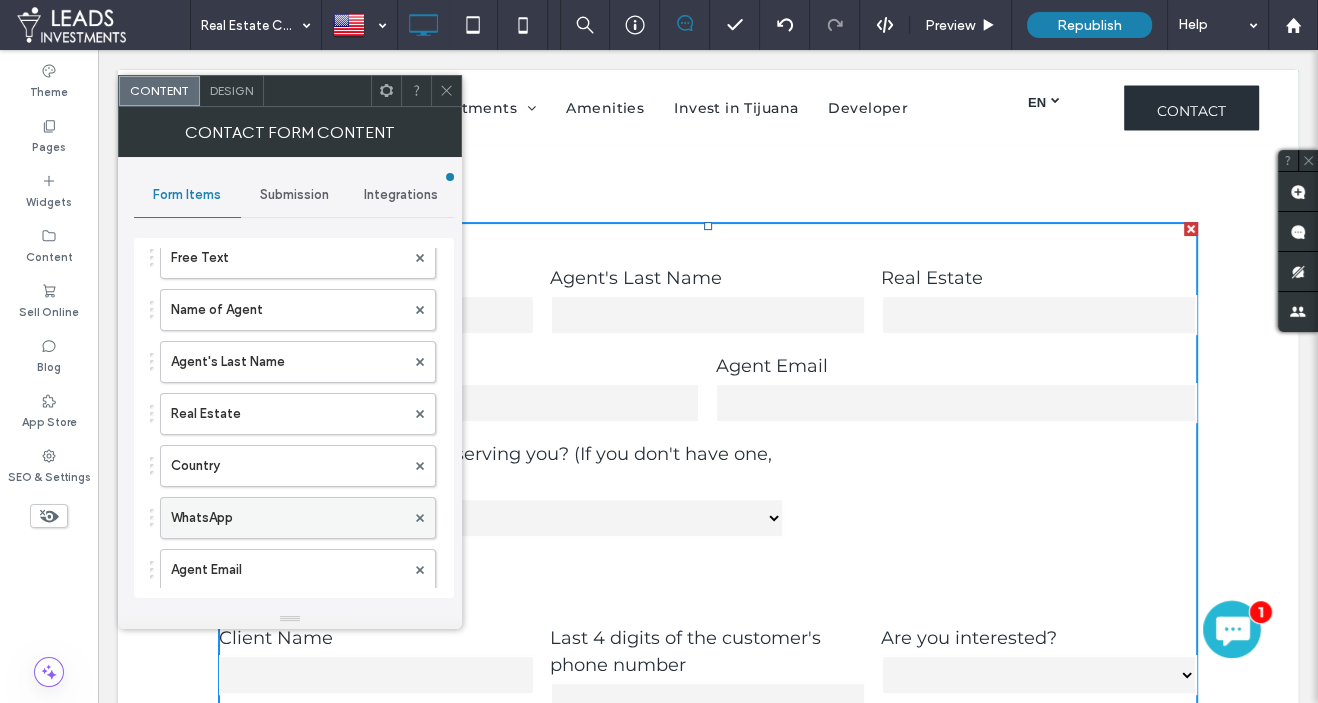 scroll, scrollTop: 106, scrollLeft: 0, axis: vertical 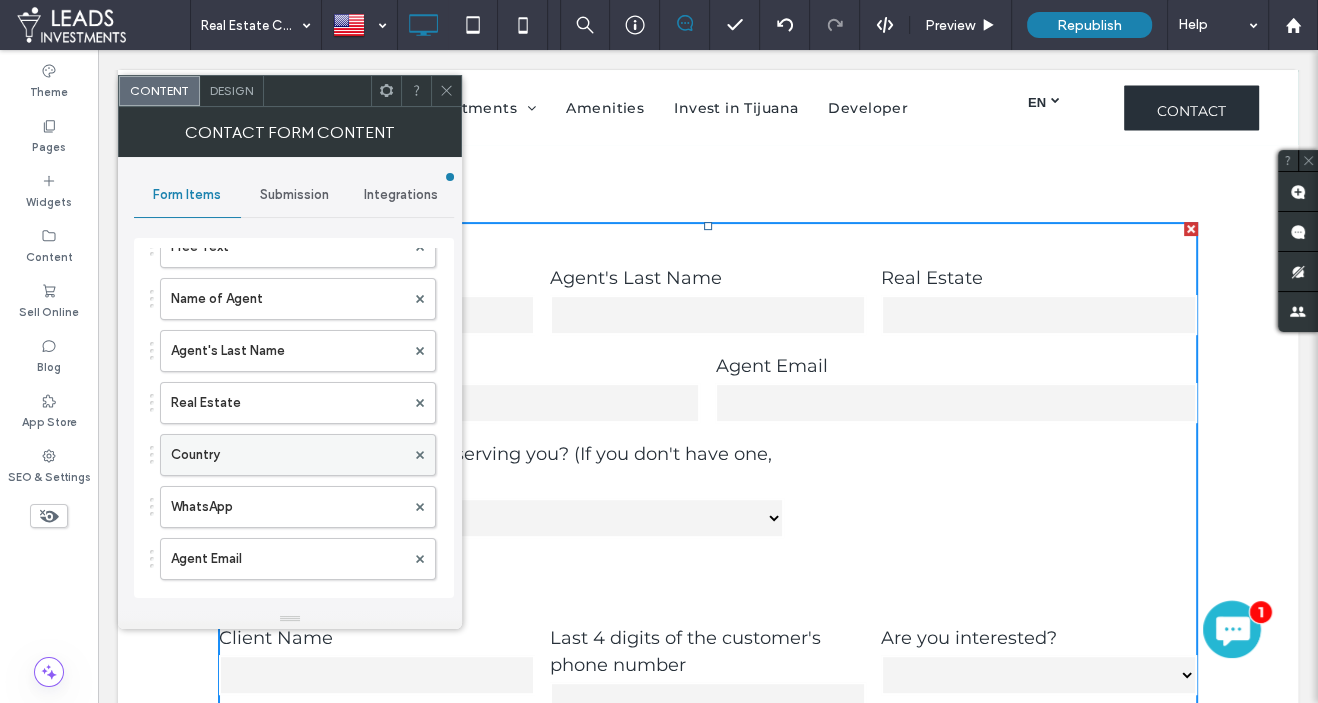 drag, startPoint x: 289, startPoint y: 446, endPoint x: 309, endPoint y: 446, distance: 20 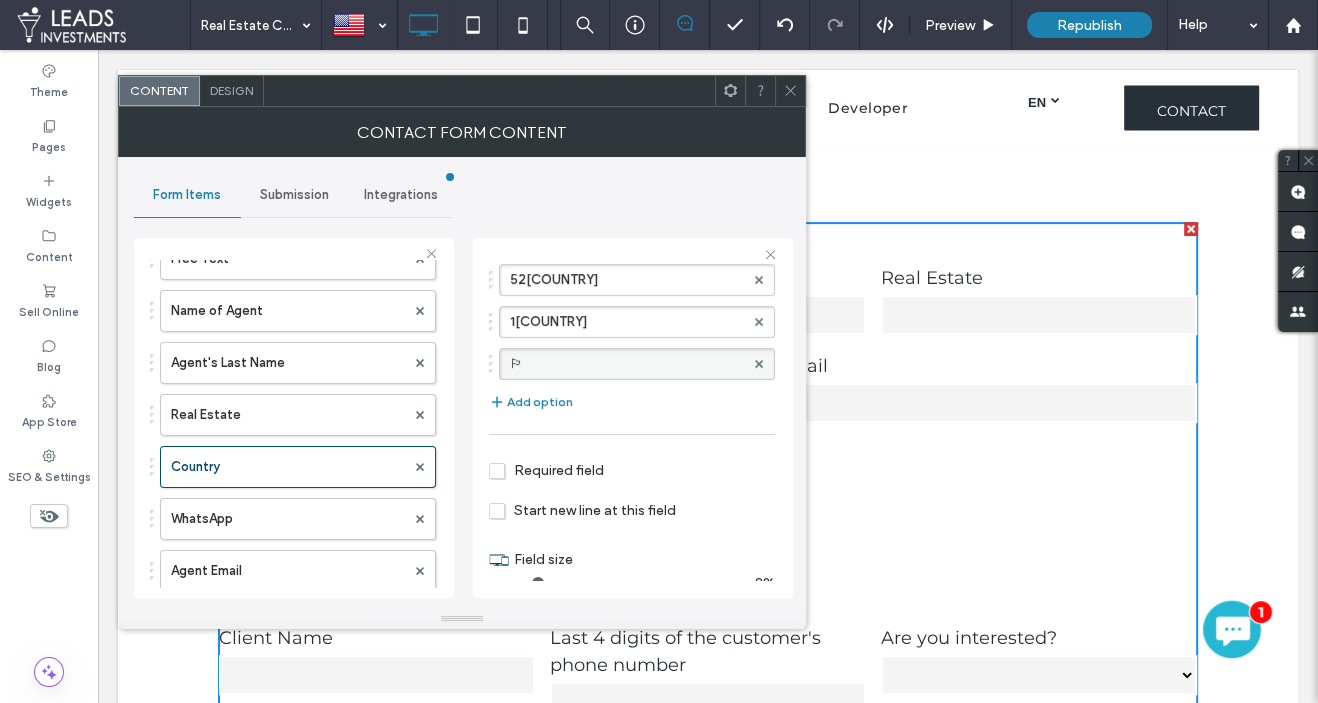 scroll, scrollTop: 205, scrollLeft: 0, axis: vertical 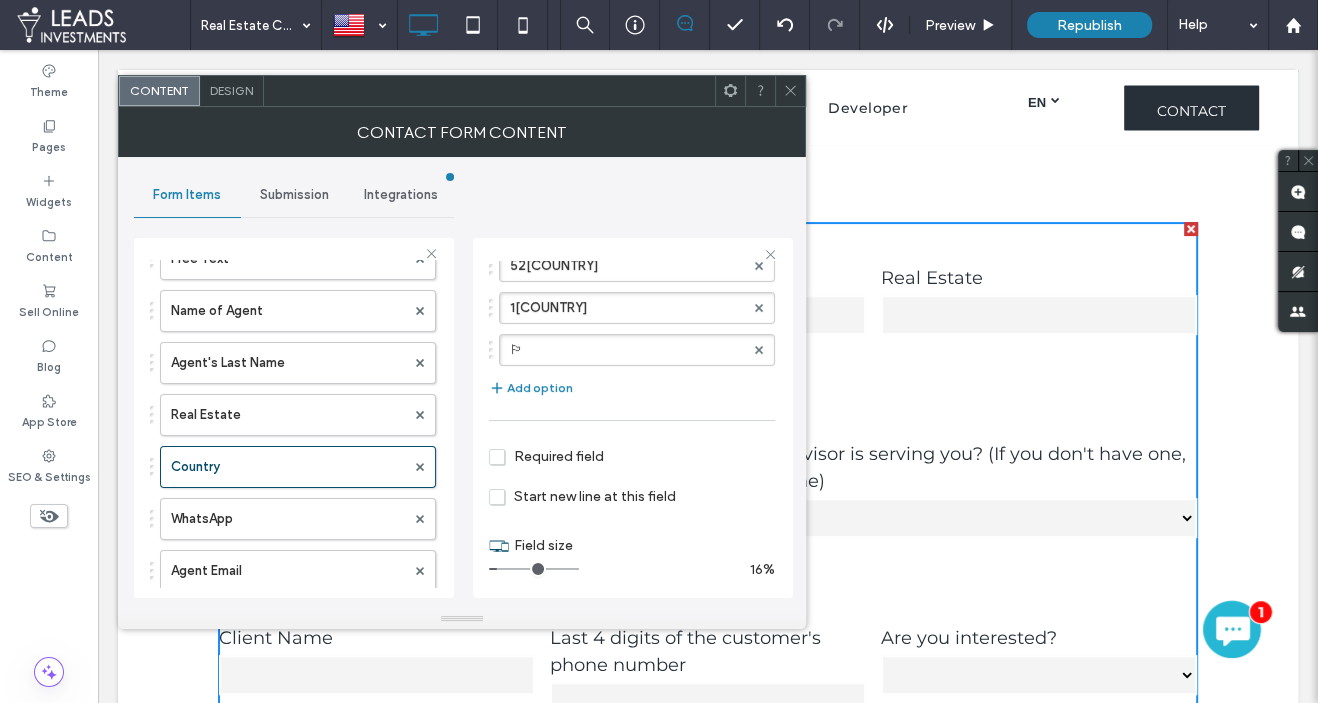 drag, startPoint x: 501, startPoint y: 561, endPoint x: 579, endPoint y: 460, distance: 127.61269 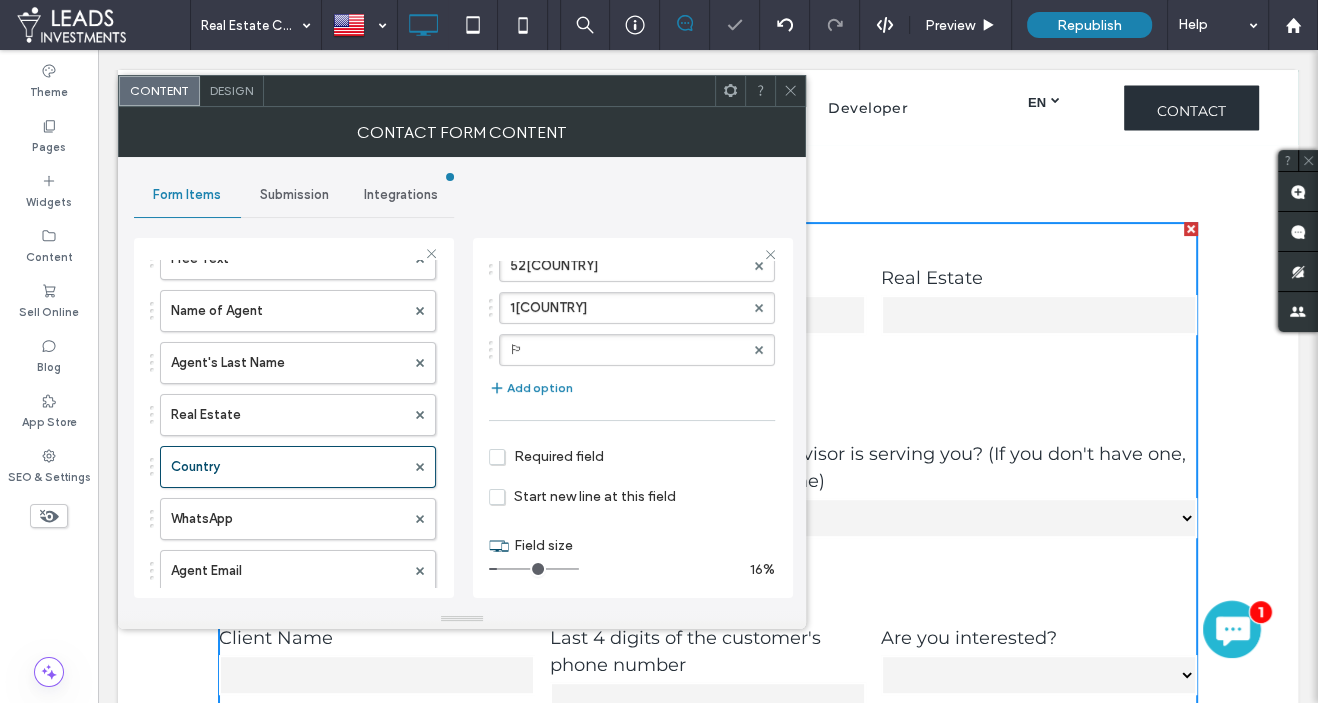 click 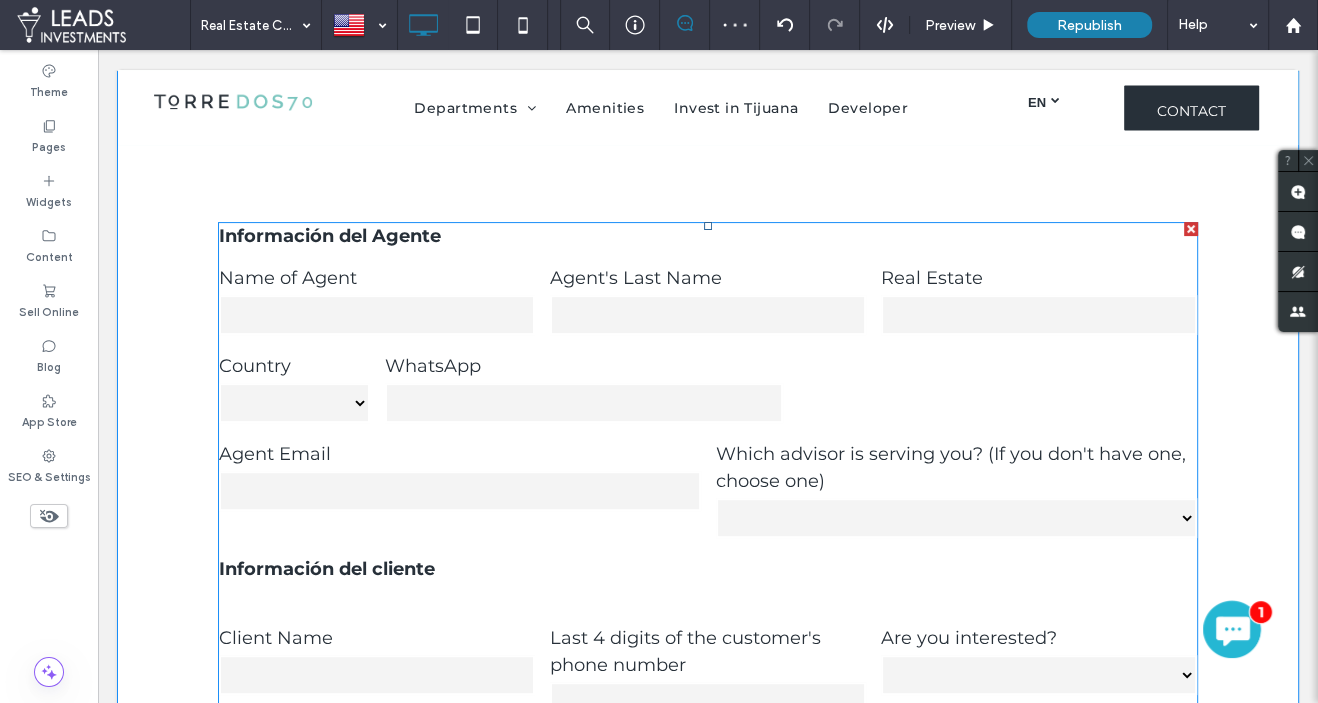 click on "Agent Email" at bounding box center (459, 454) 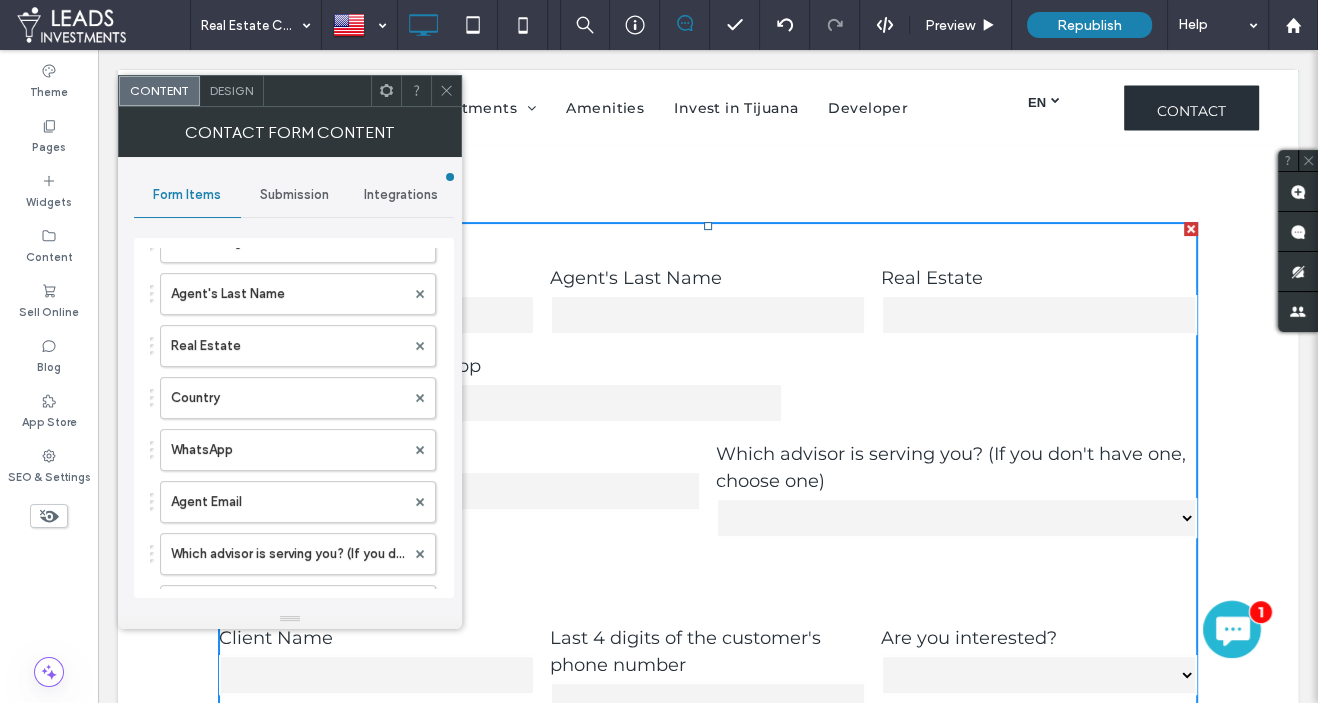 scroll, scrollTop: 165, scrollLeft: 0, axis: vertical 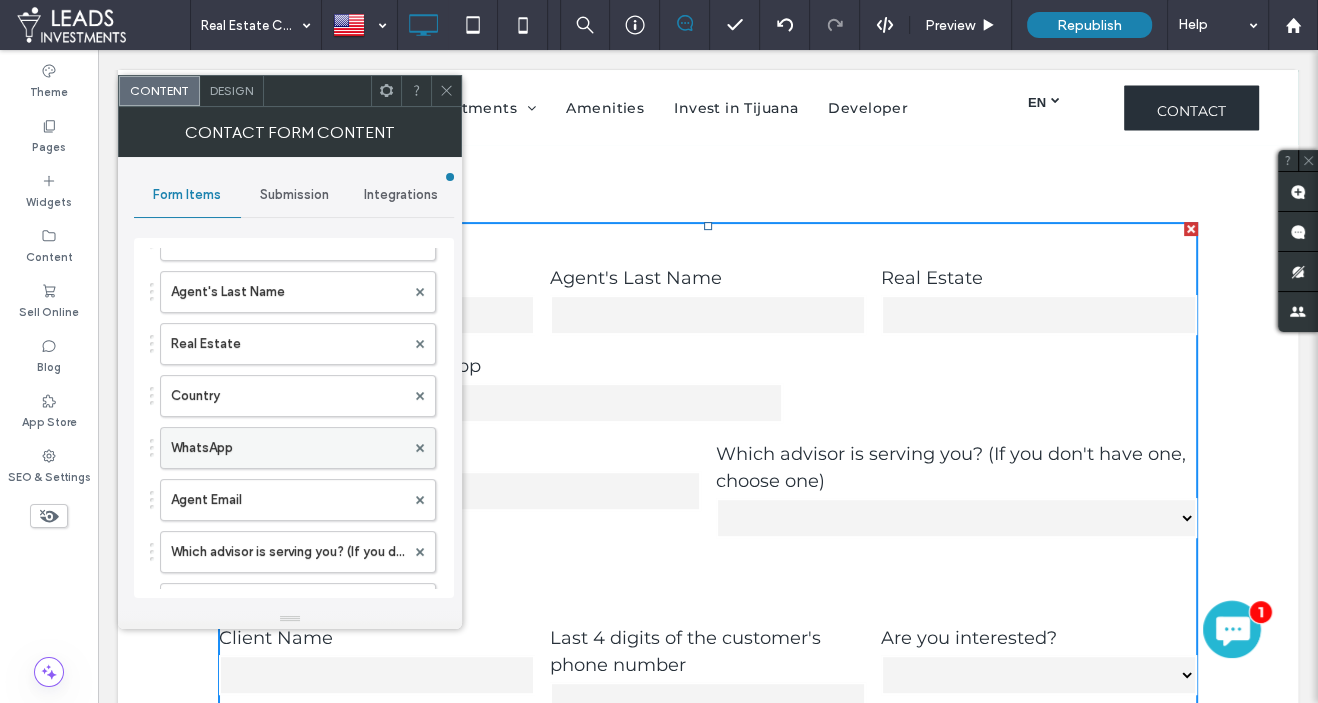click on "WhatsApp" at bounding box center [288, 448] 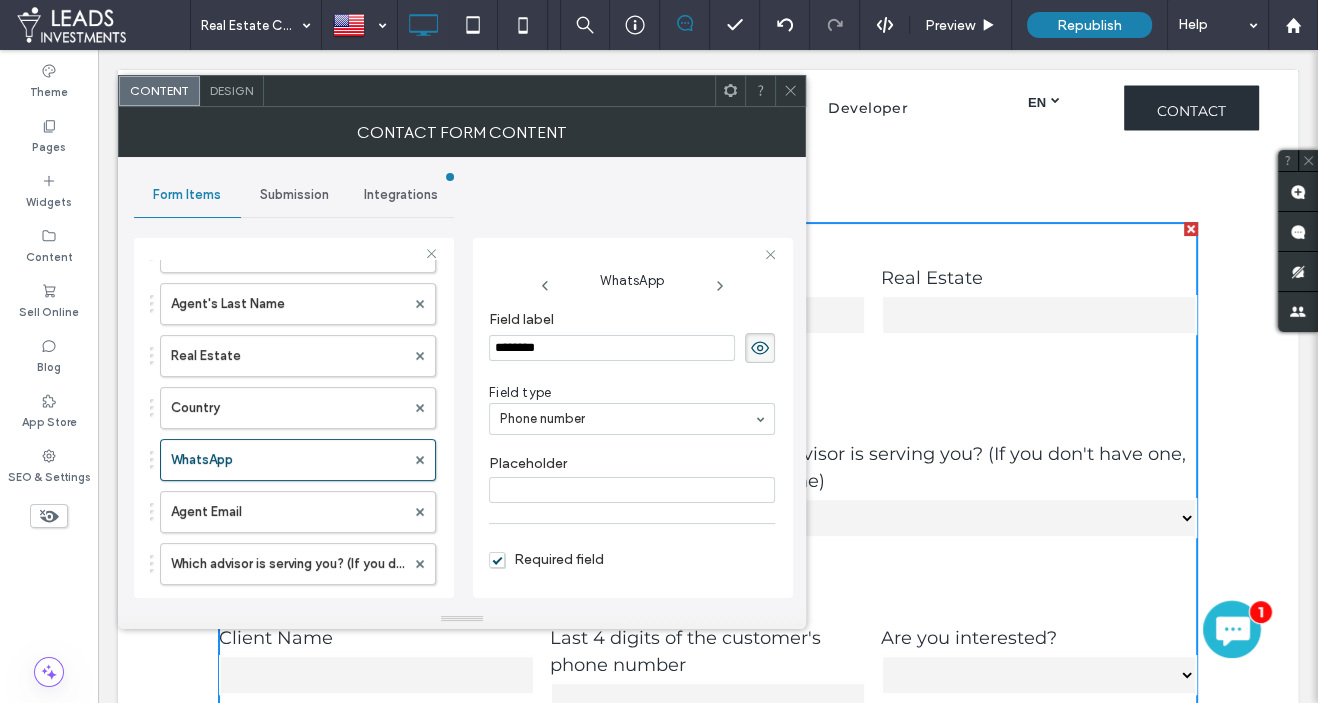 scroll, scrollTop: 106, scrollLeft: 0, axis: vertical 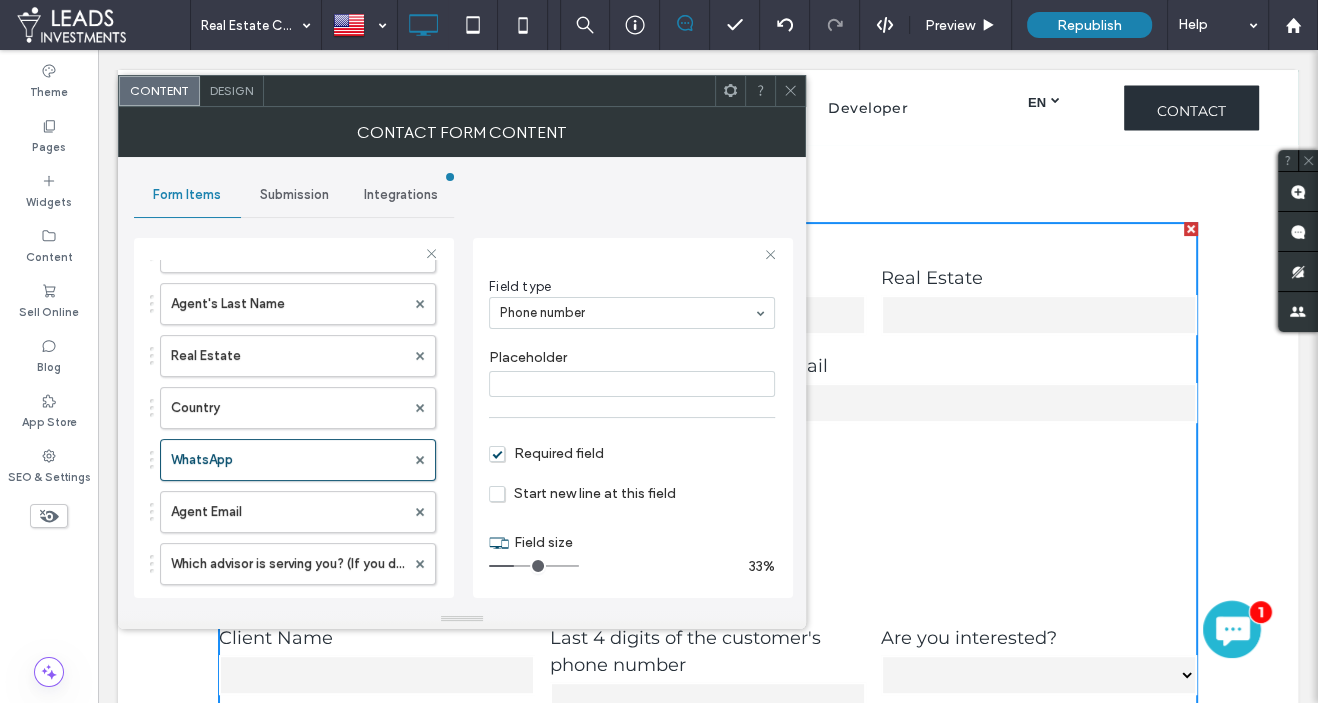 click at bounding box center [534, 566] 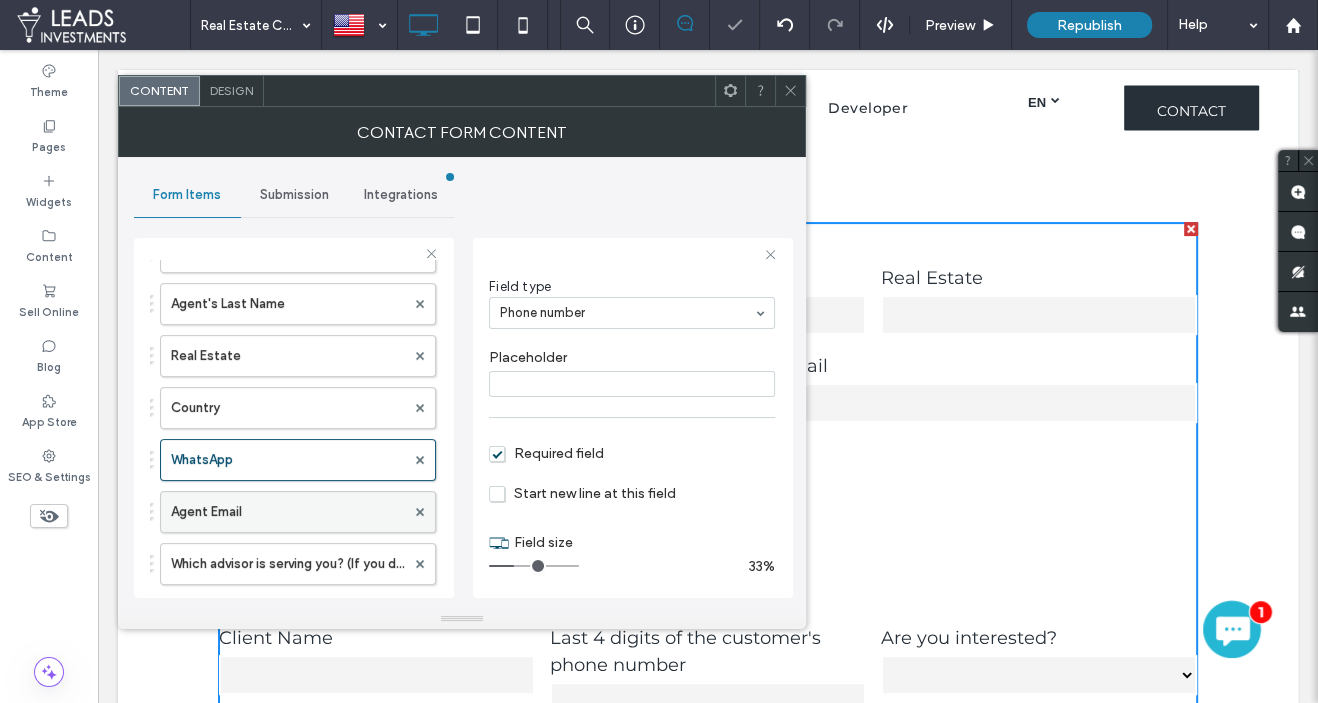 click on "Agent Email" at bounding box center (288, 512) 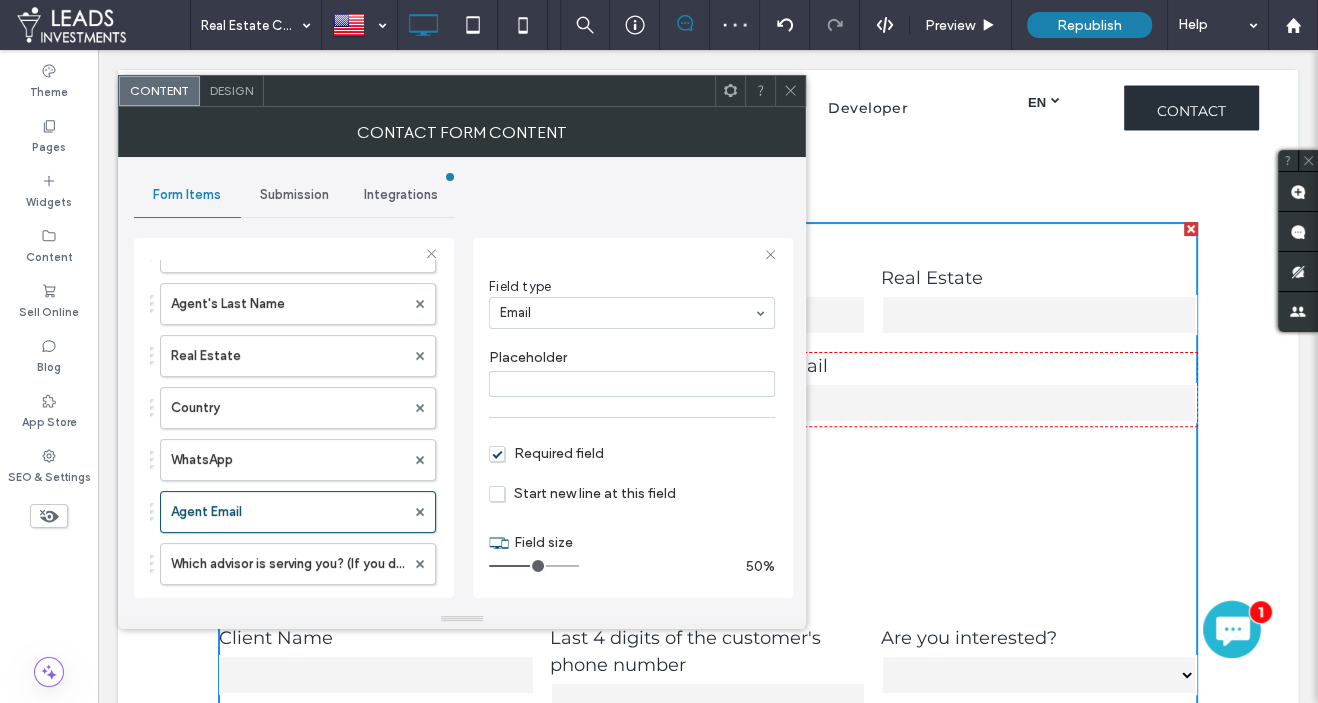 click at bounding box center [790, 91] 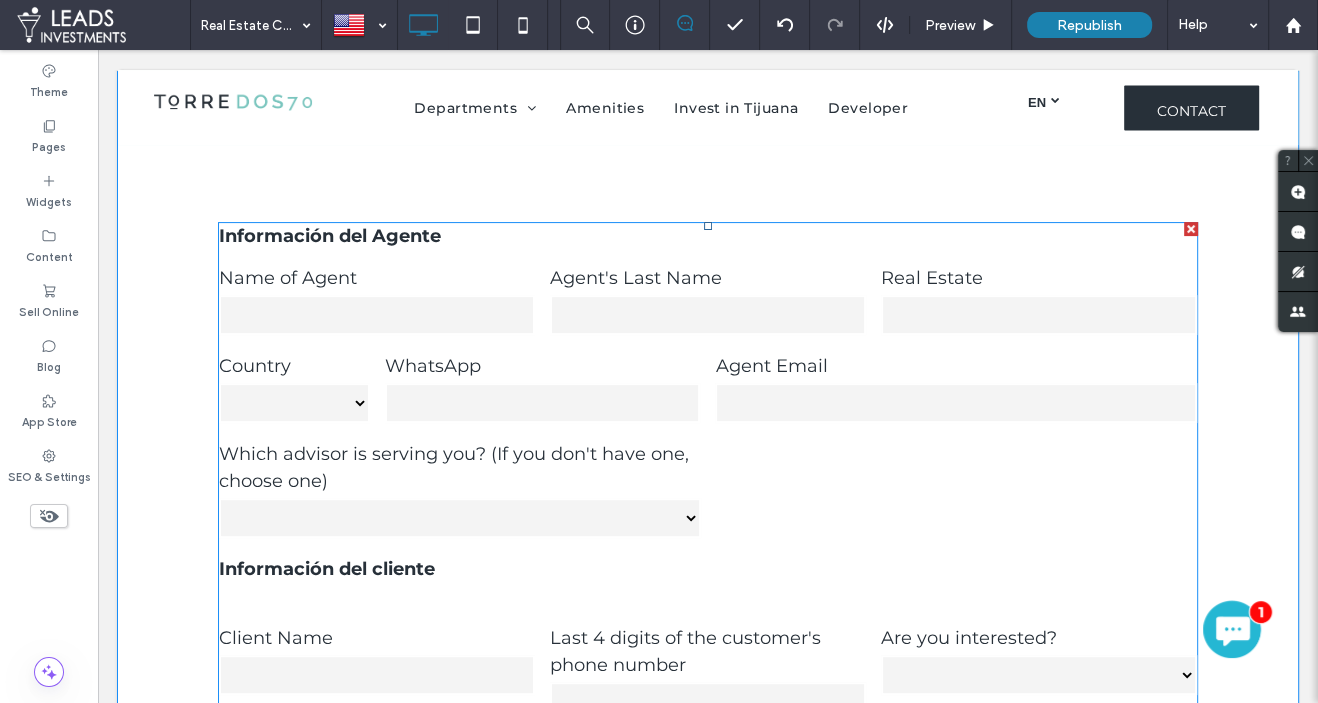 click on "Which advisor is serving you? (If you don't have one, choose one)" at bounding box center (459, 468) 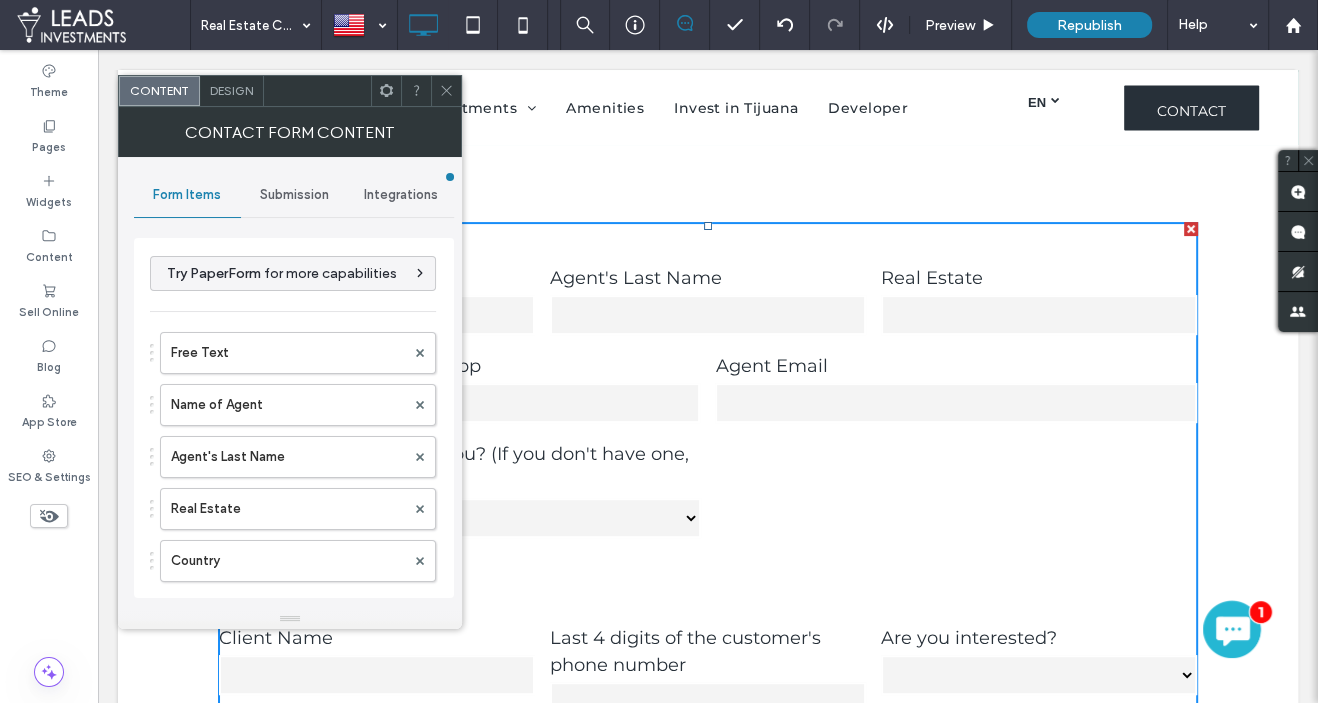 type on "****" 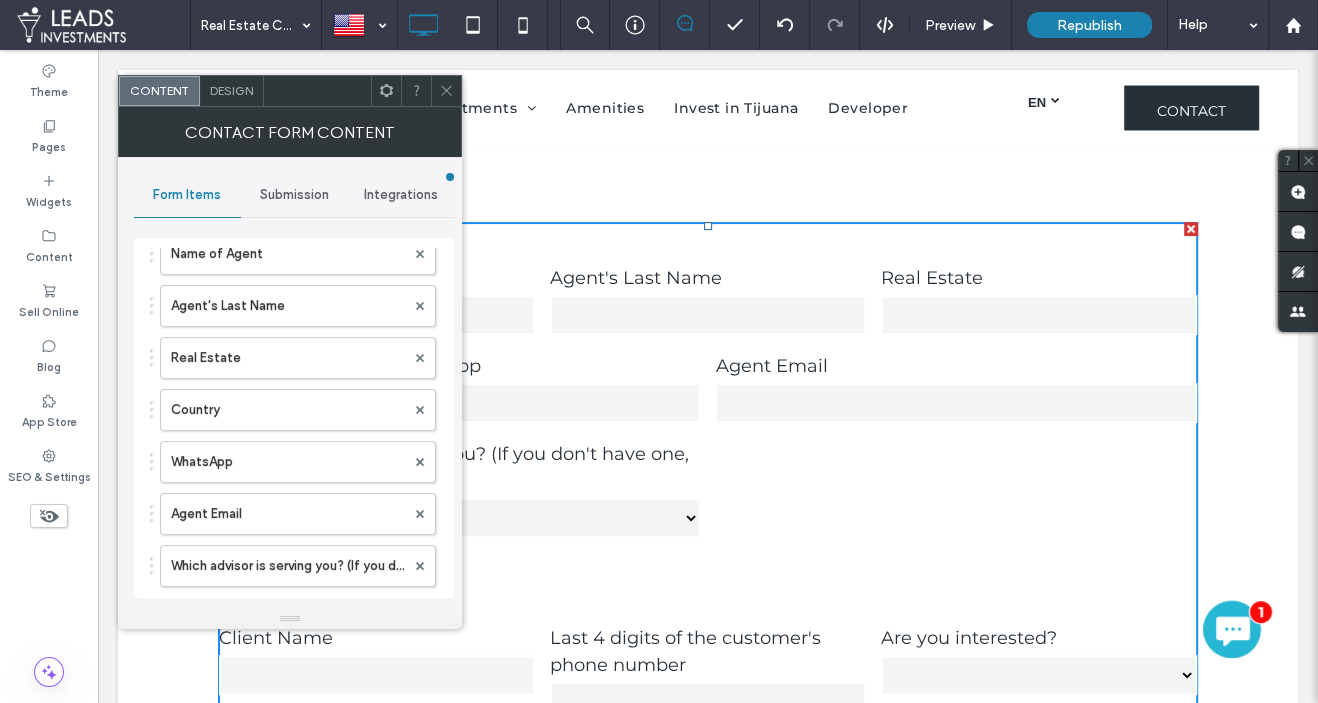 scroll, scrollTop: 253, scrollLeft: 0, axis: vertical 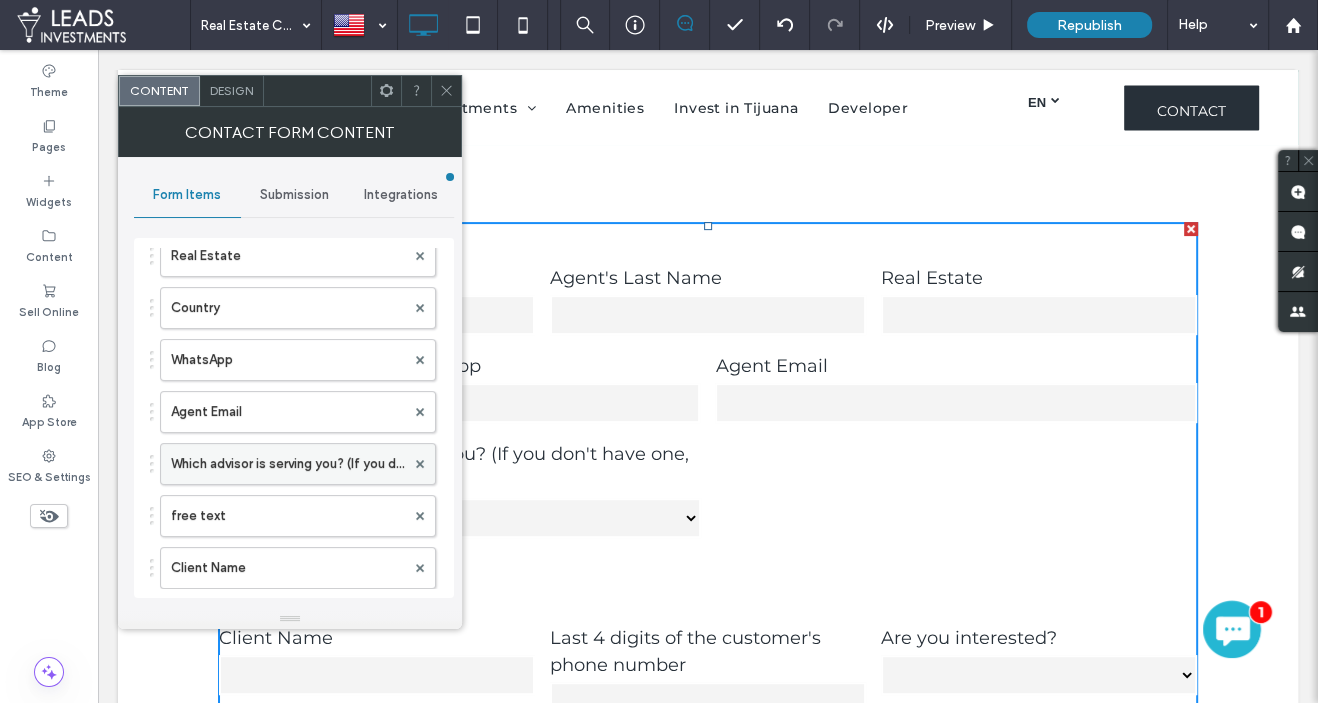 click on "Which advisor is serving you? (If you don't have one, choose one)" at bounding box center (288, 464) 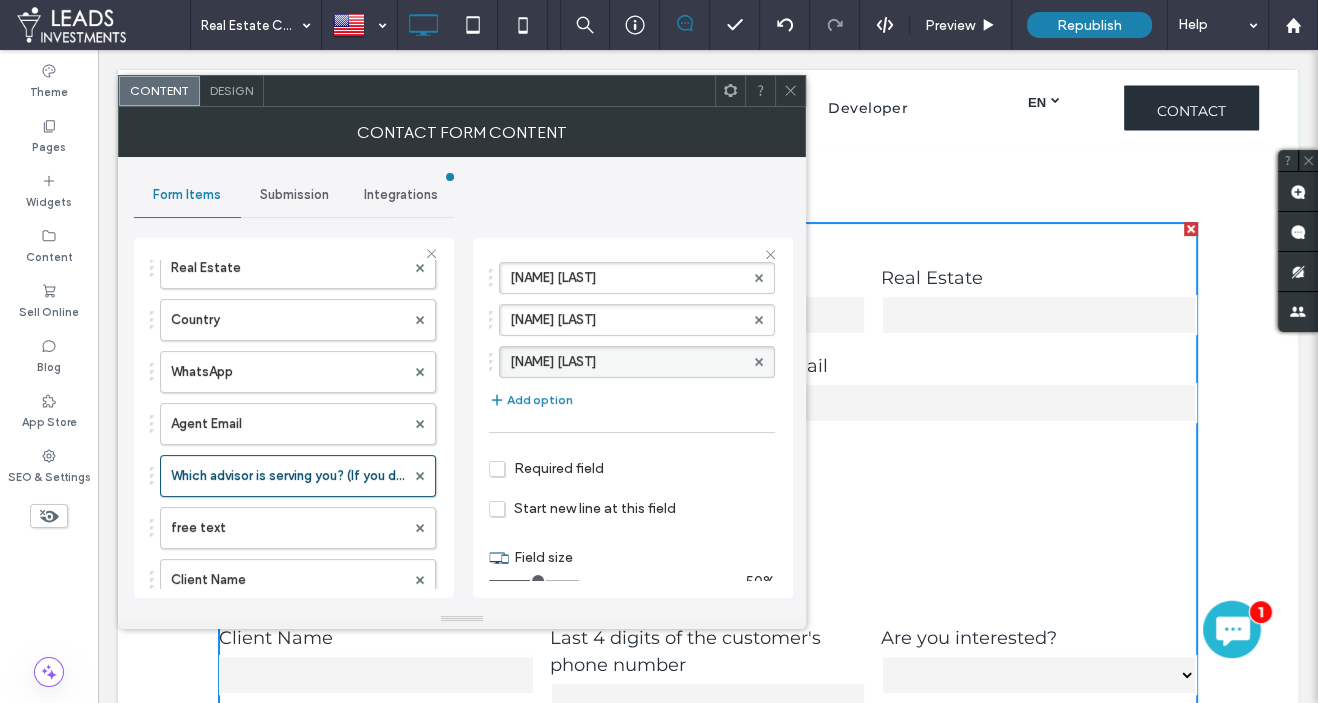 scroll, scrollTop: 205, scrollLeft: 0, axis: vertical 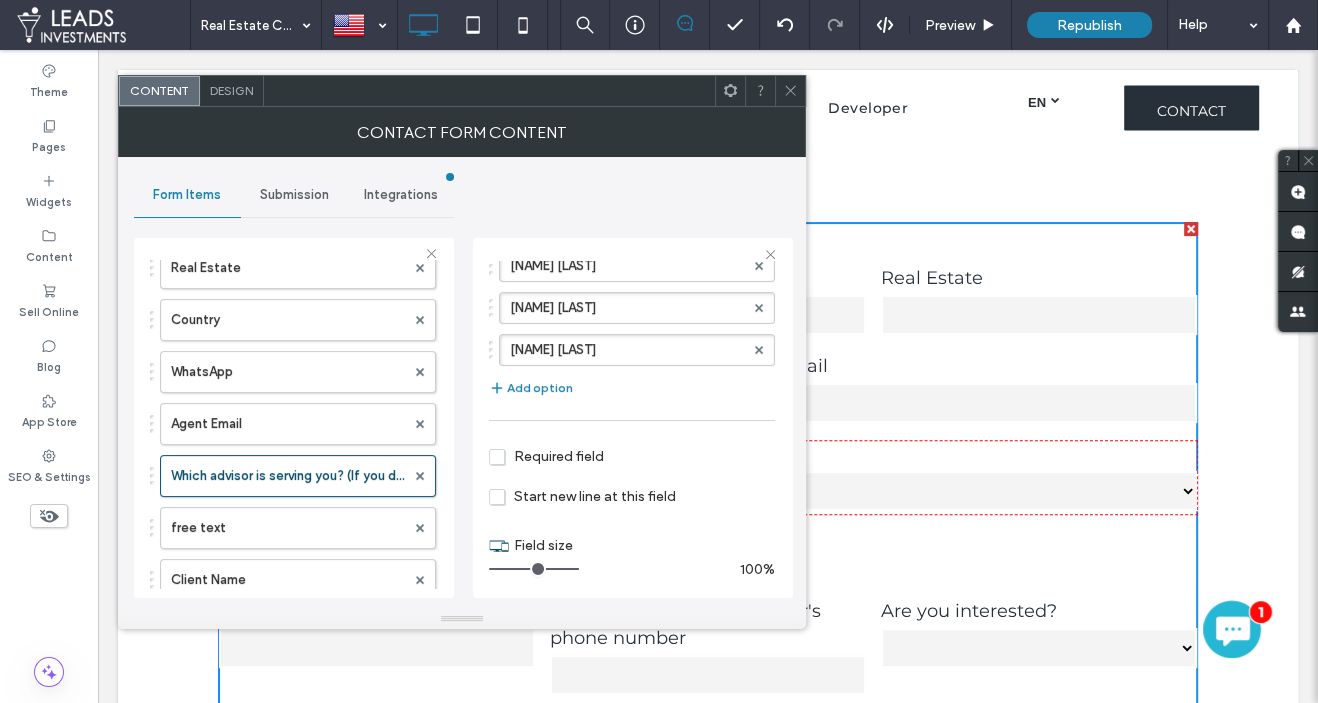 drag, startPoint x: 531, startPoint y: 555, endPoint x: 728, endPoint y: 549, distance: 197.09135 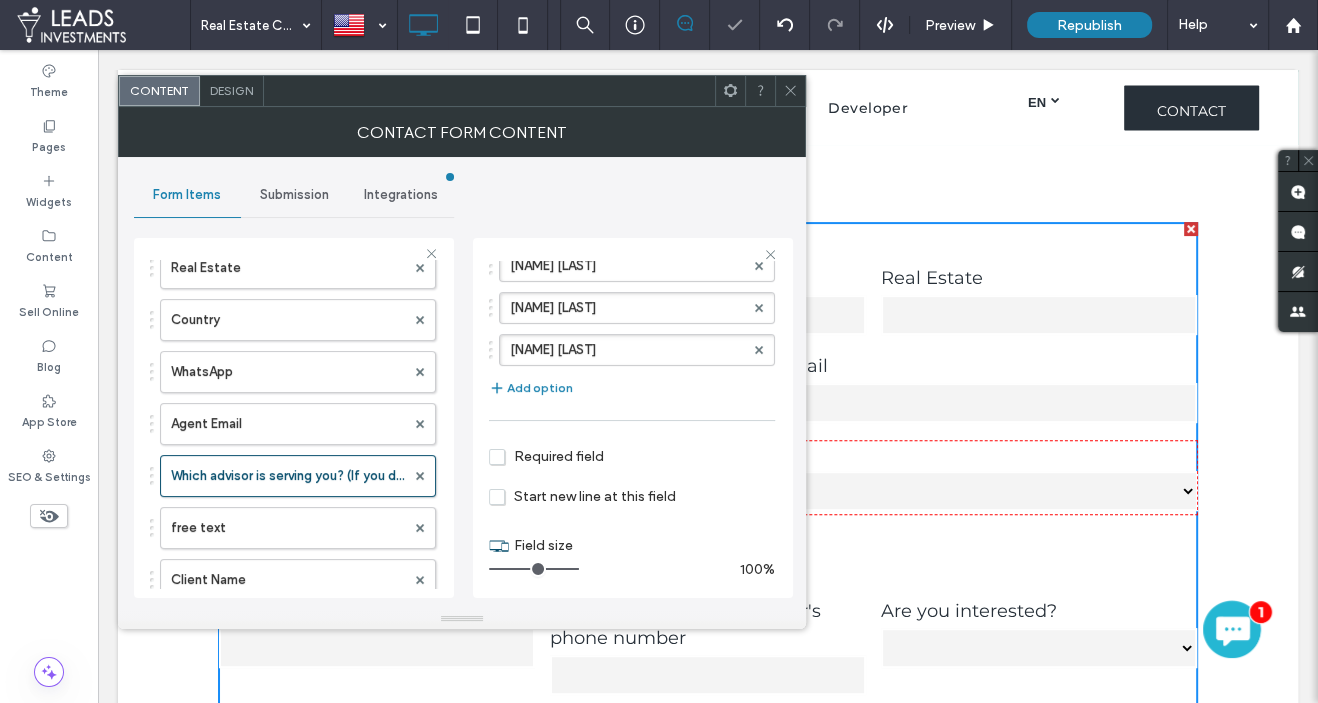 click 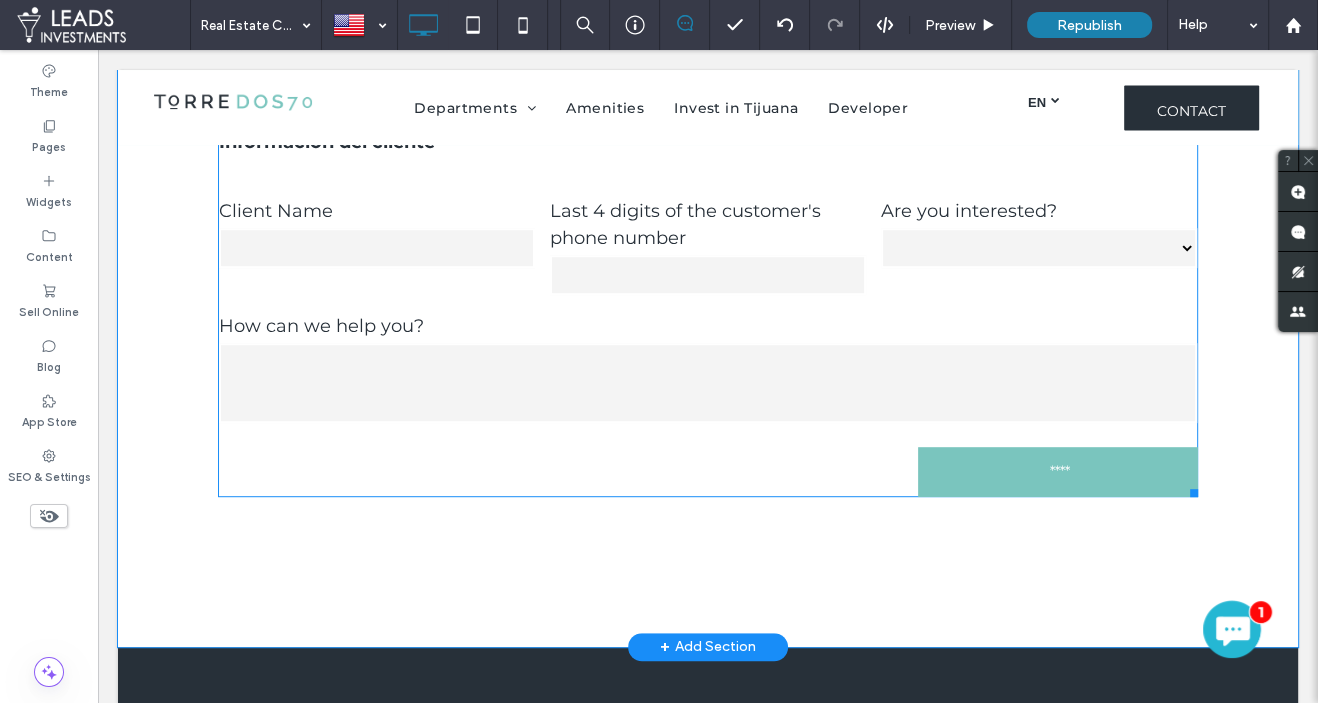 scroll, scrollTop: 776, scrollLeft: 0, axis: vertical 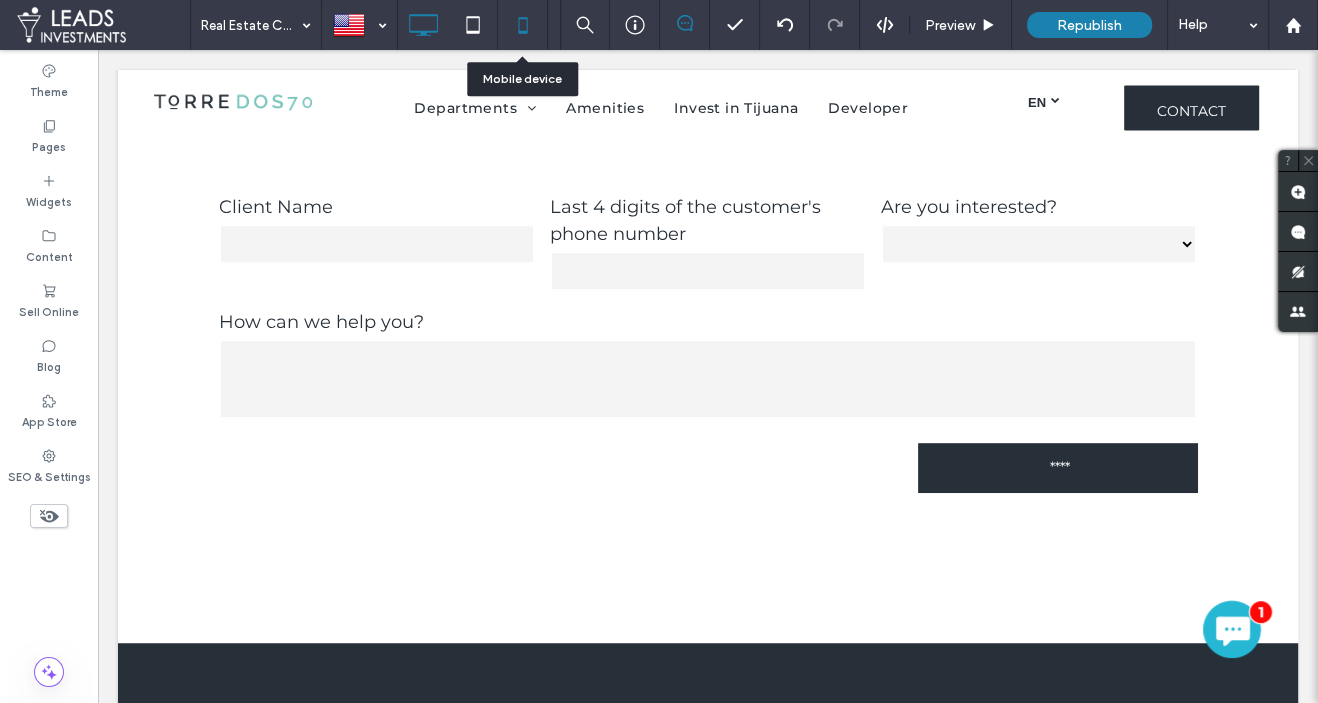 click 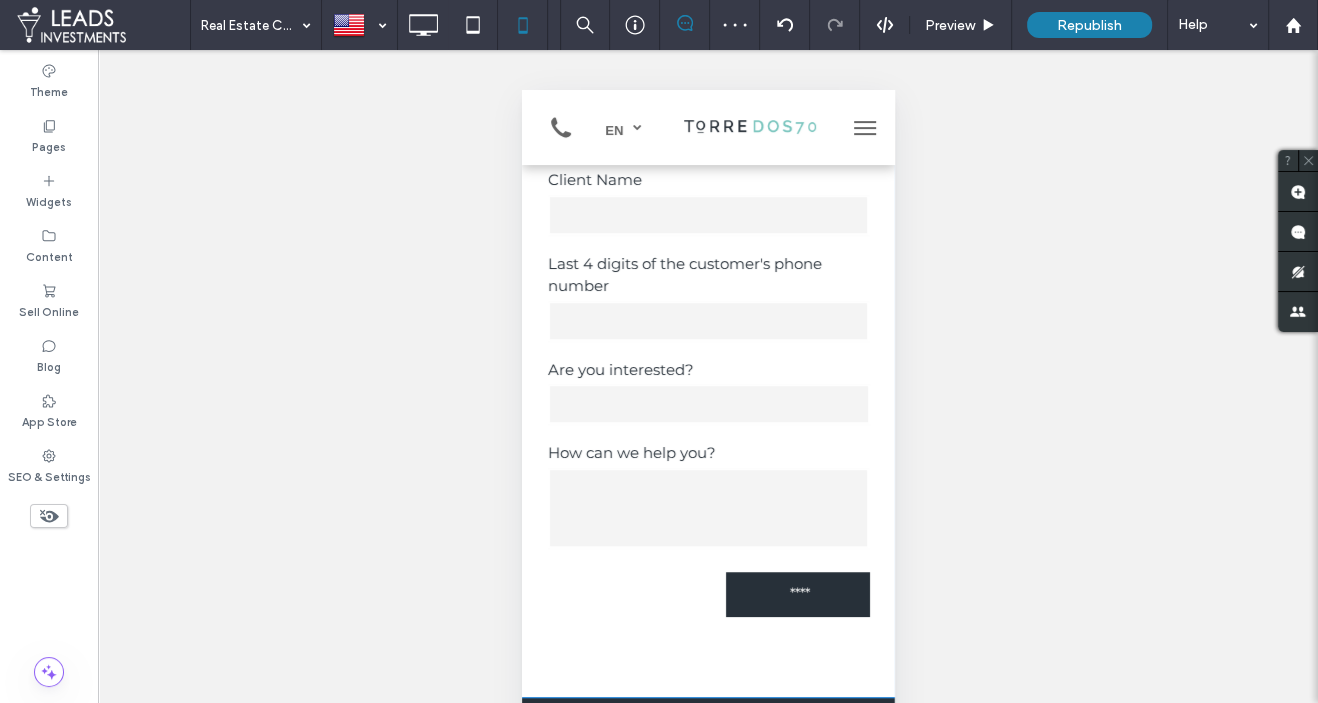 scroll, scrollTop: 208, scrollLeft: 0, axis: vertical 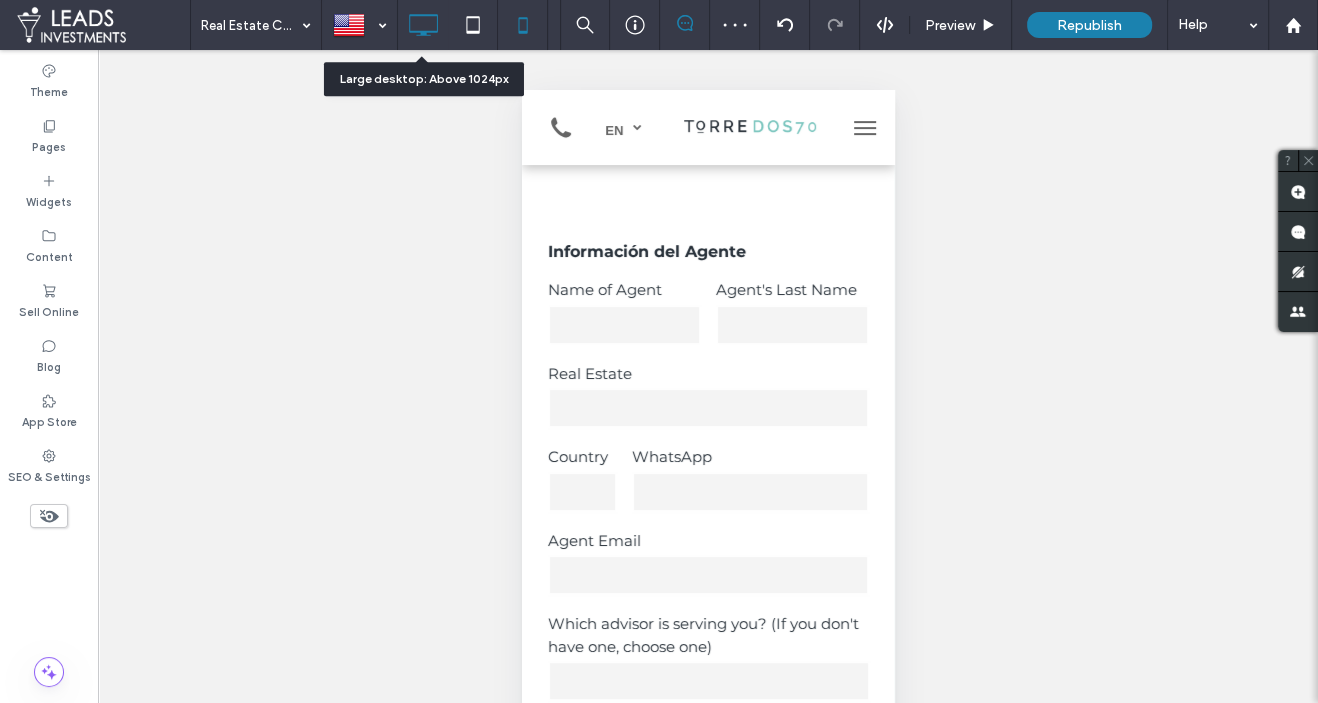 click 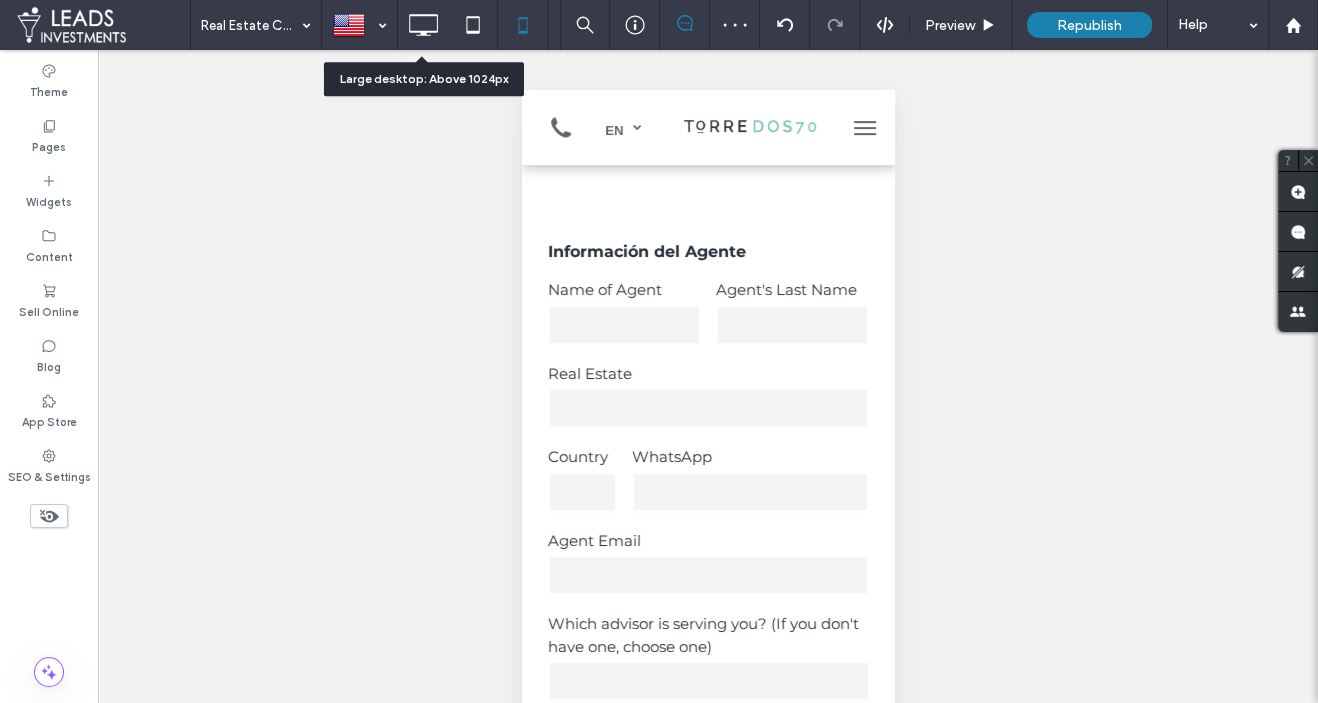 scroll, scrollTop: 0, scrollLeft: 0, axis: both 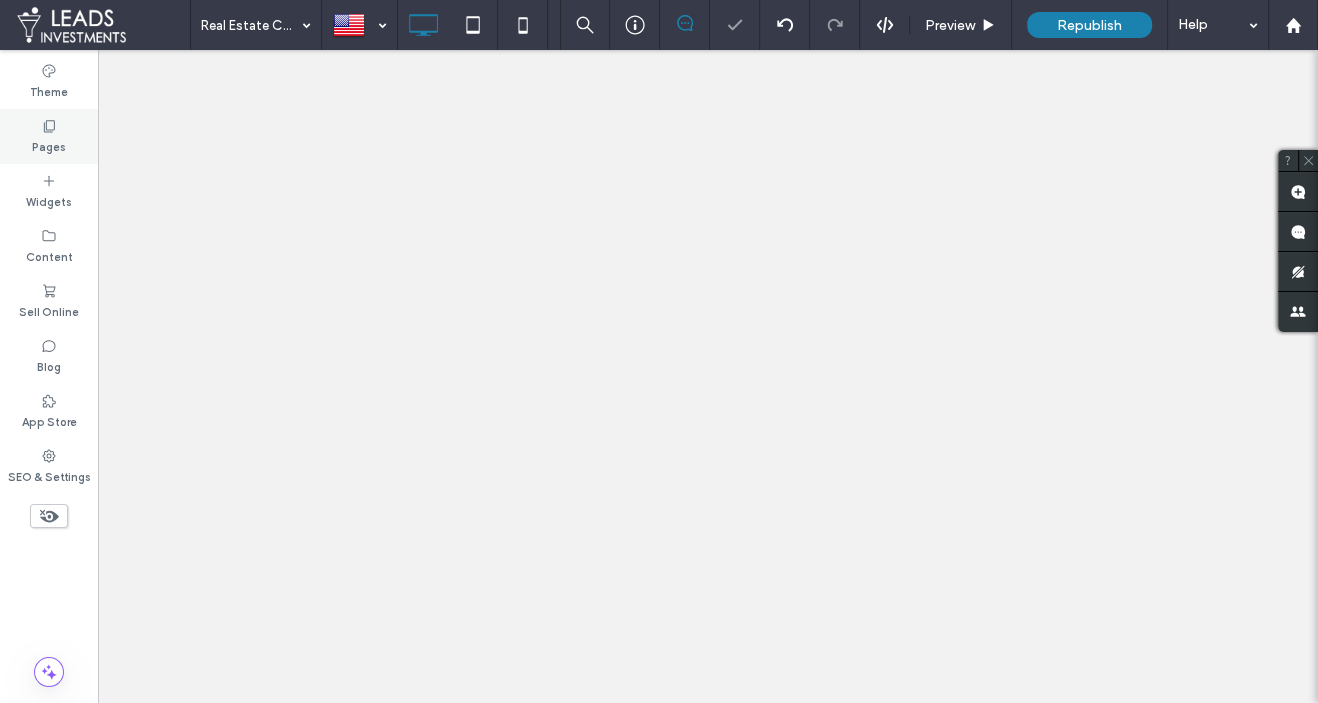 click on "Pages" at bounding box center [49, 136] 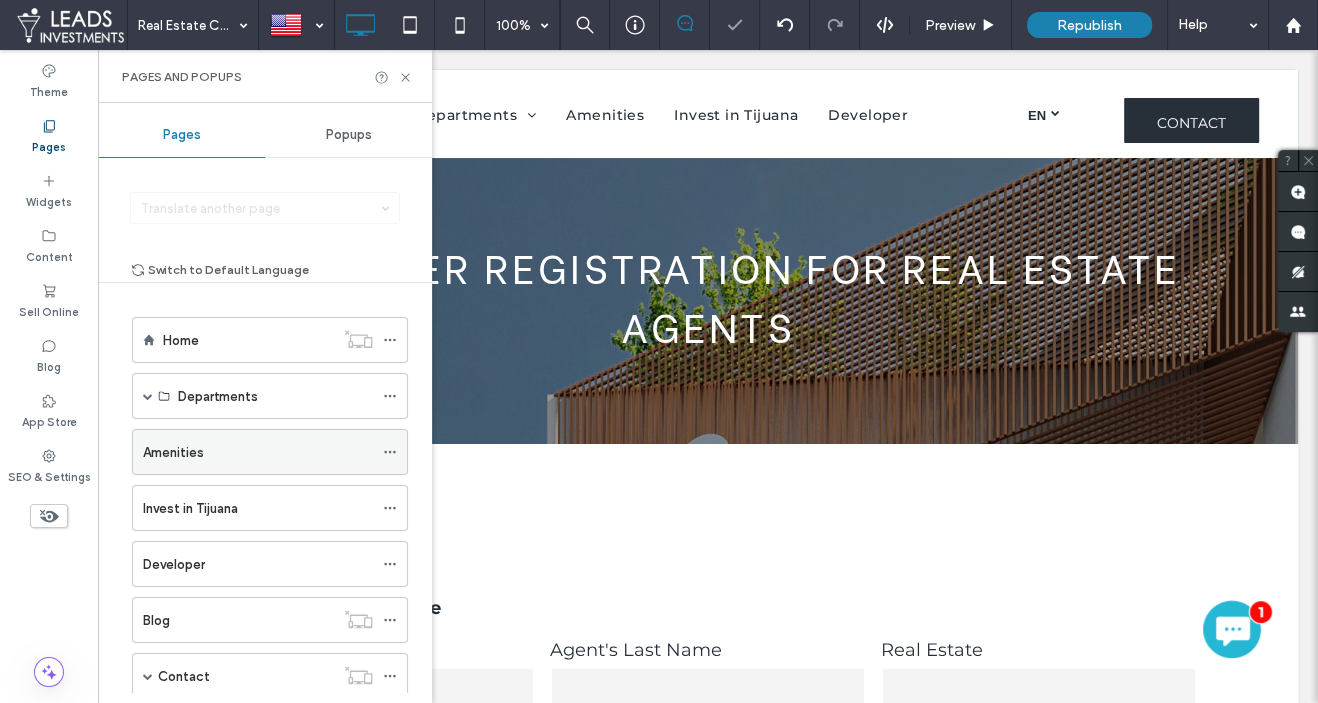 scroll, scrollTop: 0, scrollLeft: 0, axis: both 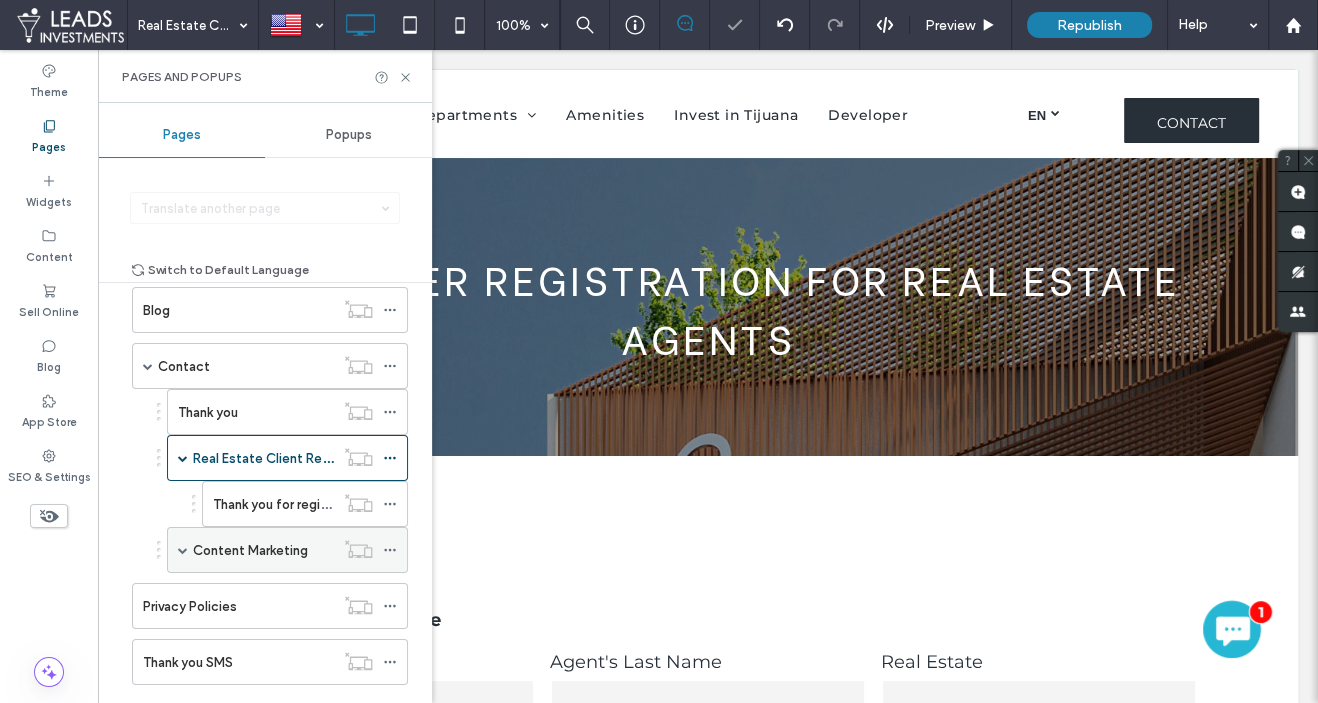 click on "Content Marketing" at bounding box center [250, 550] 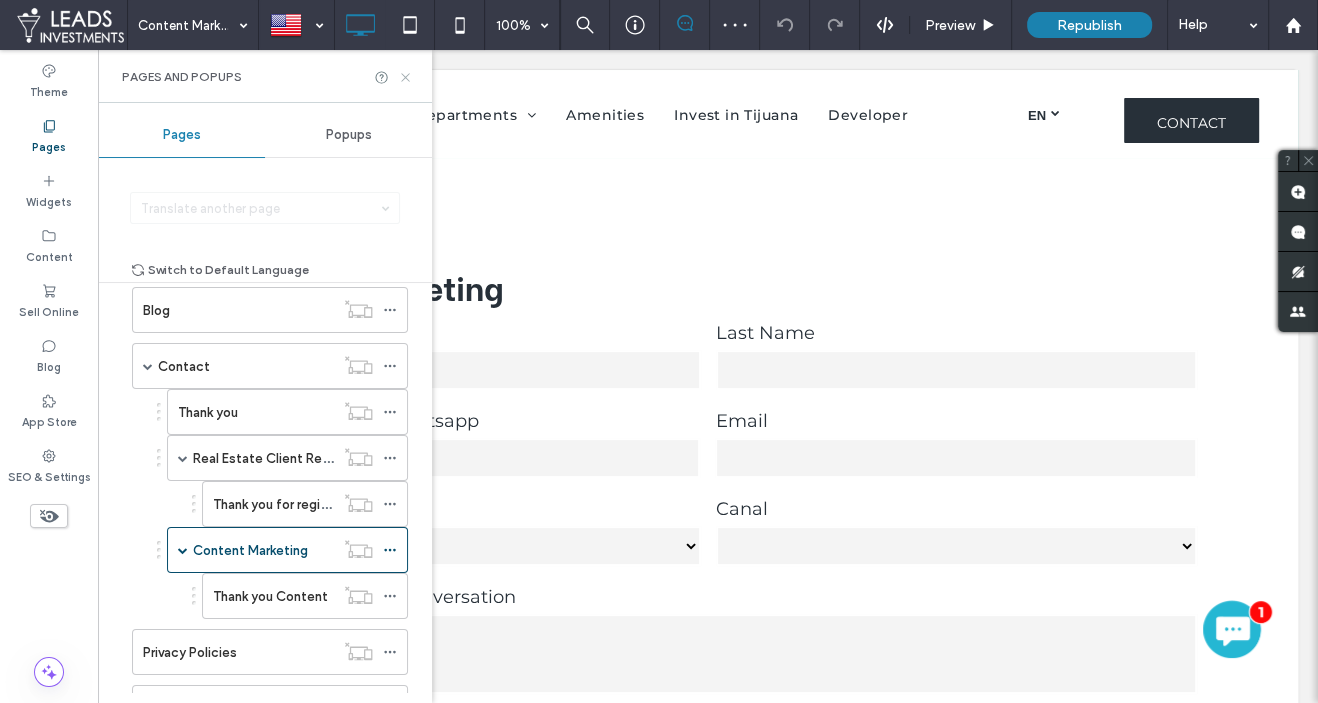 drag, startPoint x: 407, startPoint y: 72, endPoint x: 310, endPoint y: 39, distance: 102.45975 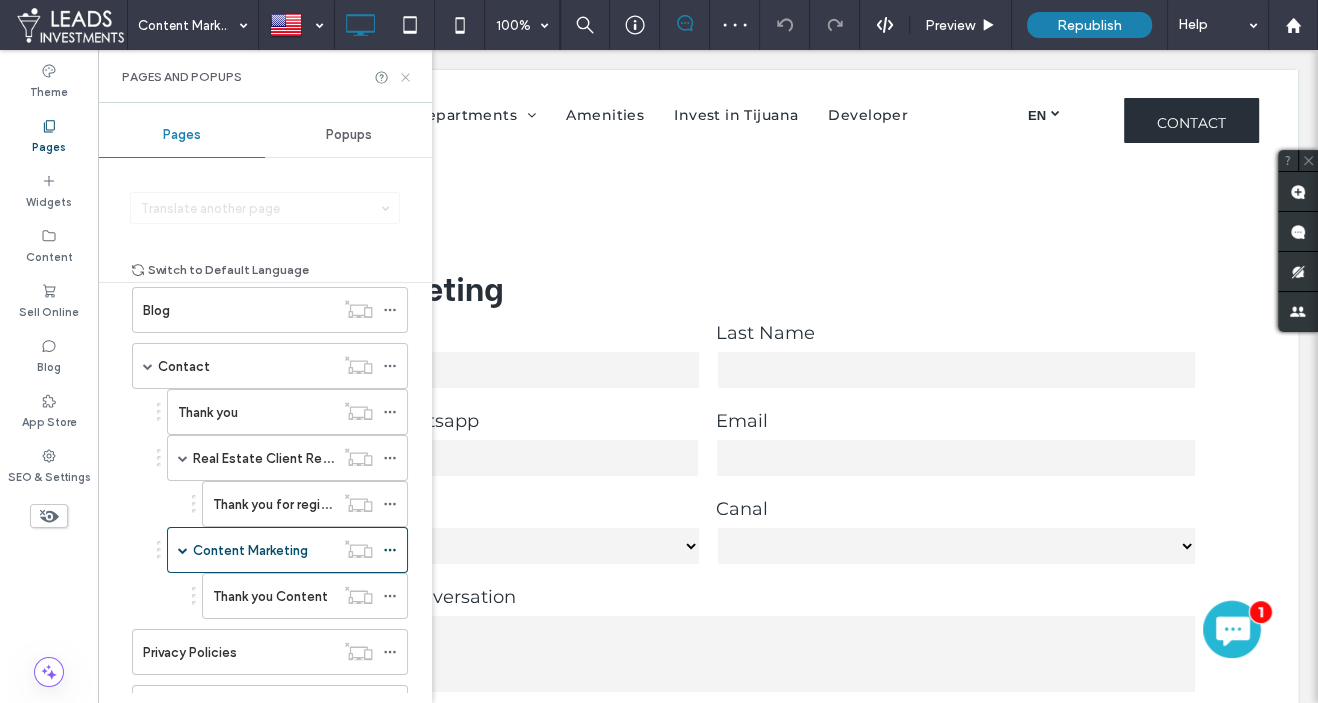 click 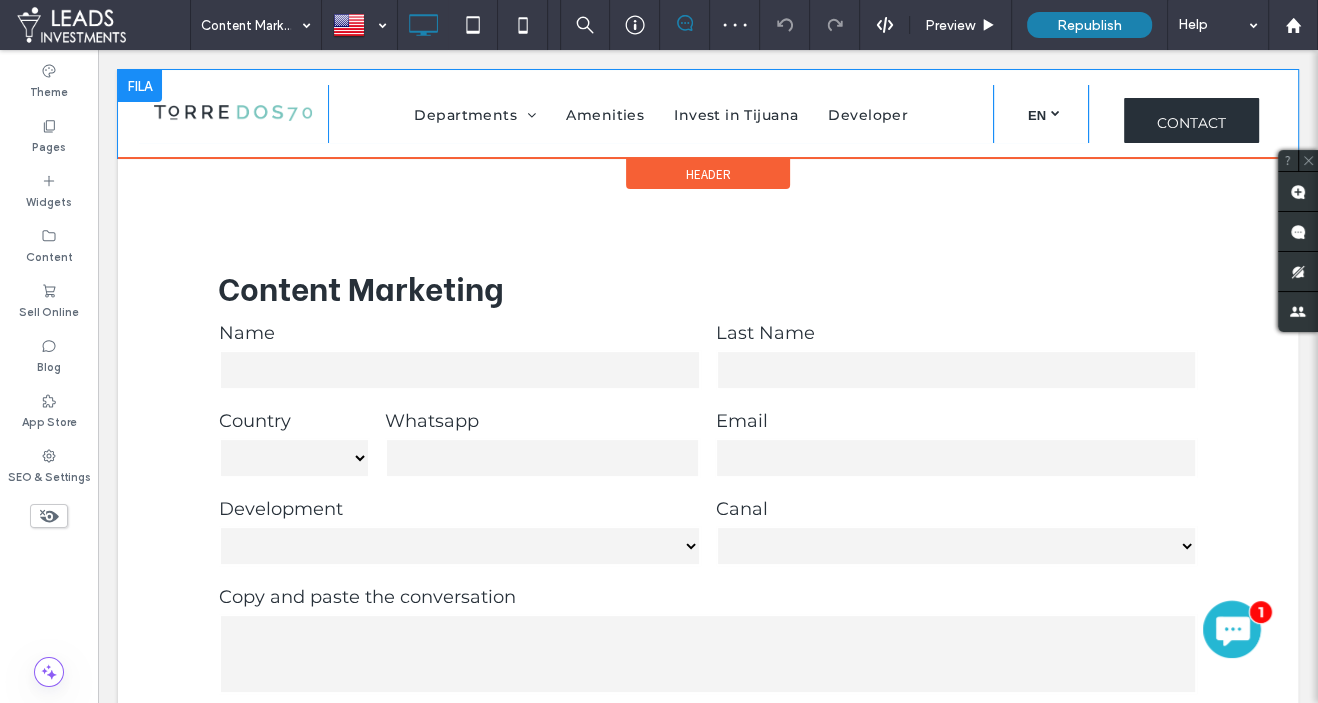 scroll, scrollTop: 0, scrollLeft: 0, axis: both 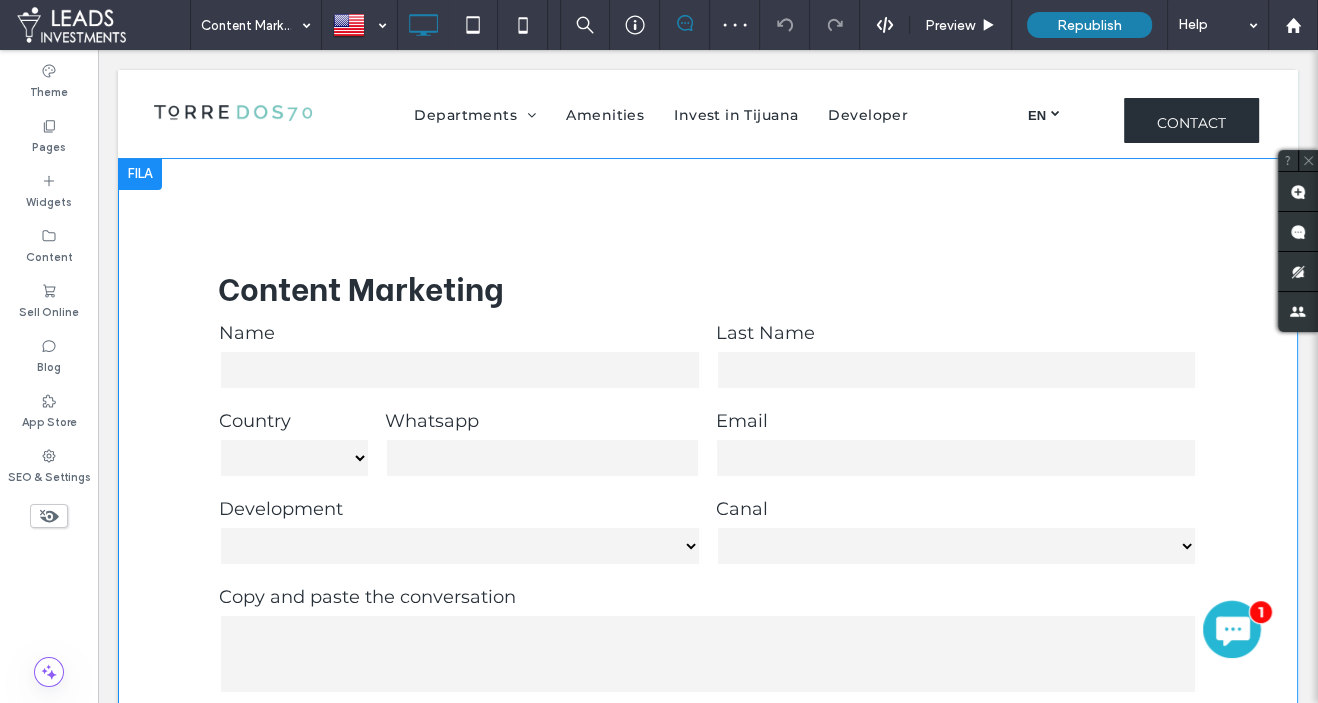 click at bounding box center (543, 458) 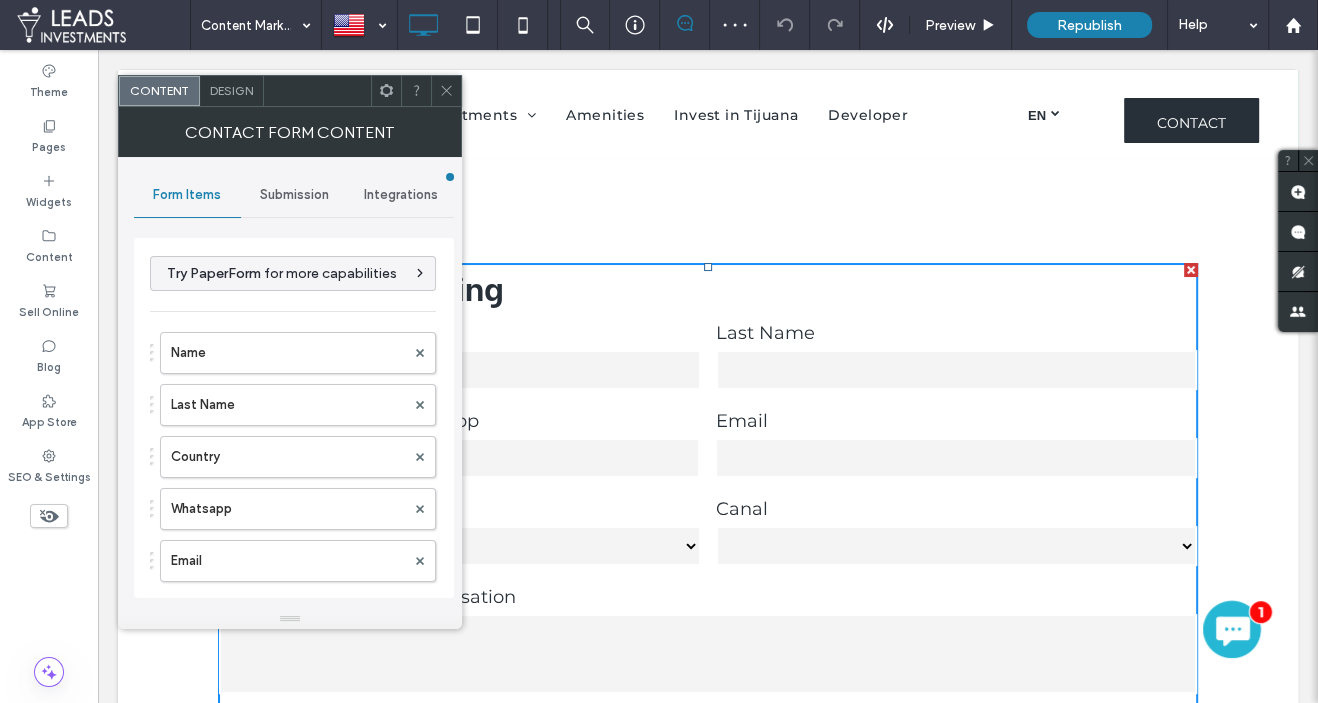 type on "****" 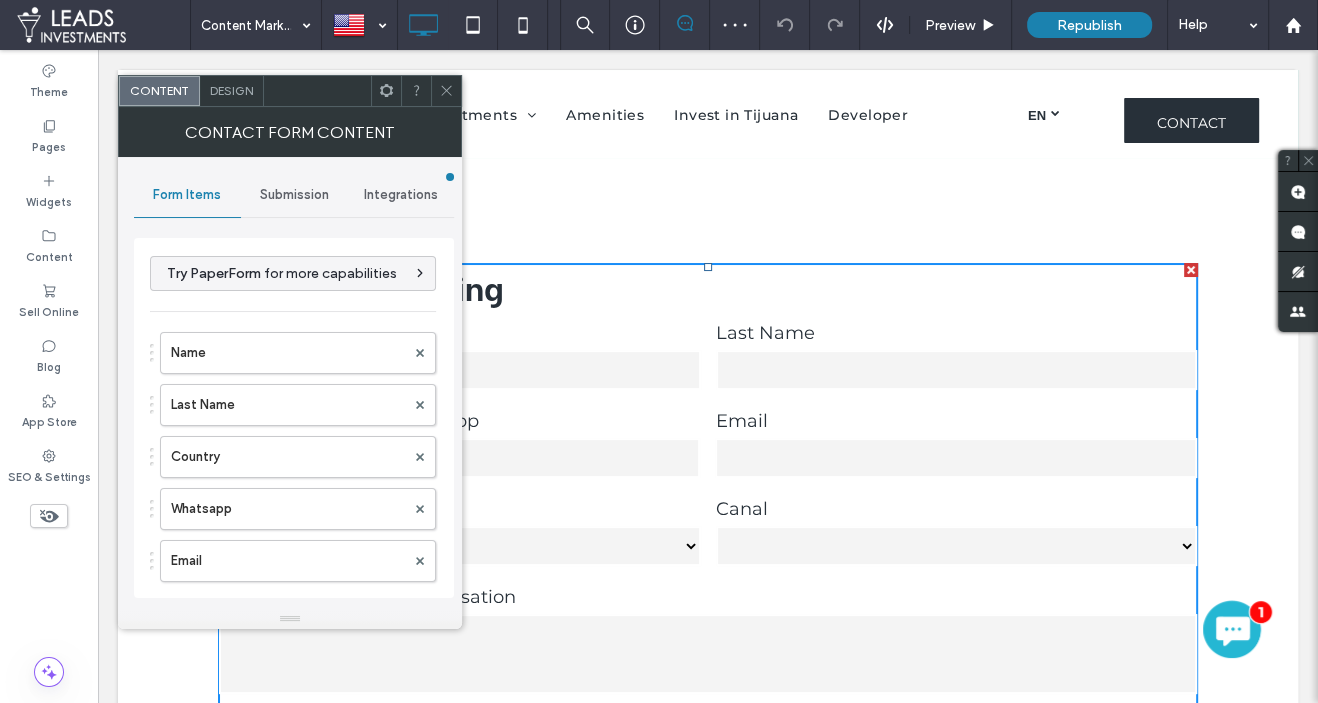 type on "**********" 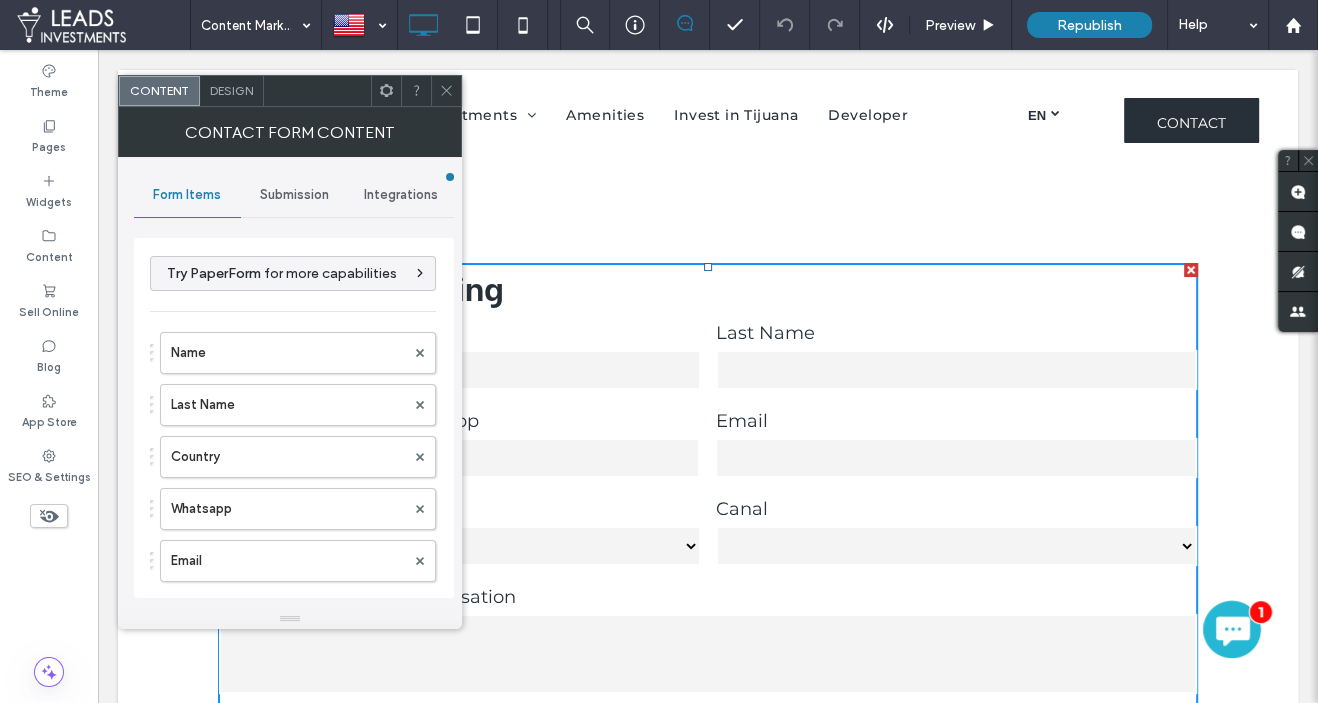 click on "Submission" at bounding box center (293, 195) 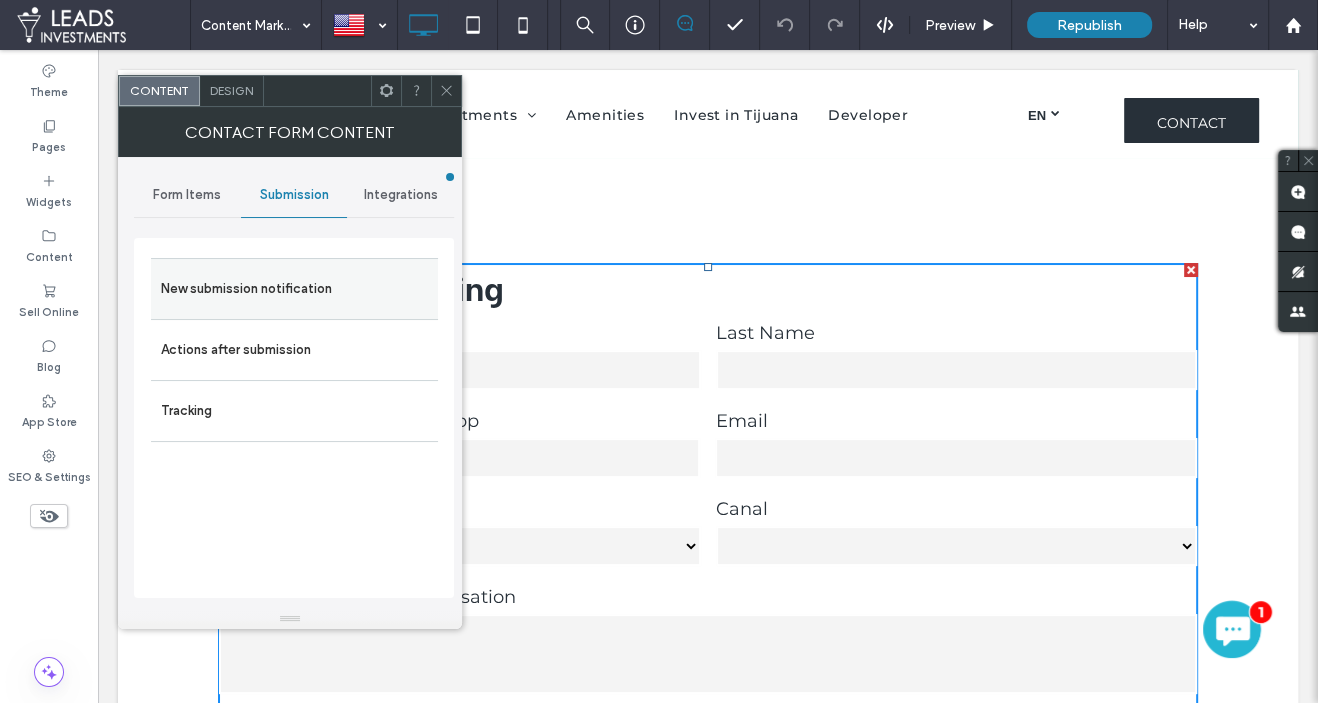 click on "New submission notification" at bounding box center [294, 289] 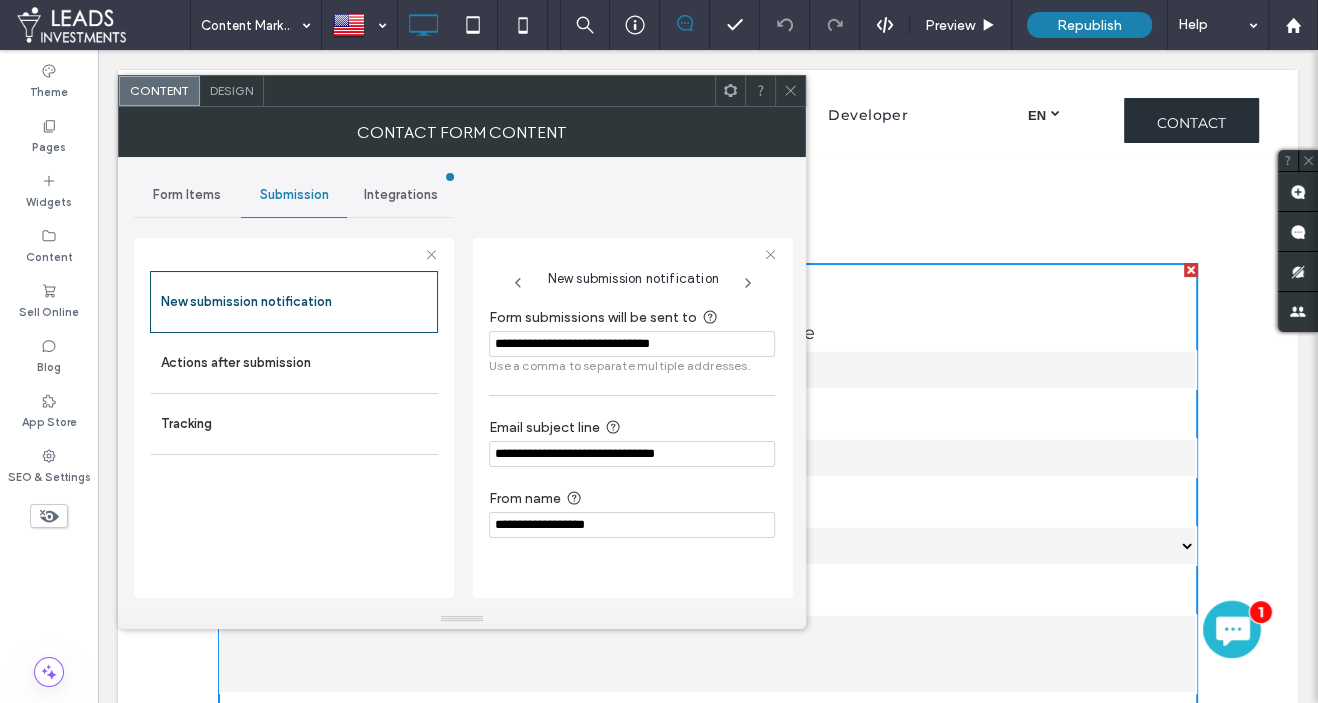 drag, startPoint x: 600, startPoint y: 344, endPoint x: 462, endPoint y: 335, distance: 138.29317 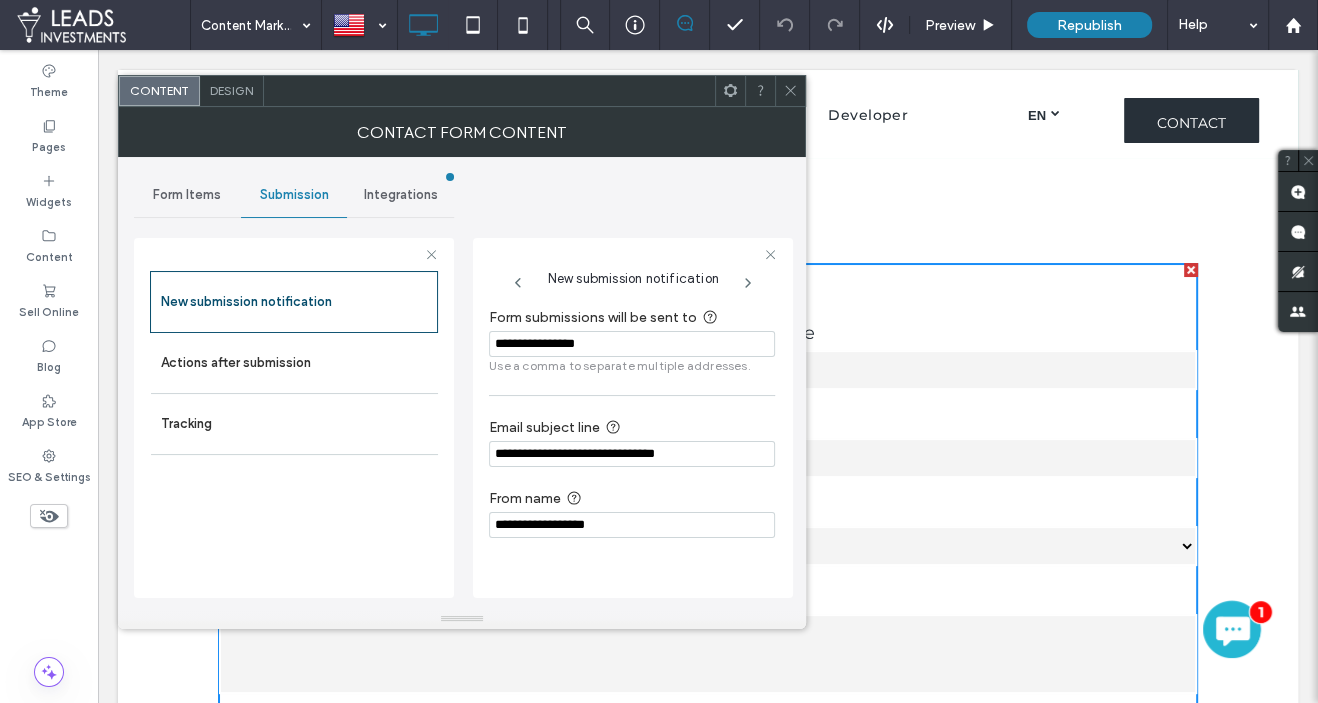 type on "**********" 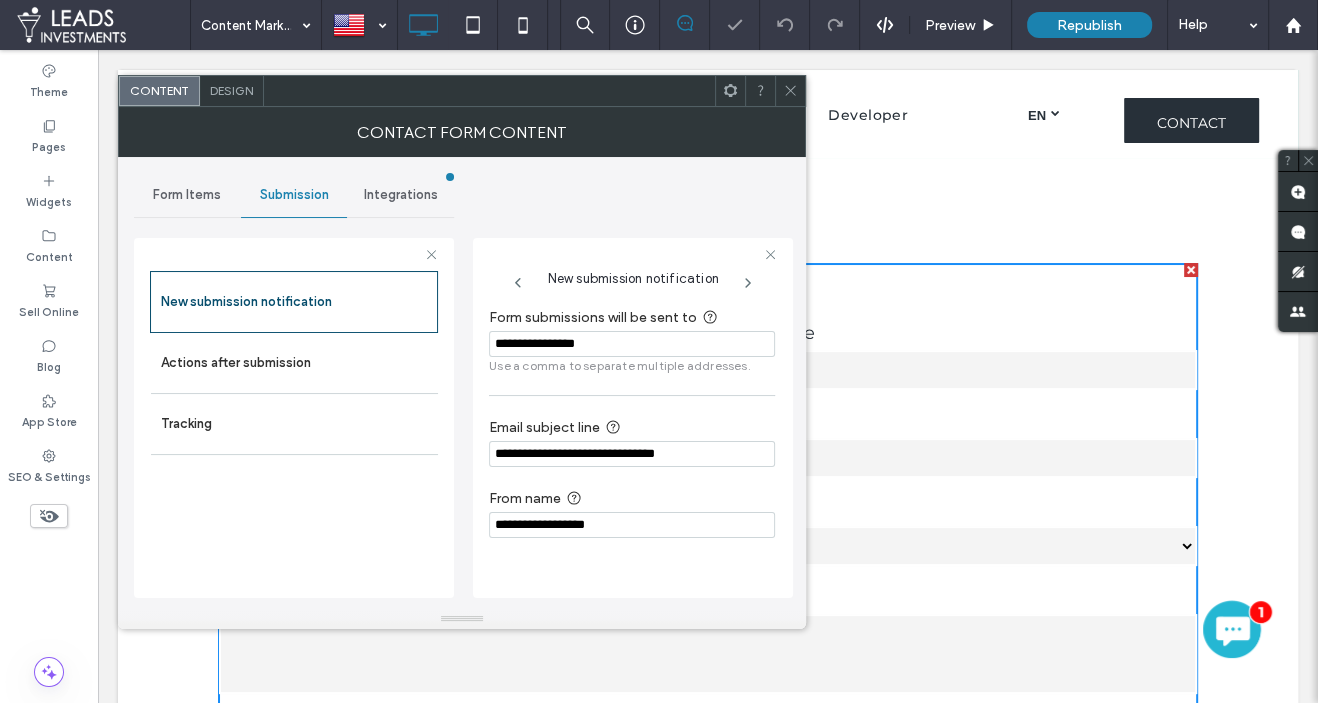 drag, startPoint x: 787, startPoint y: 88, endPoint x: 479, endPoint y: 249, distance: 347.54135 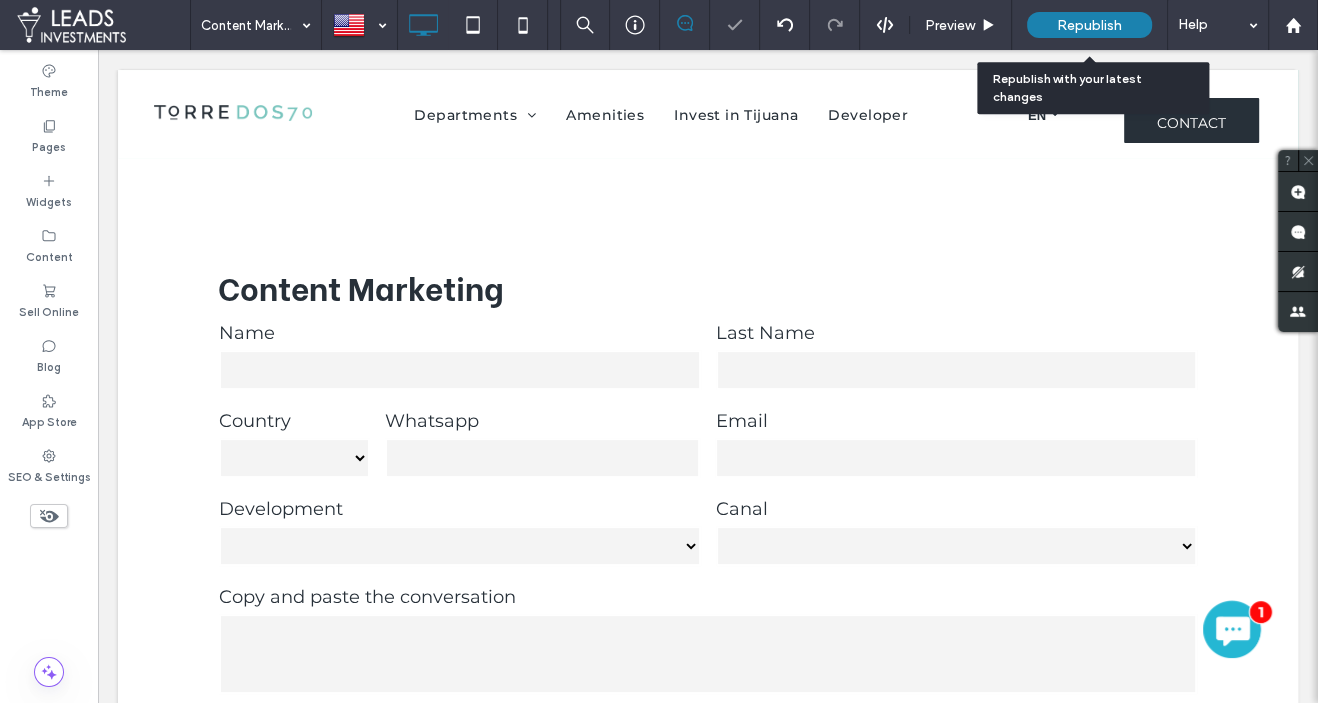 click on "Republish" at bounding box center (1089, 25) 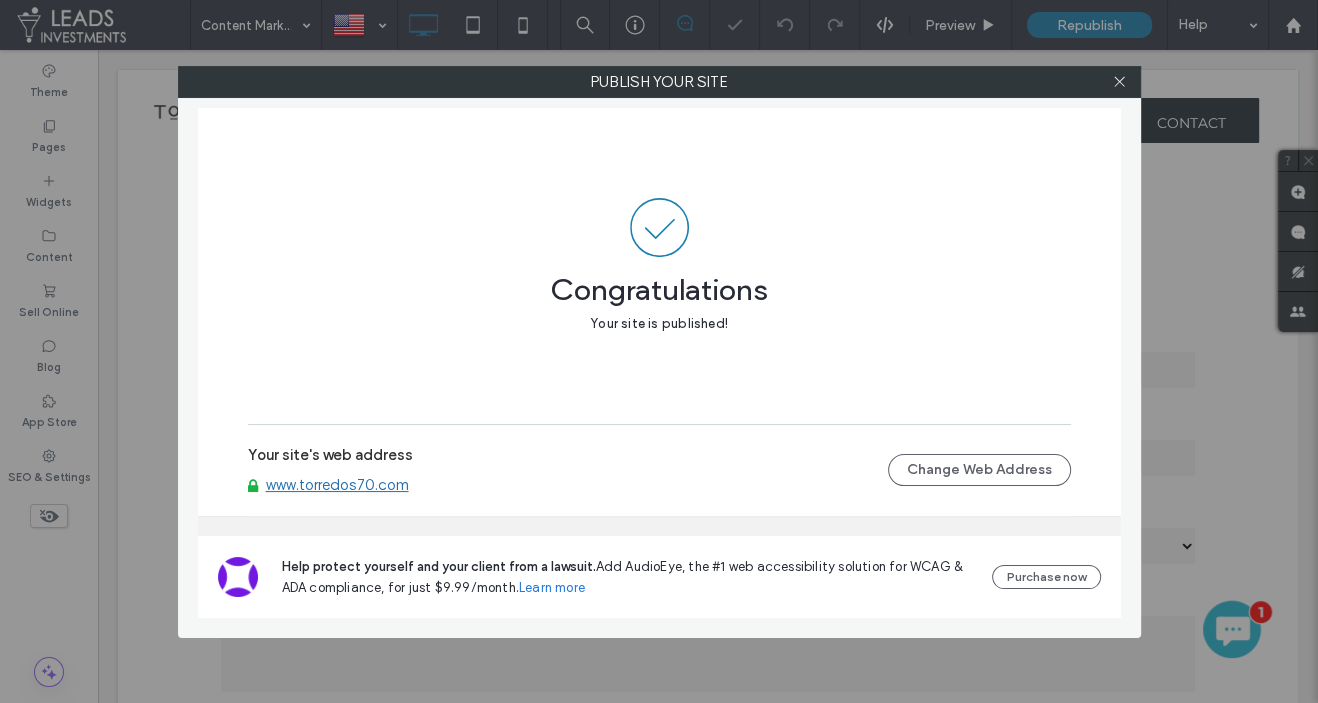 drag, startPoint x: 1123, startPoint y: 80, endPoint x: 989, endPoint y: 143, distance: 148.07092 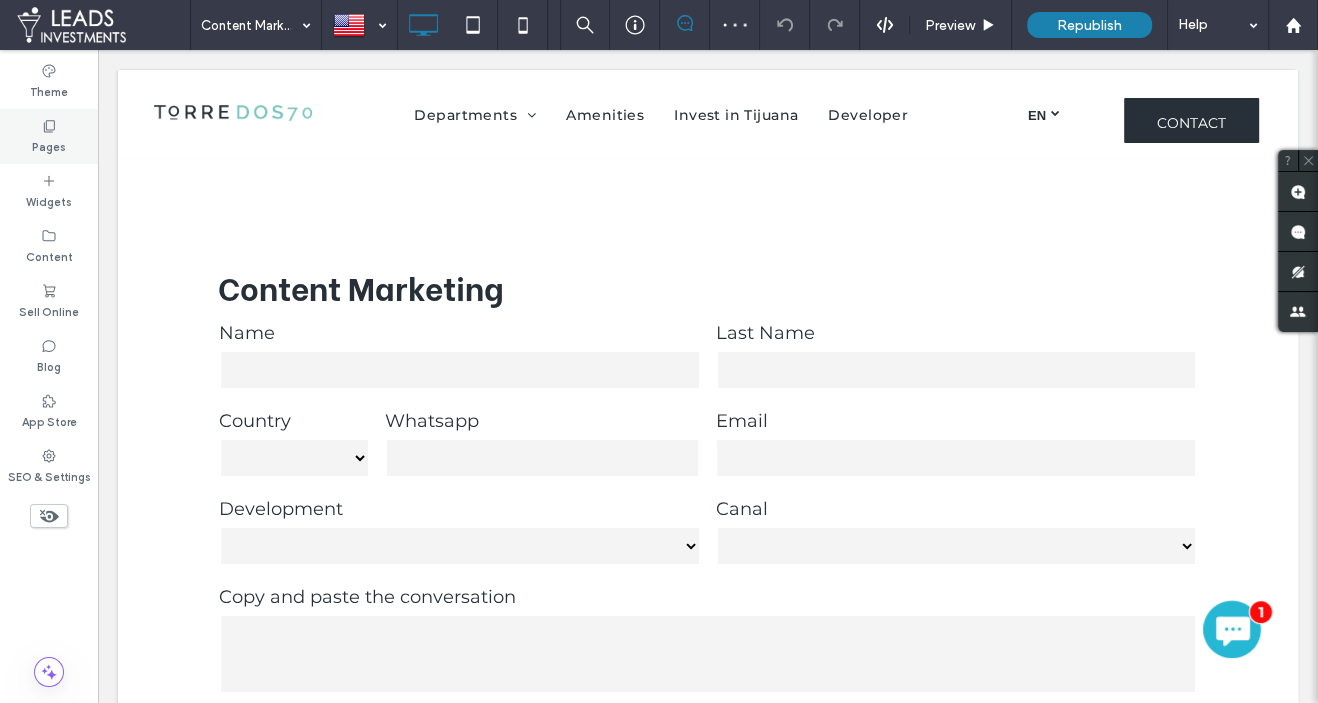 click on "Pages" at bounding box center (49, 145) 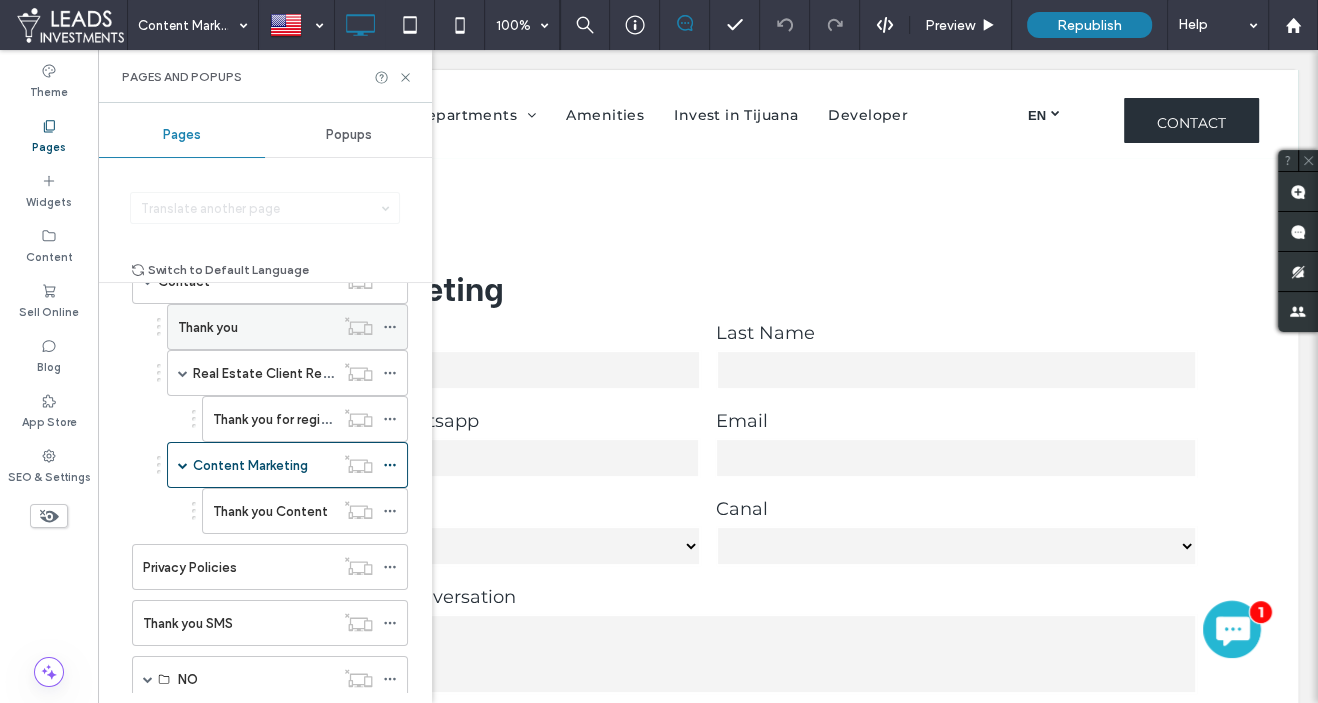 scroll, scrollTop: 417, scrollLeft: 0, axis: vertical 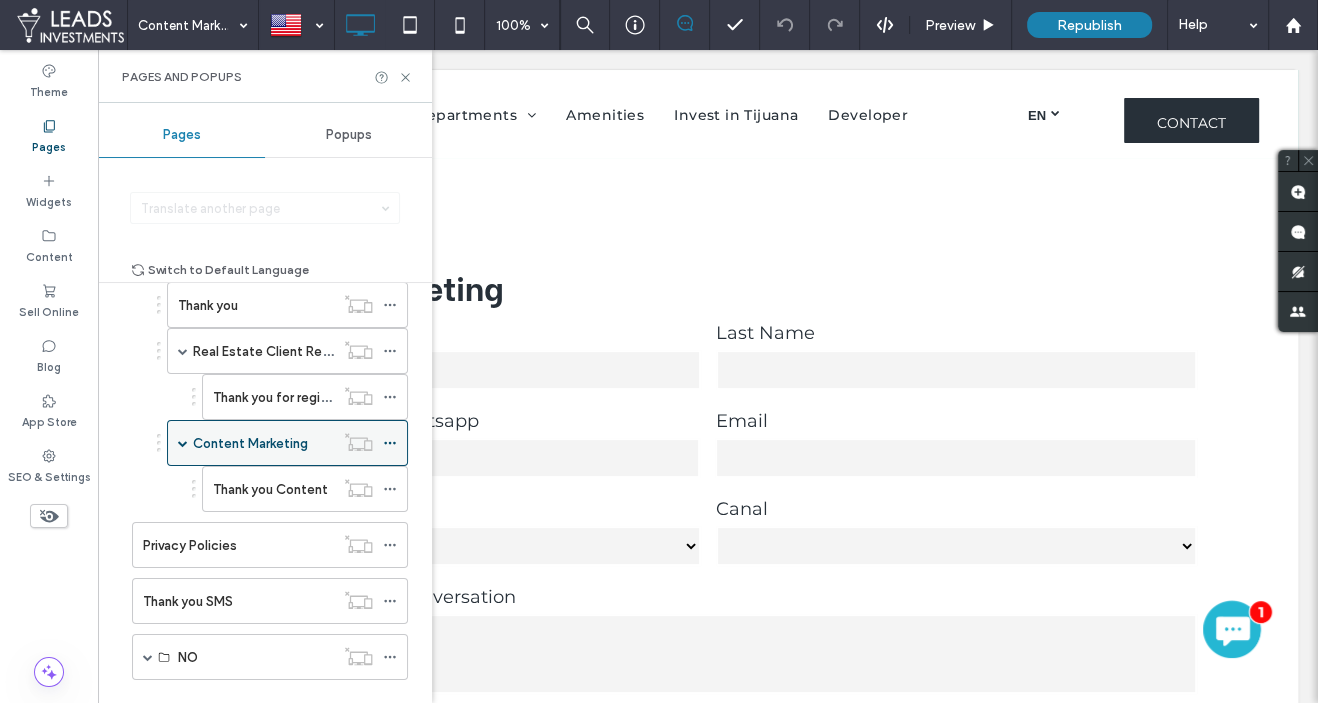 click at bounding box center (183, 443) 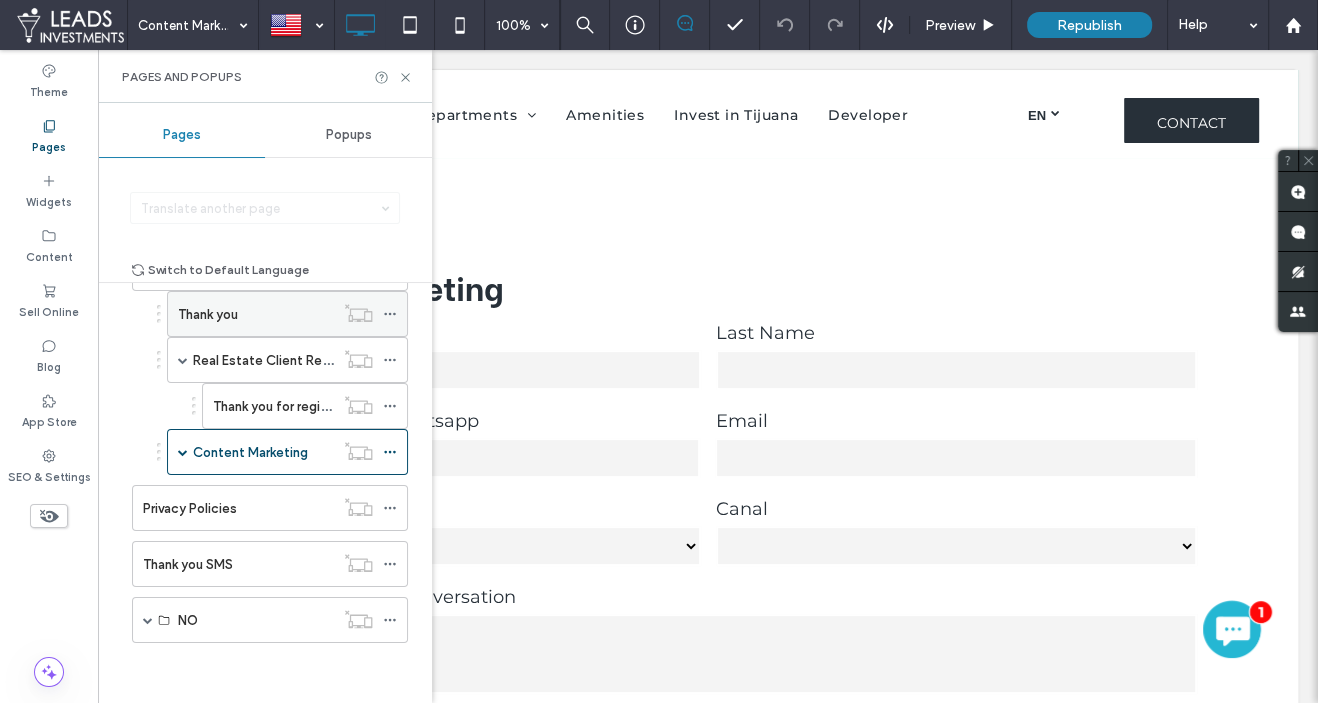 scroll, scrollTop: 392, scrollLeft: 0, axis: vertical 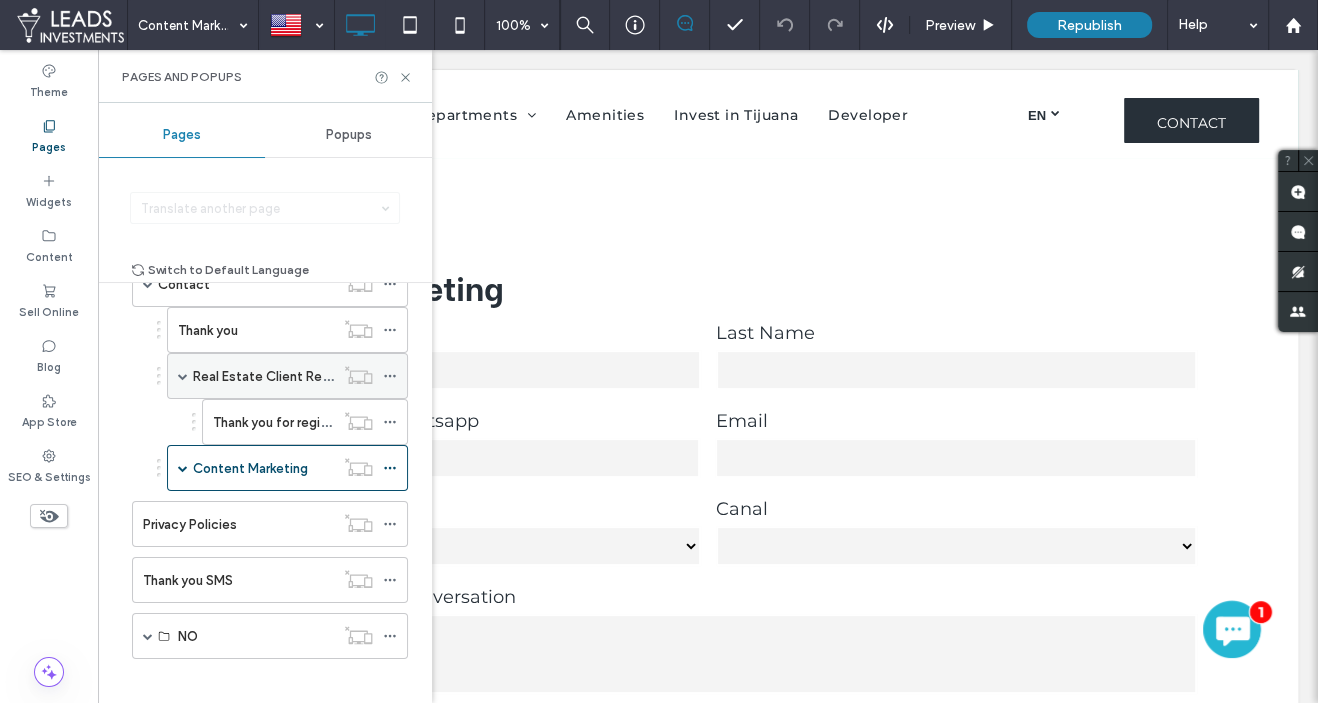 click at bounding box center (183, 376) 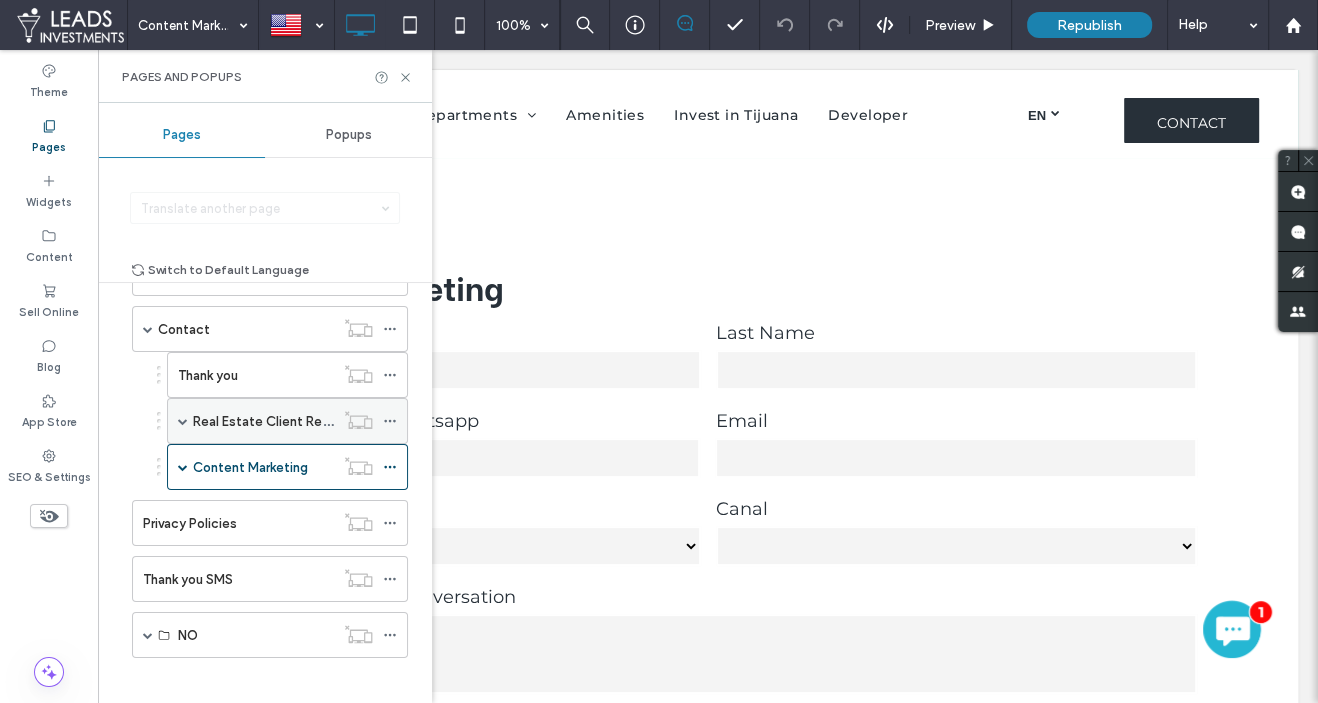 scroll, scrollTop: 193, scrollLeft: 0, axis: vertical 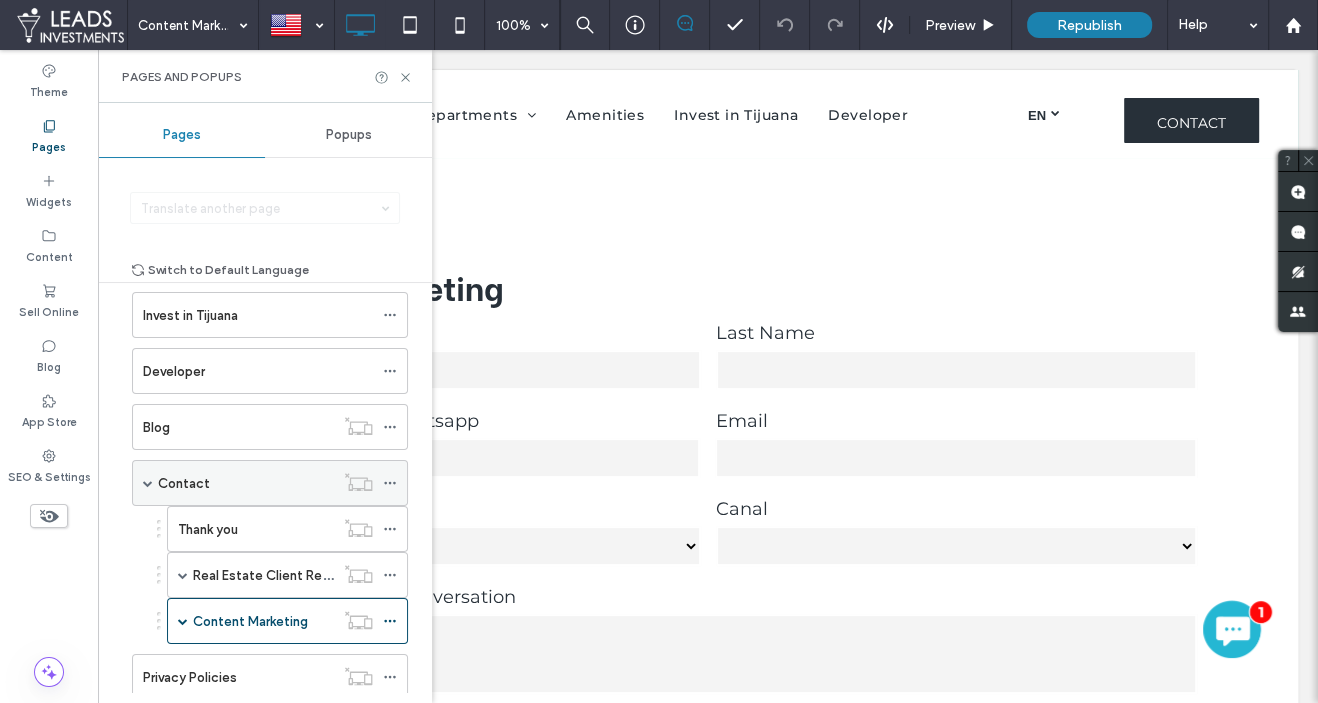 click on "Contact" at bounding box center [184, 483] 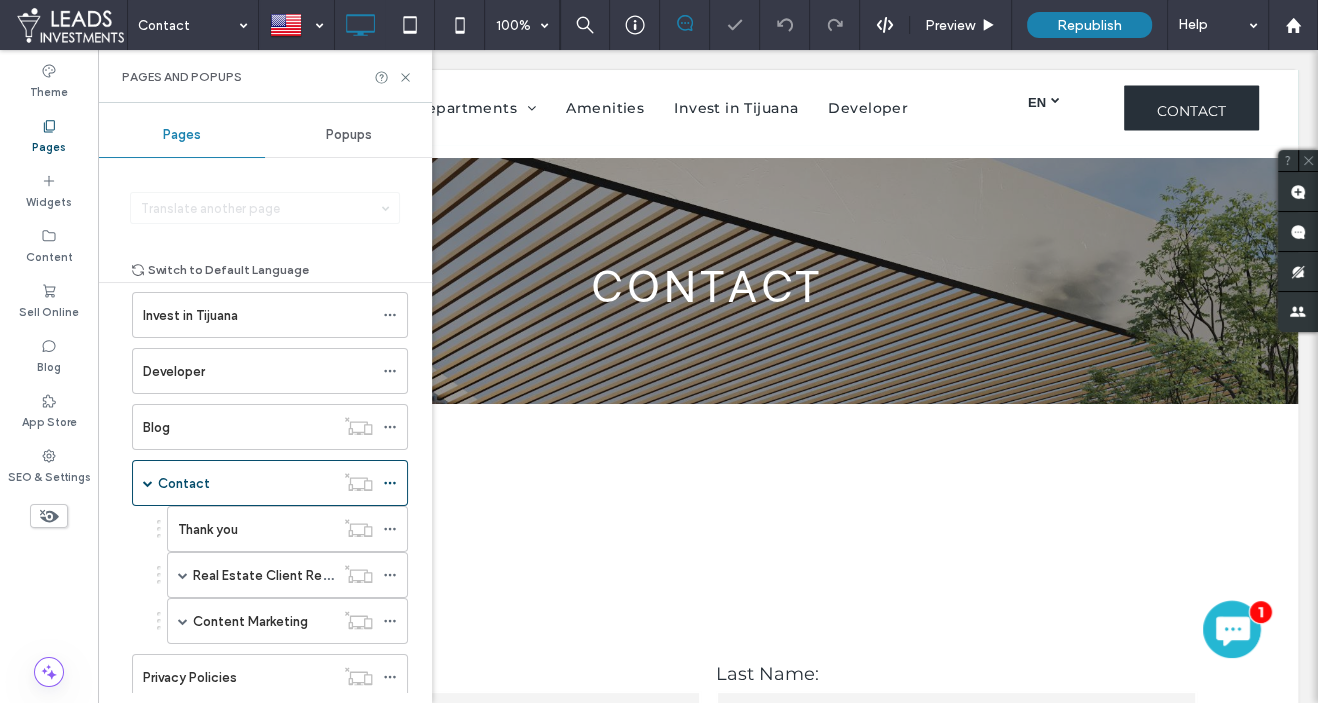 scroll, scrollTop: 137, scrollLeft: 0, axis: vertical 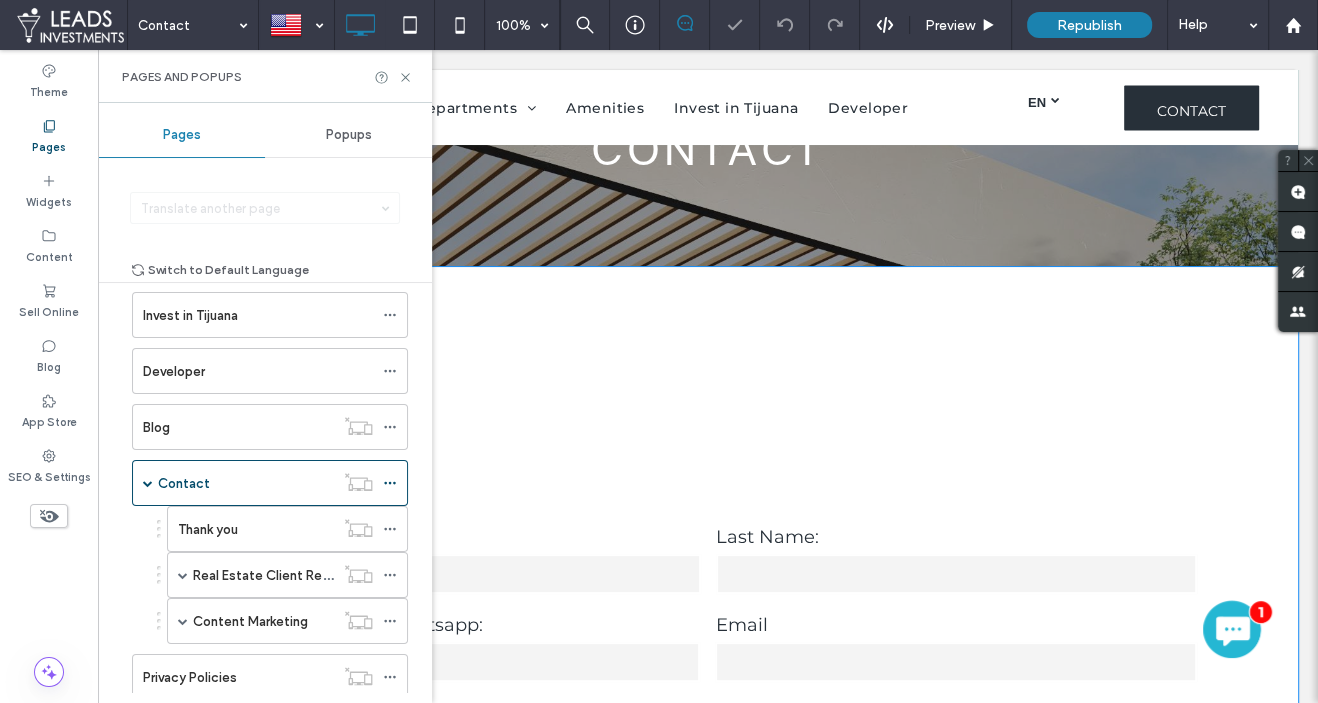 click on "Name:" at bounding box center (460, 537) 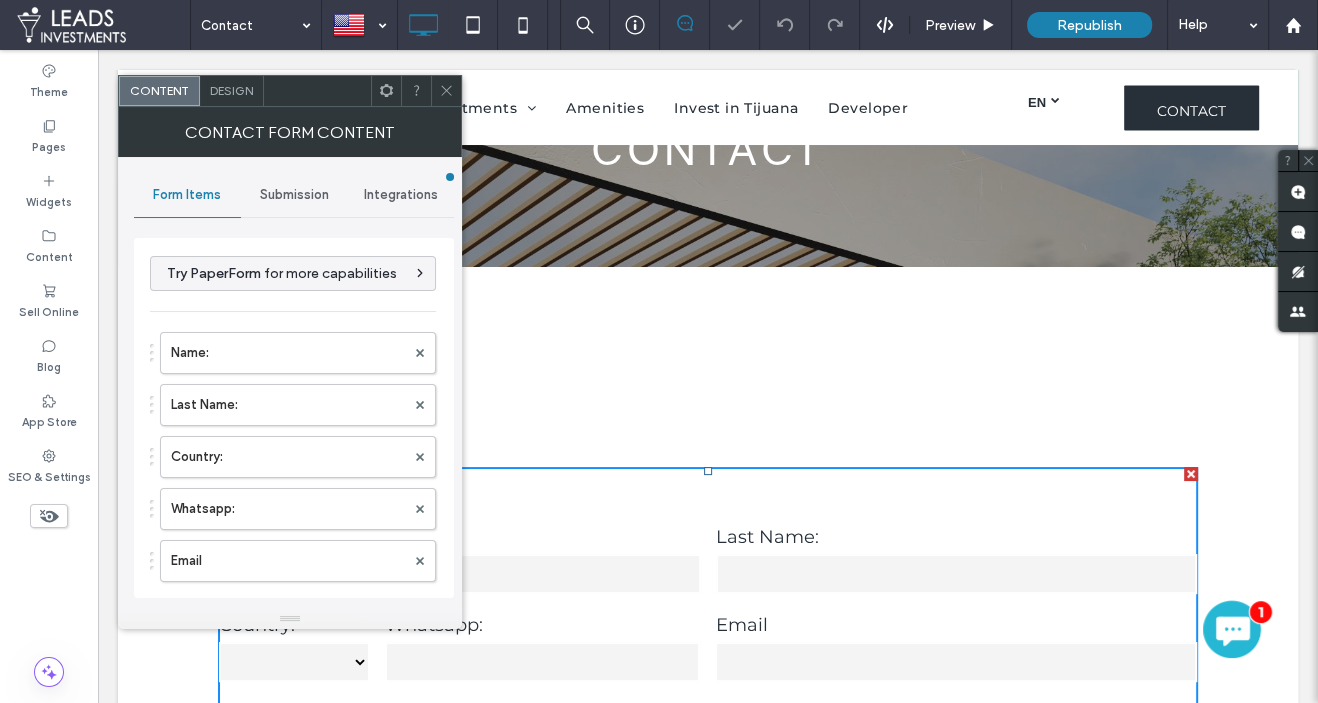 scroll, scrollTop: 105, scrollLeft: 0, axis: vertical 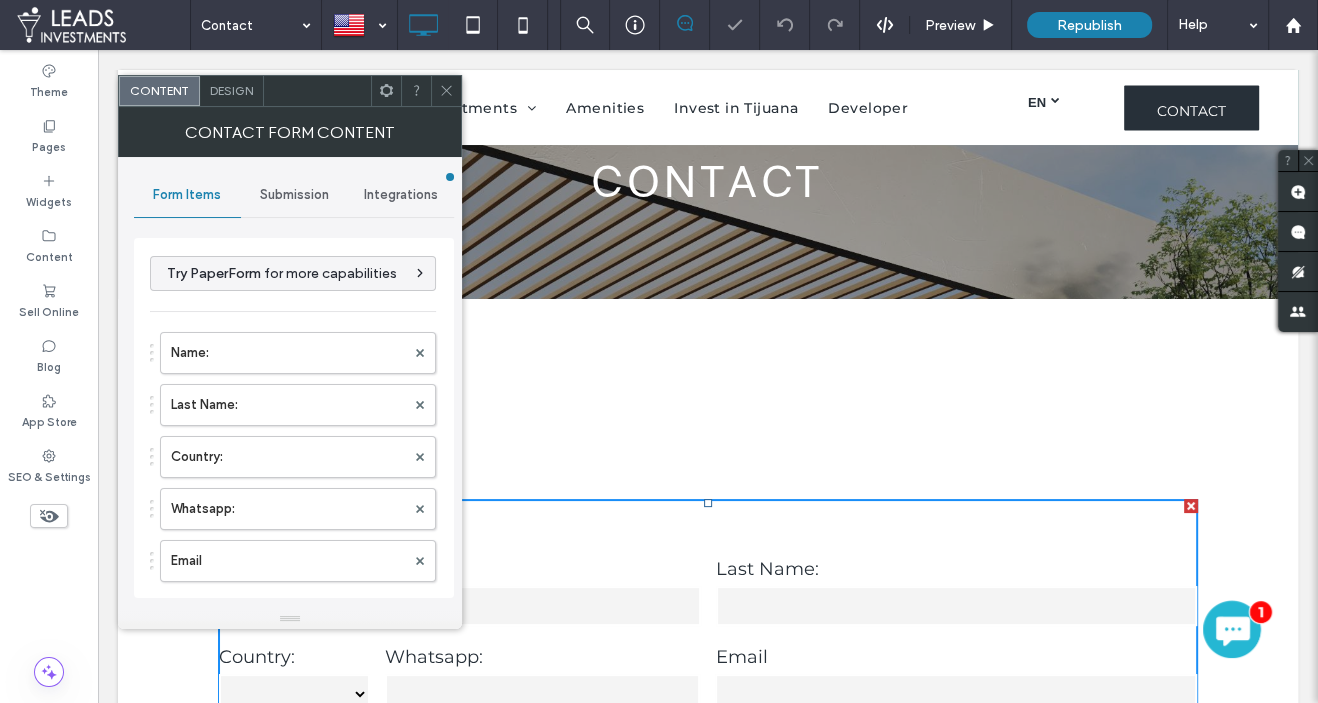type on "*******" 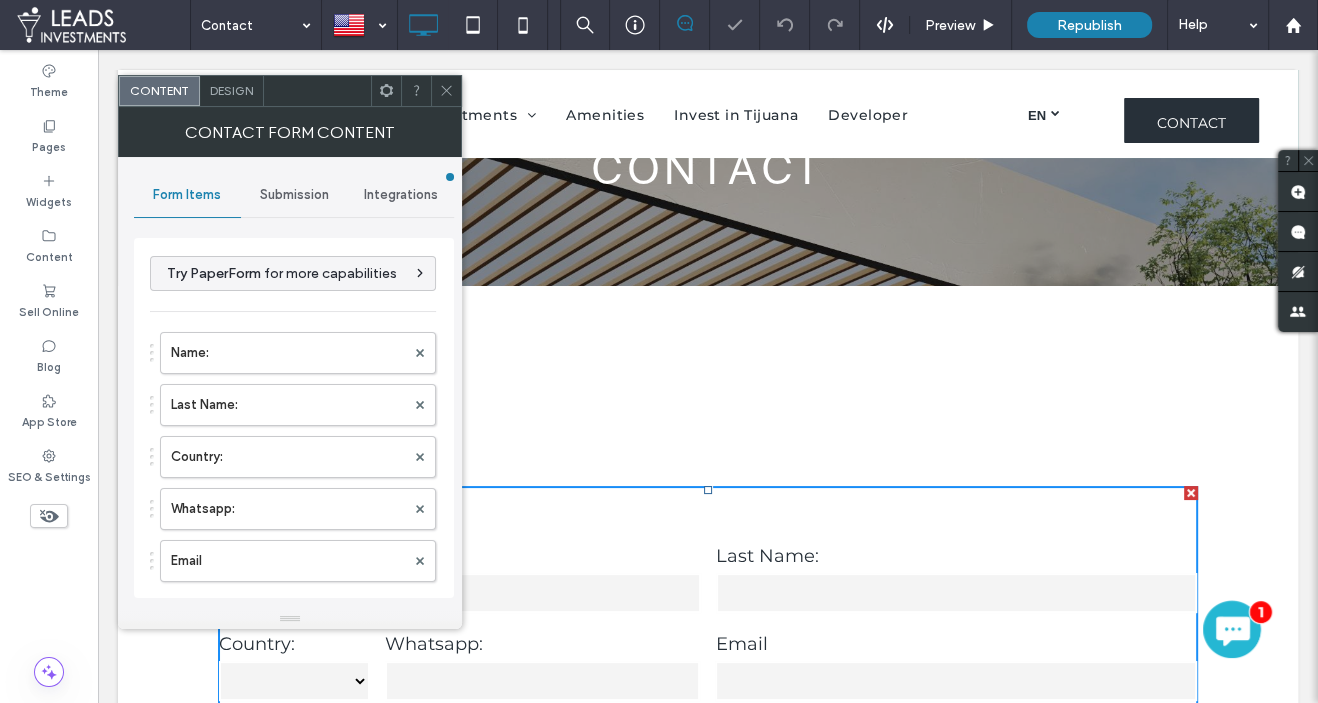 click on "Submission" at bounding box center (294, 195) 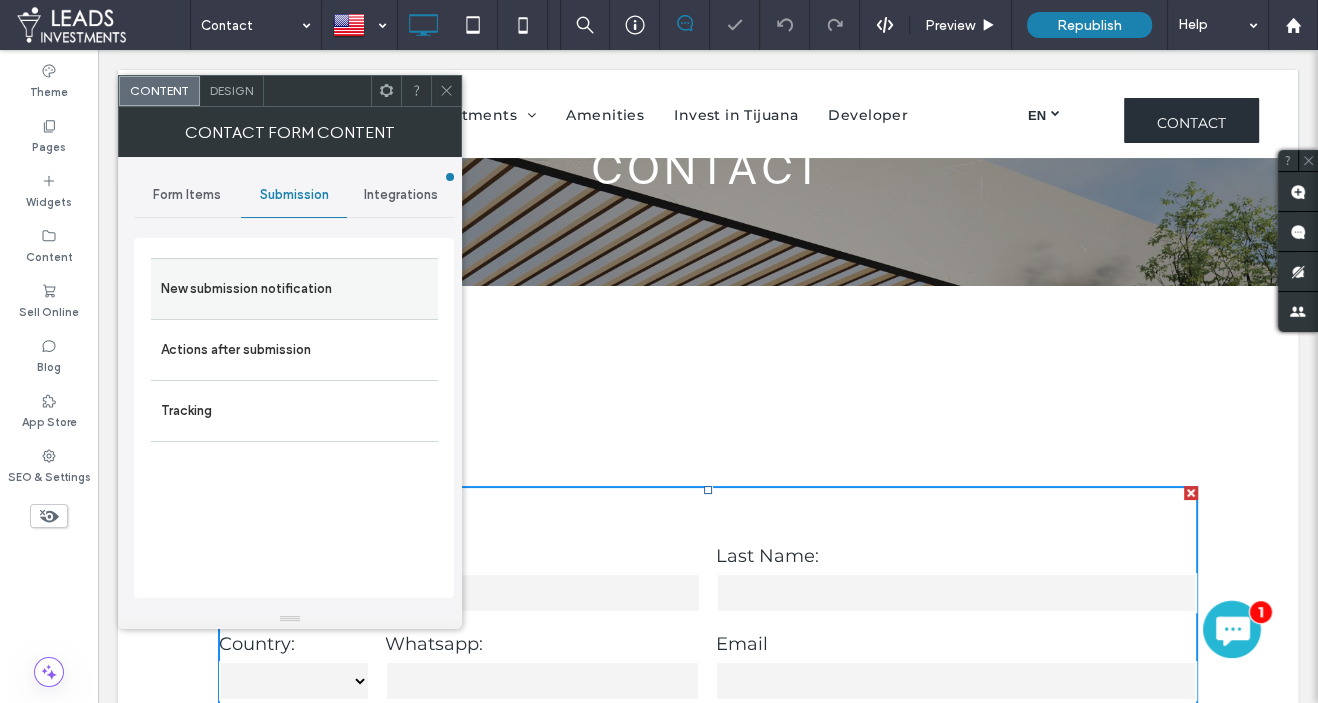 click on "New submission notification" at bounding box center [294, 289] 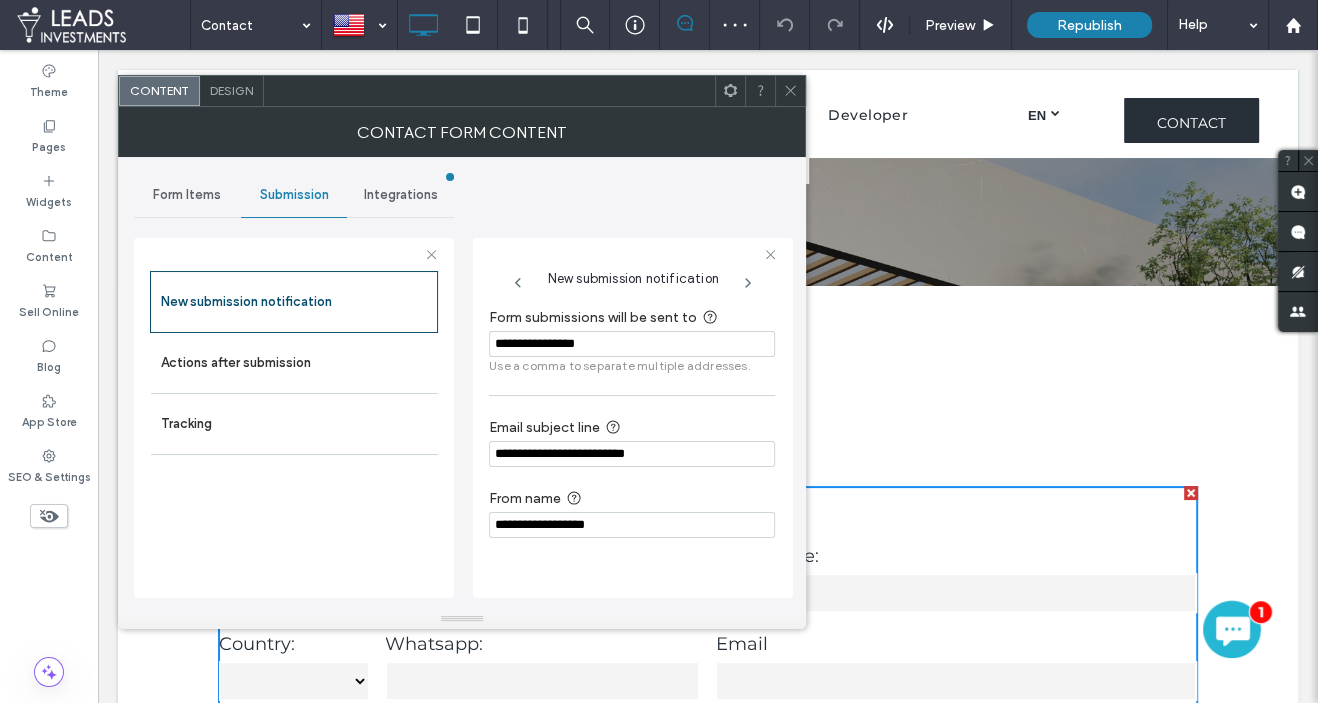 click 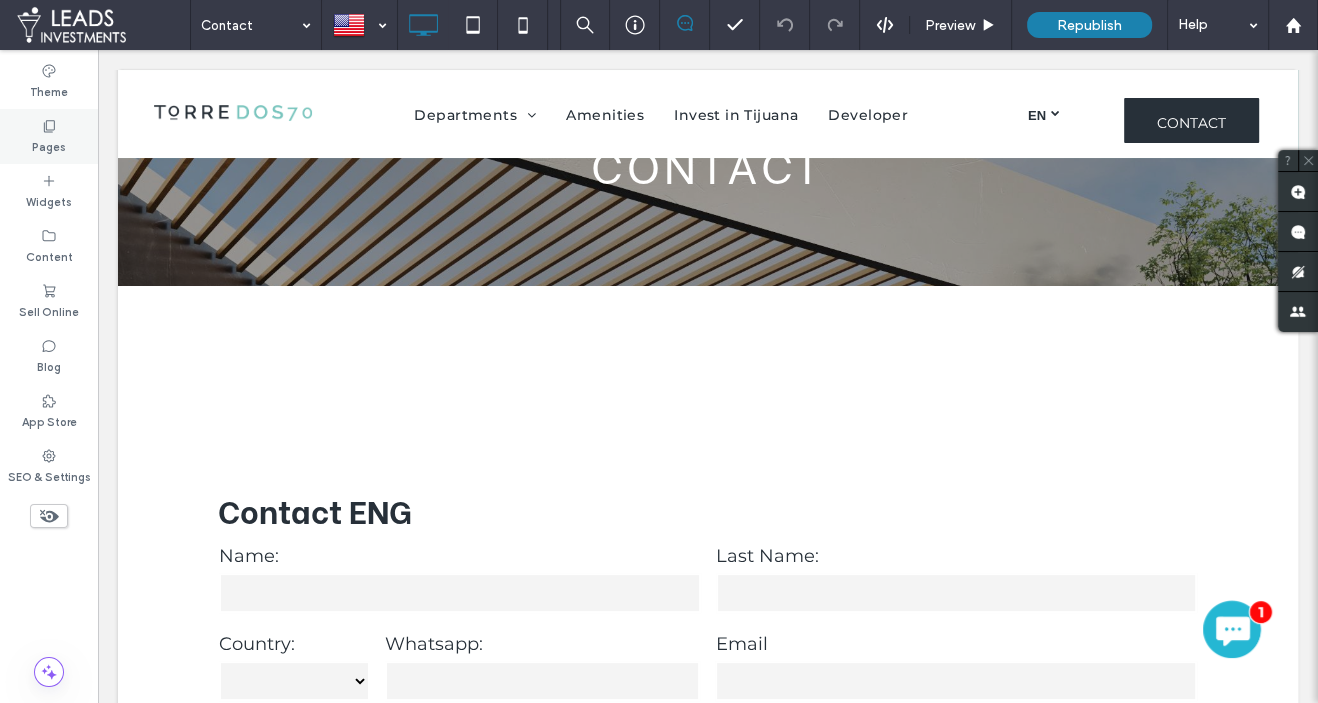 click on "Pages" at bounding box center (49, 145) 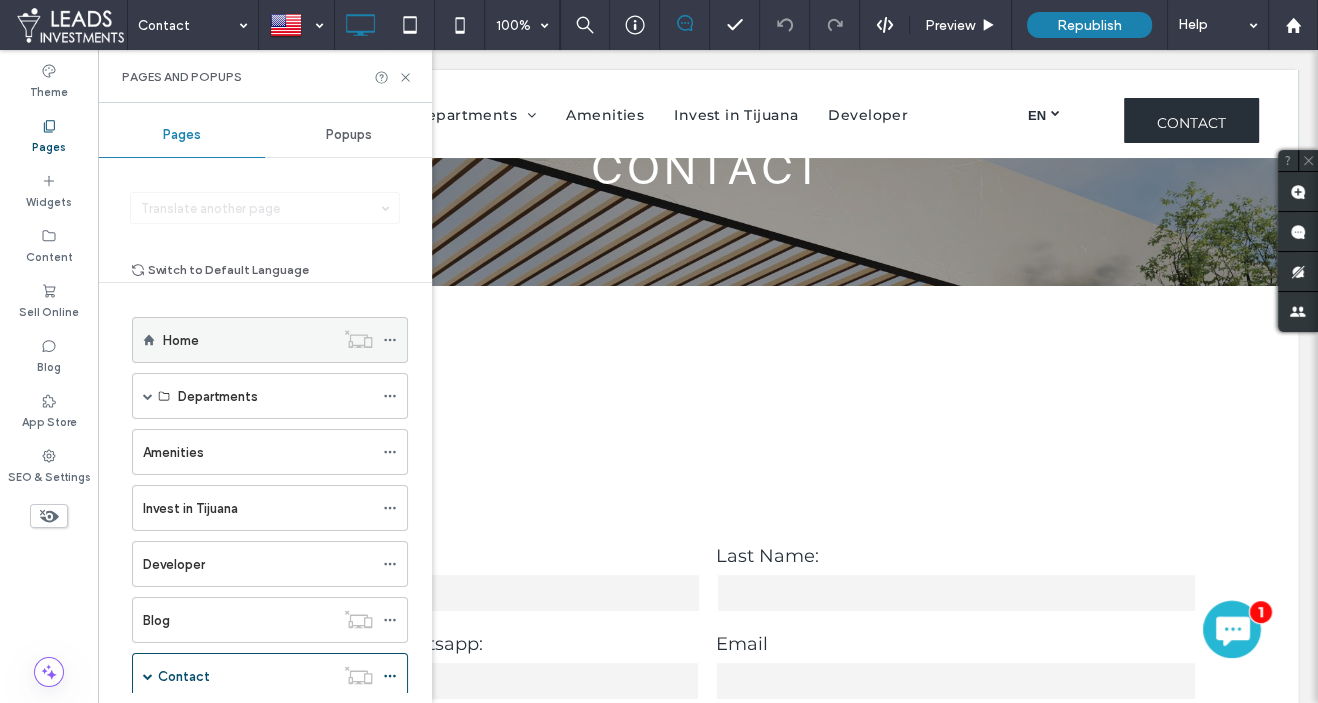 click on "Home" at bounding box center (248, 340) 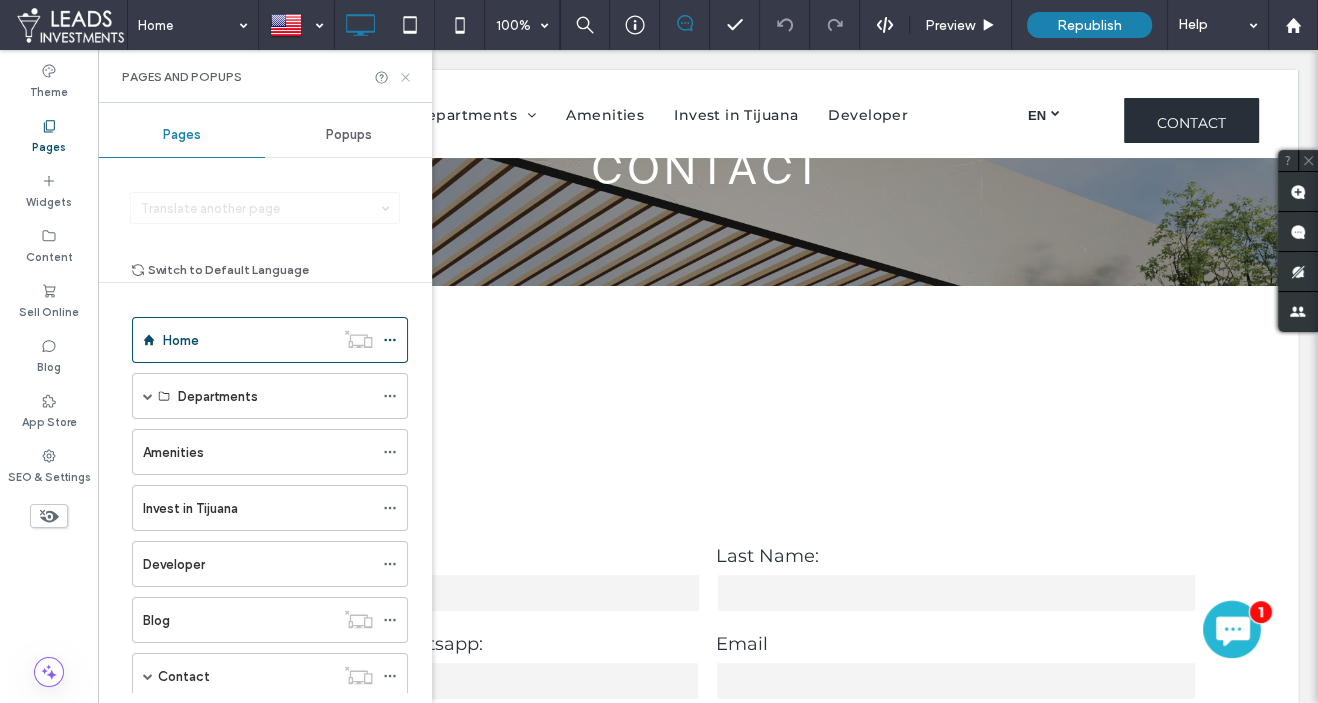 click 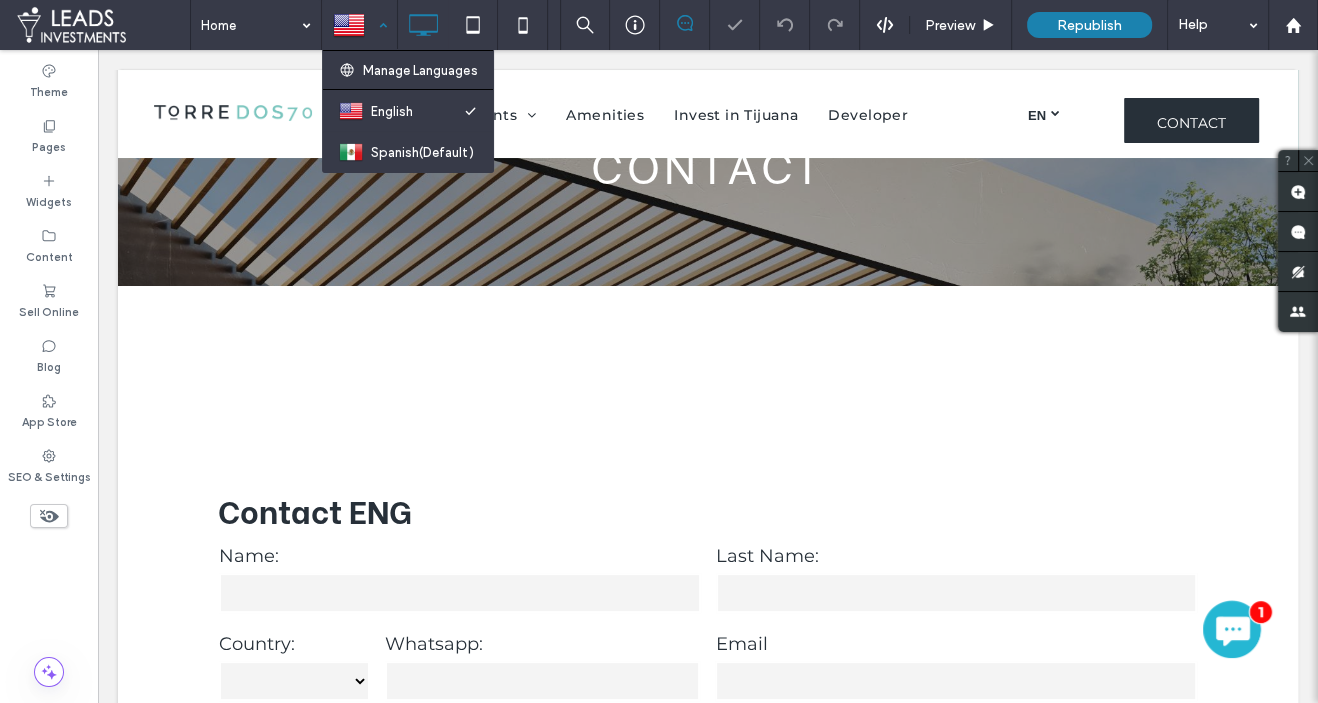 click at bounding box center (359, 25) 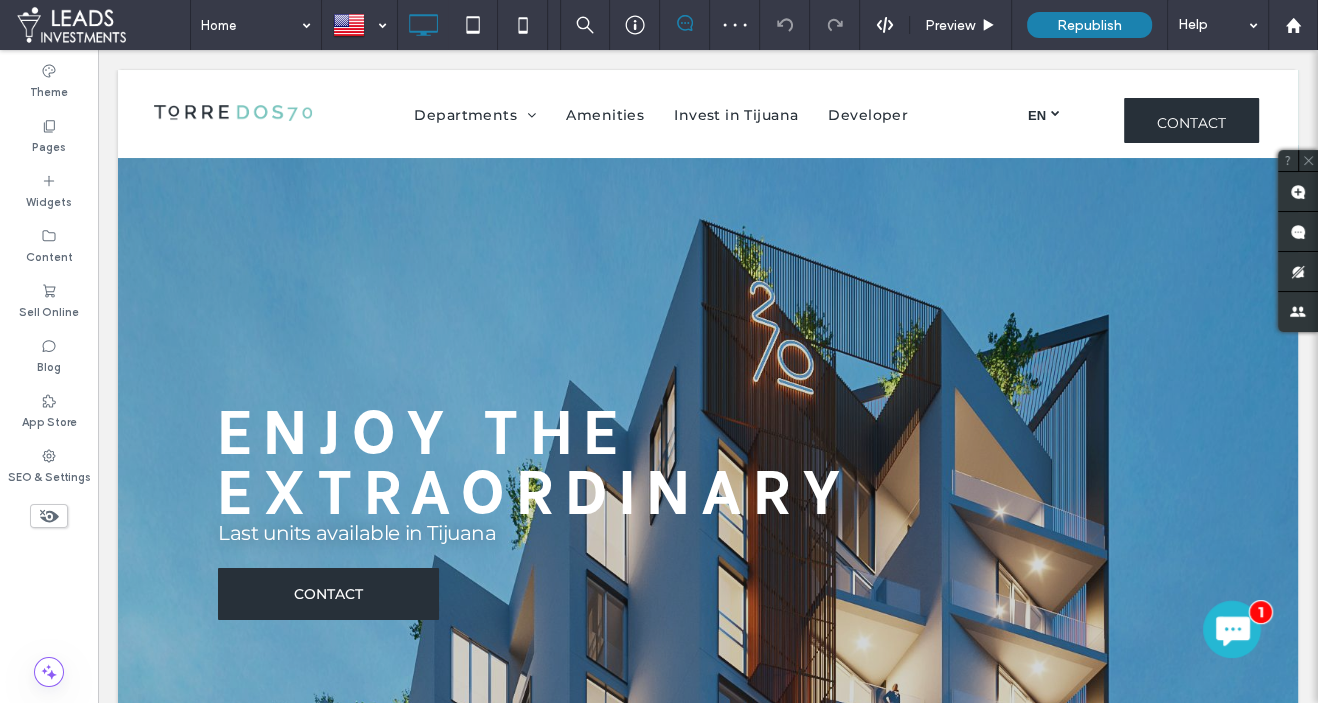 scroll, scrollTop: 0, scrollLeft: 0, axis: both 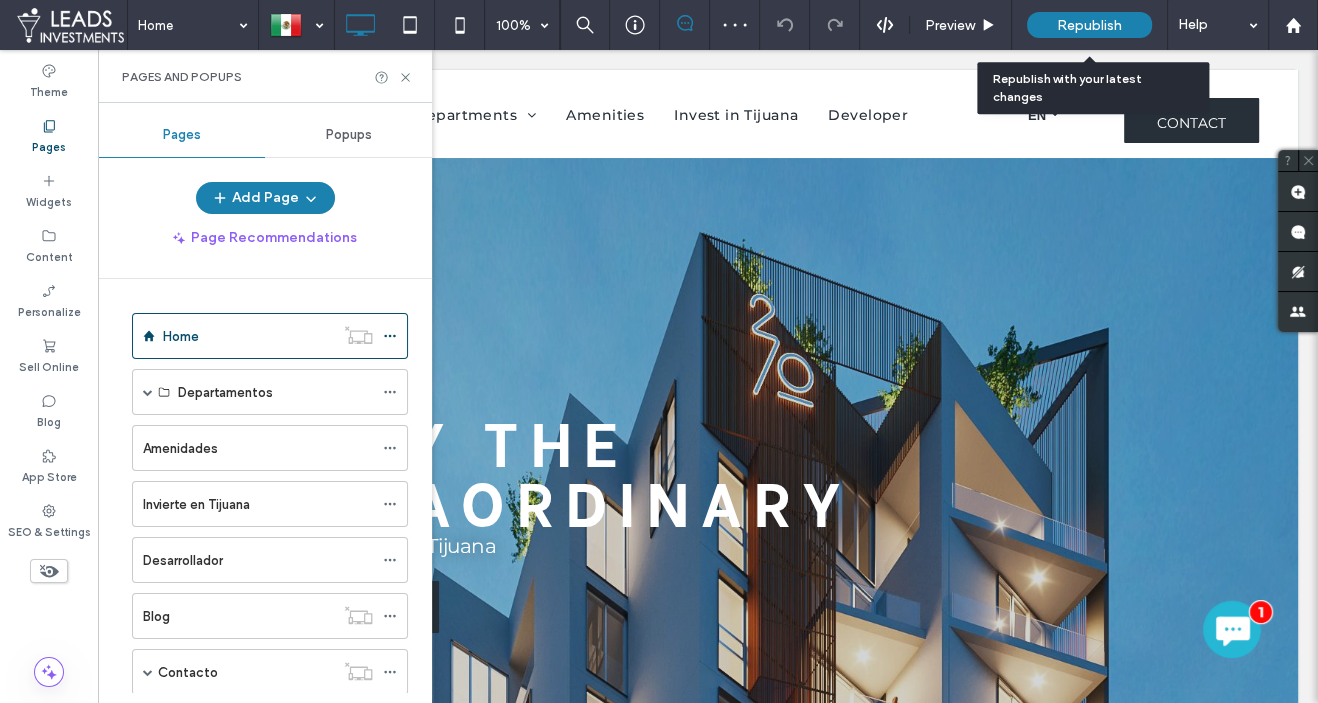 click on "Republish" at bounding box center (1089, 25) 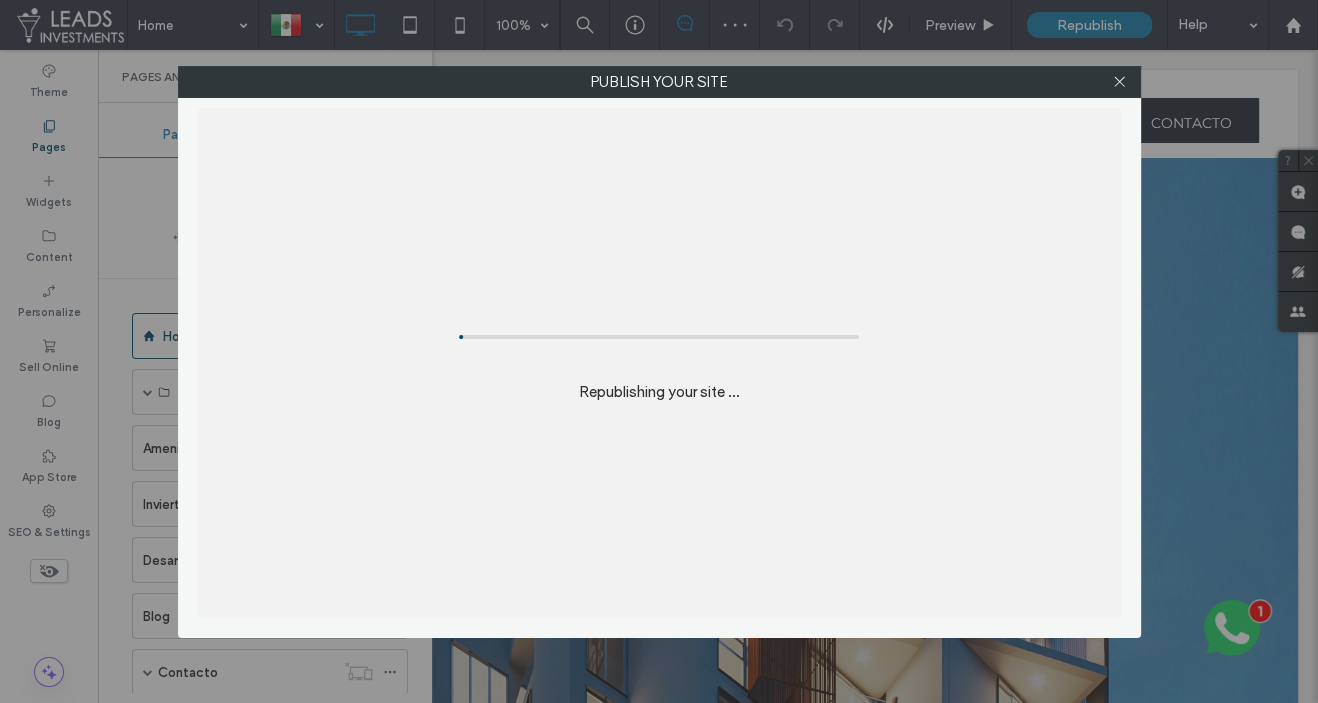 scroll, scrollTop: 0, scrollLeft: 0, axis: both 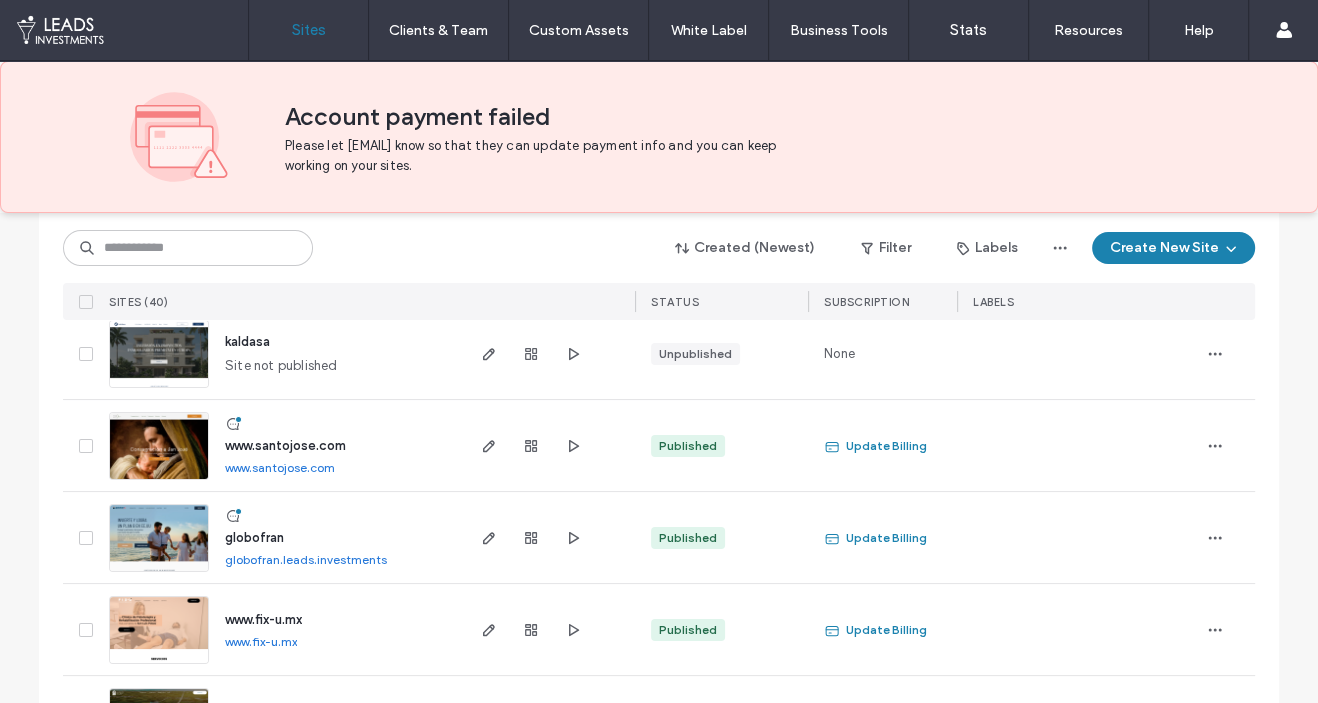 drag, startPoint x: 254, startPoint y: 534, endPoint x: 309, endPoint y: 523, distance: 56.089214 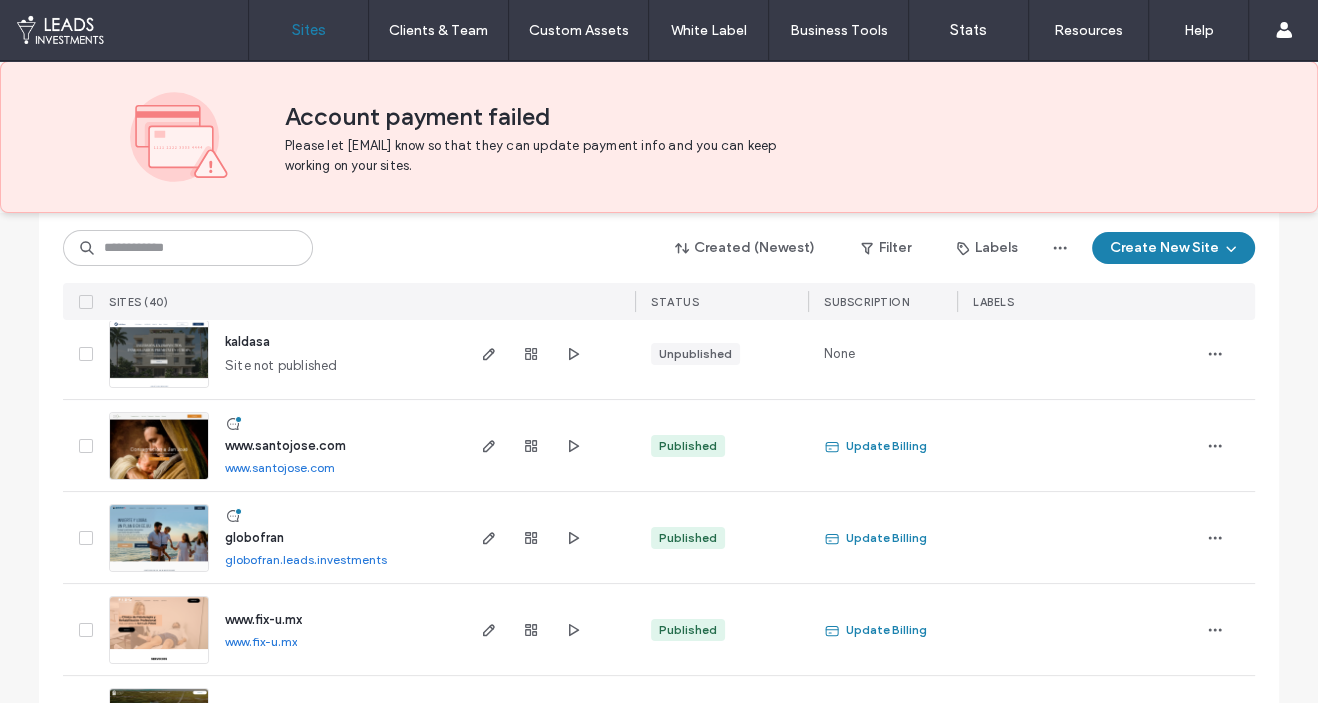 click on "globofran" at bounding box center (254, 537) 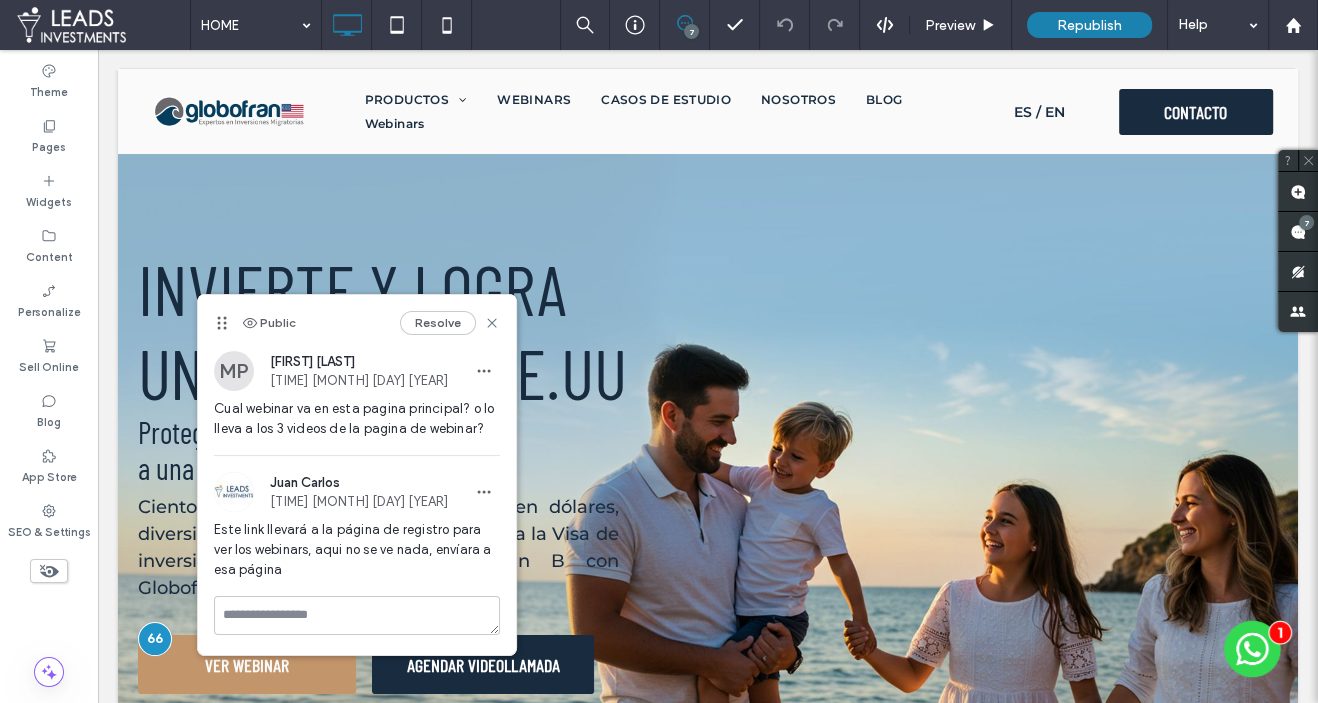 scroll, scrollTop: 164, scrollLeft: 0, axis: vertical 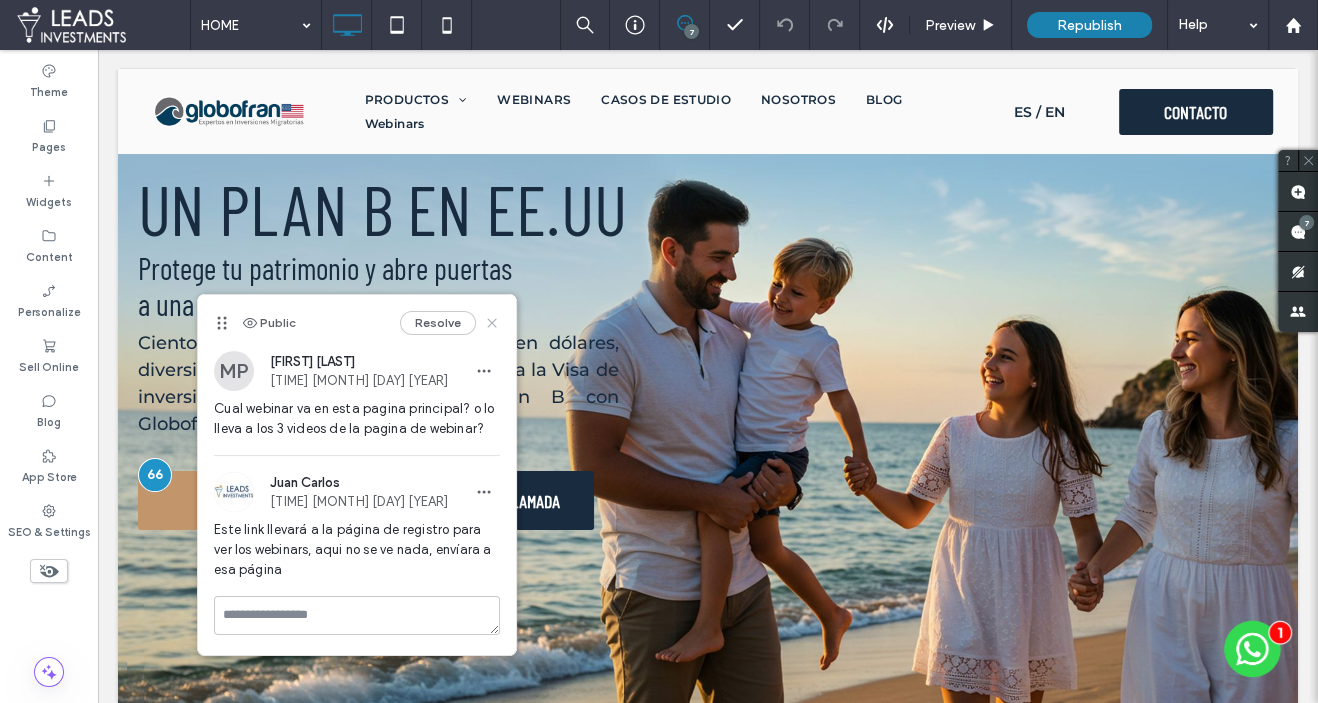click 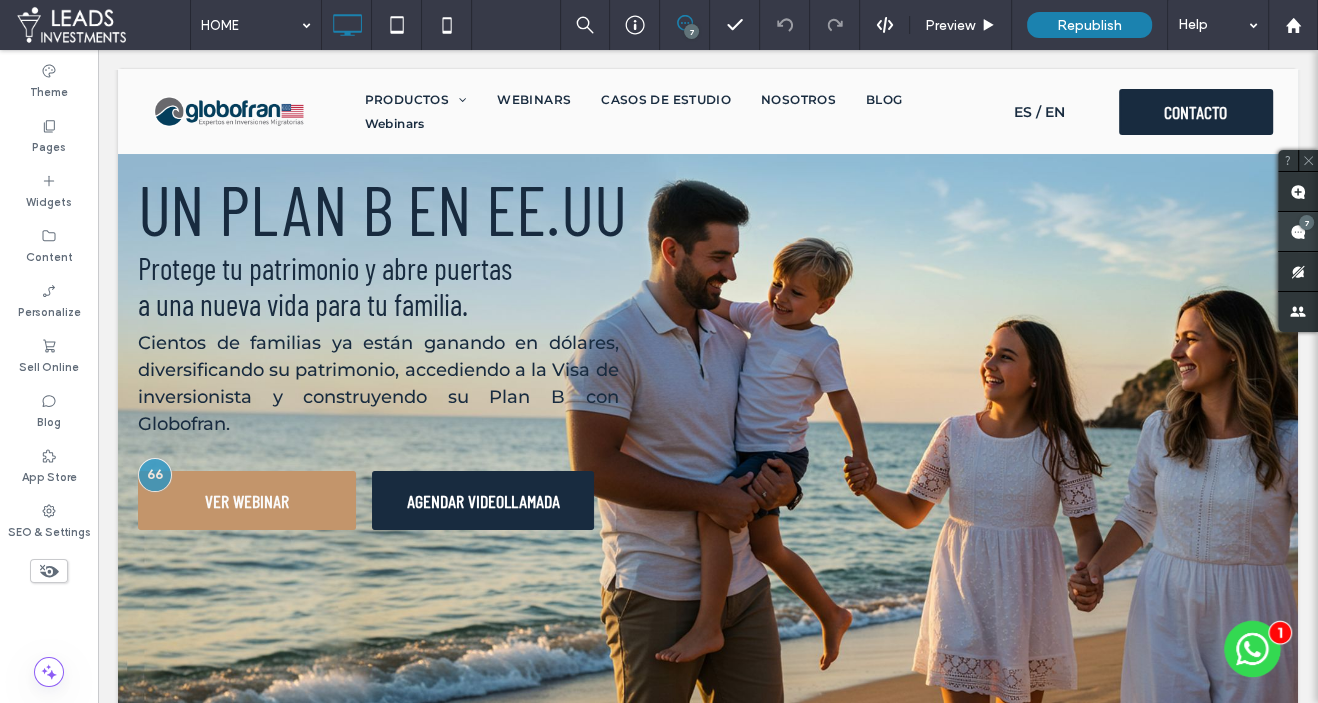 click 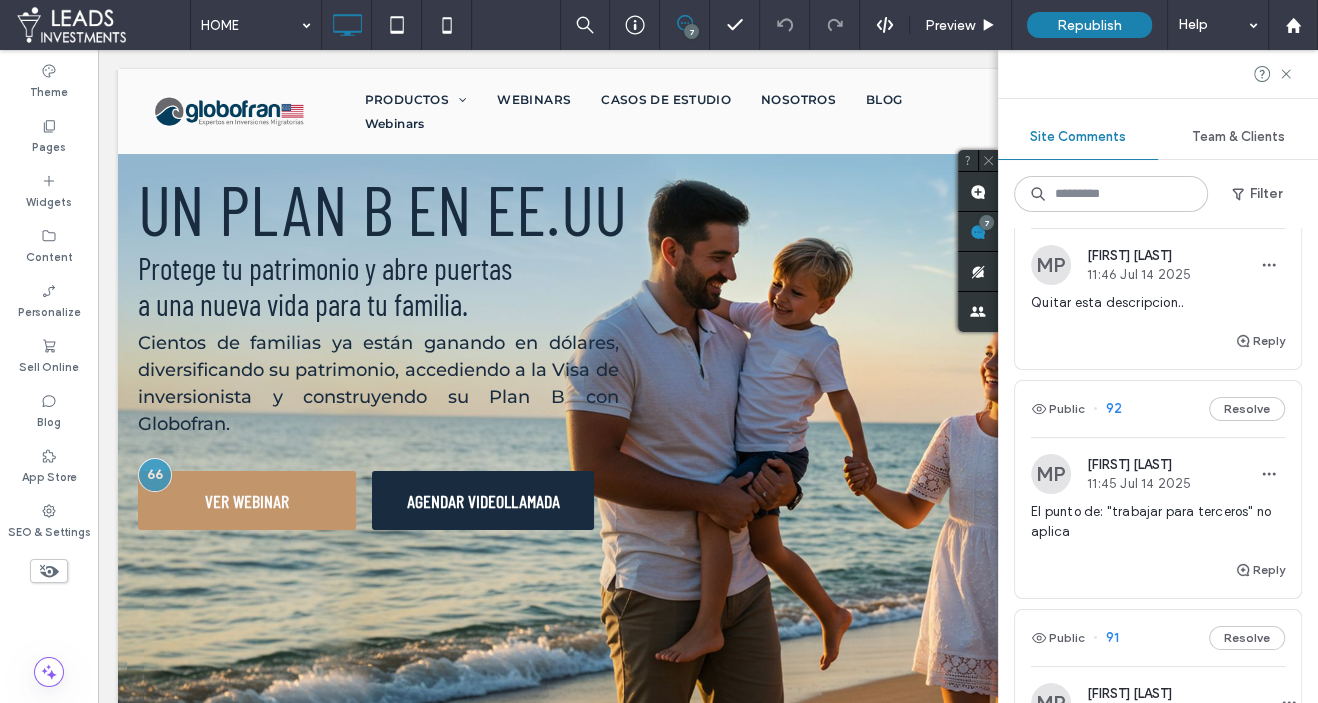 scroll, scrollTop: 0, scrollLeft: 0, axis: both 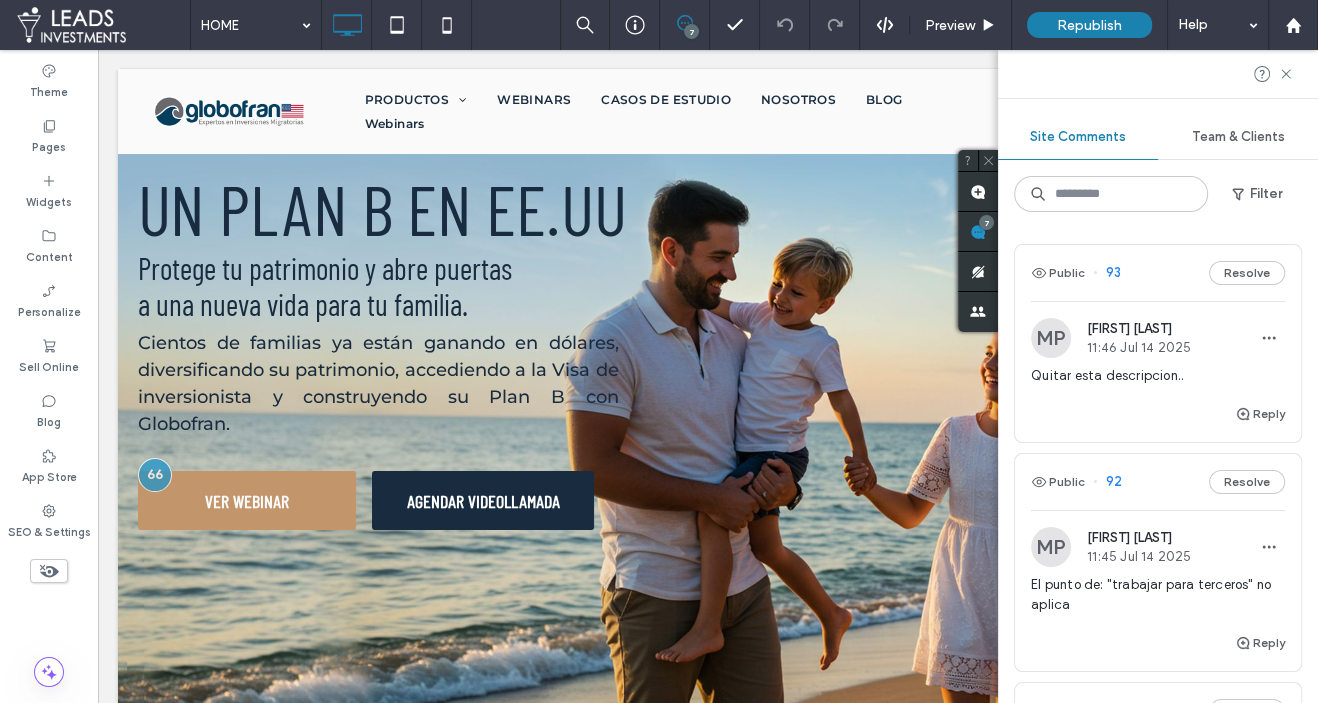 click on "Reply" at bounding box center [1158, 422] 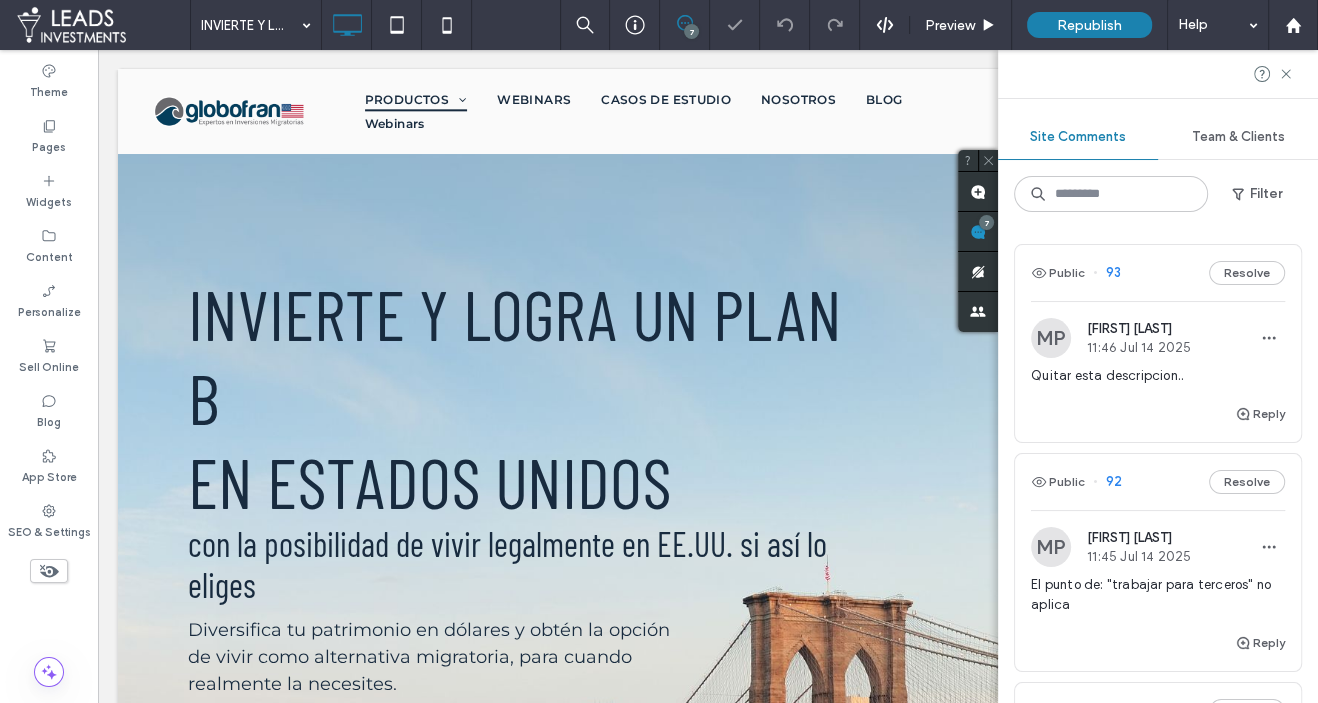 scroll, scrollTop: 2455, scrollLeft: 0, axis: vertical 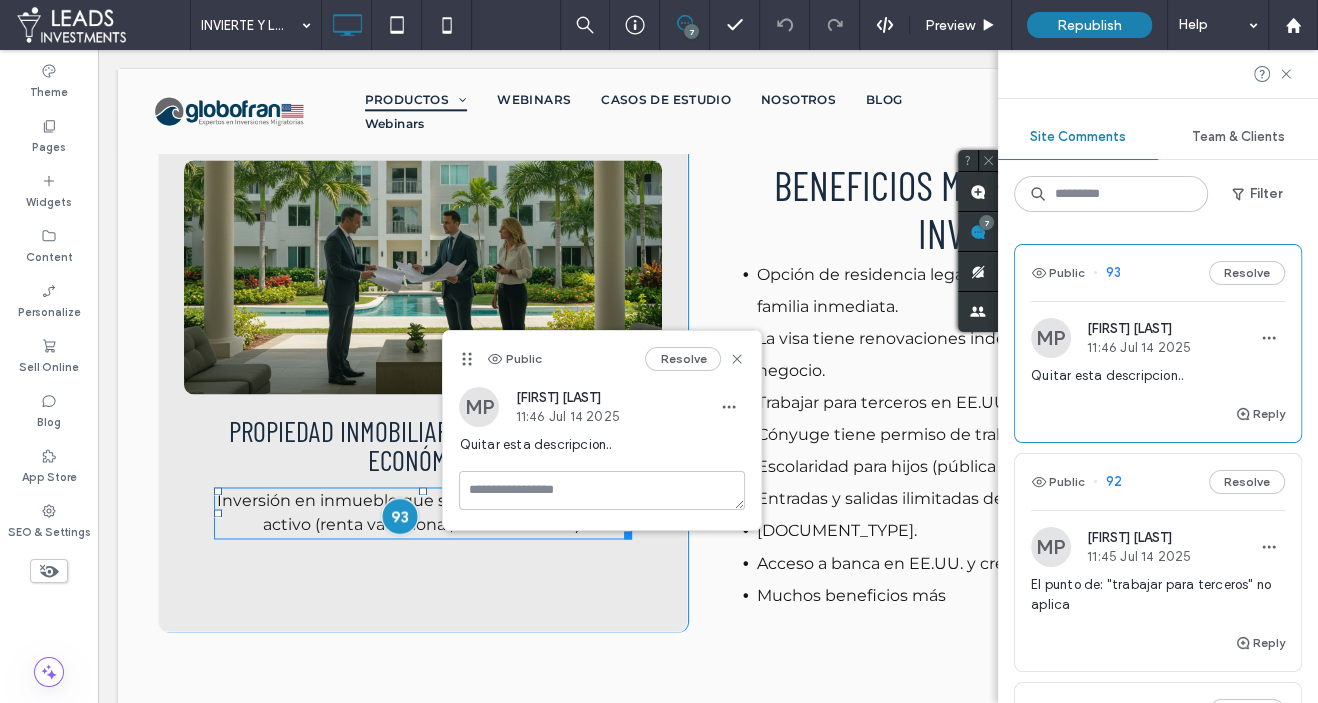 click at bounding box center (400, 515) 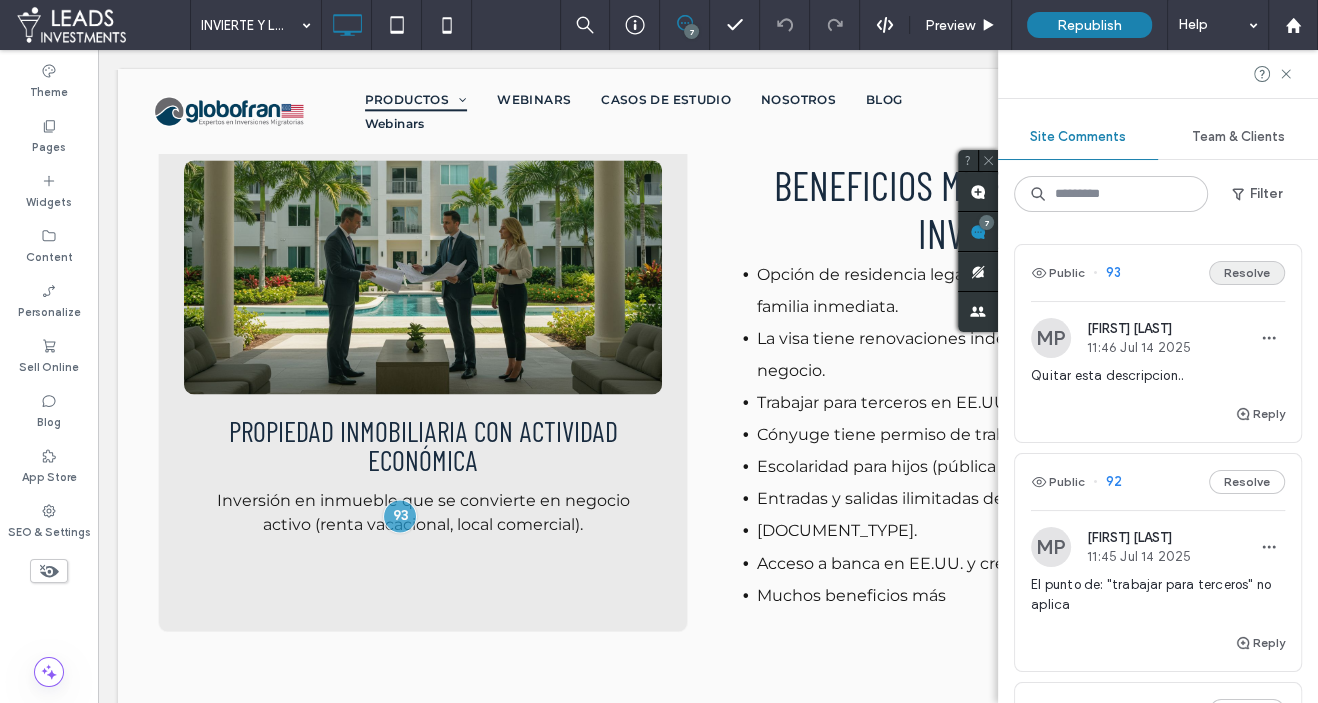 click on "Resolve" at bounding box center [1247, 273] 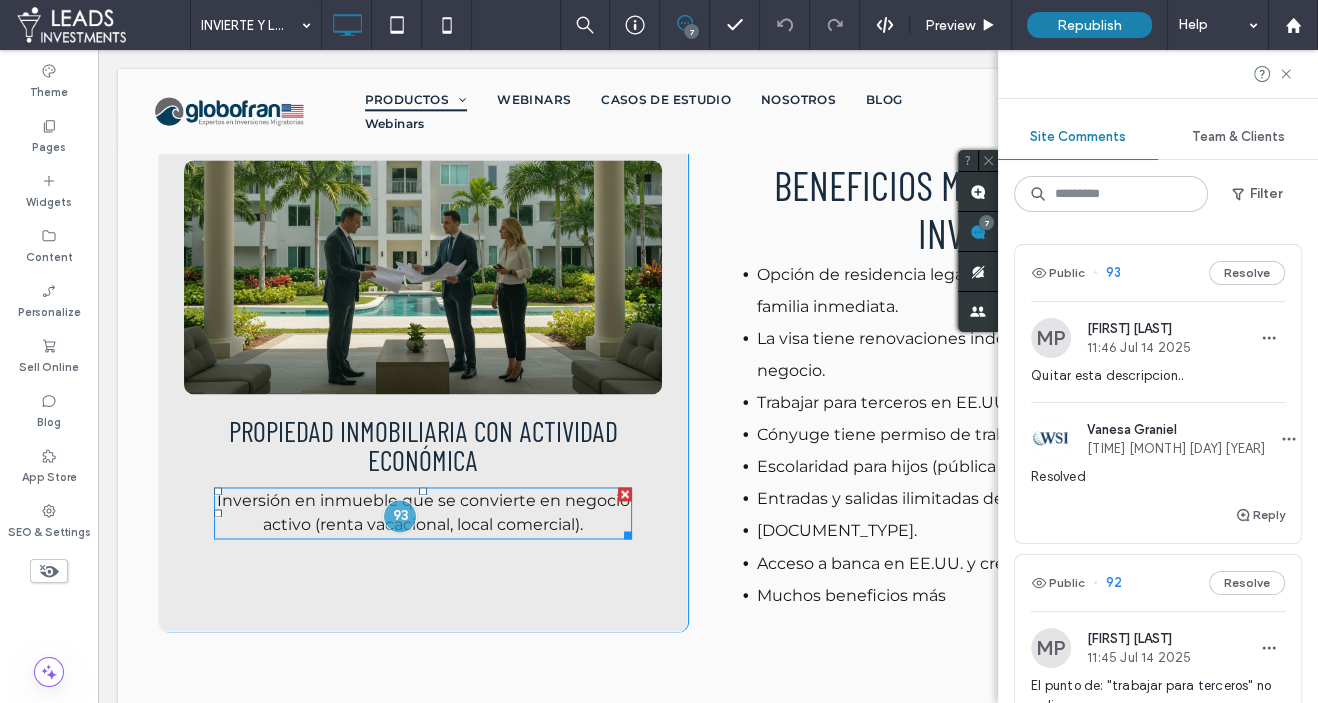 click at bounding box center [625, 494] 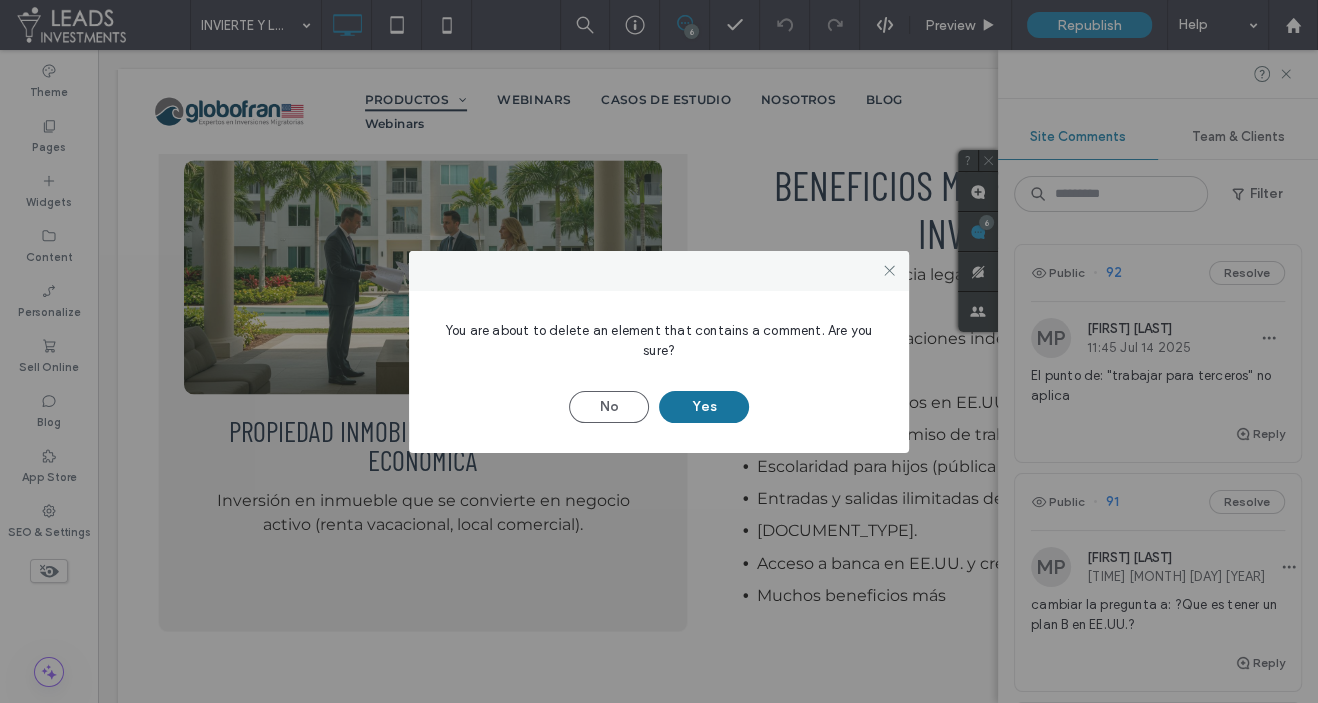 click on "Yes" at bounding box center [704, 407] 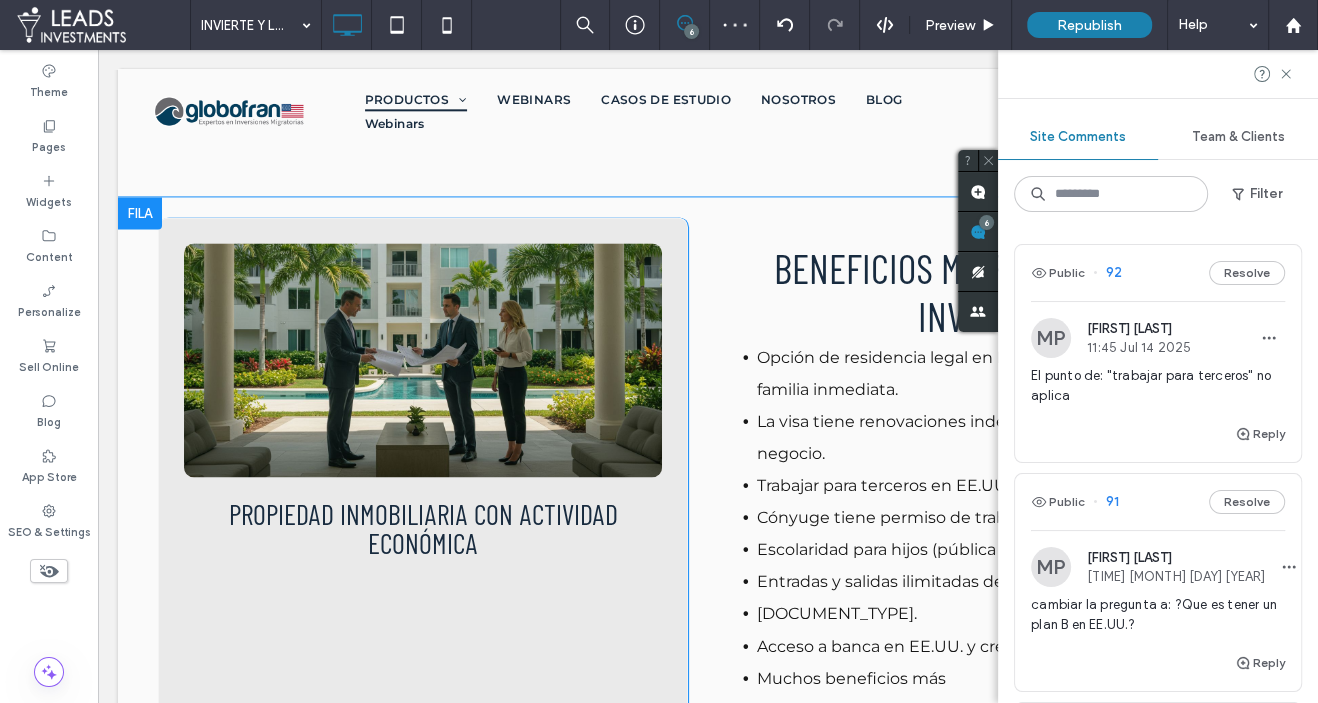 scroll, scrollTop: 2407, scrollLeft: 0, axis: vertical 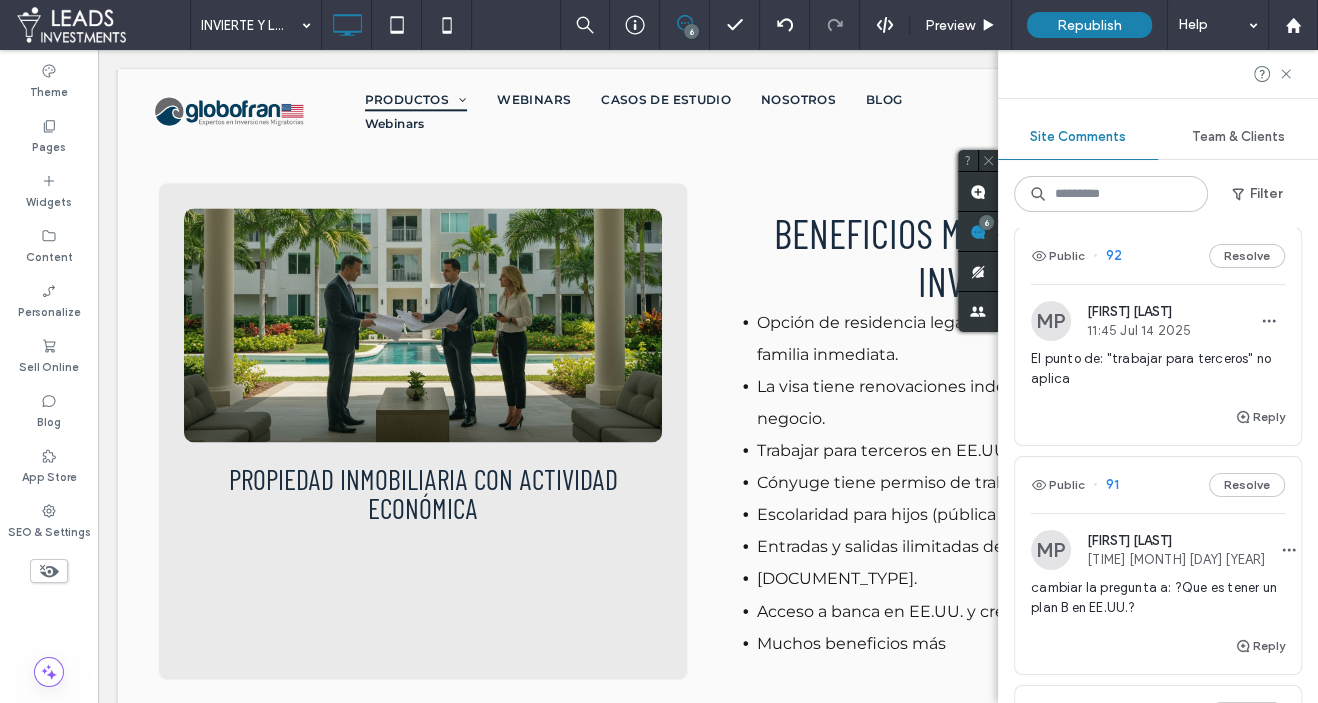 click on "El punto de: "trabajar para terceros" no aplica" at bounding box center [1158, 377] 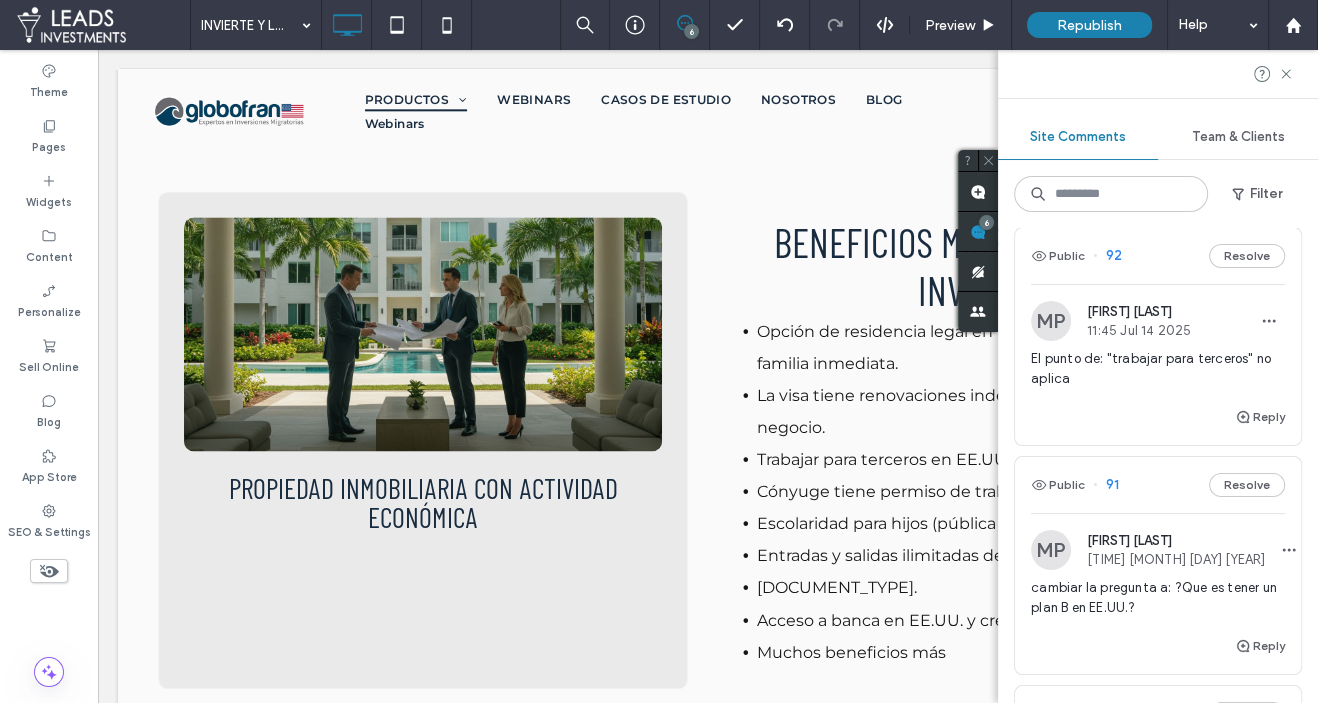scroll, scrollTop: 2390, scrollLeft: 0, axis: vertical 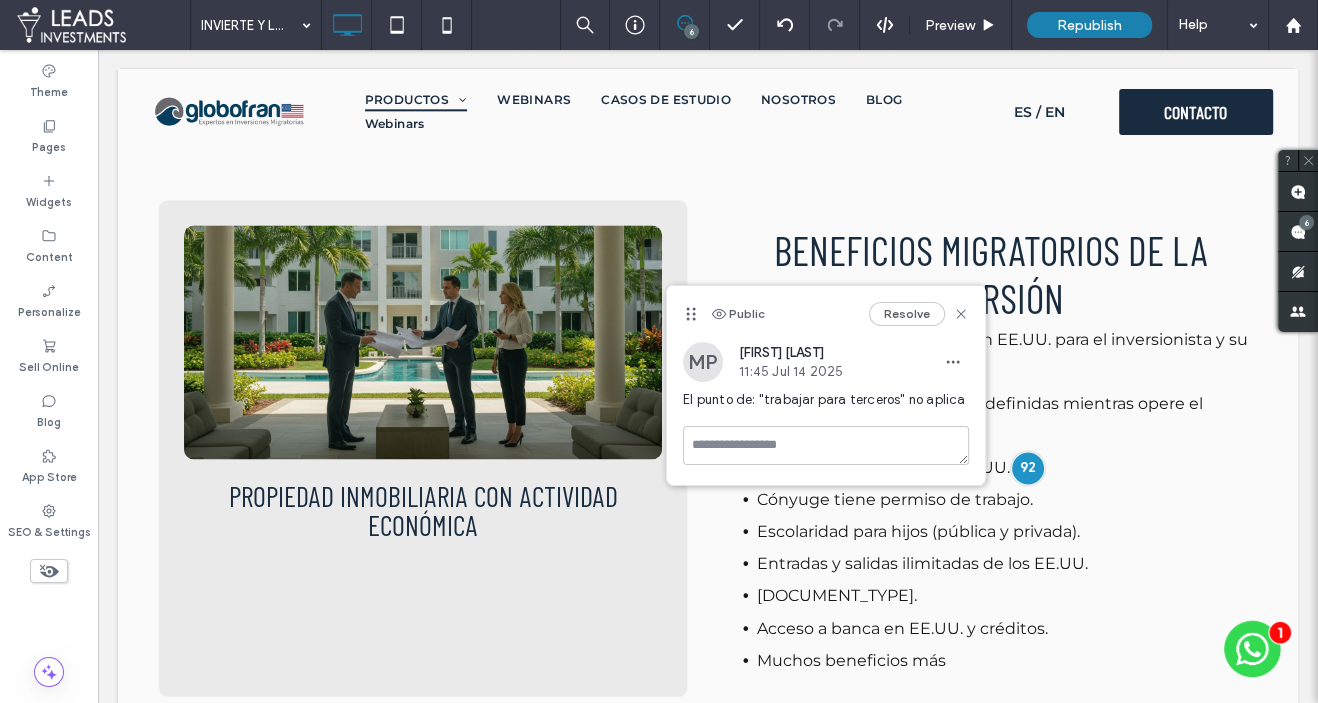 click on "Resolve" at bounding box center [919, 314] 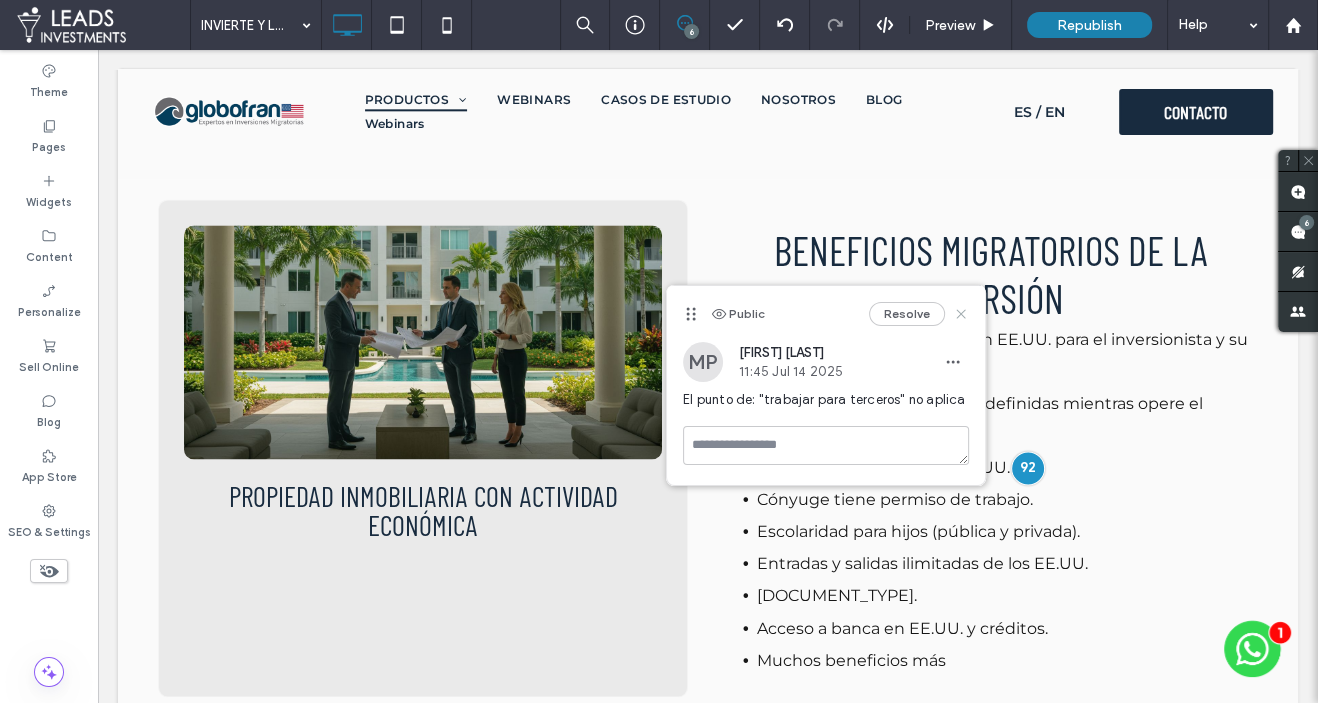 click 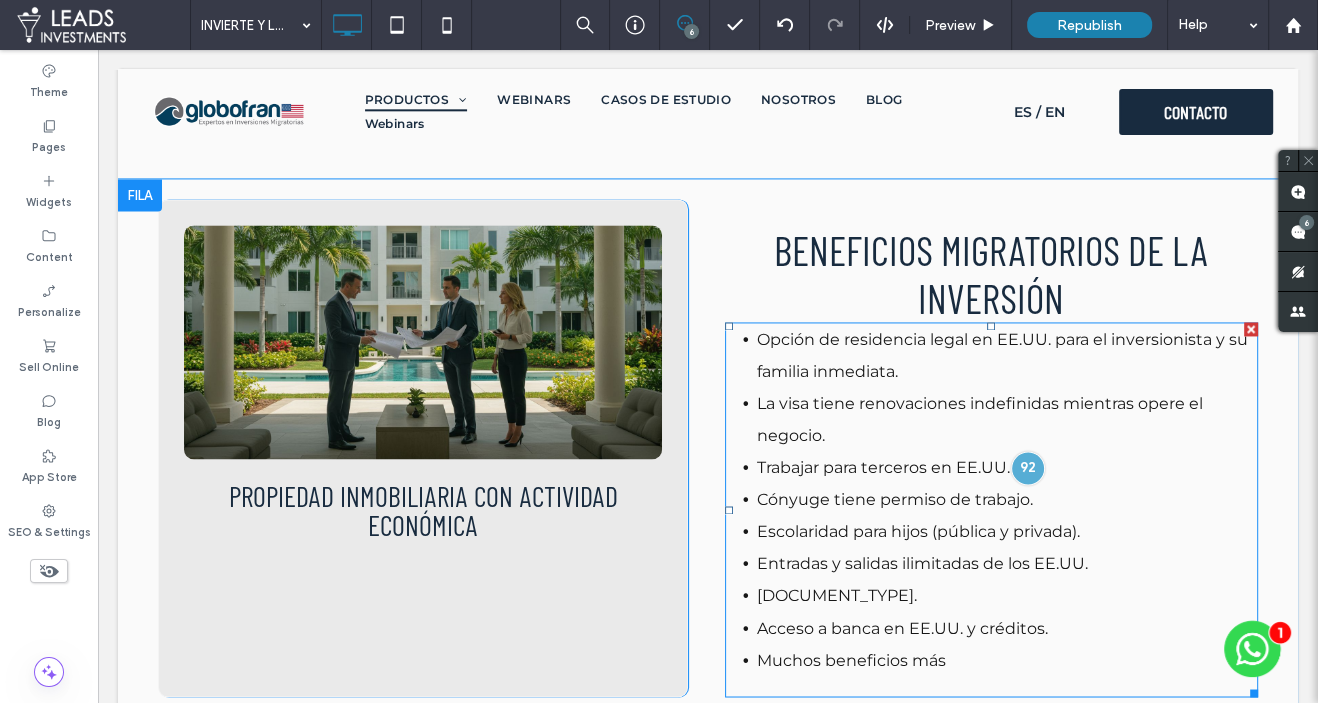 click on "Trabajar para terceros en EE.UU." at bounding box center (1008, 468) 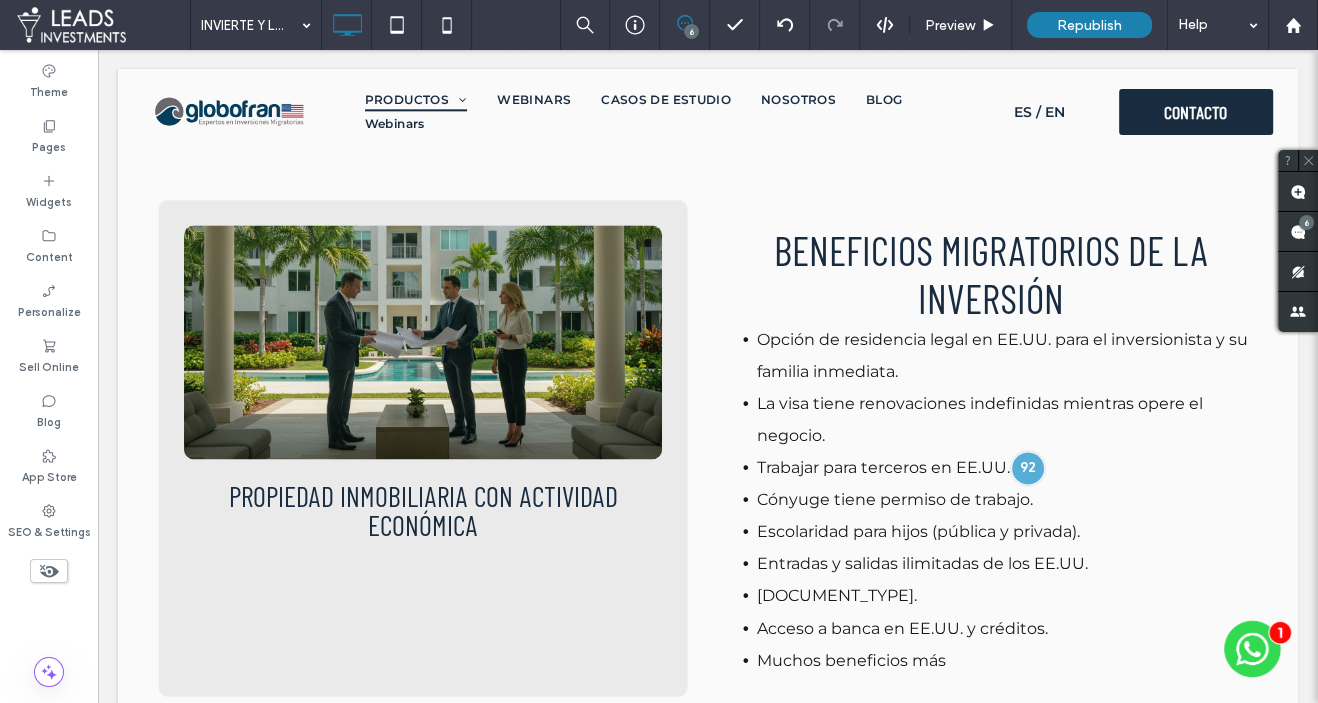 click on "Trabajar para terceros en EE.UU." at bounding box center (883, 467) 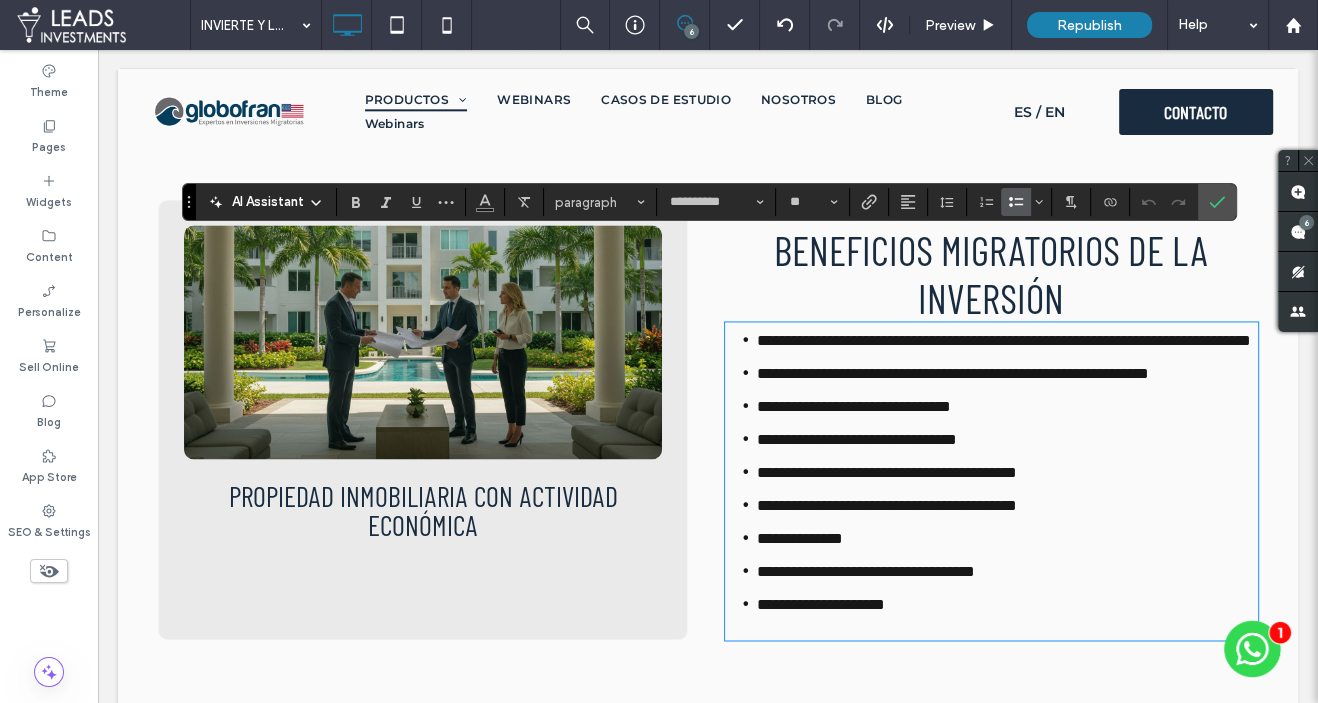 type on "**********" 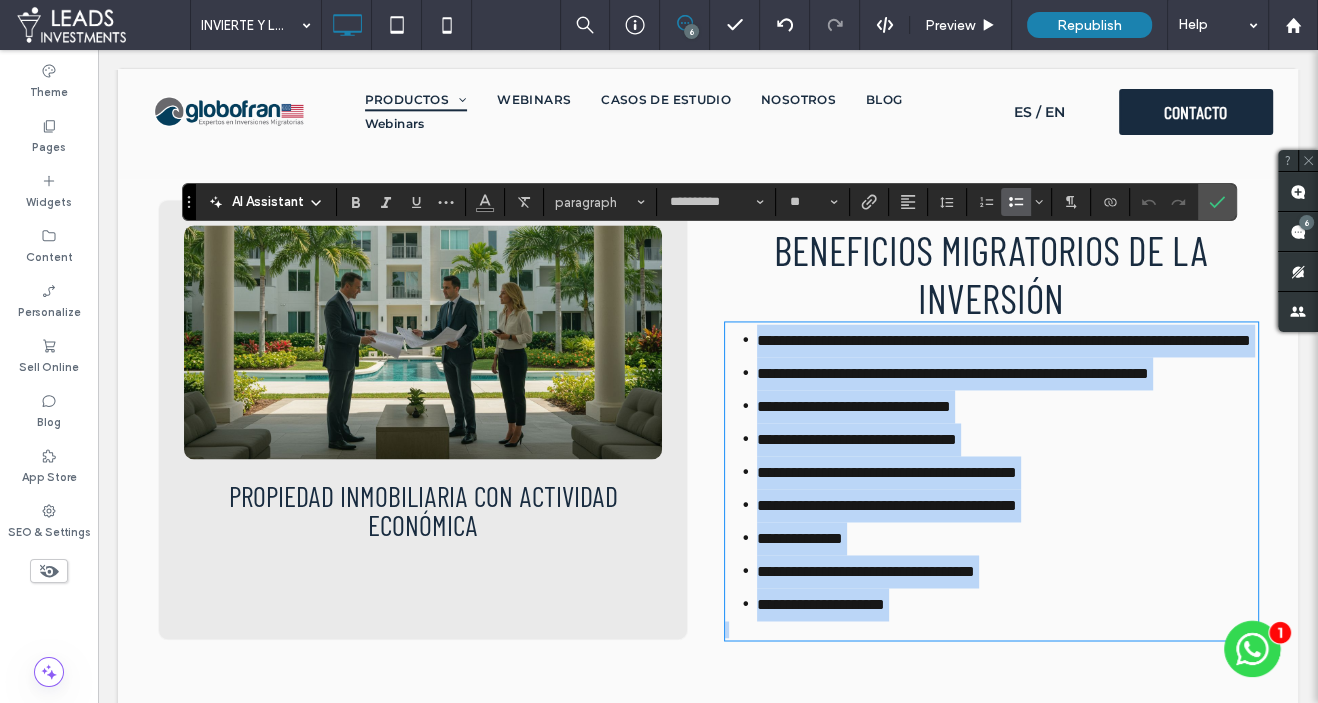 click on "**********" at bounding box center [854, 406] 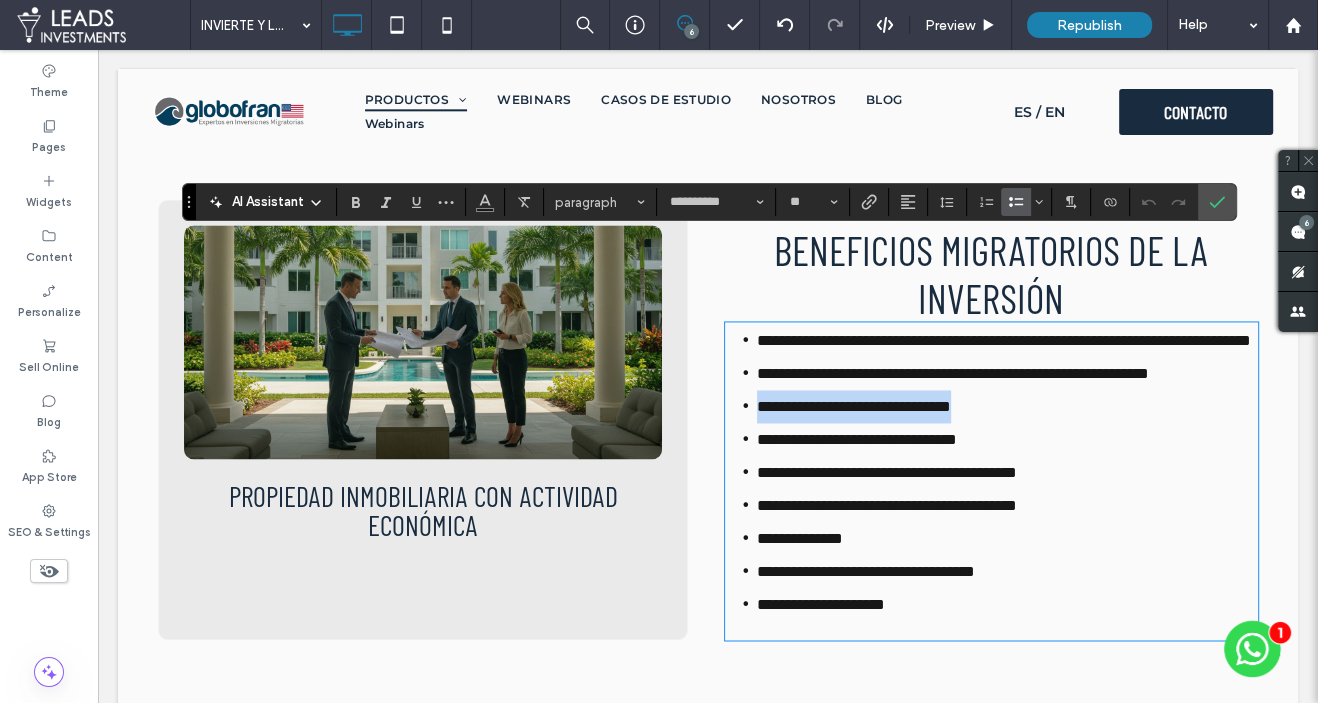 drag, startPoint x: 741, startPoint y: 387, endPoint x: 1017, endPoint y: 389, distance: 276.00723 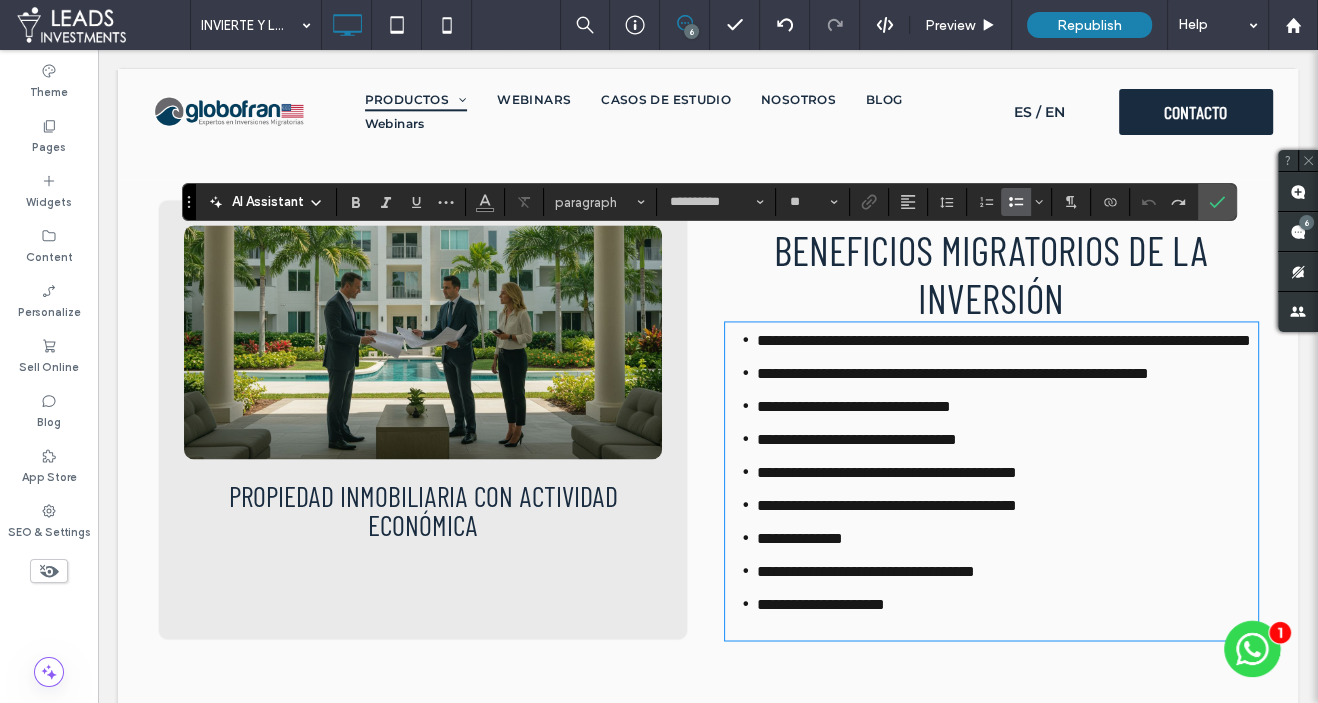 click on "**********" at bounding box center [854, 406] 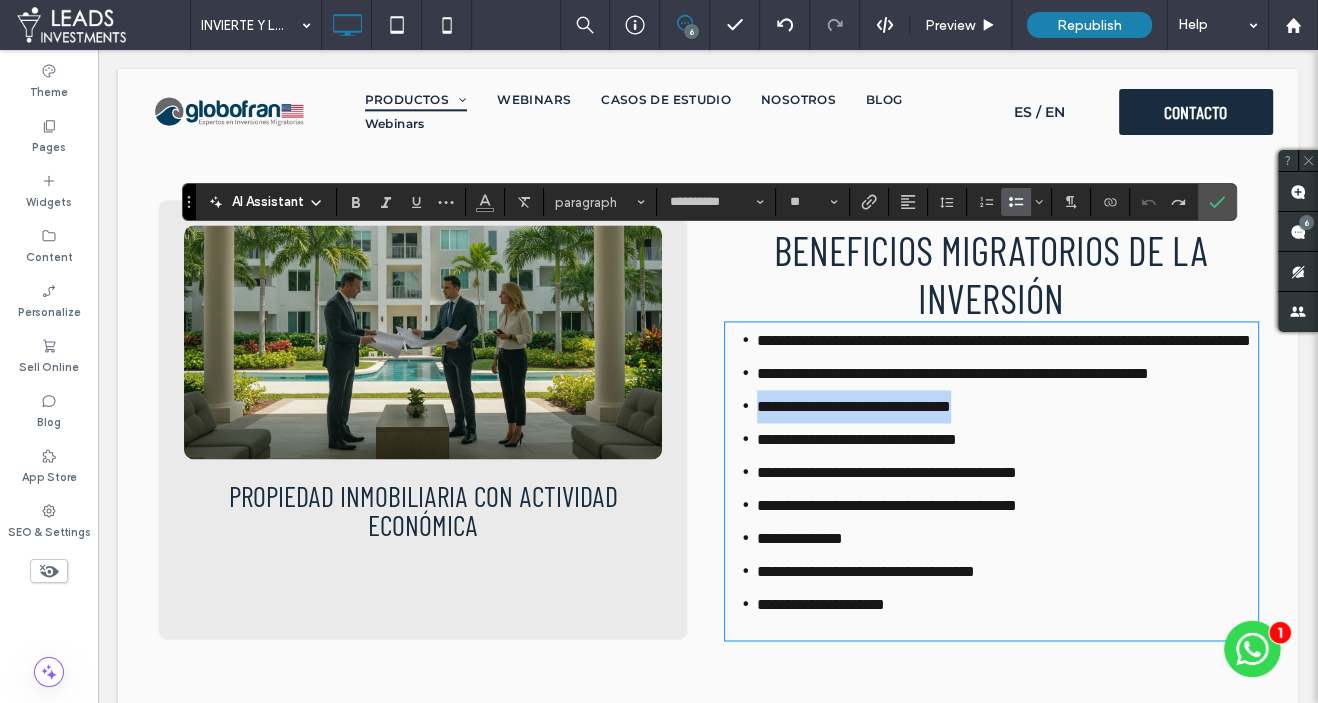 drag, startPoint x: 938, startPoint y: 390, endPoint x: 728, endPoint y: 392, distance: 210.00952 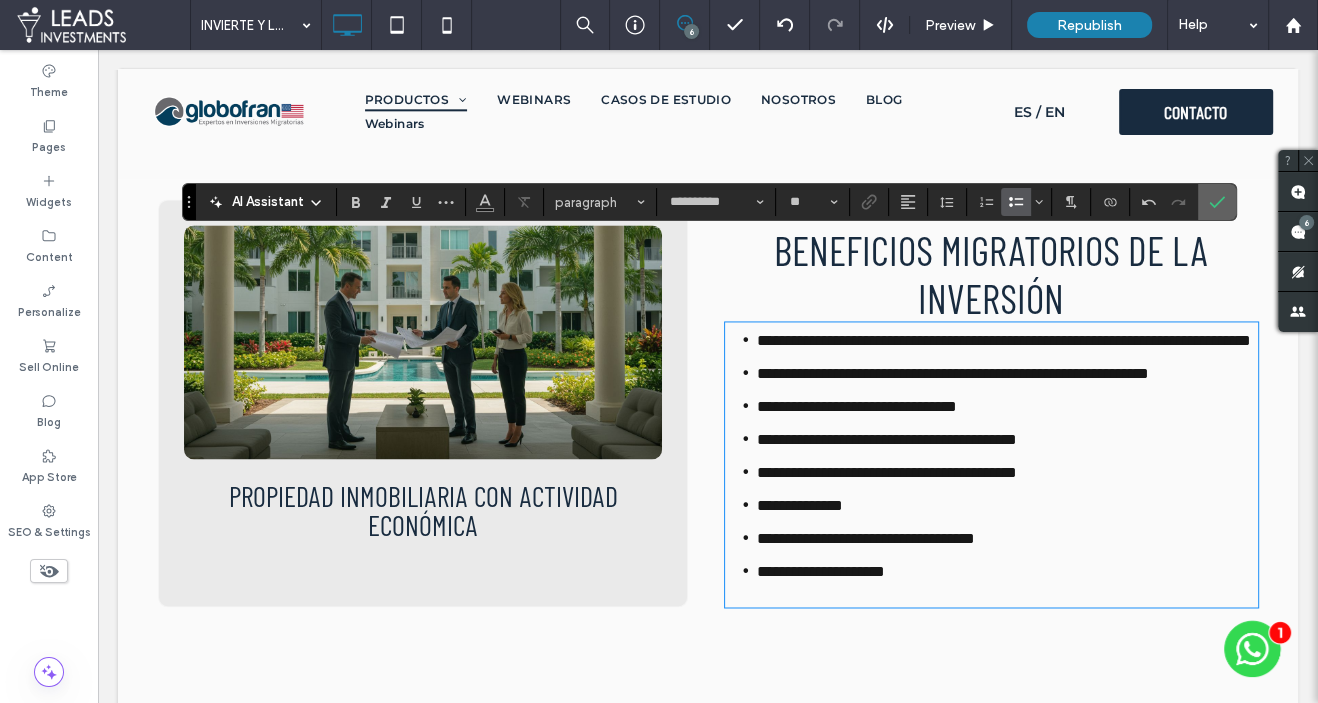 click 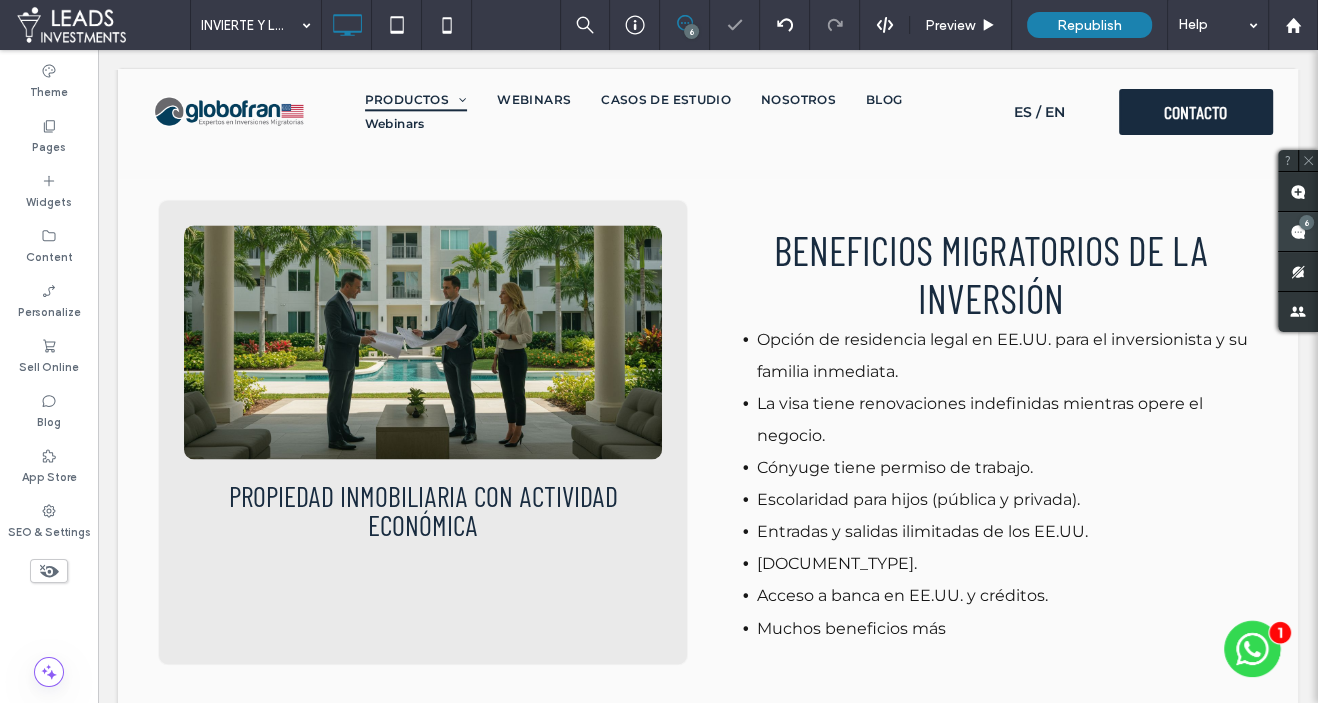 click at bounding box center [1298, 231] 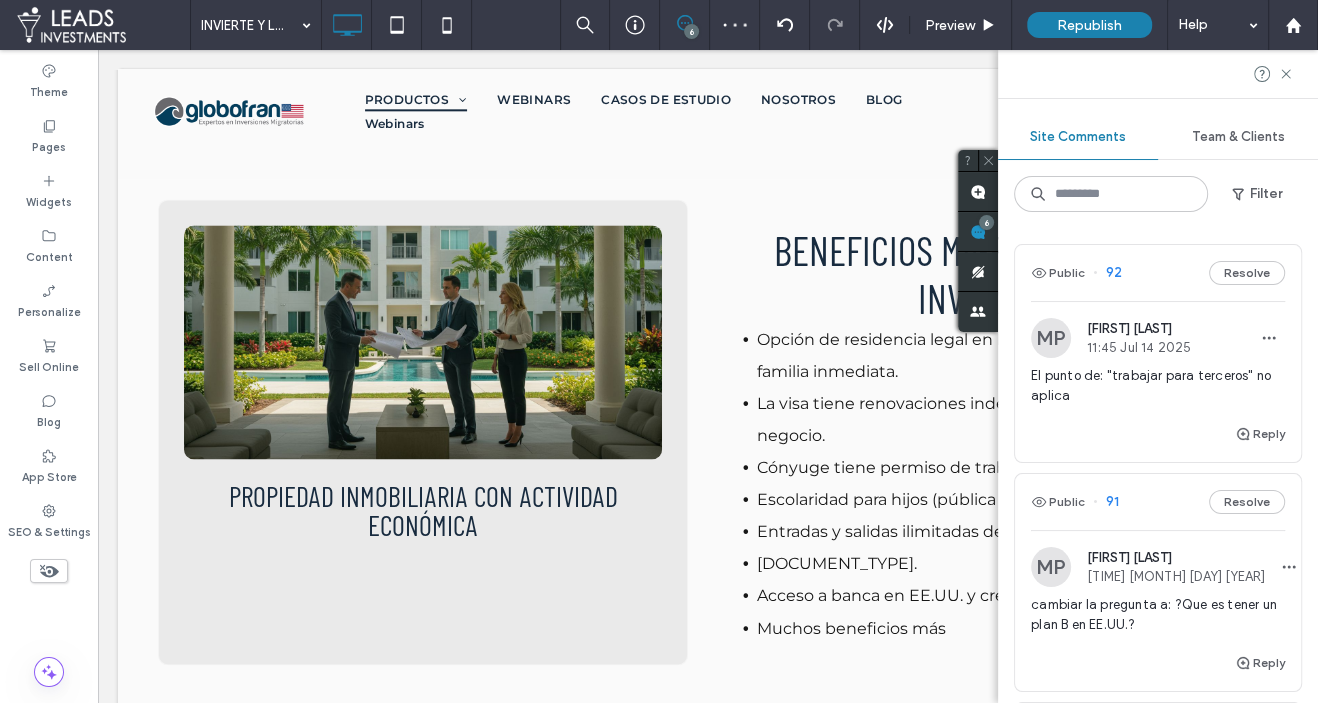 click on "El punto de: "trabajar para terceros" no aplica" at bounding box center (1158, 394) 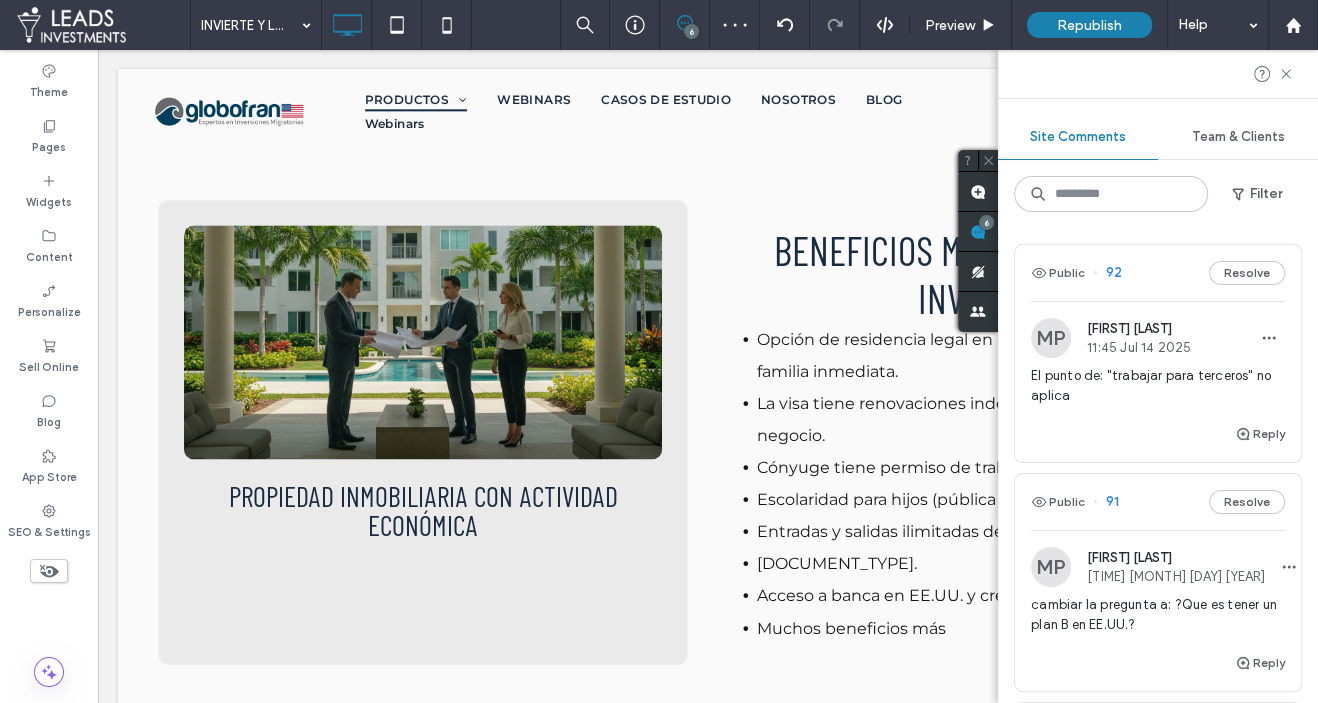 scroll, scrollTop: 2373, scrollLeft: 0, axis: vertical 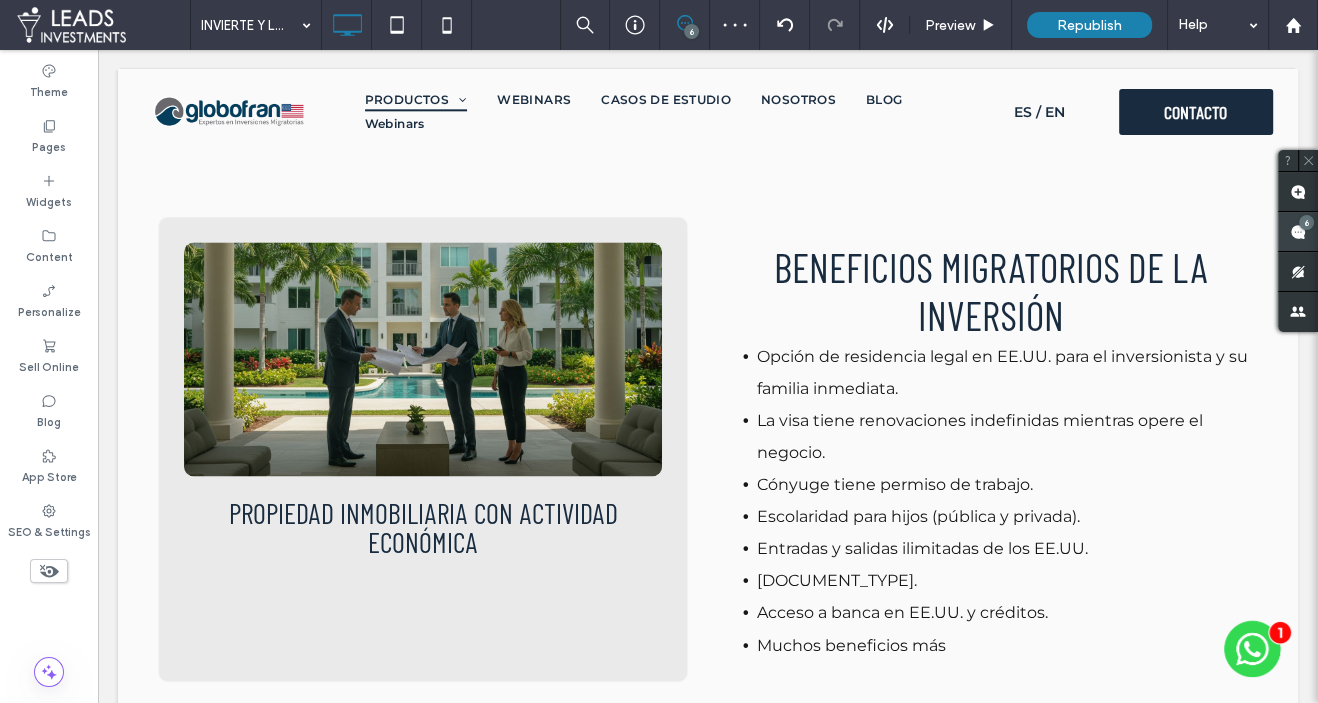 click 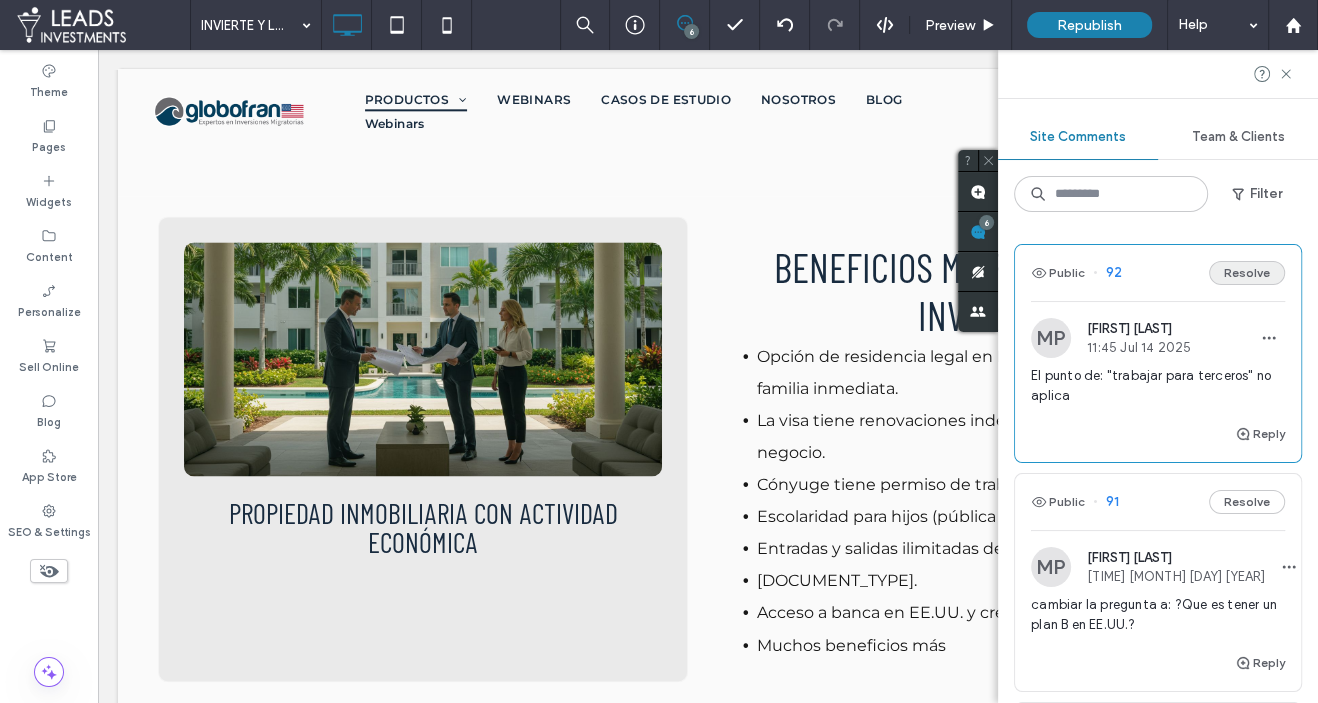 click on "Resolve" at bounding box center [1247, 273] 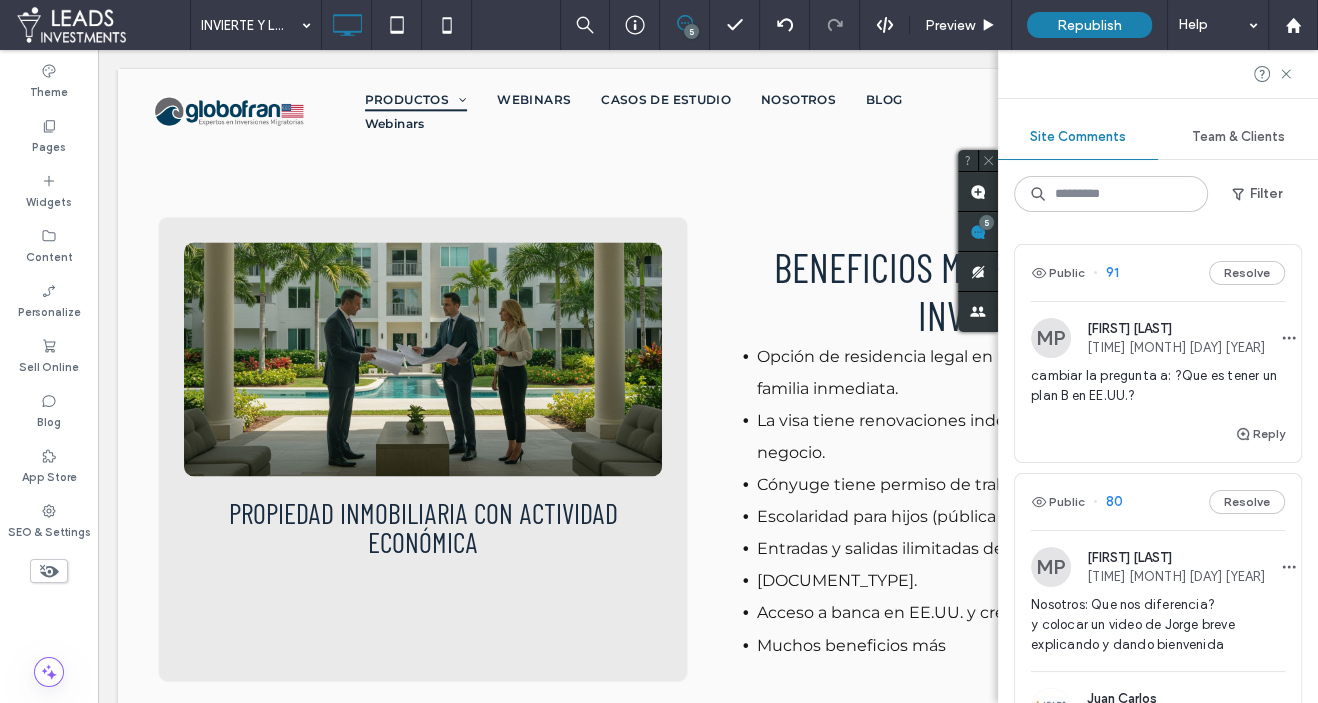 click on "cambiar la pregunta a: ?Que es tener un plan B en EE.UU.?" at bounding box center (1158, 394) 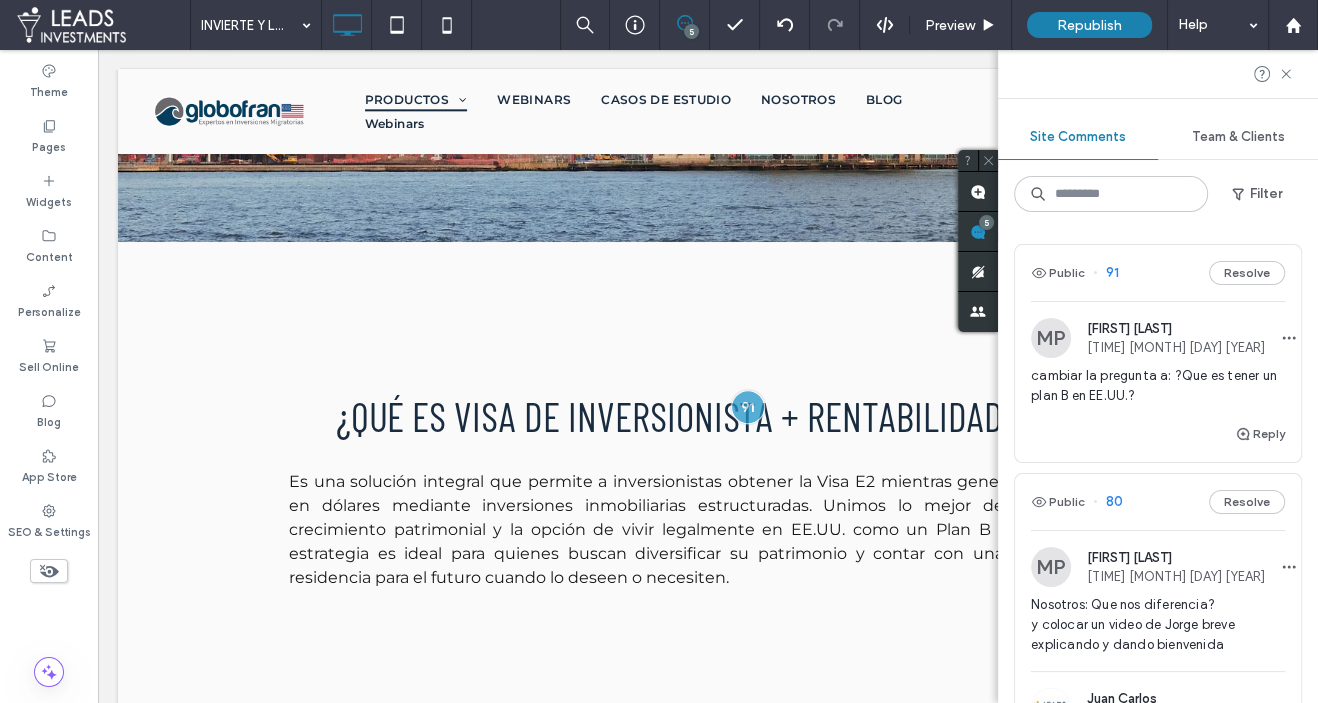 scroll, scrollTop: 679, scrollLeft: 0, axis: vertical 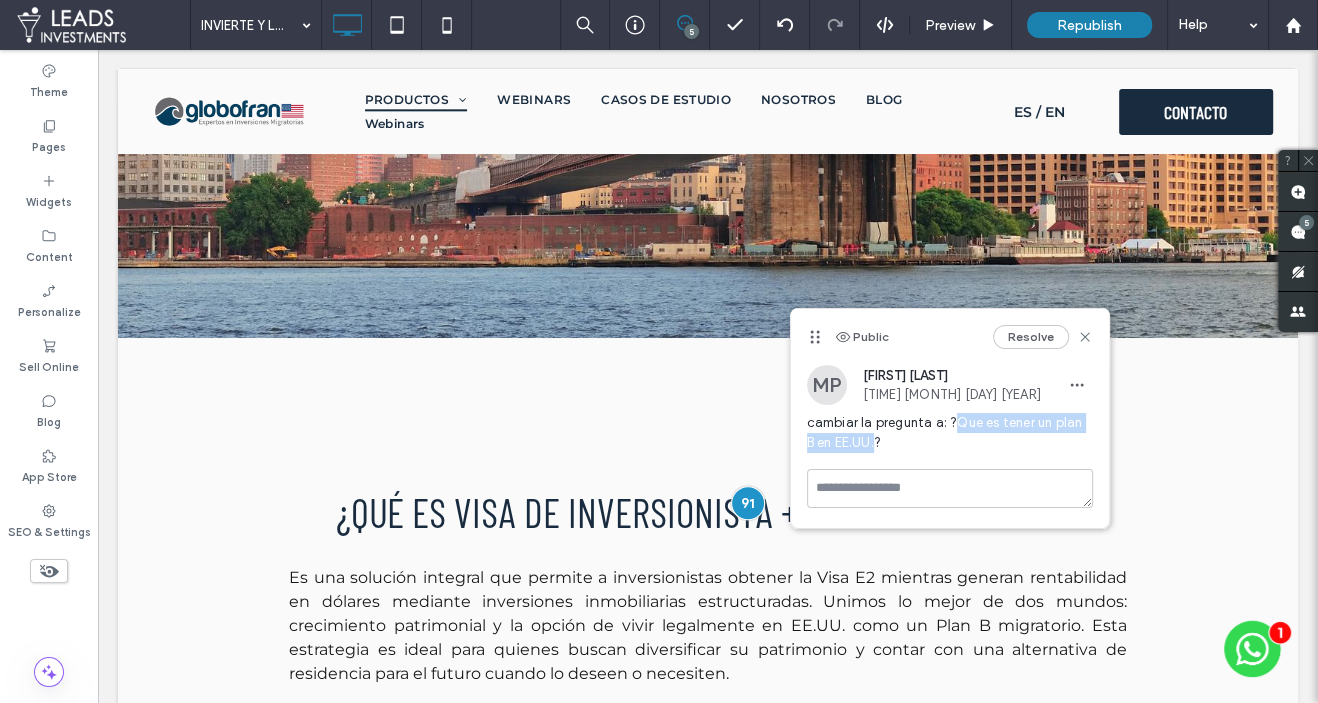 drag, startPoint x: 955, startPoint y: 425, endPoint x: 879, endPoint y: 474, distance: 90.426765 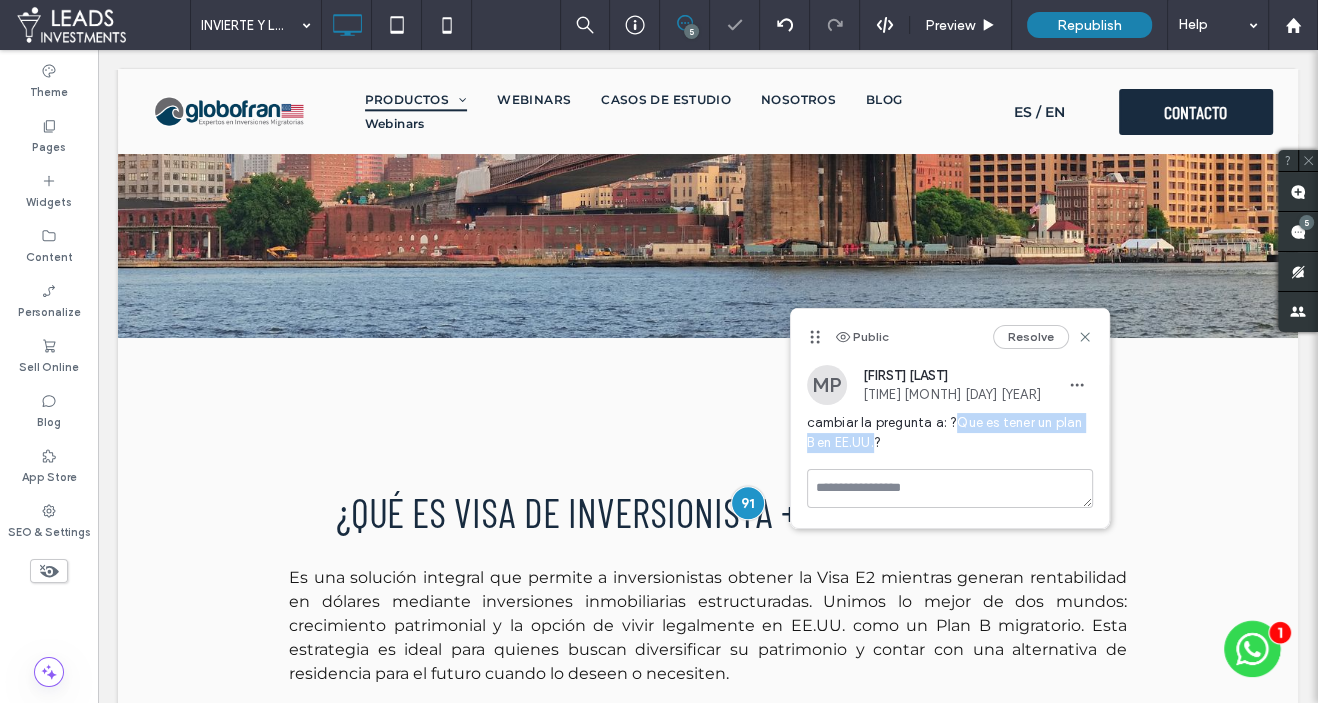 copy on "Que es tener un plan B en EE.UU." 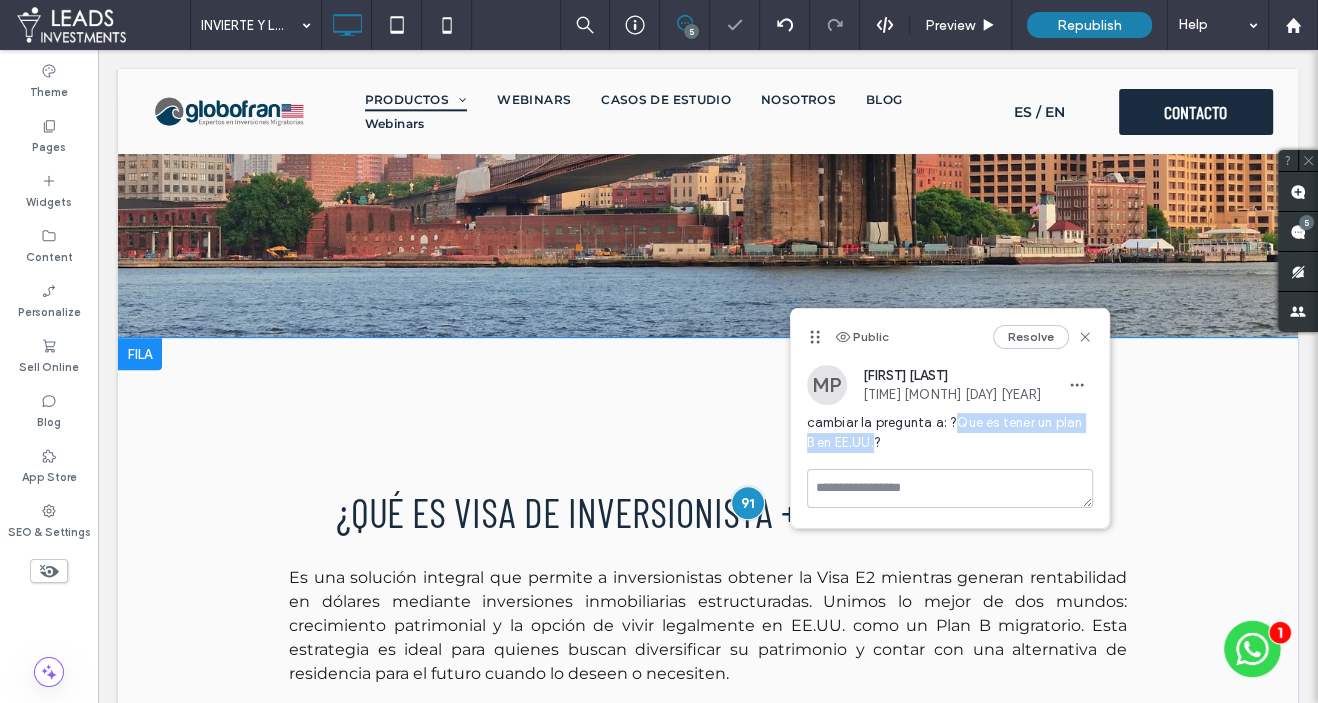 click on "¿Qué es Visa DE INVERSIONISTA + Rentabilidad USA?" at bounding box center (708, 512) 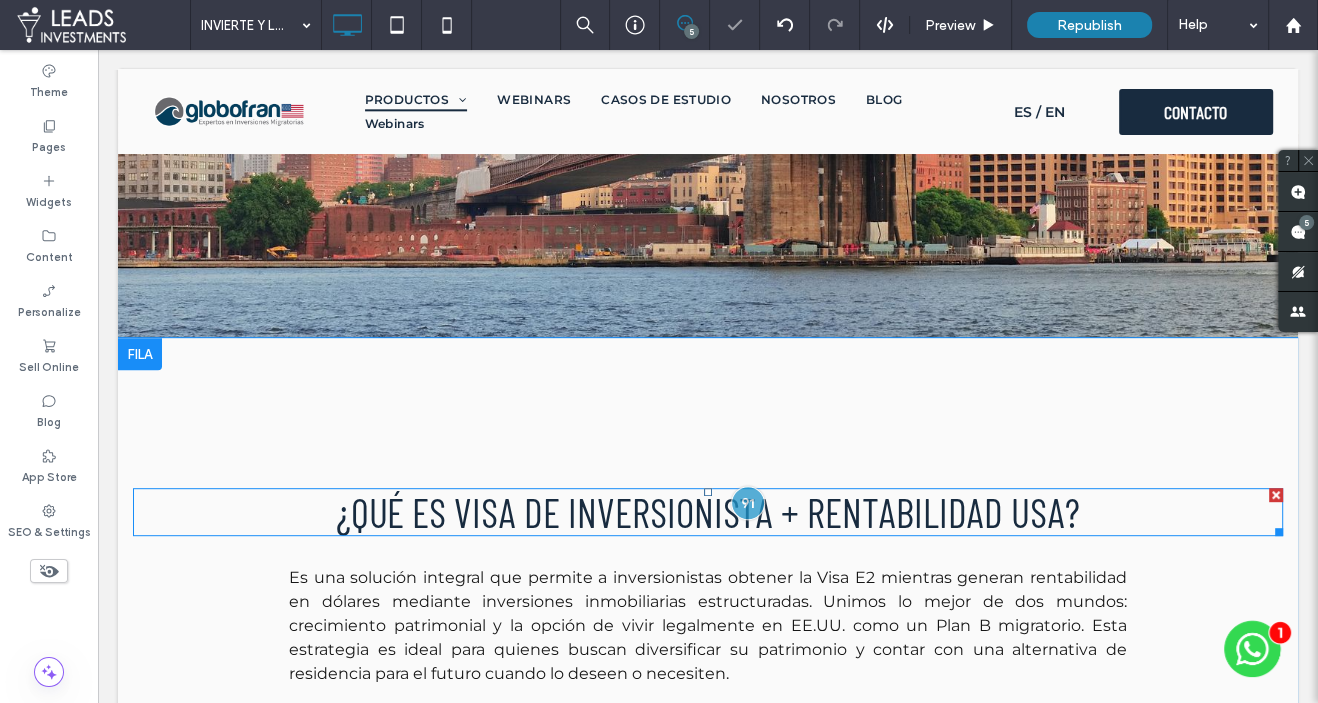 click on "¿Qué es Visa DE INVERSIONISTA + Rentabilidad USA?" at bounding box center [708, 512] 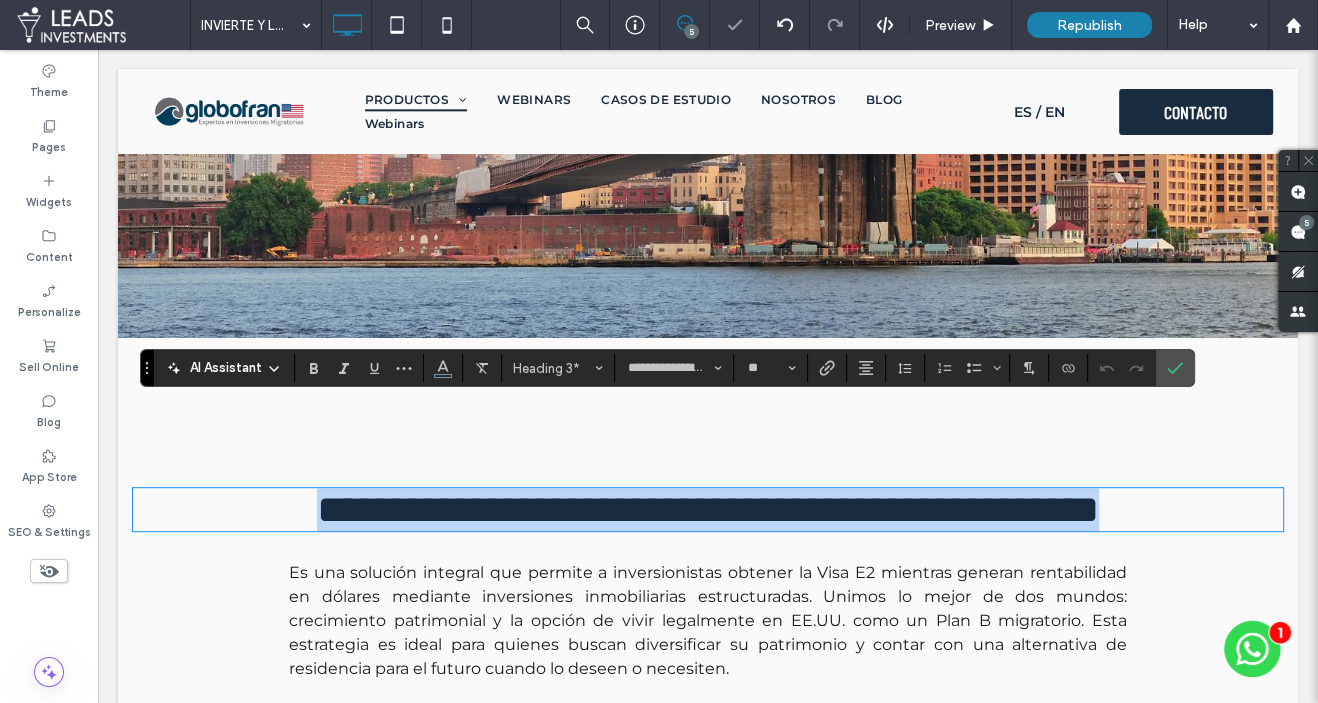 click on "**********" at bounding box center [708, 509] 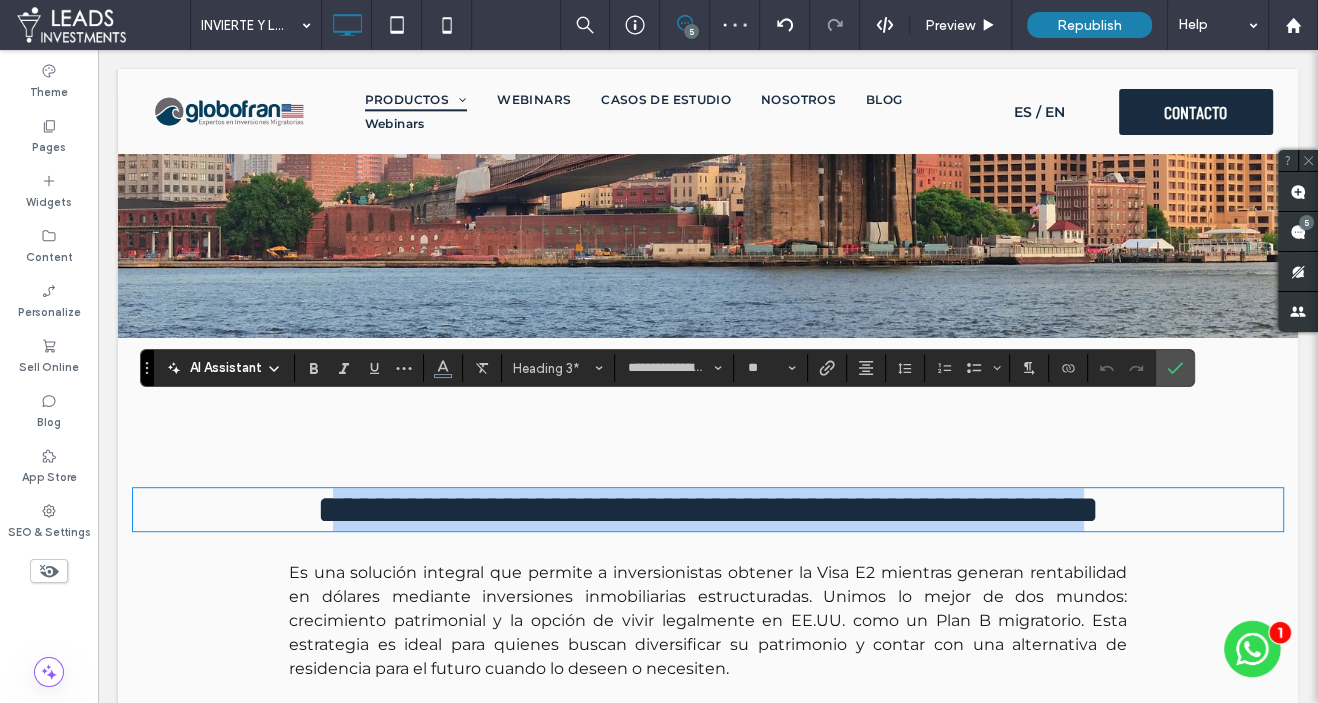 drag, startPoint x: 357, startPoint y: 424, endPoint x: 1062, endPoint y: 433, distance: 705.05743 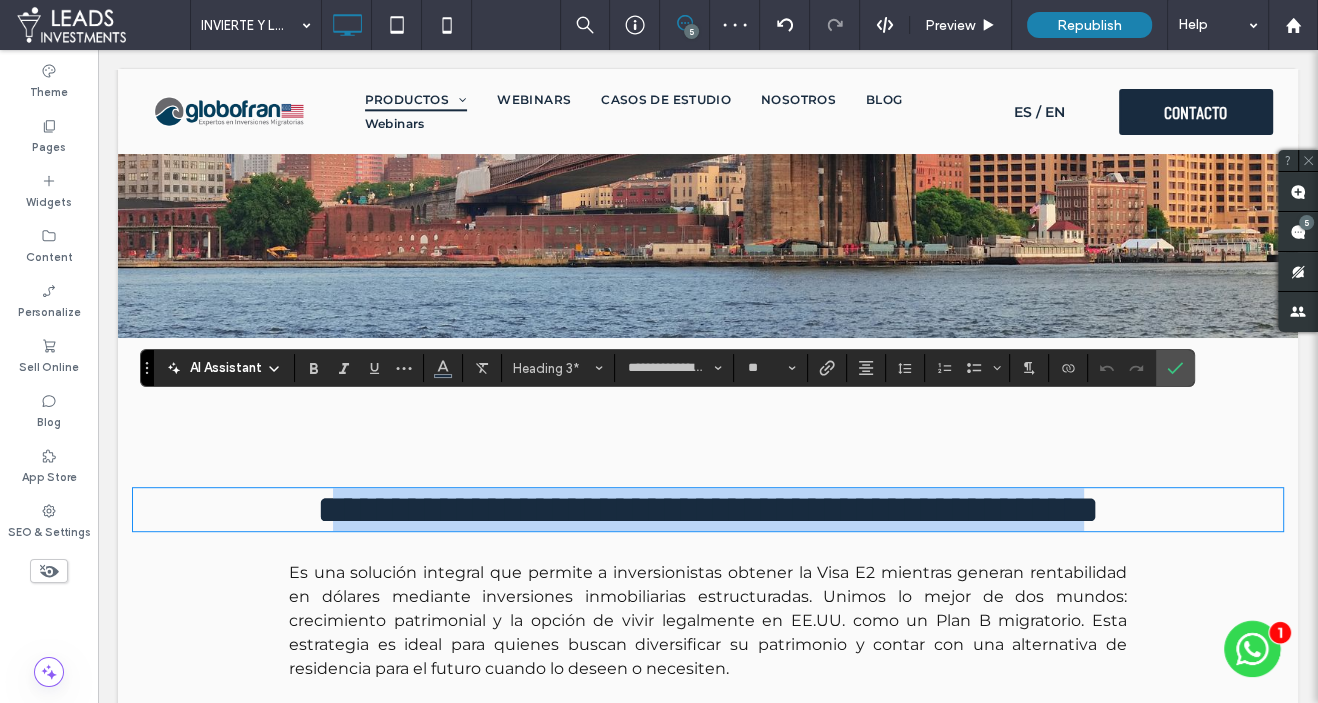 click on "**********" at bounding box center [708, 509] 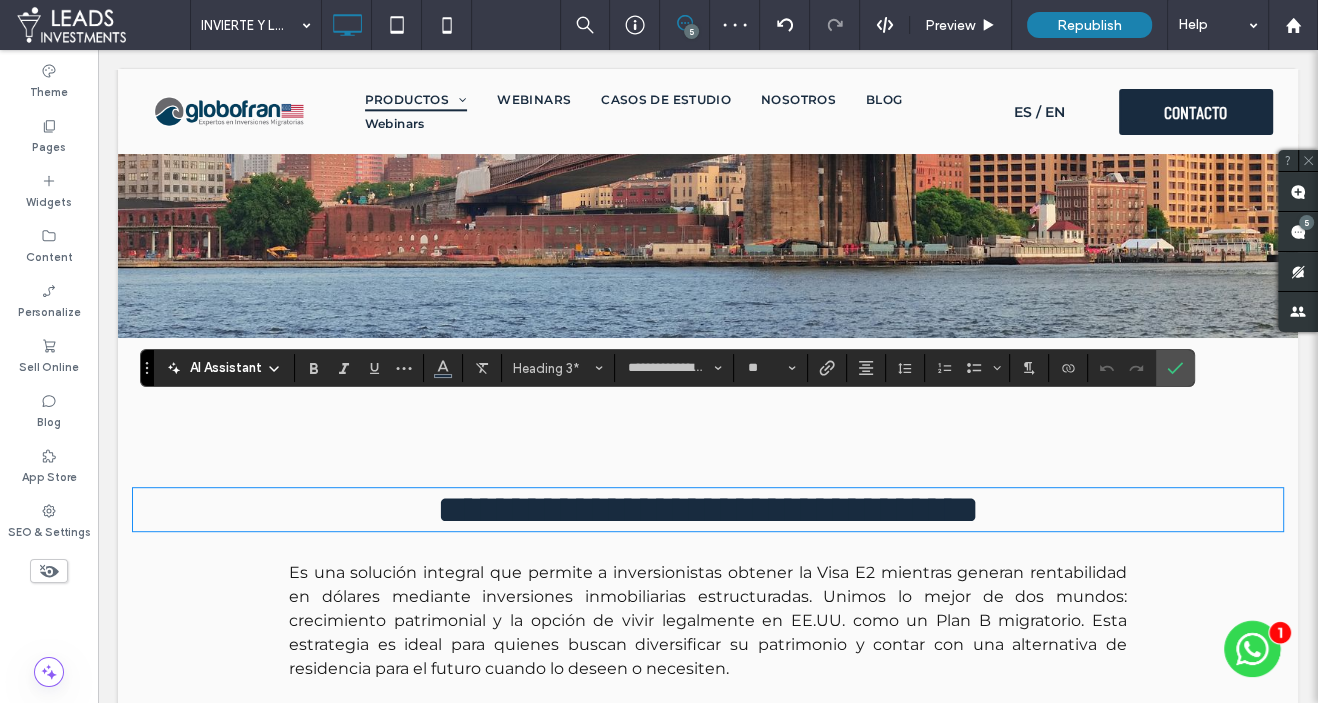 type on "**********" 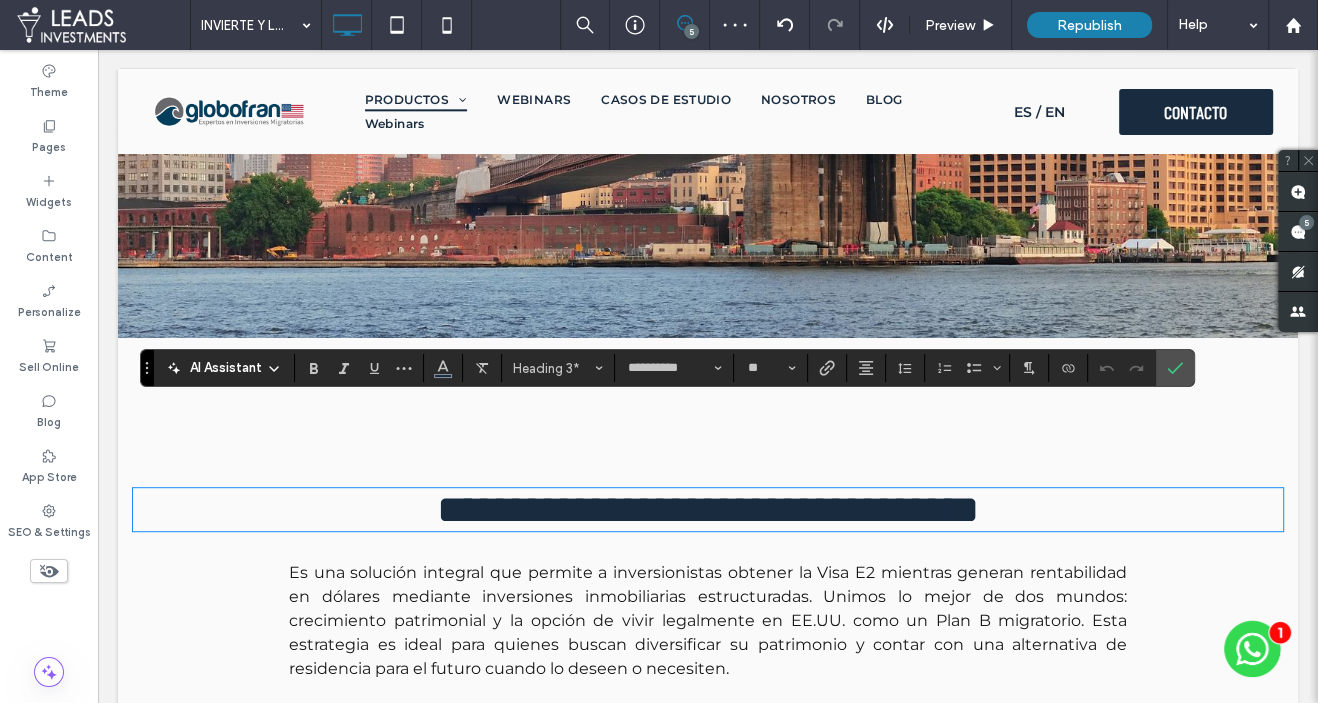 scroll, scrollTop: 0, scrollLeft: 0, axis: both 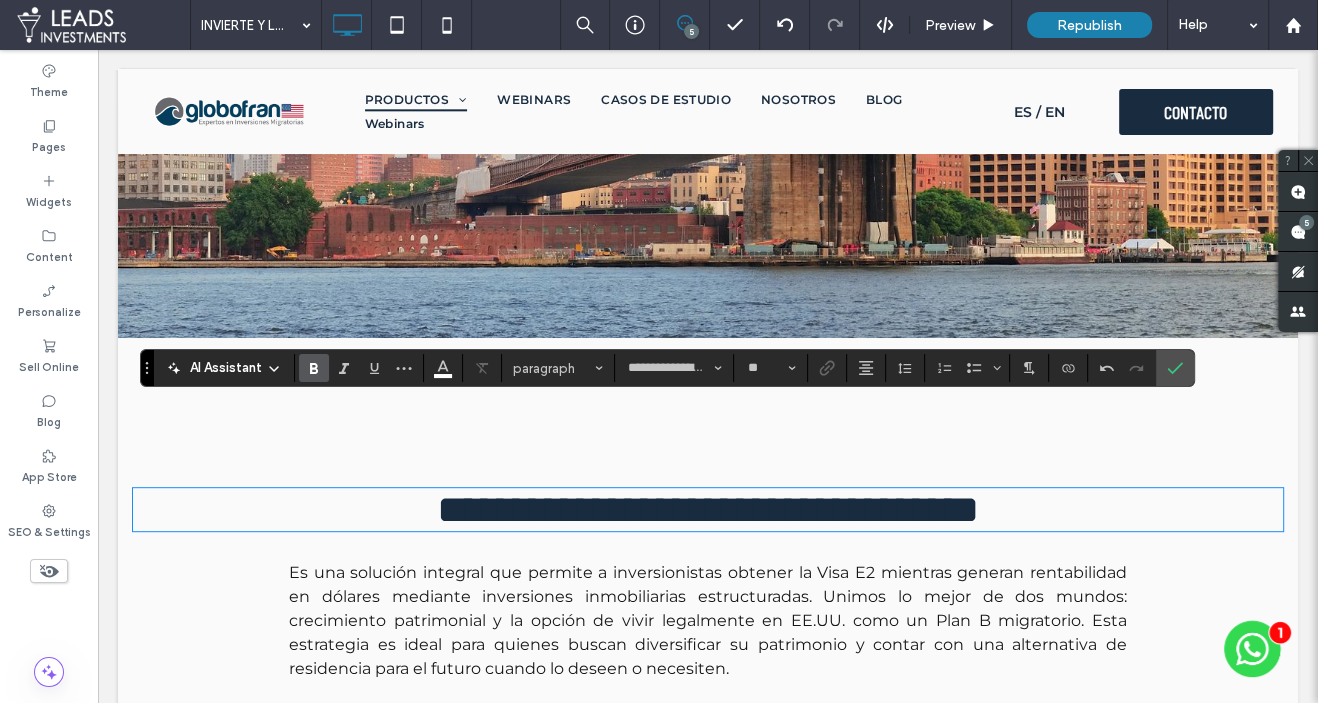 type on "**********" 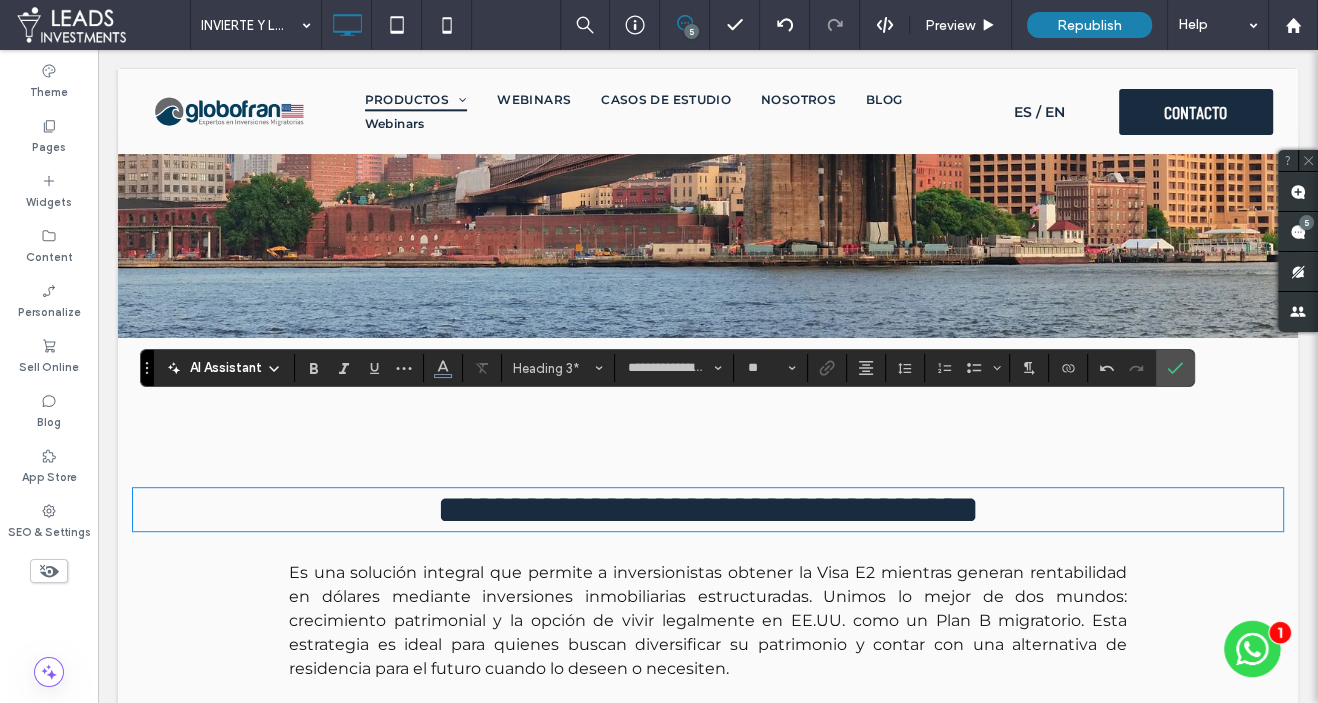 type 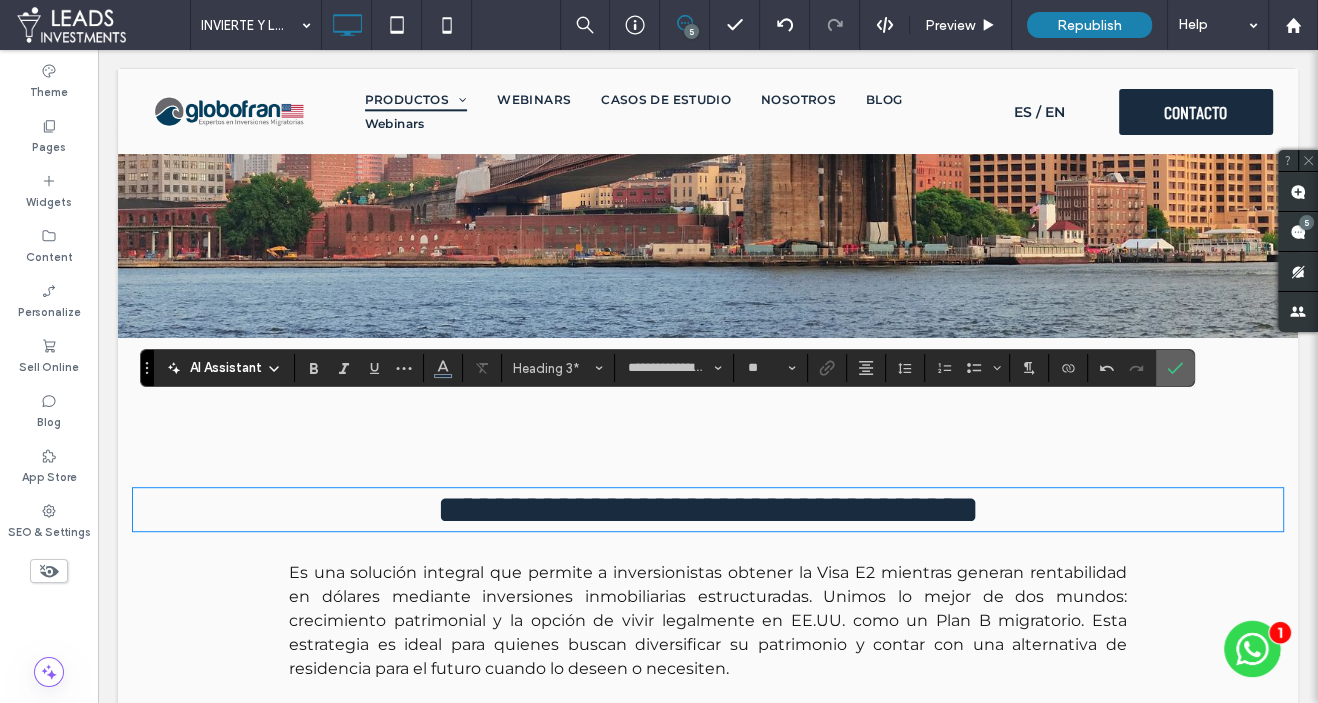 click at bounding box center (1175, 368) 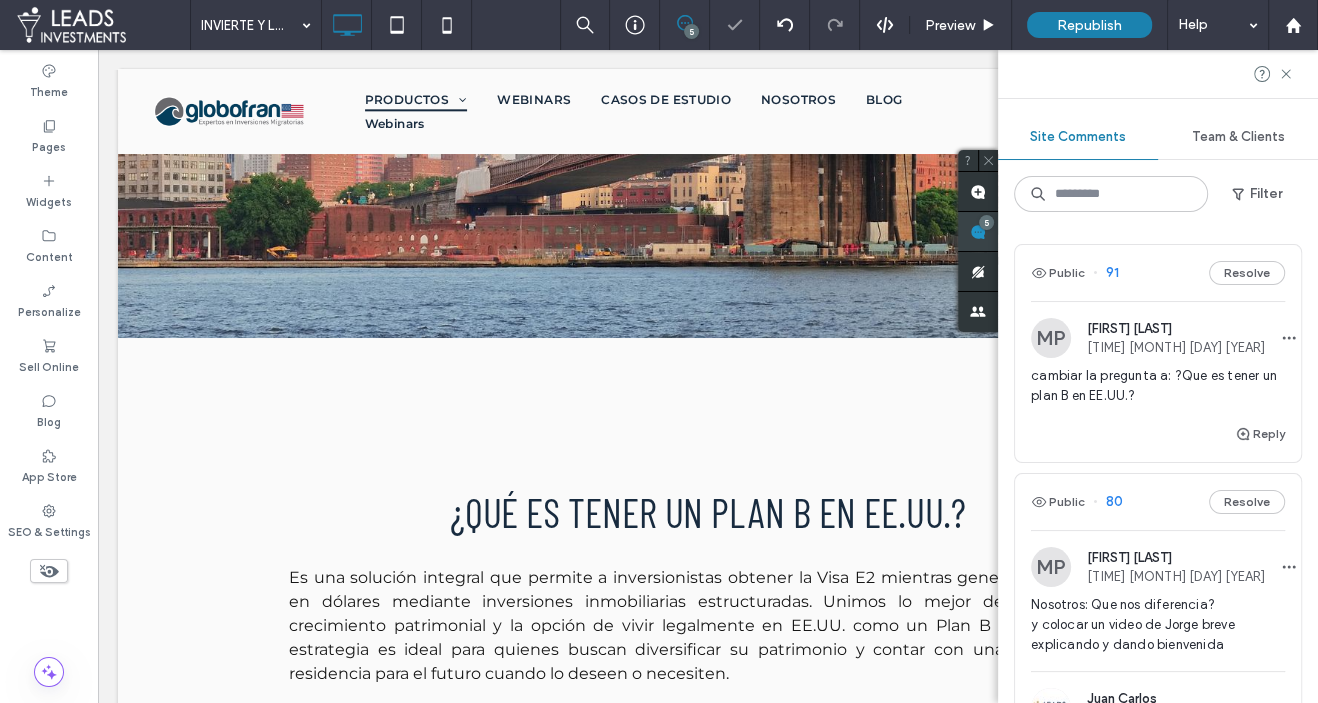 click 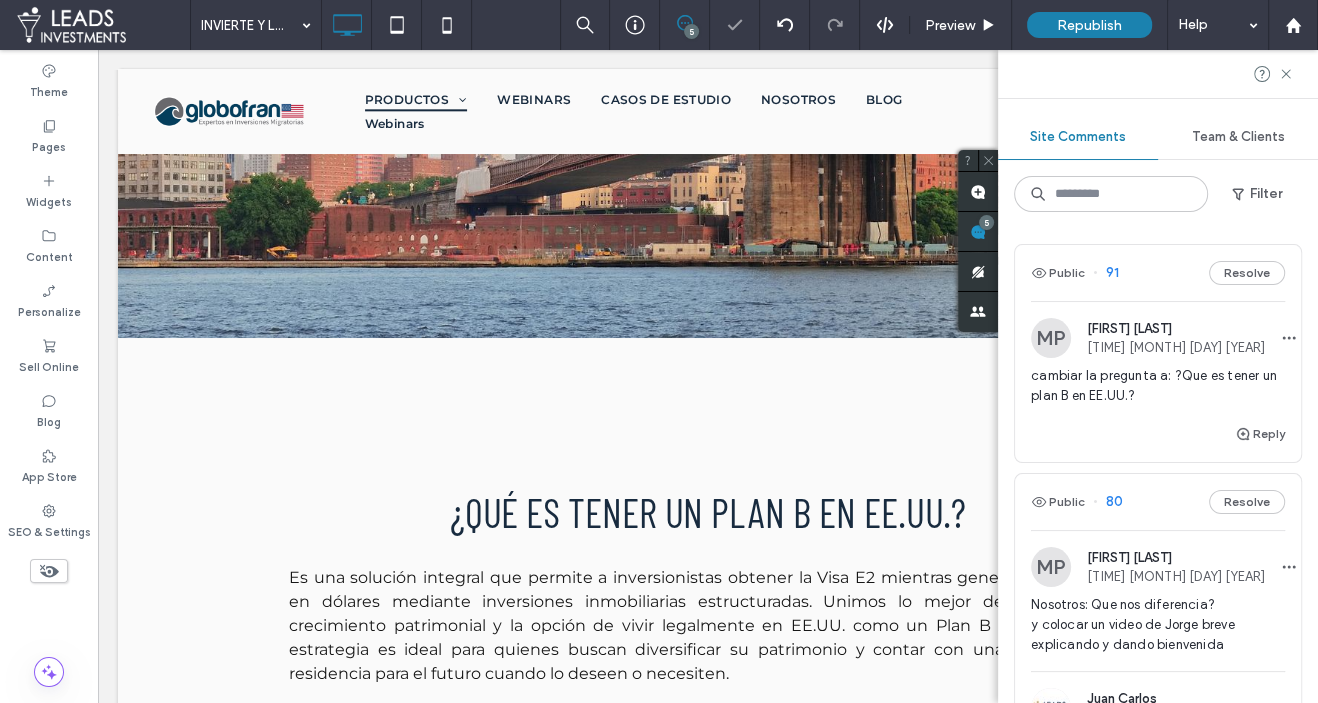drag, startPoint x: 1163, startPoint y: 406, endPoint x: 1204, endPoint y: 366, distance: 57.280014 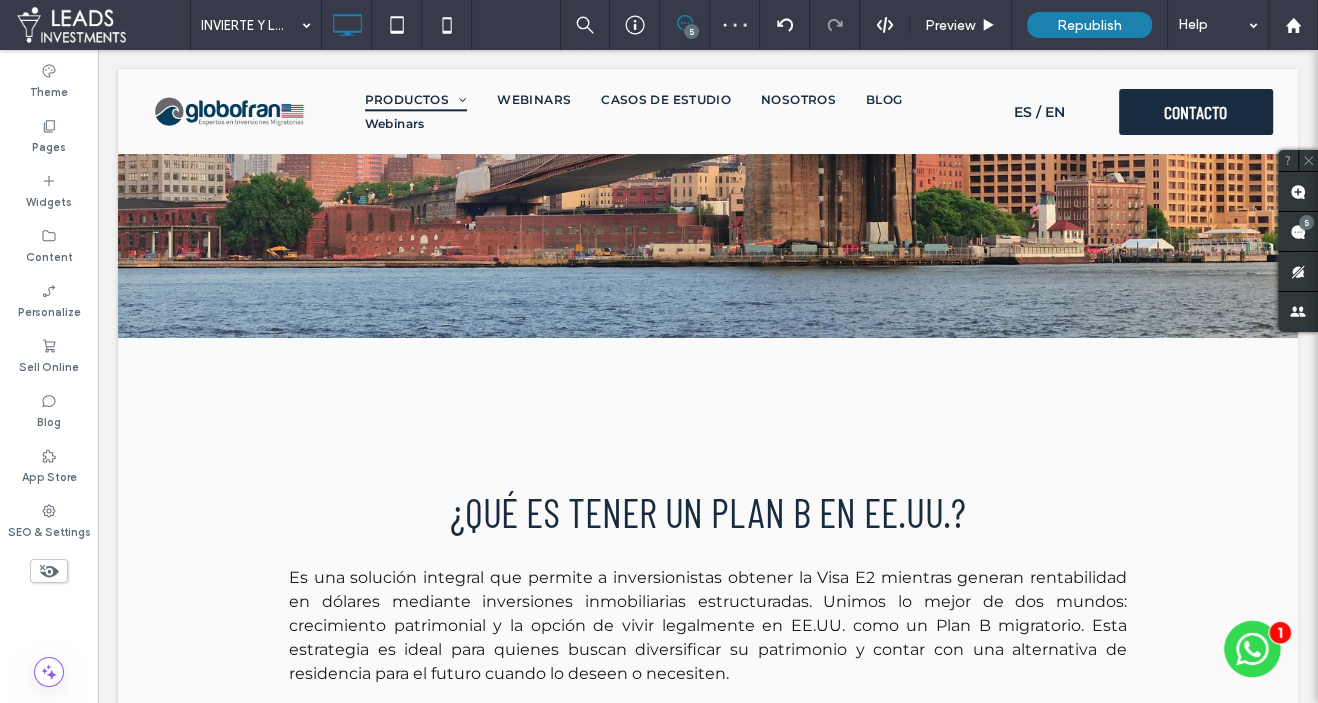 click on "Automate new comments Instantly notify your team when someone adds or updates a comment on a site. See Zap Examples" at bounding box center [1478, 431] 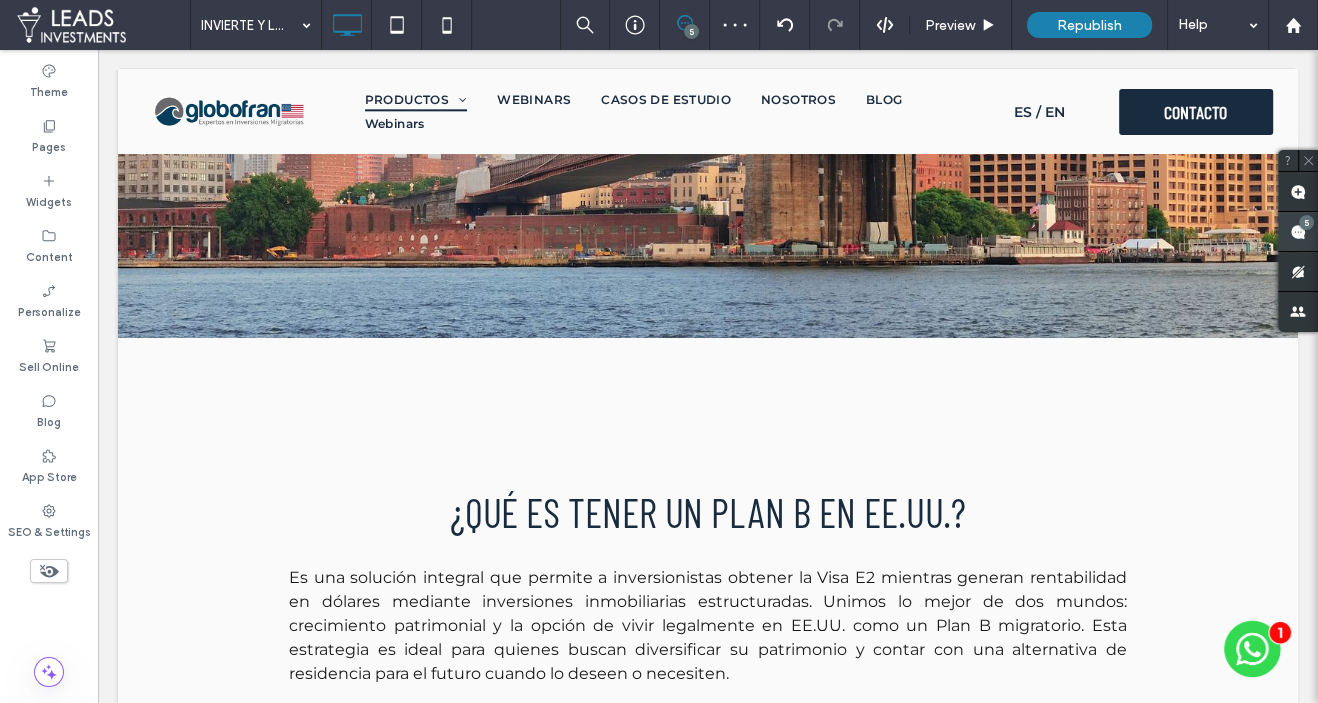 click at bounding box center (1298, 231) 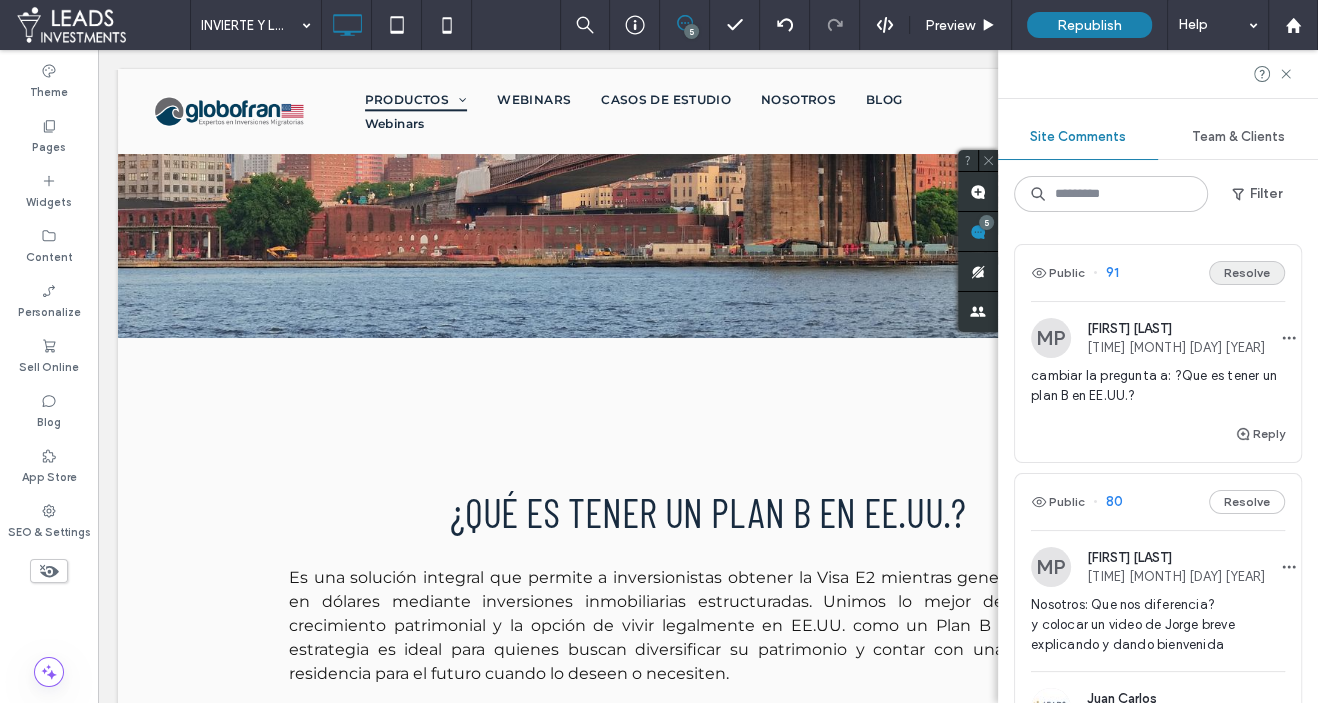 click on "Resolve" at bounding box center [1247, 273] 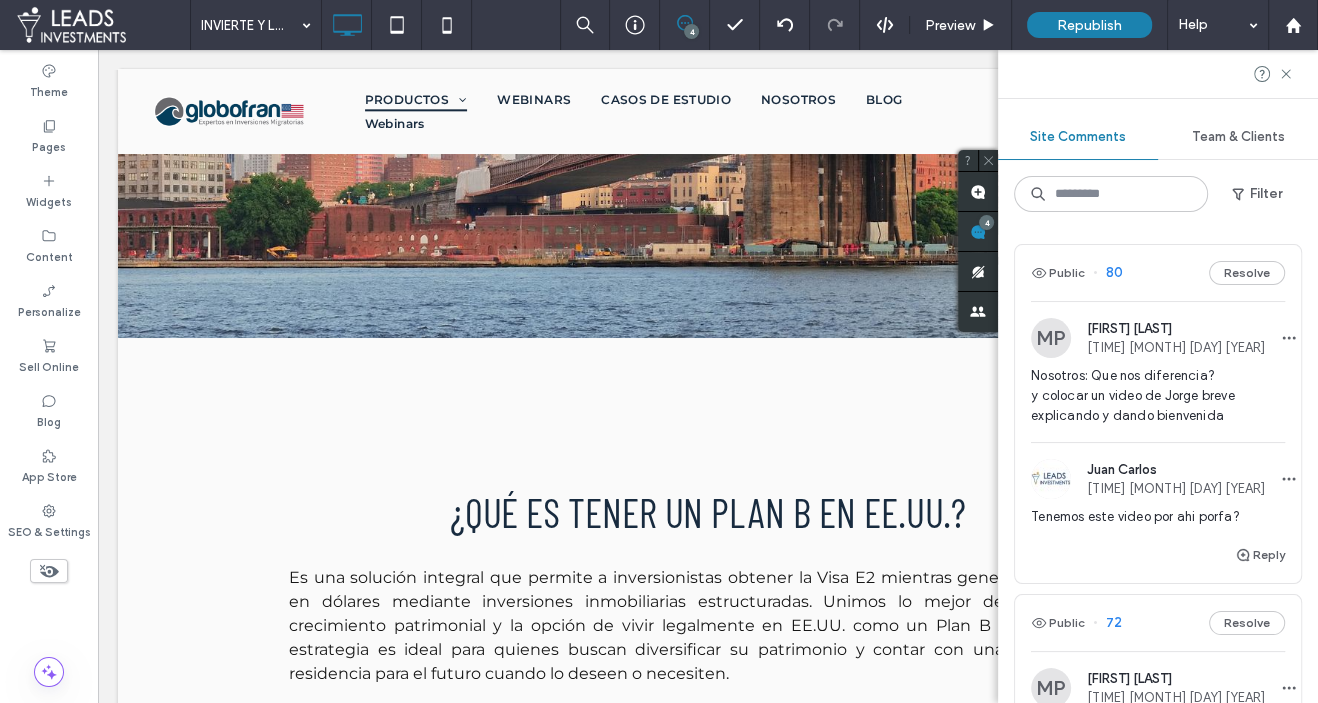 click on "MP Morella P 03:14 Jul 10 2025 Nosotros: Que nos diferencia?
y colocar un video de Jorge breve explicando y dando bienvenida" at bounding box center (1158, 380) 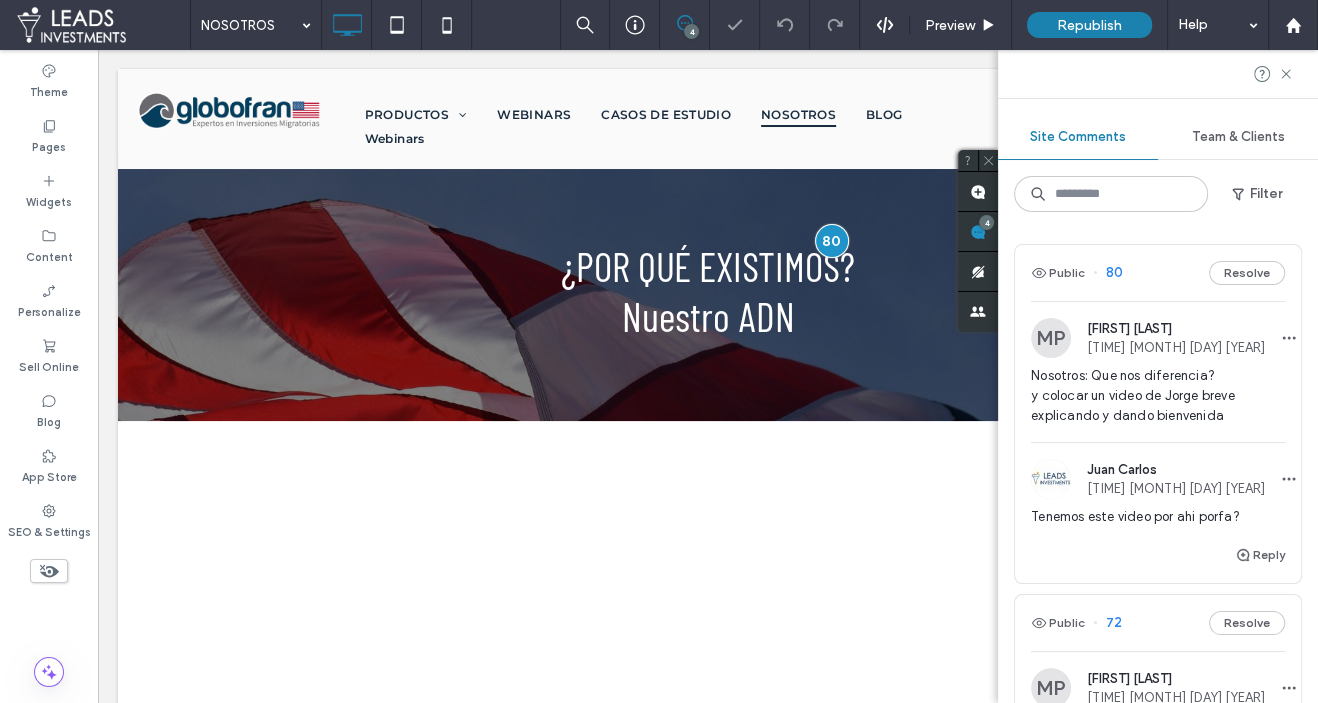 scroll, scrollTop: 0, scrollLeft: 0, axis: both 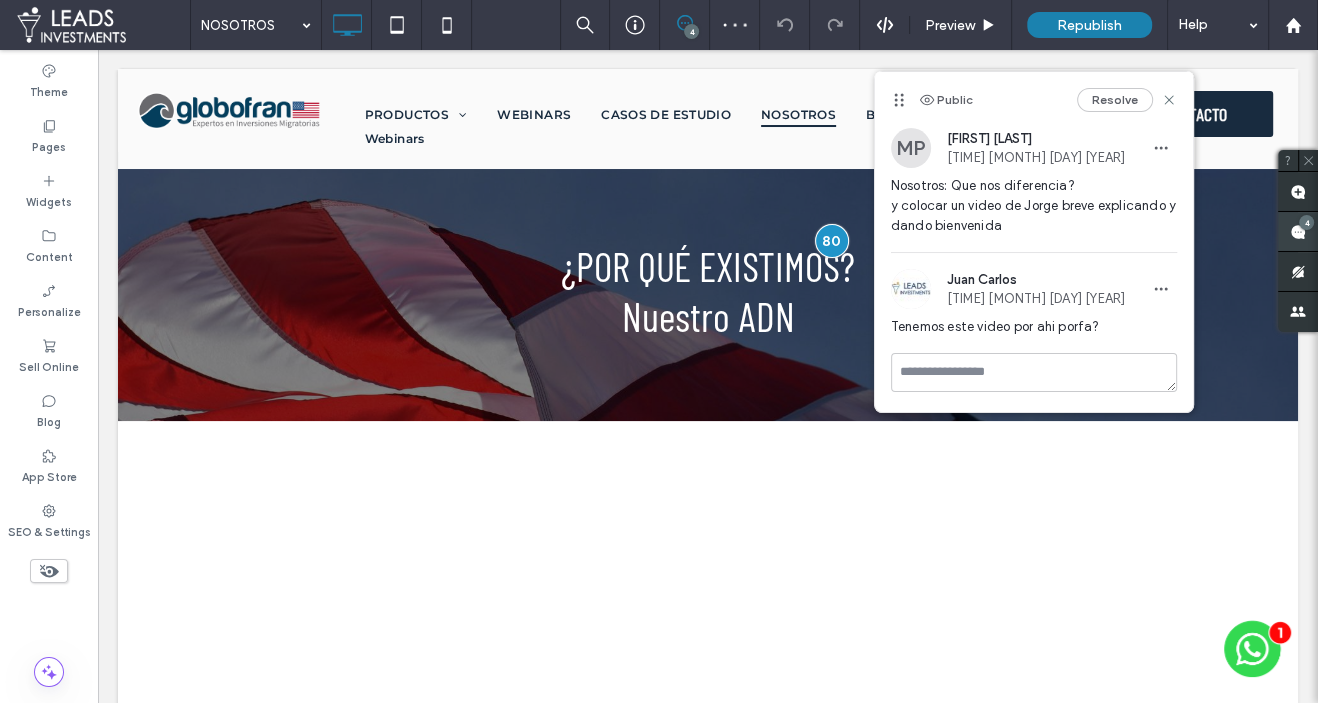 click at bounding box center [1298, 231] 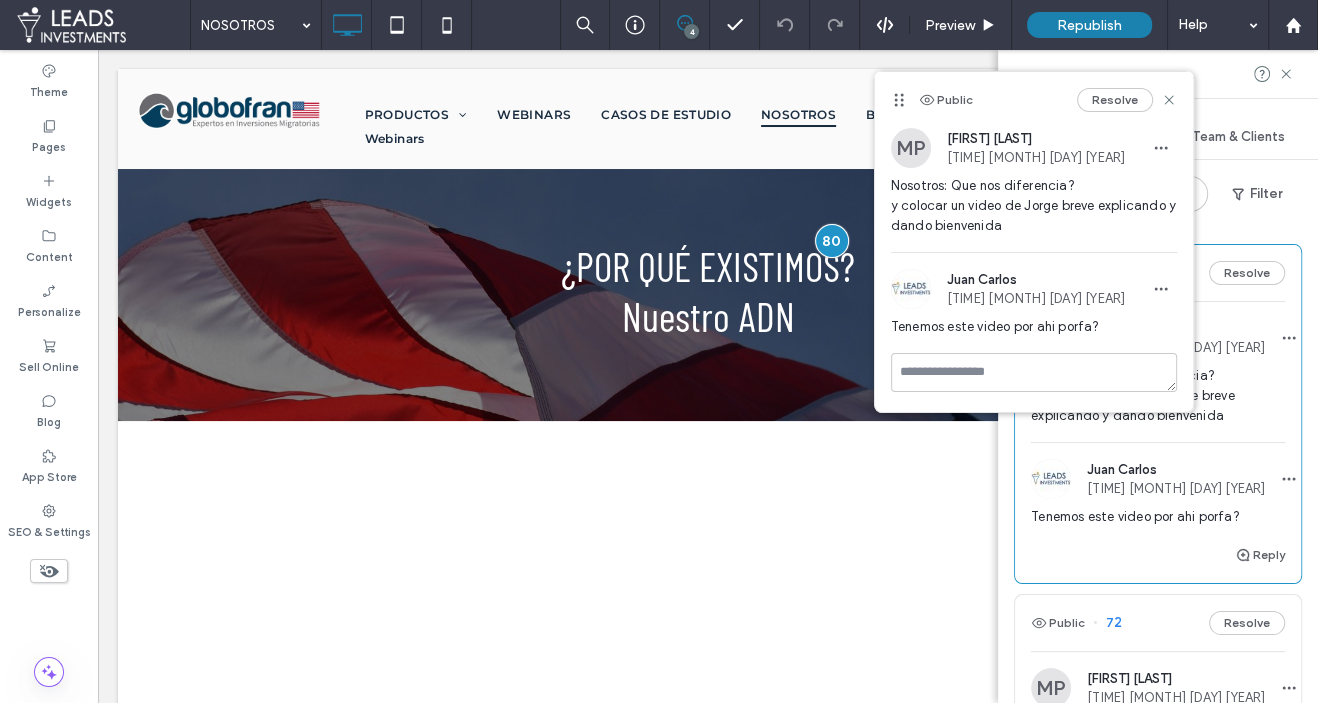 drag, startPoint x: 1175, startPoint y: 97, endPoint x: 1181, endPoint y: 156, distance: 59.3043 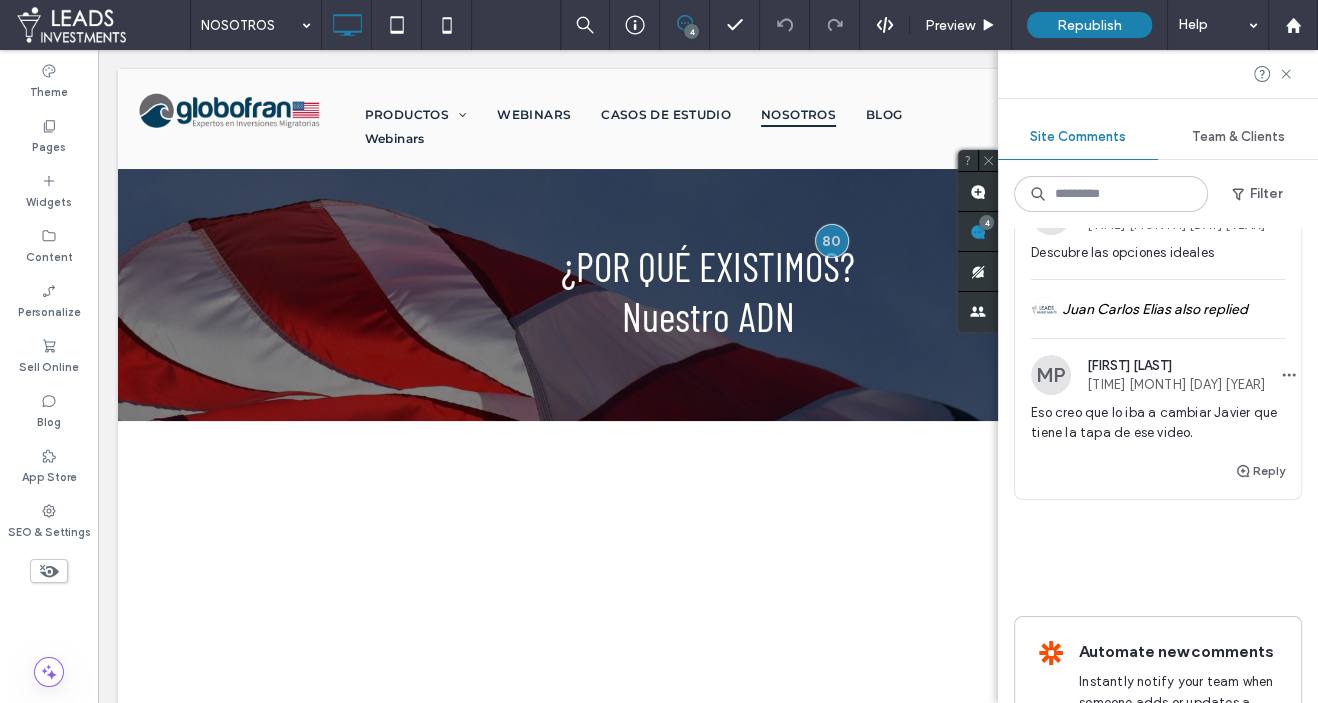 scroll, scrollTop: 1203, scrollLeft: 0, axis: vertical 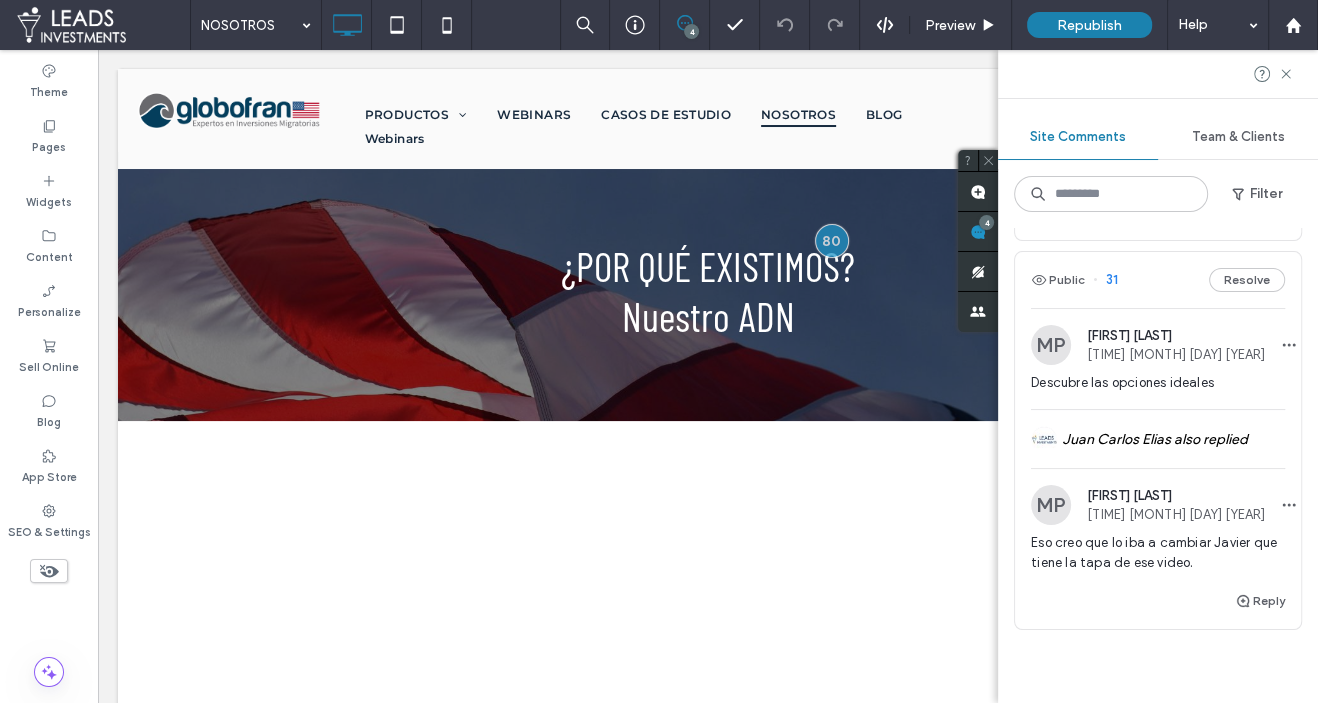 click on "Descubre las opciones ideales" at bounding box center (1158, 383) 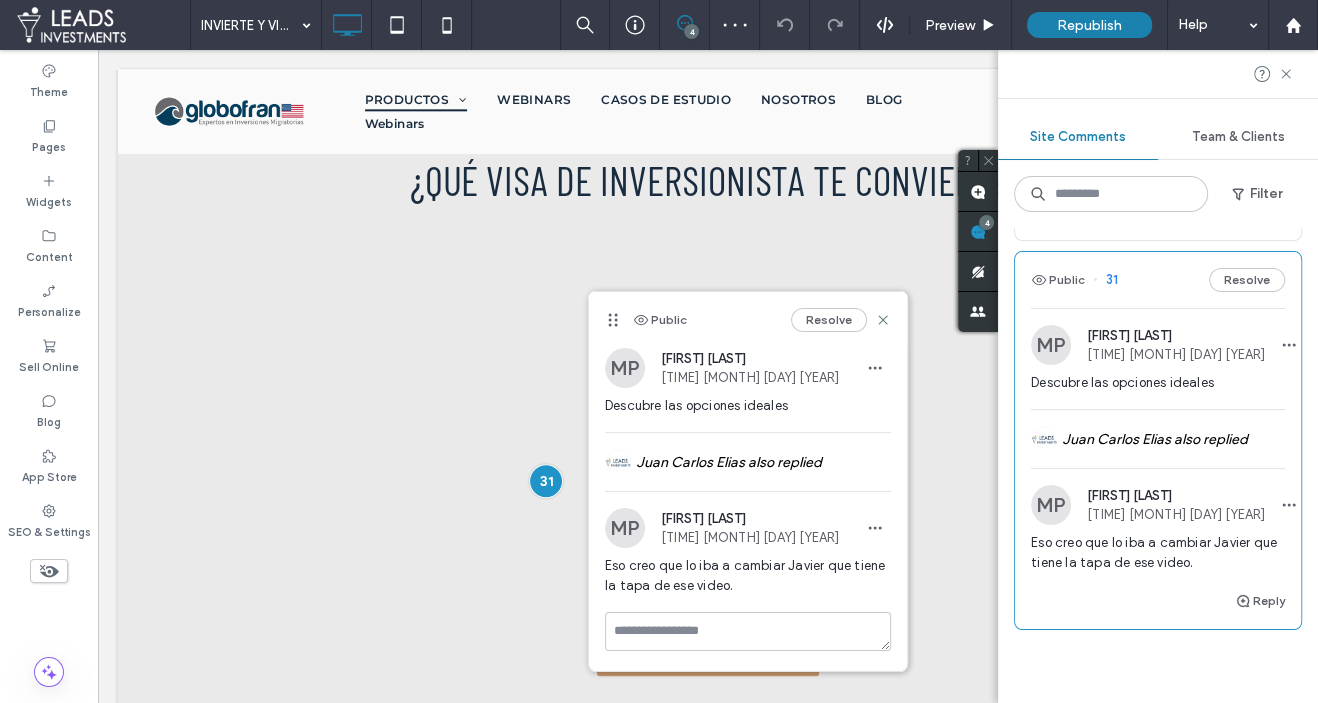 scroll, scrollTop: 1295, scrollLeft: 0, axis: vertical 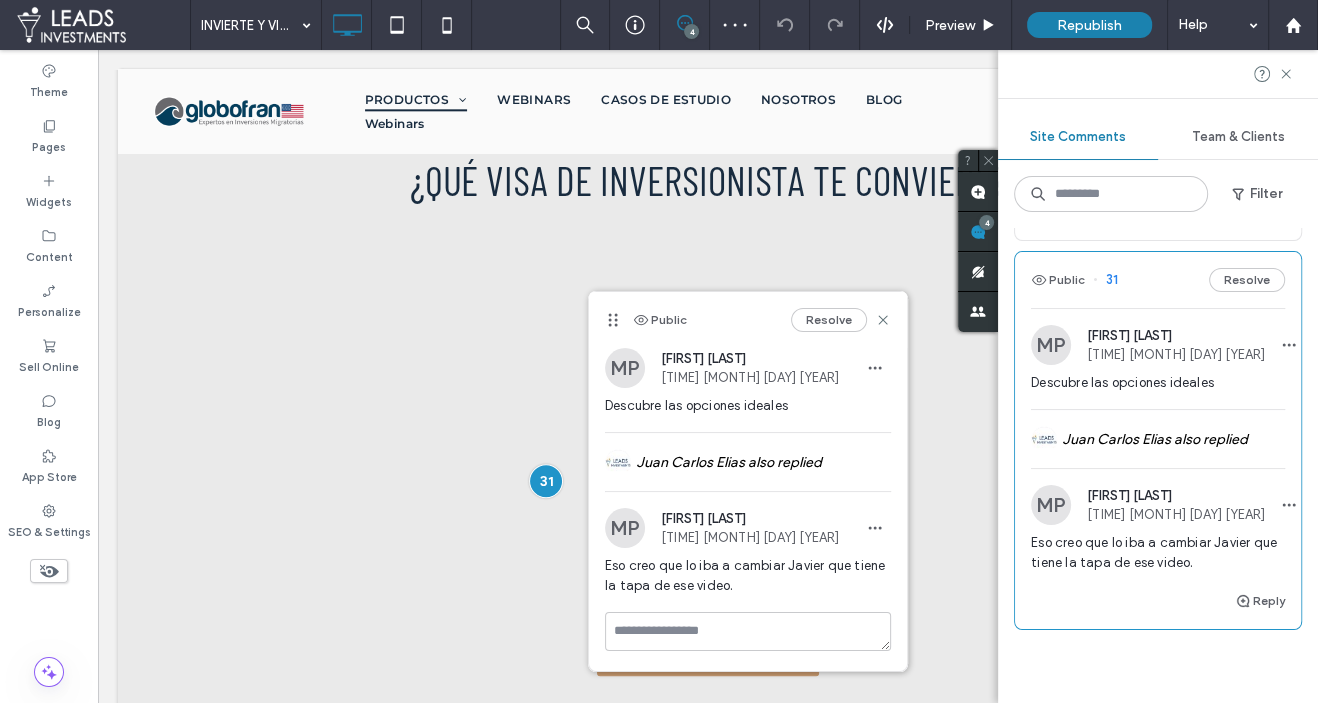 drag, startPoint x: 1290, startPoint y: 72, endPoint x: 1029, endPoint y: 344, distance: 376.96817 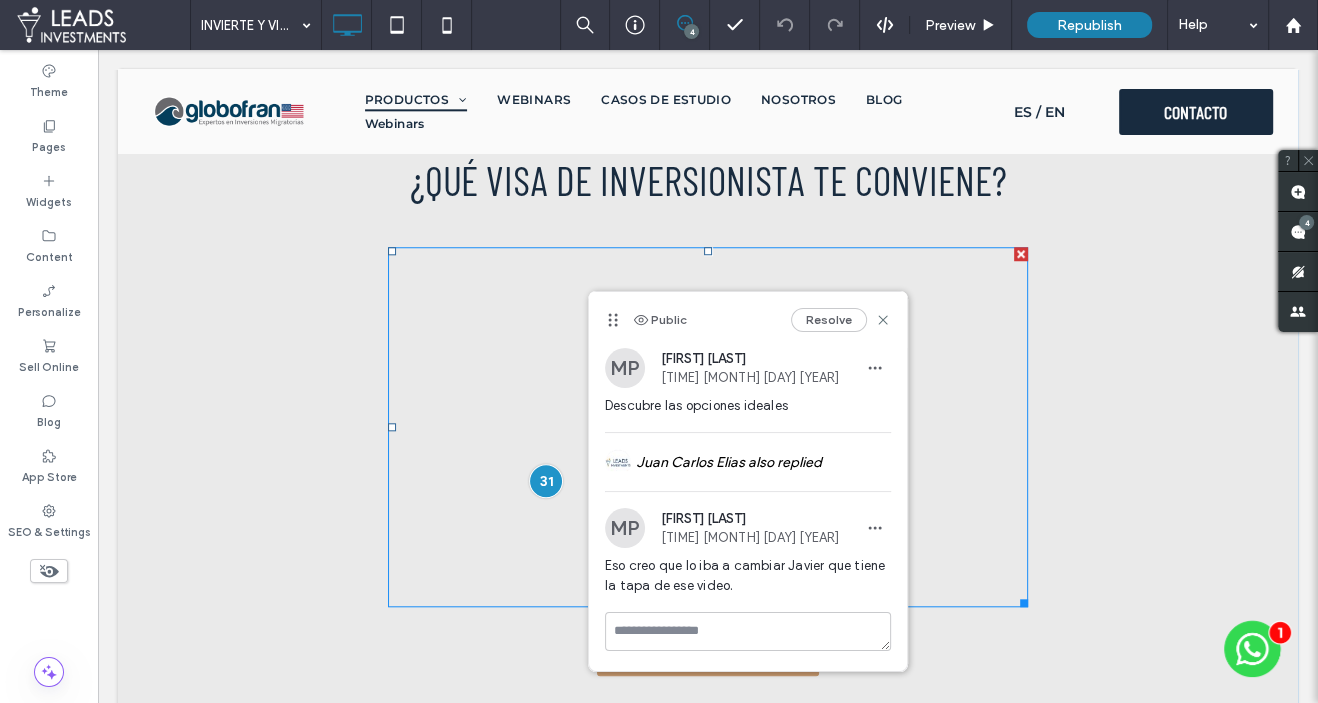 drag, startPoint x: 862, startPoint y: 367, endPoint x: 875, endPoint y: 383, distance: 20.615528 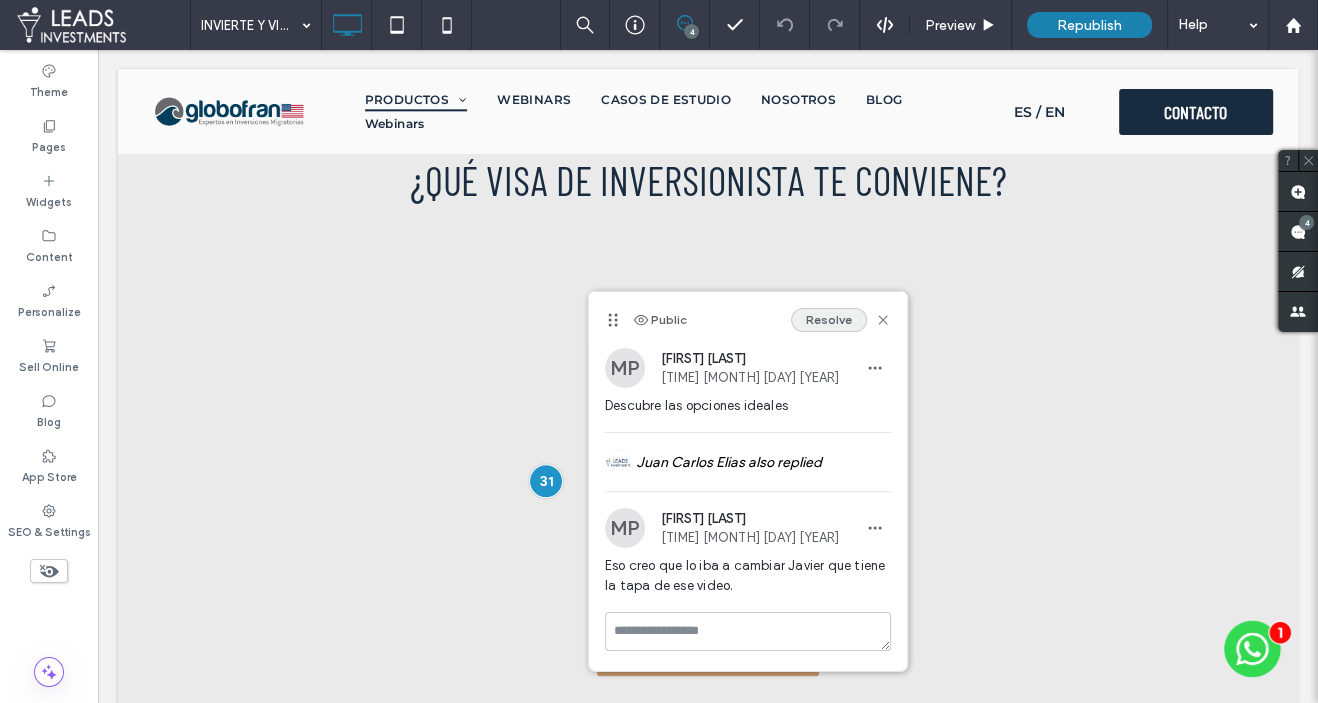 drag, startPoint x: 726, startPoint y: 318, endPoint x: 842, endPoint y: 321, distance: 116.03879 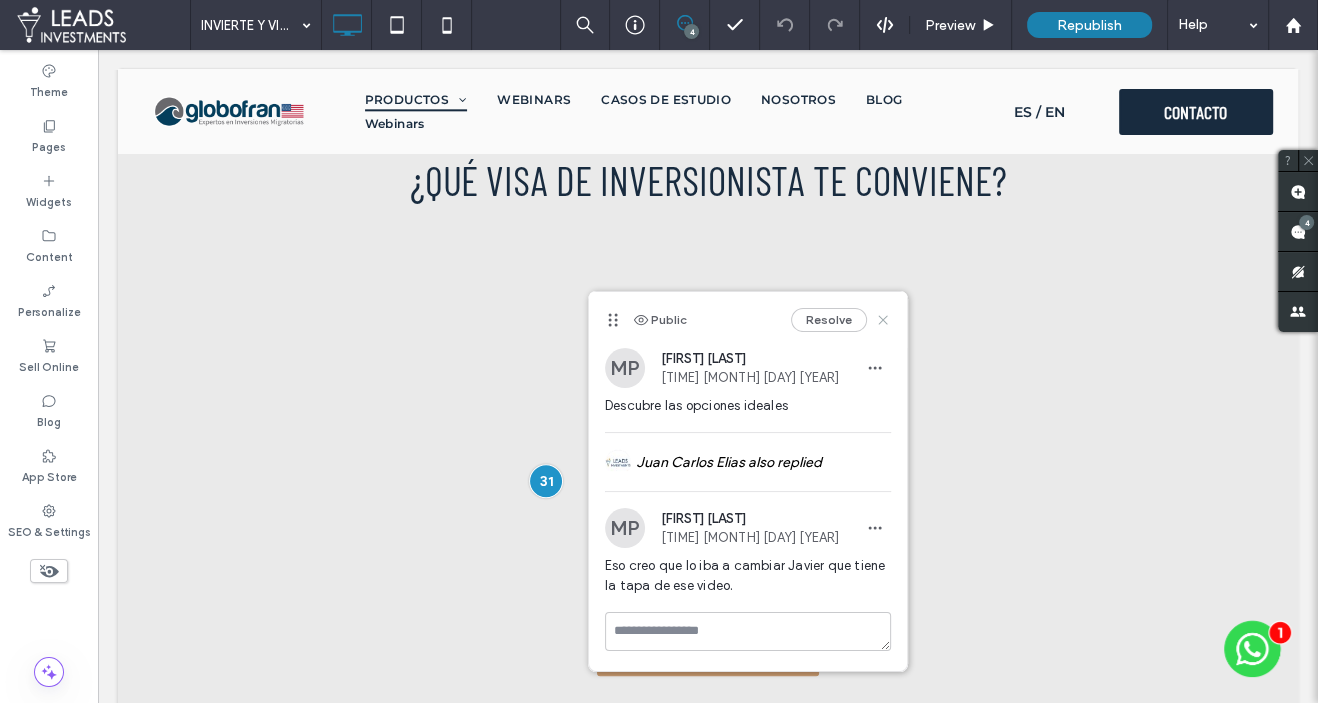 click 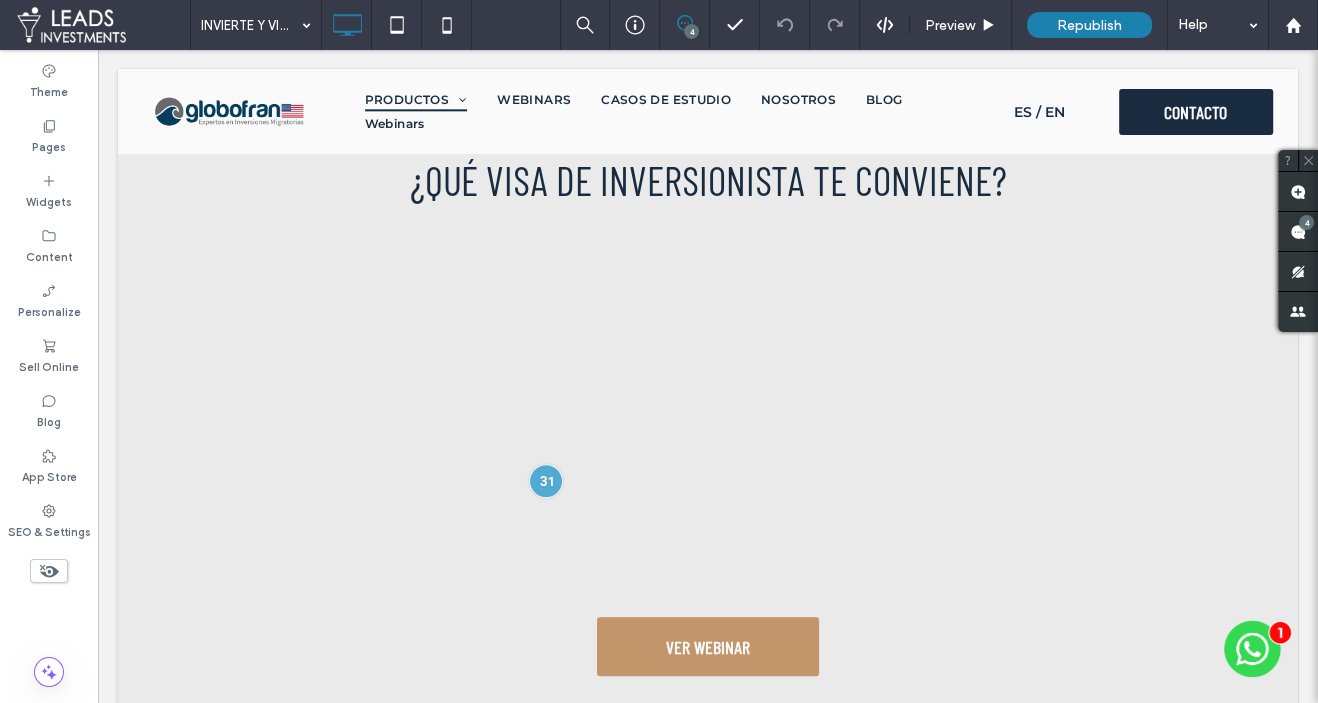 click on "¿Qué visa de inversionista te conviene? ﻿
VER WEBINAR
Click To Paste" at bounding box center [708, 421] 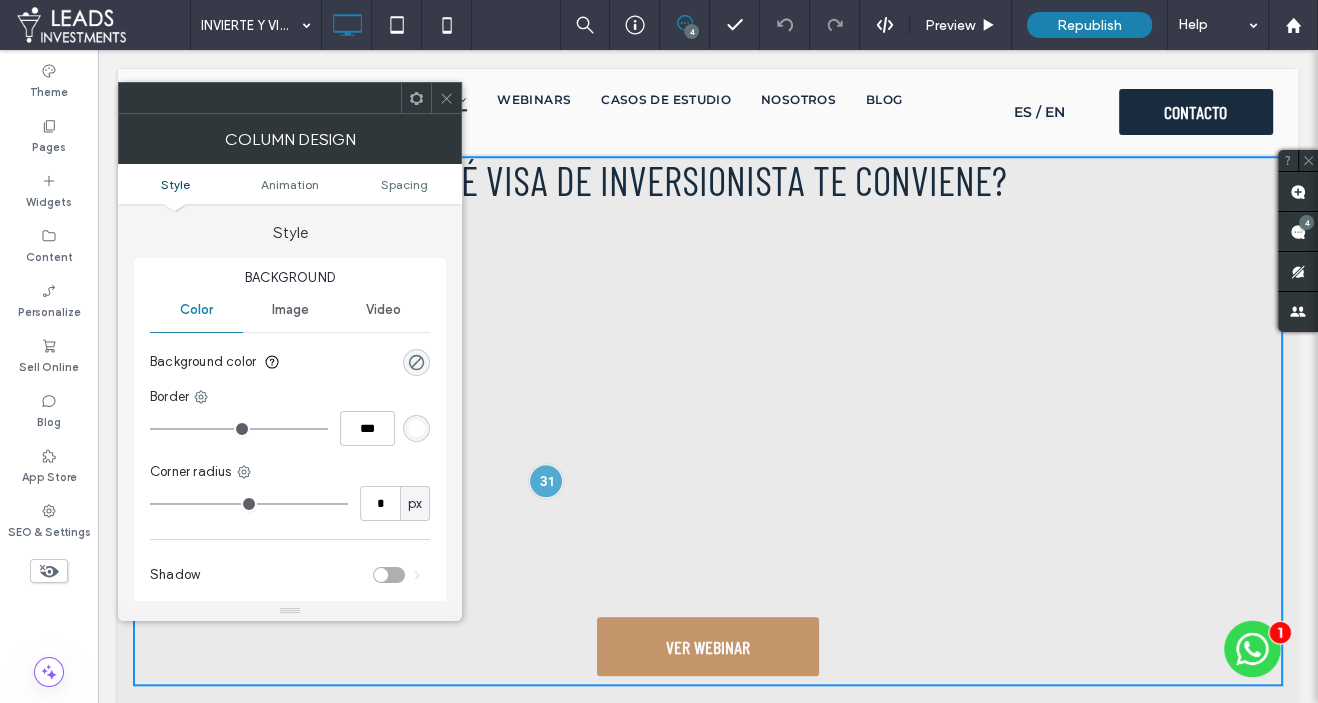 click 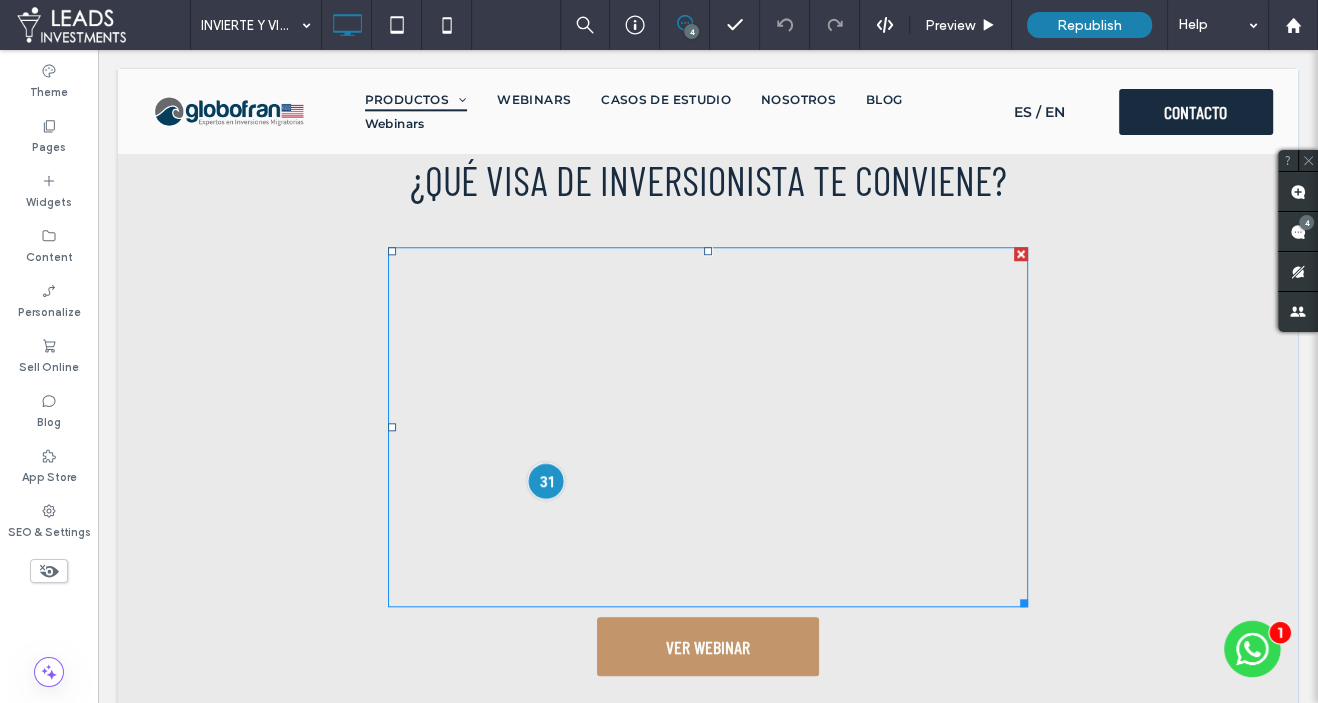 click at bounding box center [545, 480] 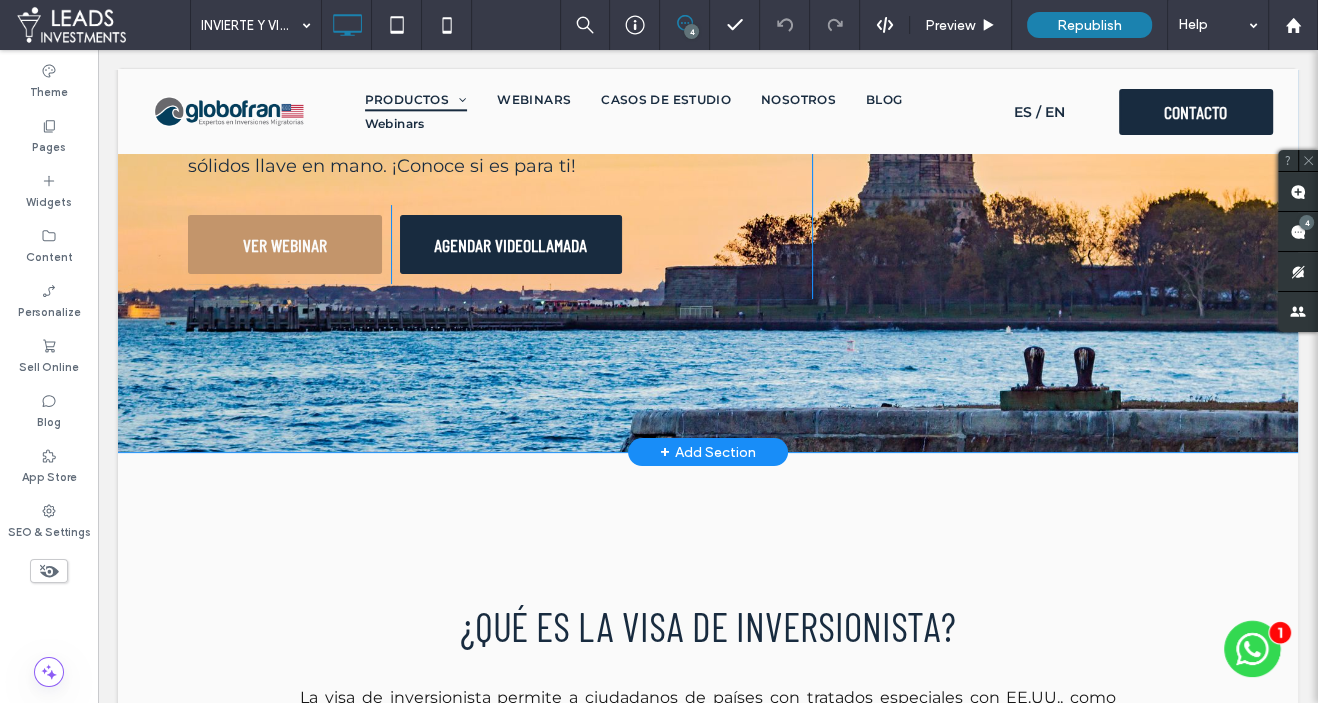 scroll, scrollTop: 0, scrollLeft: 0, axis: both 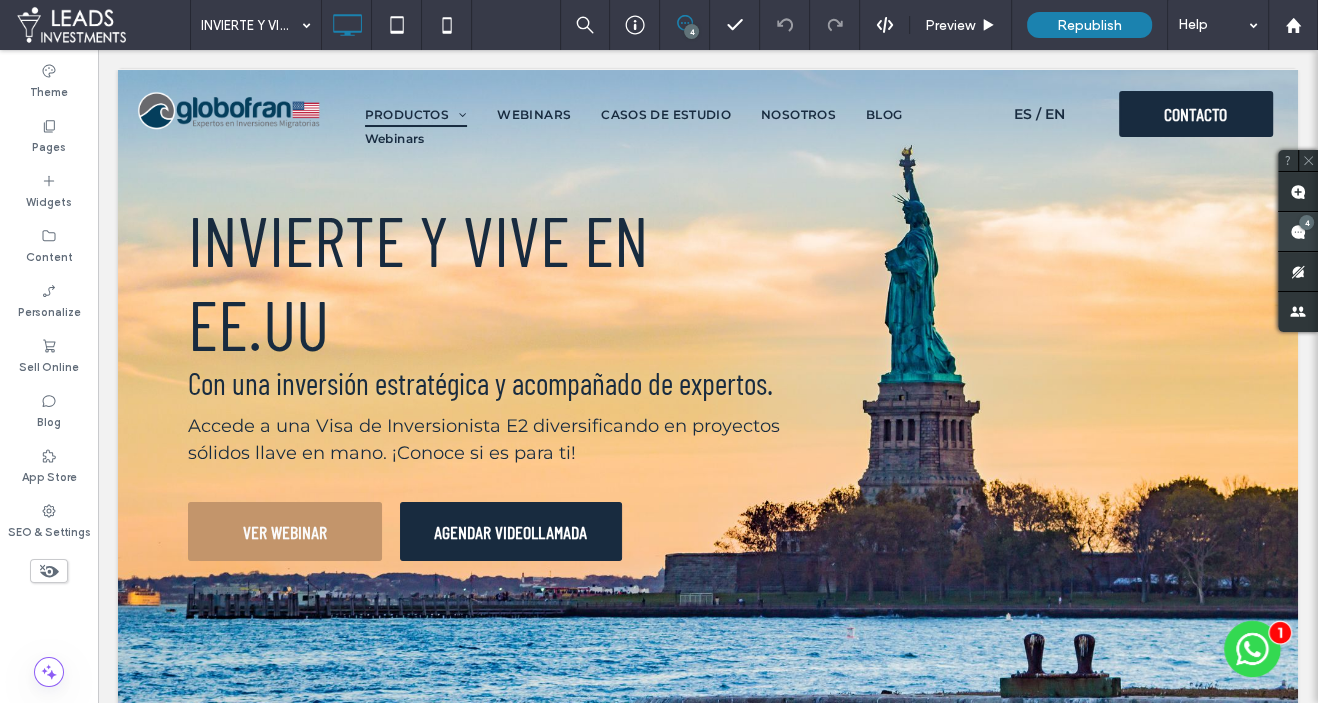 click 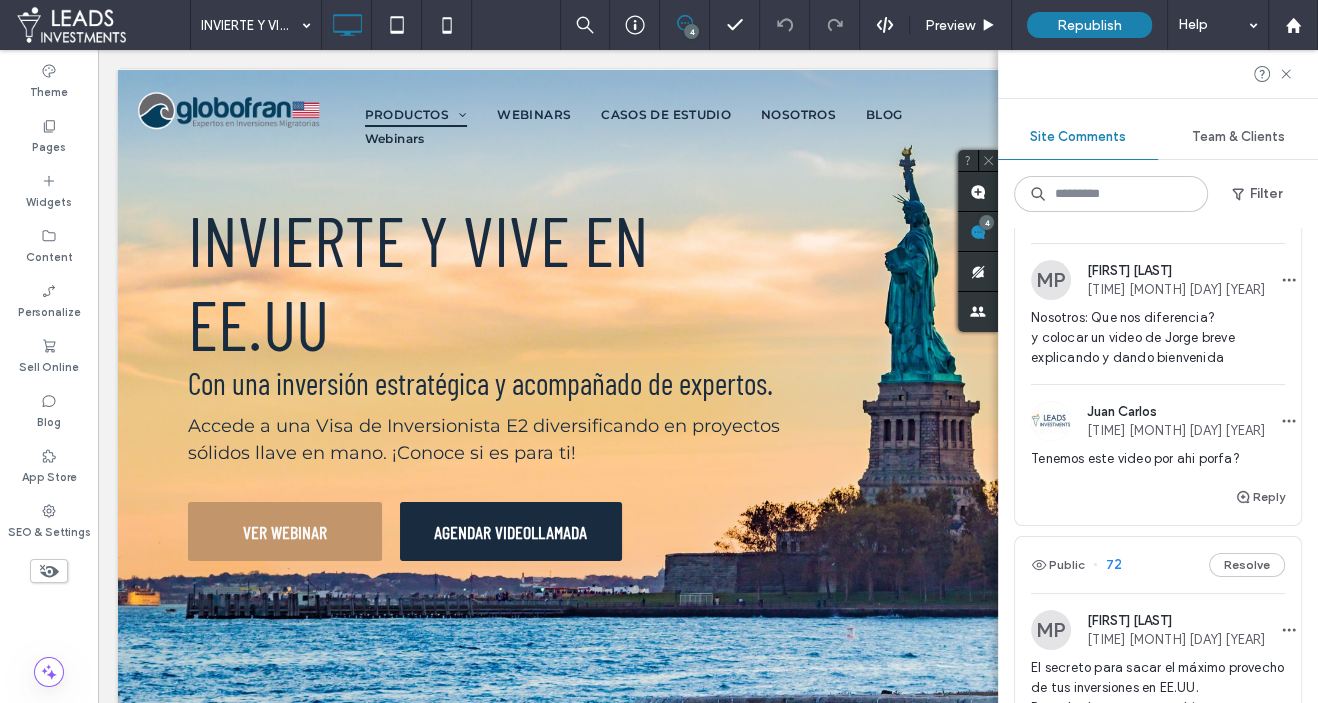 scroll, scrollTop: 56, scrollLeft: 0, axis: vertical 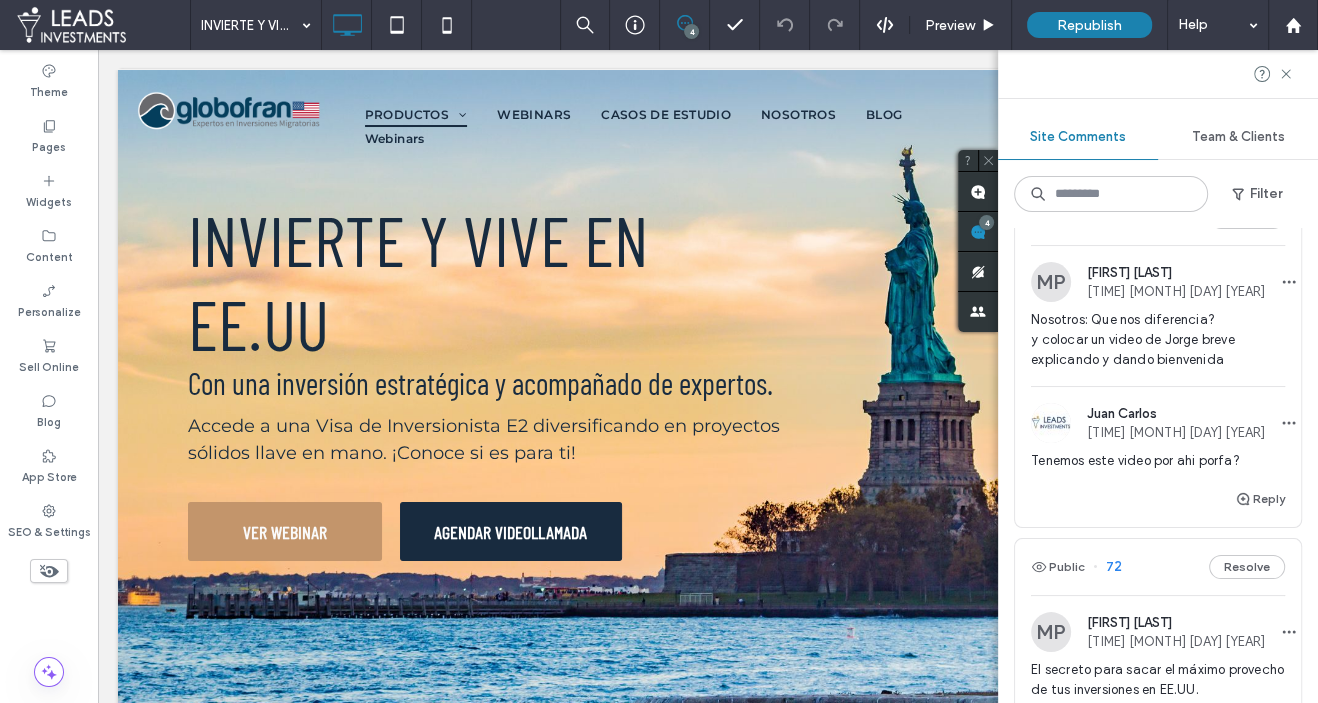 click on "JC Juan Carlos 20:31 Jul 10 2025" at bounding box center (1158, 423) 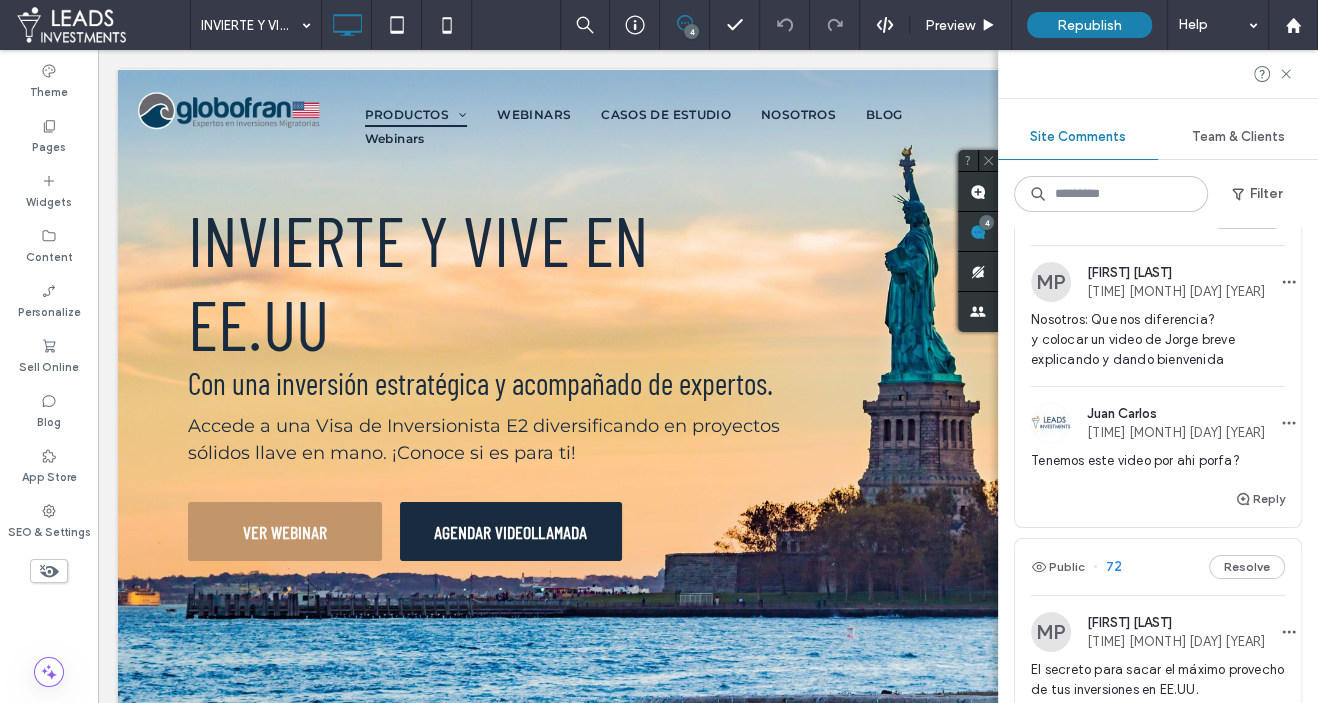 click at bounding box center [659, 351] 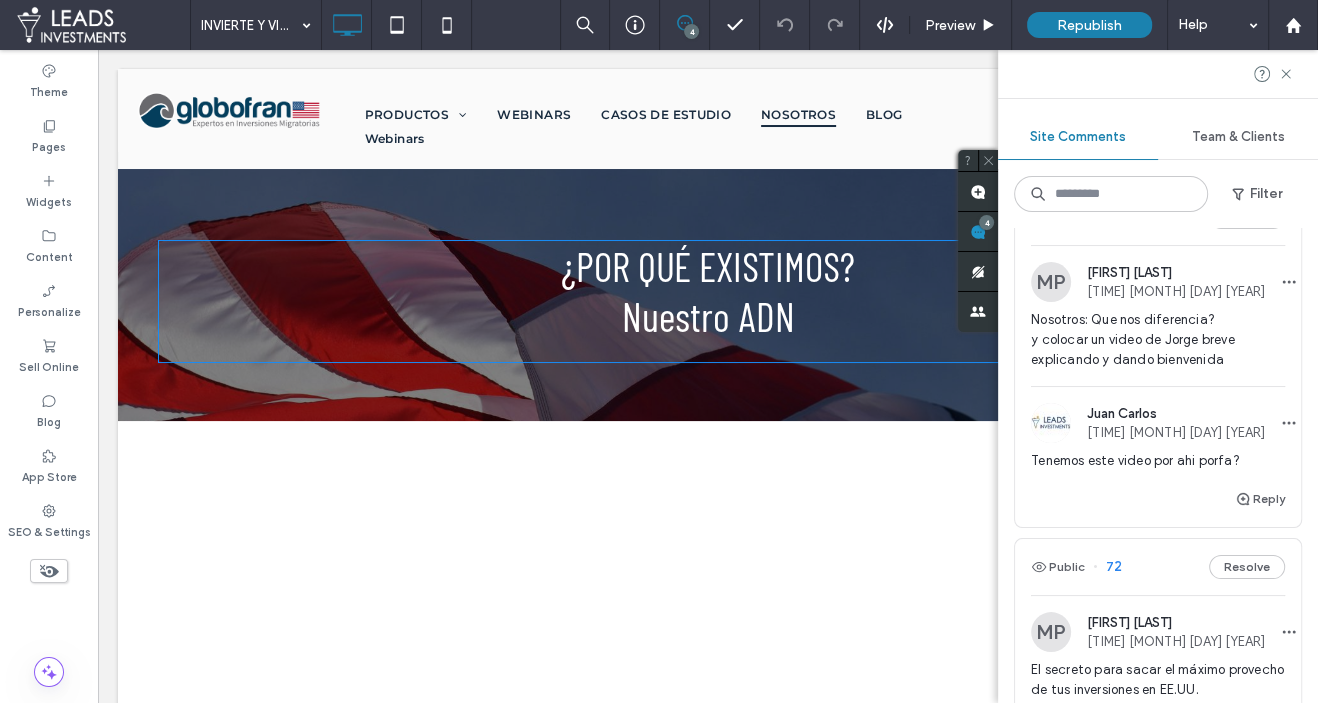 scroll, scrollTop: 0, scrollLeft: 0, axis: both 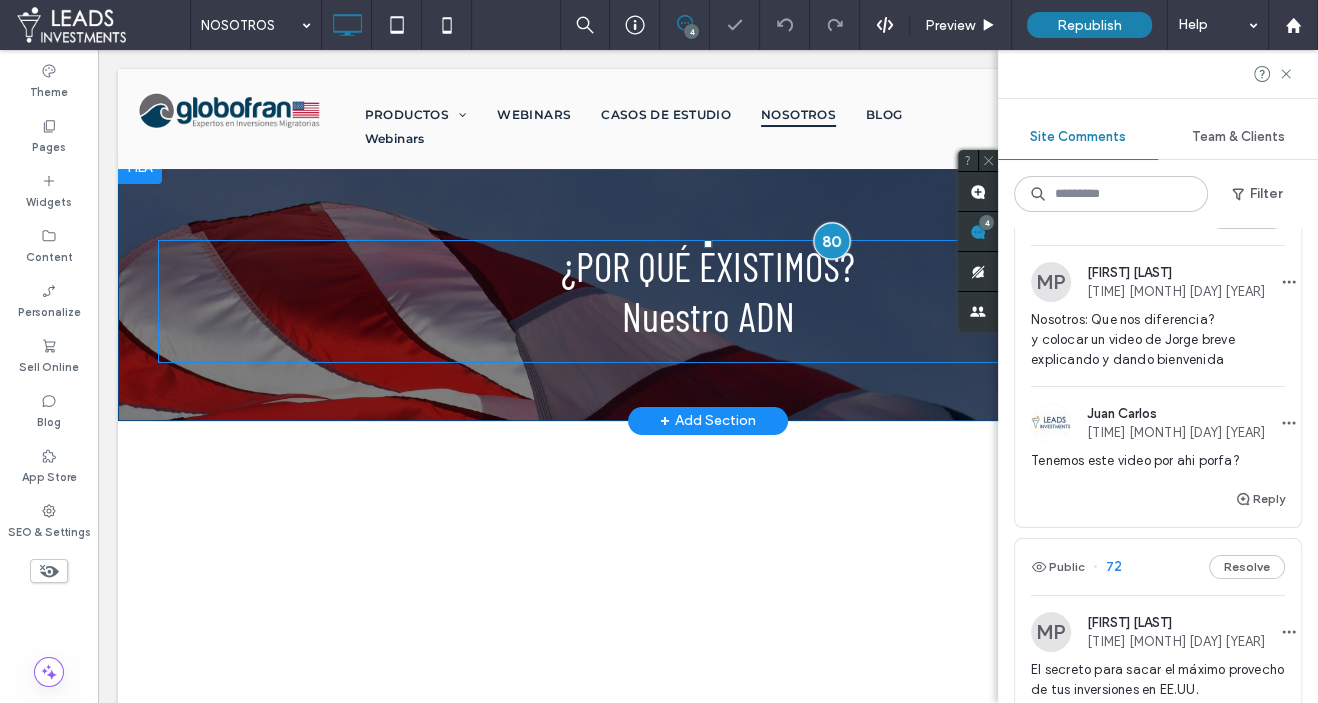 click at bounding box center (831, 241) 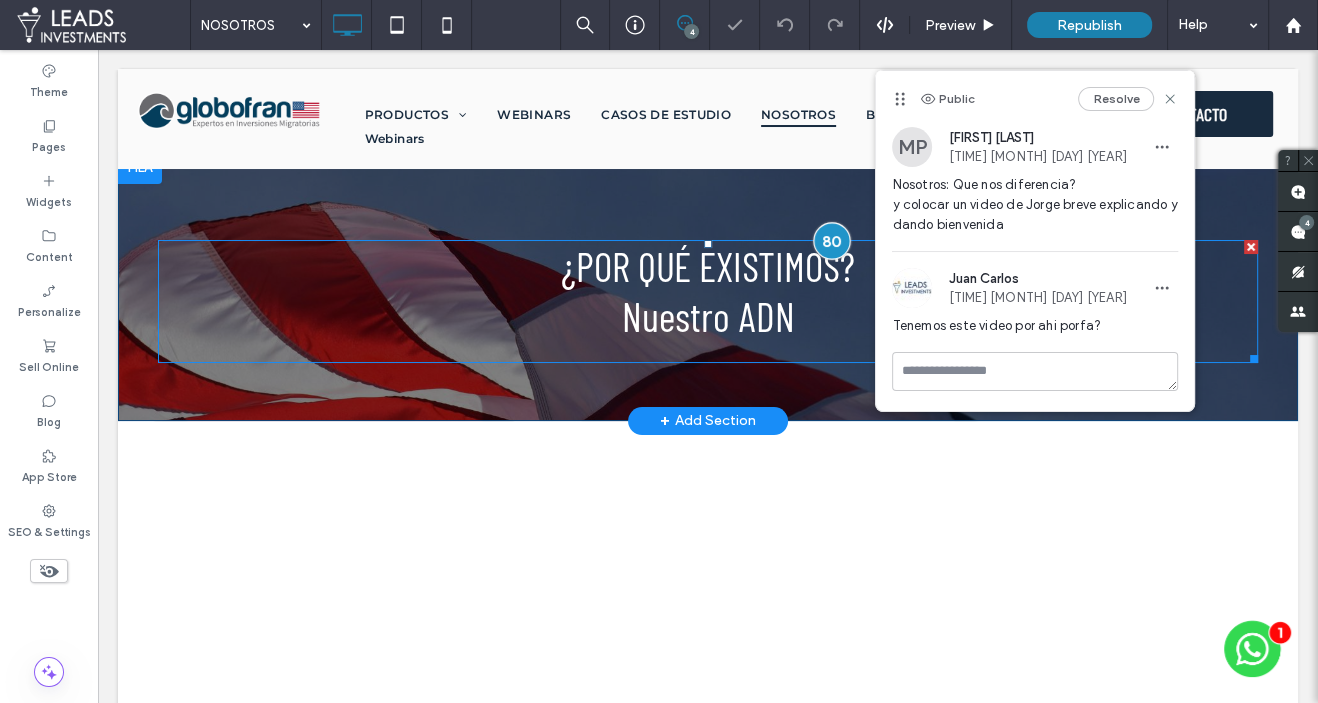 scroll, scrollTop: 0, scrollLeft: 0, axis: both 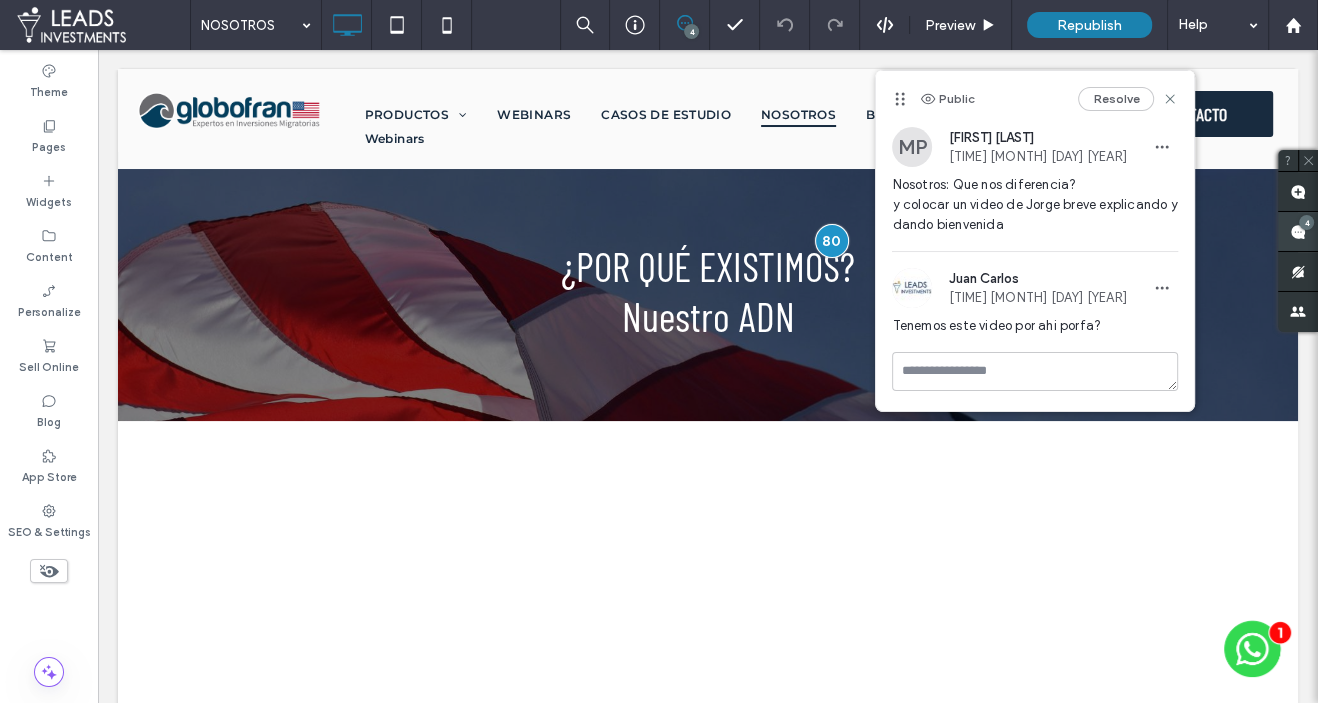 click 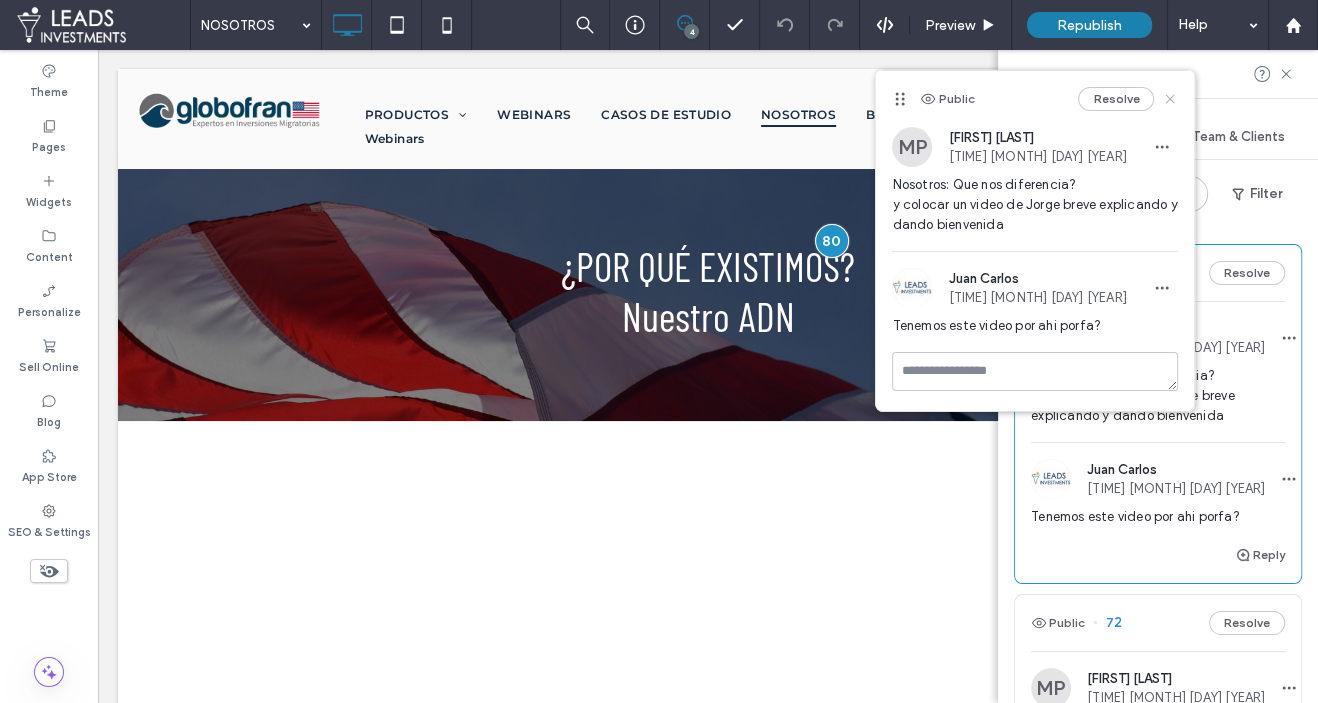 click 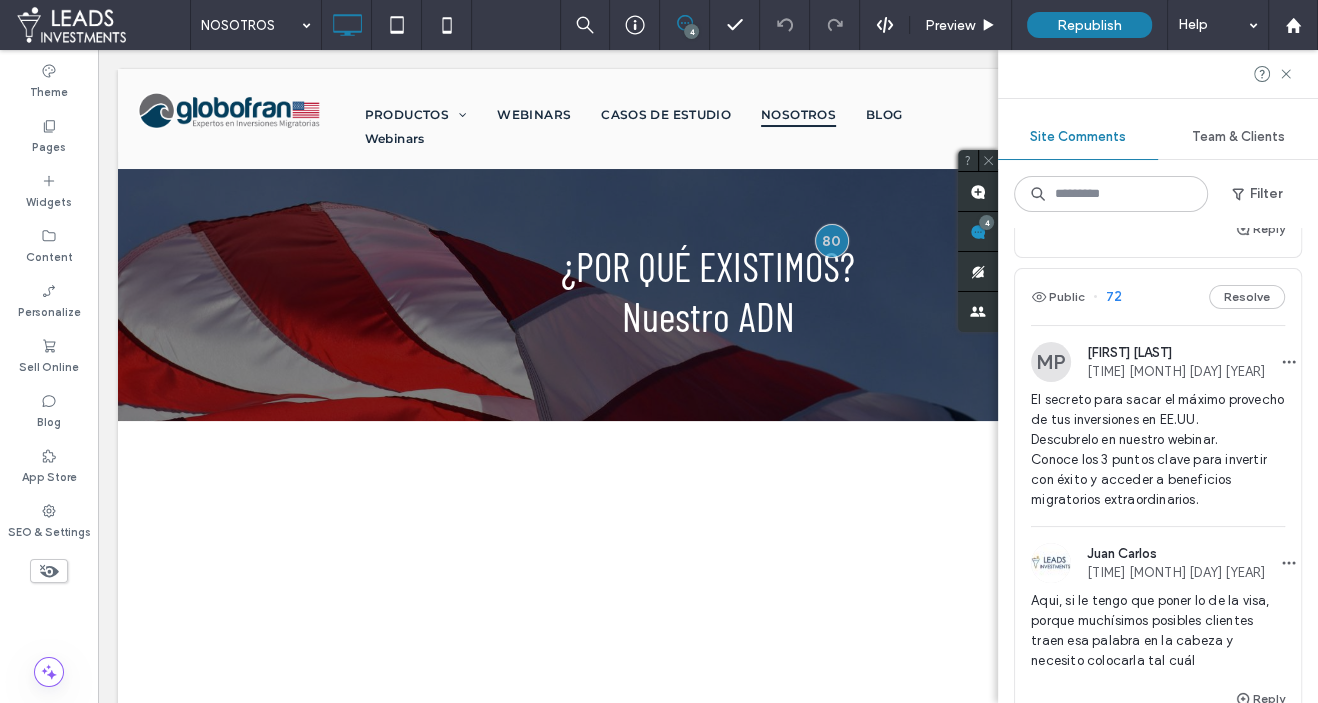 scroll, scrollTop: 323, scrollLeft: 0, axis: vertical 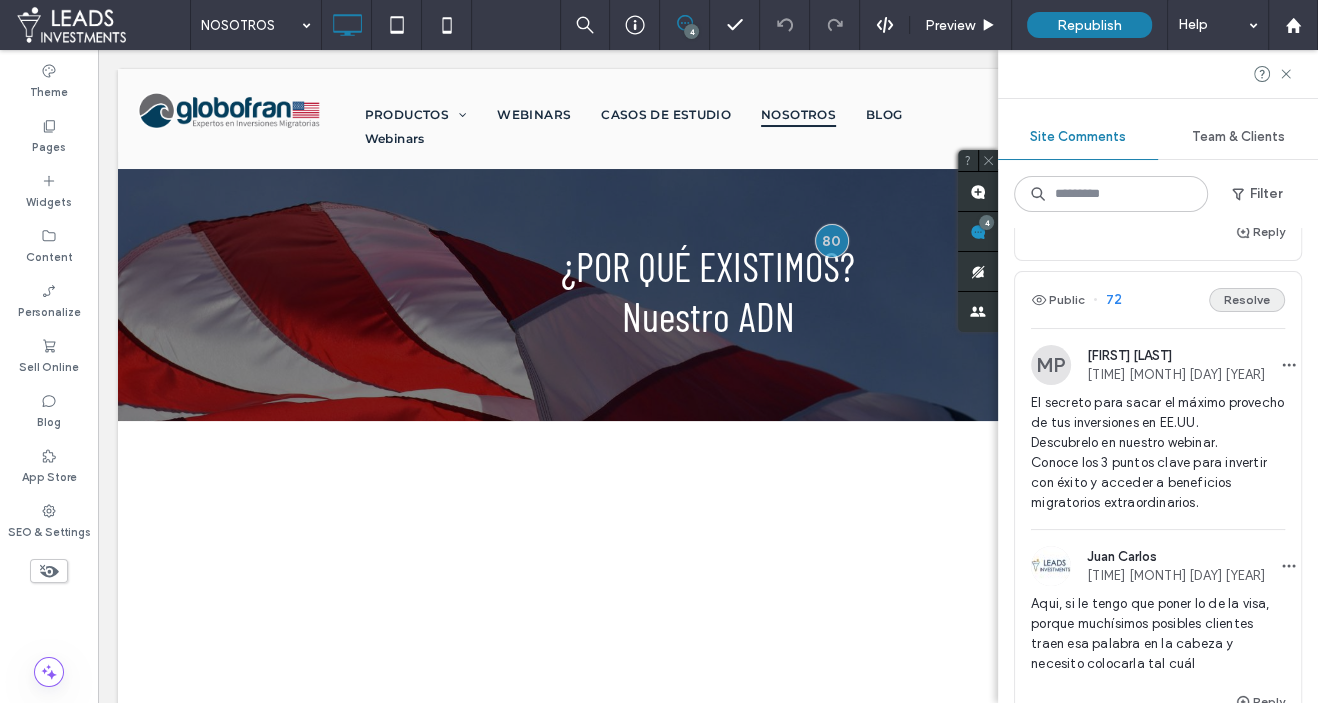 click on "Resolve" at bounding box center [1247, 300] 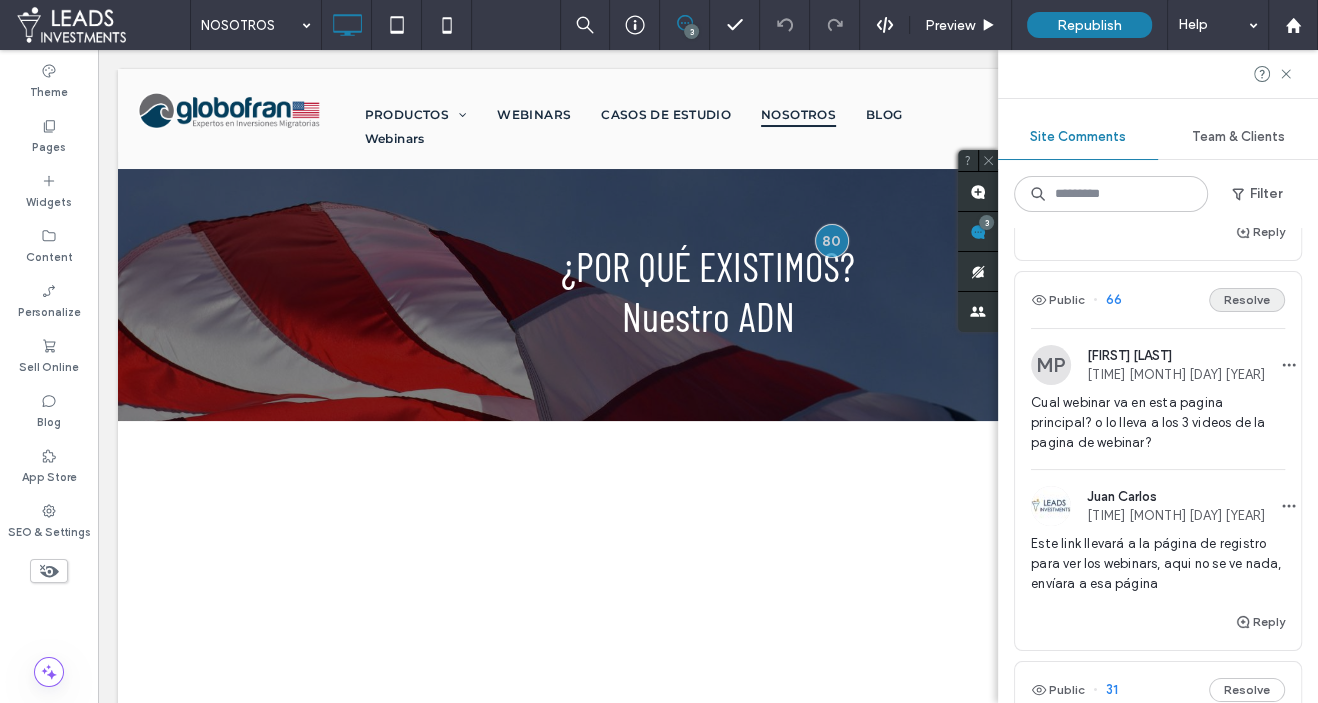 click on "Resolve" at bounding box center [1247, 300] 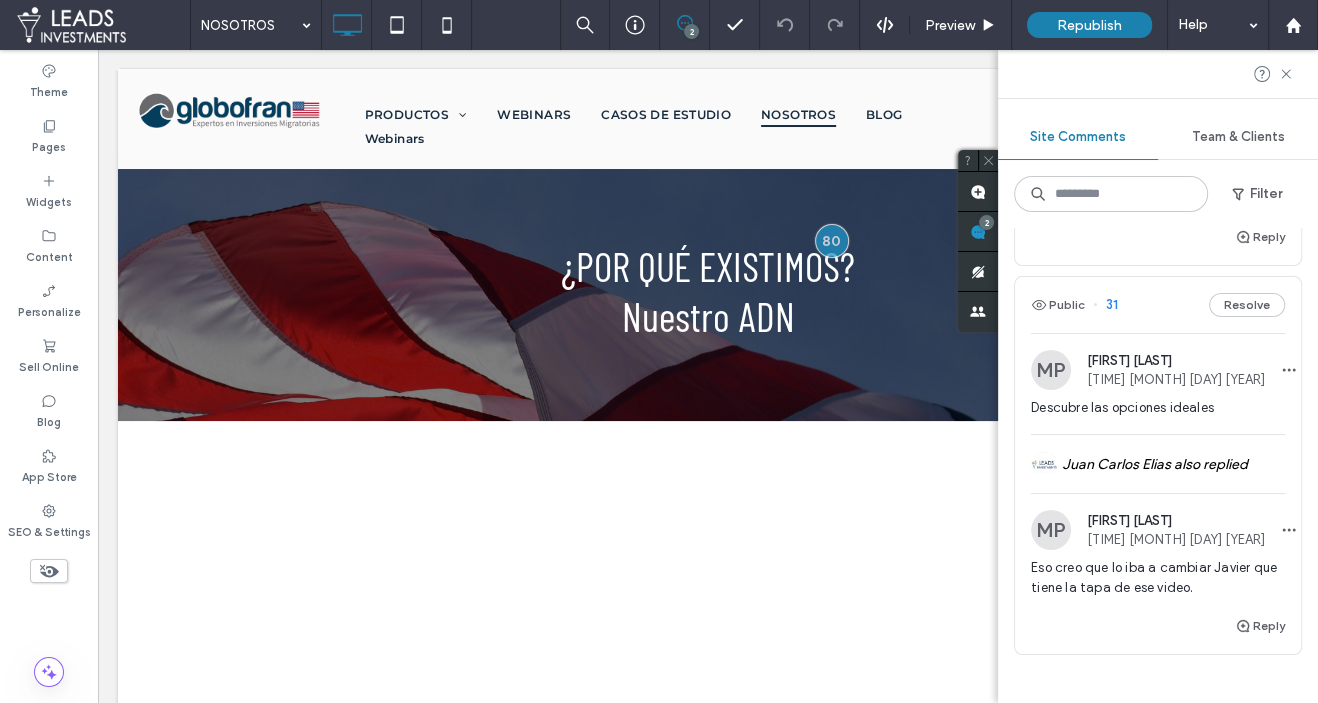 scroll, scrollTop: 321, scrollLeft: 0, axis: vertical 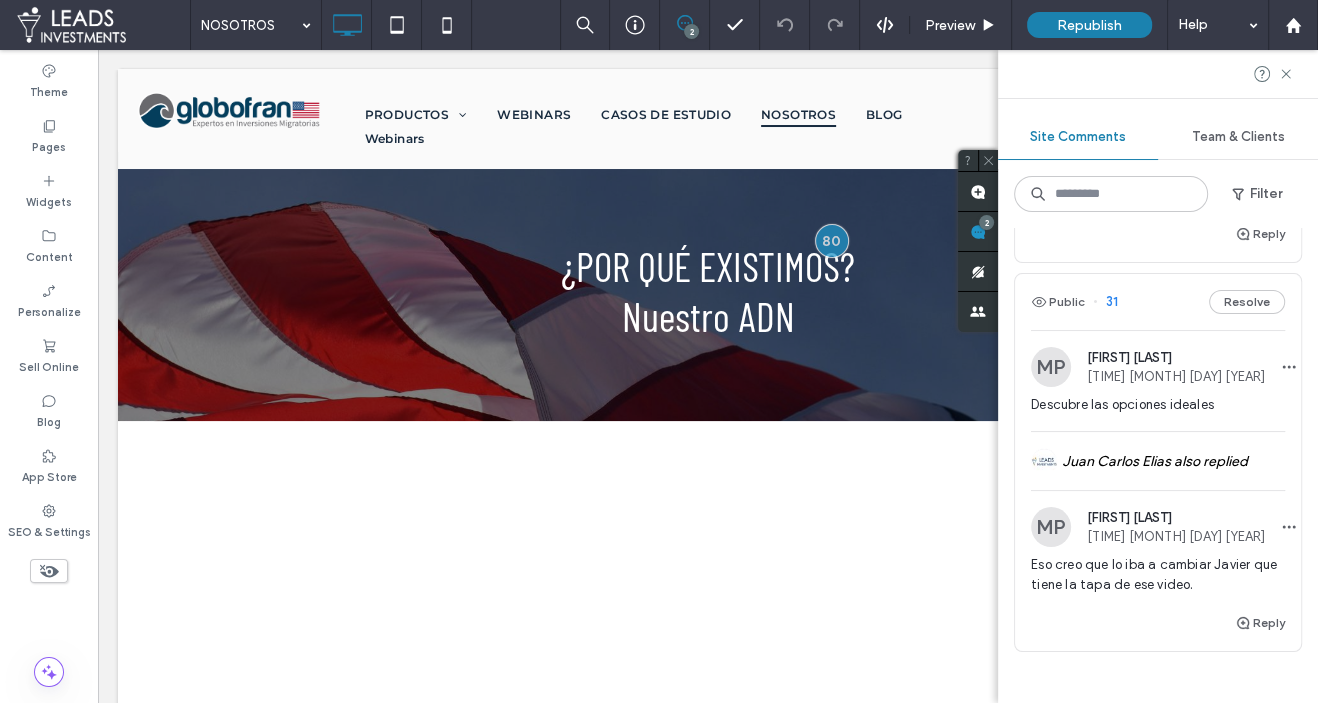 click on "MP Morella P 17:19 Jul 7 2025" at bounding box center (1158, 367) 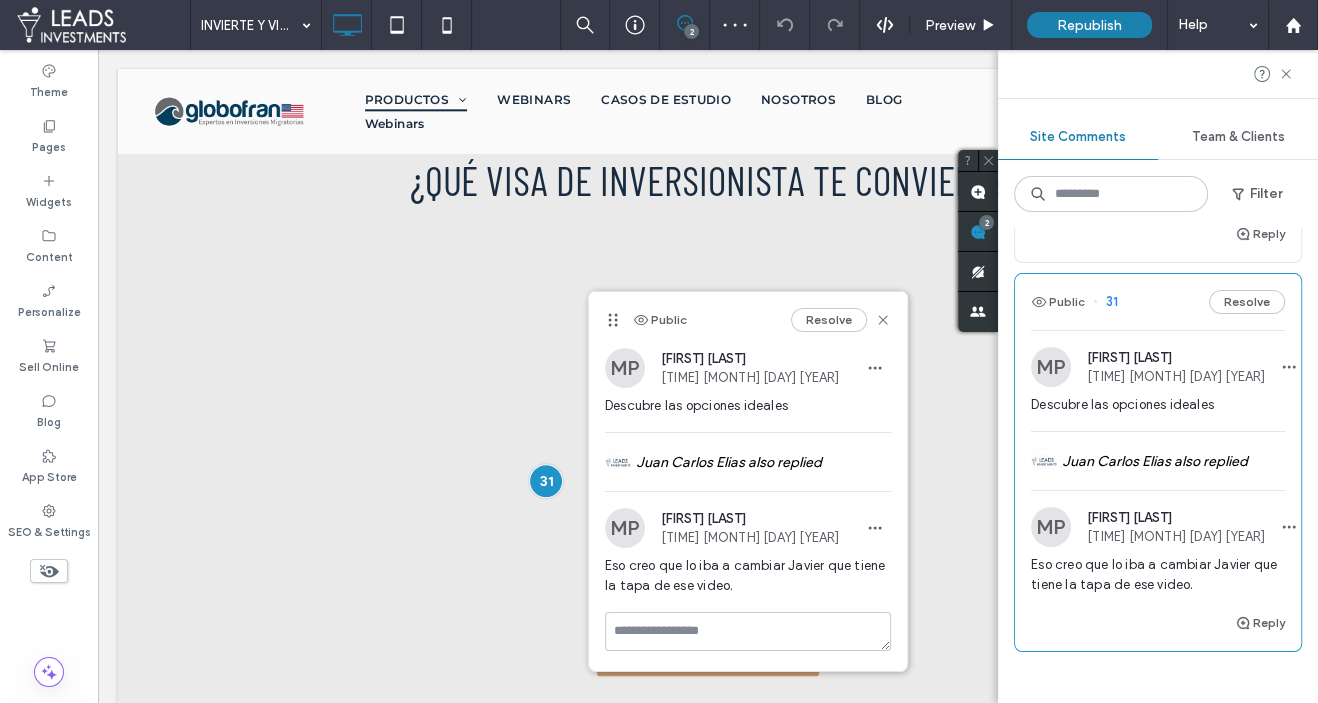 scroll, scrollTop: 1295, scrollLeft: 0, axis: vertical 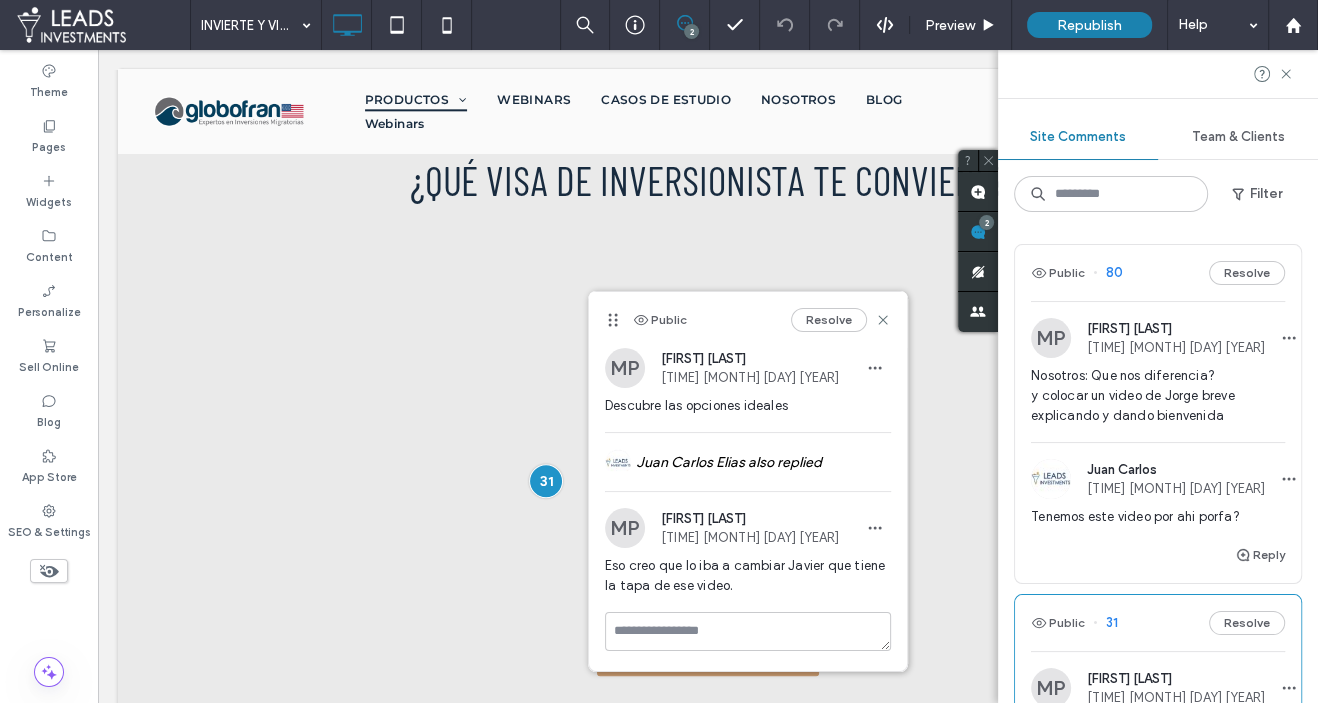 click on "Nosotros: Que nos diferencia?
y colocar un video de Jorge breve explicando y dando bienvenida" at bounding box center [1158, 396] 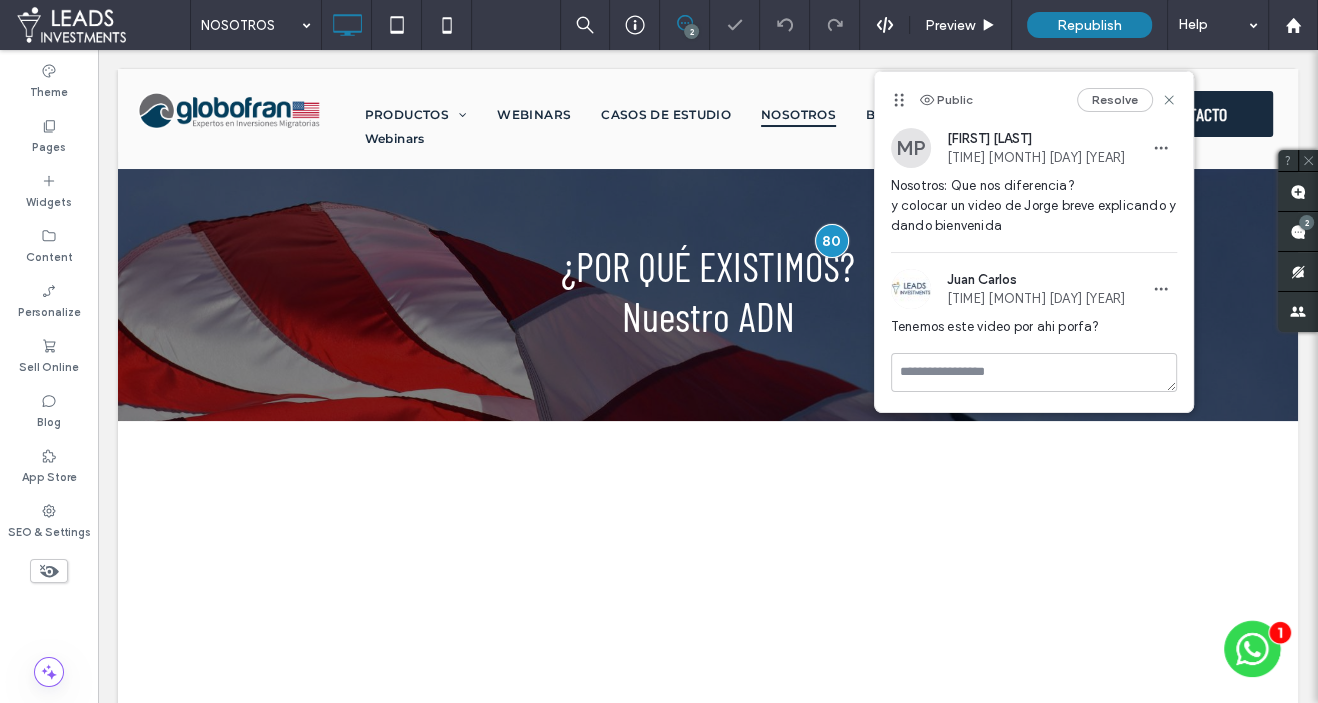 scroll, scrollTop: 0, scrollLeft: 0, axis: both 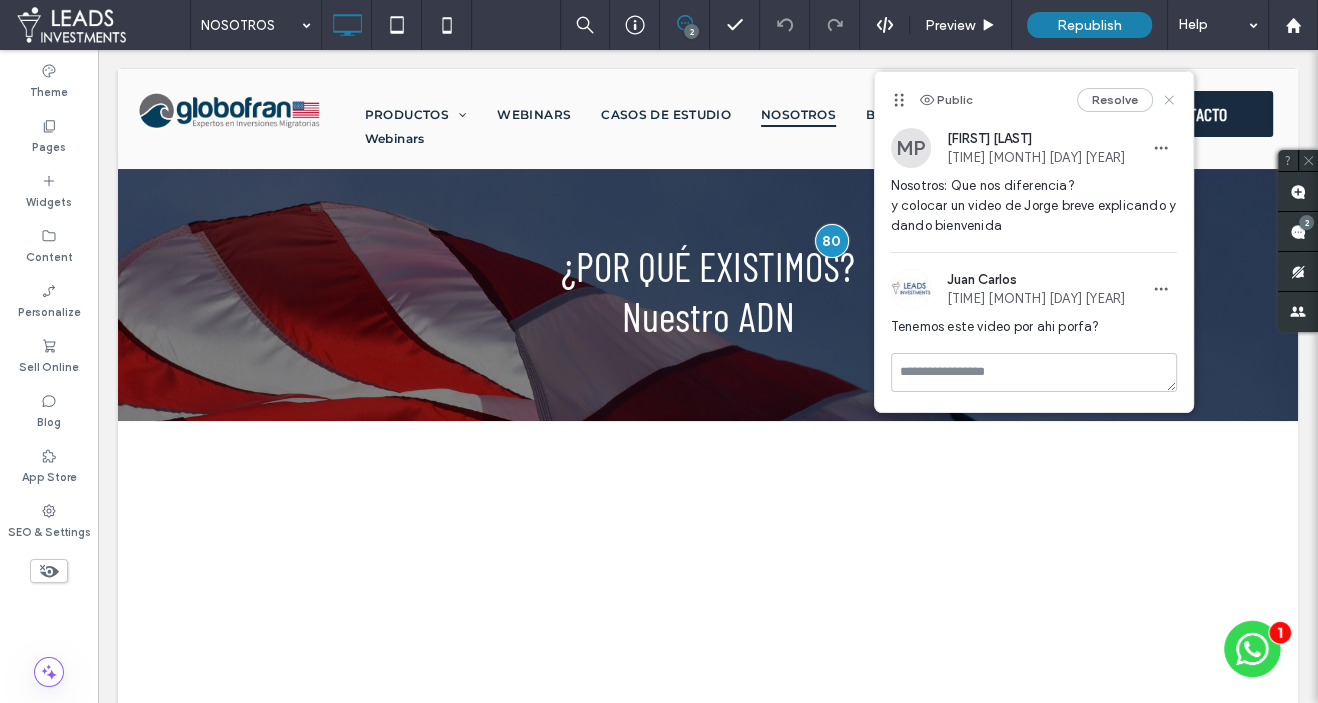 click 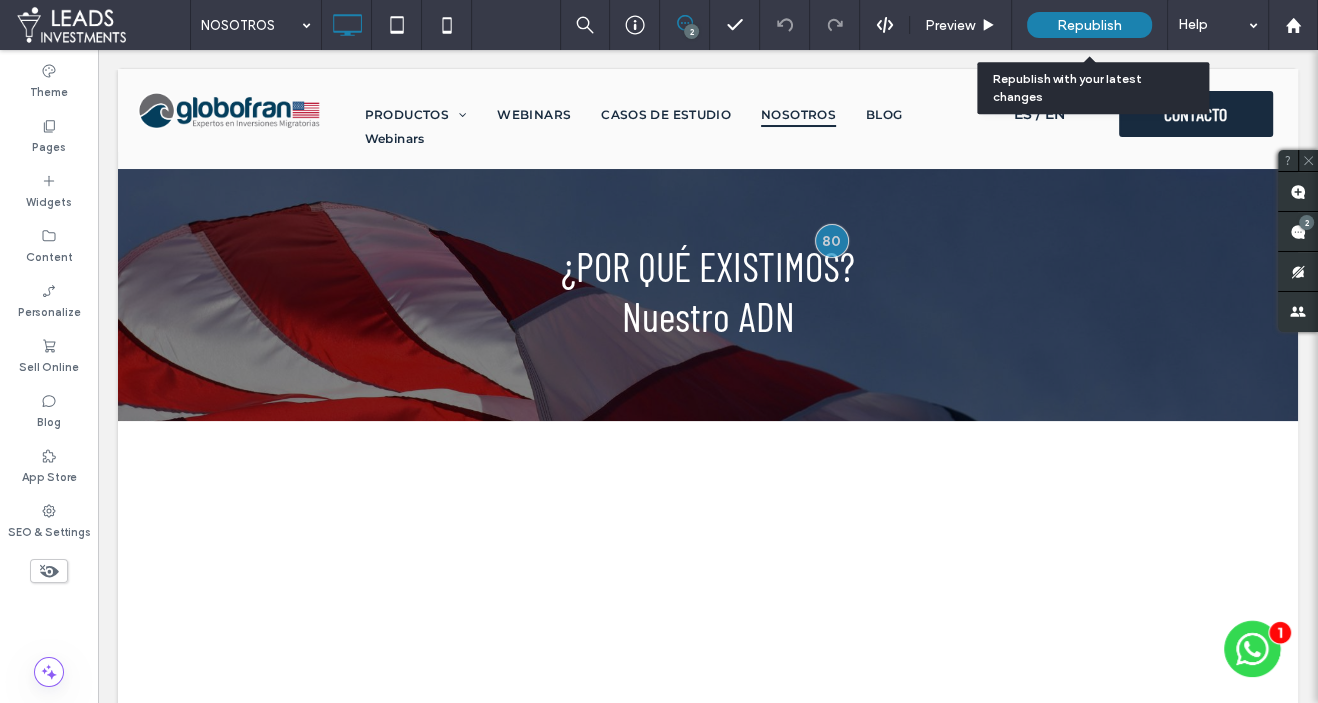 click on "Republish" at bounding box center [1089, 25] 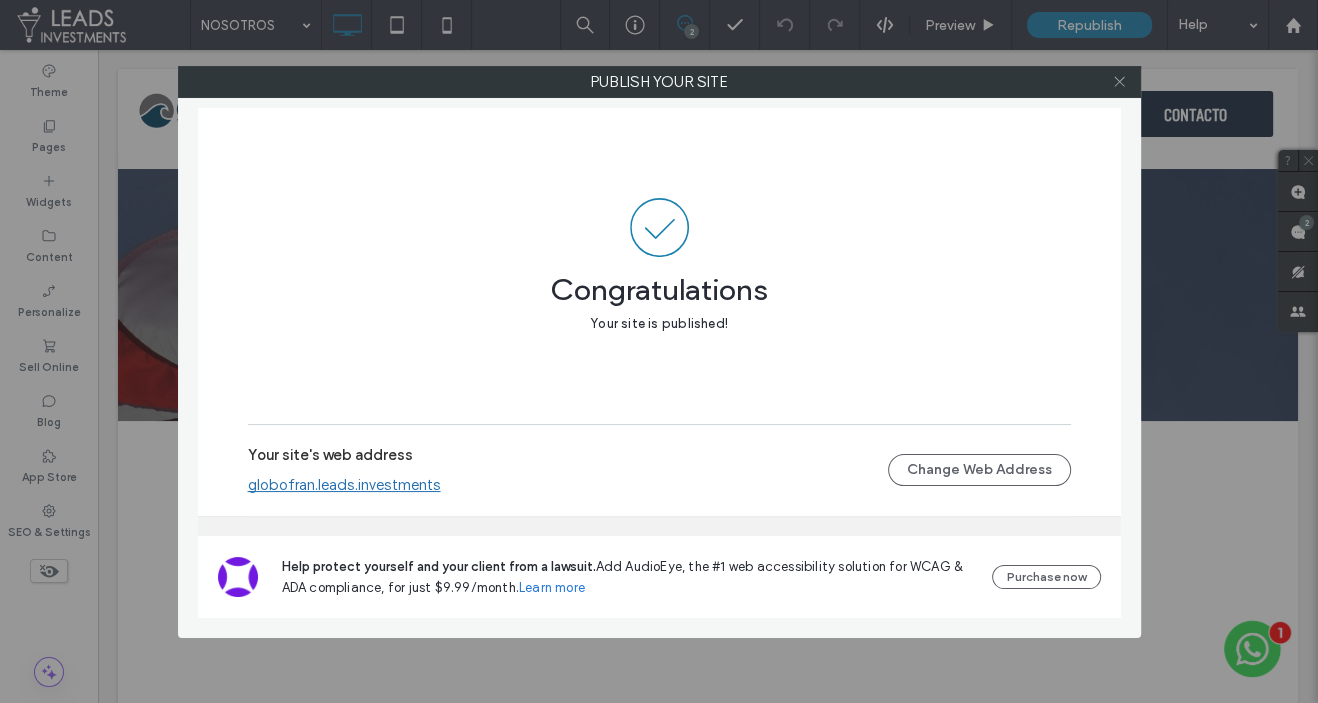 click 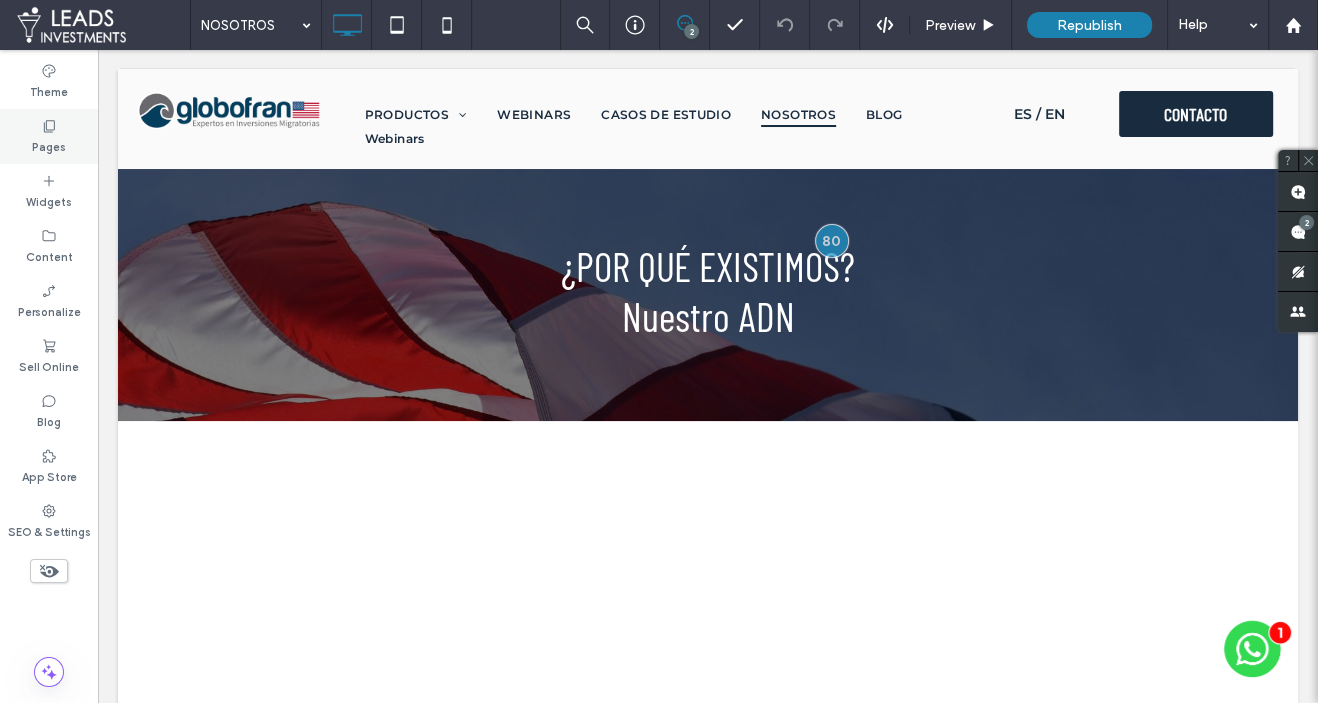 click on "Pages" at bounding box center [49, 145] 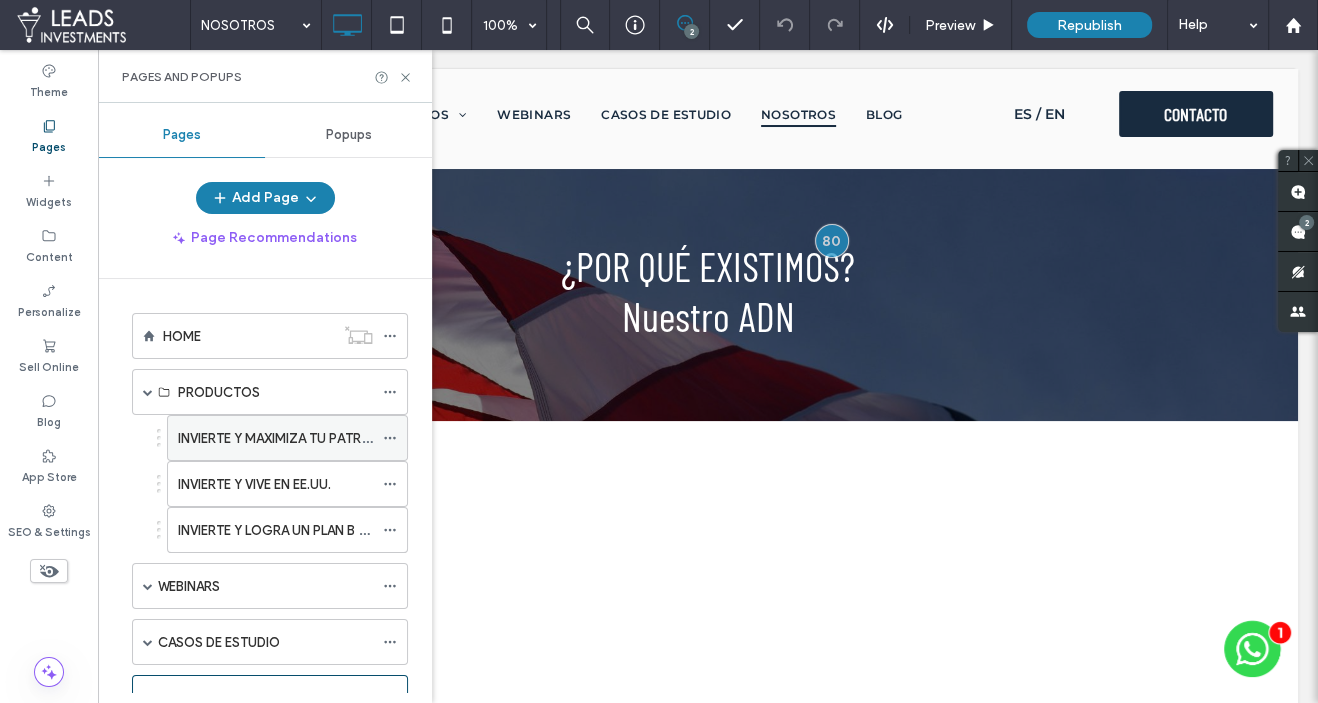 click on "INVIERTE Y MAXIMIZA TU PATRIMONIO EN EE.UU" at bounding box center (275, 438) 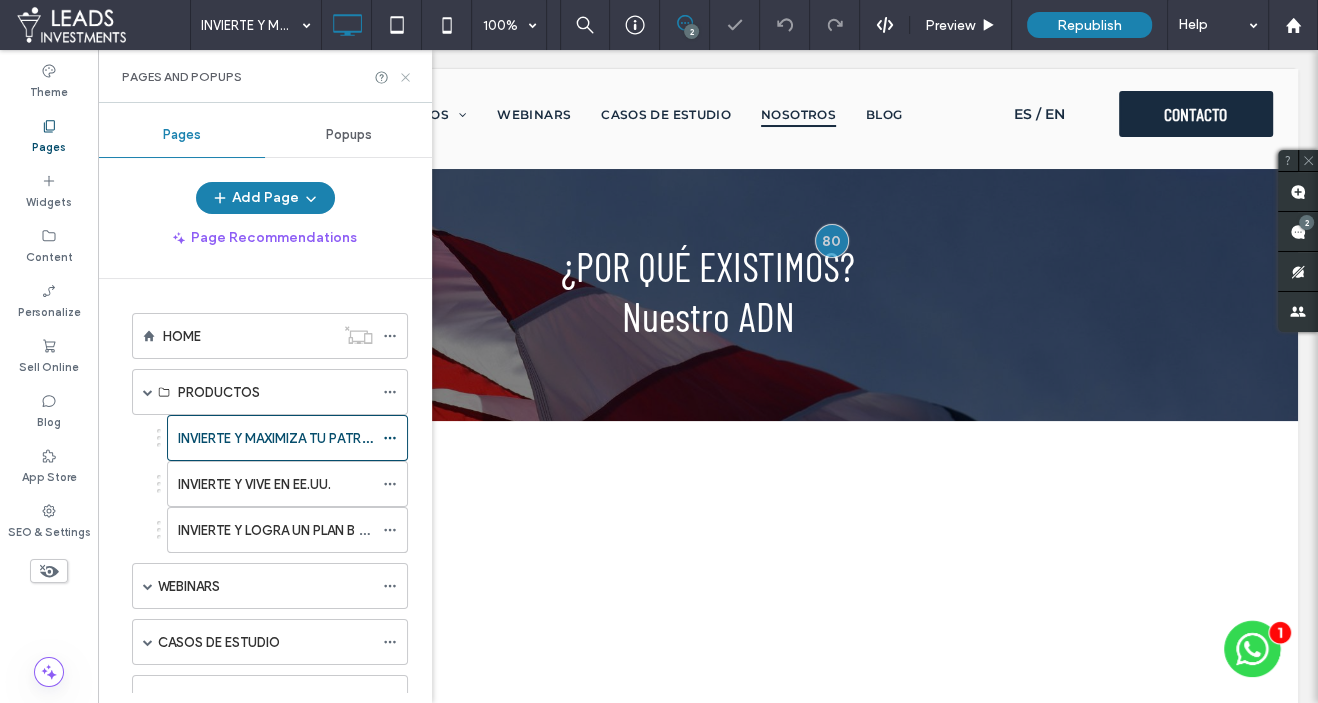 click 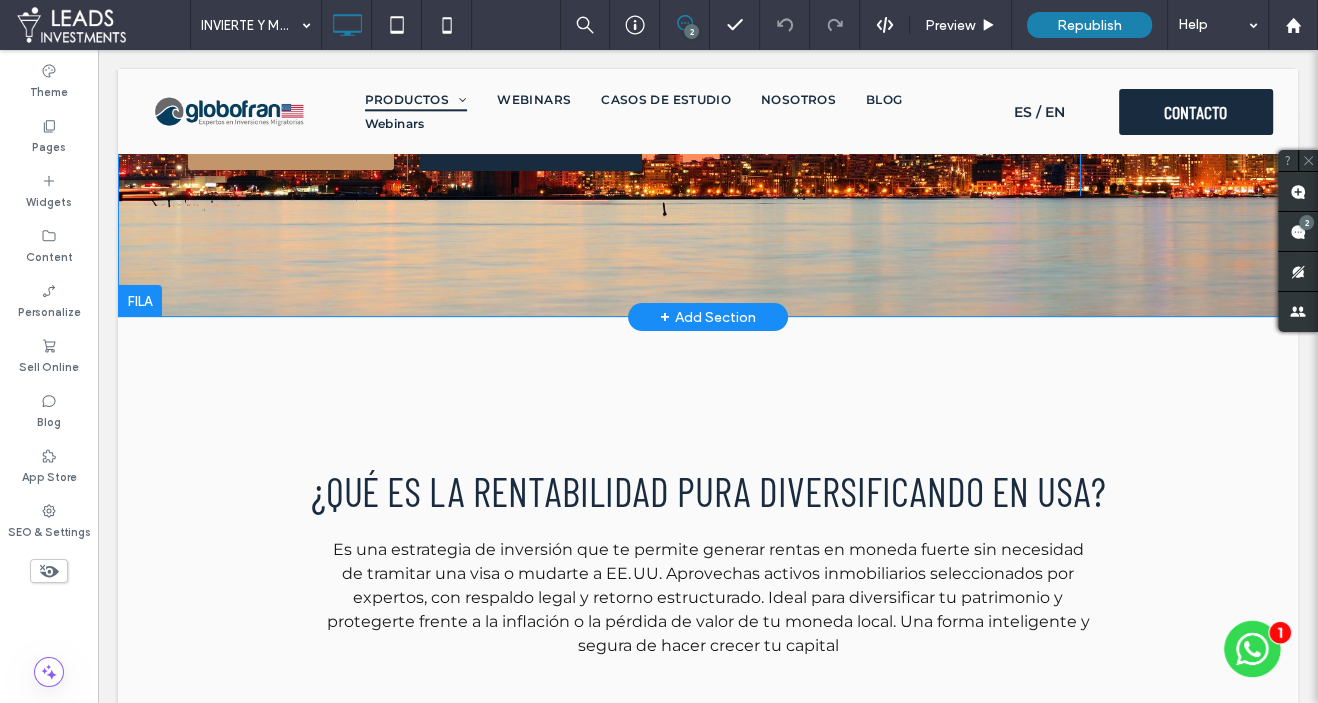 scroll, scrollTop: 0, scrollLeft: 0, axis: both 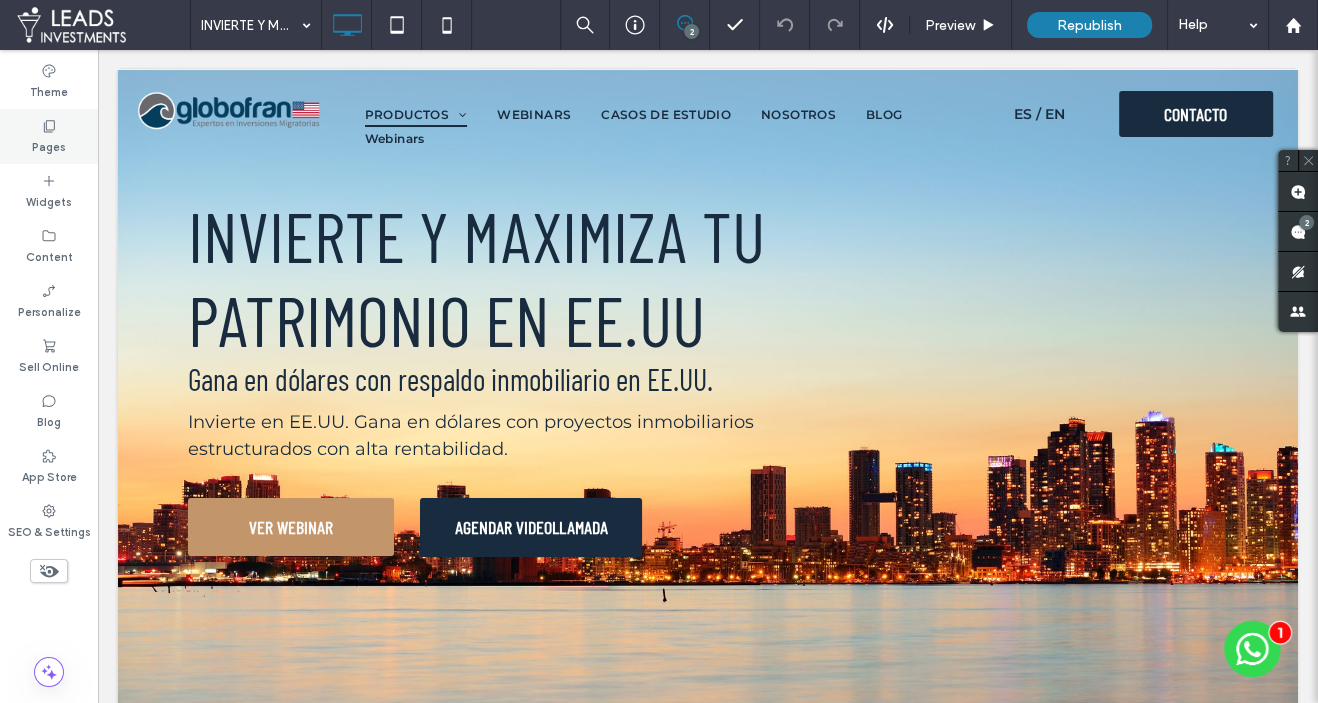 click on "Pages" at bounding box center [49, 136] 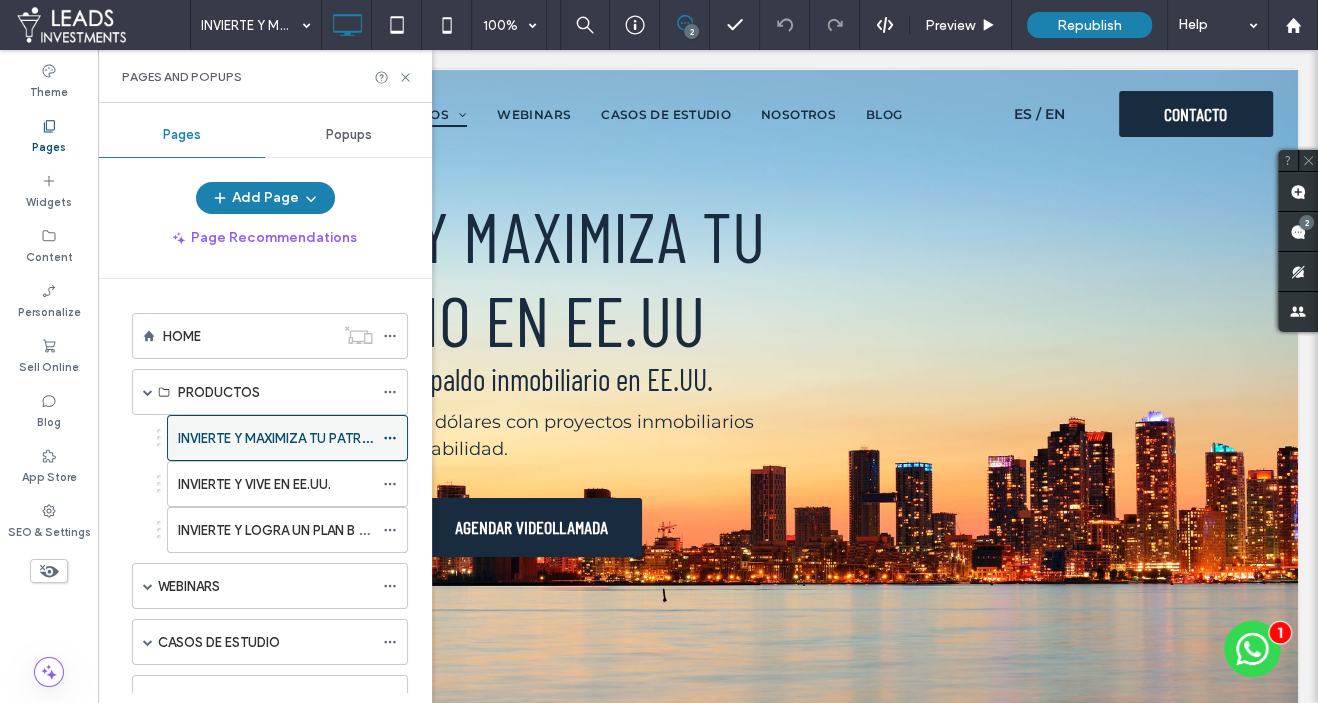 click on "INVIERTE Y MAXIMIZA TU PATRIMONIO EN EE.UU" at bounding box center [275, 438] 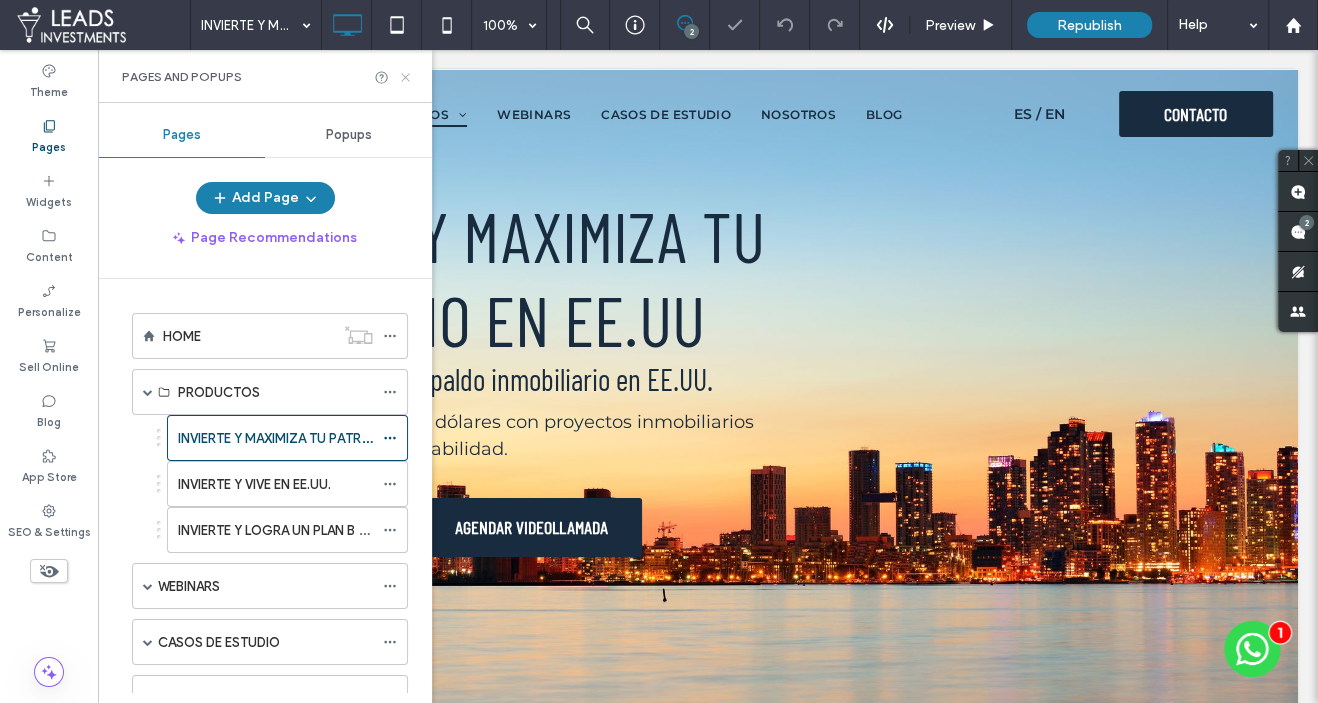 click 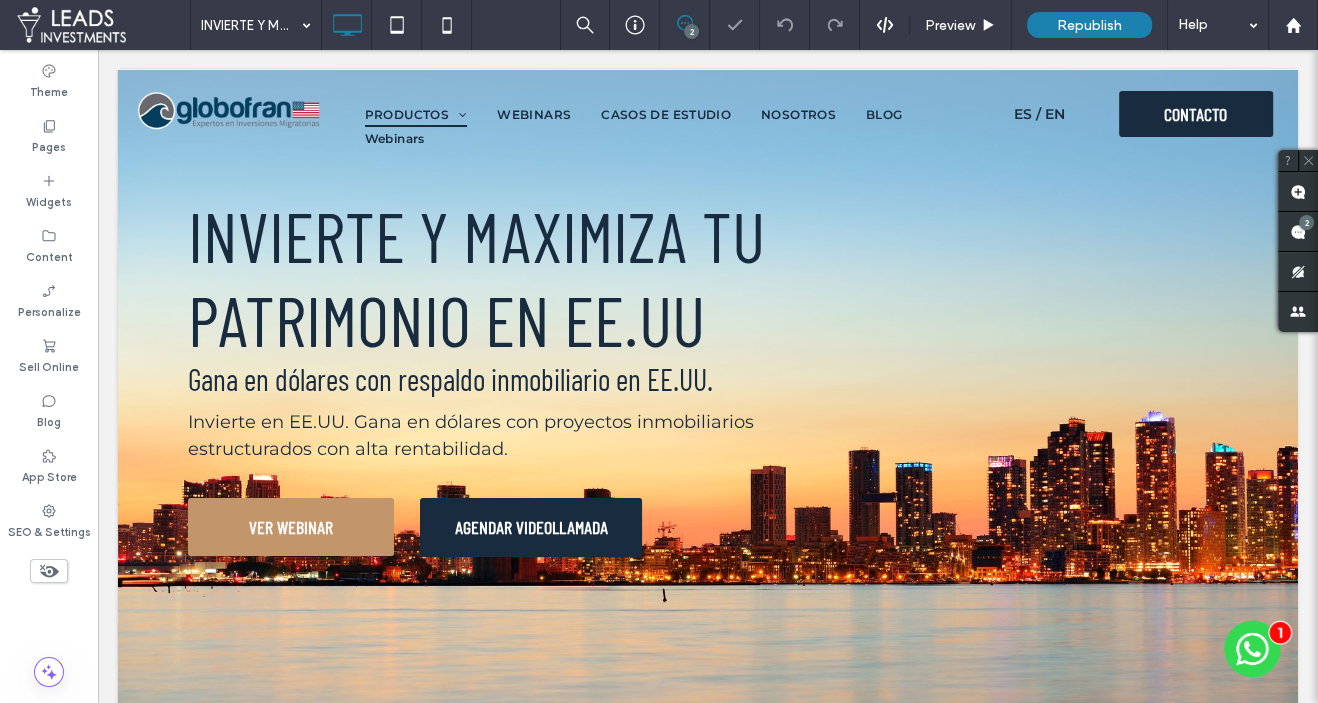 scroll, scrollTop: 0, scrollLeft: 0, axis: both 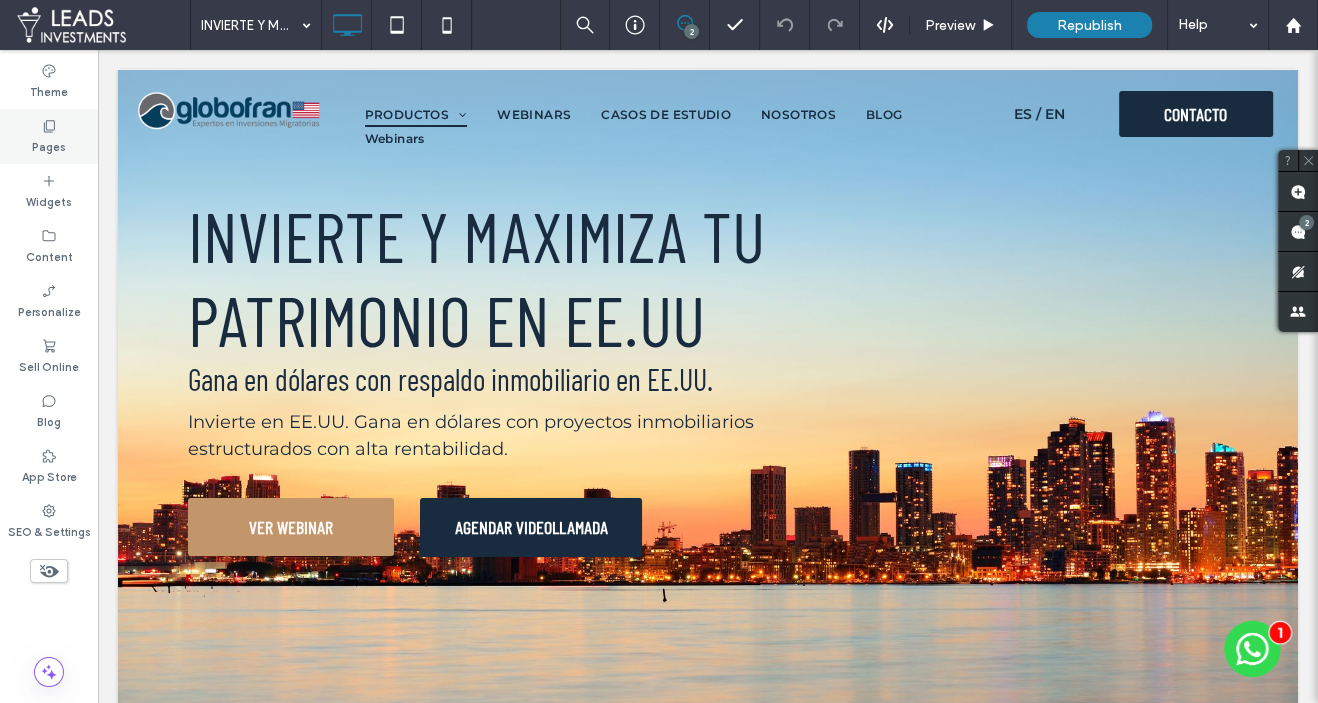 click on "Pages" at bounding box center [49, 136] 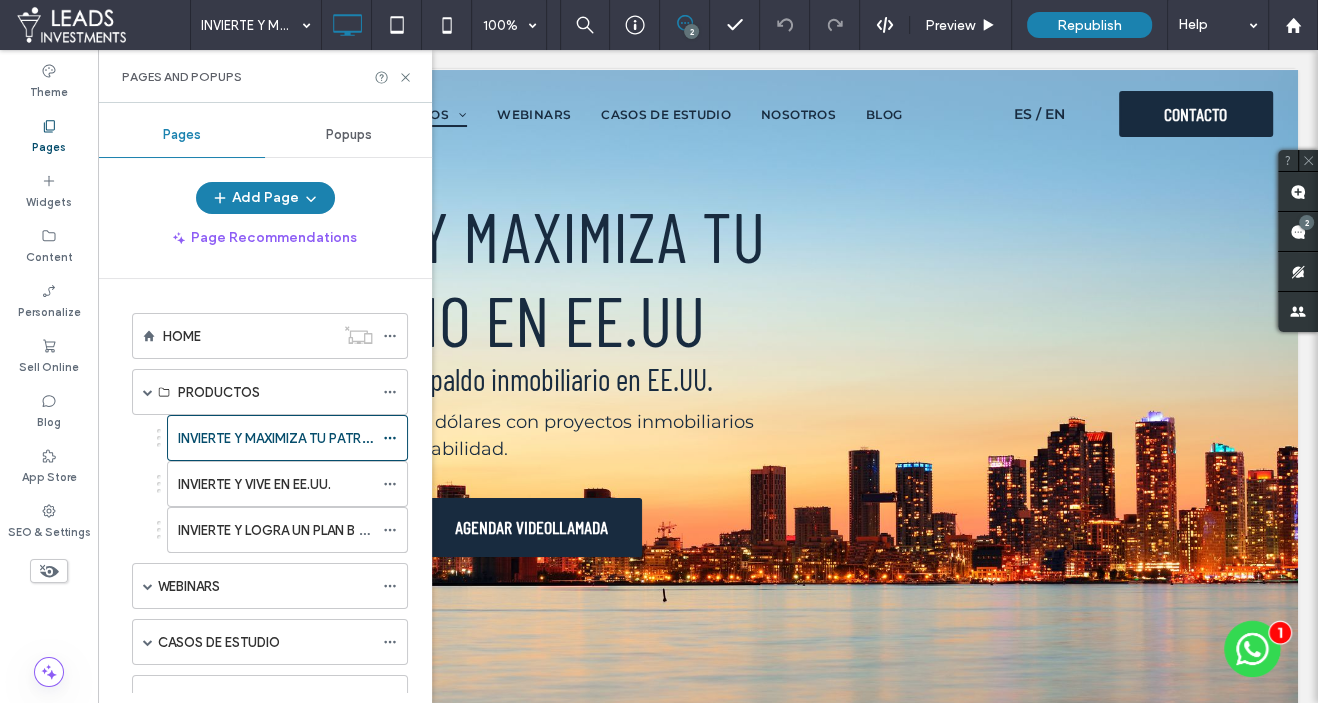 click on "HOME" at bounding box center (182, 336) 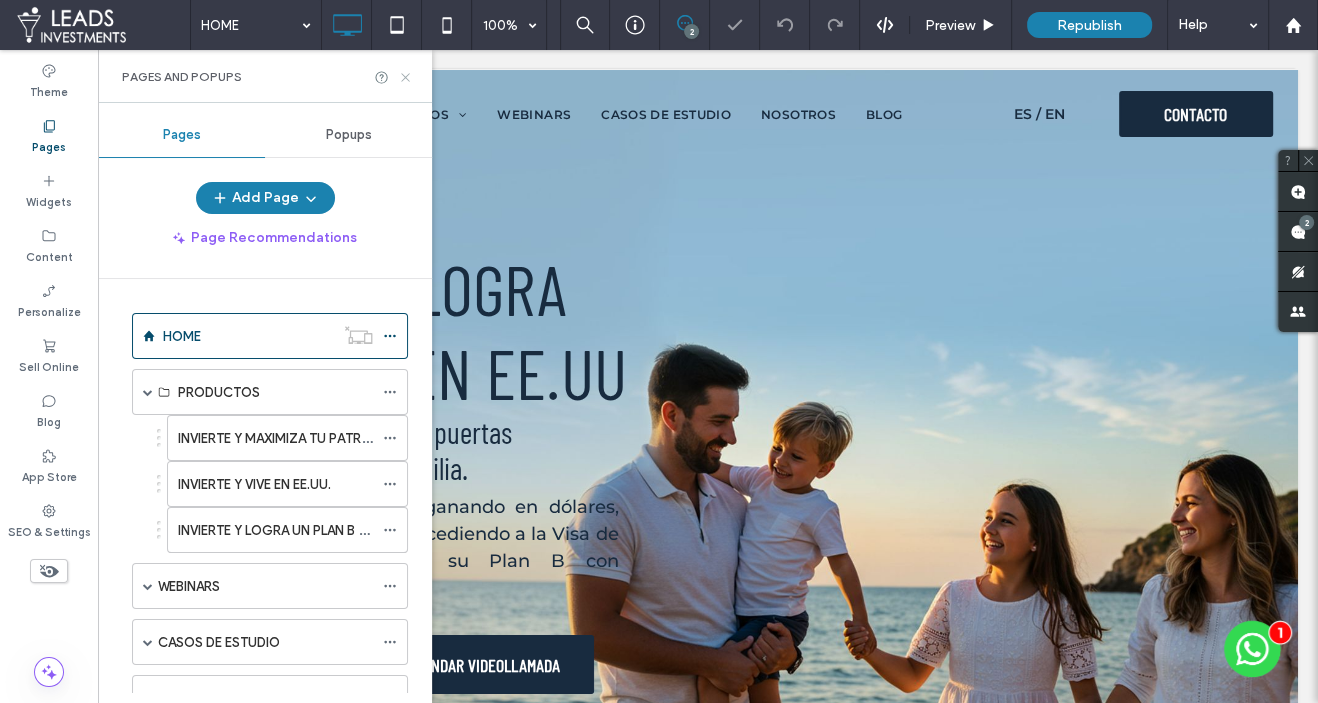 click 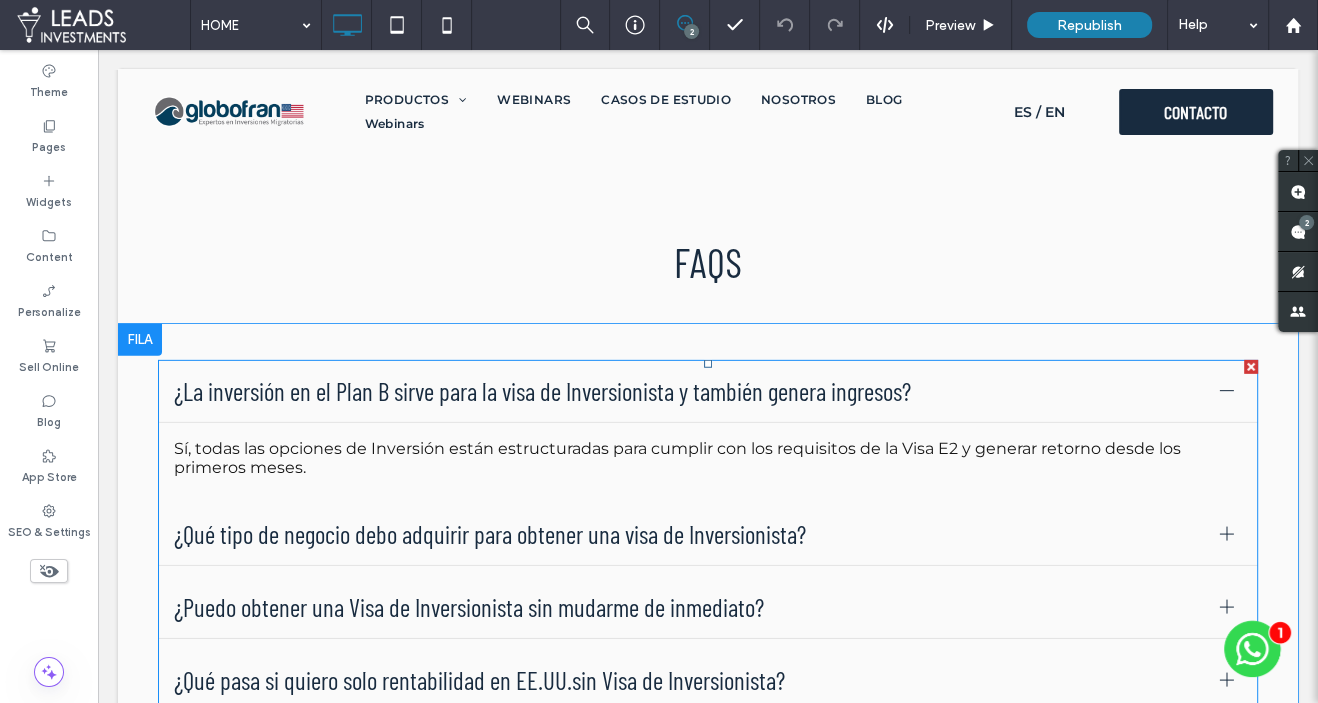 scroll, scrollTop: 4704, scrollLeft: 0, axis: vertical 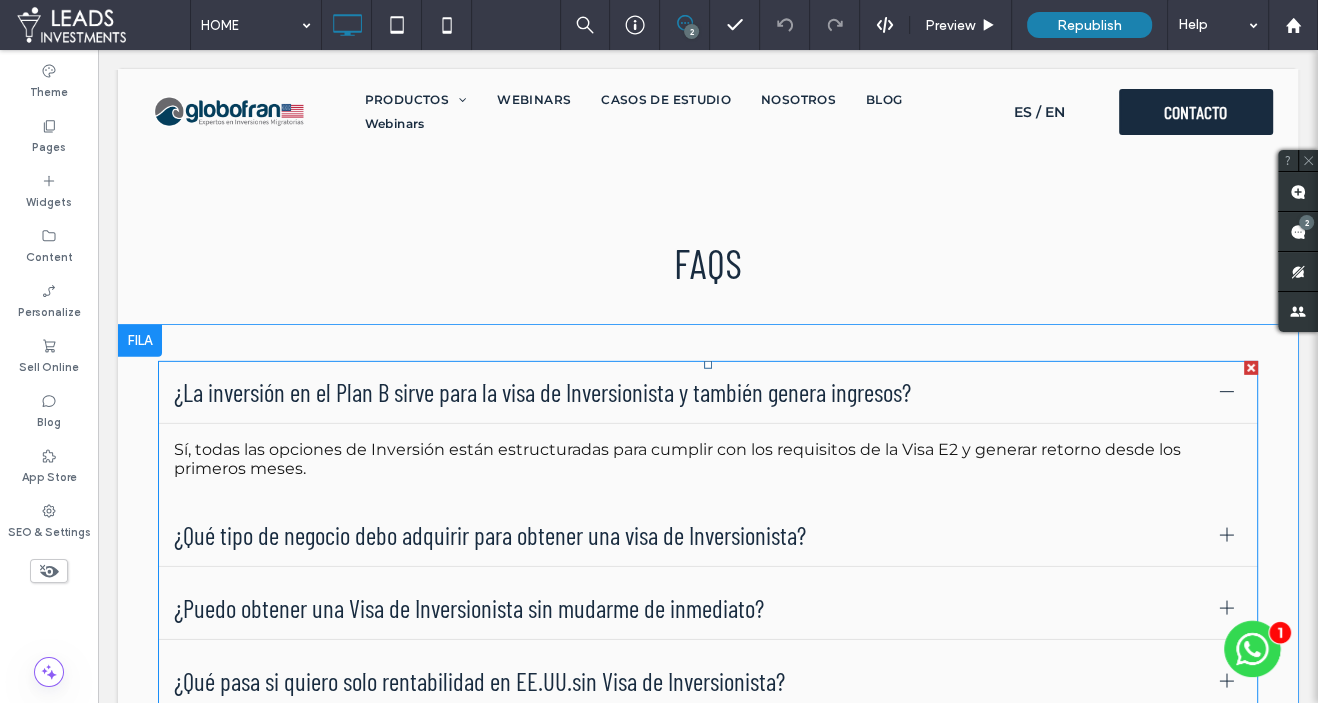 click on "Sí, todas las opciones de Inversión están estructuradas para cumplir con los requisitos de la Visa E2 y generar retorno desde los primeros meses." at bounding box center [708, 459] 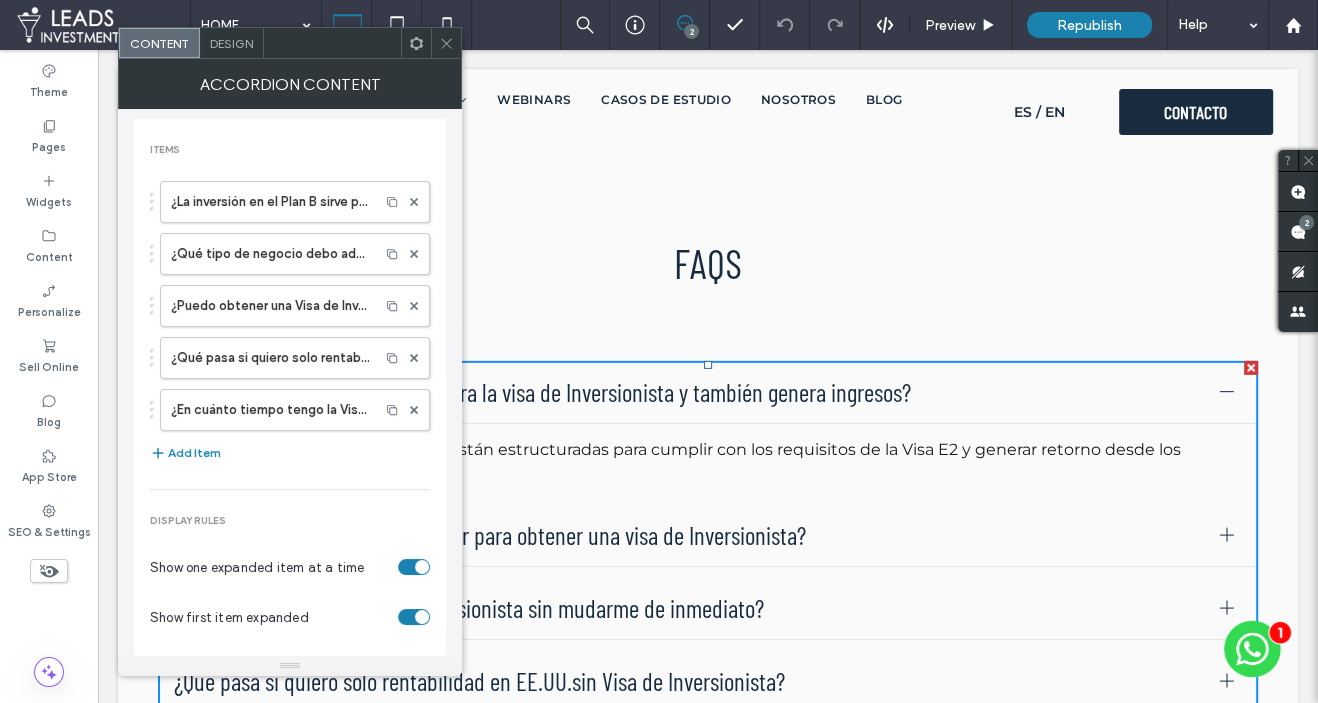 click 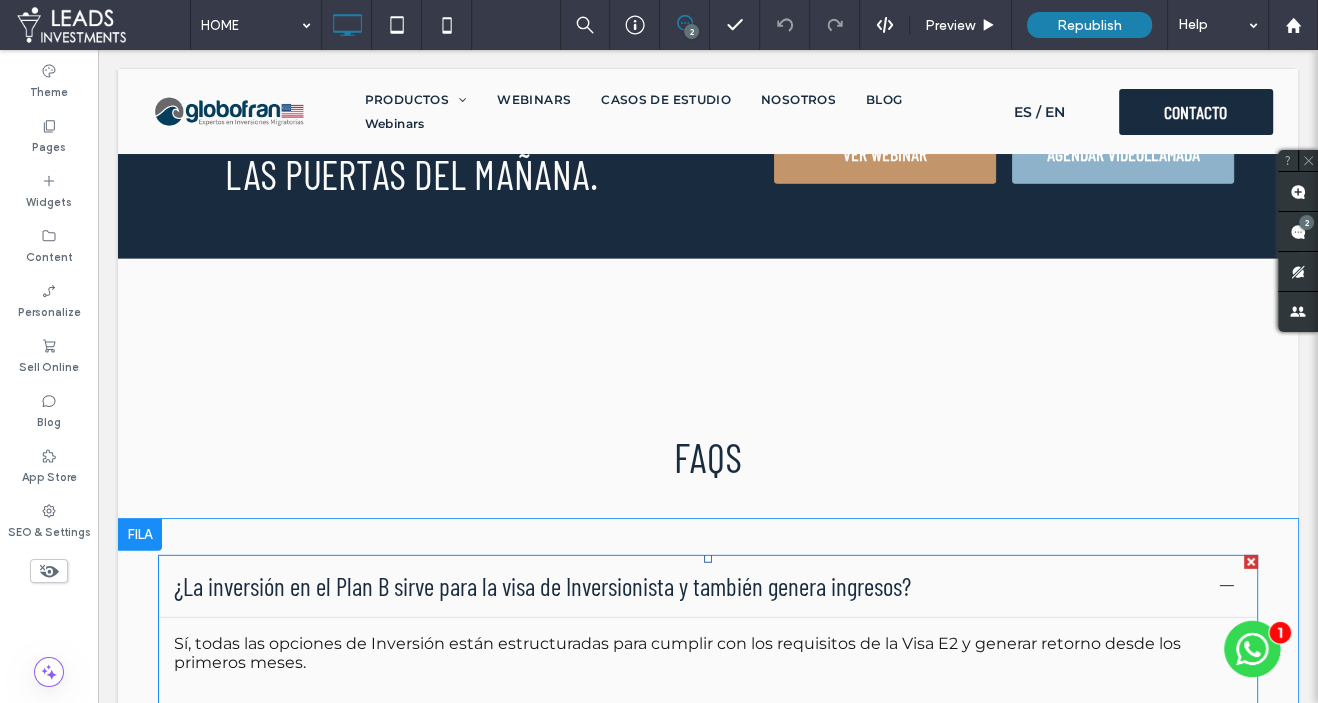scroll, scrollTop: 4483, scrollLeft: 0, axis: vertical 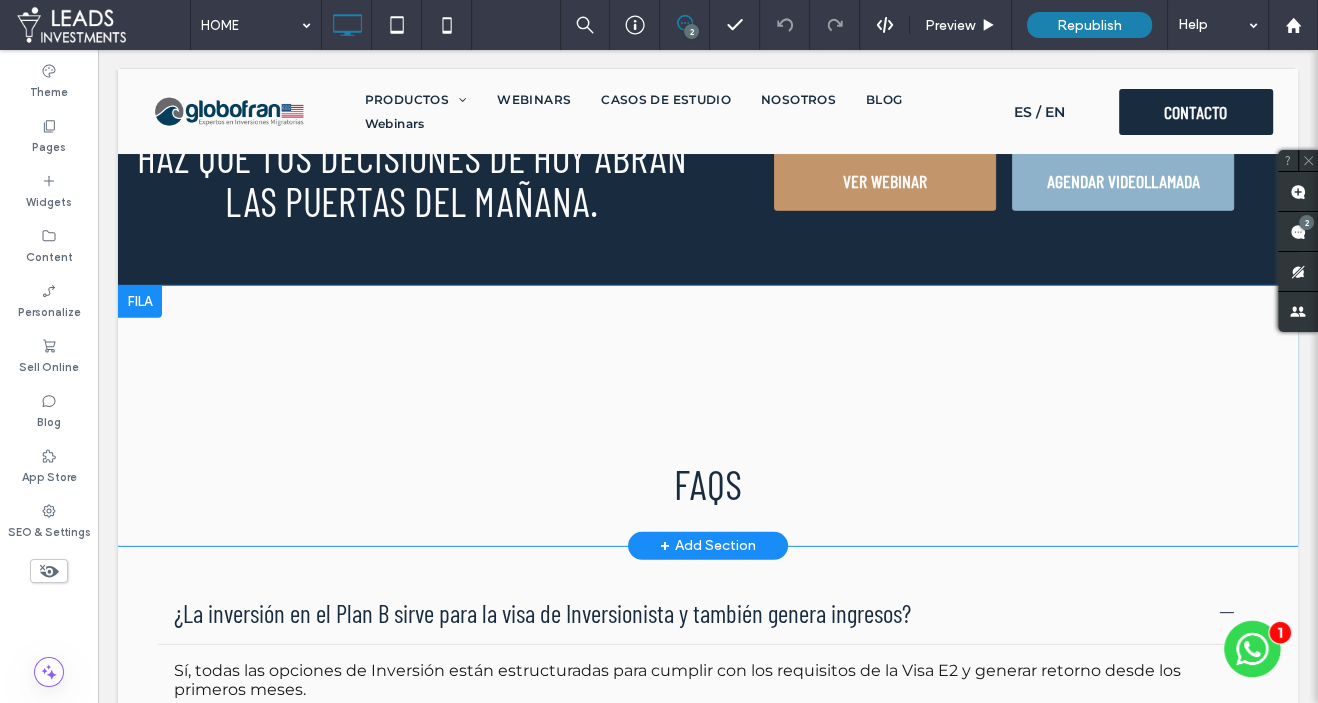 click at bounding box center [140, 302] 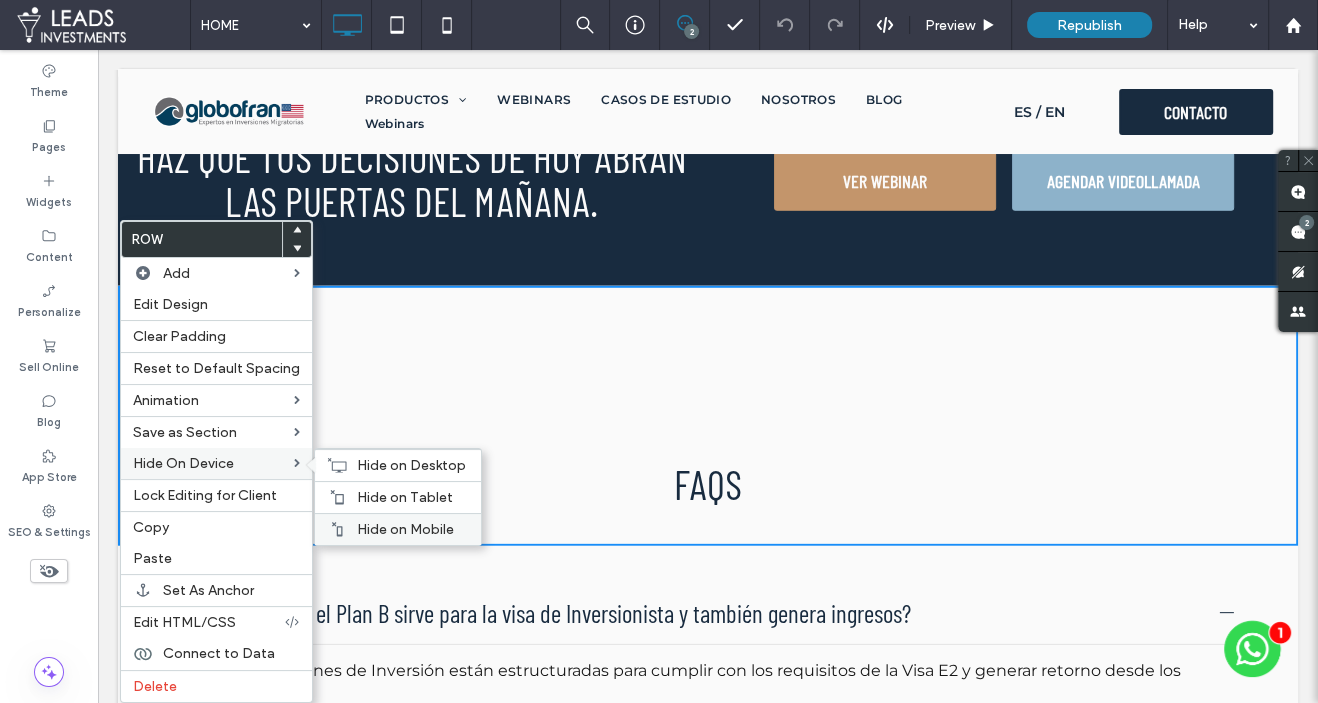 click on "Hide on Mobile" at bounding box center [398, 529] 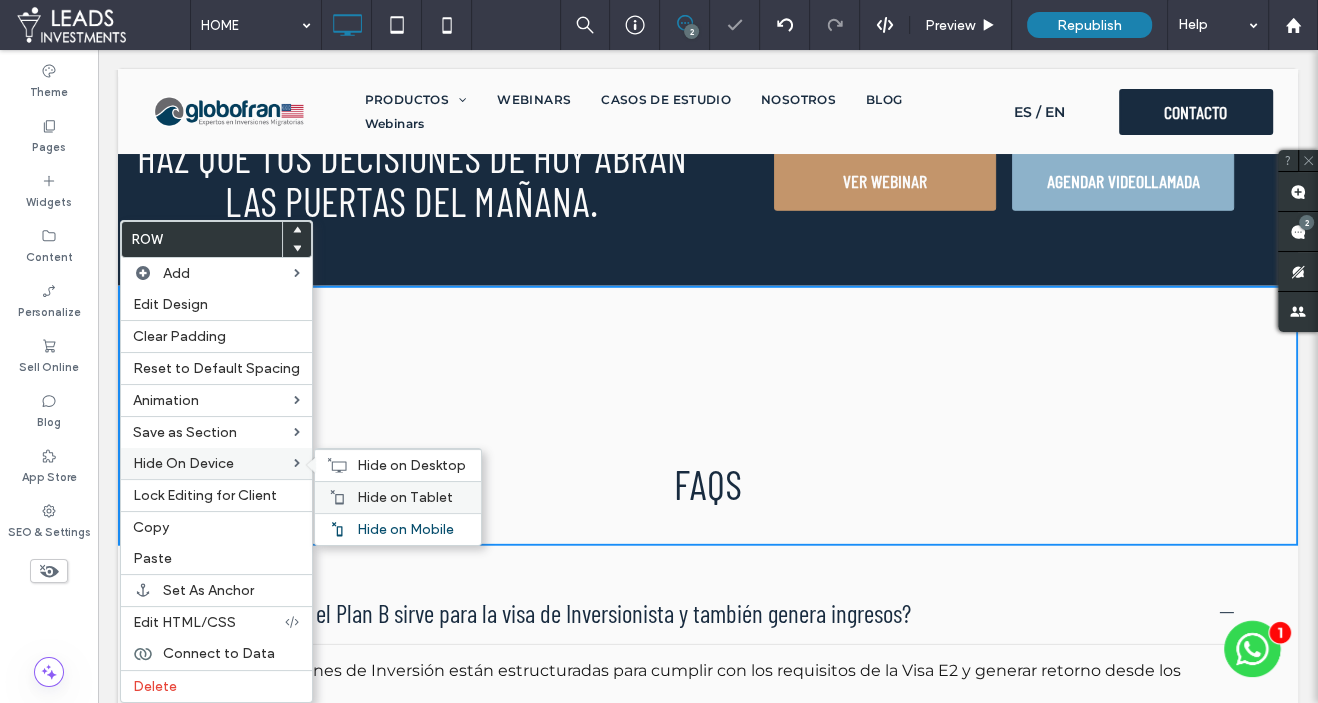 click on "Hide on Tablet" at bounding box center [405, 497] 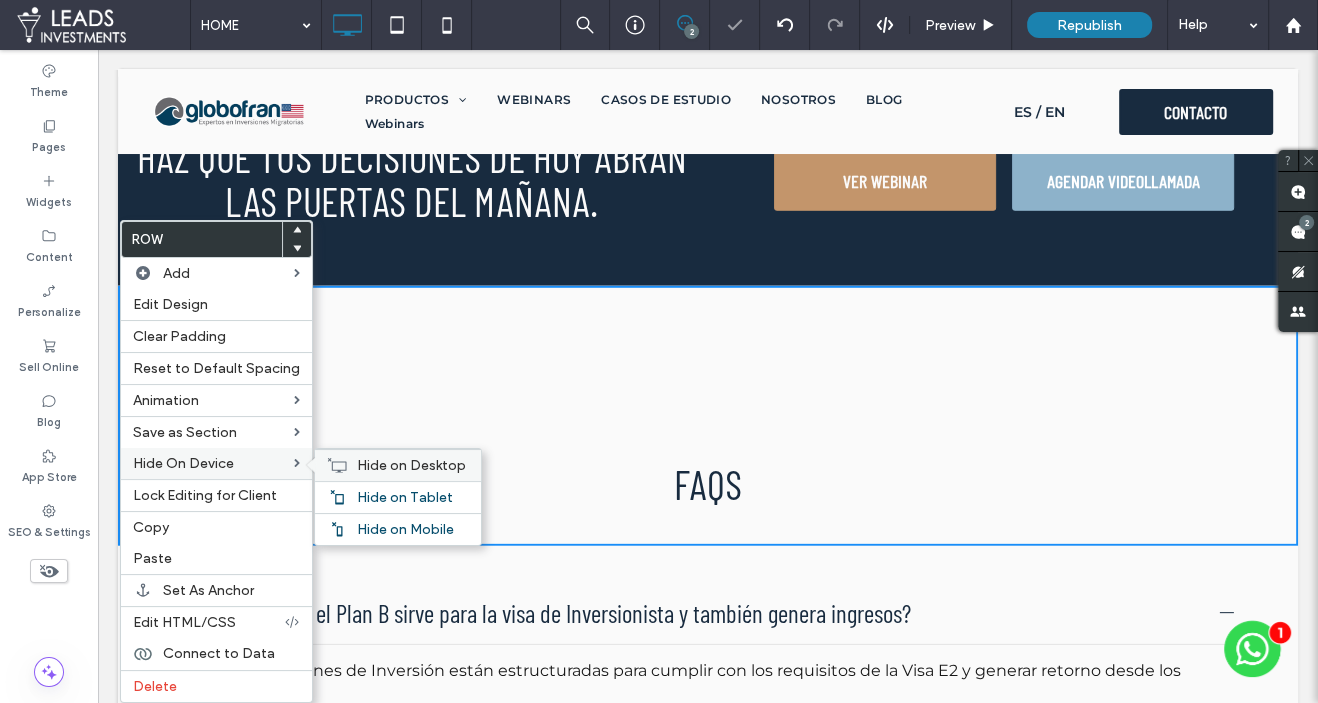 click on "Hide on Desktop" at bounding box center (411, 465) 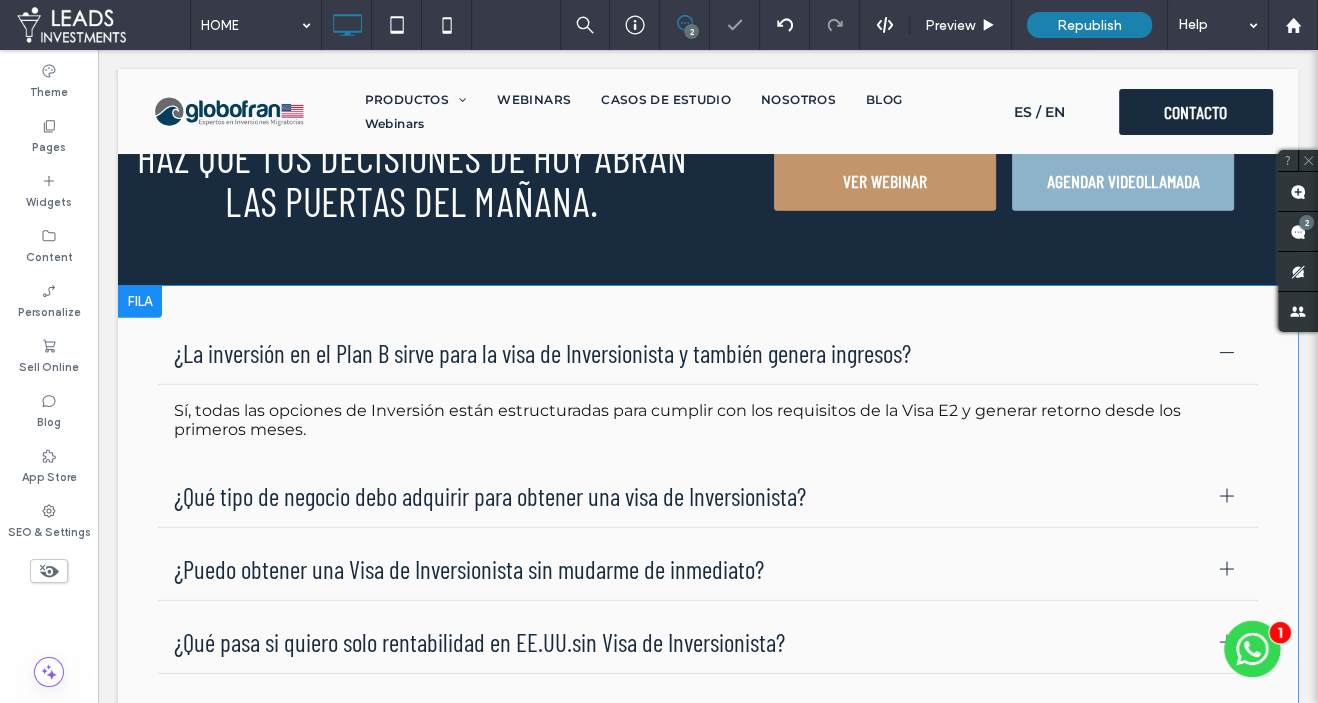 click at bounding box center [140, 302] 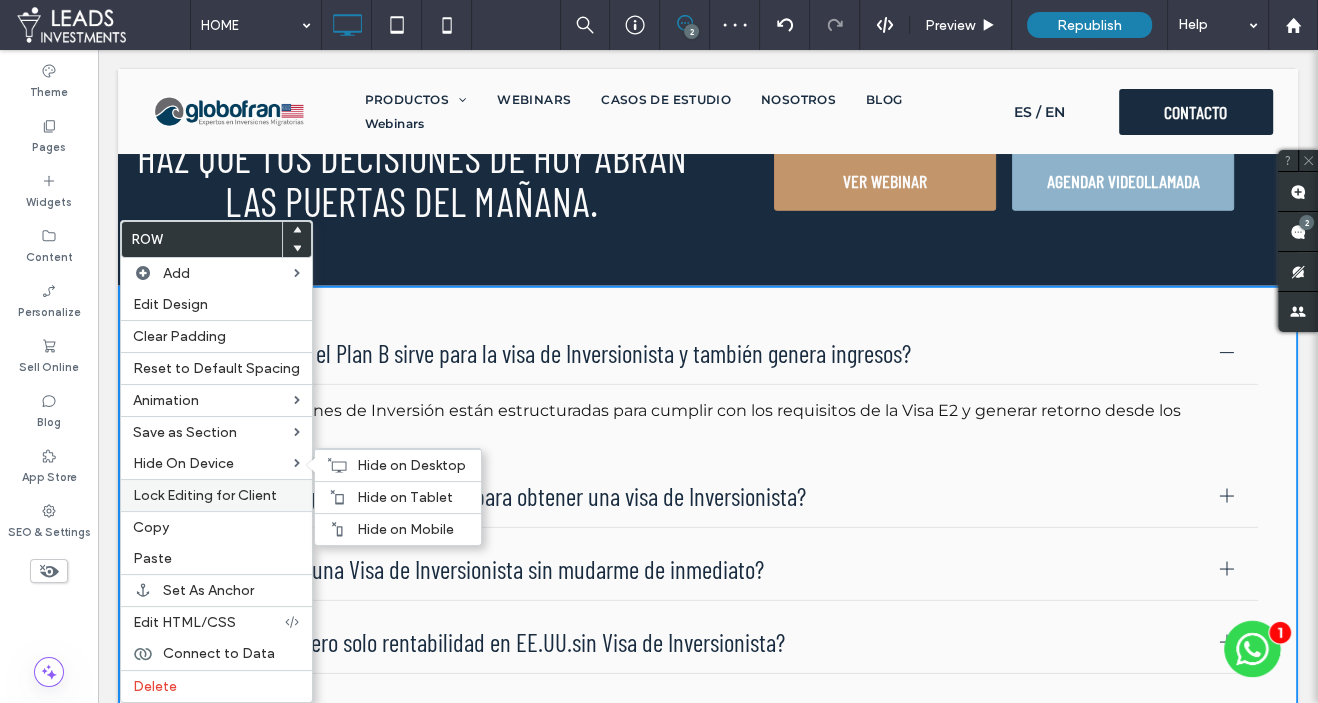 drag, startPoint x: 358, startPoint y: 516, endPoint x: 303, endPoint y: 487, distance: 62.177166 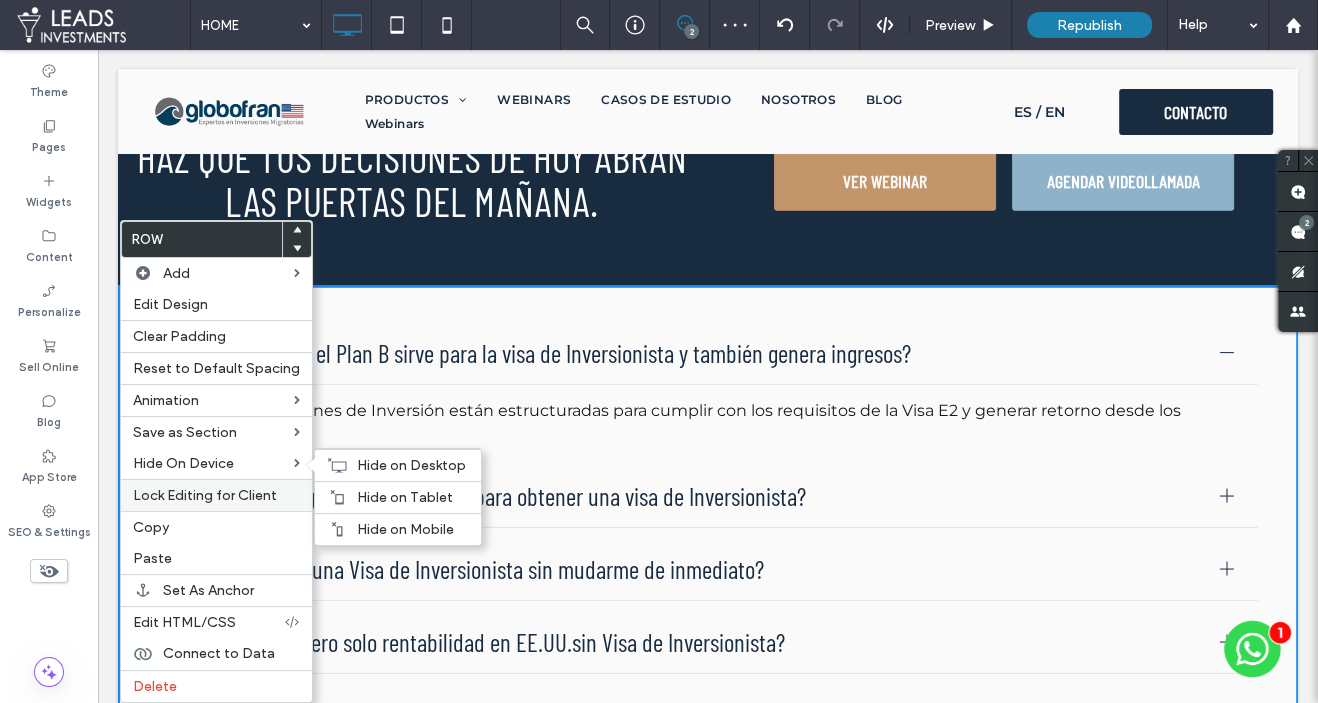 click on "Hide on Mobile" at bounding box center (405, 529) 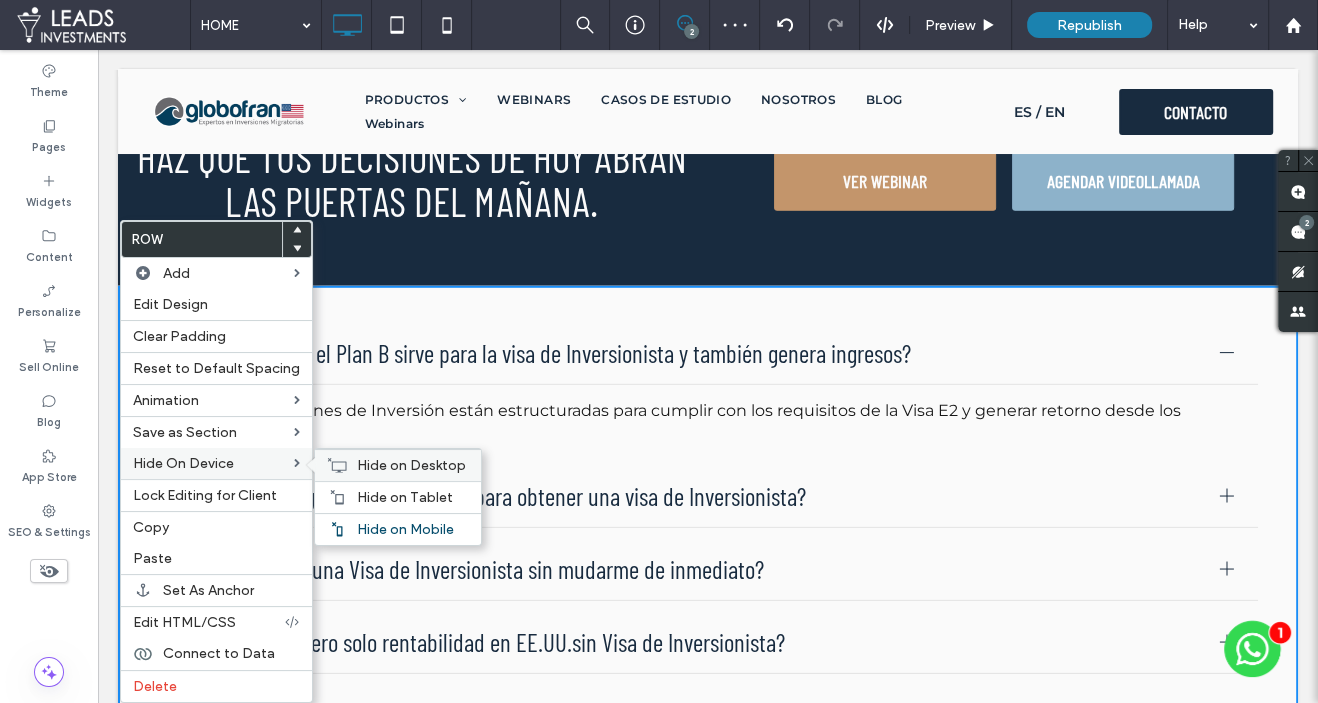 drag, startPoint x: 354, startPoint y: 493, endPoint x: 316, endPoint y: 472, distance: 43.416588 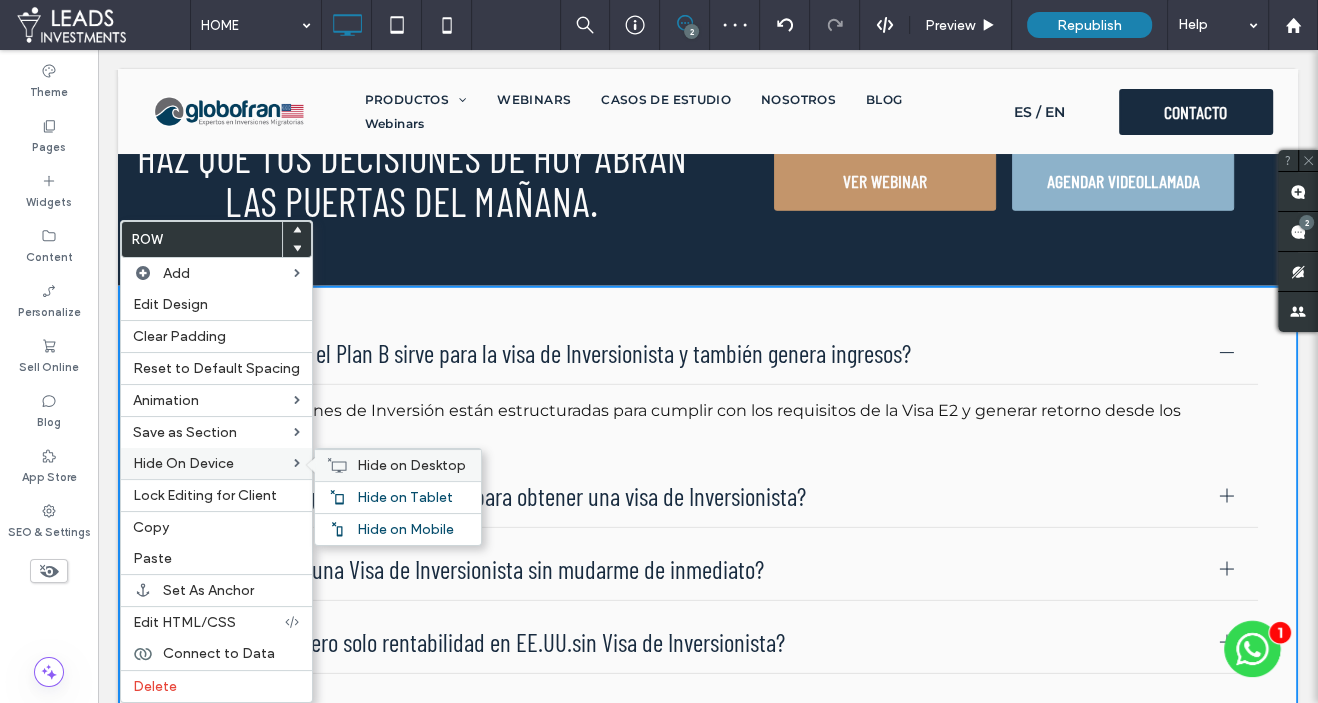 click on "Hide on Desktop" at bounding box center (411, 465) 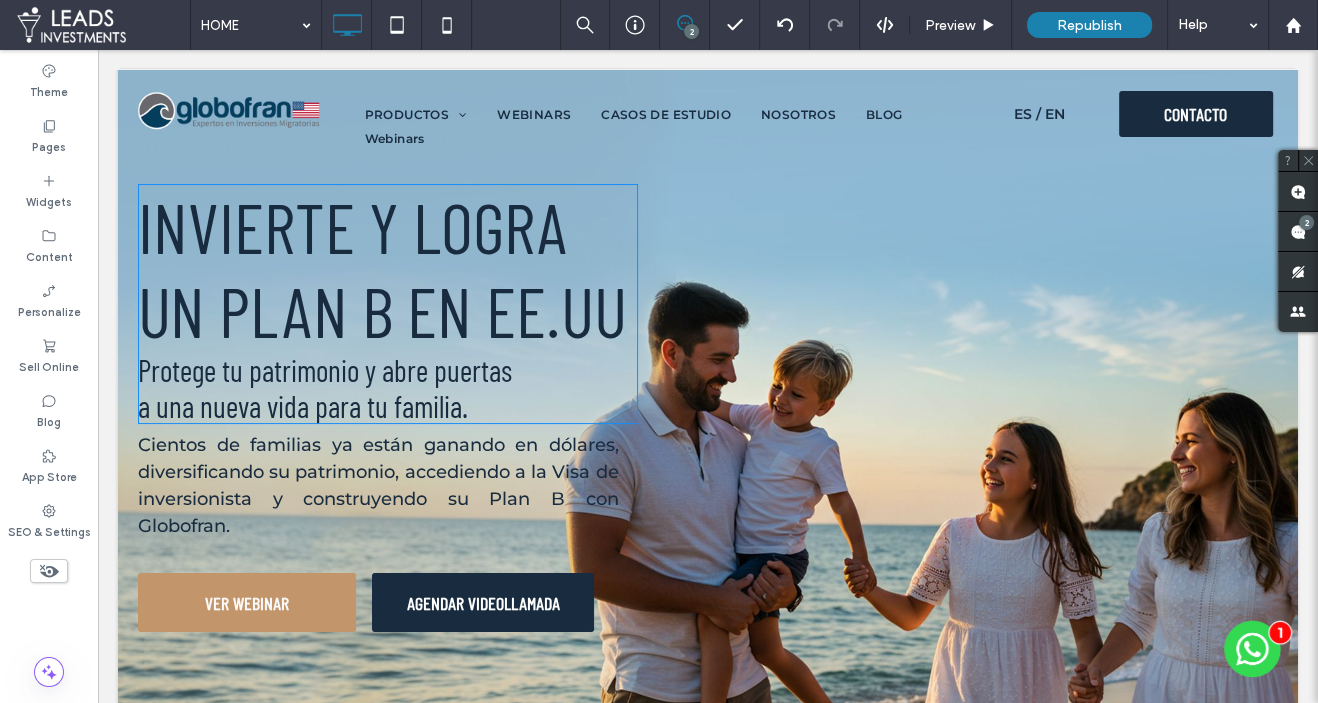scroll, scrollTop: 0, scrollLeft: 0, axis: both 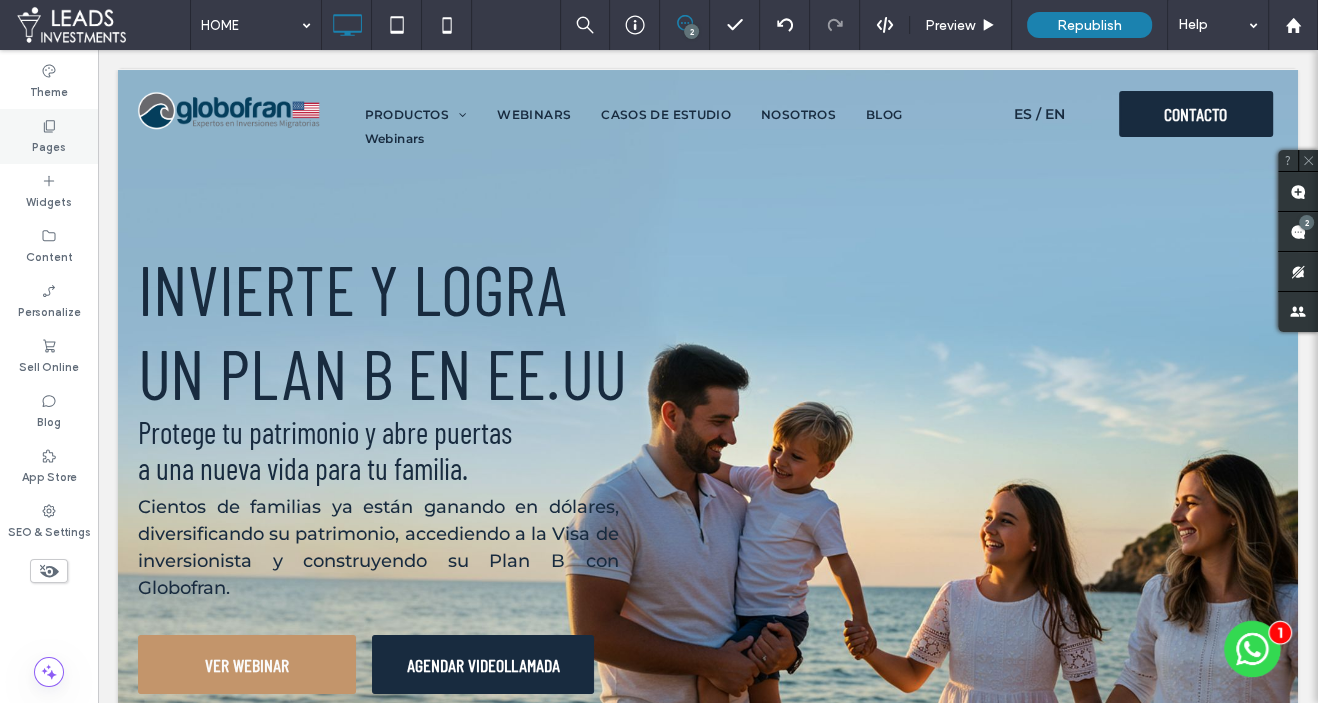click on "Pages" at bounding box center (49, 136) 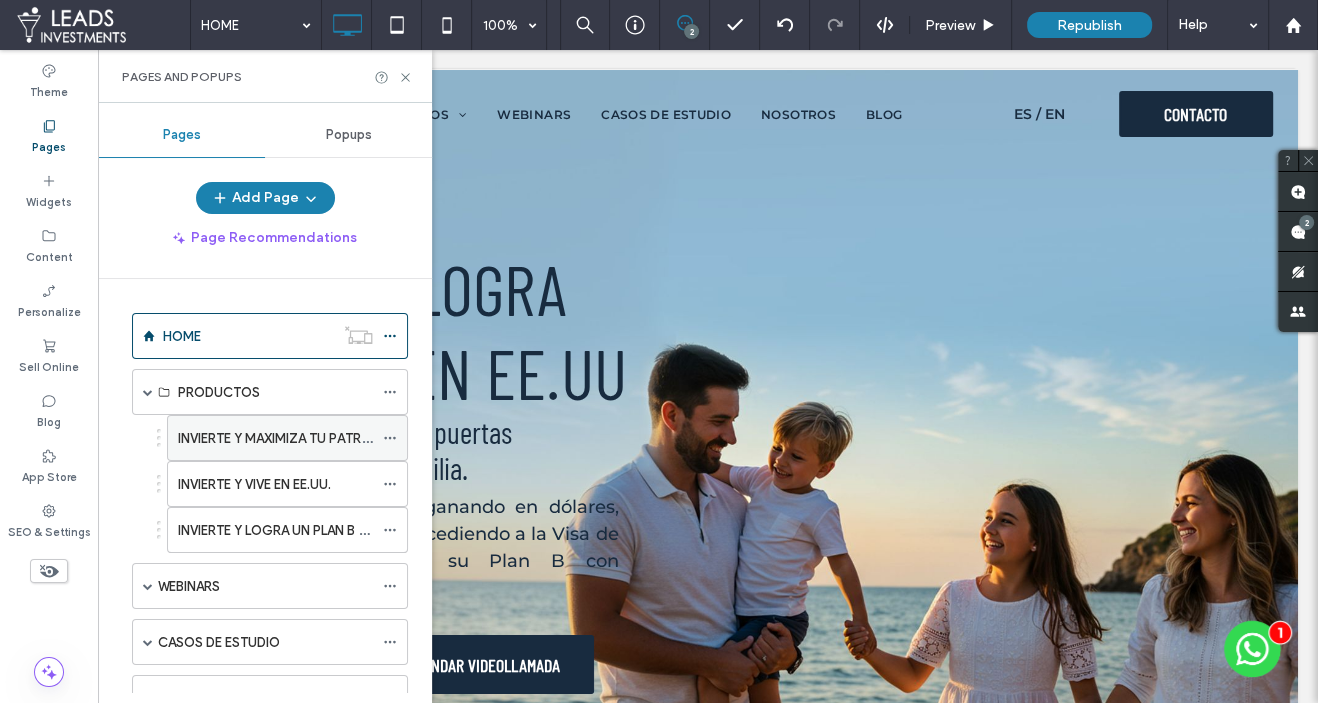 click on "INVIERTE Y MAXIMIZA TU PATRIMONIO EN EE.UU" at bounding box center (322, 438) 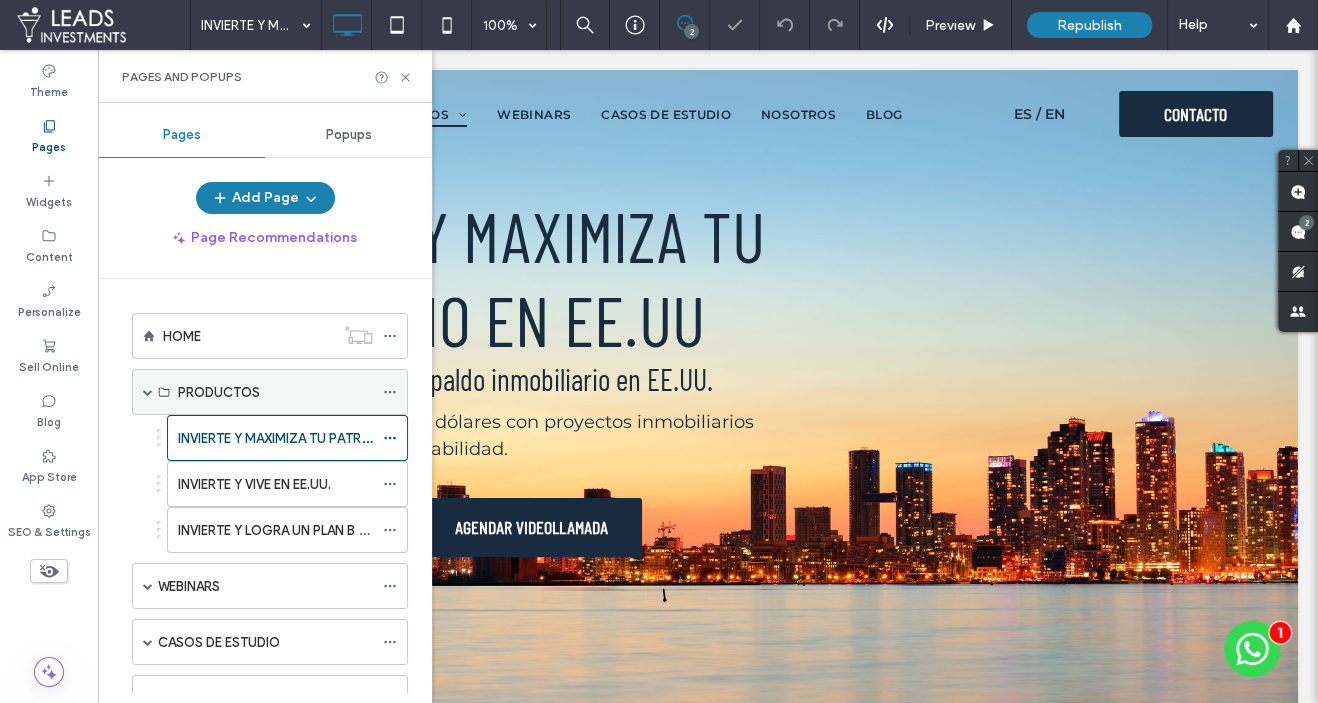 scroll, scrollTop: 0, scrollLeft: 0, axis: both 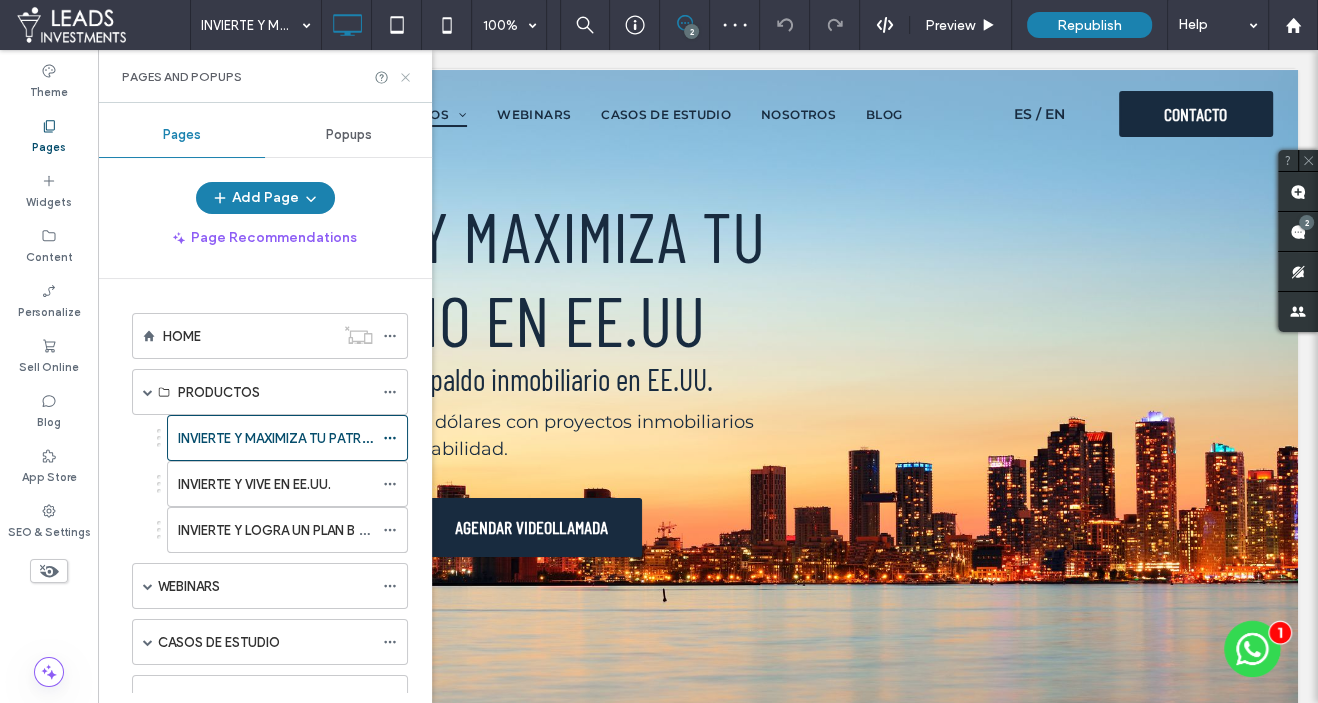 click 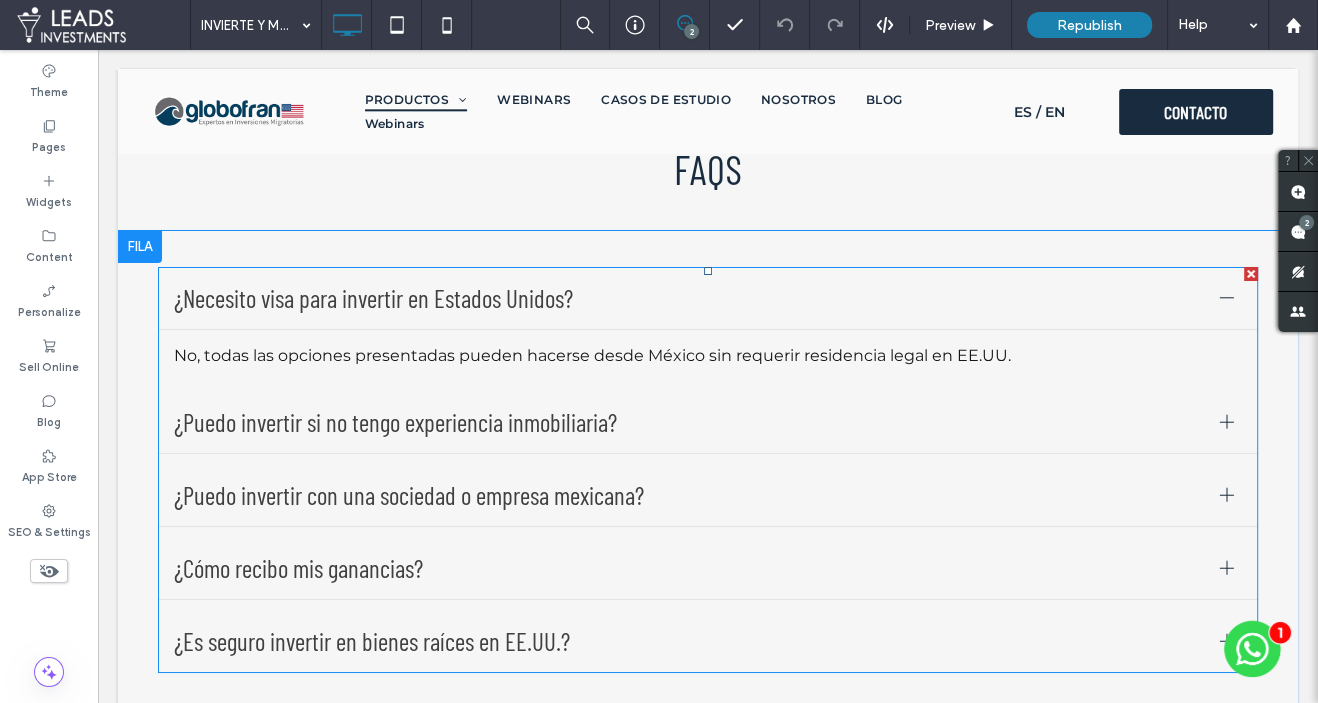 scroll, scrollTop: 5640, scrollLeft: 0, axis: vertical 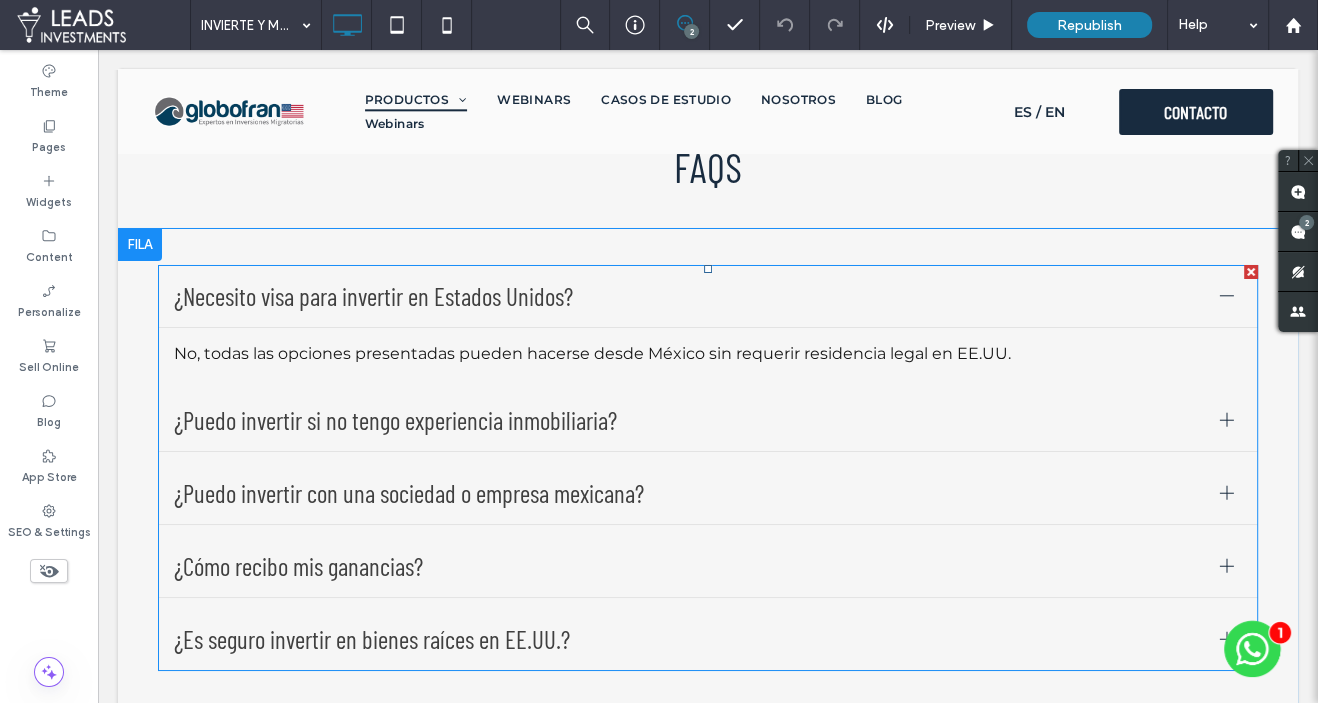 click on "¿Necesito visa para invertir en Estados Unidos? No, todas las opciones presentadas pueden hacerse desde México sin requerir residencia legal en EE.UU. ¿Puedo invertir si no tengo experiencia inmobiliaria? Sí, nuestro equipo se encarga del análisis, selección y acompañamiento. Tú sólo decides y firmas.  ¿Puedo invertir con una sociedad o empresa mexicana? Sí, es posible estructurar la inversión con personas físicas o morales, dependiendo de tus objetivos fiscales. ¿Cómo recibo mis ganancias? Las rentas o retornos se depositan directamente en tu cuenta bancaria en EE.UU. o México según el acuerdo. ¿Es seguro invertir en bienes raíces en EE.UU.? Sí, el mercado inmobiliario estadounidense es uno de los más estables del mundo. Además, todos los proyectos que ofrecemos pasan por un proceso de validación legal y comercial." at bounding box center (708, 468) 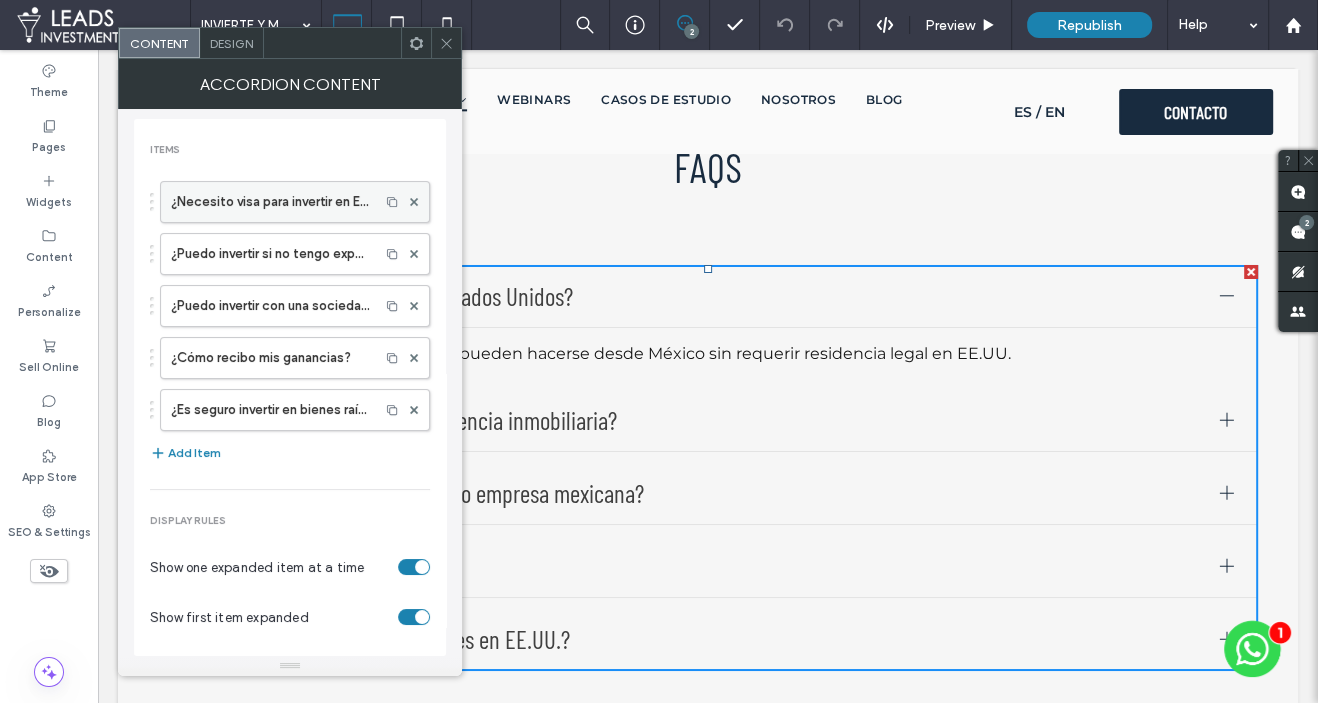 click on "¿Necesito visa para invertir en Estados Unidos?" at bounding box center (270, 202) 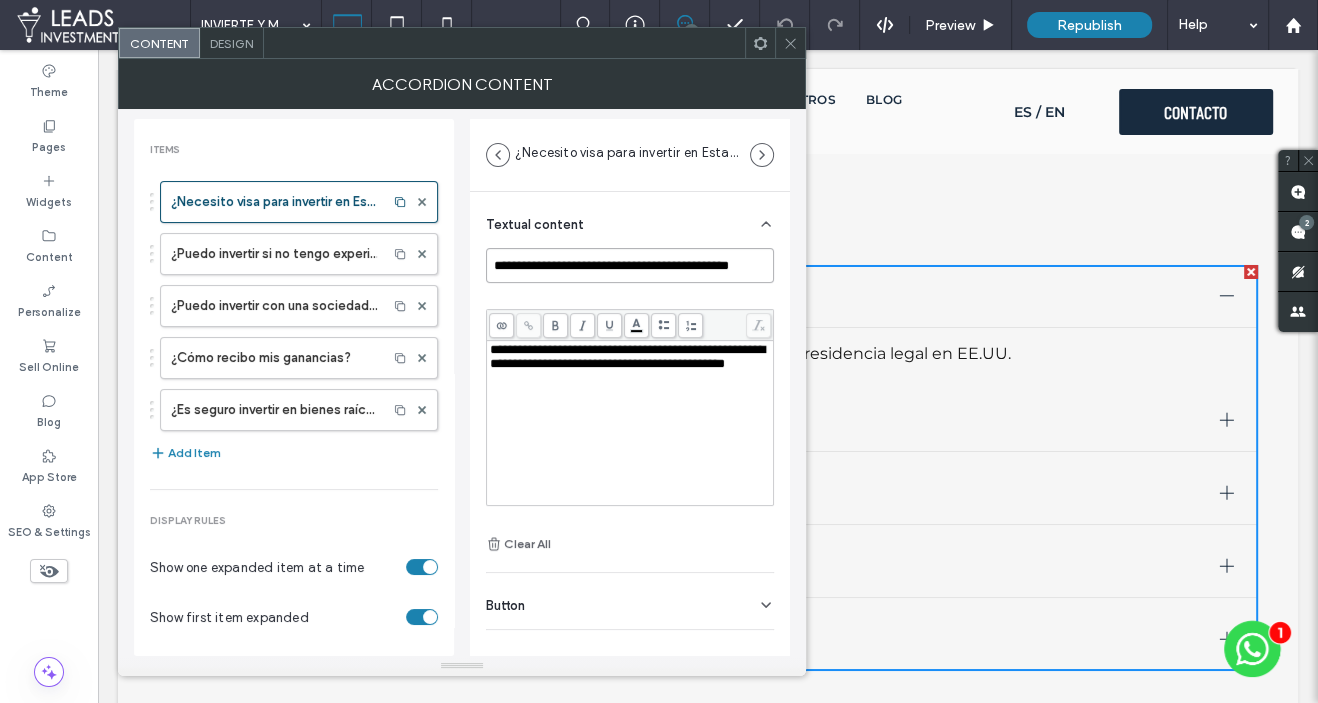 scroll, scrollTop: 0, scrollLeft: 17, axis: horizontal 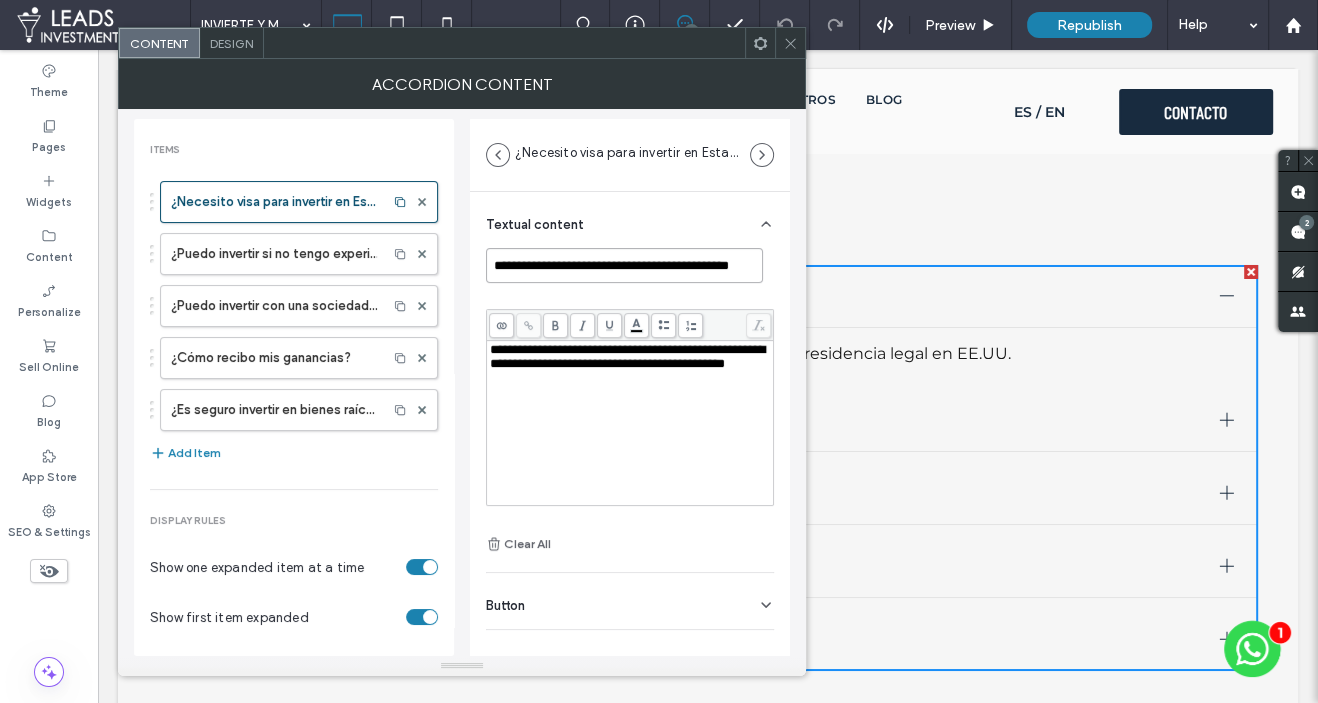 drag, startPoint x: 488, startPoint y: 263, endPoint x: 786, endPoint y: 278, distance: 298.3773 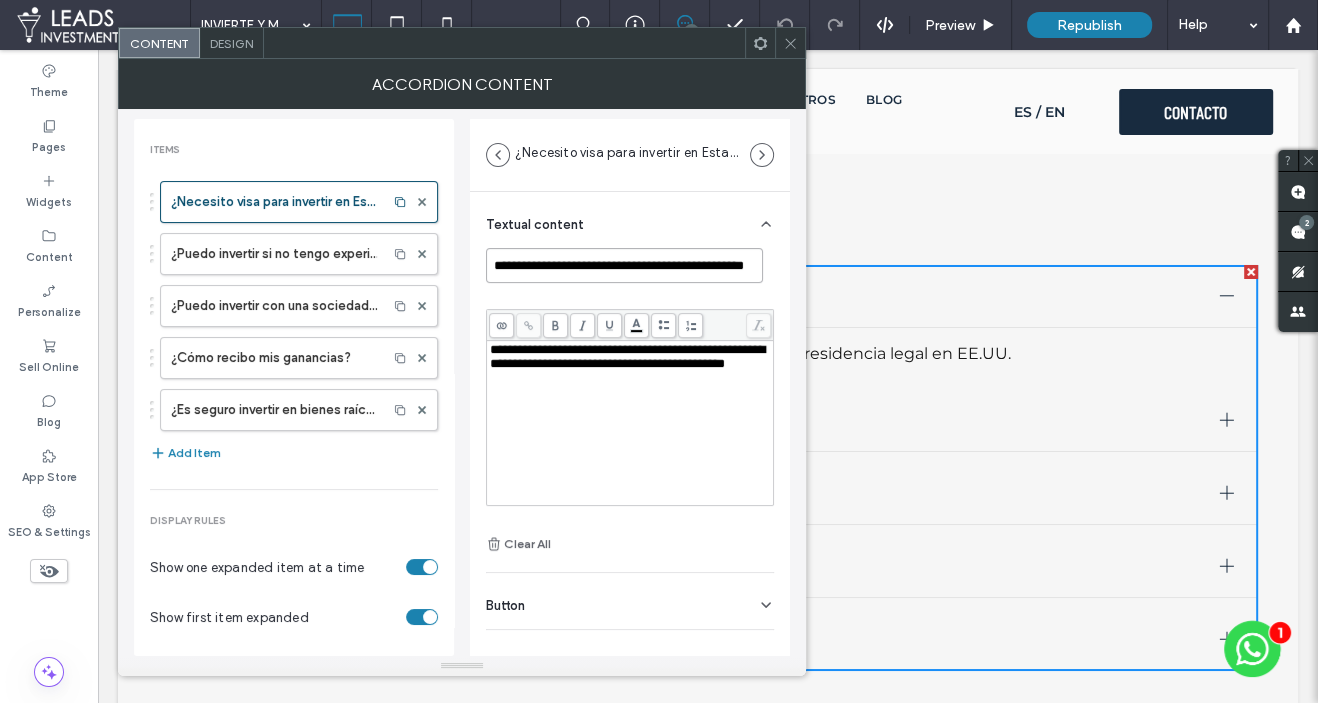 scroll, scrollTop: 0, scrollLeft: 31, axis: horizontal 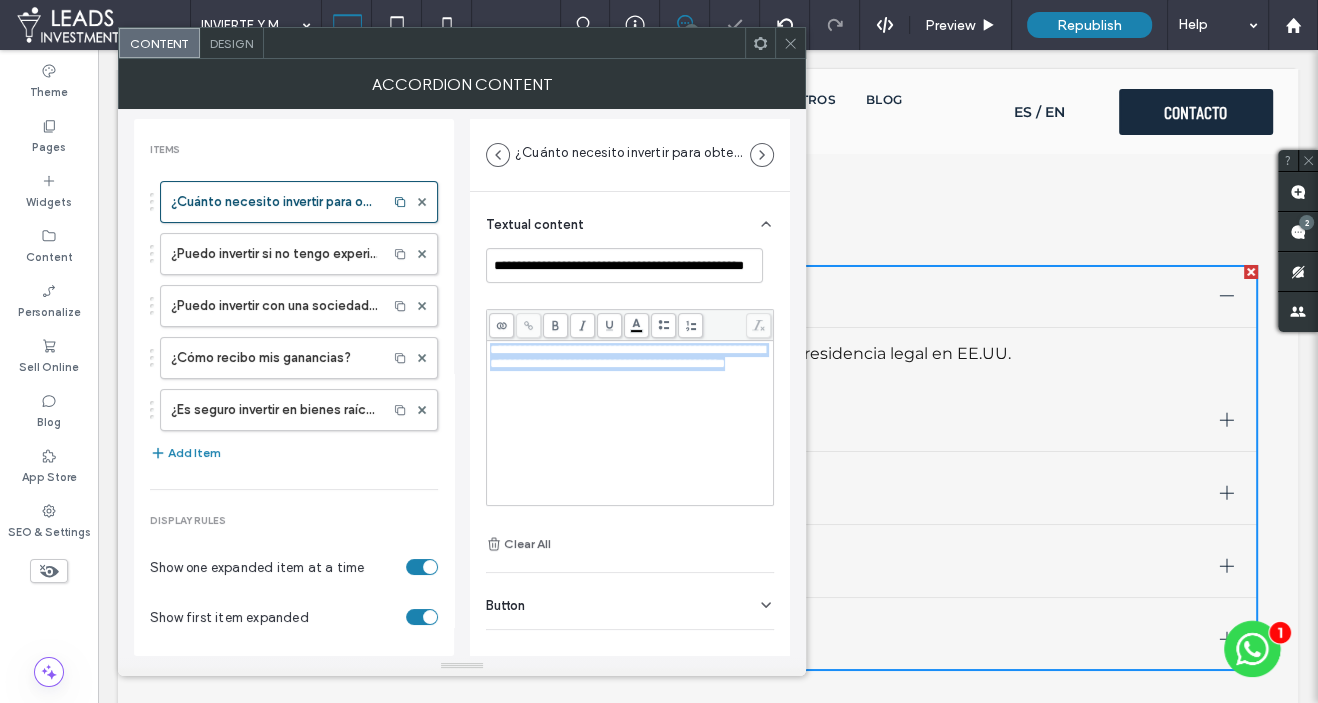 drag, startPoint x: 583, startPoint y: 372, endPoint x: 473, endPoint y: 348, distance: 112.587746 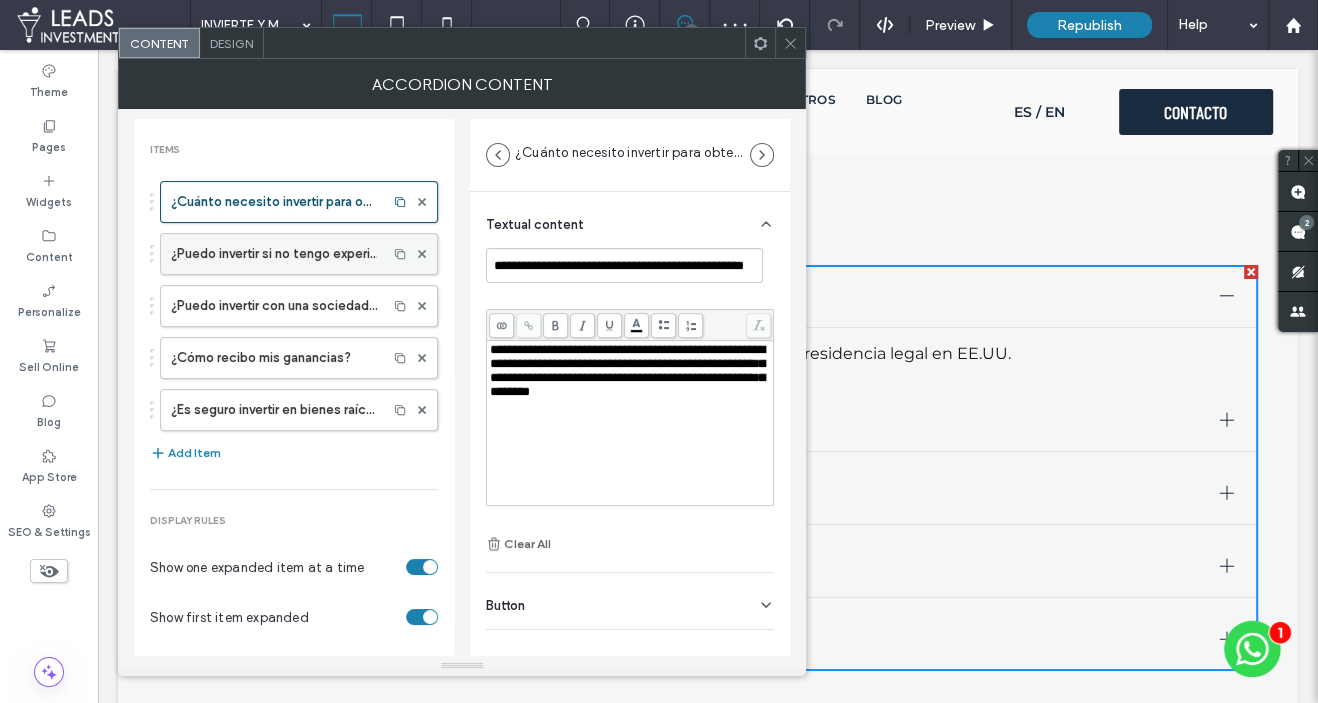 click on "¿Puedo invertir si no tengo experiencia inmobiliaria?" at bounding box center [274, 254] 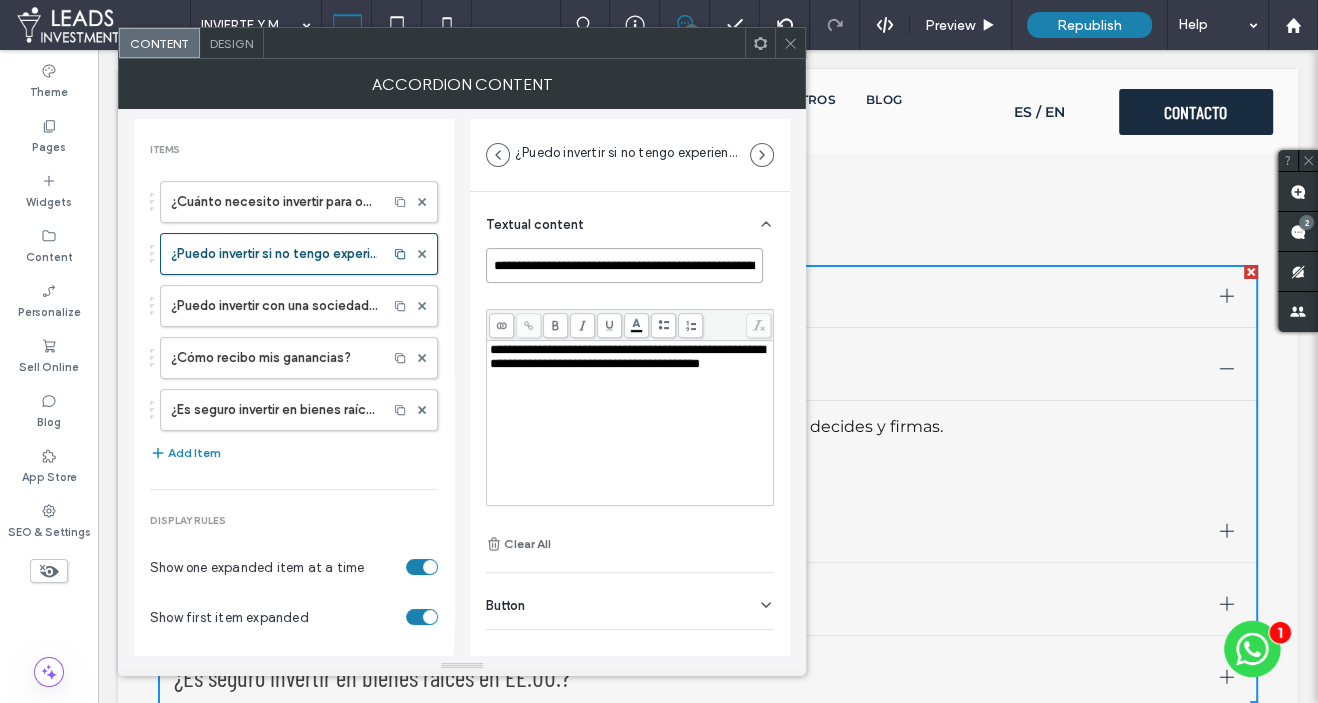 scroll, scrollTop: 0, scrollLeft: 46, axis: horizontal 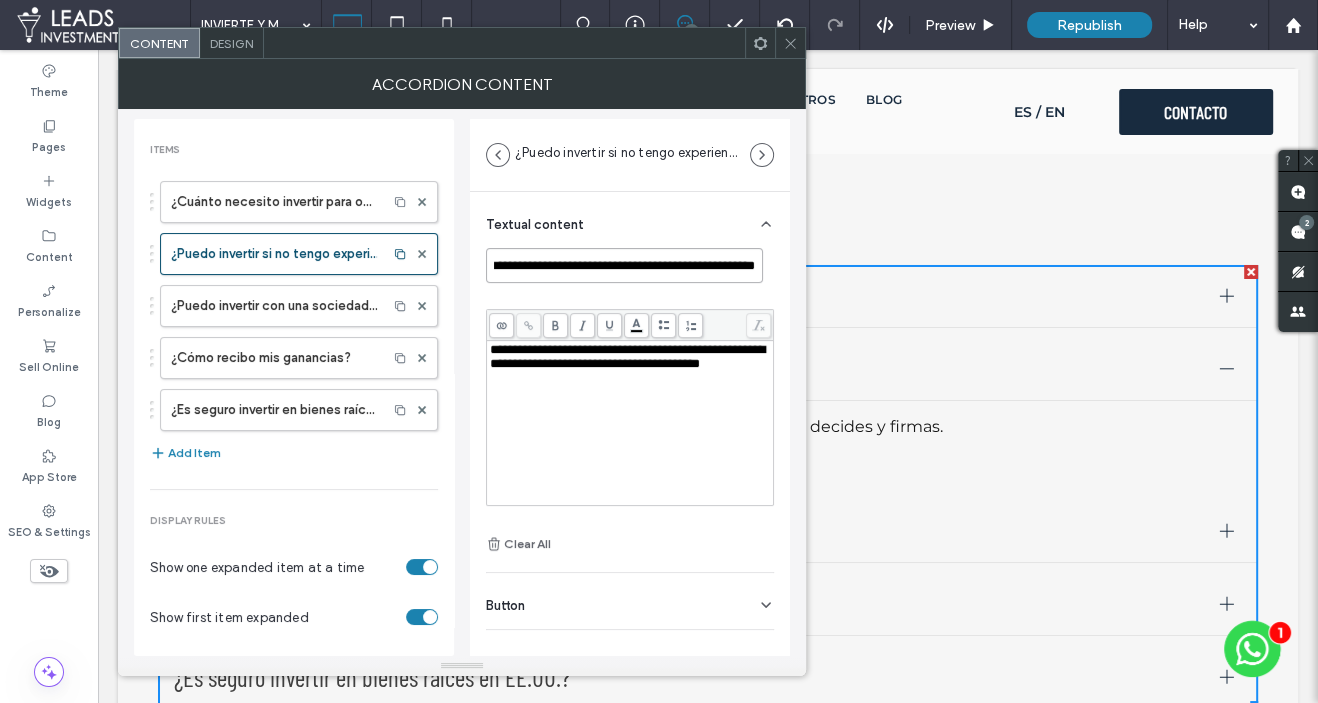 drag, startPoint x: 491, startPoint y: 264, endPoint x: 768, endPoint y: 278, distance: 277.35358 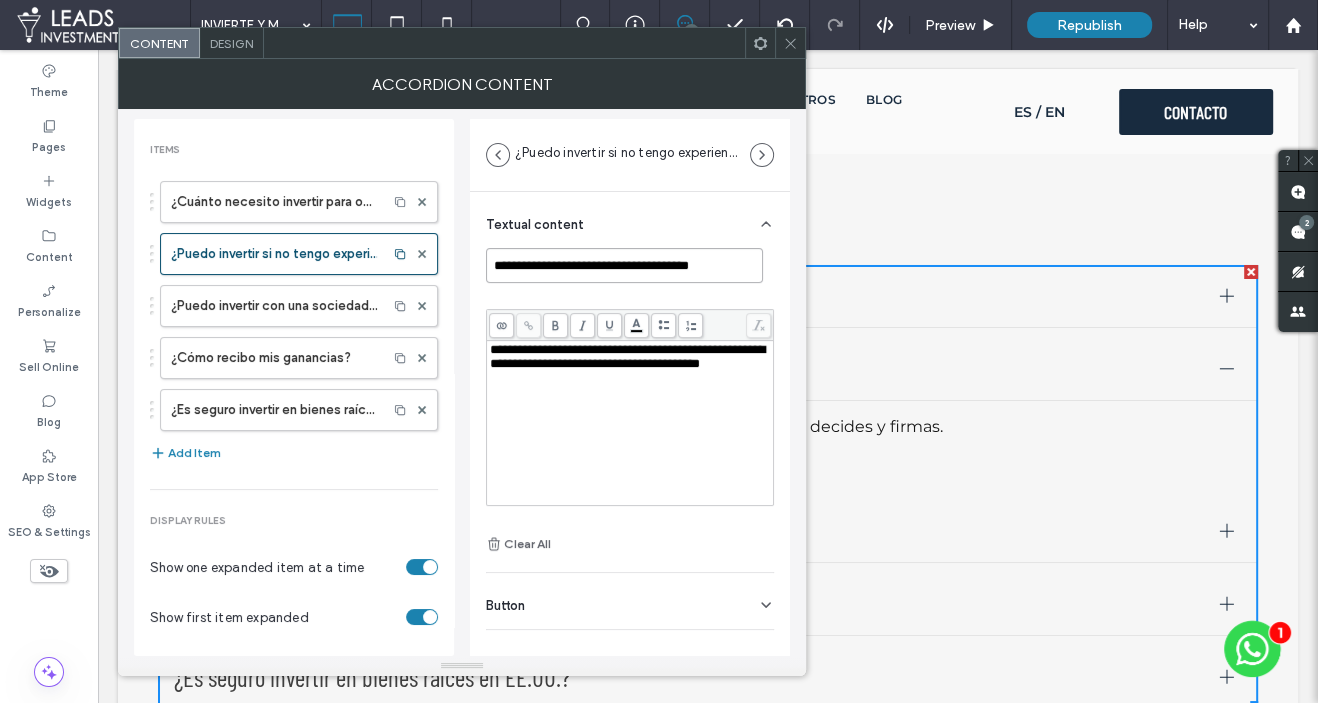 scroll, scrollTop: 0, scrollLeft: 0, axis: both 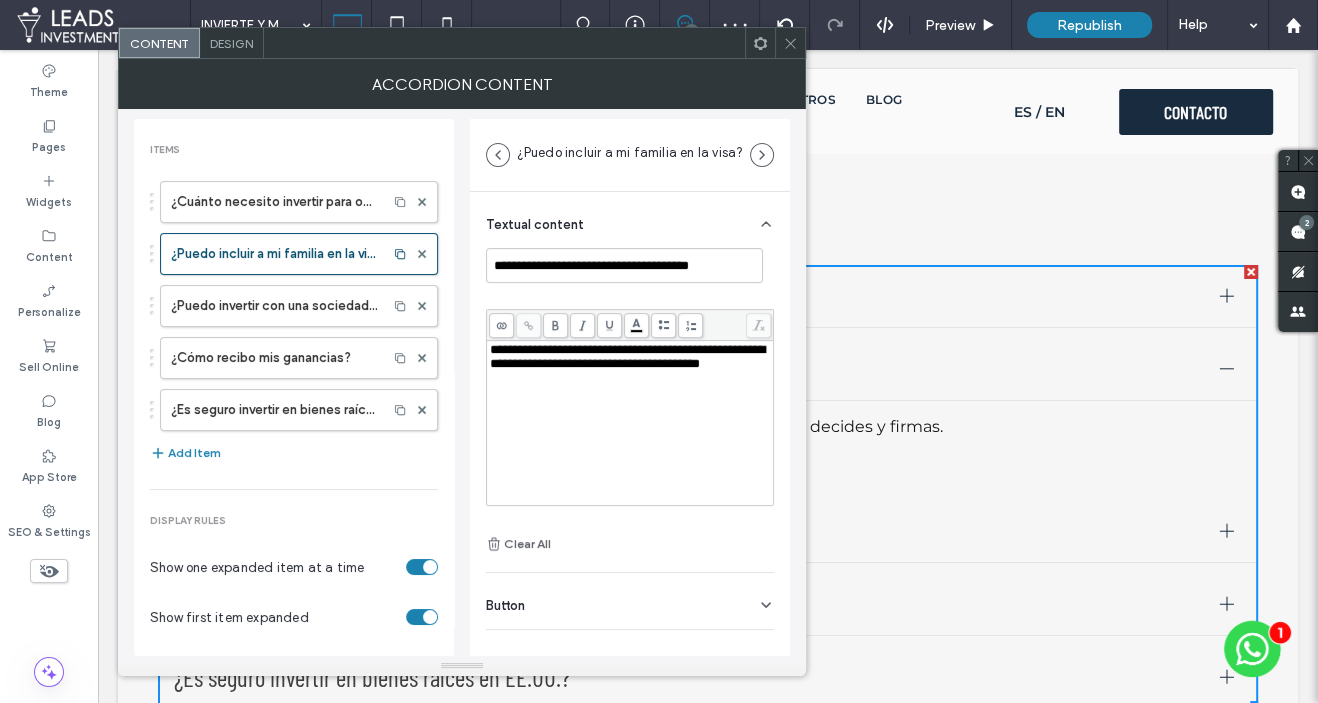 click on "**********" at bounding box center (627, 356) 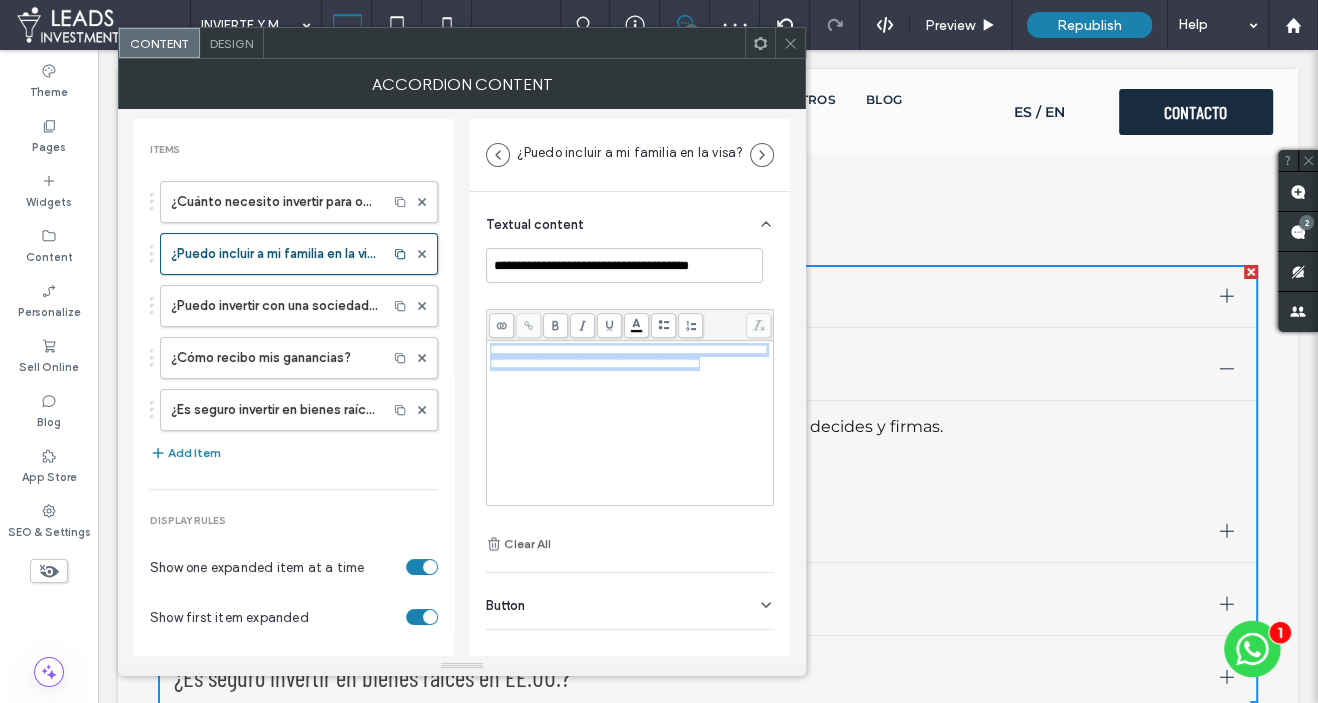 drag, startPoint x: 550, startPoint y: 377, endPoint x: 482, endPoint y: 348, distance: 73.92564 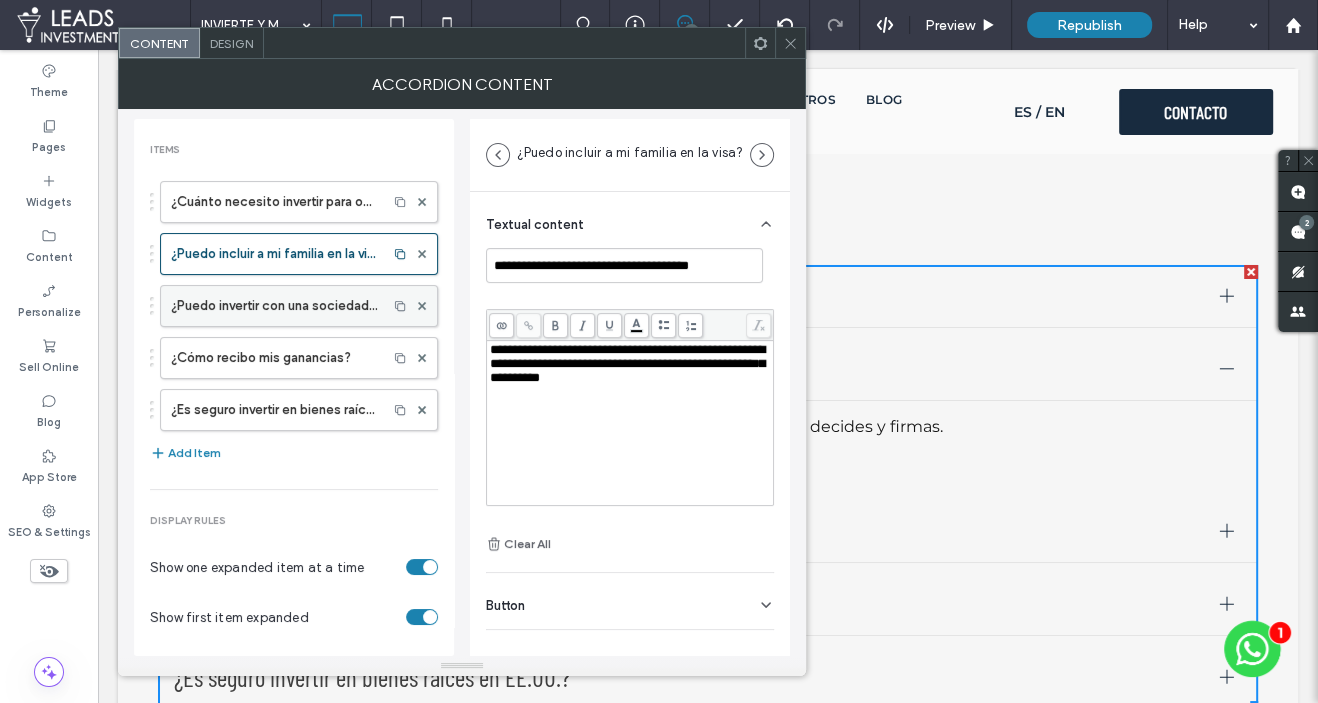 click on "¿Puedo invertir con una sociedad o empresa mexicana?" at bounding box center [274, 306] 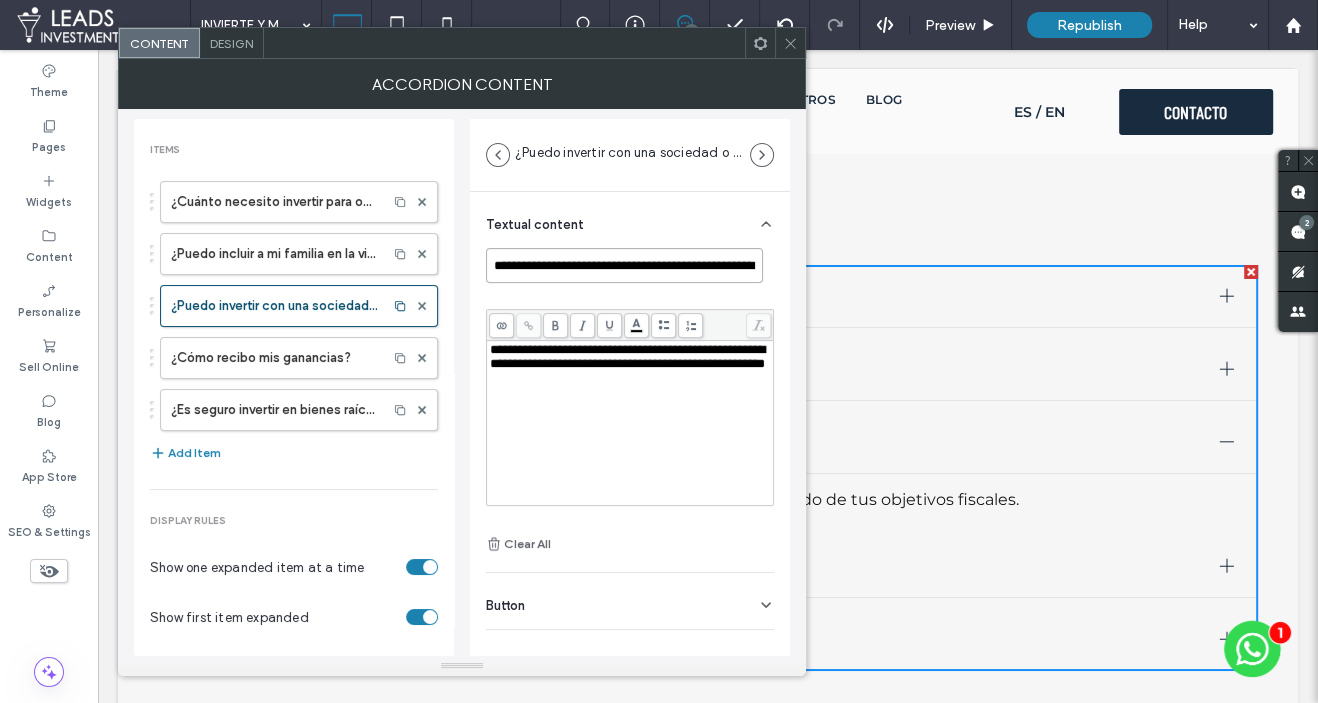 drag, startPoint x: 494, startPoint y: 261, endPoint x: 622, endPoint y: 287, distance: 130.61394 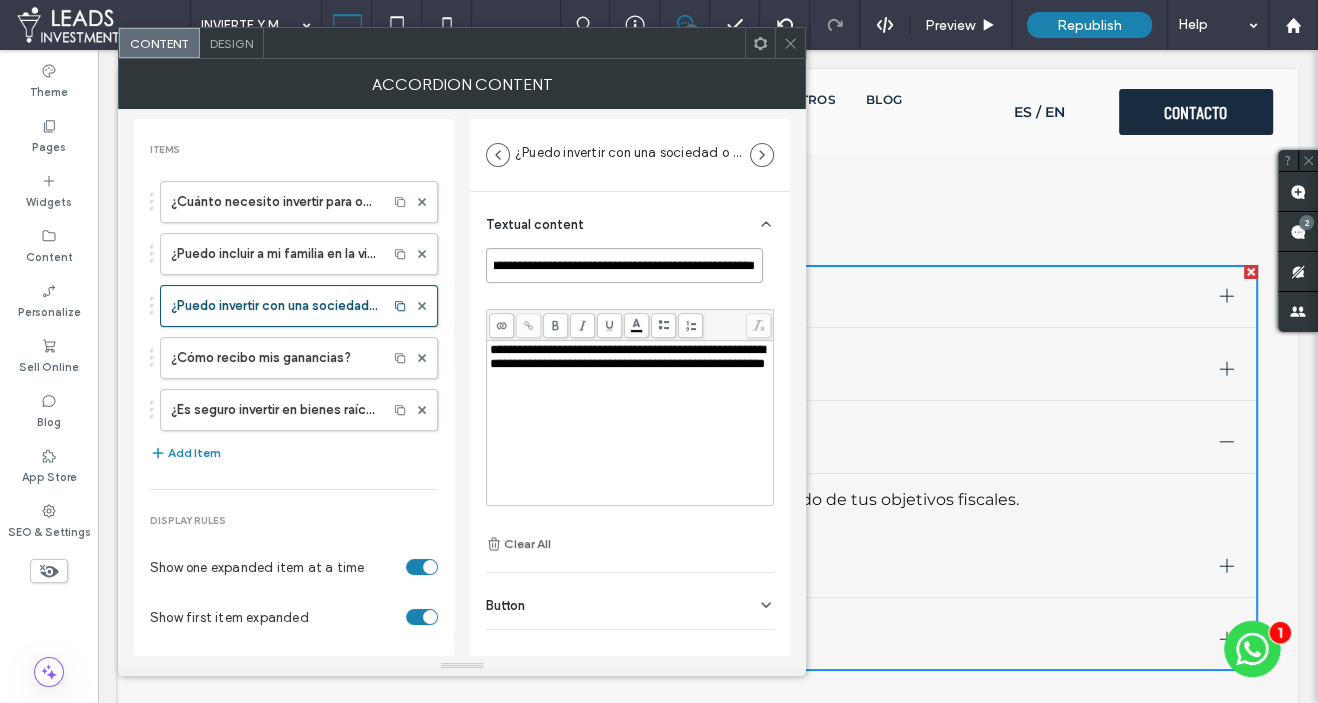 drag, startPoint x: 496, startPoint y: 262, endPoint x: 765, endPoint y: 264, distance: 269.00745 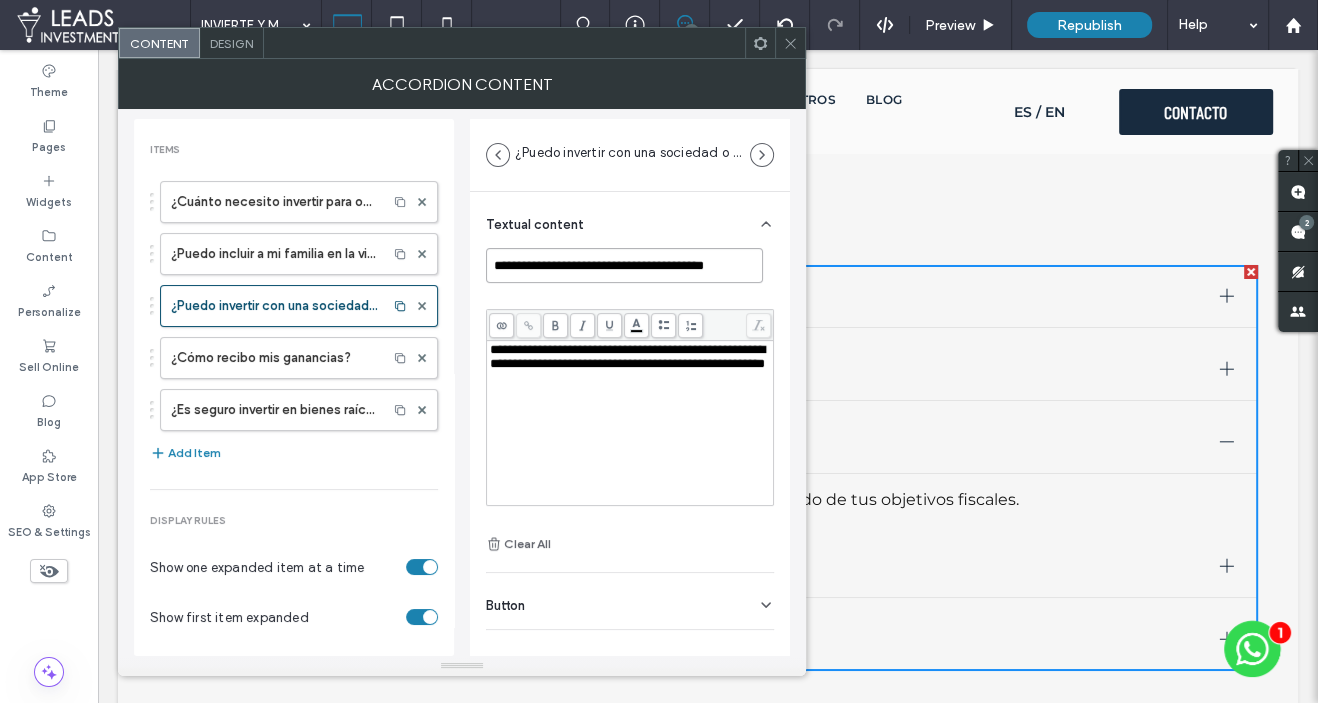 scroll, scrollTop: 0, scrollLeft: 4, axis: horizontal 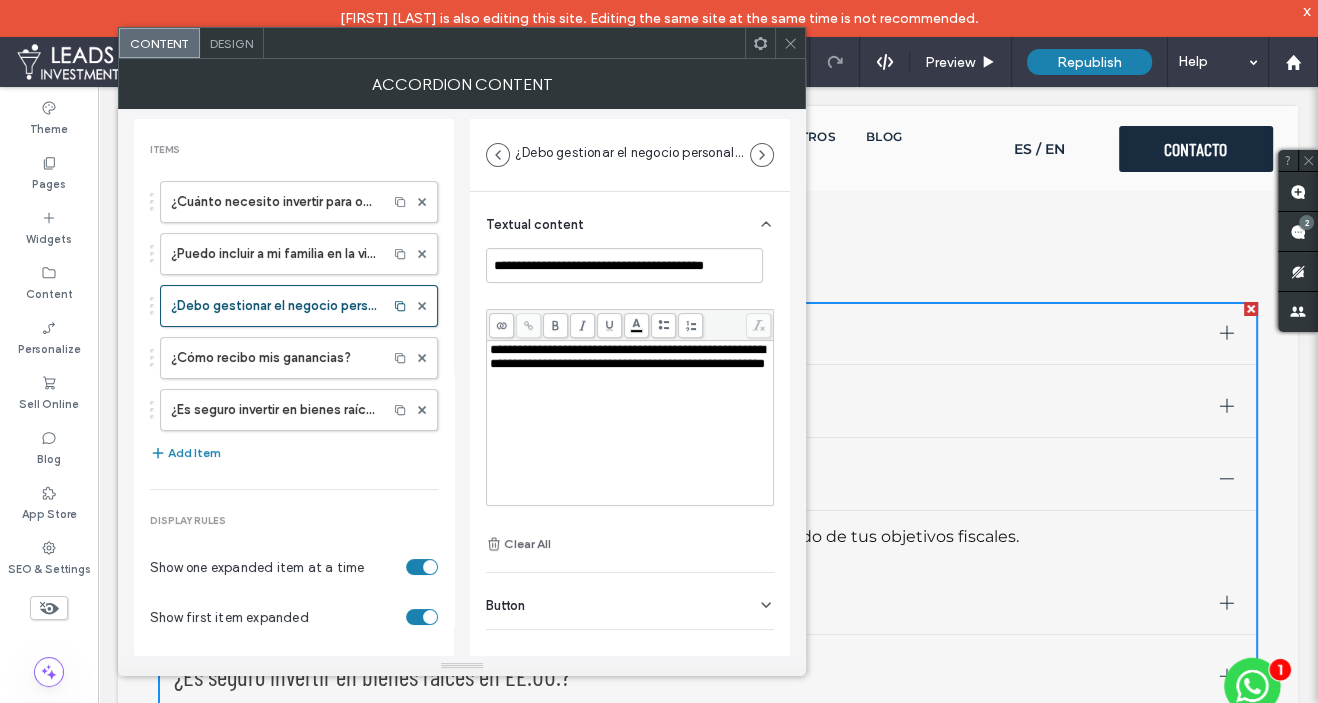 click on "**********" at bounding box center (627, 356) 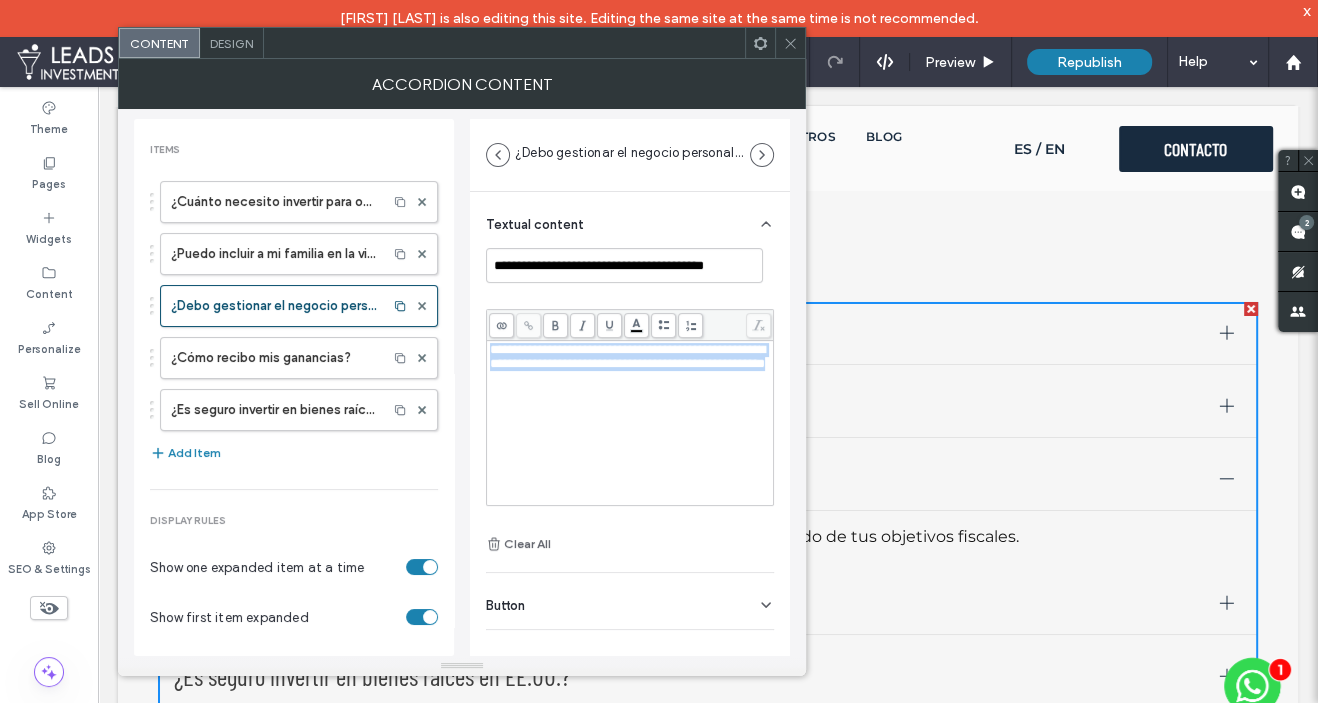 drag, startPoint x: 632, startPoint y: 377, endPoint x: 465, endPoint y: 348, distance: 169.49927 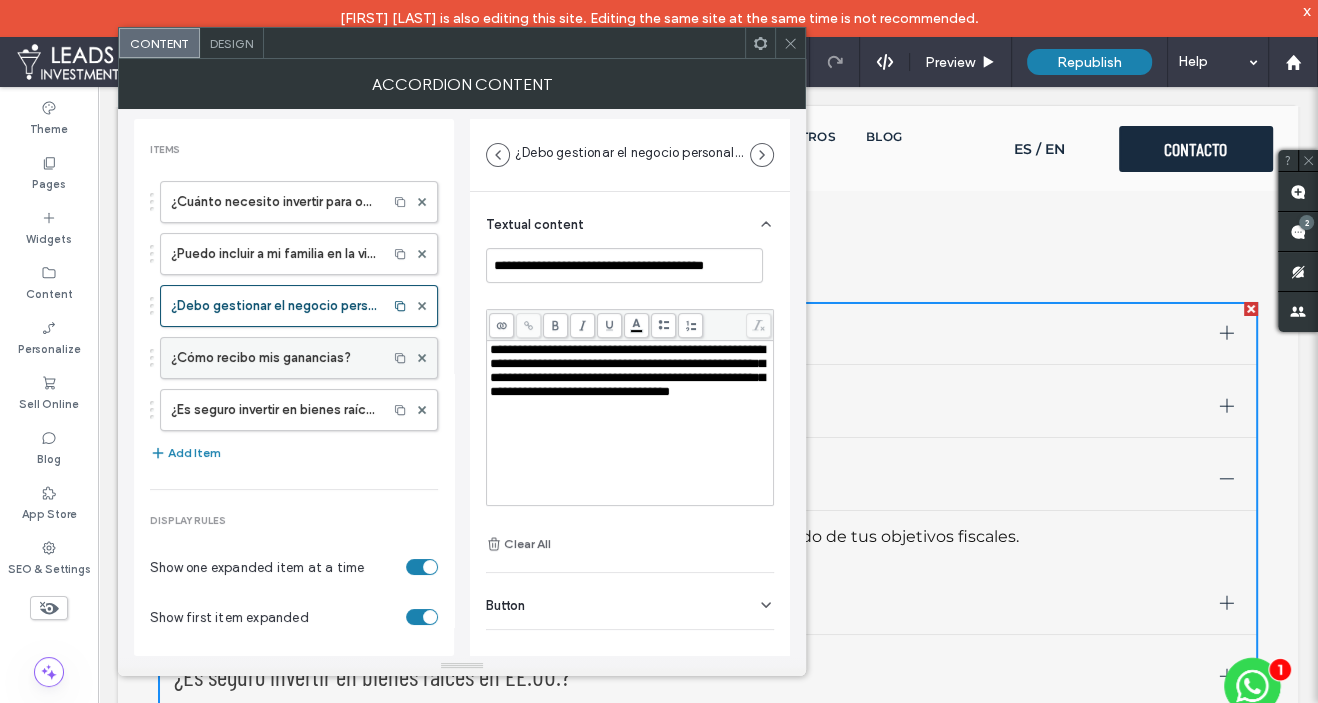 click on "¿Cómo recibo mis ganancias?" at bounding box center (274, 358) 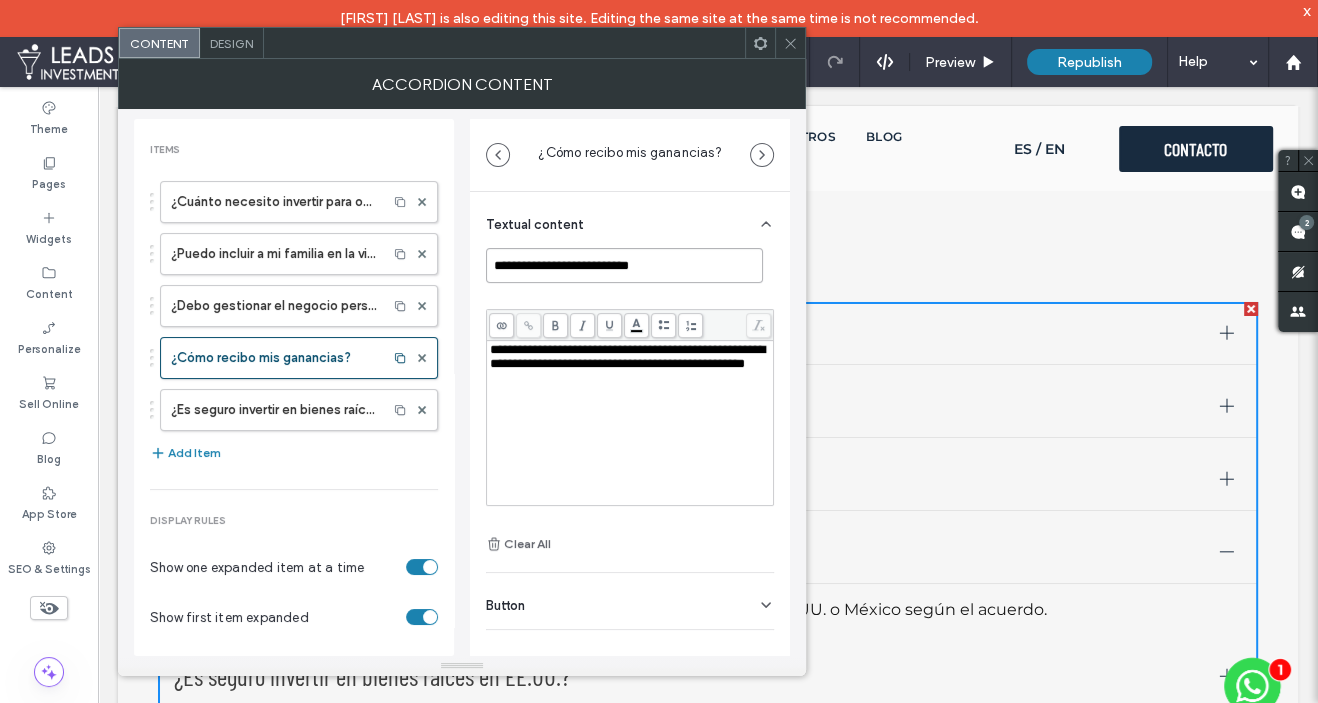 click on "**********" at bounding box center [624, 265] 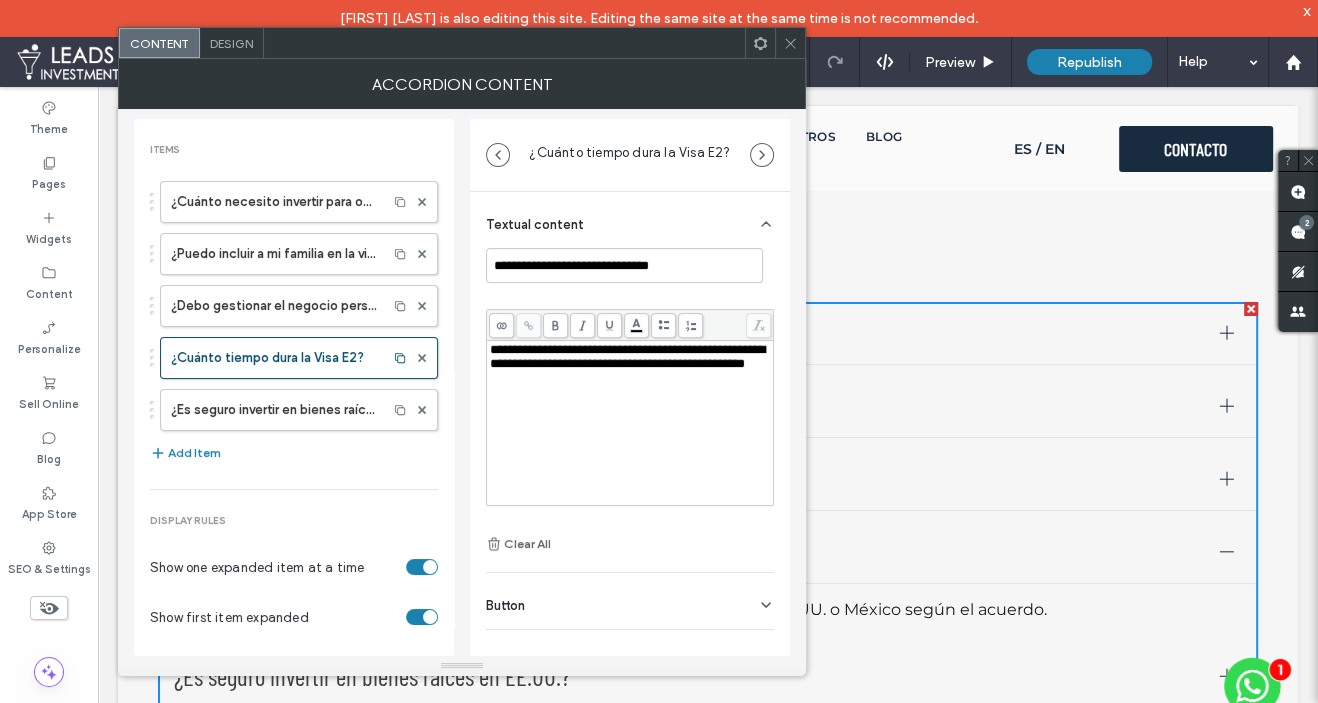 drag, startPoint x: 684, startPoint y: 382, endPoint x: 697, endPoint y: 382, distance: 13 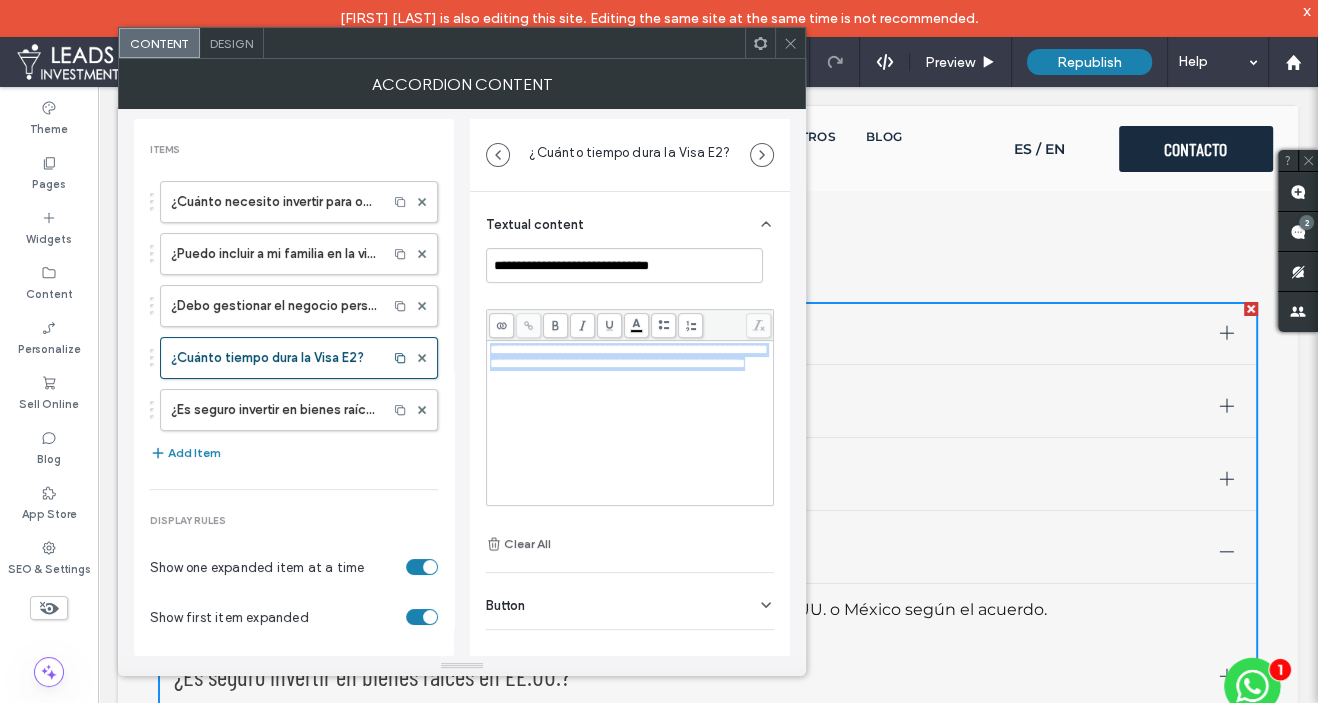 drag, startPoint x: 694, startPoint y: 380, endPoint x: 454, endPoint y: 354, distance: 241.40422 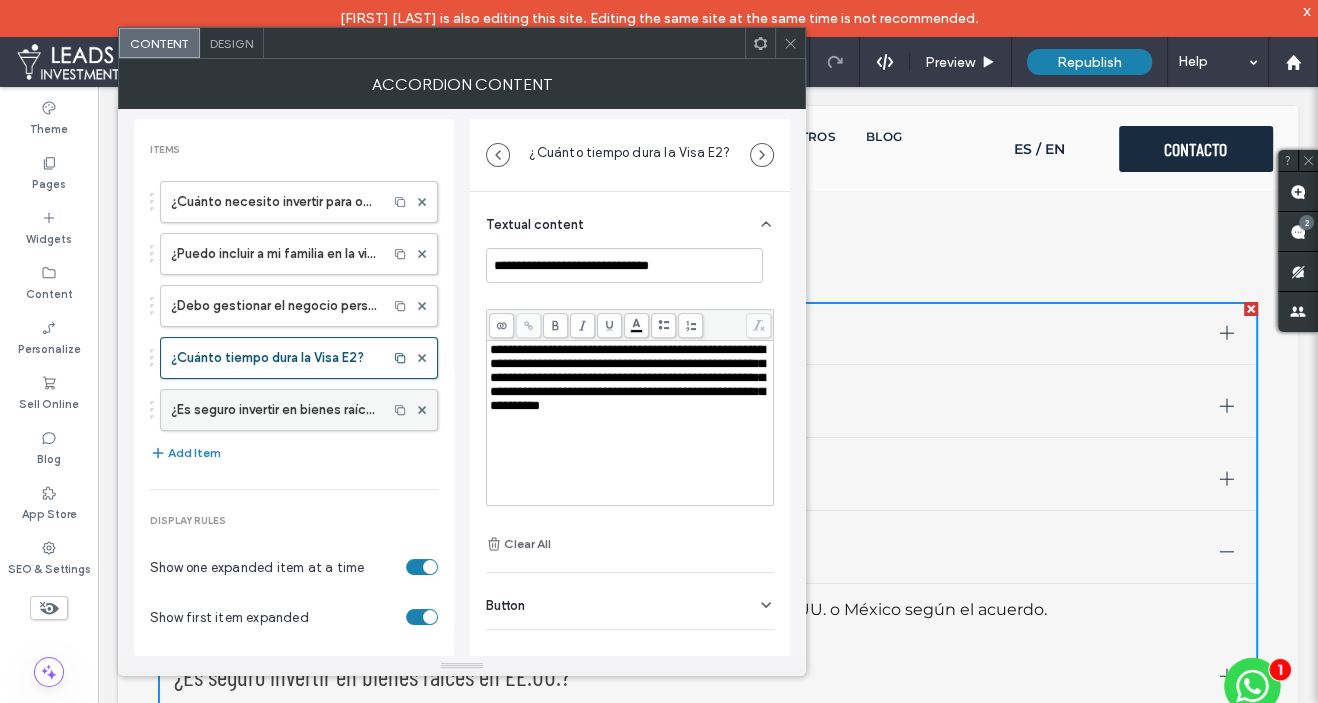 click on "¿Es seguro invertir en bienes raíces en EE.UU.?" at bounding box center [274, 410] 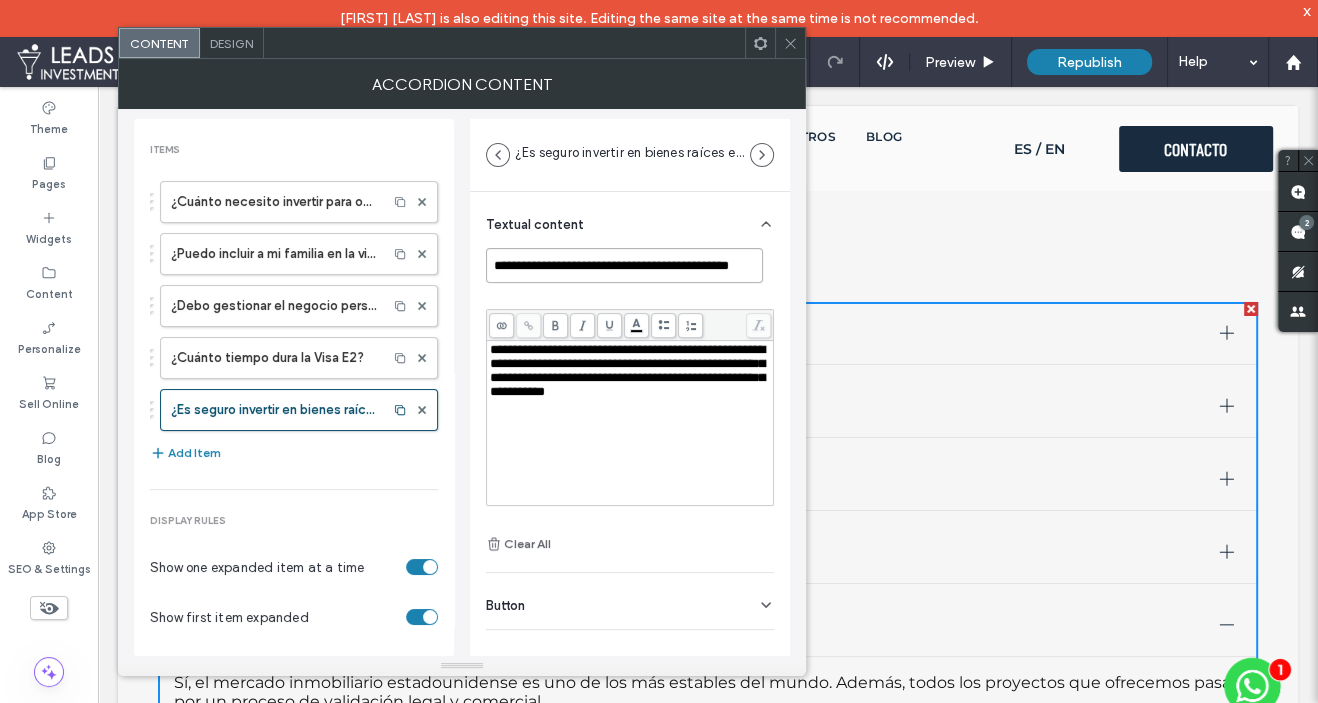 click on "**********" at bounding box center [624, 265] 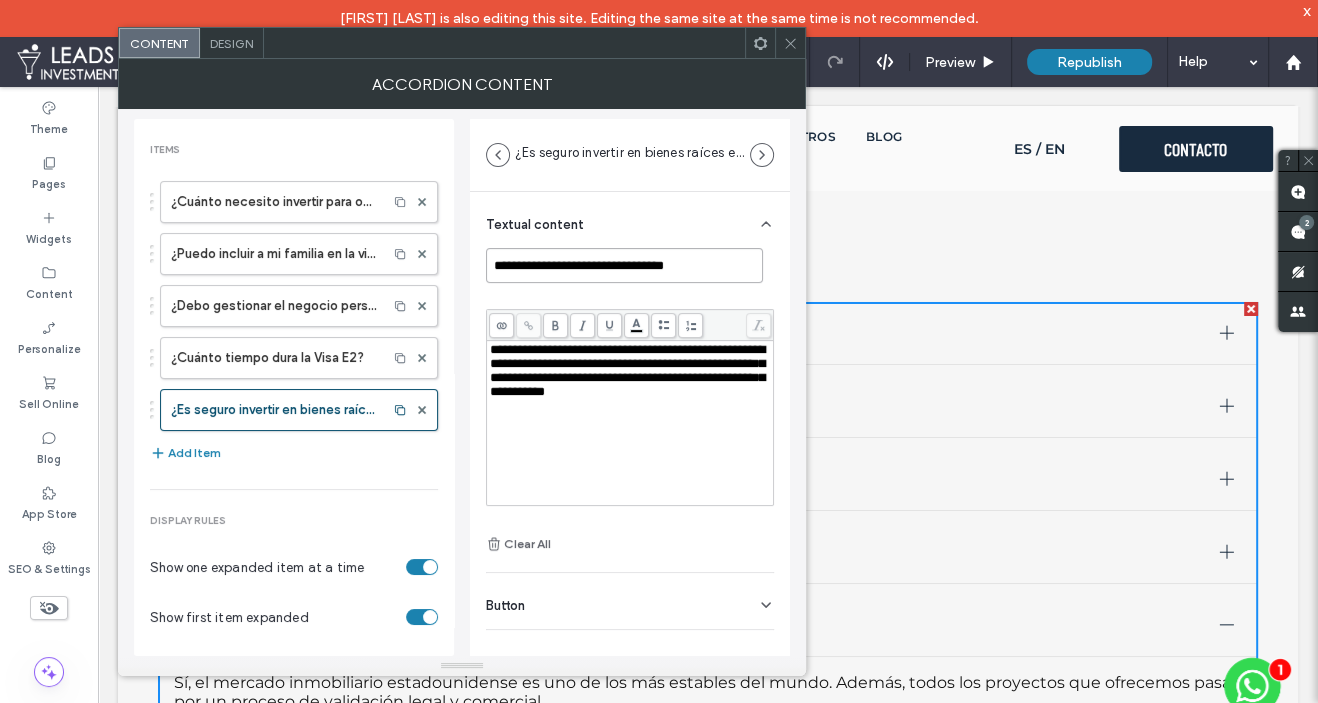 scroll, scrollTop: 0, scrollLeft: 0, axis: both 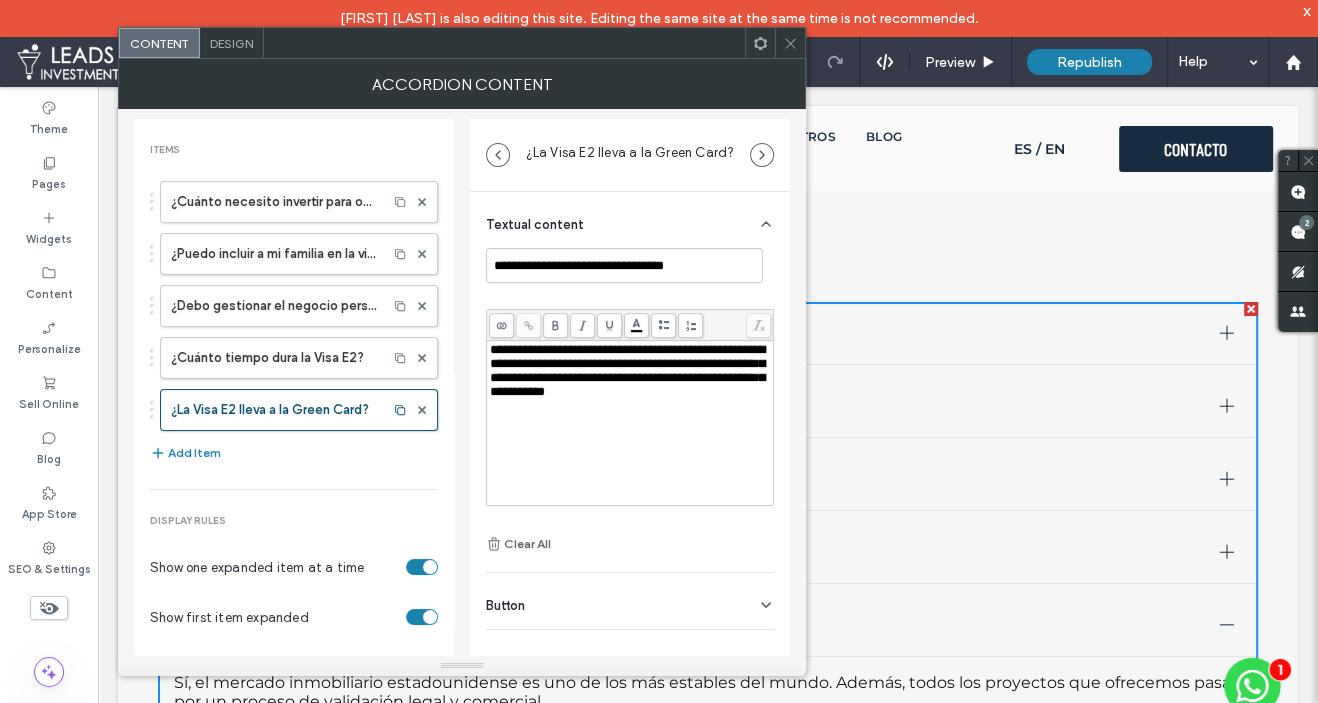 click on "**********" at bounding box center (630, 371) 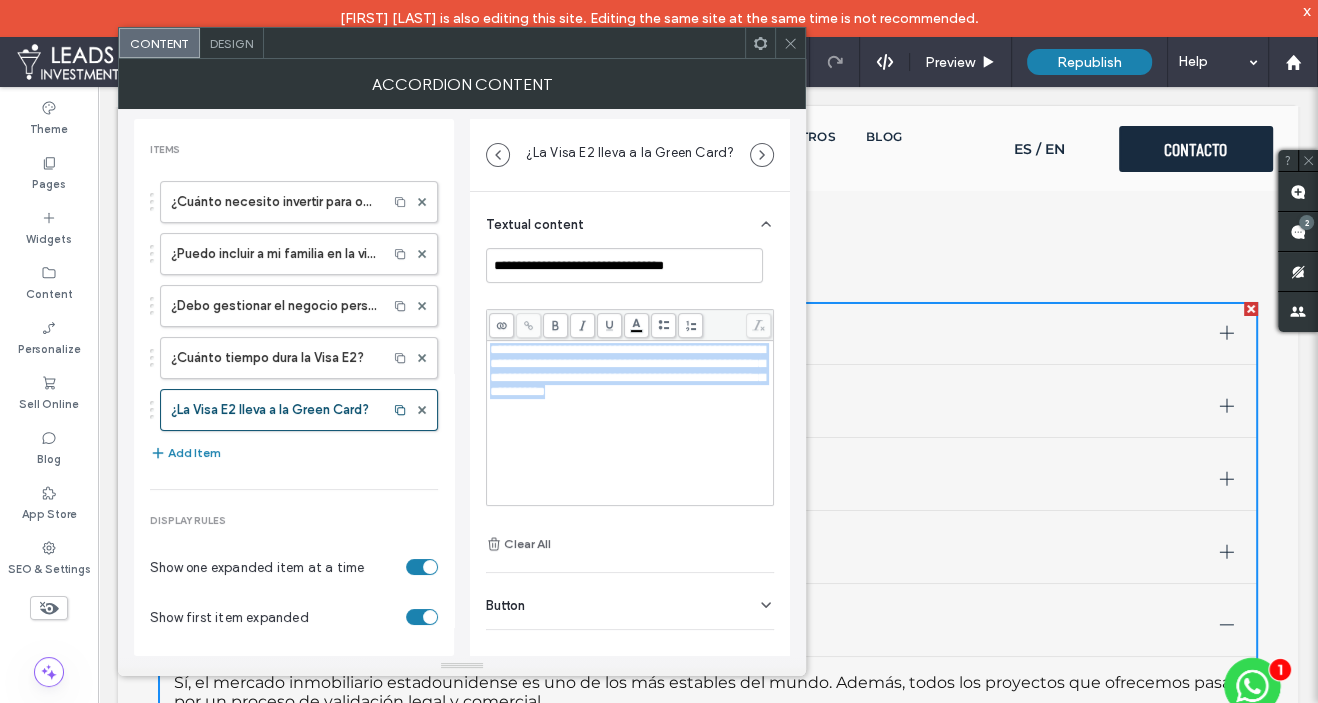 drag, startPoint x: 551, startPoint y: 407, endPoint x: 486, endPoint y: 342, distance: 91.92388 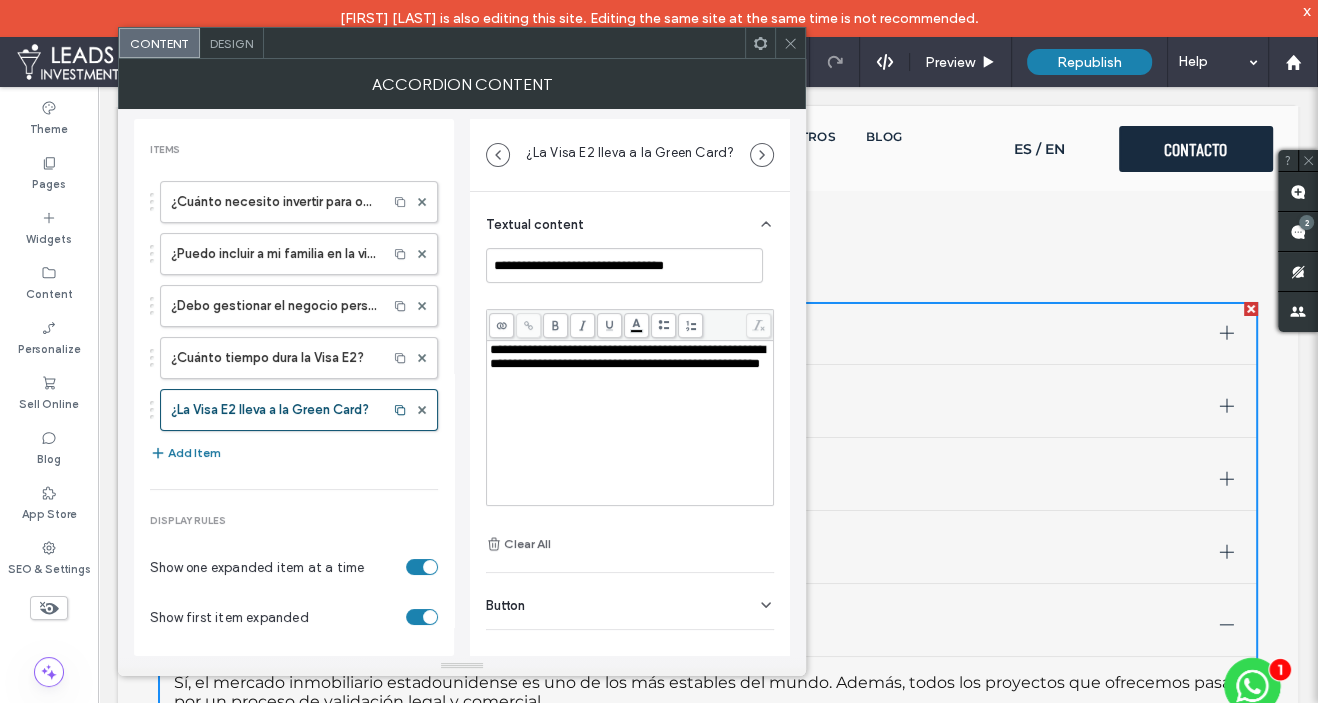 click on "Add Item" at bounding box center [185, 453] 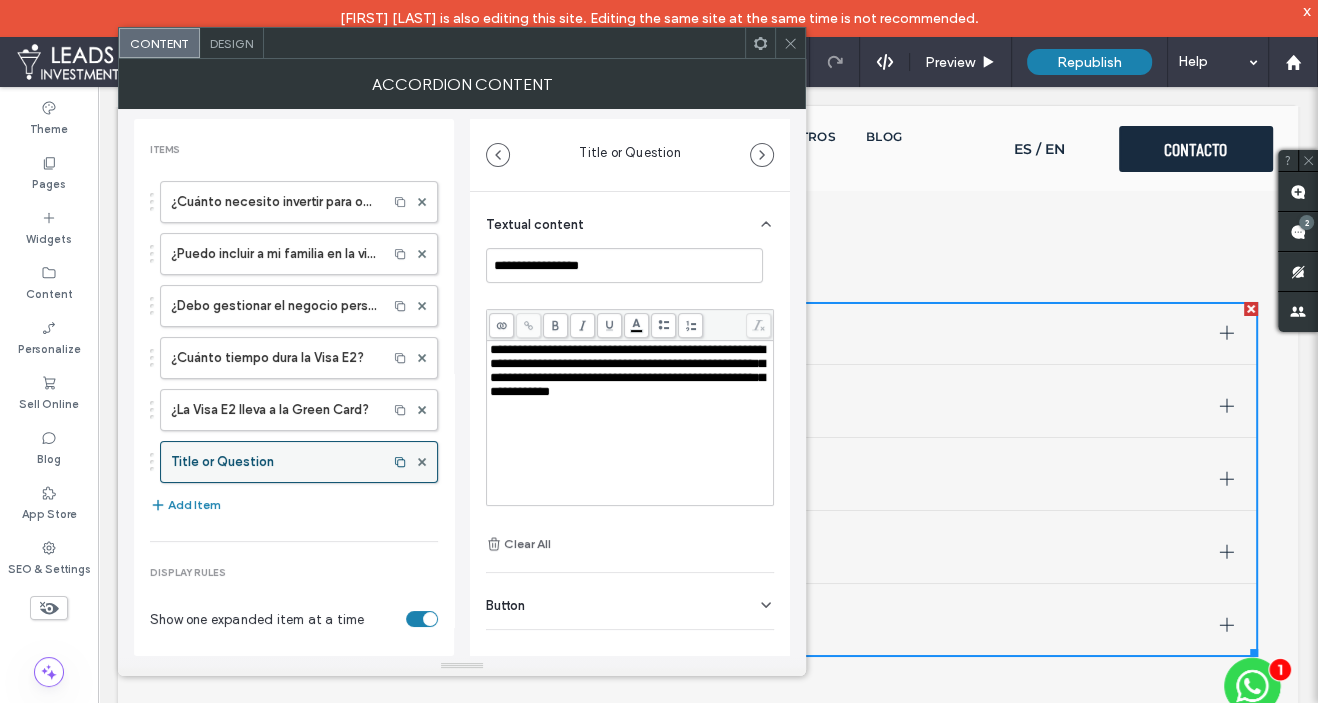 click on "Title or Question" at bounding box center [274, 462] 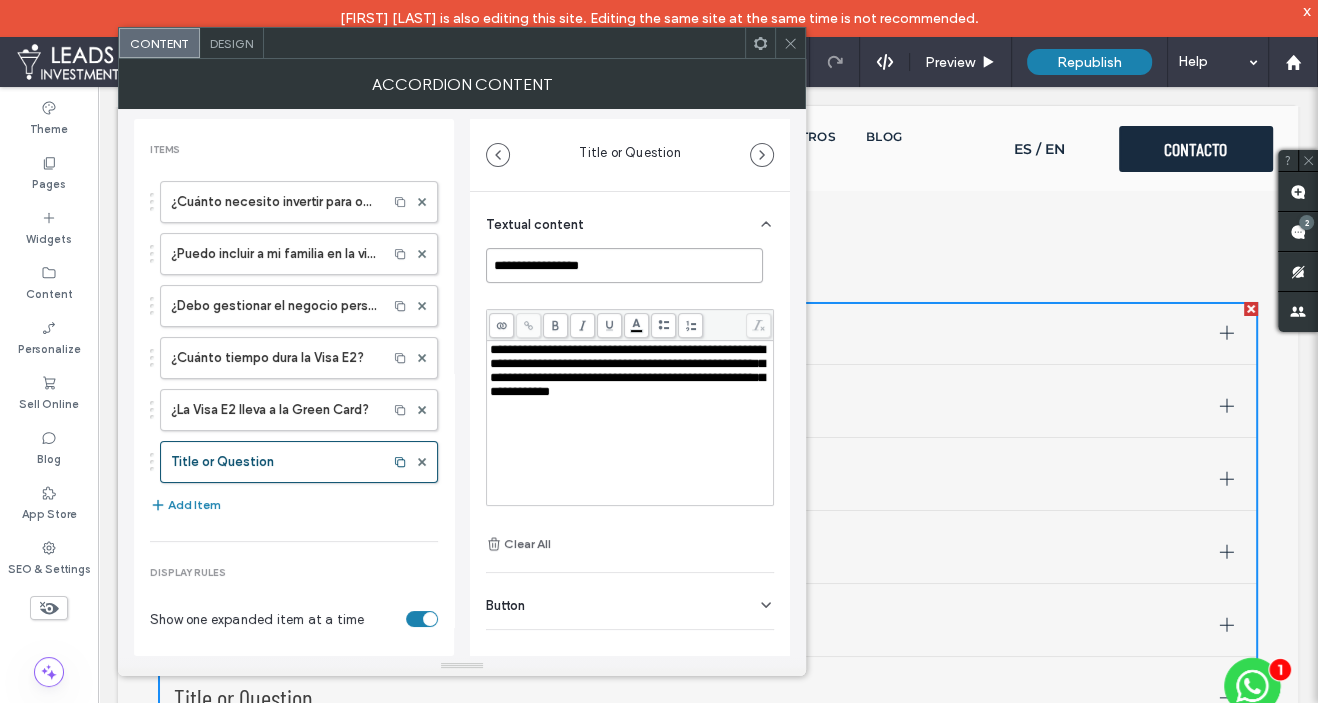 click on "**********" at bounding box center (624, 265) 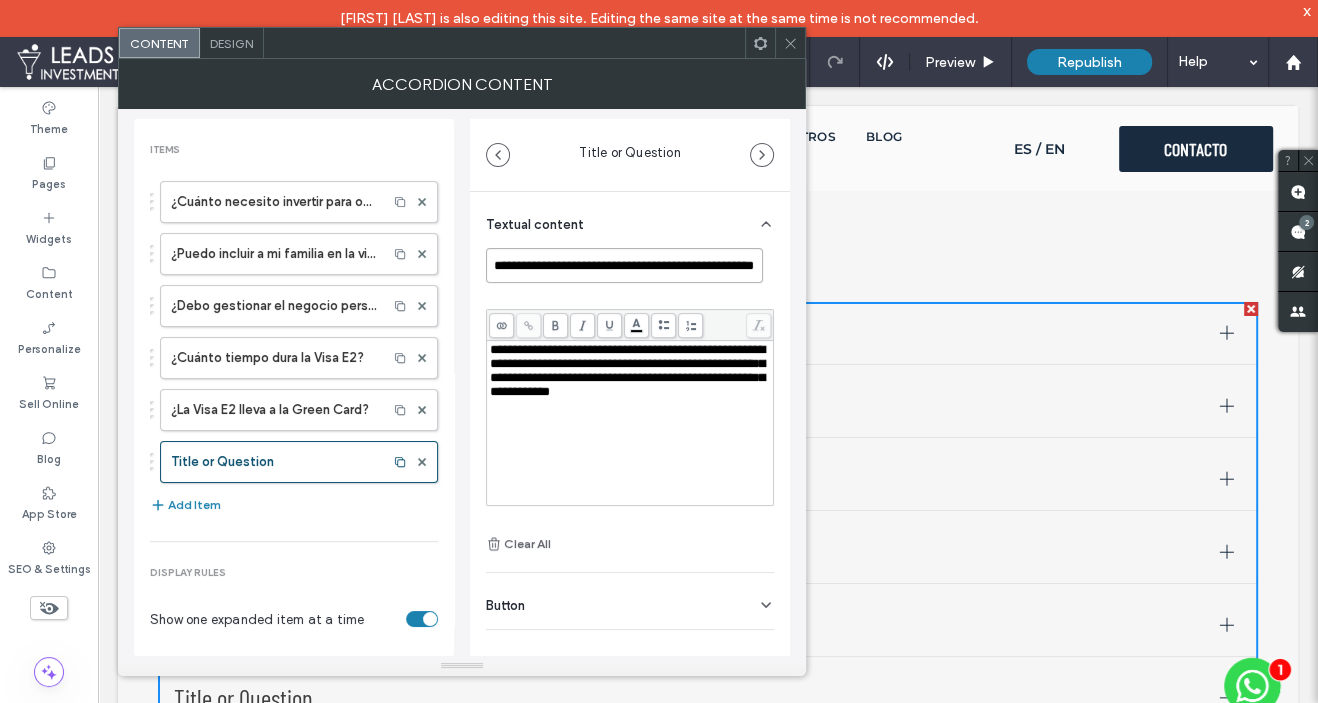scroll, scrollTop: 0, scrollLeft: 30, axis: horizontal 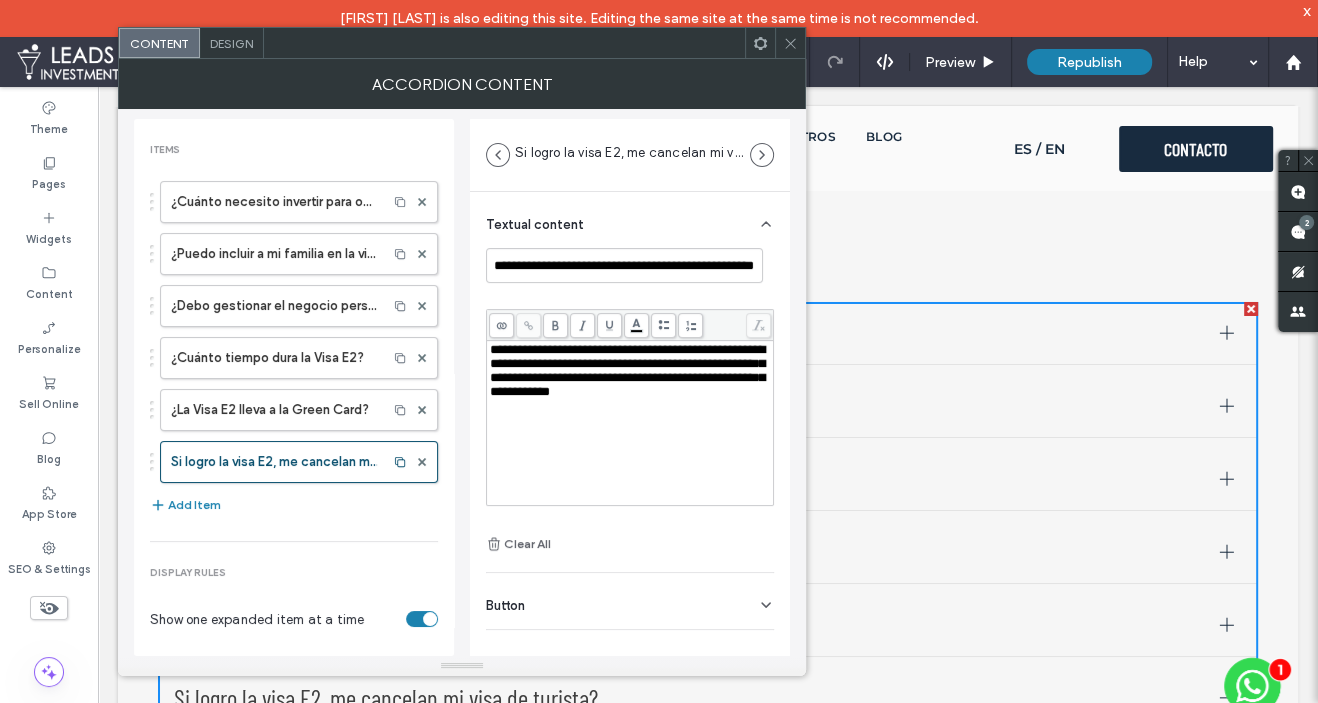 drag, startPoint x: 554, startPoint y: 391, endPoint x: 686, endPoint y: 390, distance: 132.00378 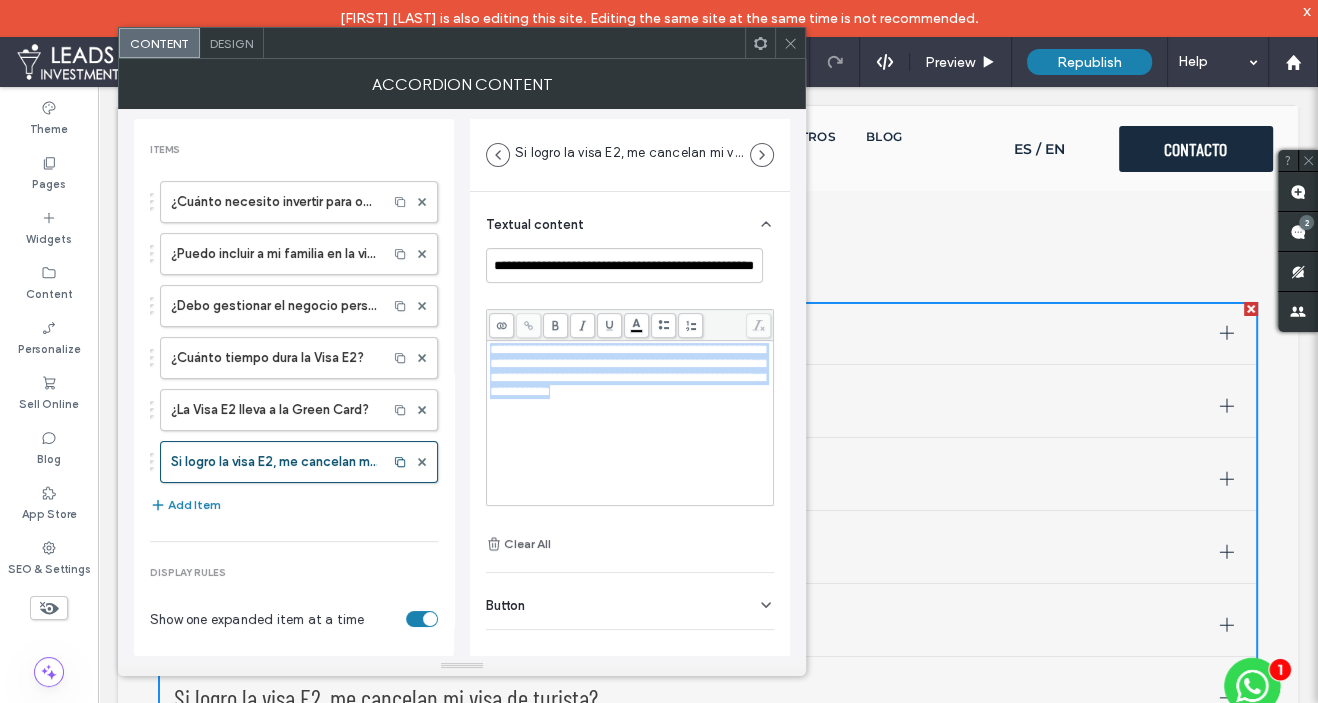 drag, startPoint x: 707, startPoint y: 389, endPoint x: 470, endPoint y: 336, distance: 242.85387 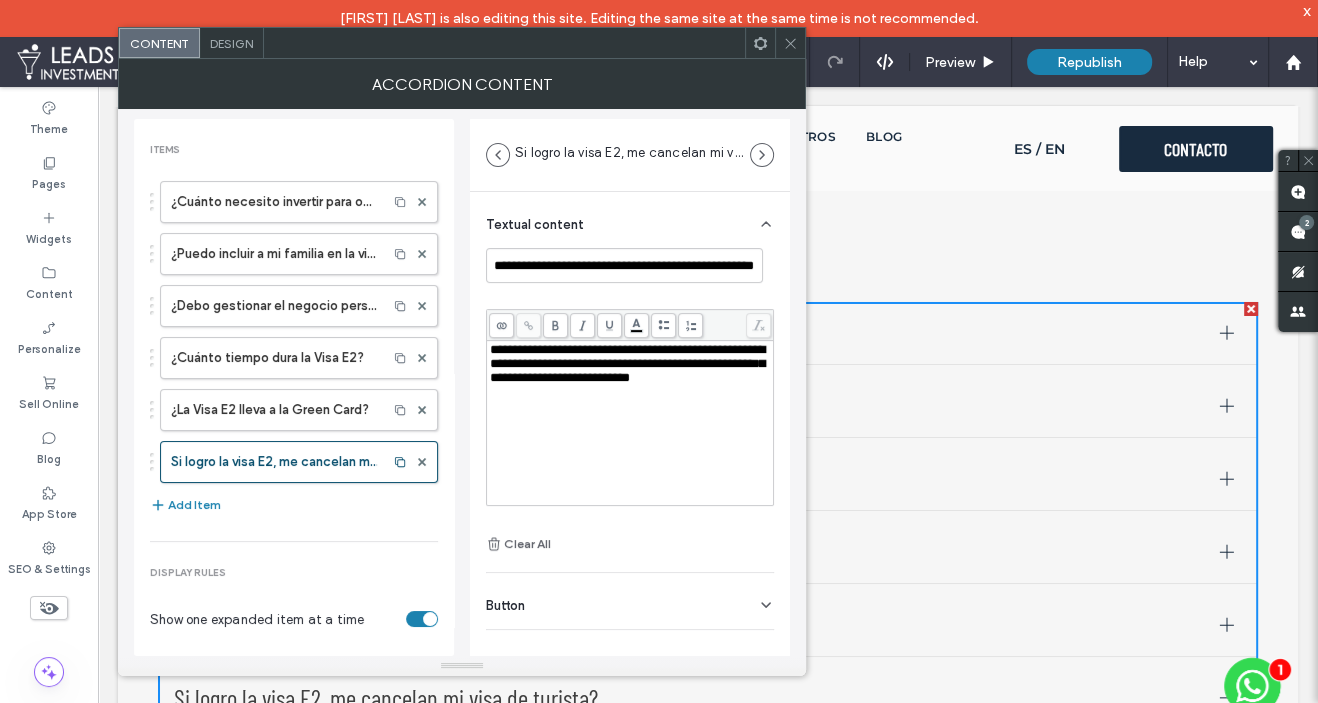 scroll, scrollTop: 26, scrollLeft: 0, axis: vertical 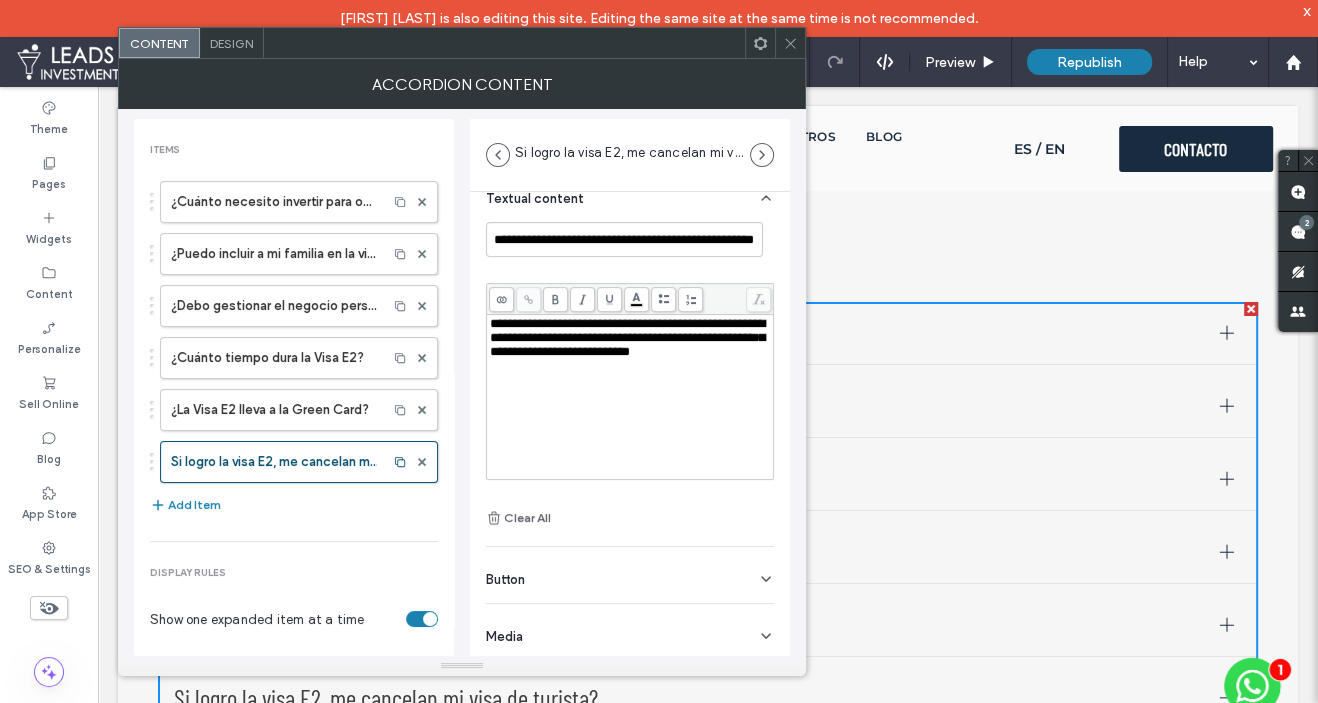 drag, startPoint x: 794, startPoint y: 35, endPoint x: 793, endPoint y: 51, distance: 16.03122 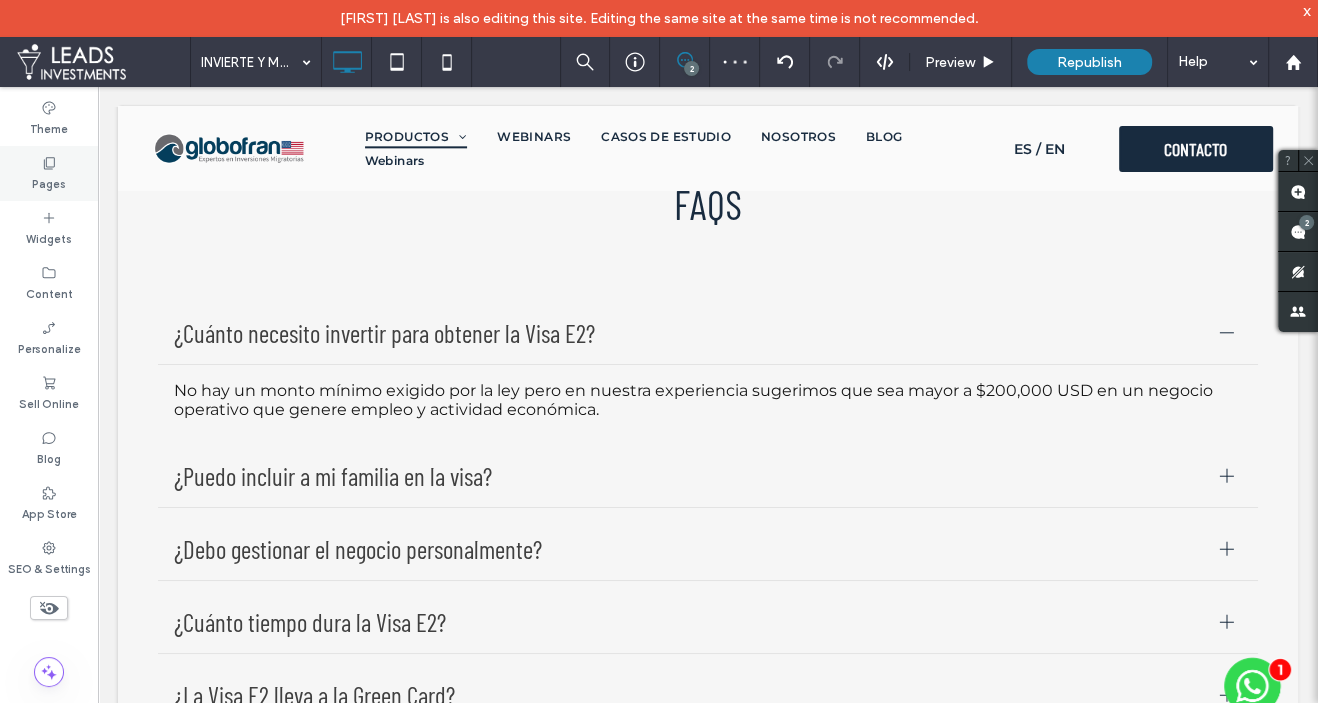 click on "Pages" at bounding box center (49, 173) 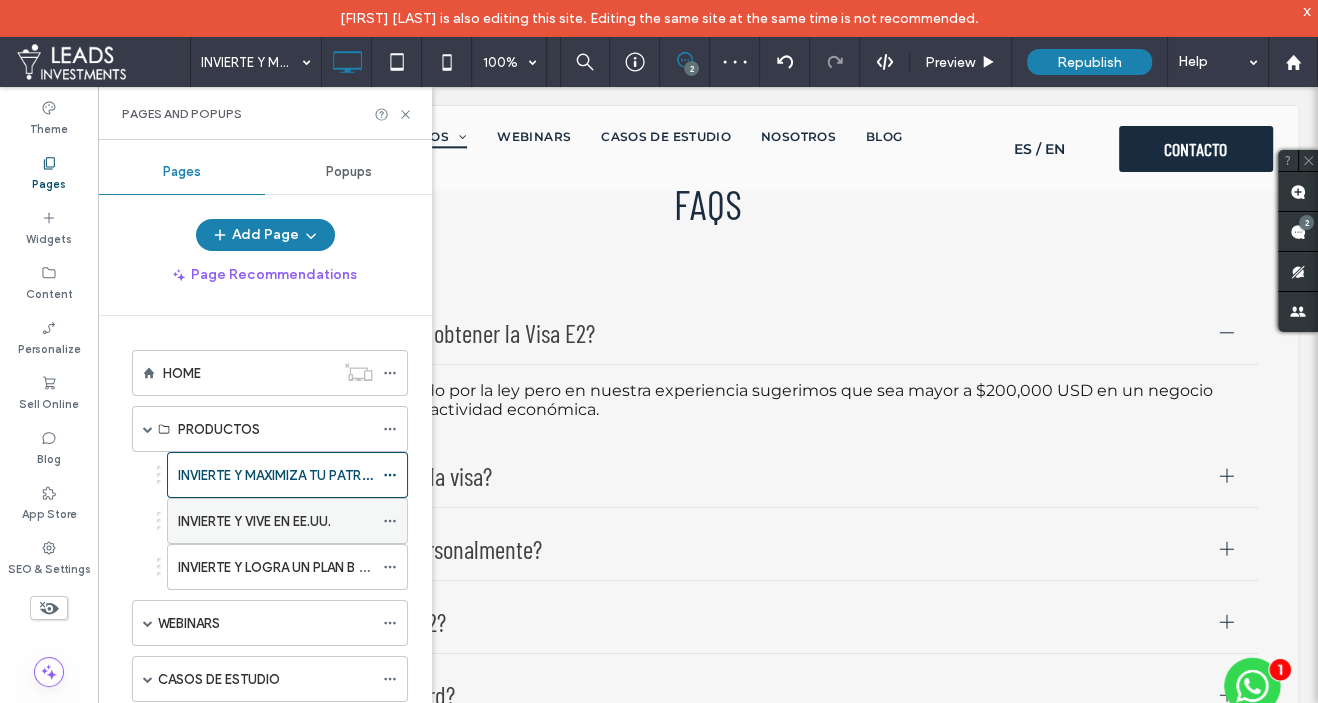 click on "INVIERTE Y VIVE EN EE.UU." at bounding box center [254, 521] 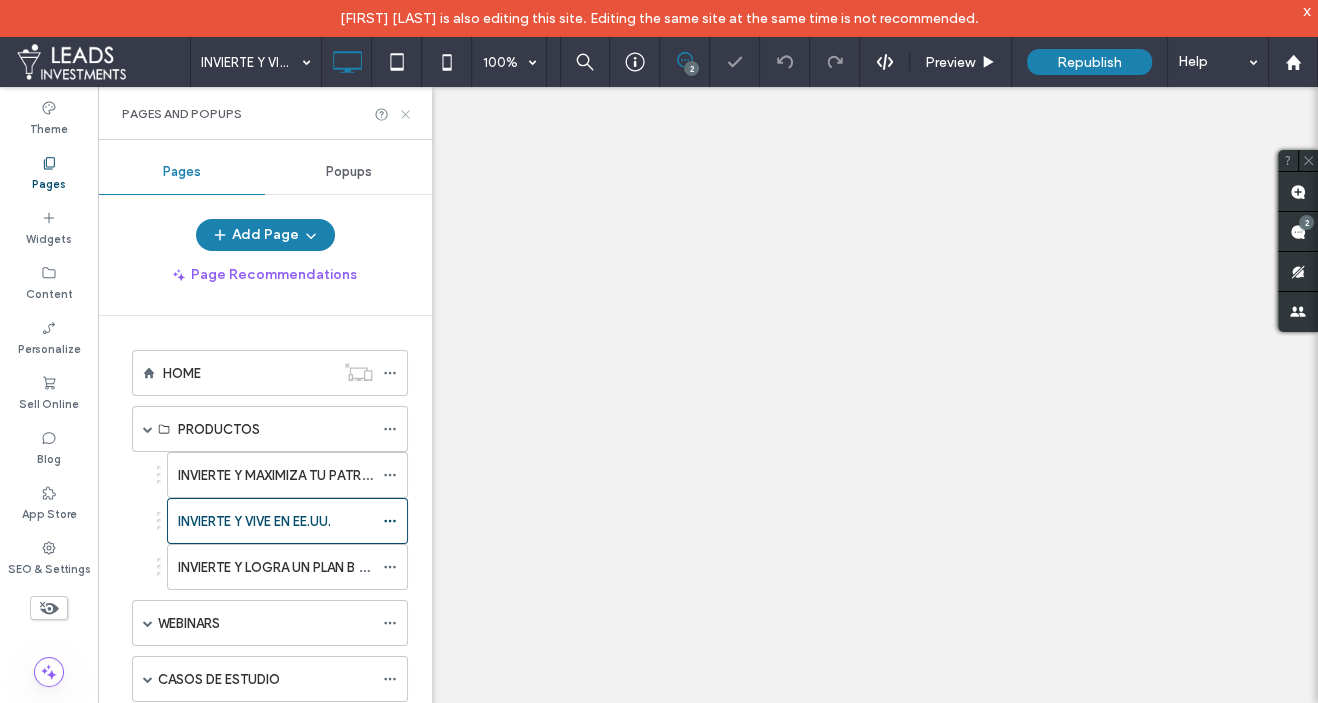 click 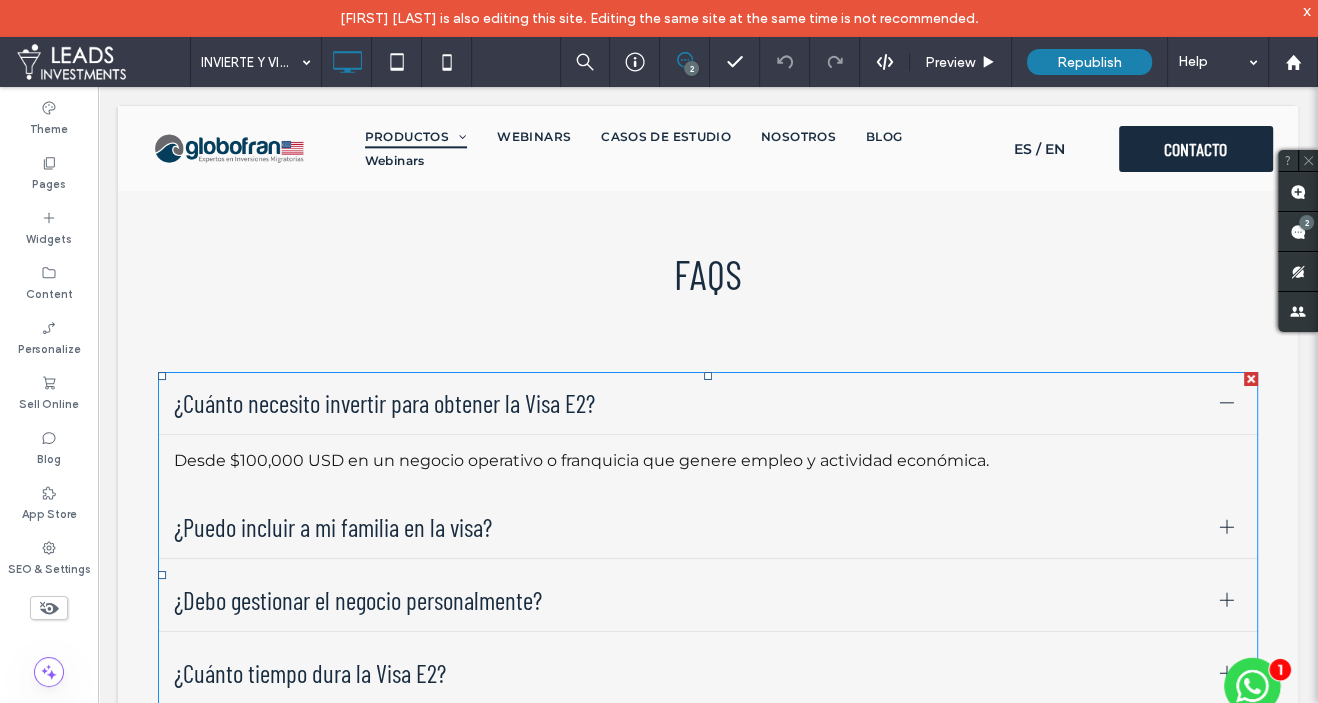 scroll, scrollTop: 5782, scrollLeft: 0, axis: vertical 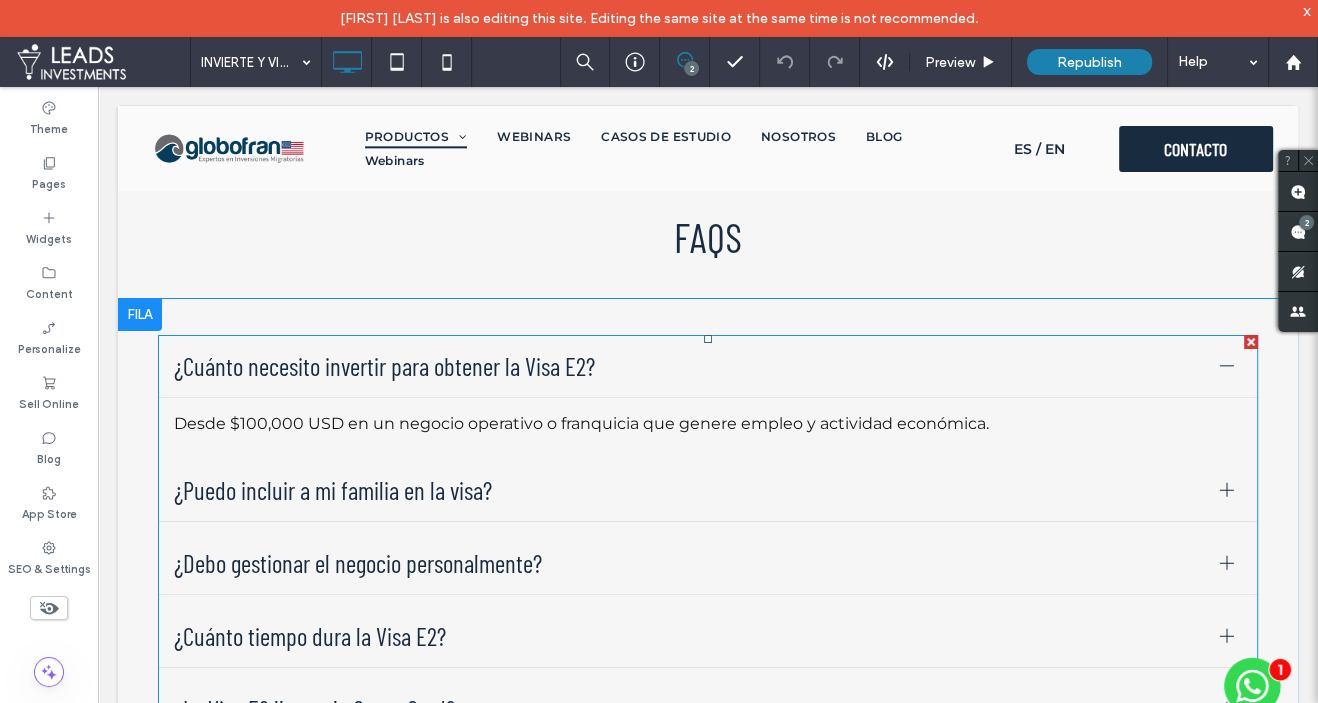 click on "¿Debo gestionar el negocio personalmente?" at bounding box center (708, 563) 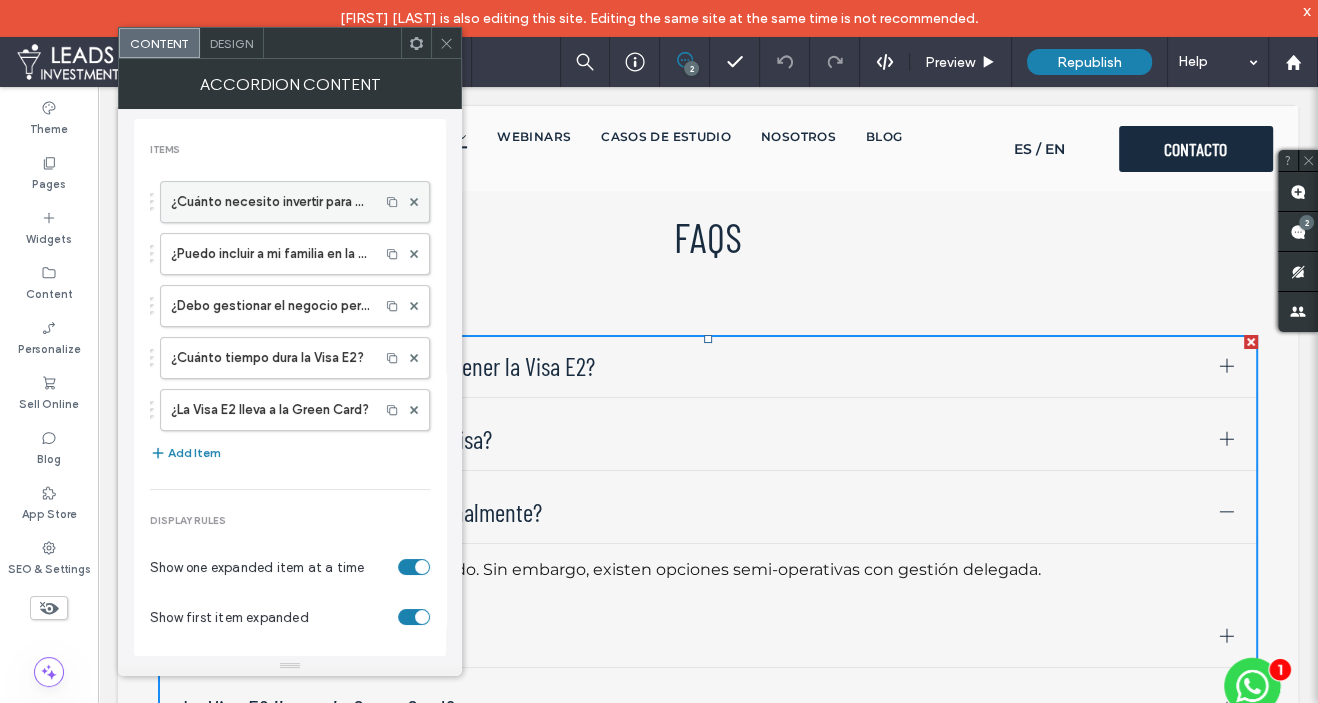 click on "¿Cuánto necesito invertir para obtener la Visa E2?" at bounding box center [270, 202] 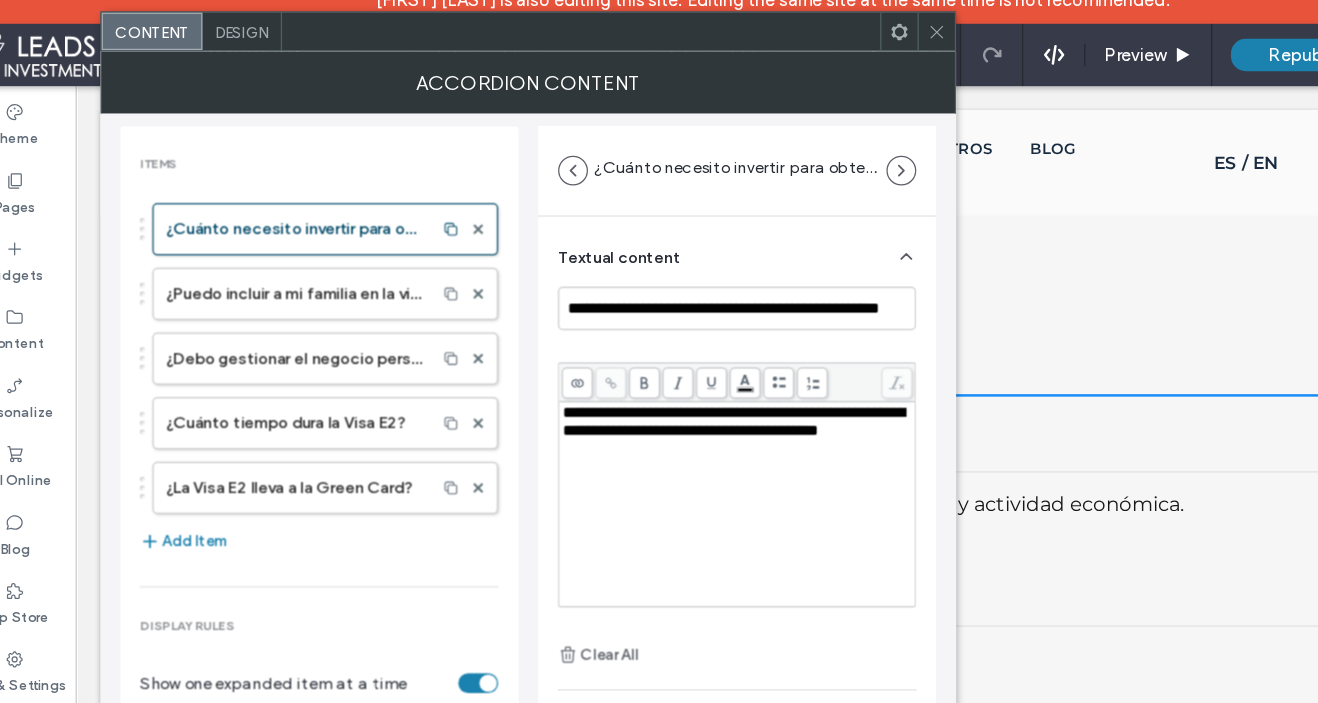 click 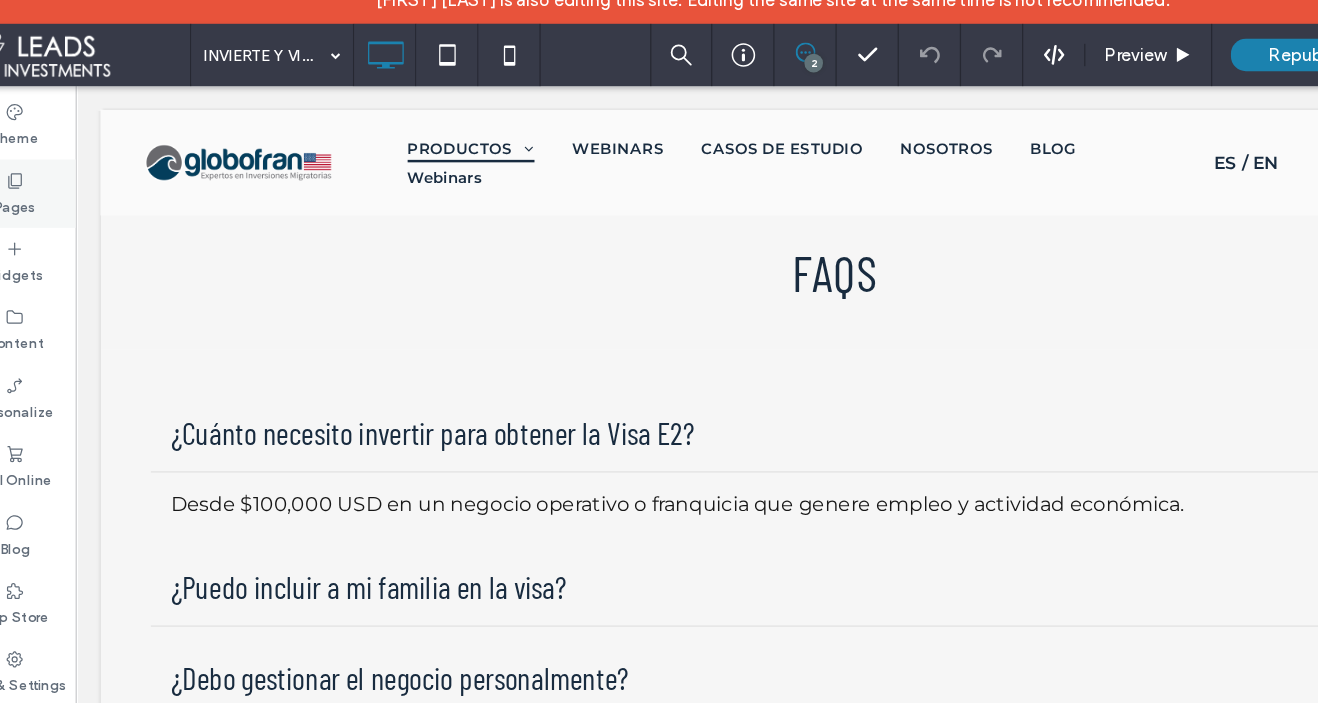 click on "Pages" at bounding box center (49, 173) 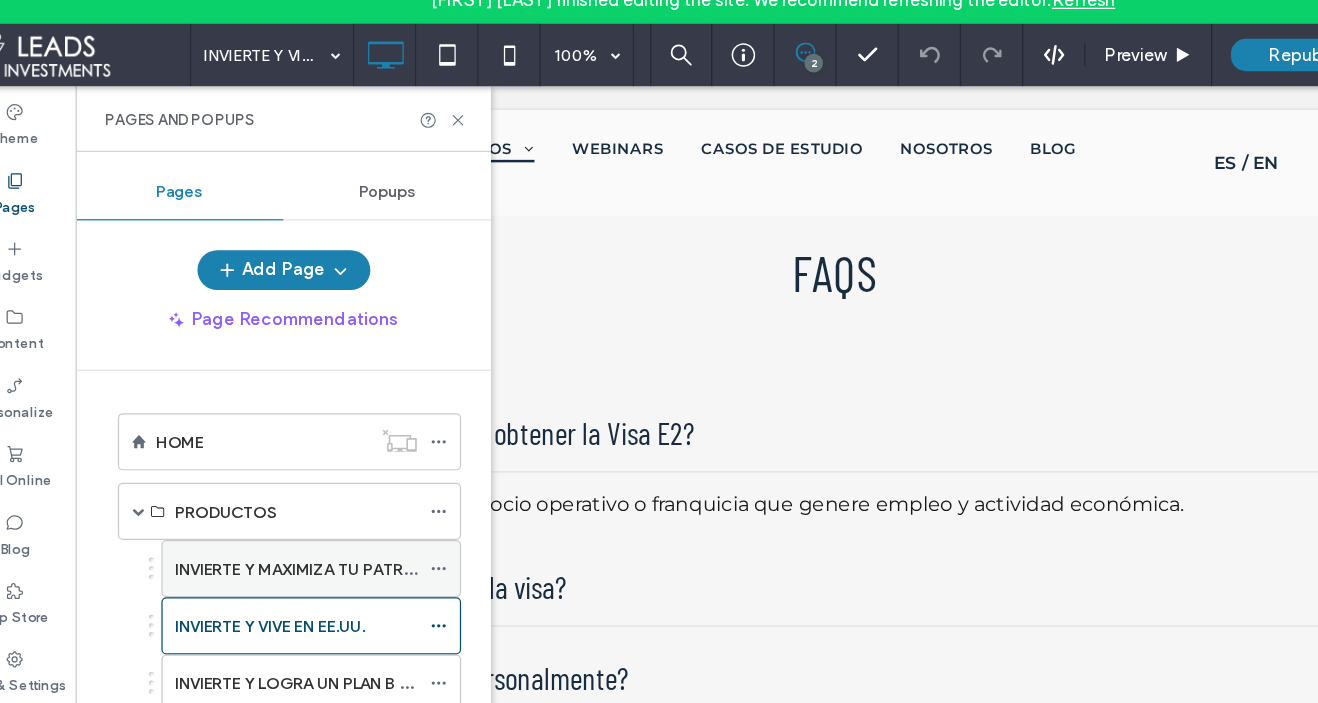 click on "INVIERTE Y MAXIMIZA TU PATRIMONIO EN EE.UU" at bounding box center [322, 475] 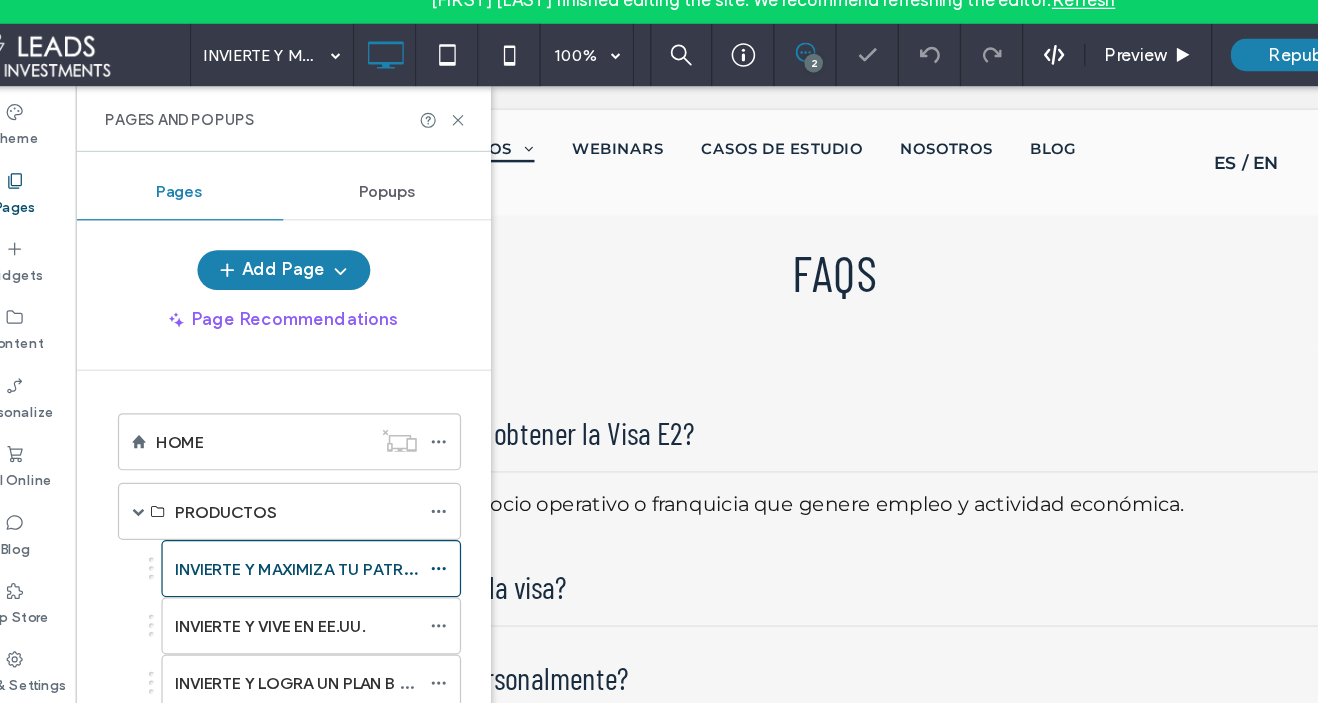click 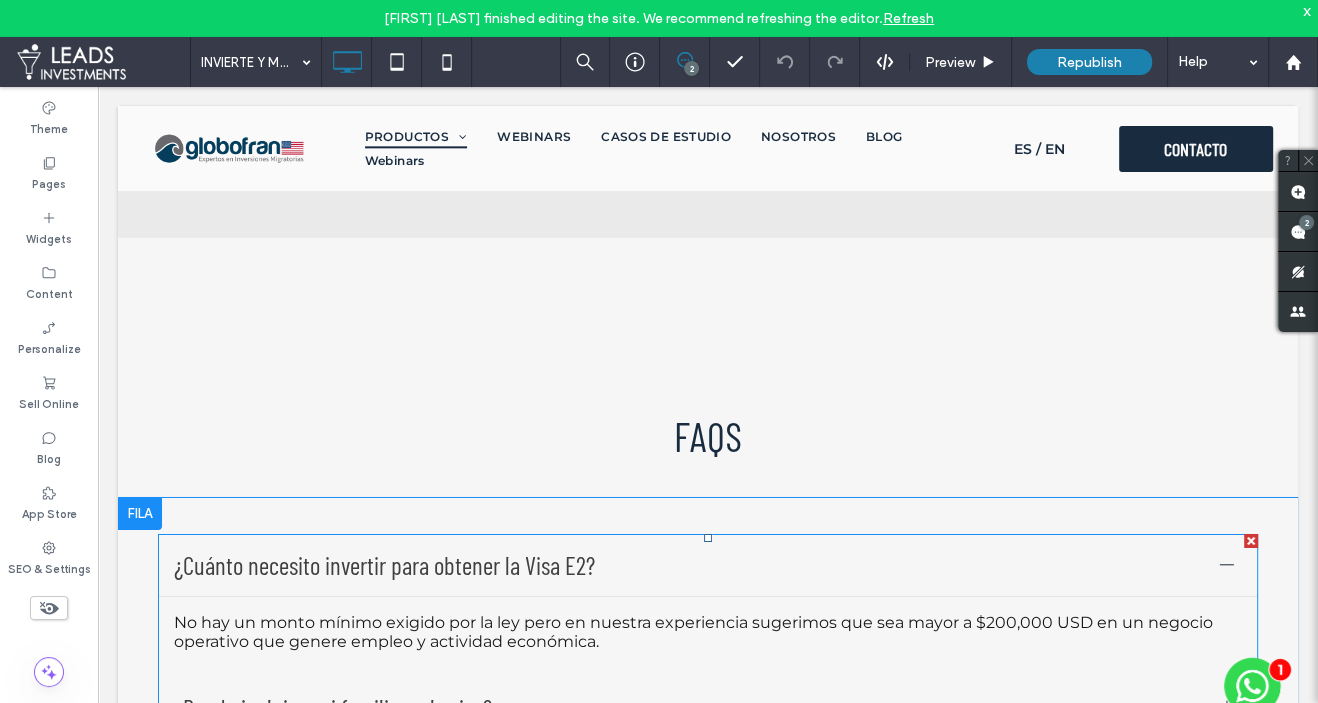 scroll, scrollTop: 5716, scrollLeft: 0, axis: vertical 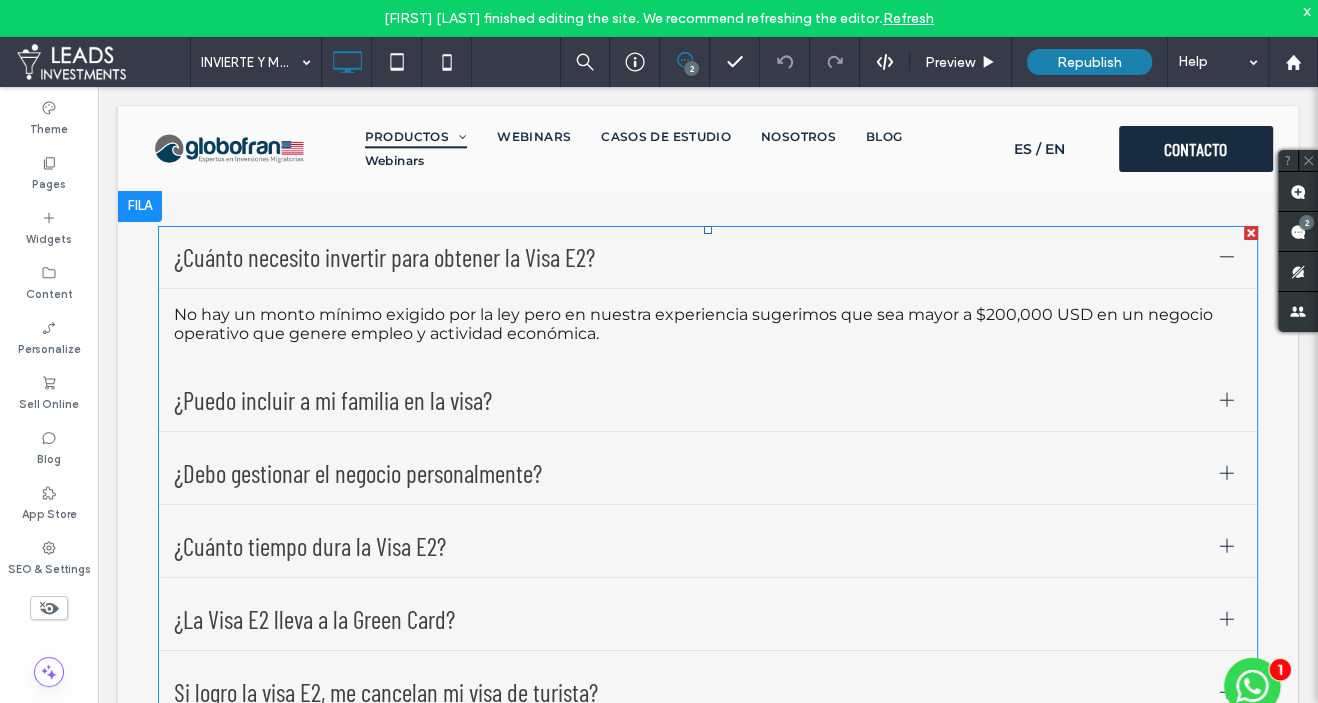 click on "¿Puedo incluir a mi familia en la visa?" at bounding box center [708, 400] 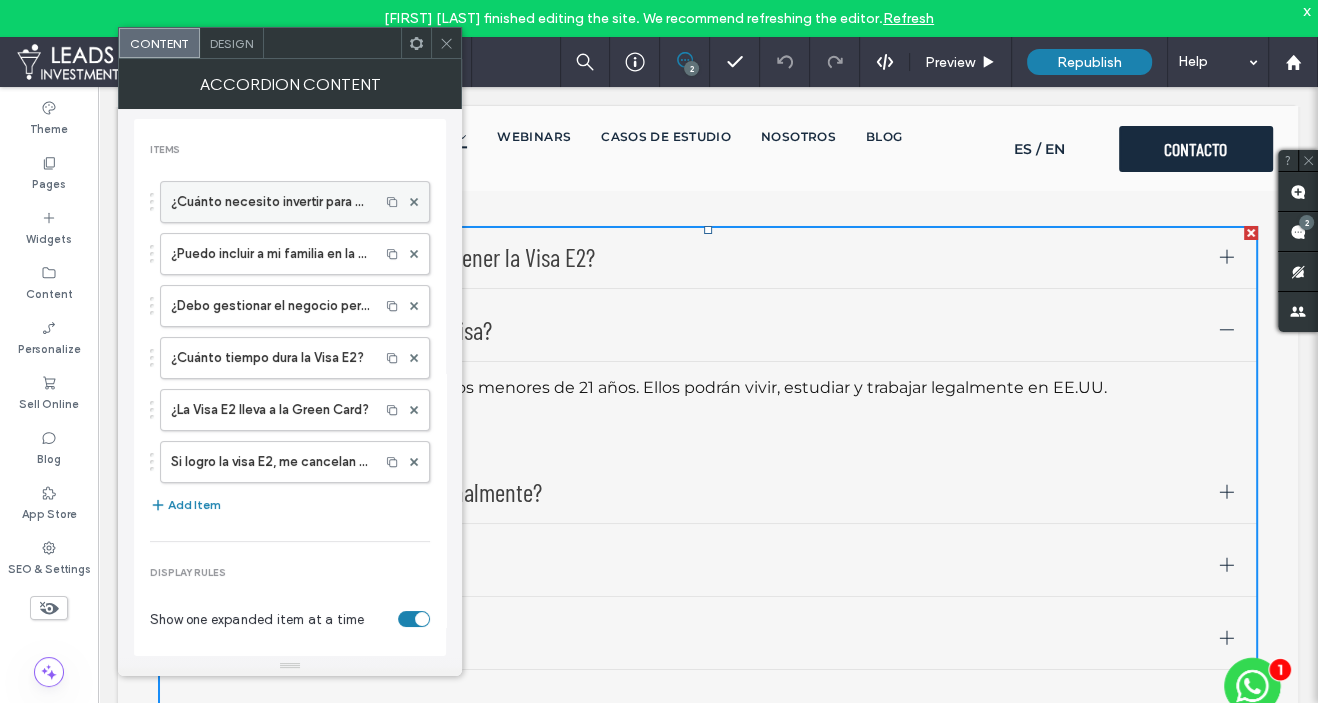 click on "¿Cuánto necesito invertir para obtener la Visa E2?" at bounding box center (270, 202) 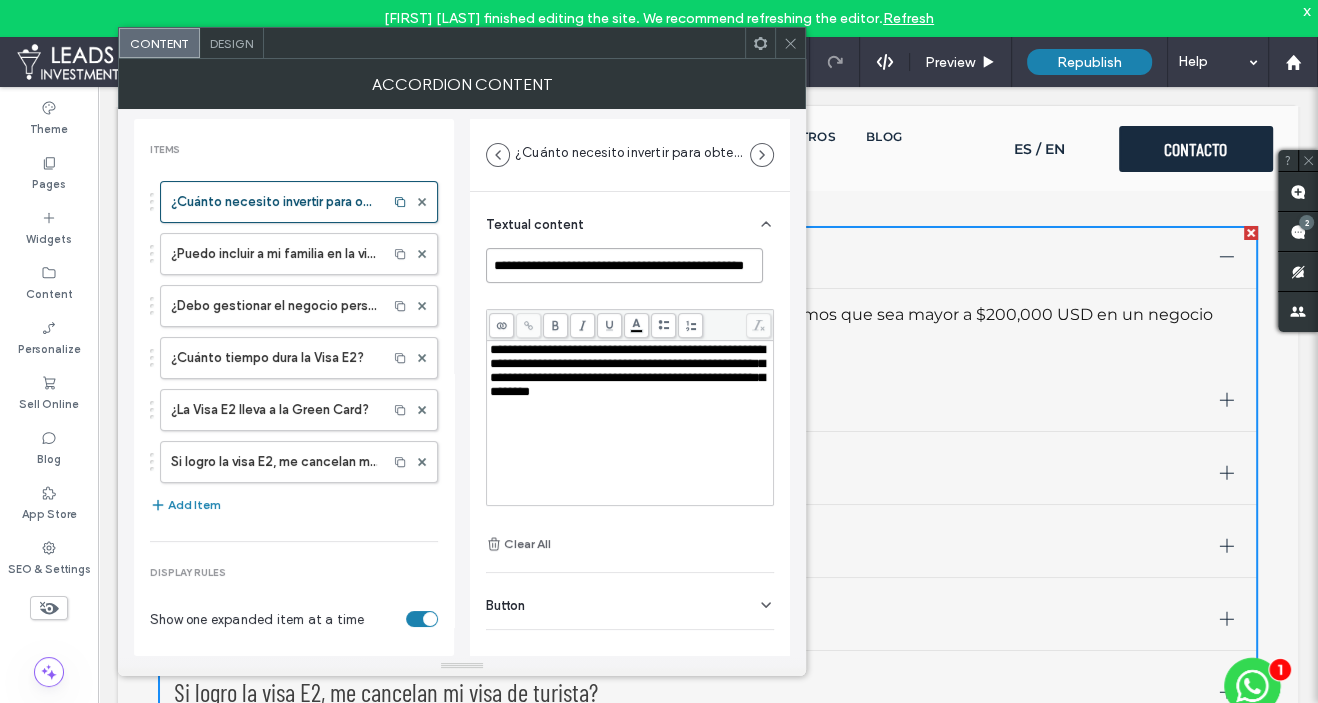 drag, startPoint x: 492, startPoint y: 268, endPoint x: 764, endPoint y: 274, distance: 272.06616 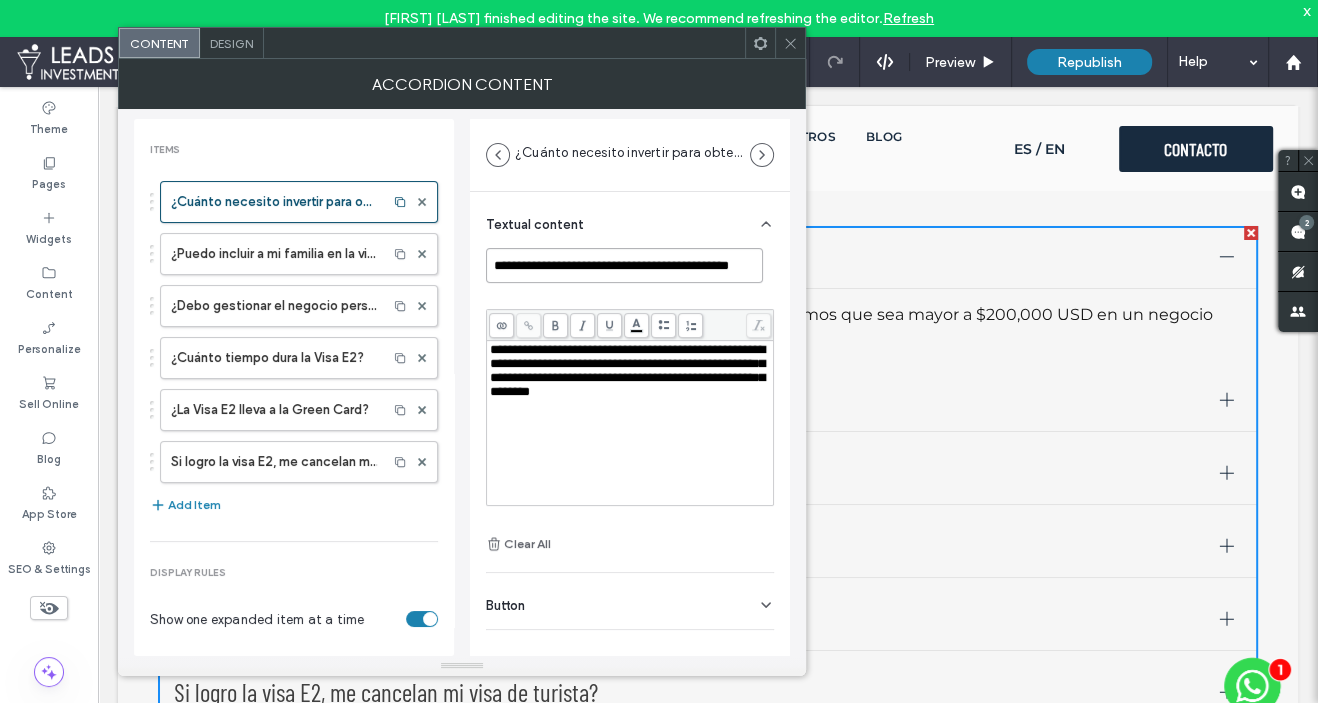 scroll, scrollTop: 0, scrollLeft: 17, axis: horizontal 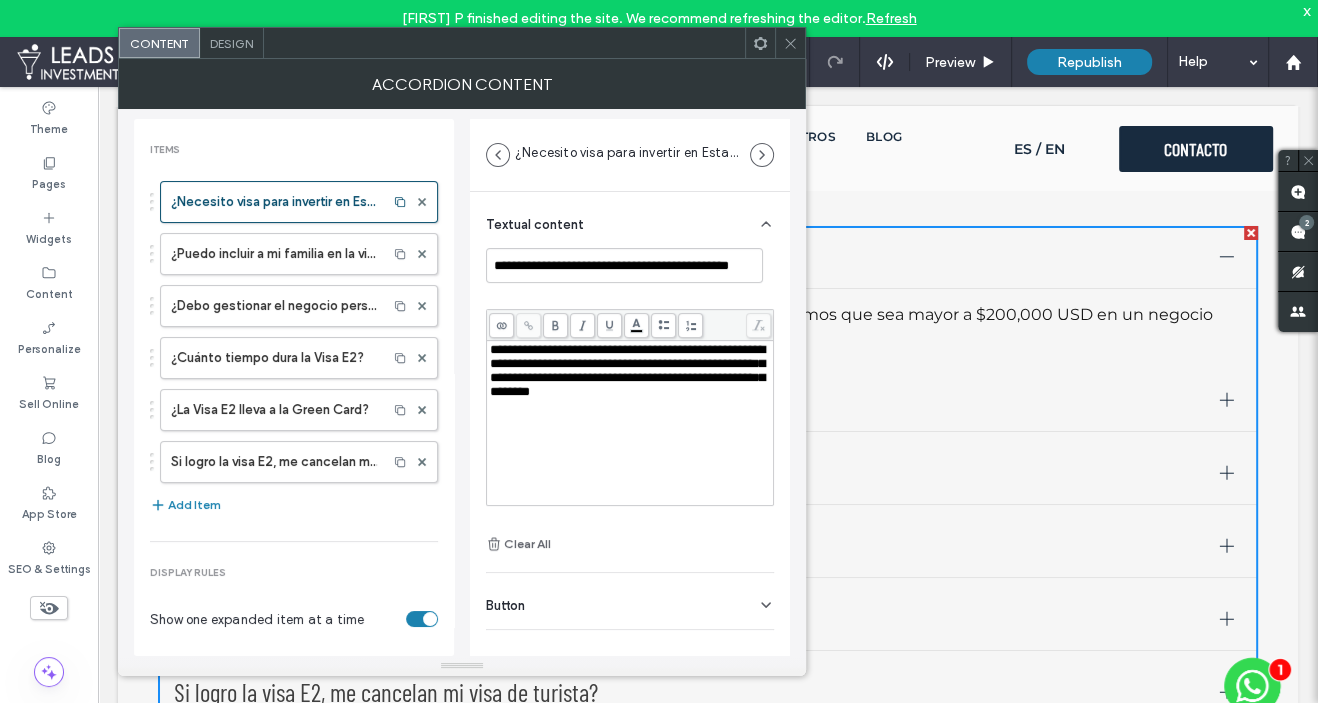 click on "**********" at bounding box center (630, 371) 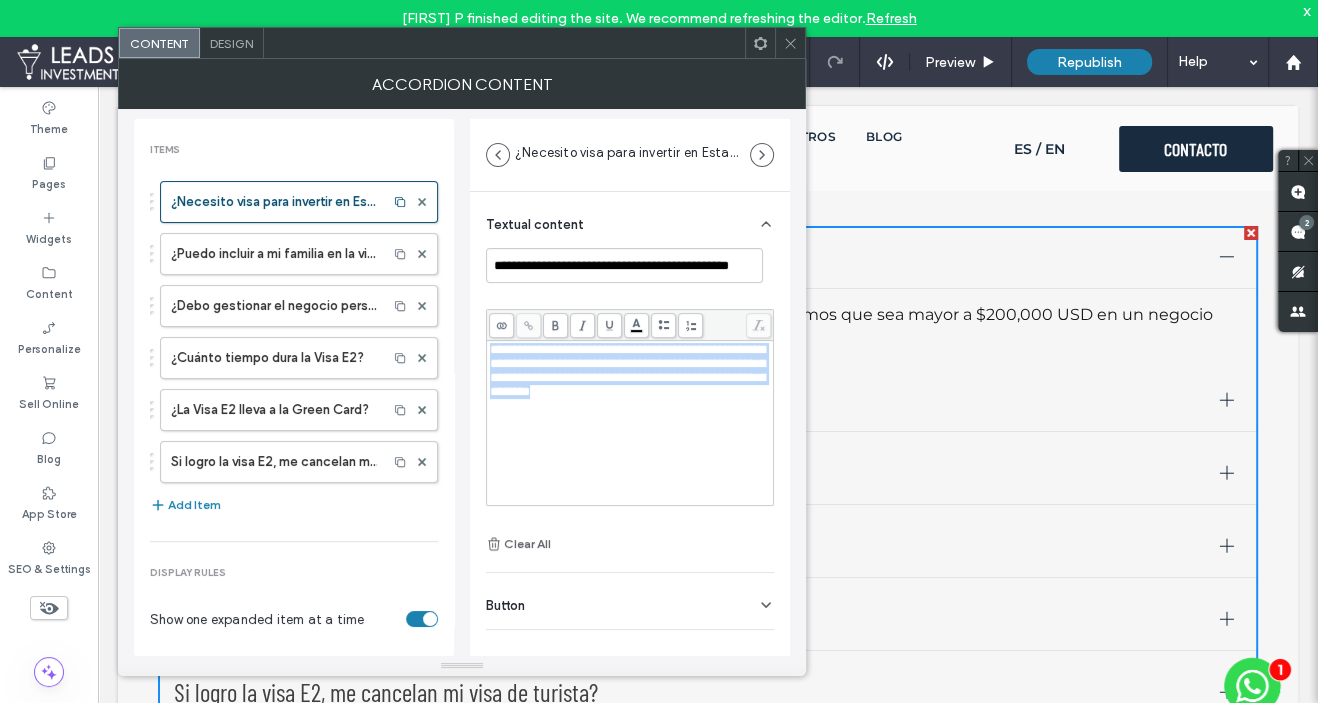 drag, startPoint x: 575, startPoint y: 409, endPoint x: 454, endPoint y: 350, distance: 134.61798 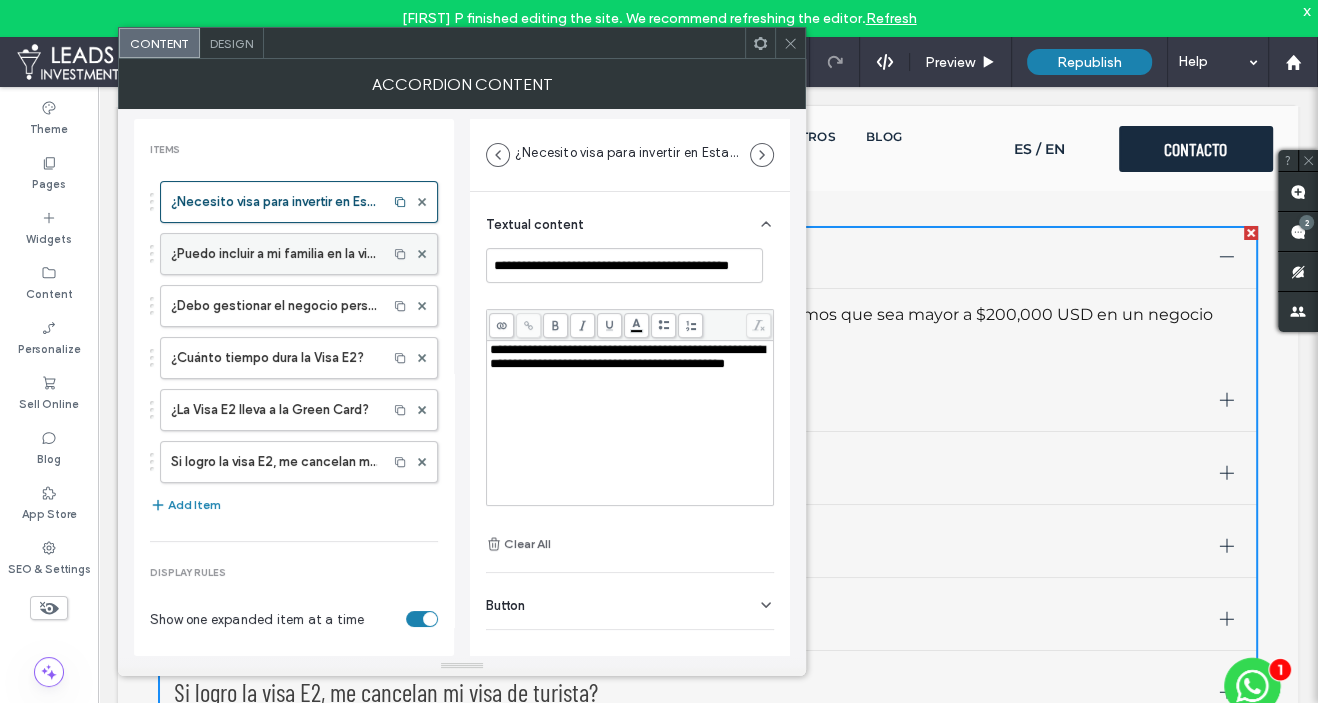 click on "¿Puedo incluir a mi familia en la visa?" at bounding box center [274, 254] 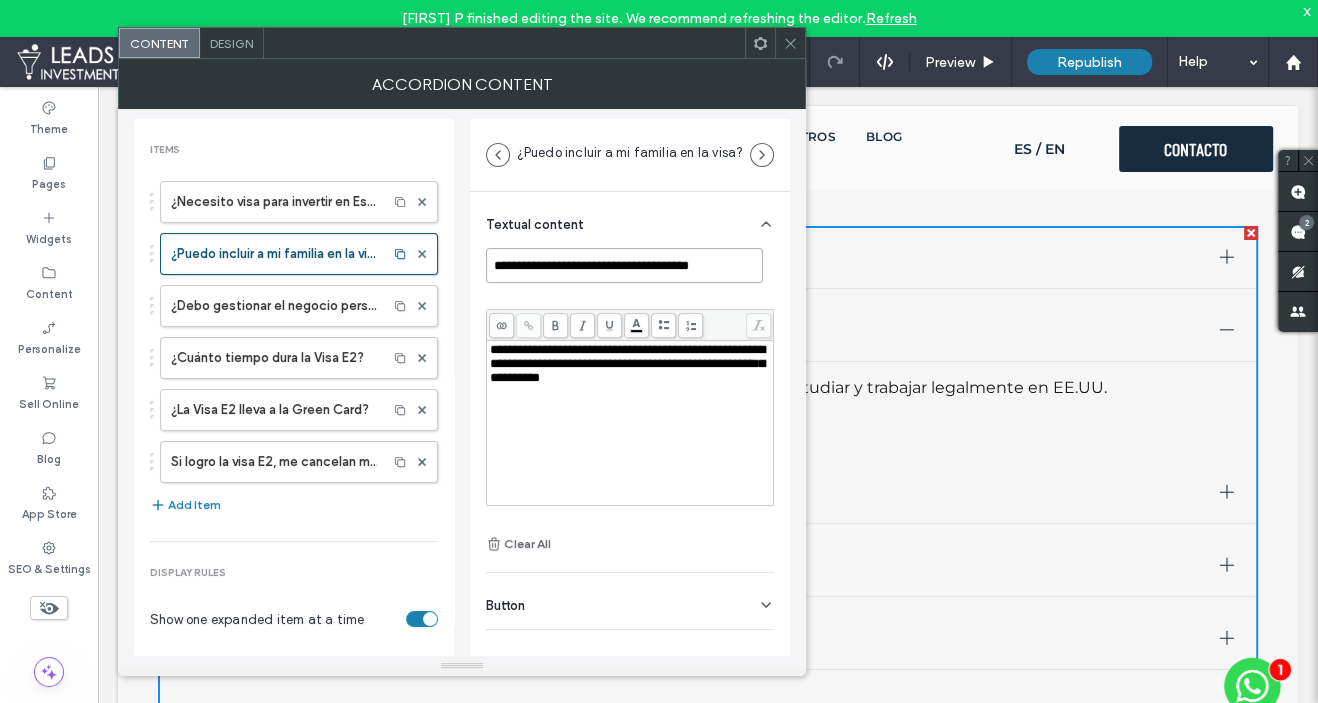 drag, startPoint x: 494, startPoint y: 266, endPoint x: 712, endPoint y: 265, distance: 218.00229 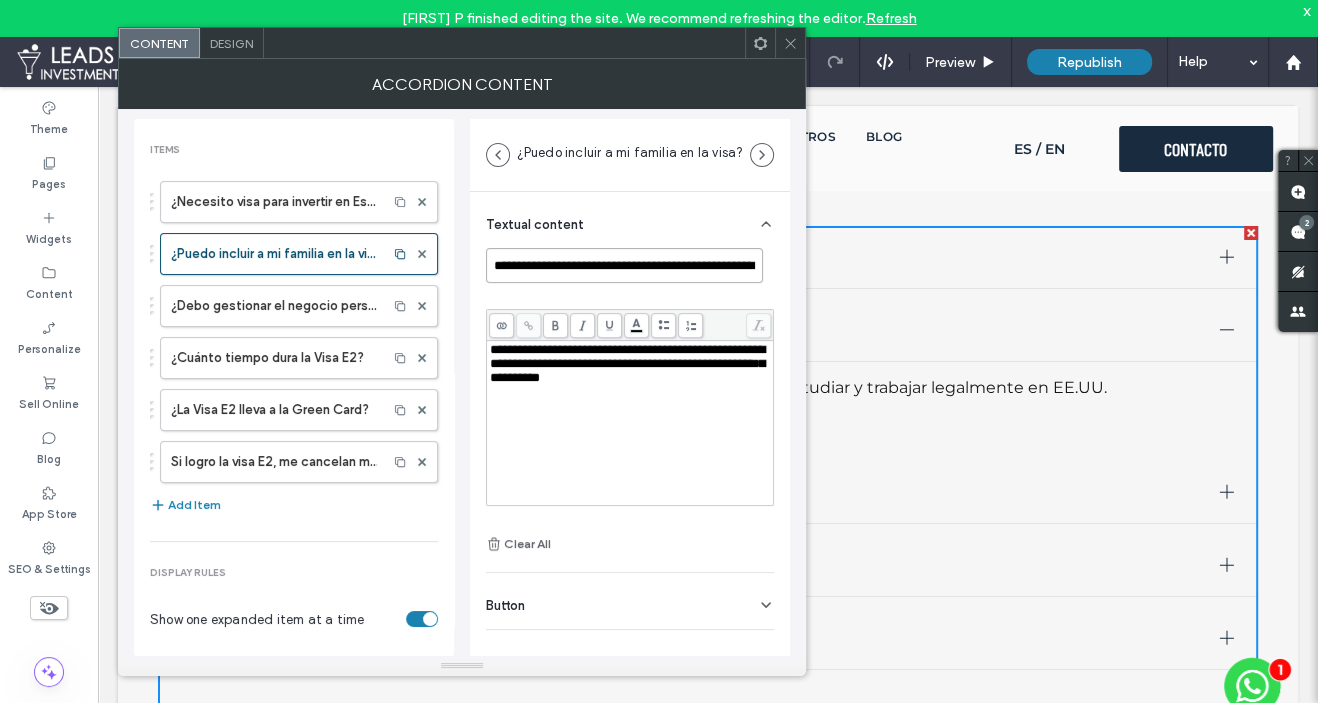 scroll, scrollTop: 0, scrollLeft: 46, axis: horizontal 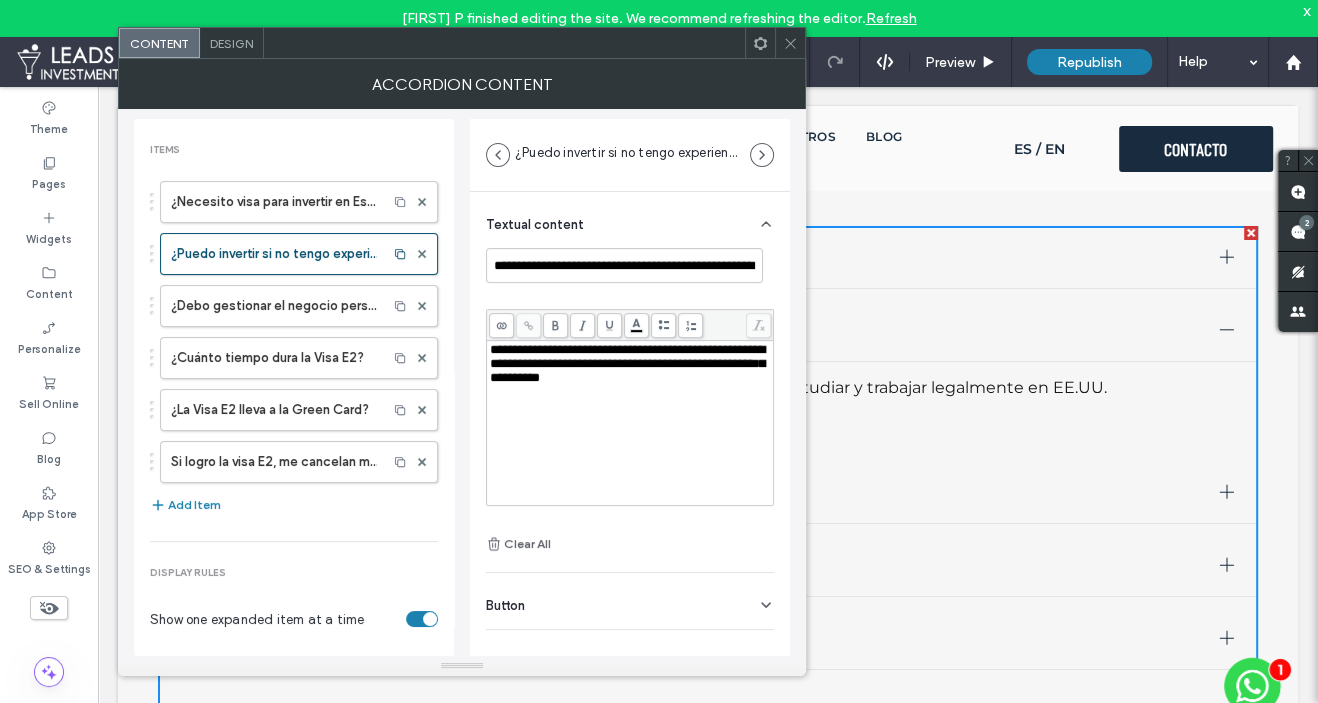 click on "**********" at bounding box center (627, 363) 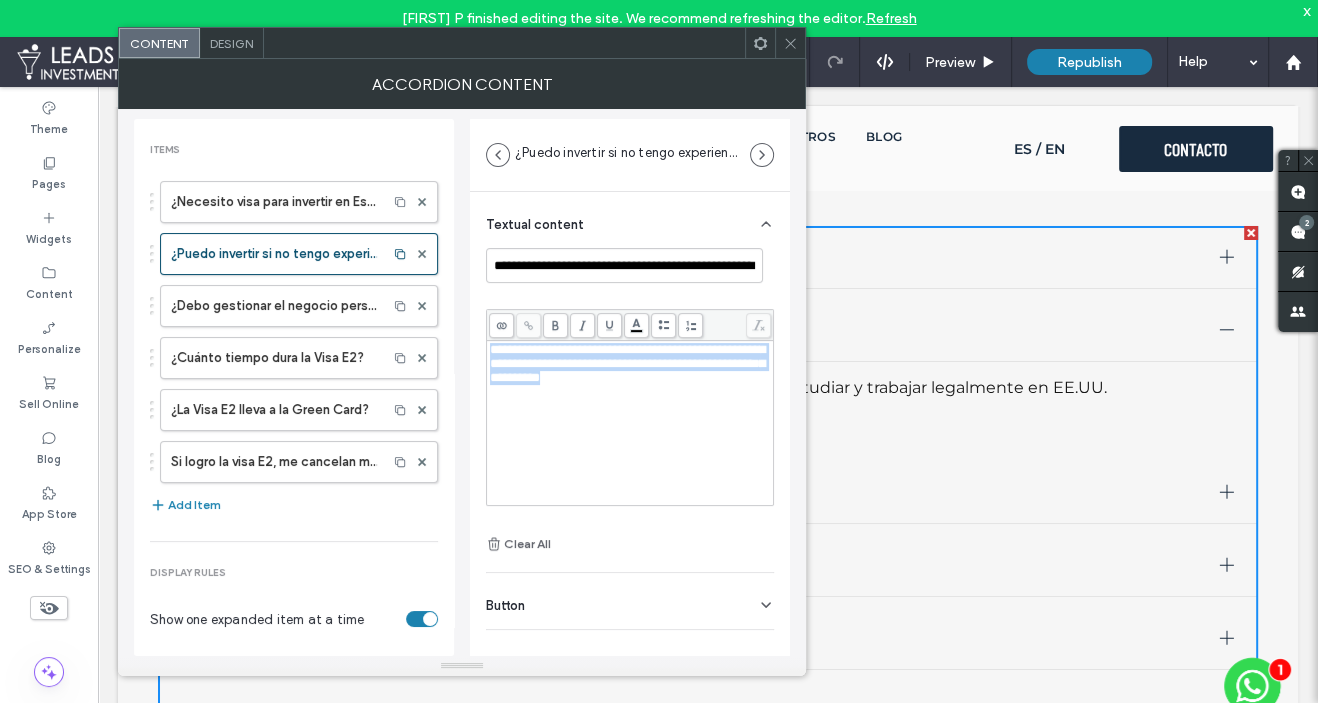 drag, startPoint x: 730, startPoint y: 379, endPoint x: 479, endPoint y: 350, distance: 252.66974 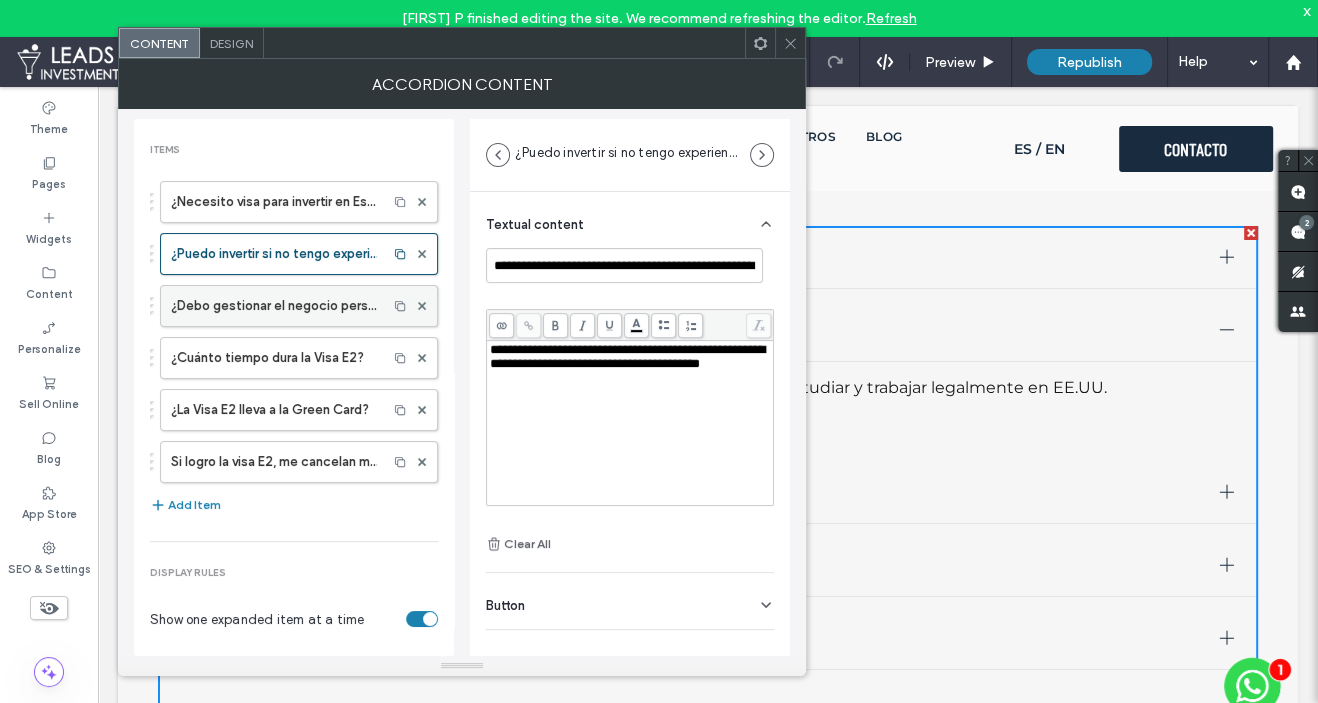 click on "¿Debo gestionar el negocio personalmente?" at bounding box center (274, 306) 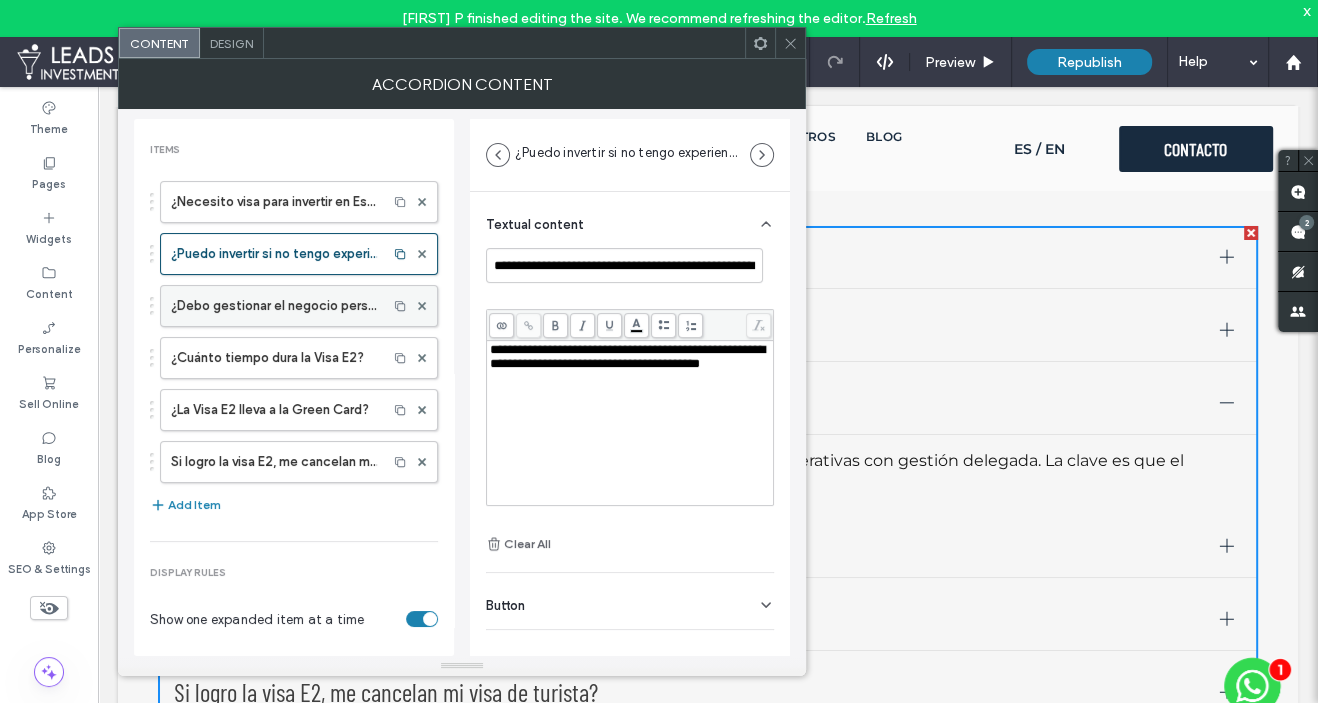type on "**********" 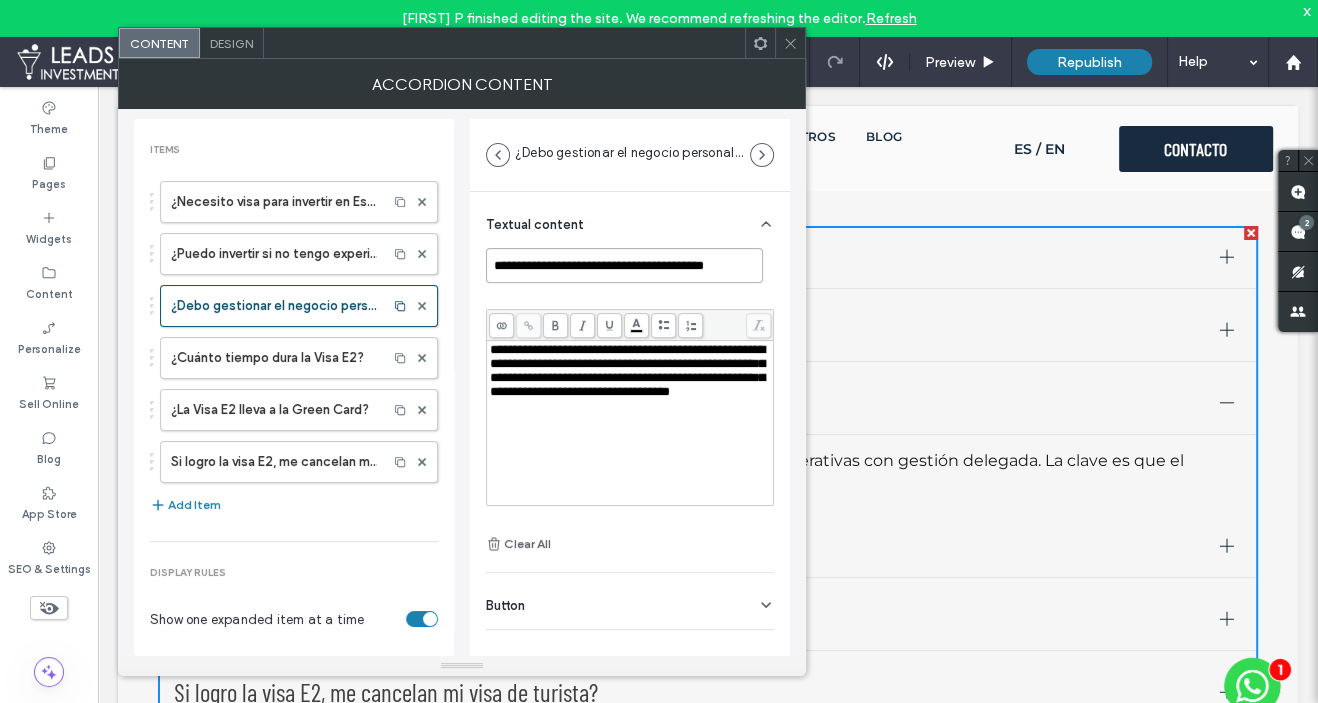 scroll, scrollTop: 0, scrollLeft: 4, axis: horizontal 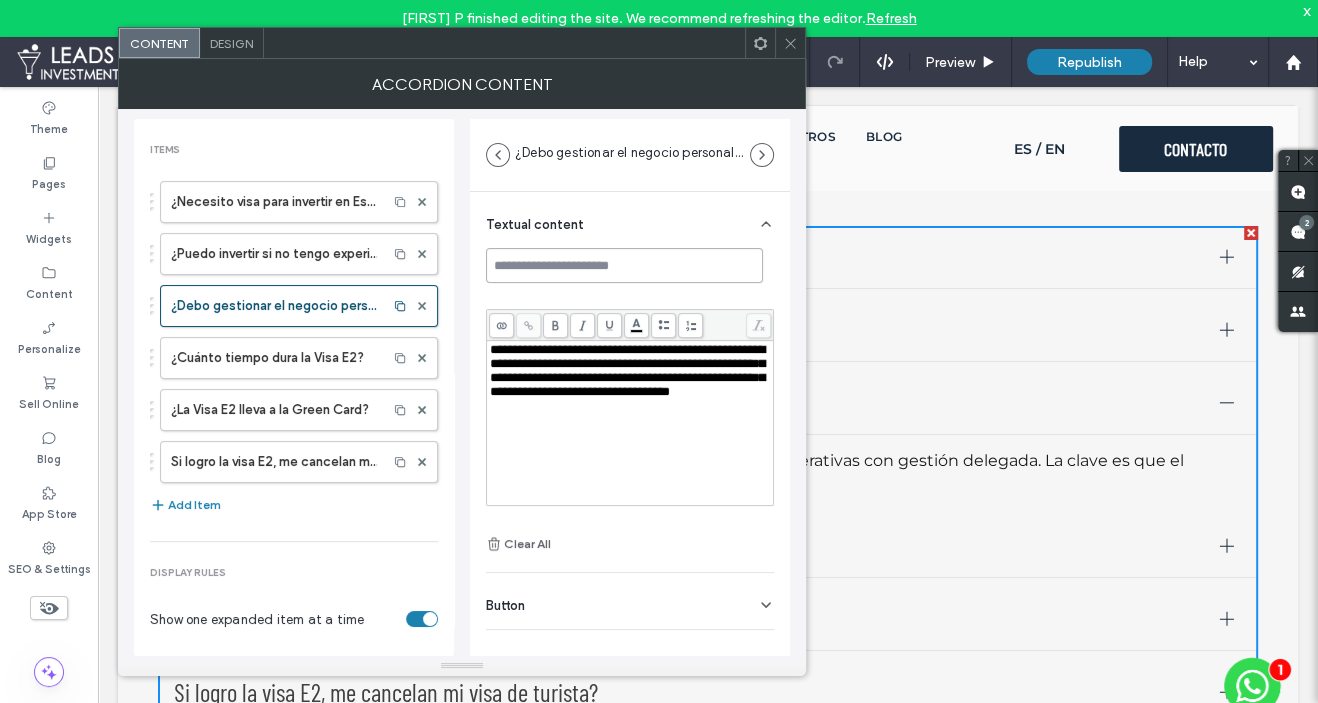 paste on "**********" 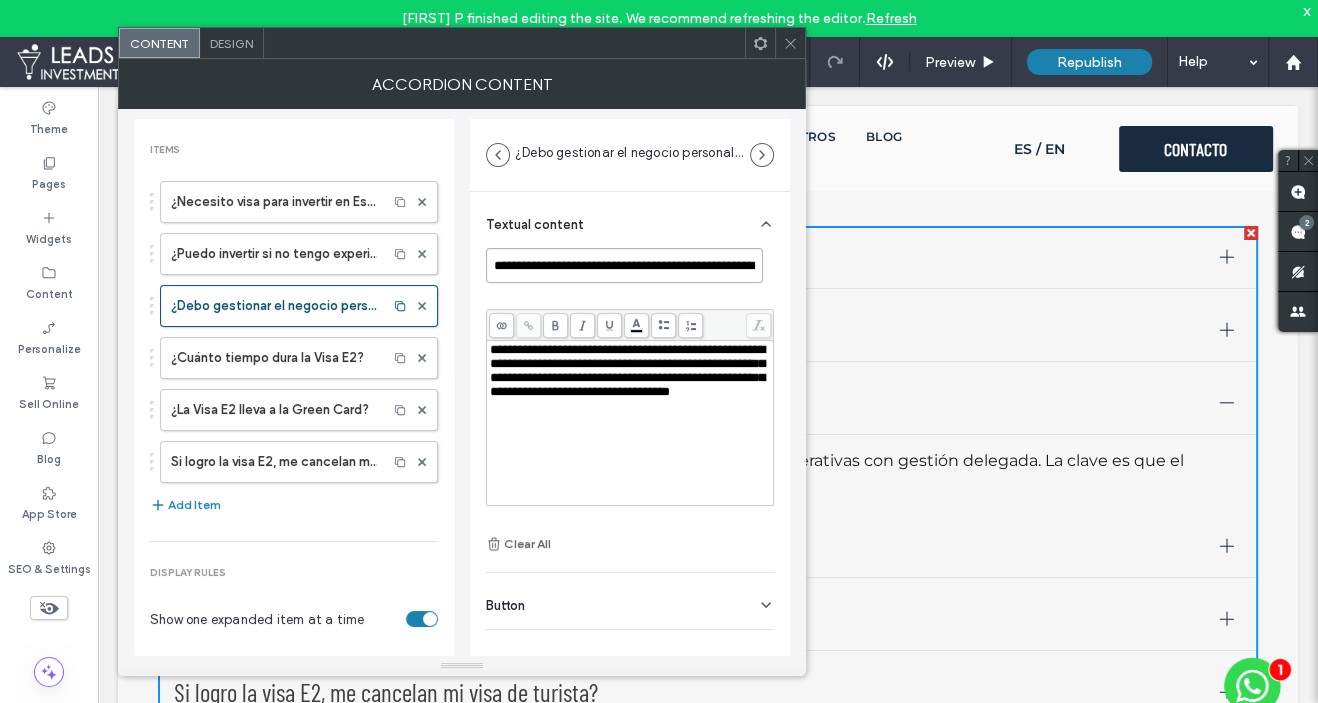 scroll, scrollTop: 0, scrollLeft: 70, axis: horizontal 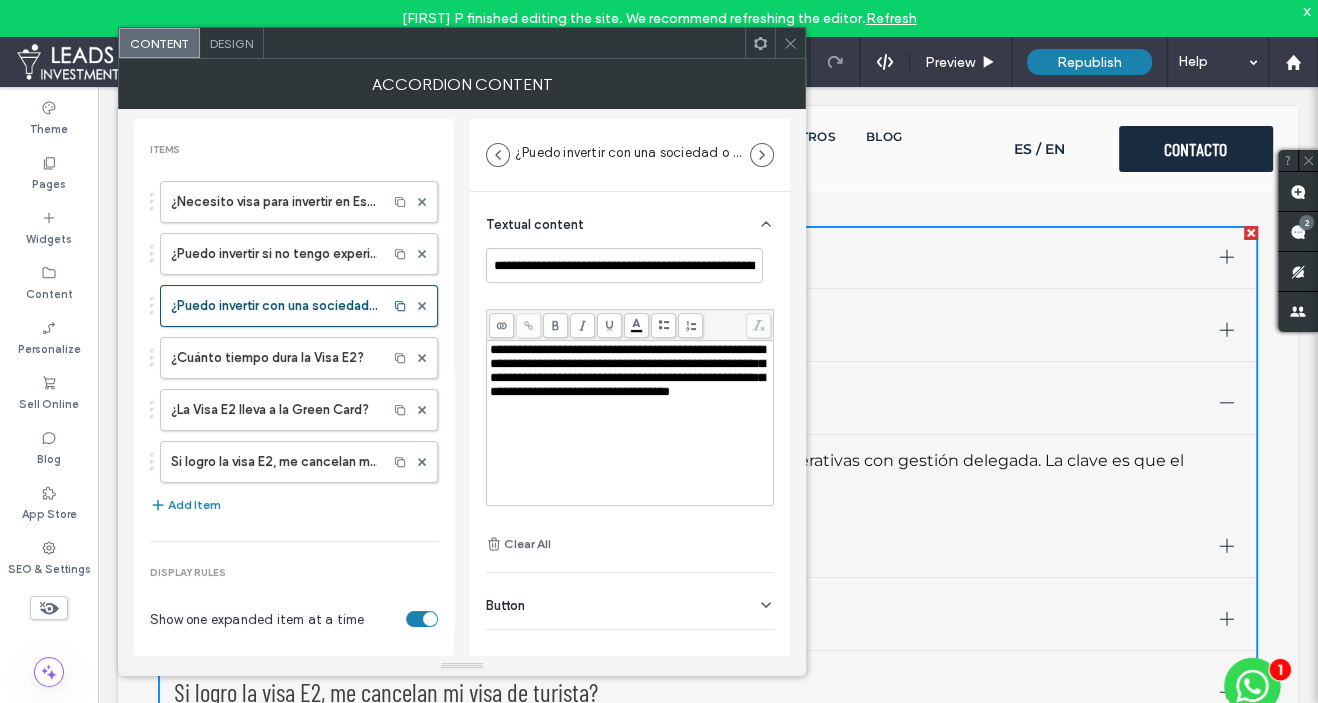 click on "**********" at bounding box center (627, 370) 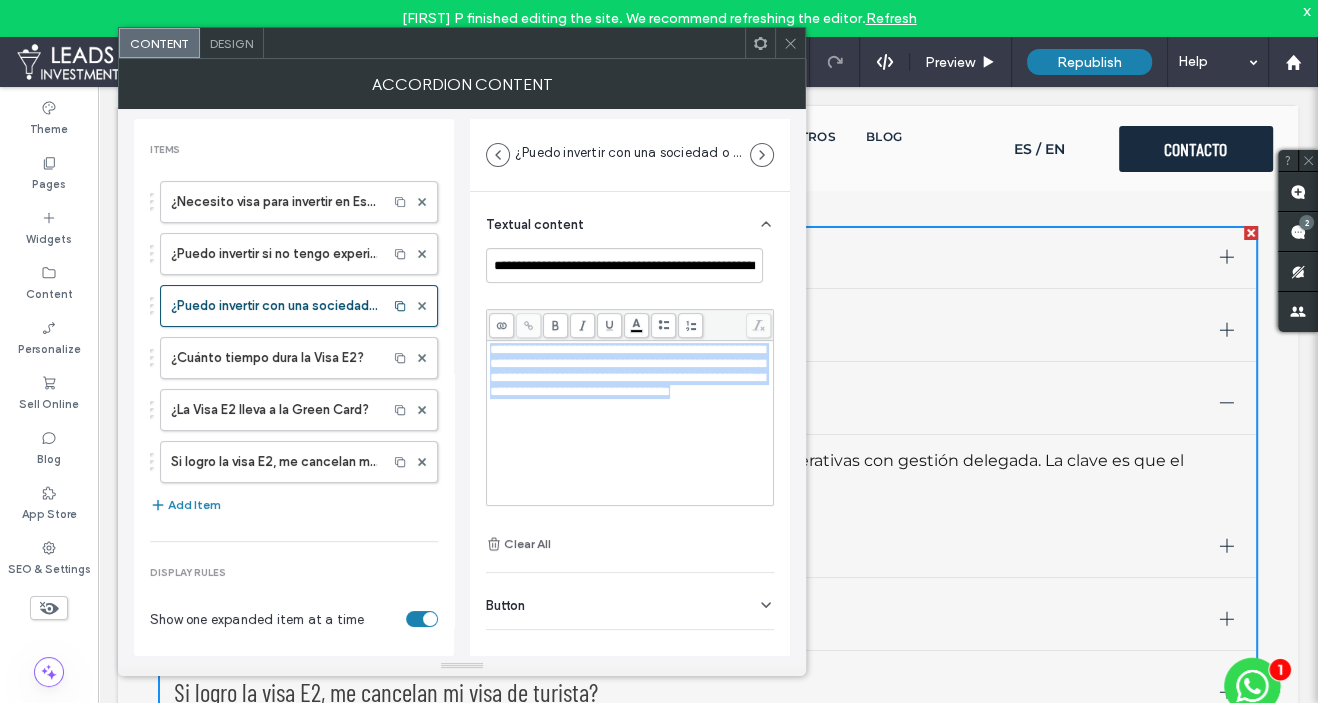 drag, startPoint x: 710, startPoint y: 408, endPoint x: 474, endPoint y: 350, distance: 243.02263 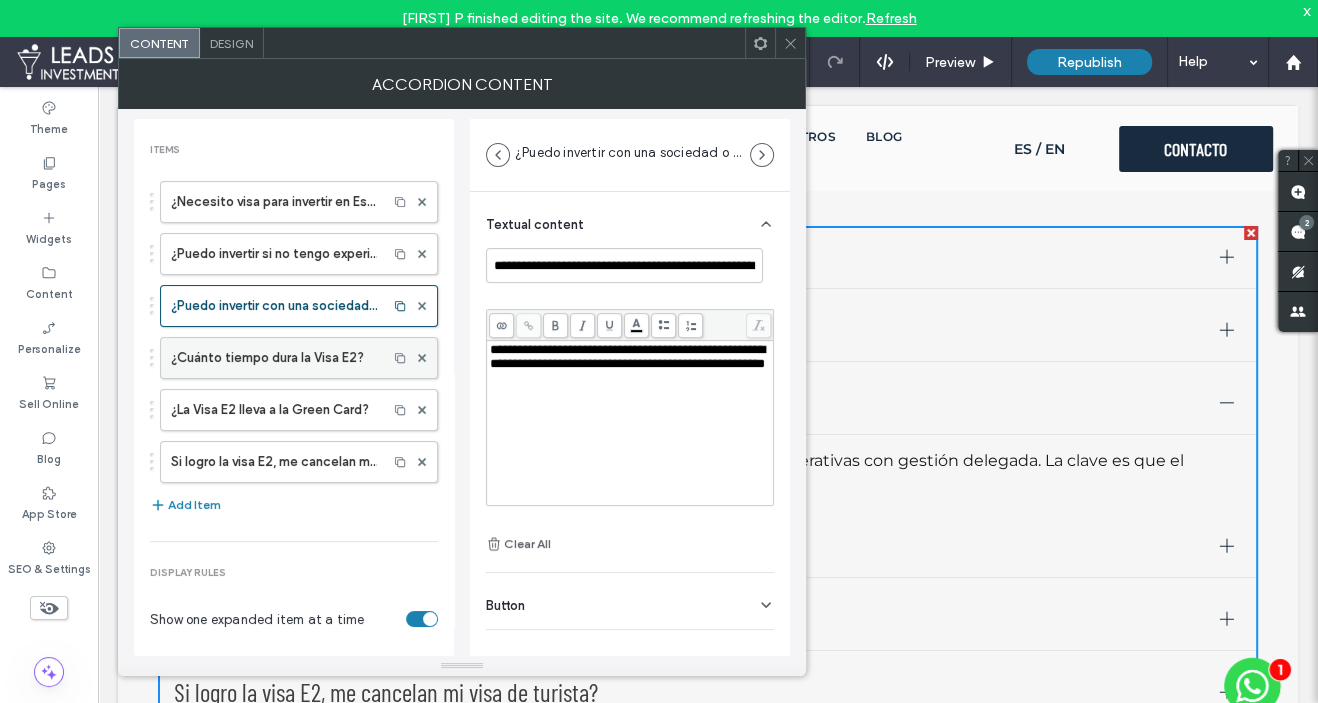 click on "¿Cuánto tiempo dura la Visa E2?" at bounding box center [274, 358] 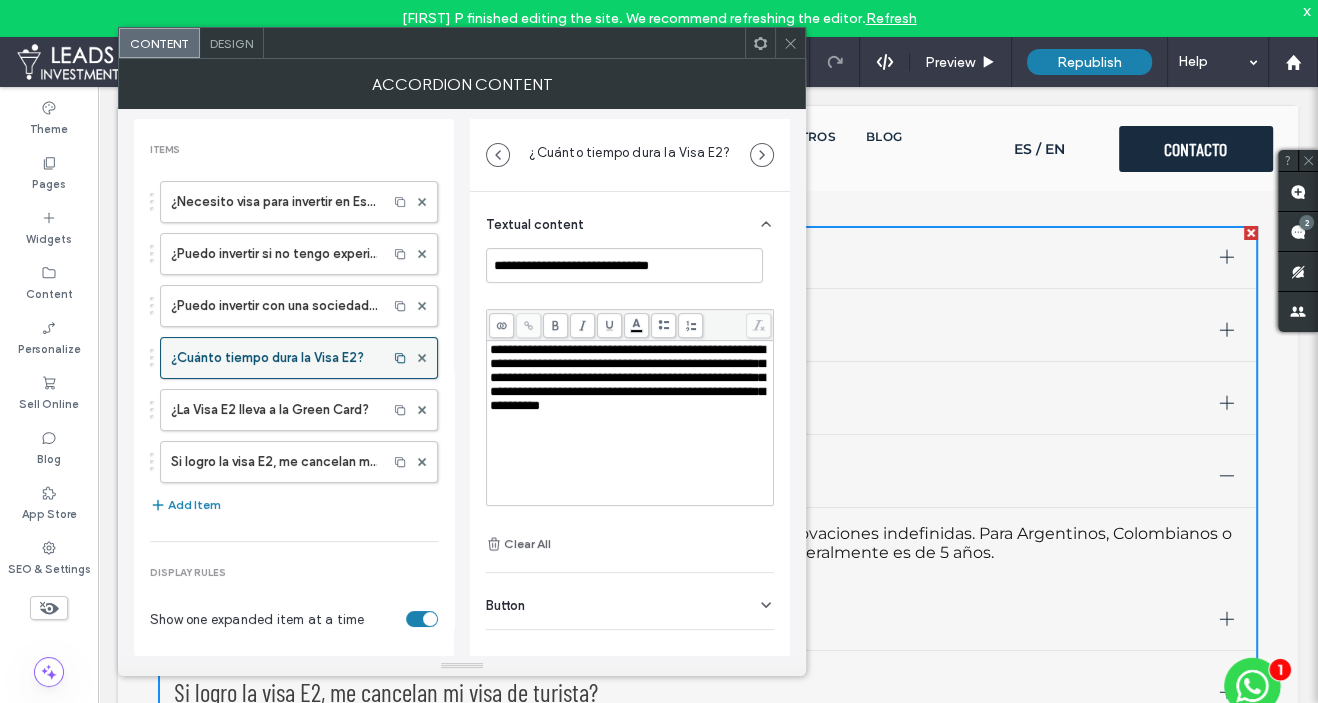 scroll, scrollTop: 2, scrollLeft: 0, axis: vertical 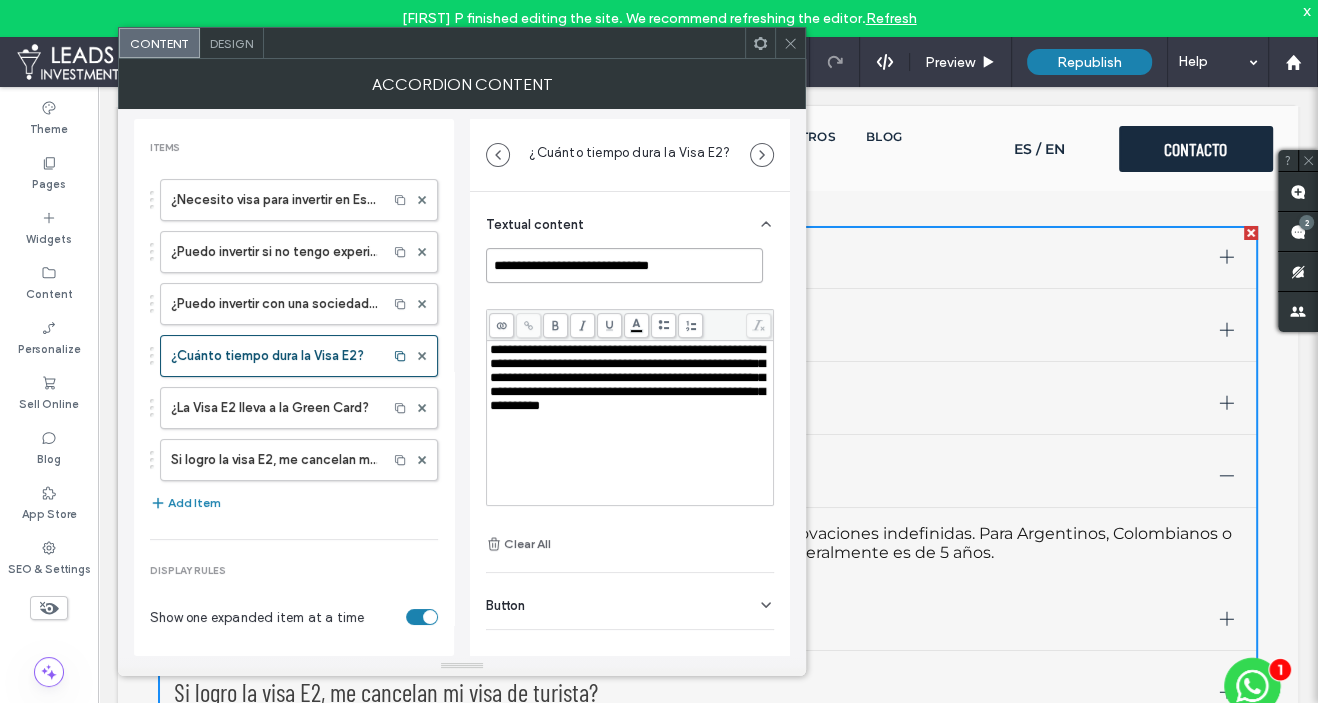 click on "**********" at bounding box center (624, 265) 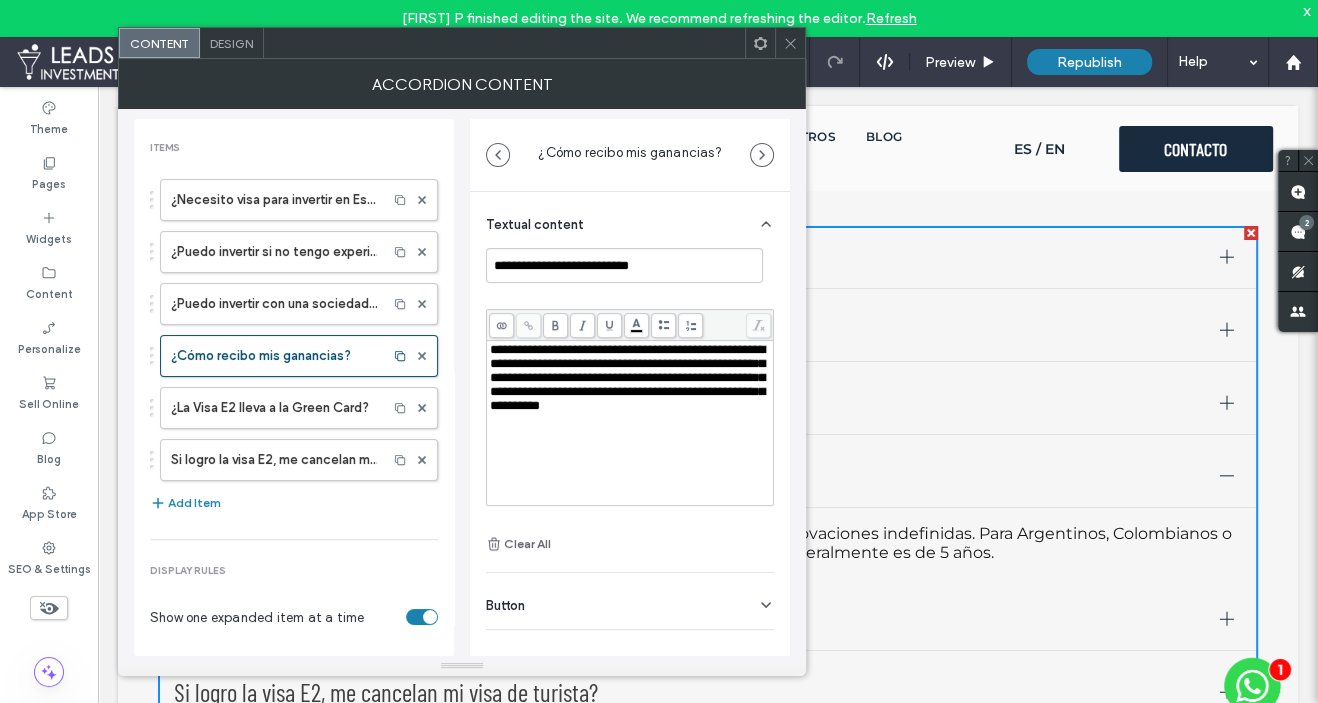 click on "**********" at bounding box center [627, 377] 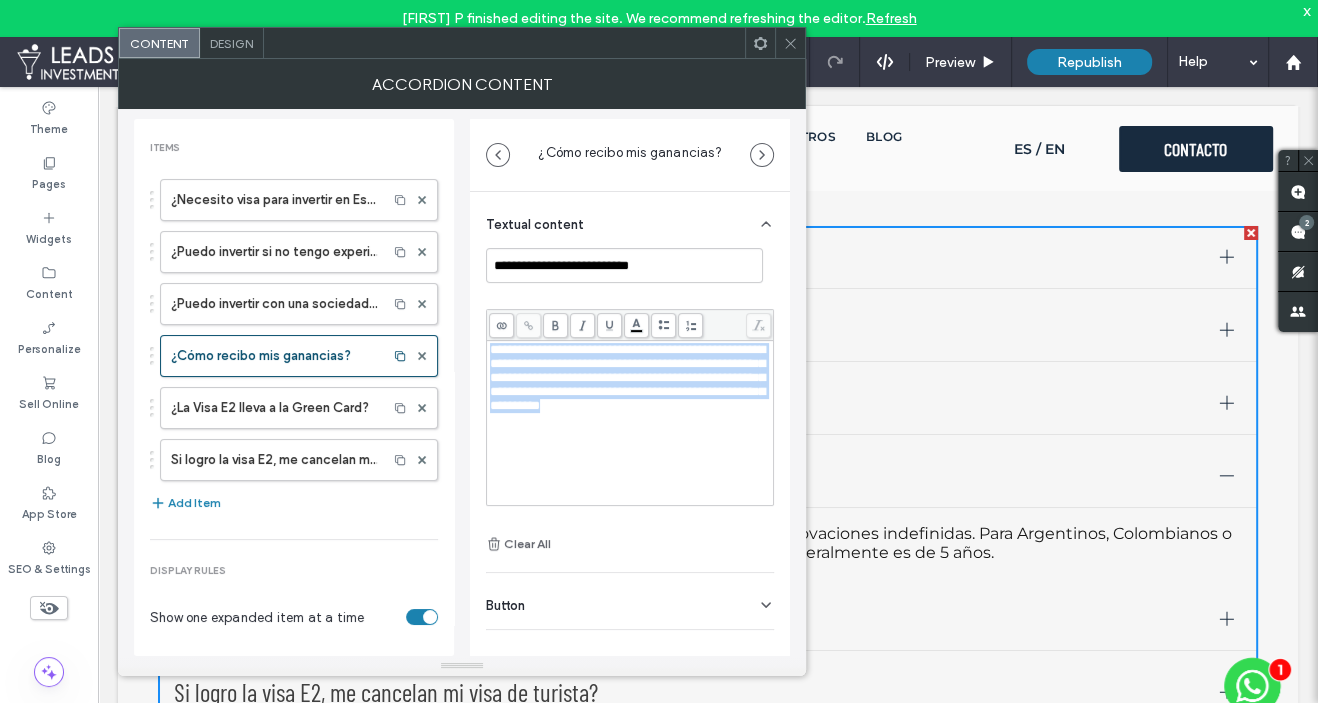 drag, startPoint x: 665, startPoint y: 425, endPoint x: 485, endPoint y: 348, distance: 195.77794 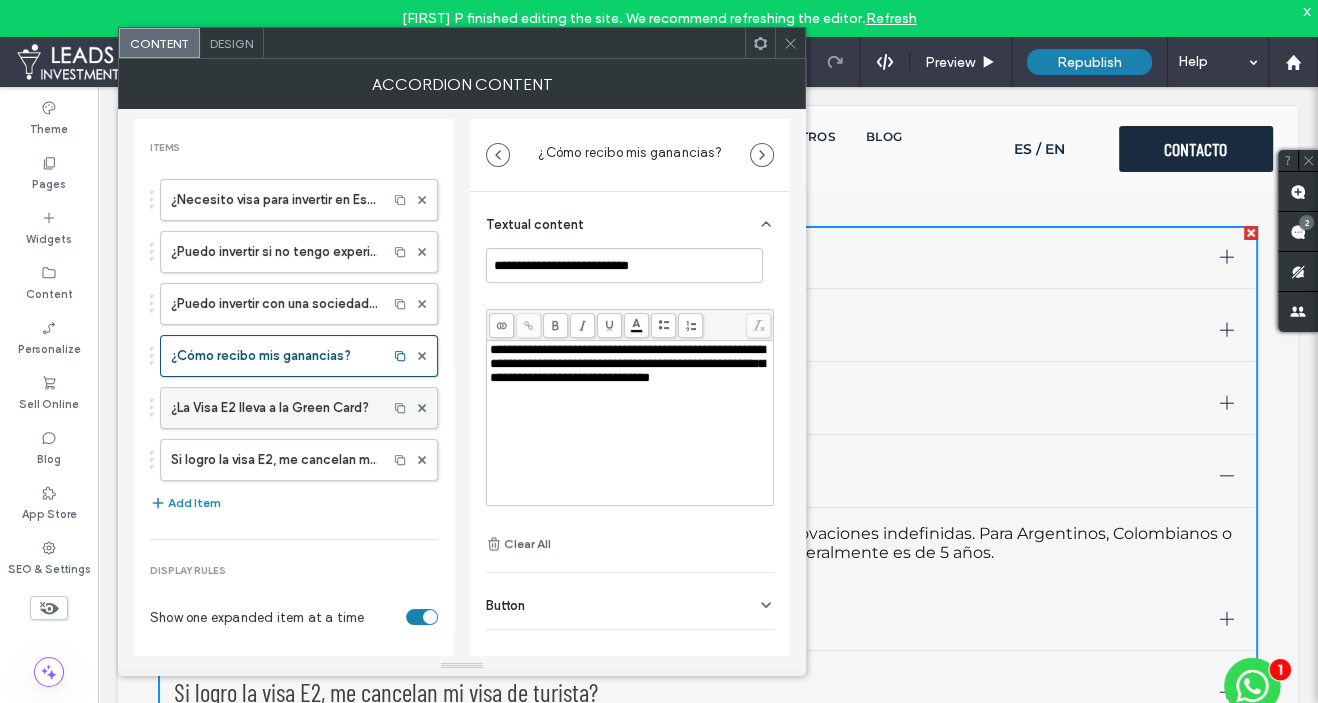 click on "¿La Visa E2 lleva a la Green Card?" at bounding box center [274, 408] 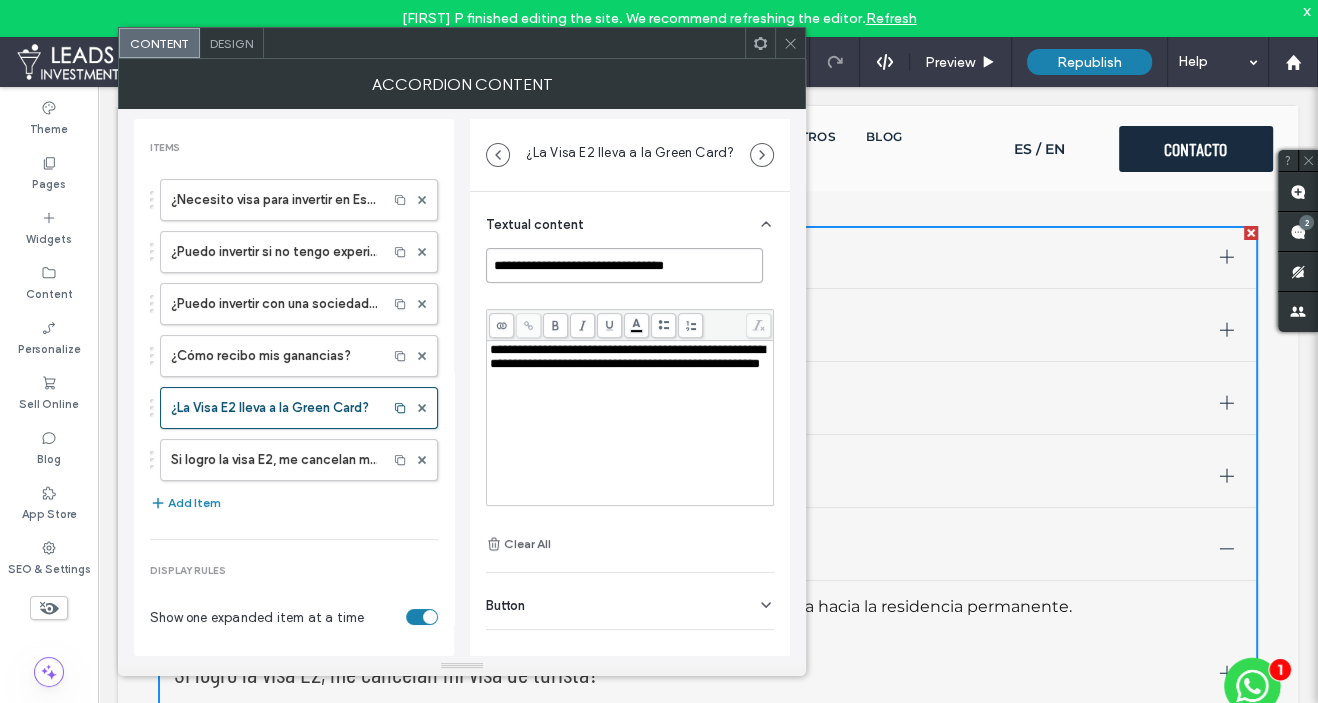 drag, startPoint x: 495, startPoint y: 264, endPoint x: 762, endPoint y: 268, distance: 267.02997 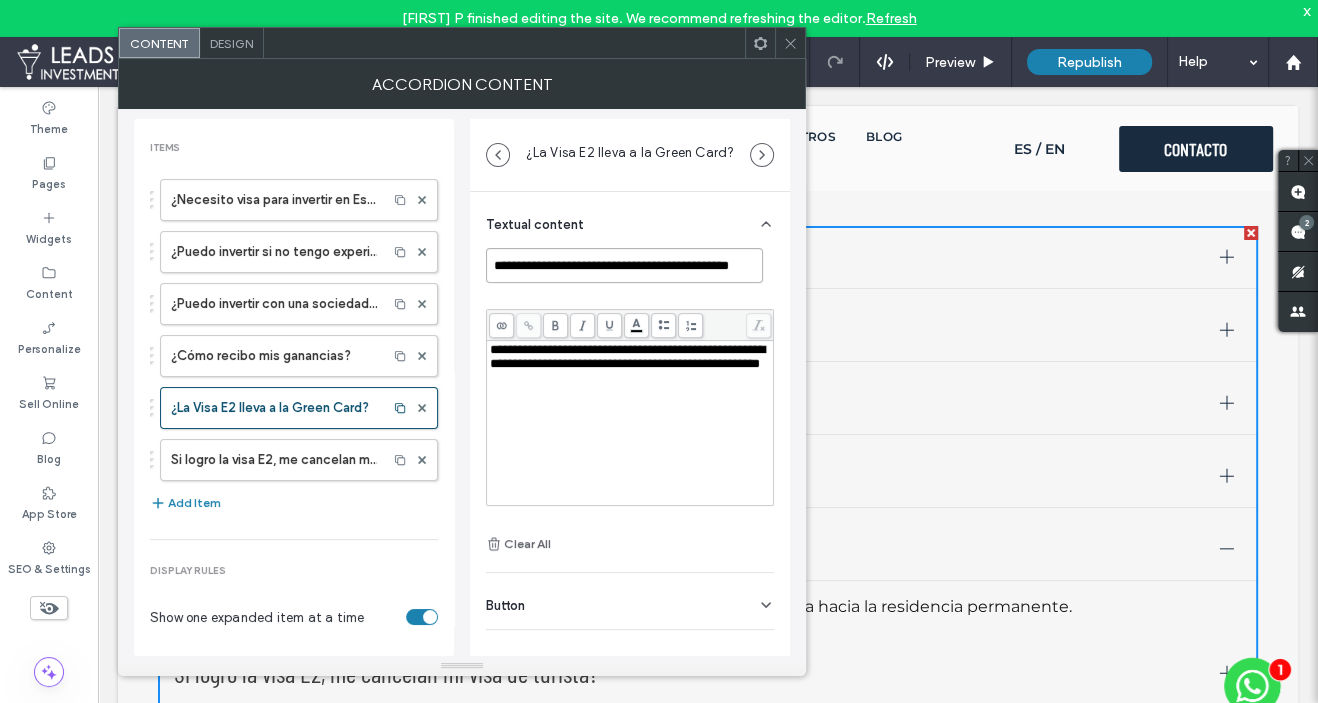 scroll, scrollTop: 0, scrollLeft: 12, axis: horizontal 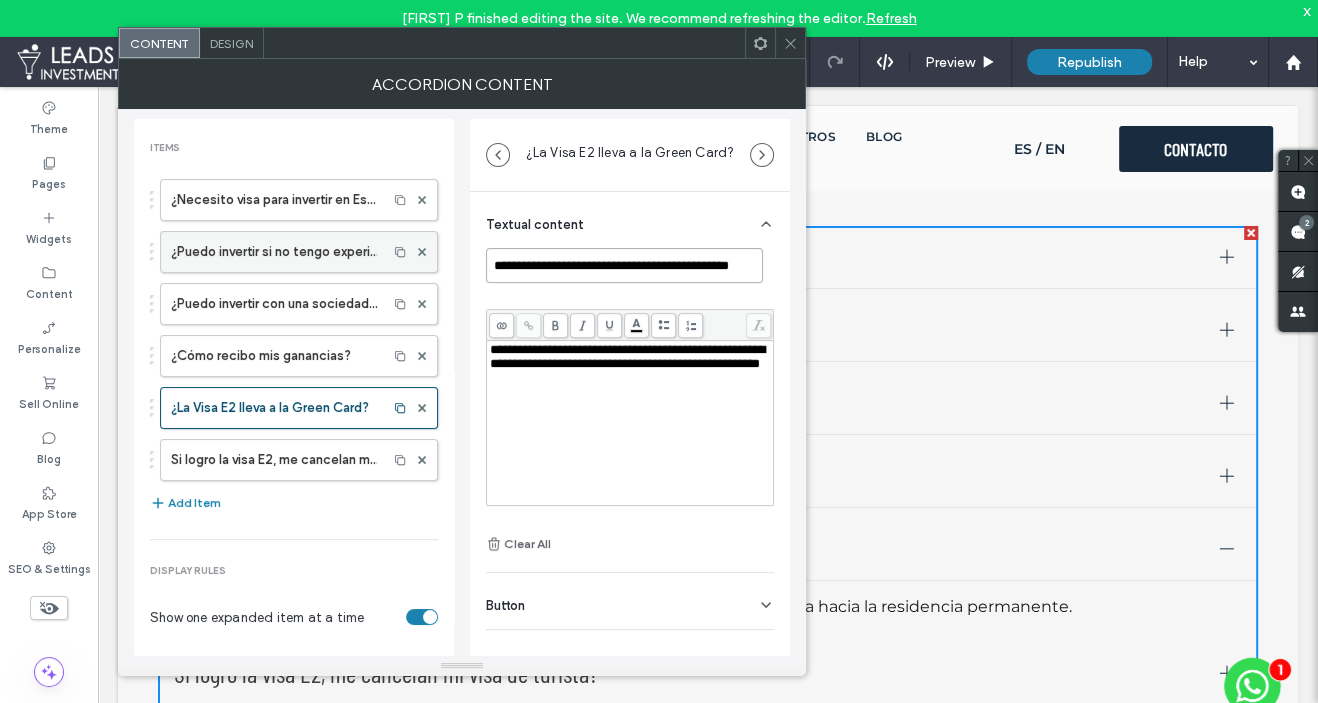 drag, startPoint x: 759, startPoint y: 262, endPoint x: 416, endPoint y: 254, distance: 343.0933 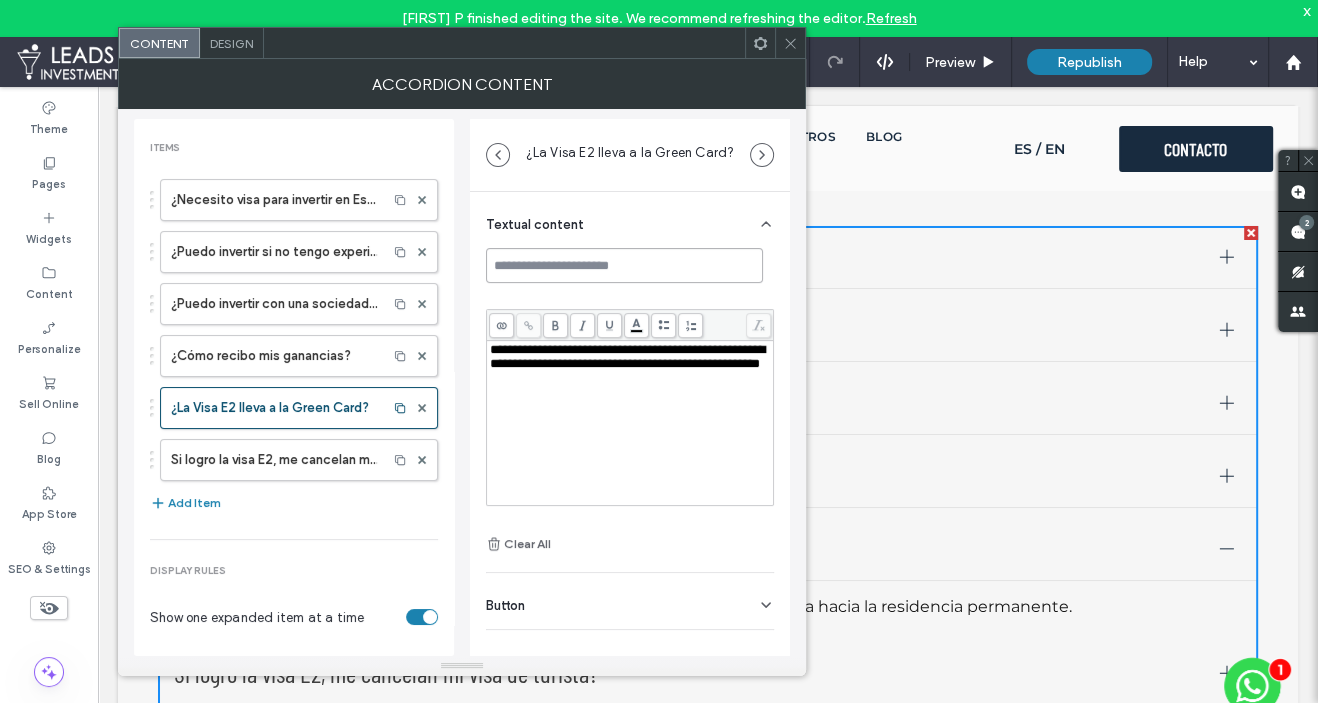 paste on "**********" 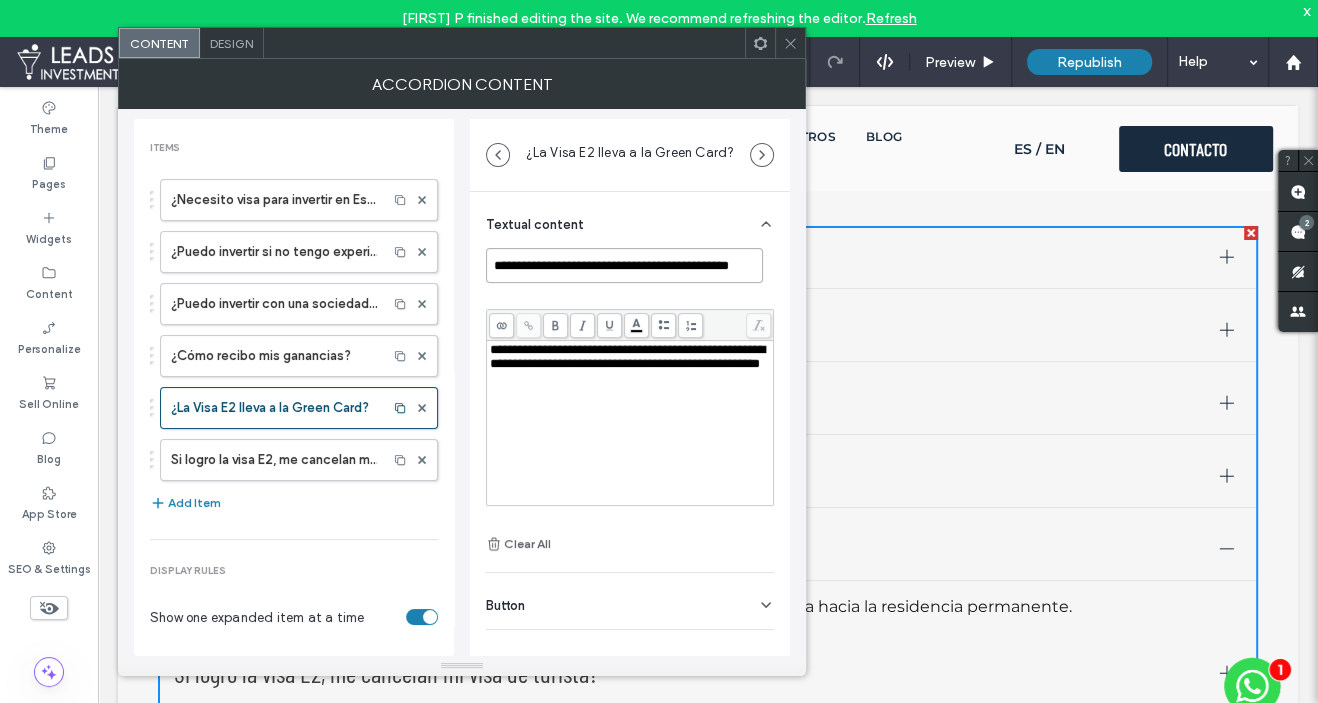 scroll, scrollTop: 0, scrollLeft: 12, axis: horizontal 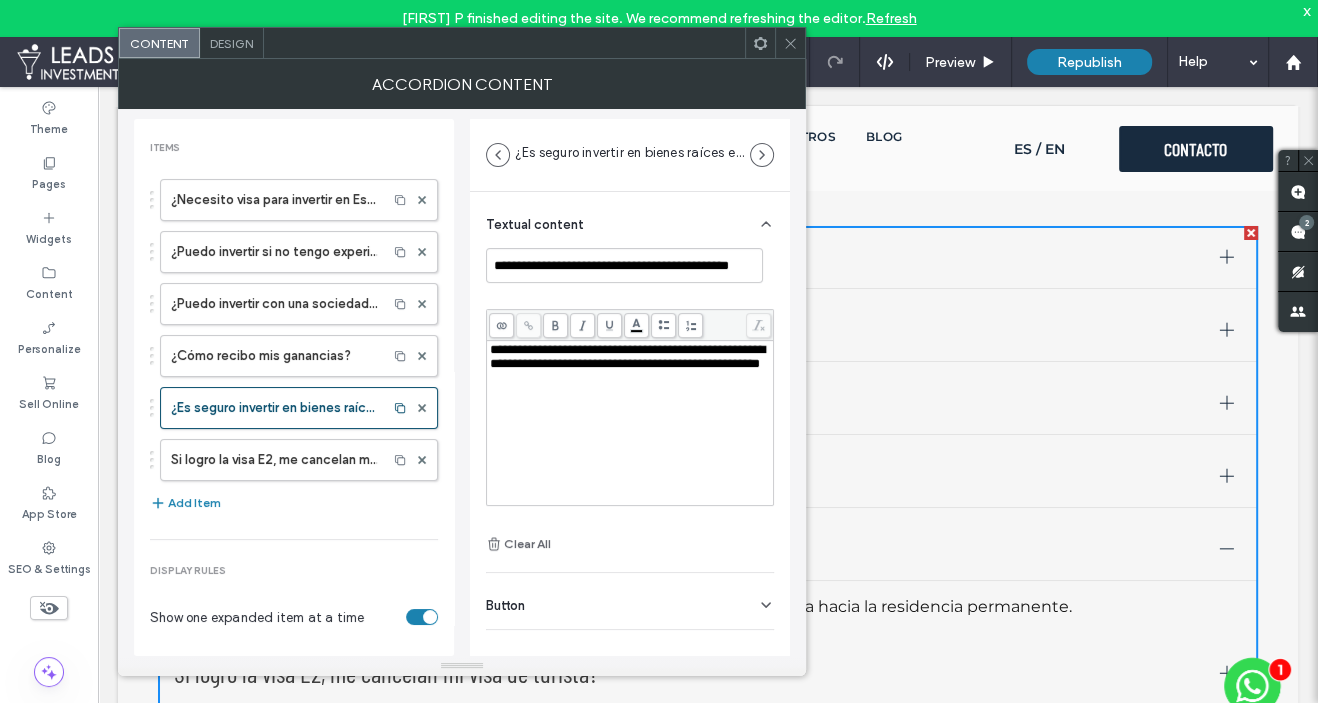click on "**********" at bounding box center [630, 423] 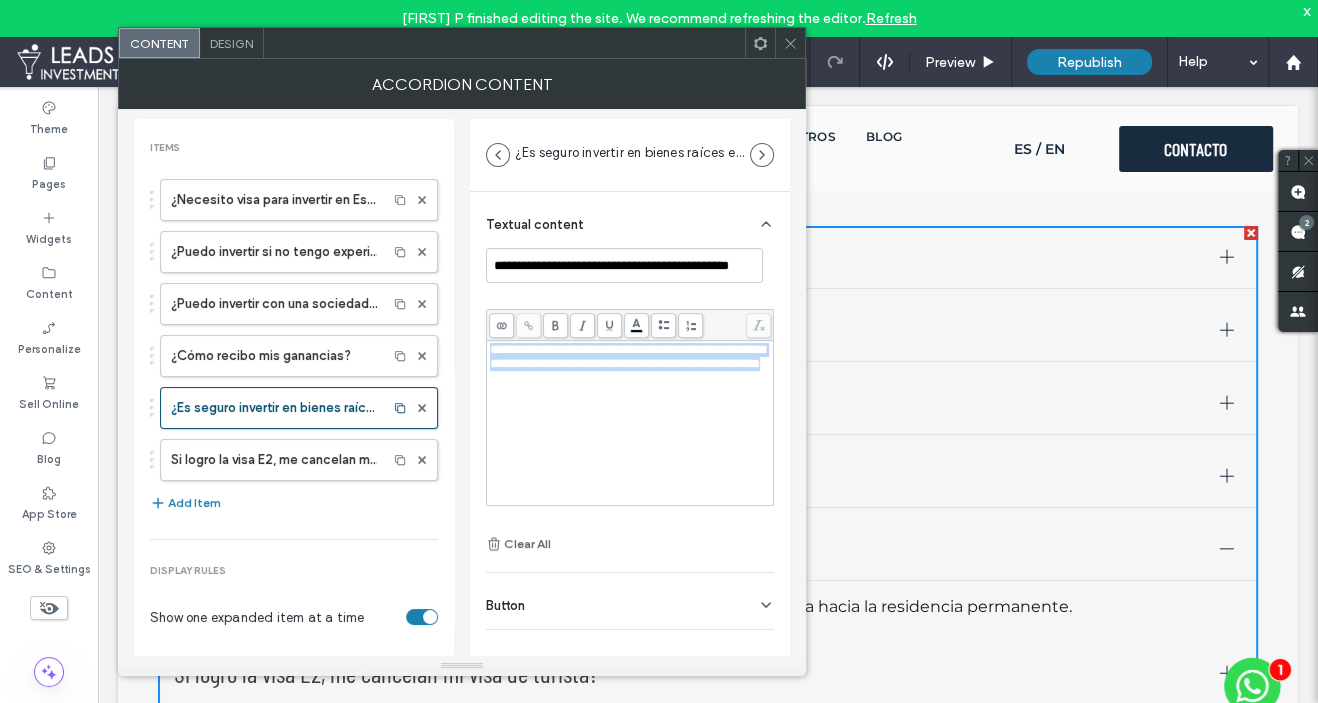 drag, startPoint x: 509, startPoint y: 360, endPoint x: 467, endPoint y: 342, distance: 45.694637 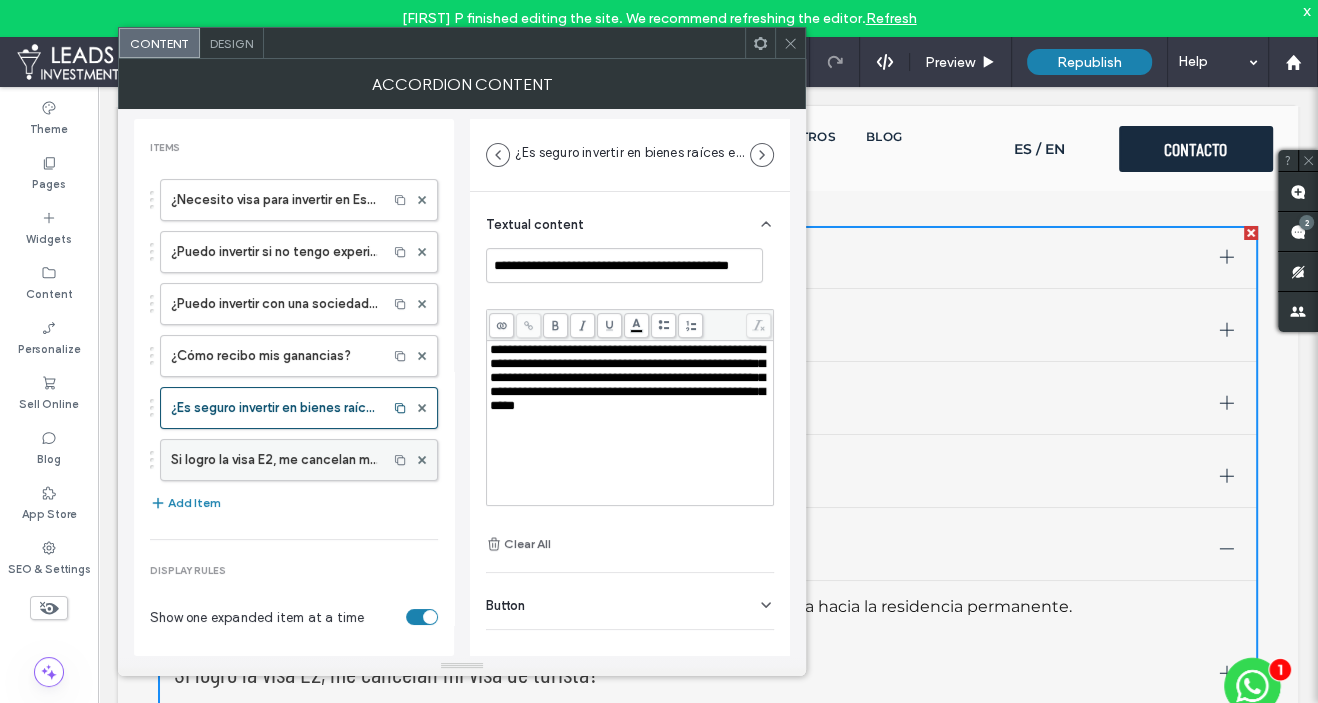 drag, startPoint x: 345, startPoint y: 465, endPoint x: 419, endPoint y: 462, distance: 74.06078 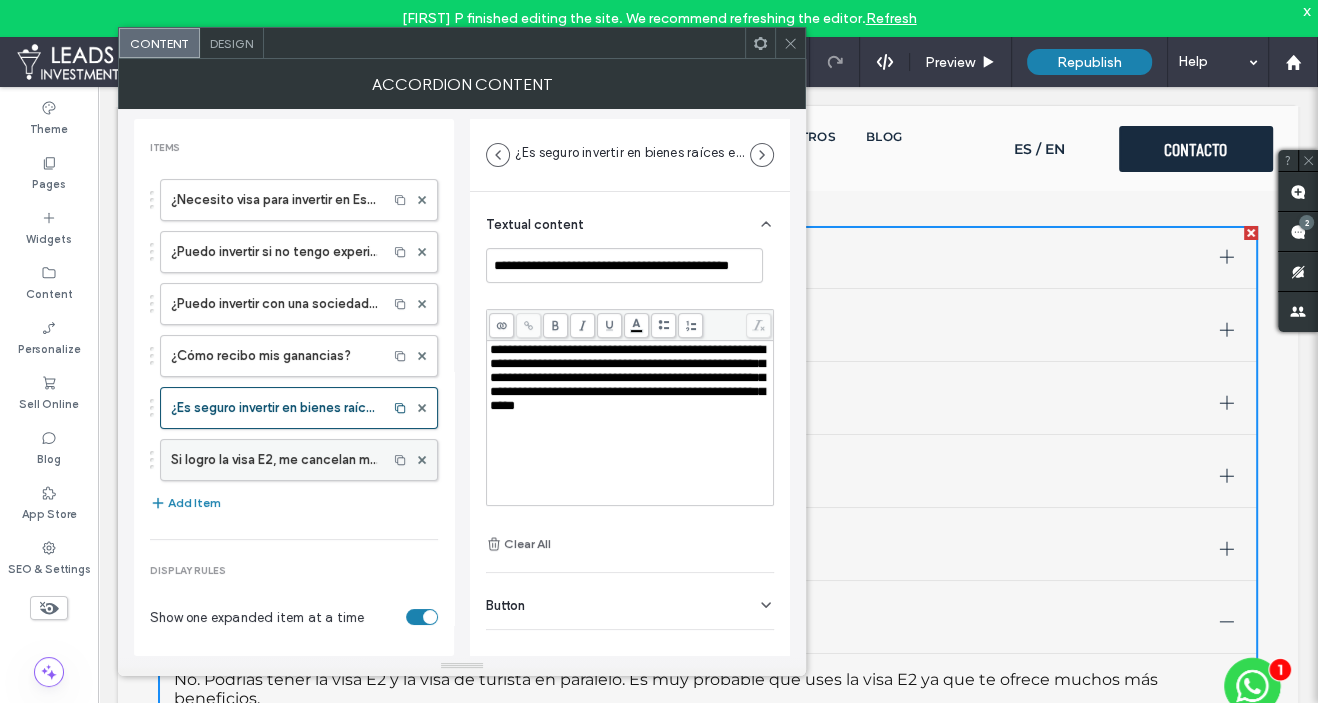 type on "**********" 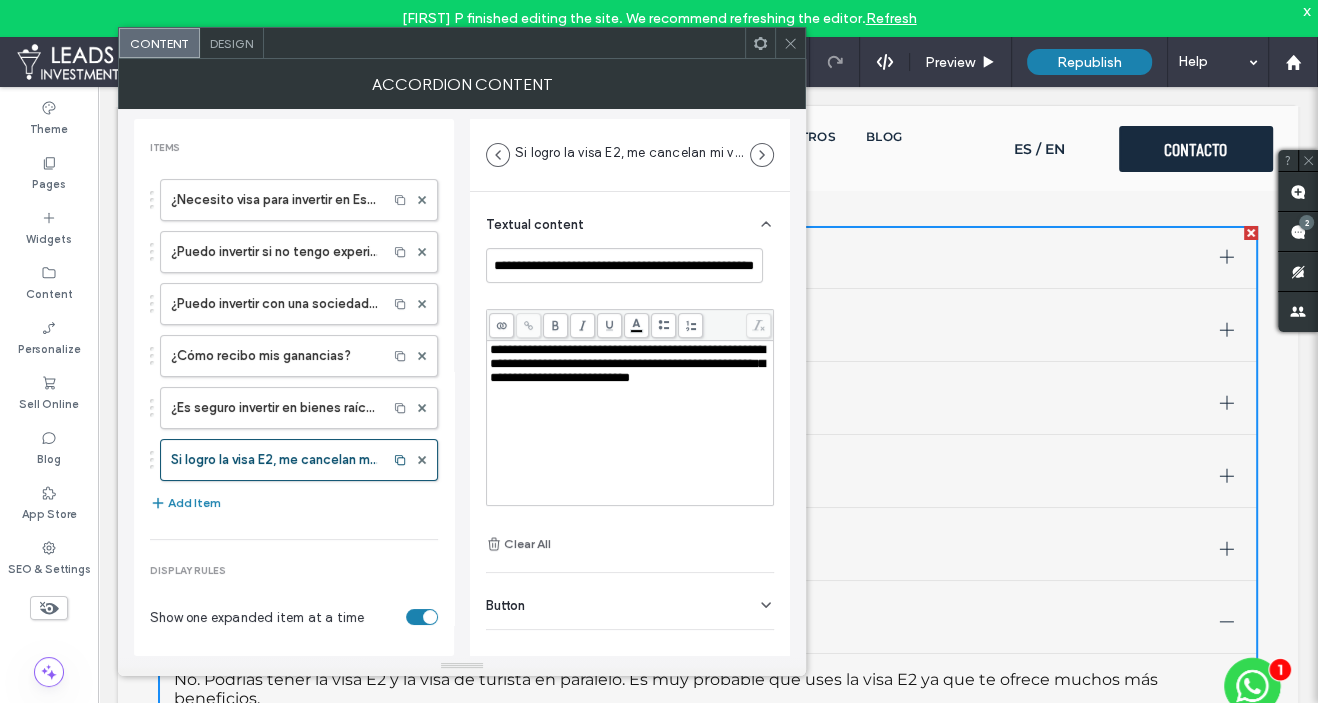 click 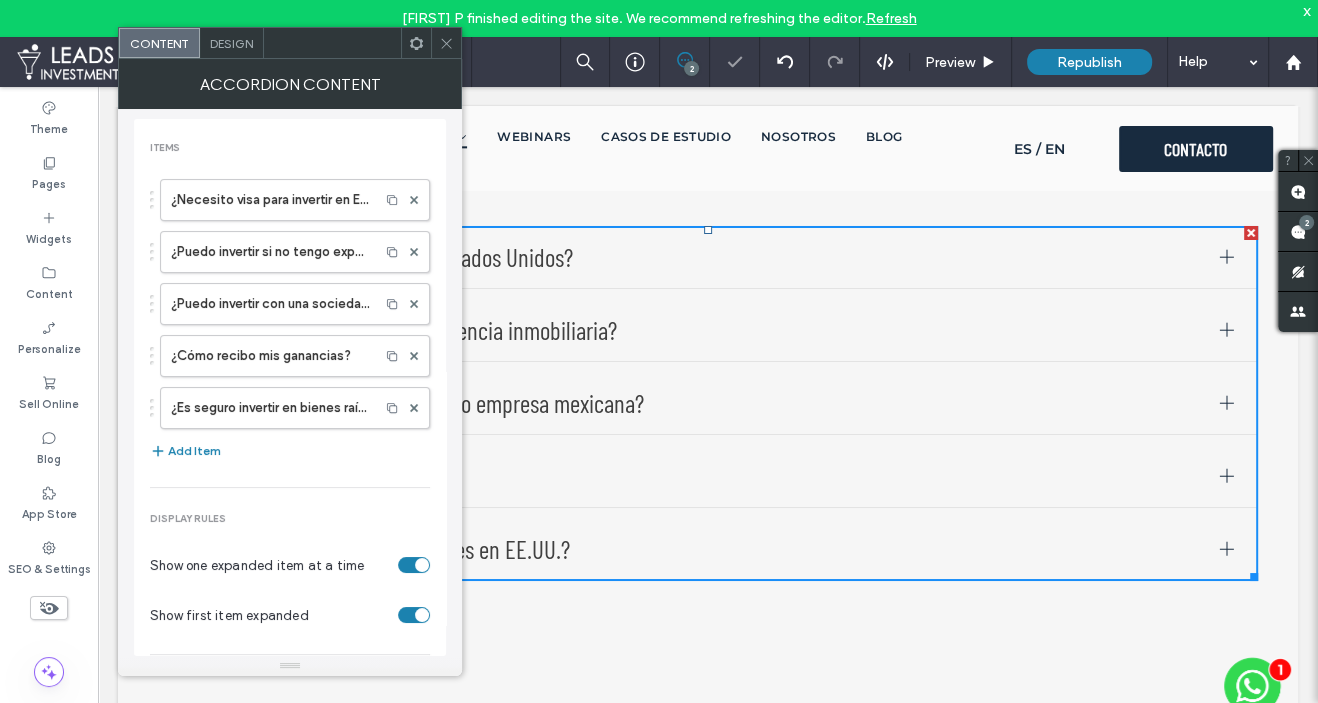 click 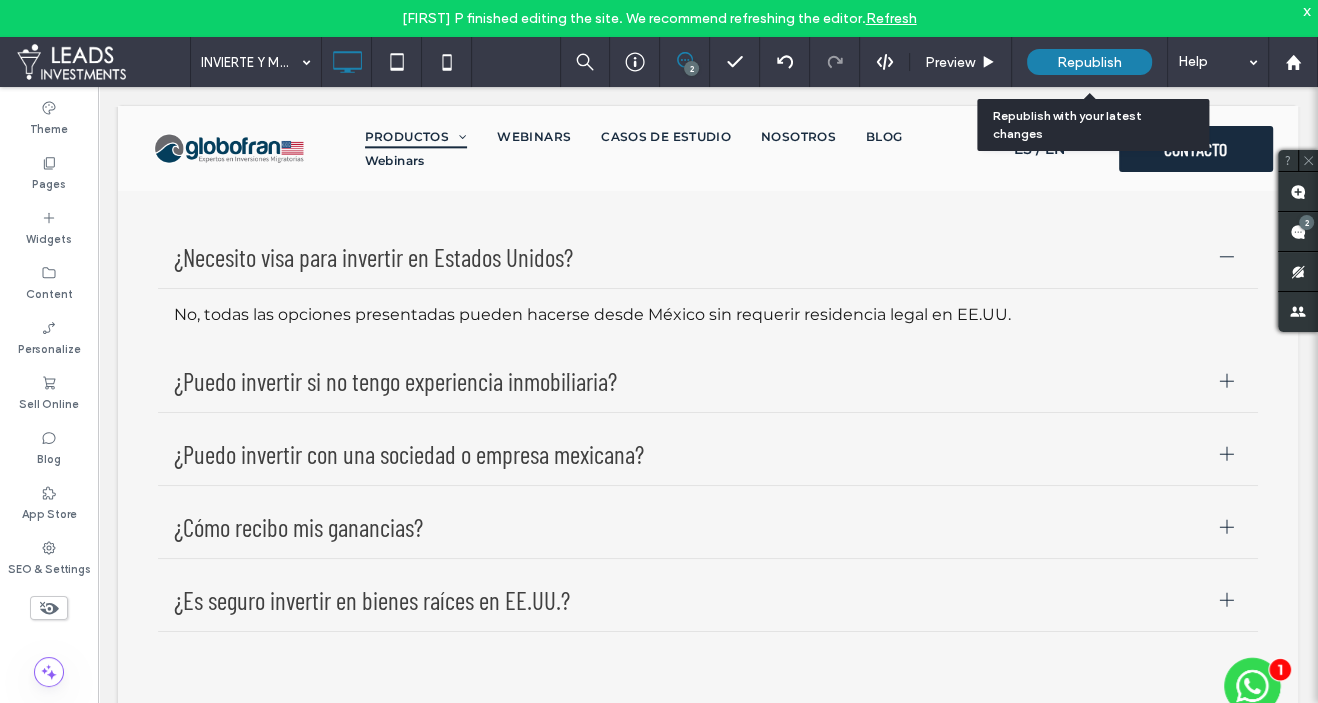 click on "Republish" at bounding box center [1089, 62] 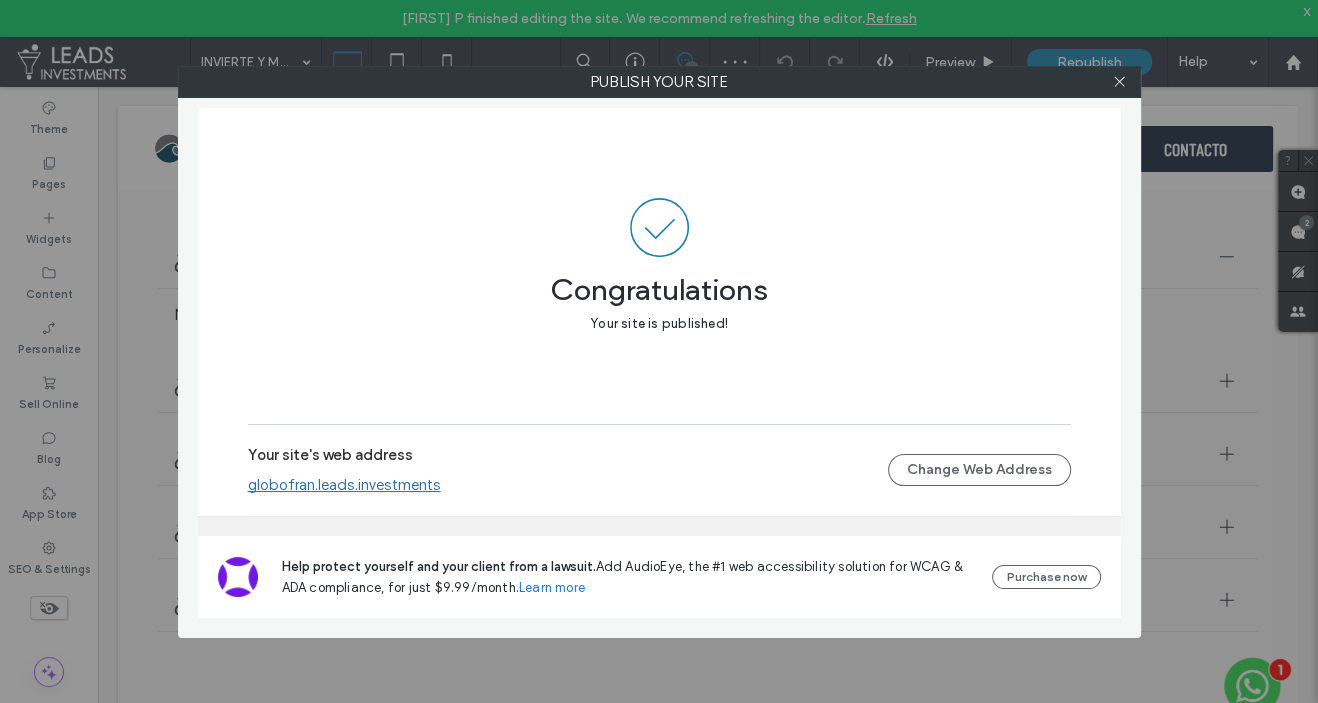 drag, startPoint x: 1121, startPoint y: 81, endPoint x: 562, endPoint y: 181, distance: 567.8741 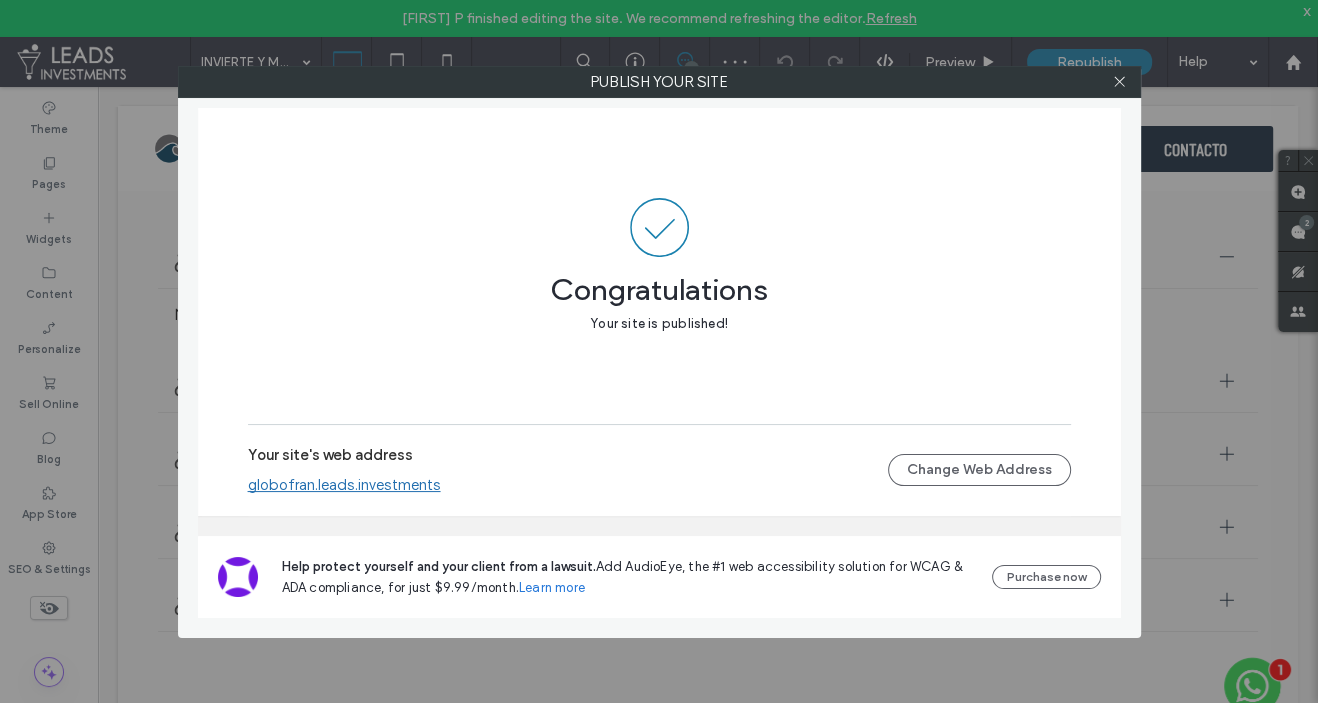 click 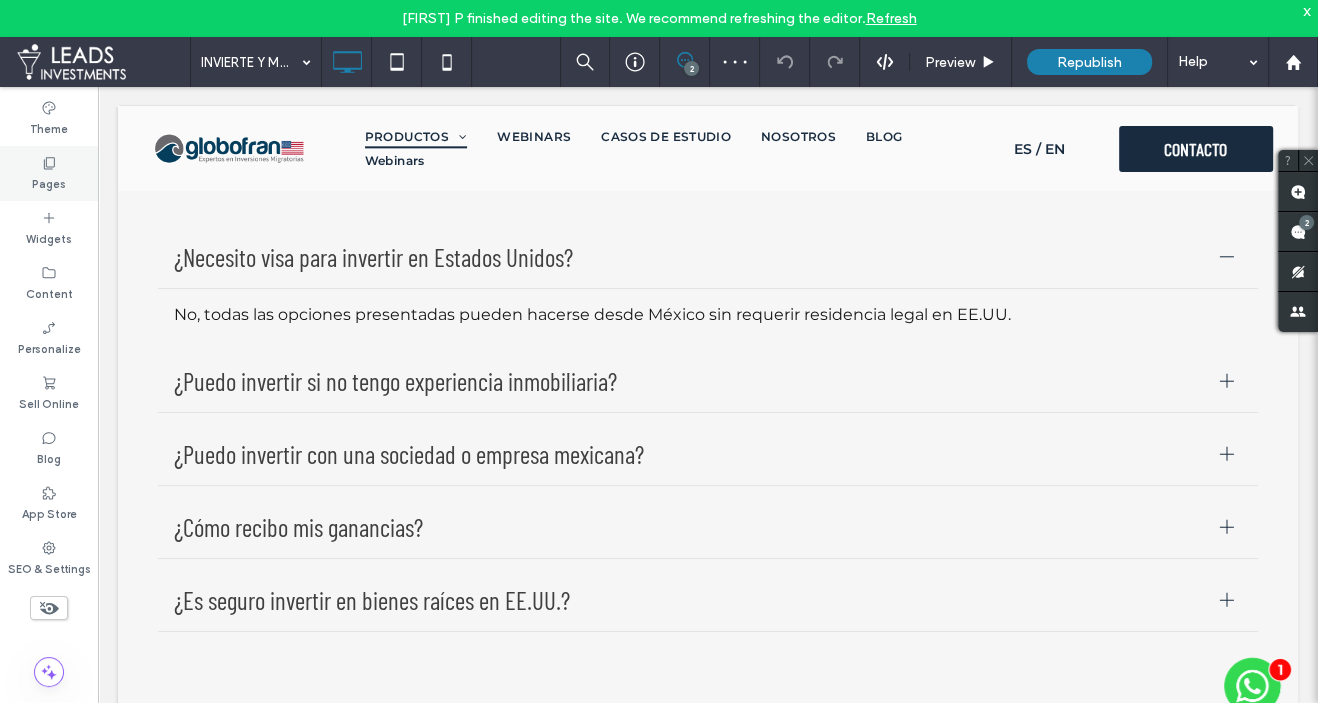 click on "Pages" at bounding box center (49, 173) 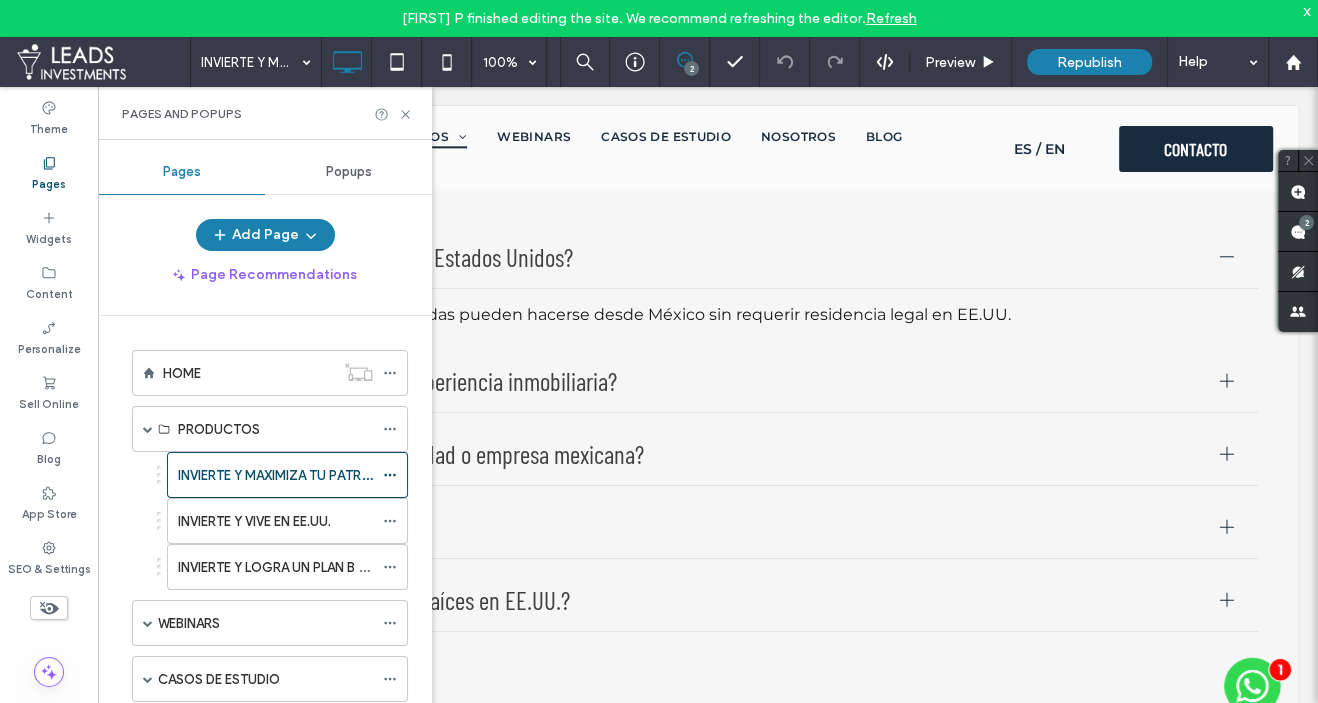 click on "Pages" at bounding box center [49, 173] 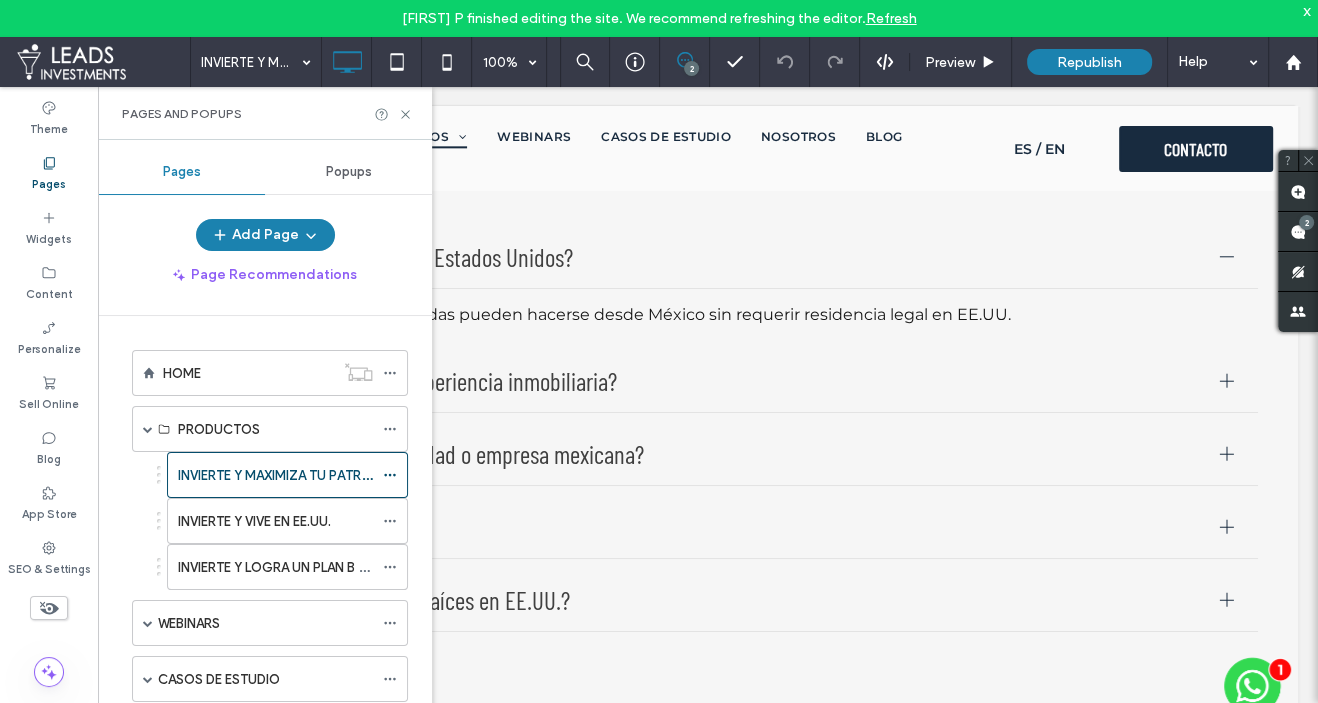 click on "INVIERTE Y VIVE EN EE.UU." at bounding box center (275, 521) 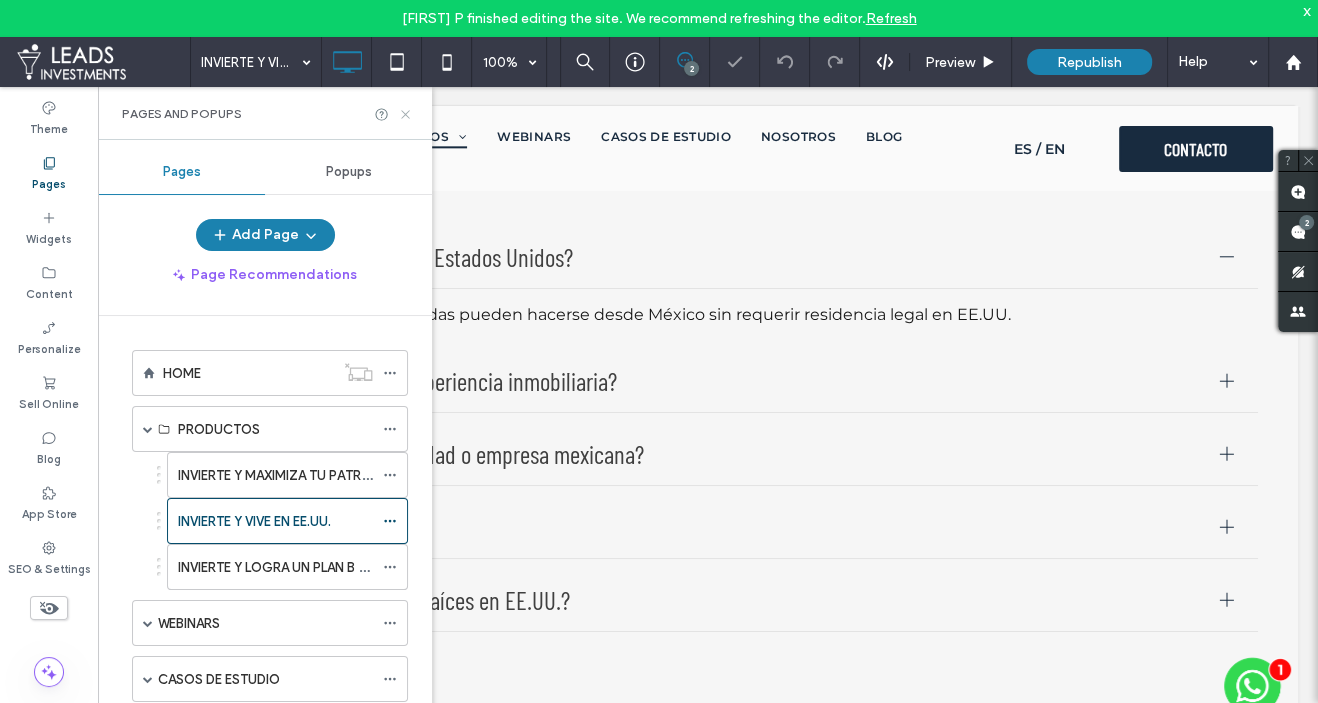 click 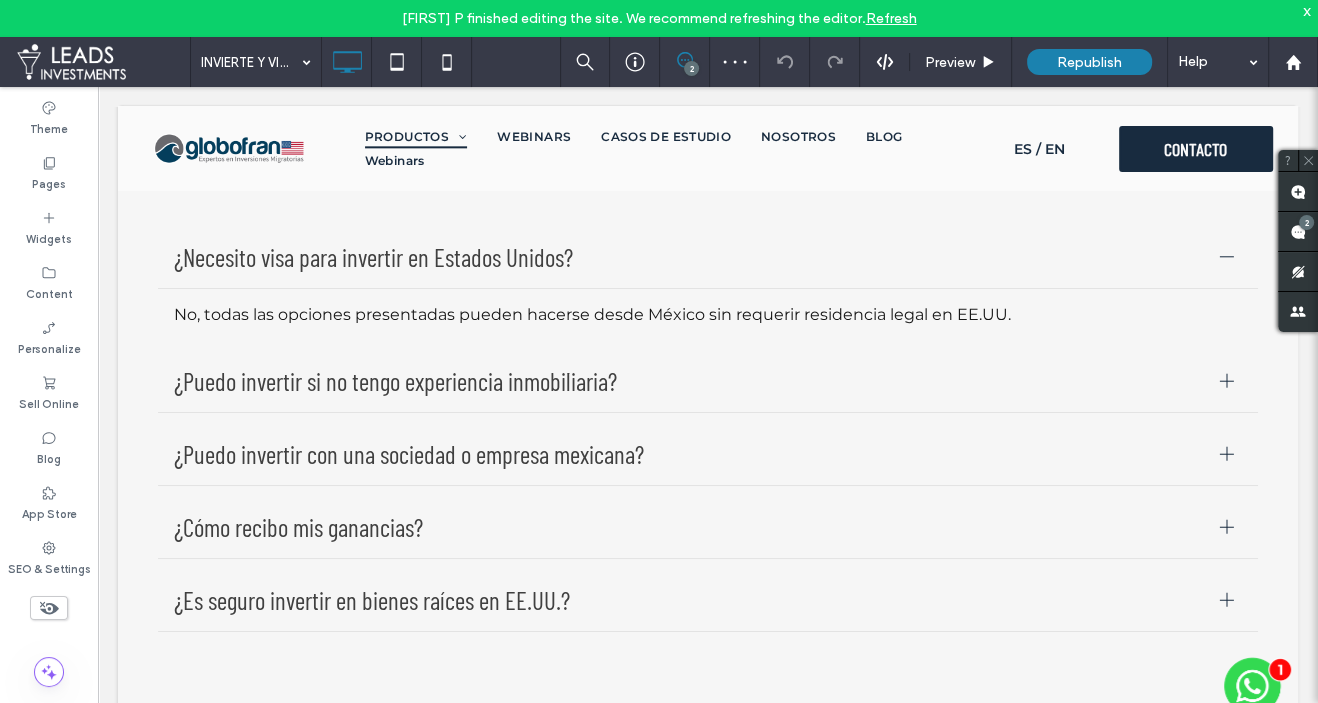 click on "Refresh" at bounding box center (891, 18) 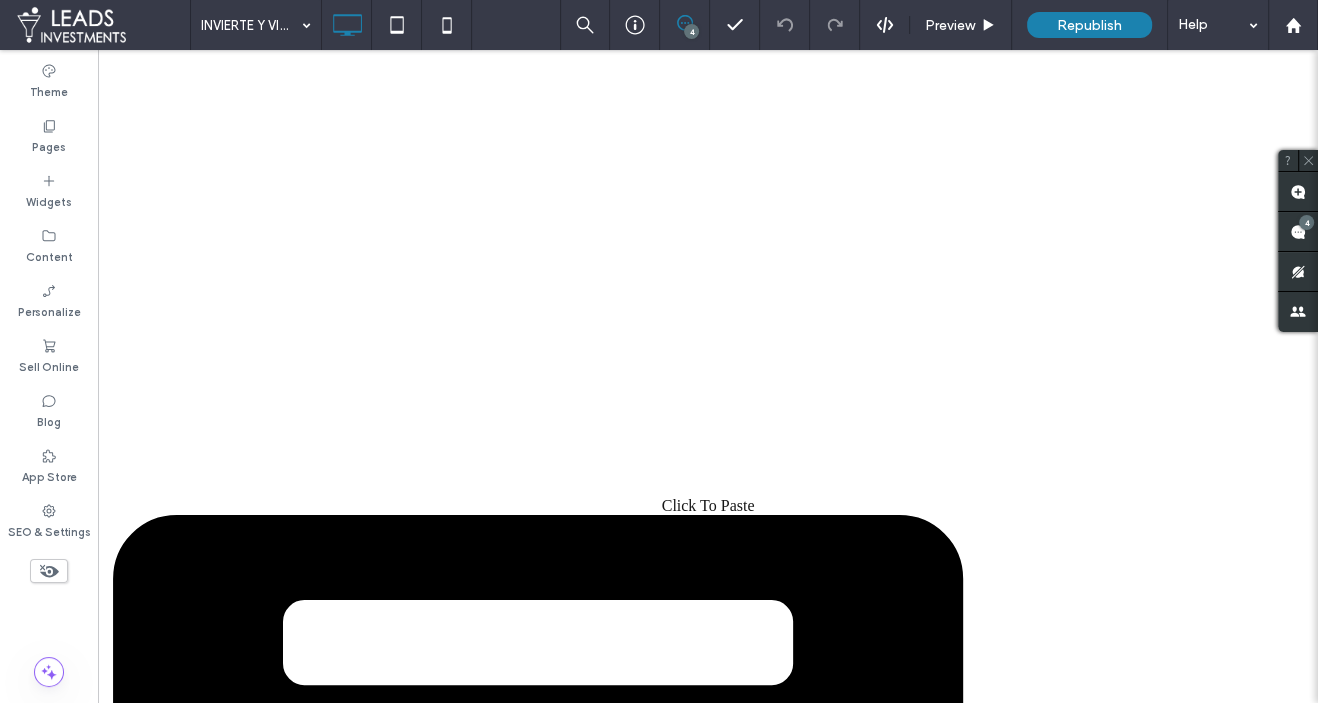 scroll, scrollTop: 0, scrollLeft: 0, axis: both 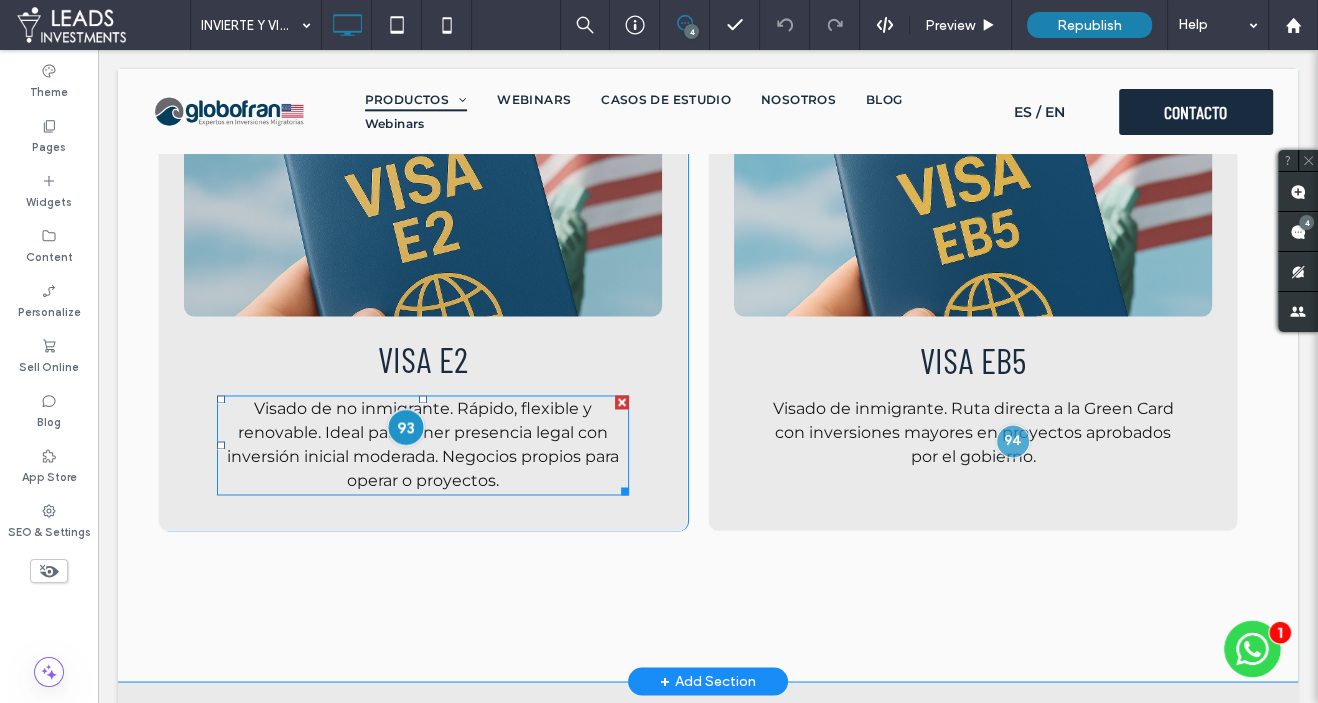 click at bounding box center [405, 426] 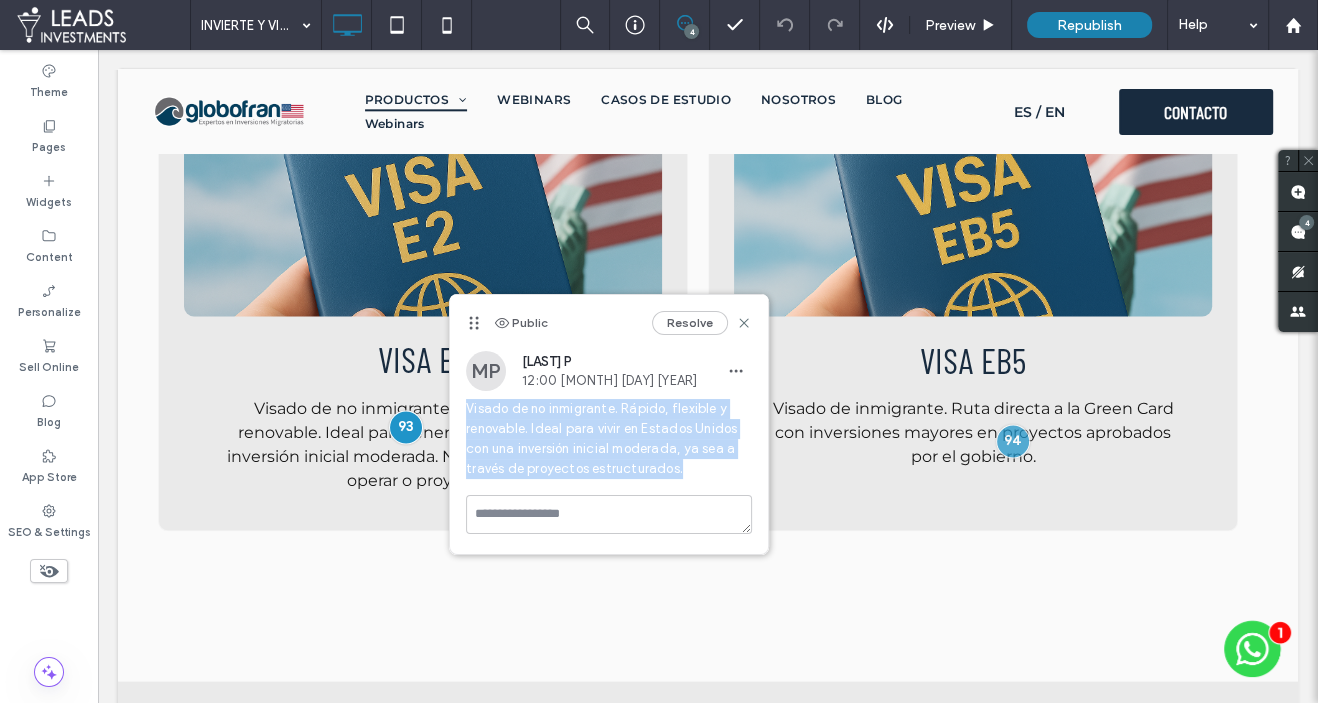 drag, startPoint x: 461, startPoint y: 405, endPoint x: 703, endPoint y: 477, distance: 252.48366 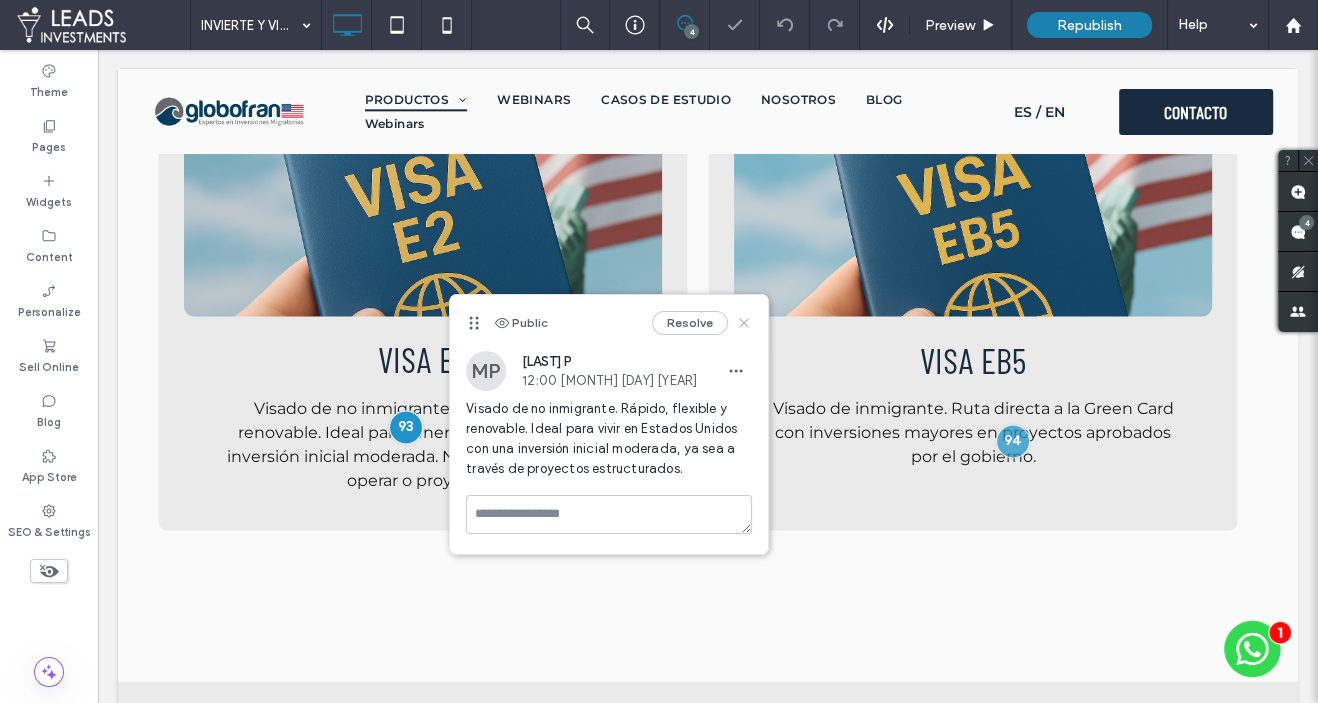 drag, startPoint x: 742, startPoint y: 321, endPoint x: 394, endPoint y: 367, distance: 351.02707 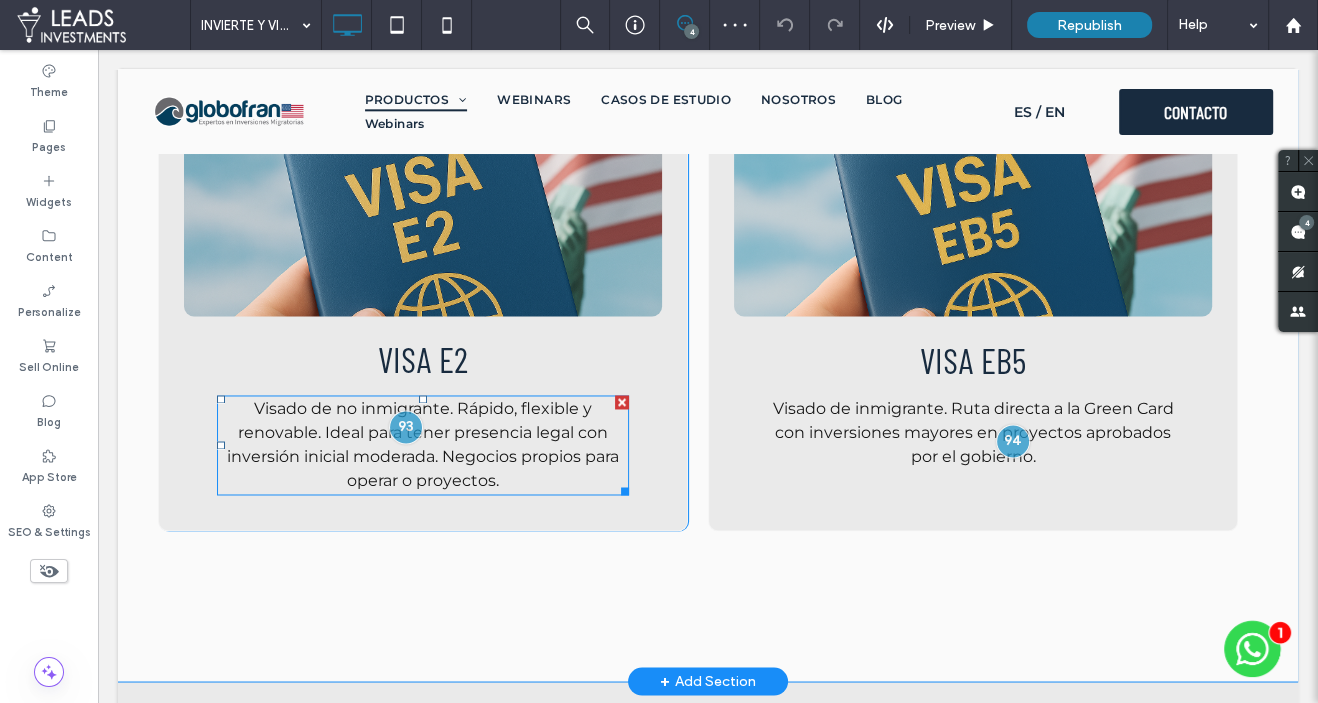 click on "Visado de no inmigrante. Rápido, flexible y renovable. Ideal para tener presencia legal con inversión inicial moderada. Negocios propios para operar o proyectos." at bounding box center [423, 444] 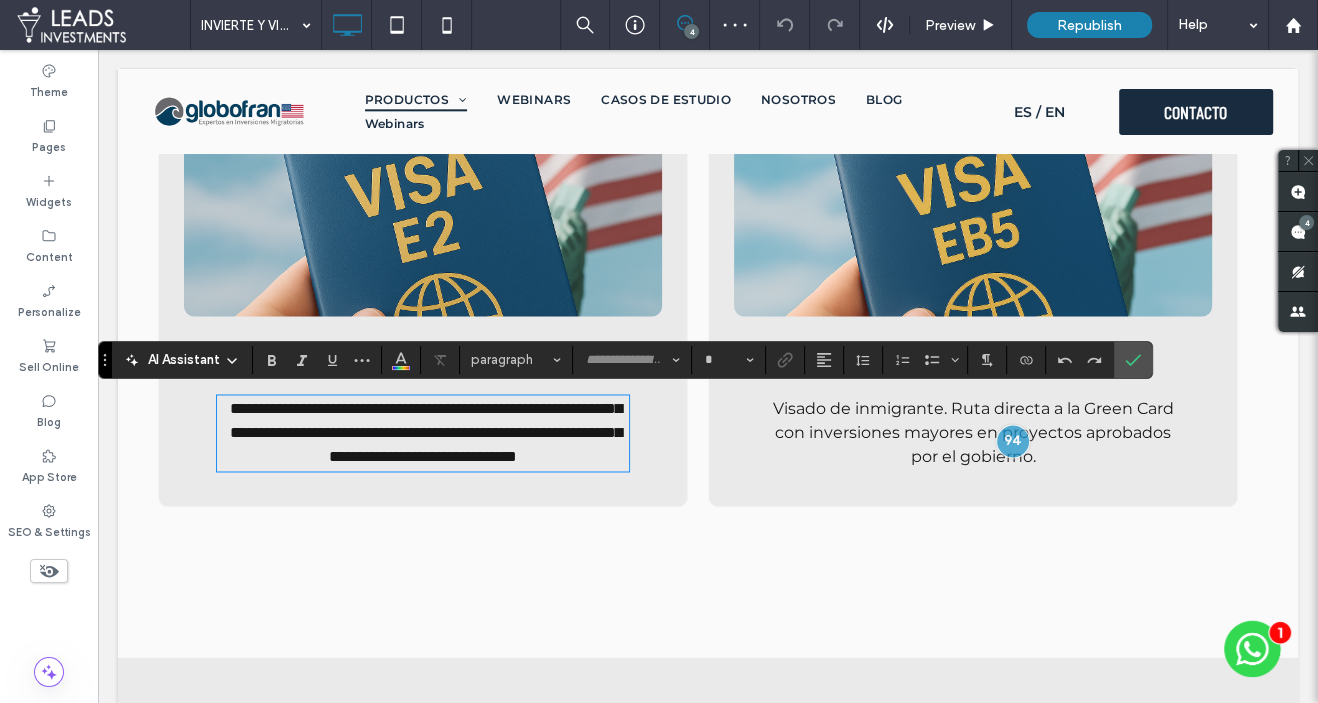 type on "**********" 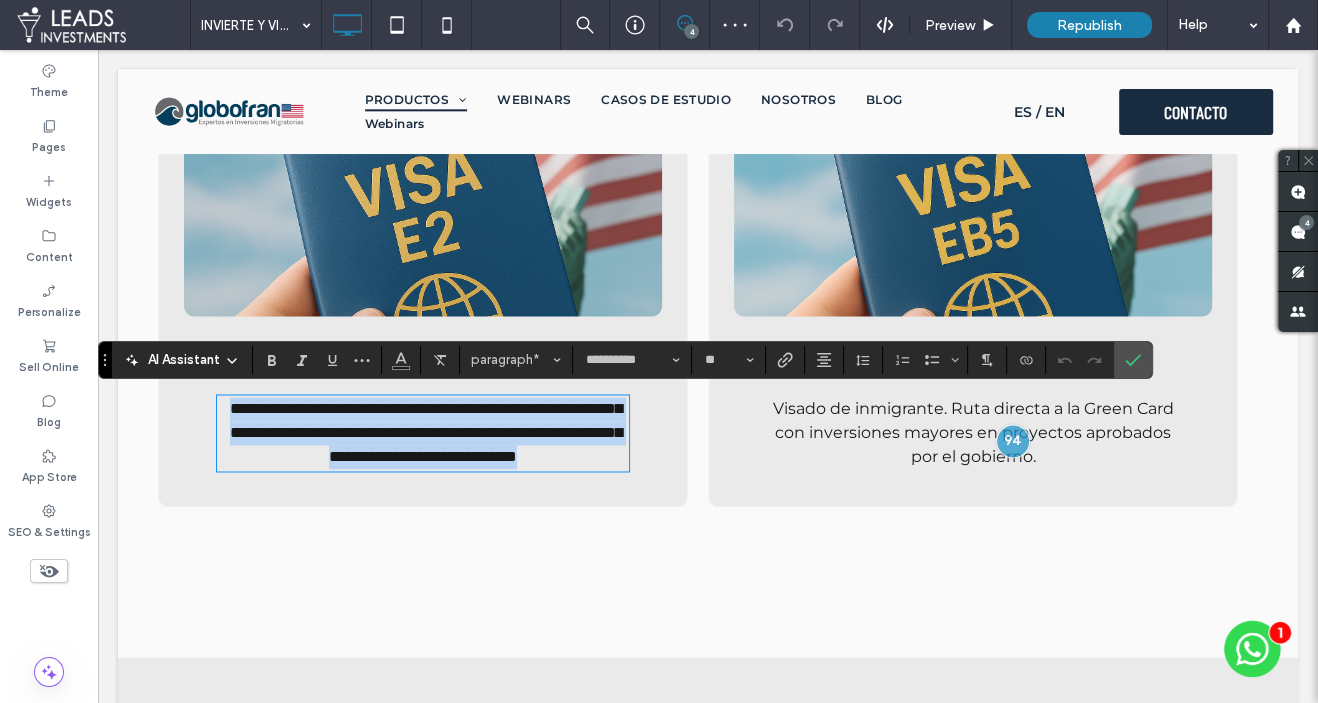 click on "**********" at bounding box center (426, 432) 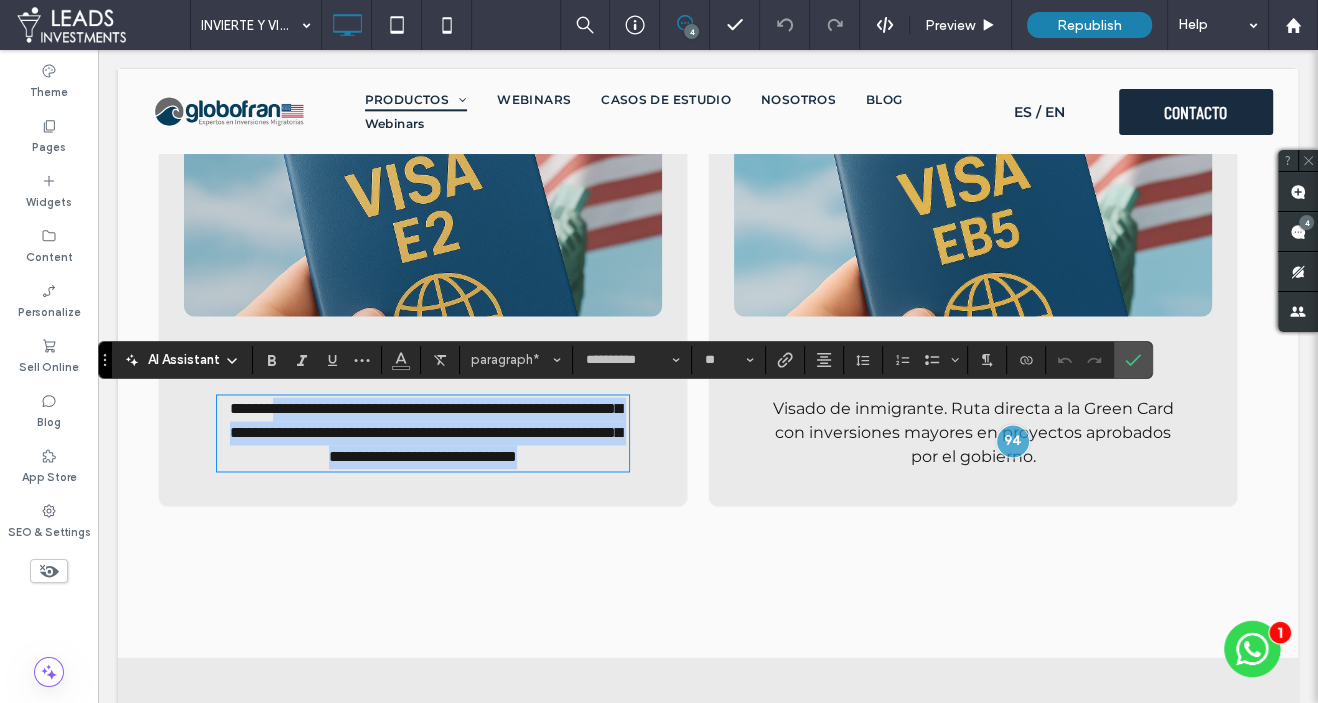drag, startPoint x: 314, startPoint y: 406, endPoint x: 528, endPoint y: 479, distance: 226.10838 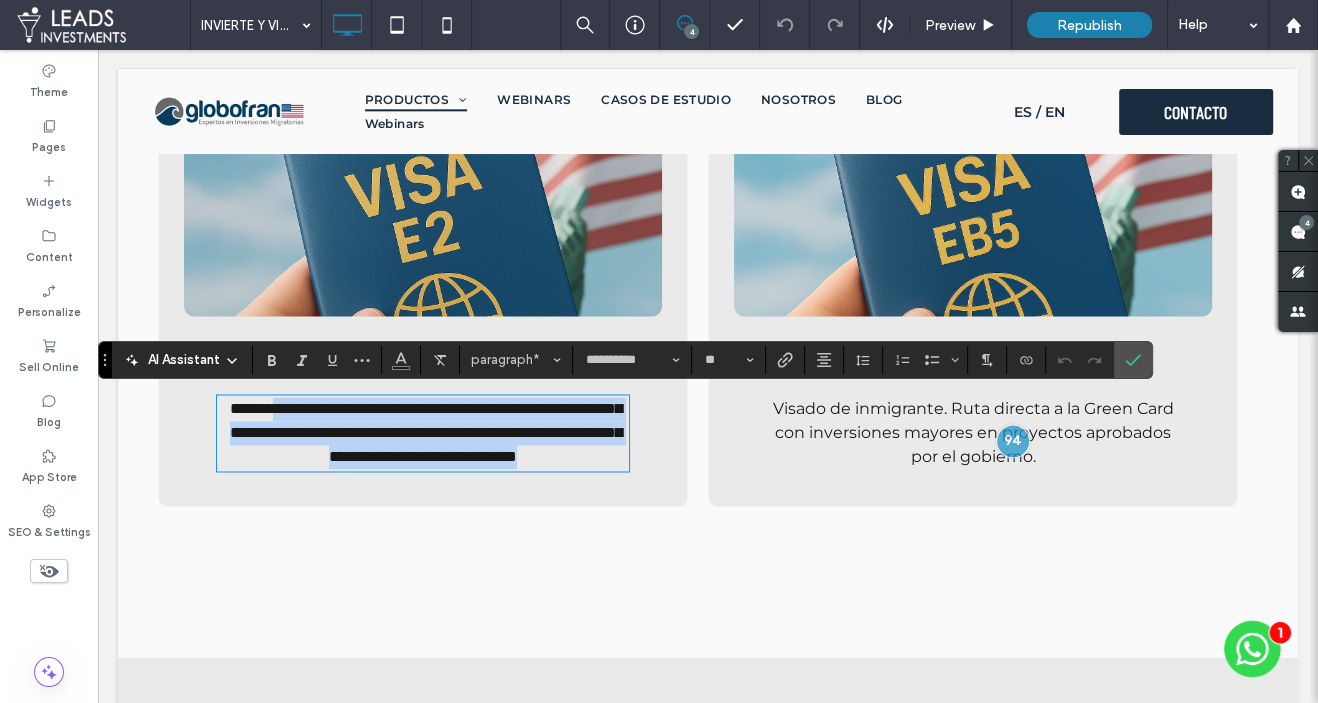 click on "**********" at bounding box center [422, 433] 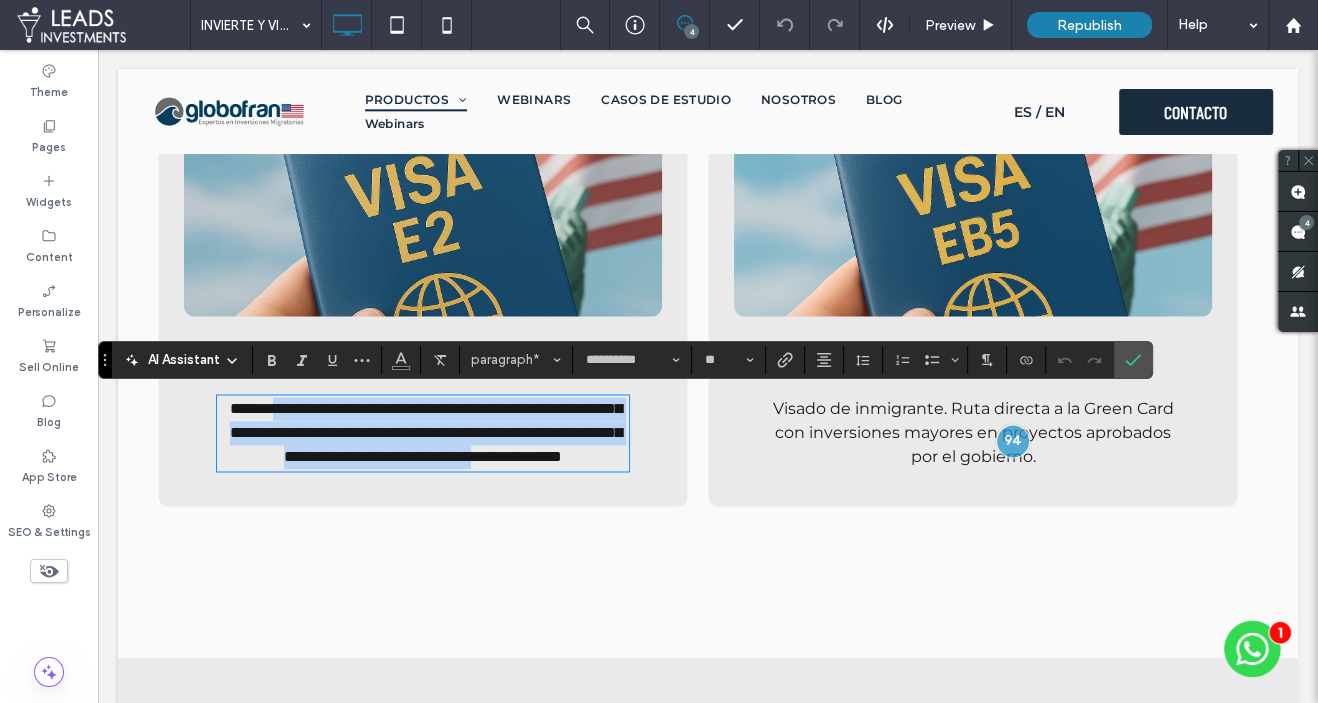 scroll, scrollTop: 0, scrollLeft: 0, axis: both 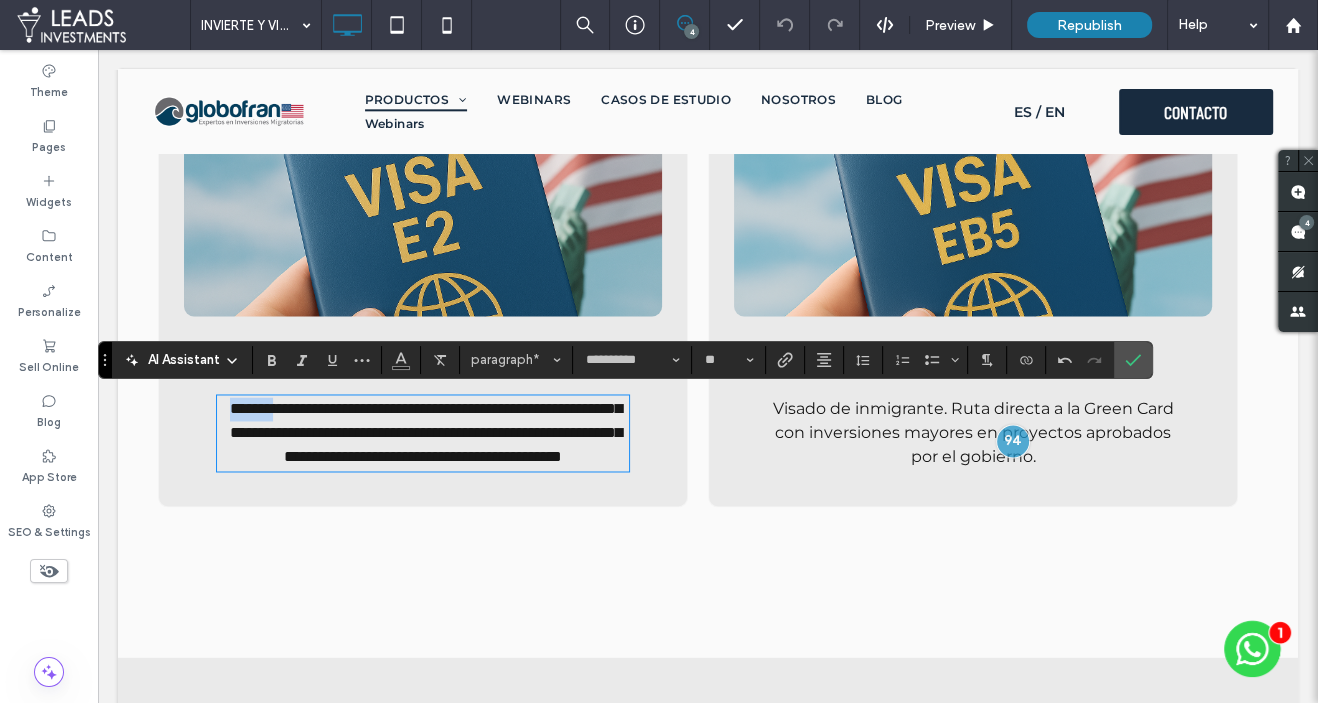 drag, startPoint x: 281, startPoint y: 407, endPoint x: 190, endPoint y: 412, distance: 91.13726 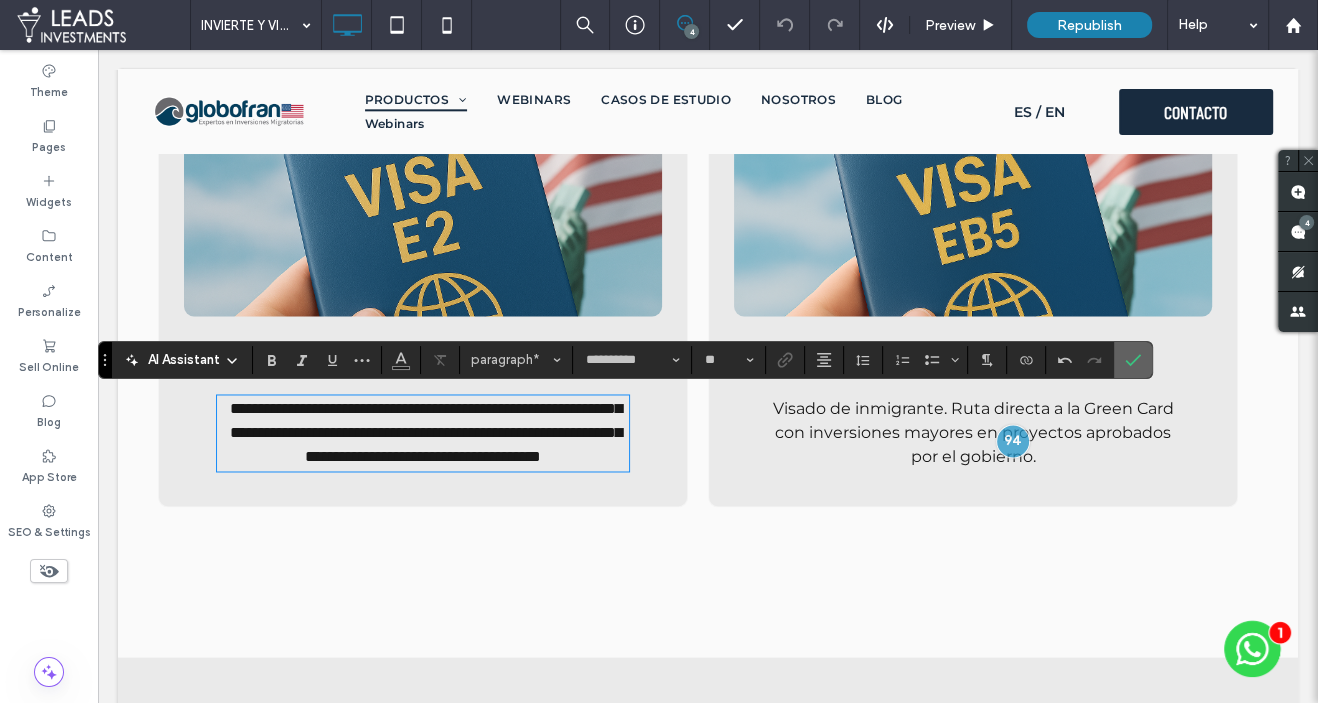 click 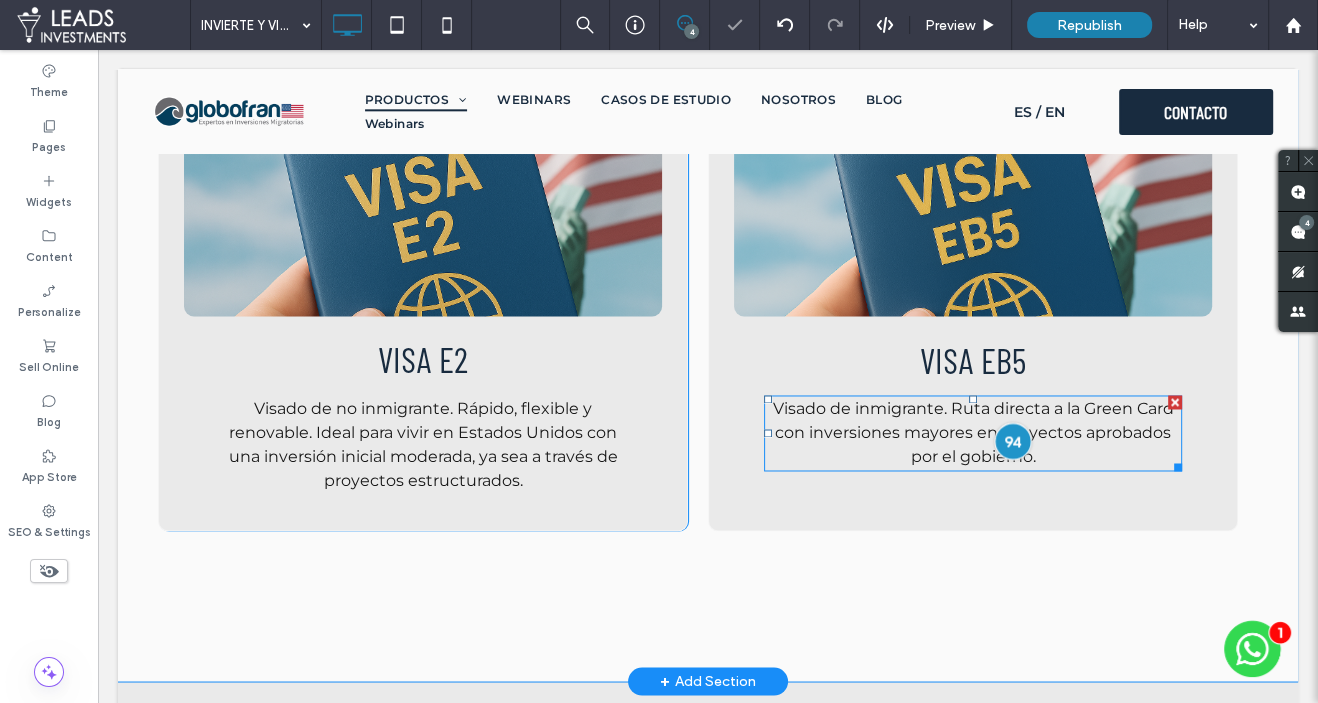 click at bounding box center [1012, 440] 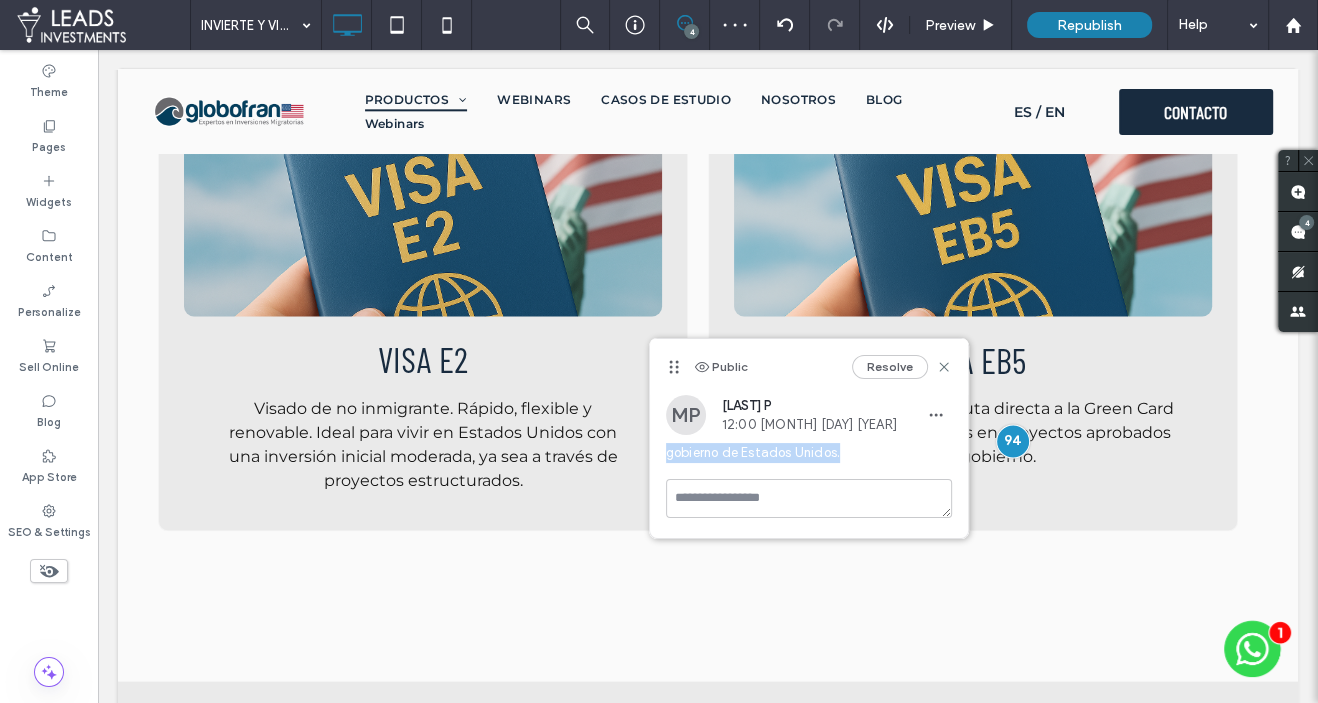 drag, startPoint x: 663, startPoint y: 451, endPoint x: 846, endPoint y: 455, distance: 183.04372 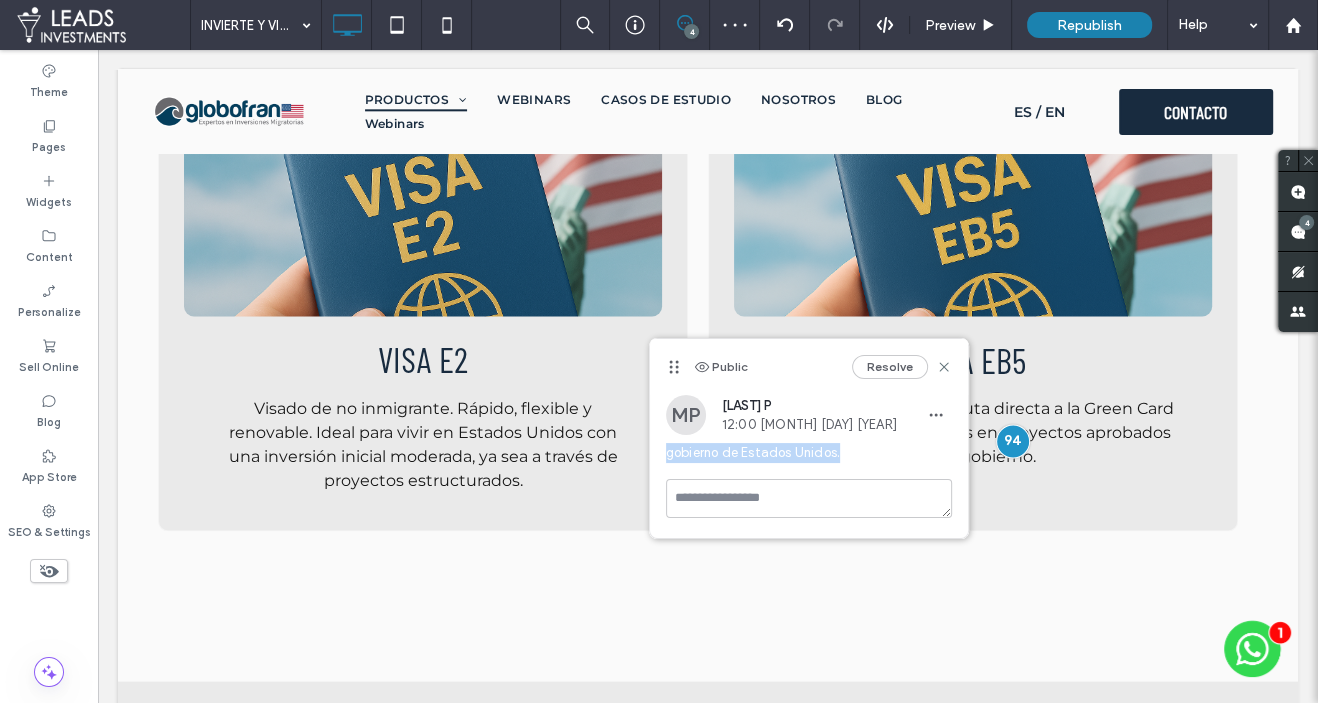 click on "MP Morella P 12:00 Jul 14 2025 gobierno de Estados Unidos." at bounding box center [809, 437] 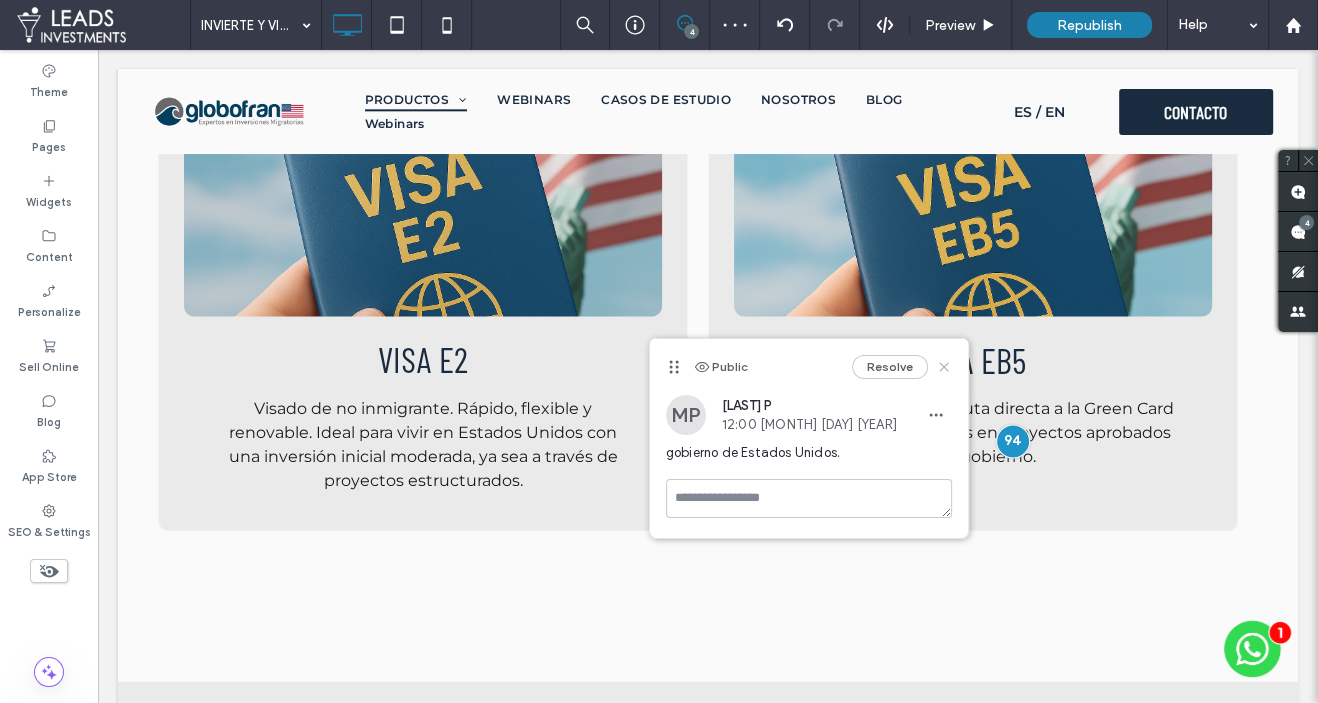click 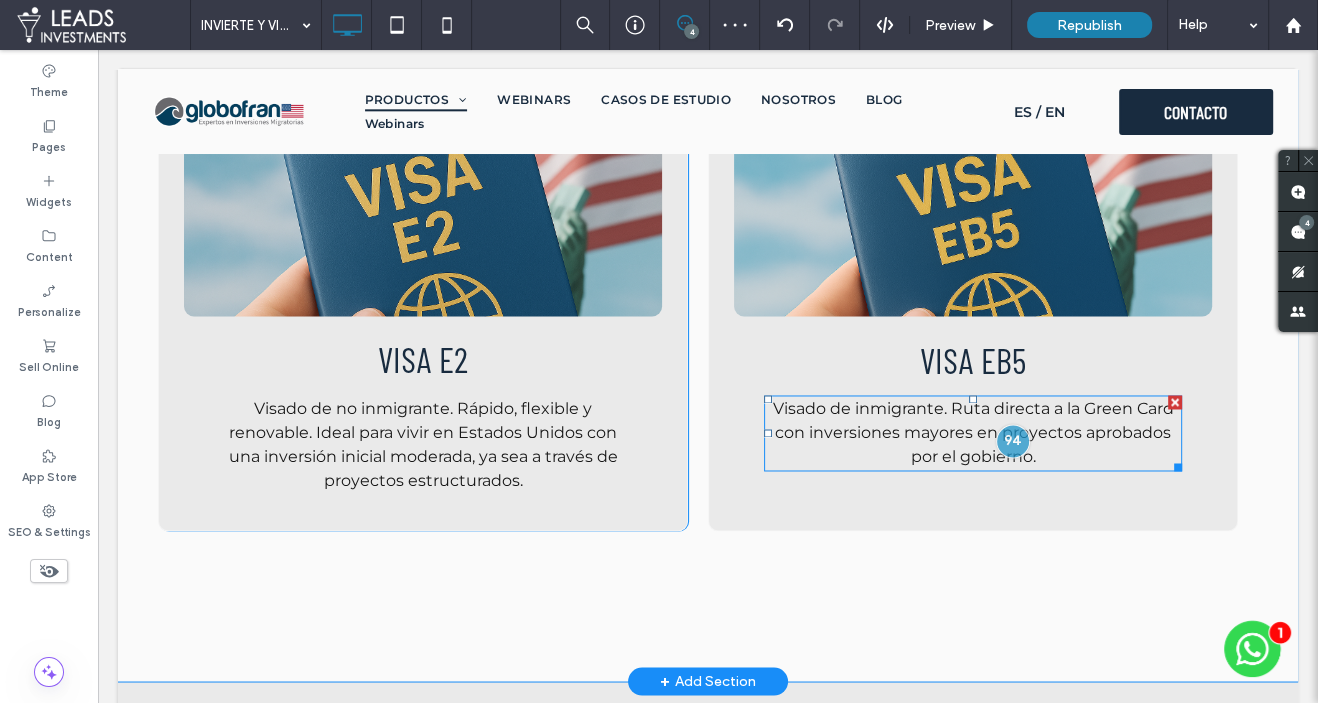 click on "Visado de inmigrante. Ruta directa a la Green Card con inversiones mayores en proyectos aprobados por el gobierno." at bounding box center [973, 432] 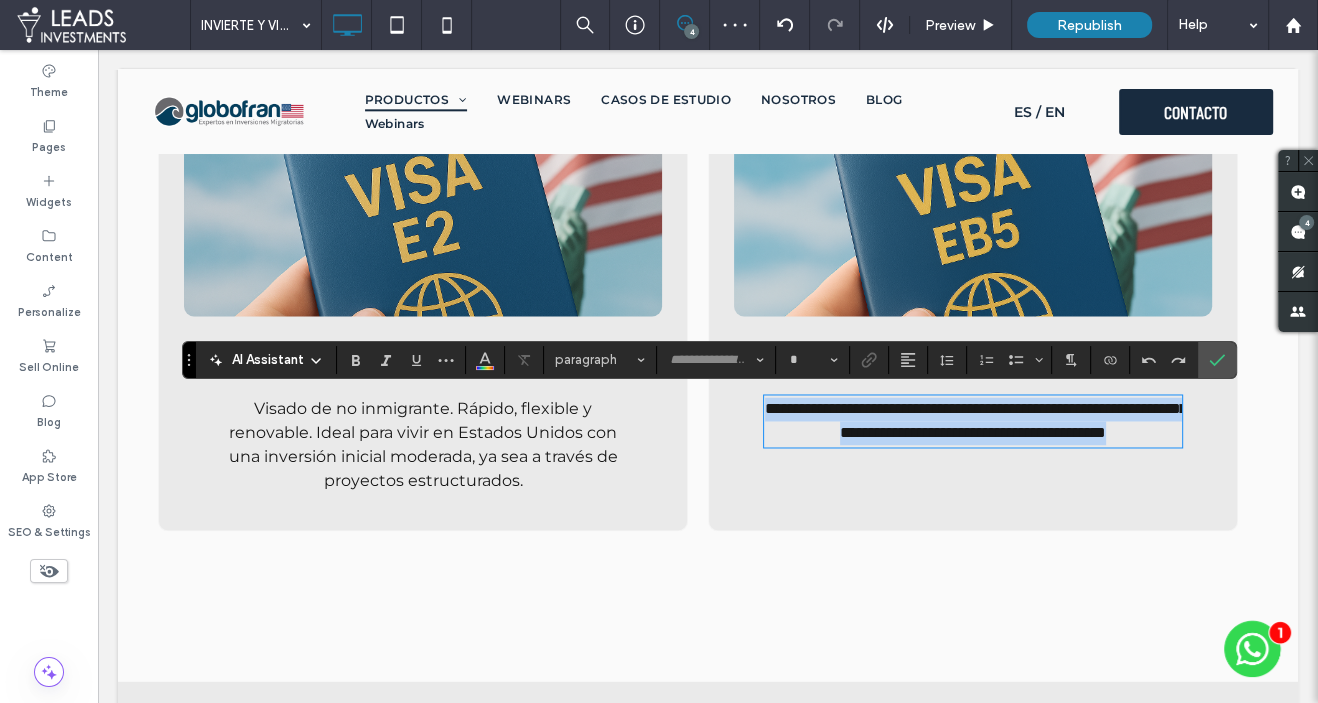 type on "**********" 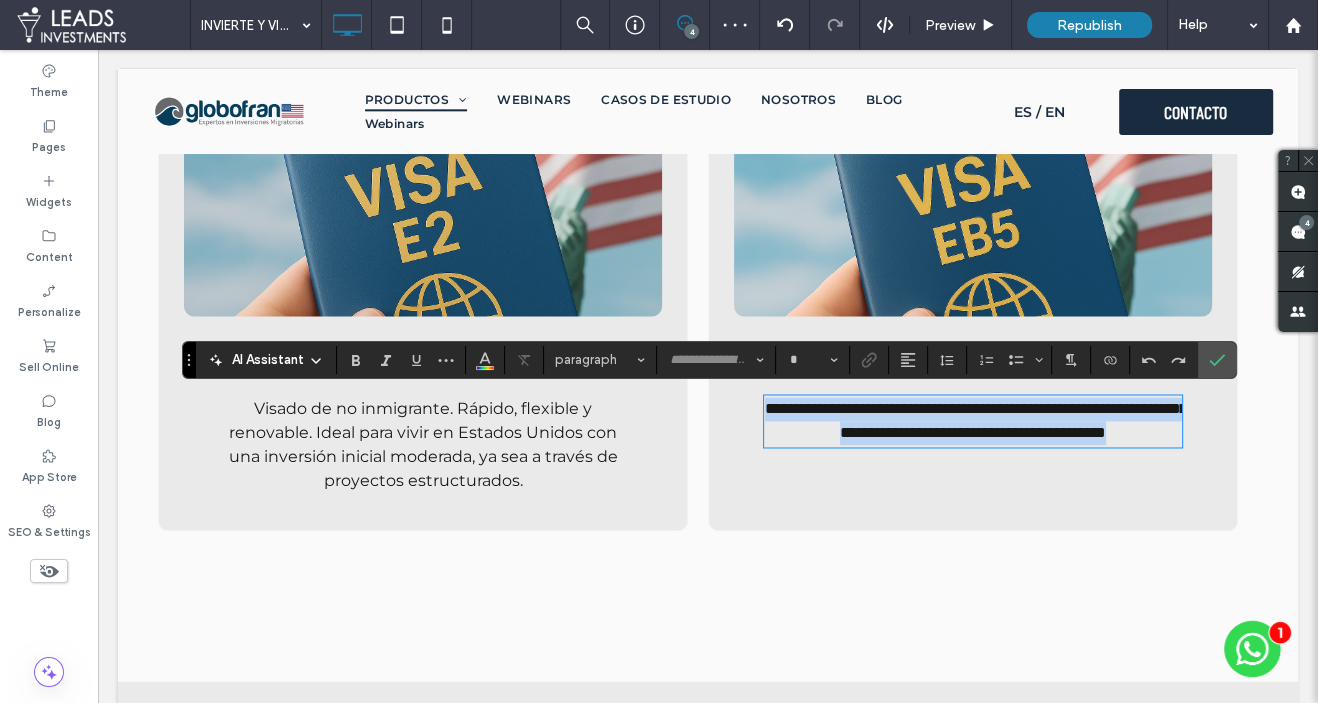 type on "**" 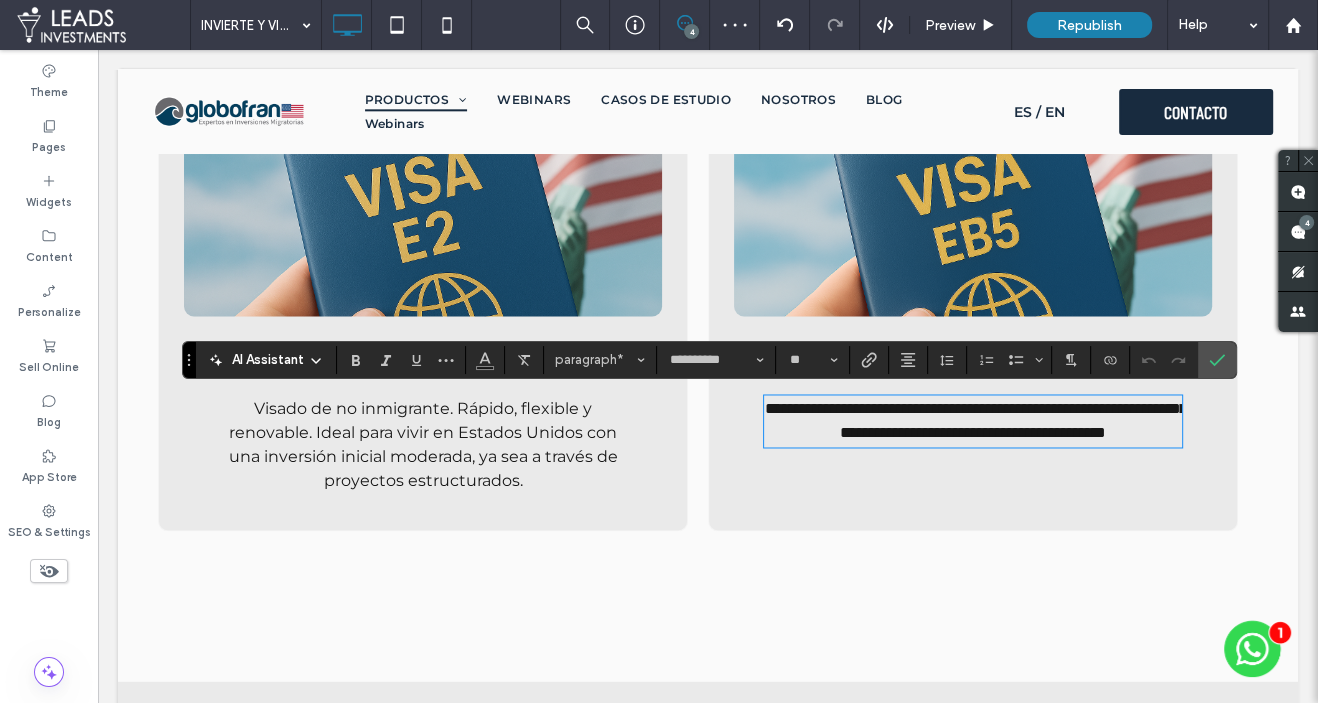 drag, startPoint x: 1035, startPoint y: 462, endPoint x: 1055, endPoint y: 464, distance: 20.09975 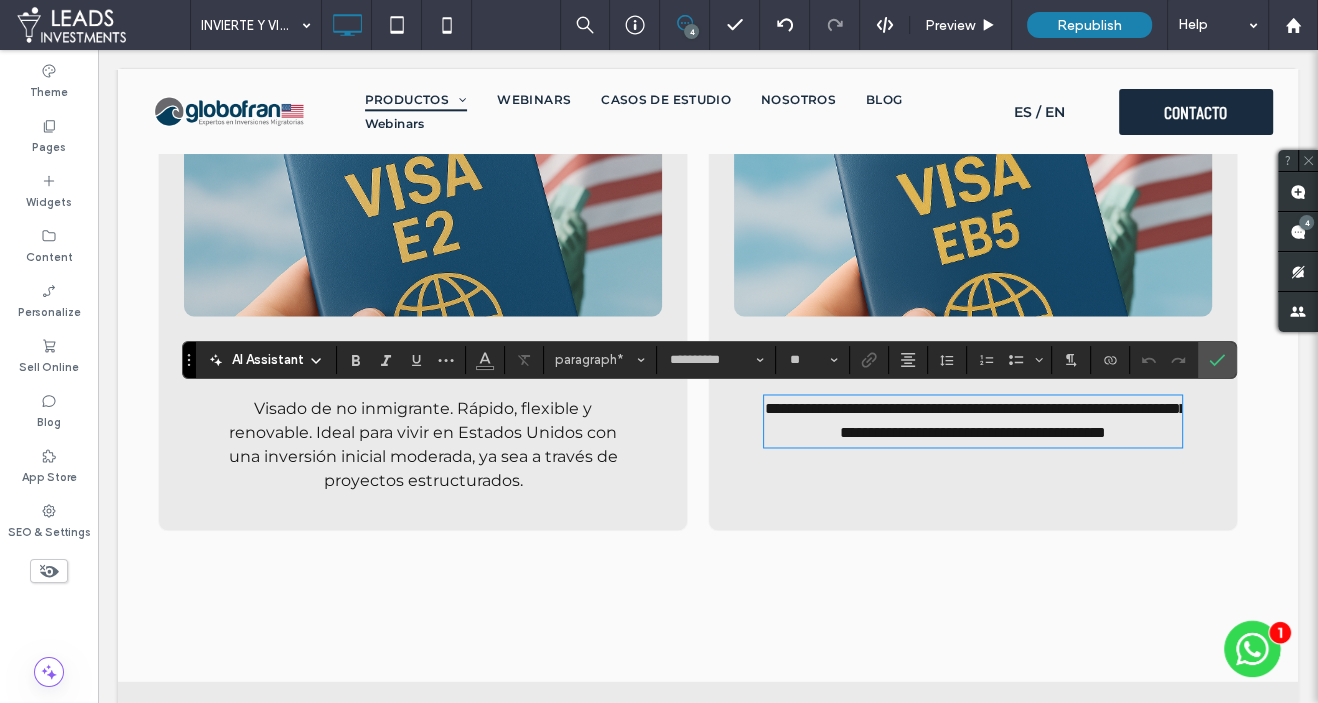 type 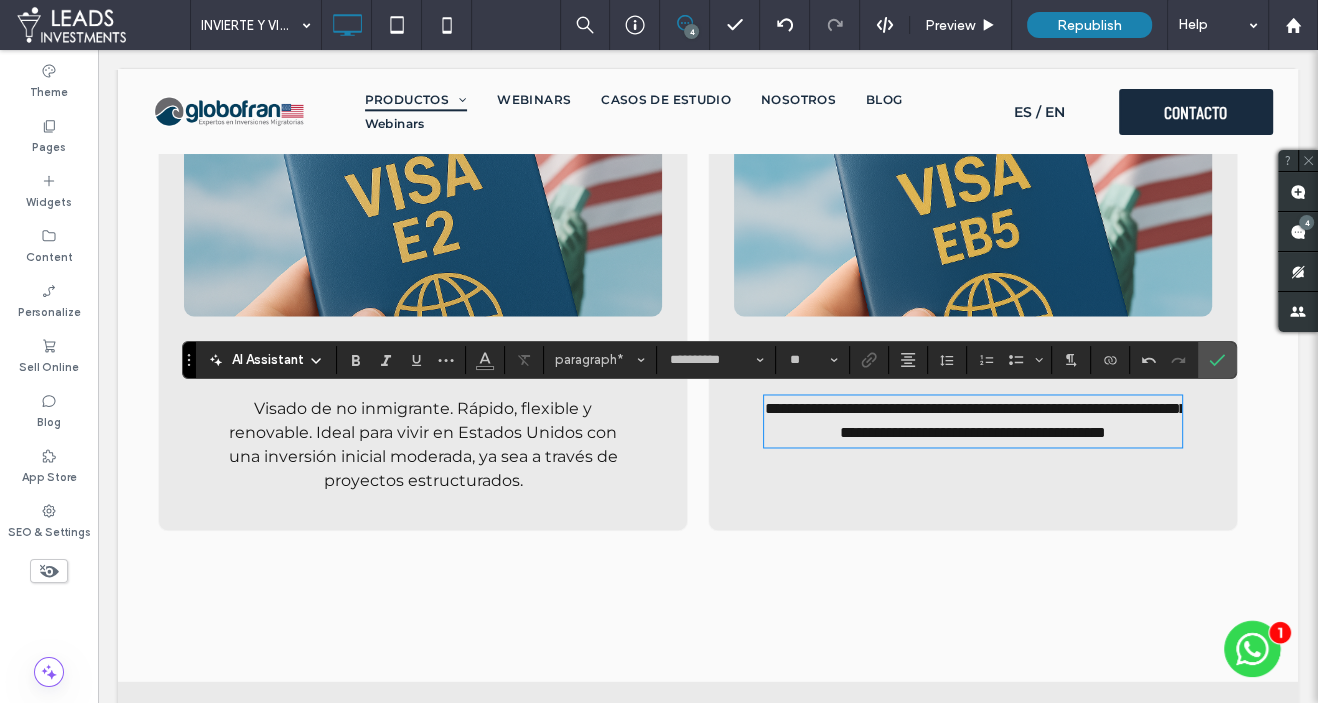 scroll, scrollTop: 0, scrollLeft: 0, axis: both 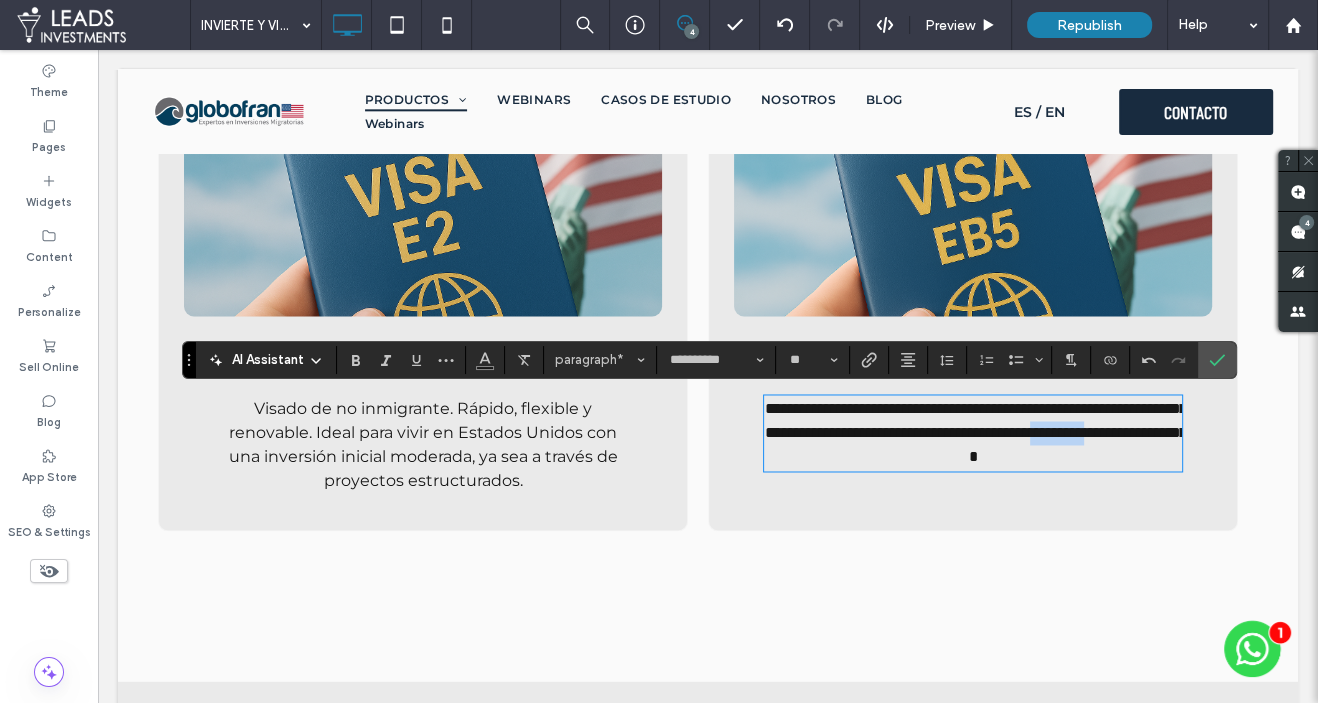 drag, startPoint x: 1002, startPoint y: 455, endPoint x: 924, endPoint y: 459, distance: 78.10249 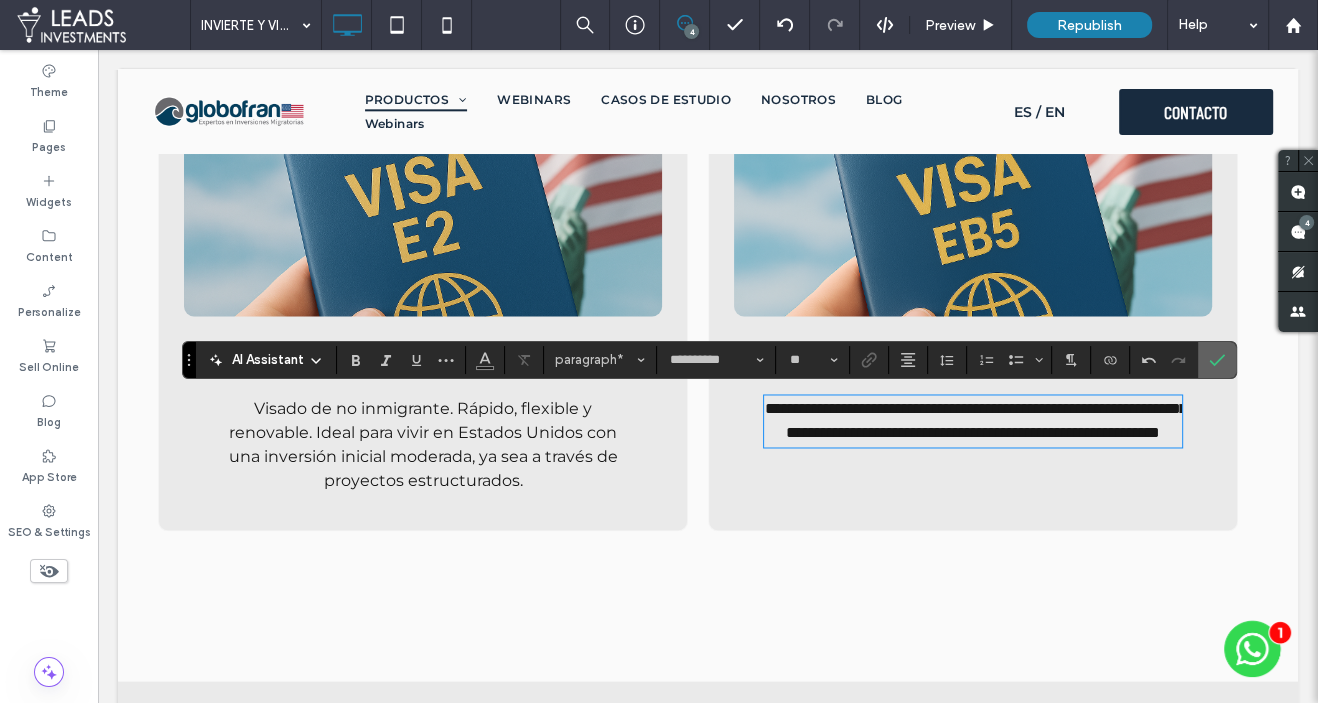 click at bounding box center (1217, 360) 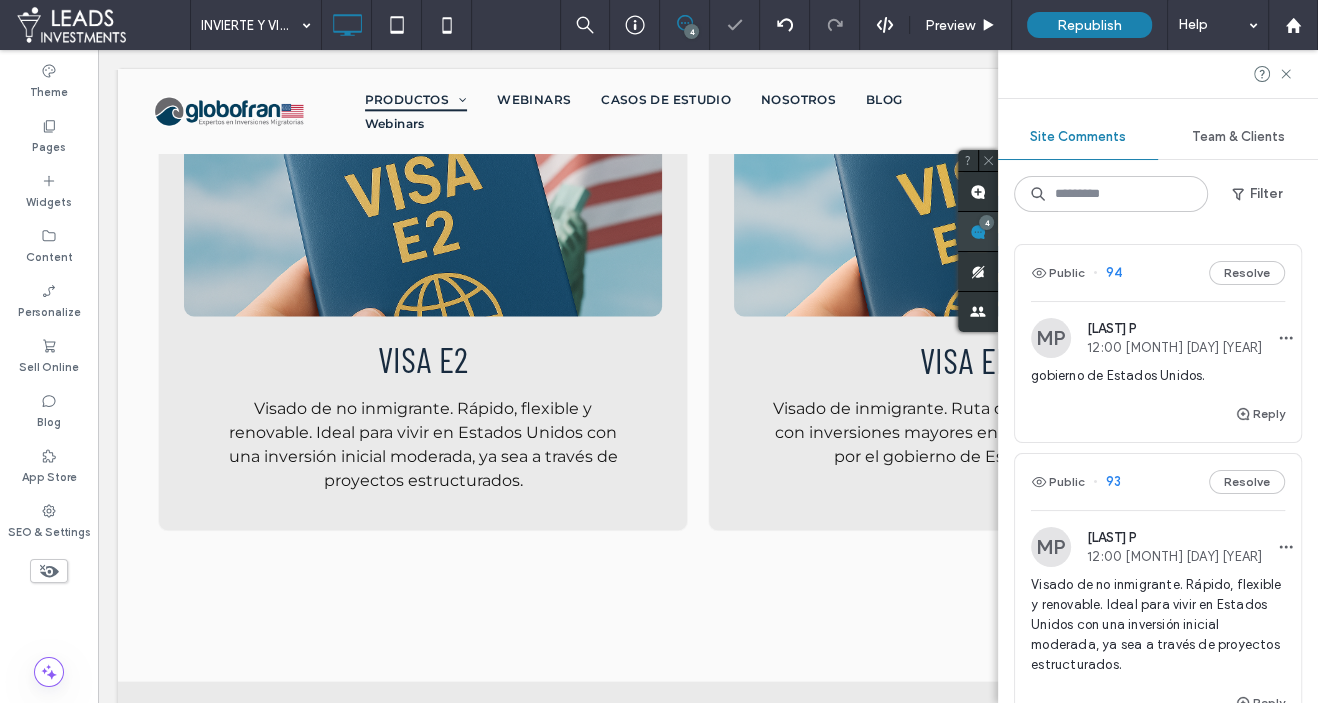 click 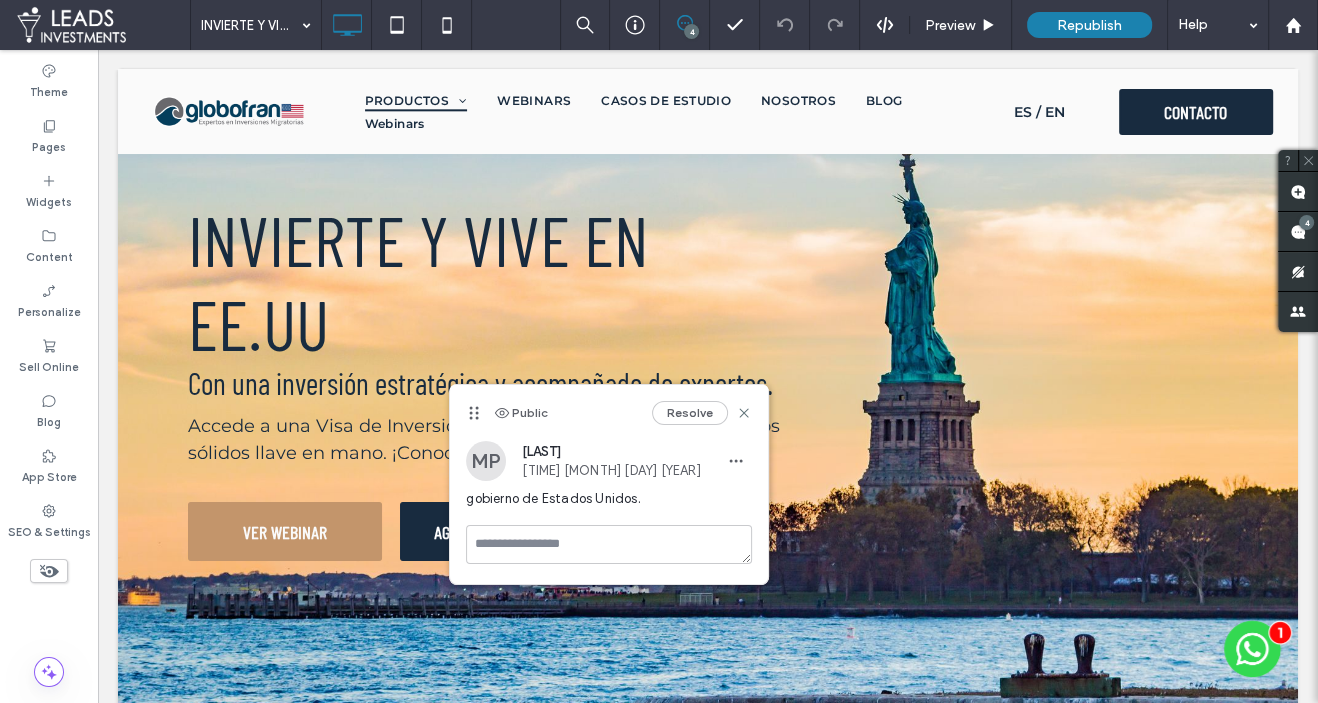 scroll, scrollTop: 2410, scrollLeft: 0, axis: vertical 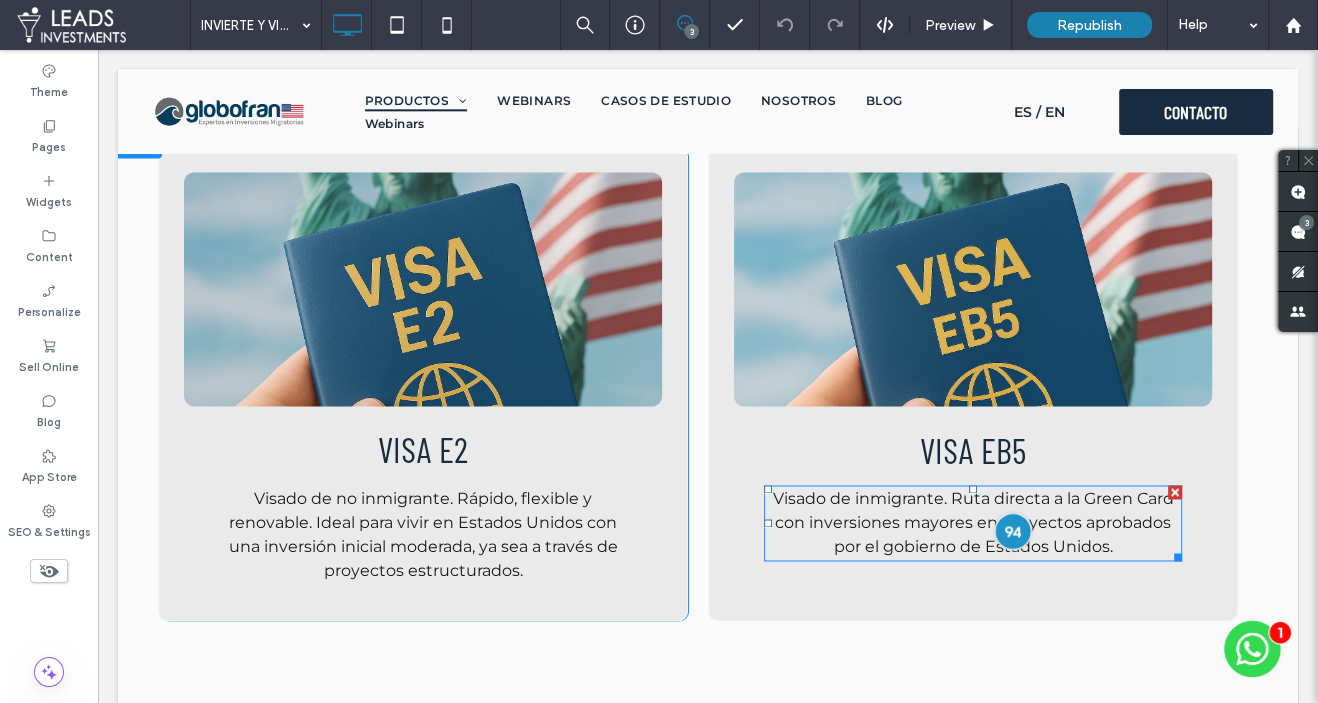 click at bounding box center [1012, 530] 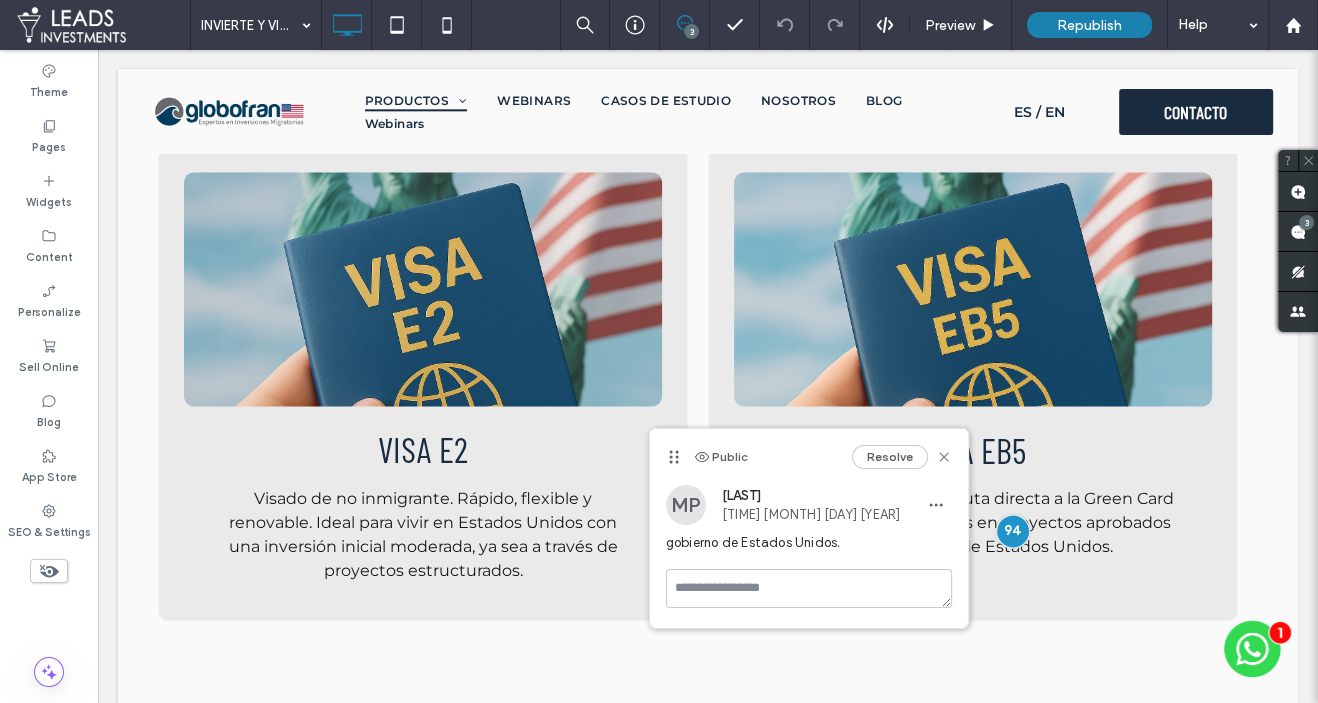 click on "Resolve" at bounding box center [890, 457] 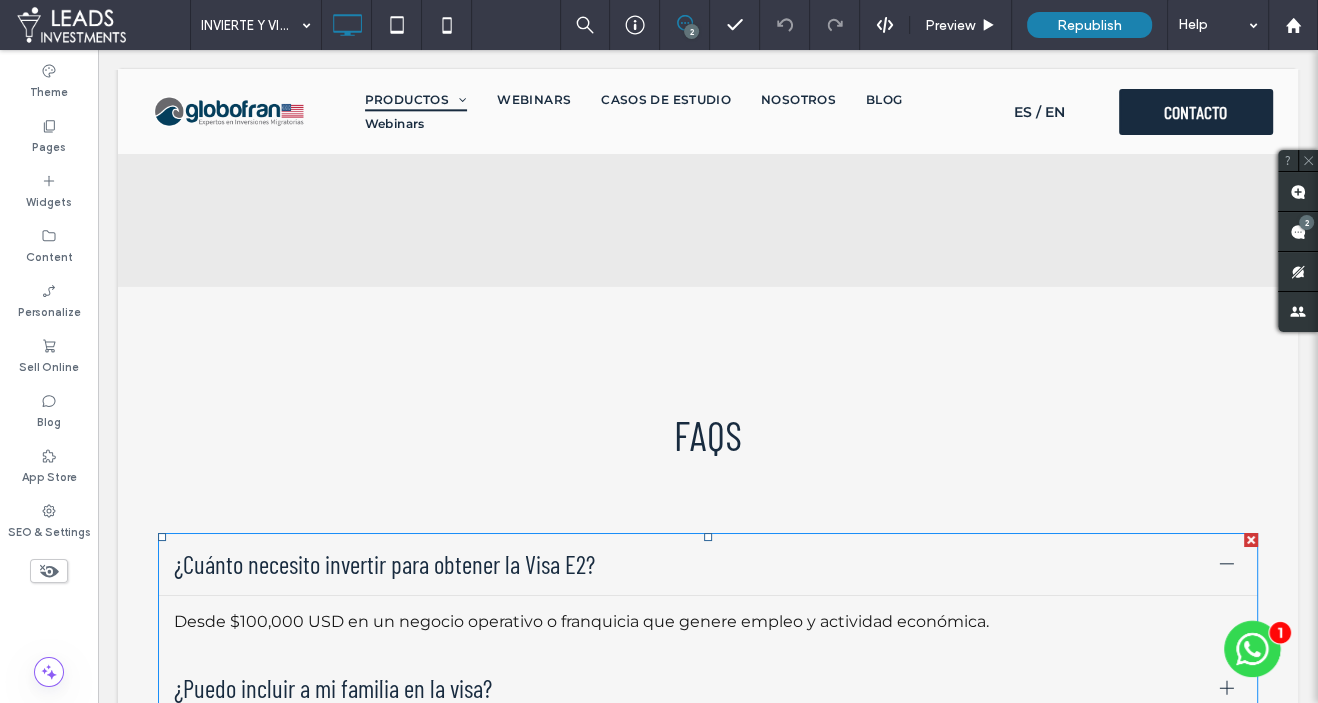 scroll, scrollTop: 5832, scrollLeft: 0, axis: vertical 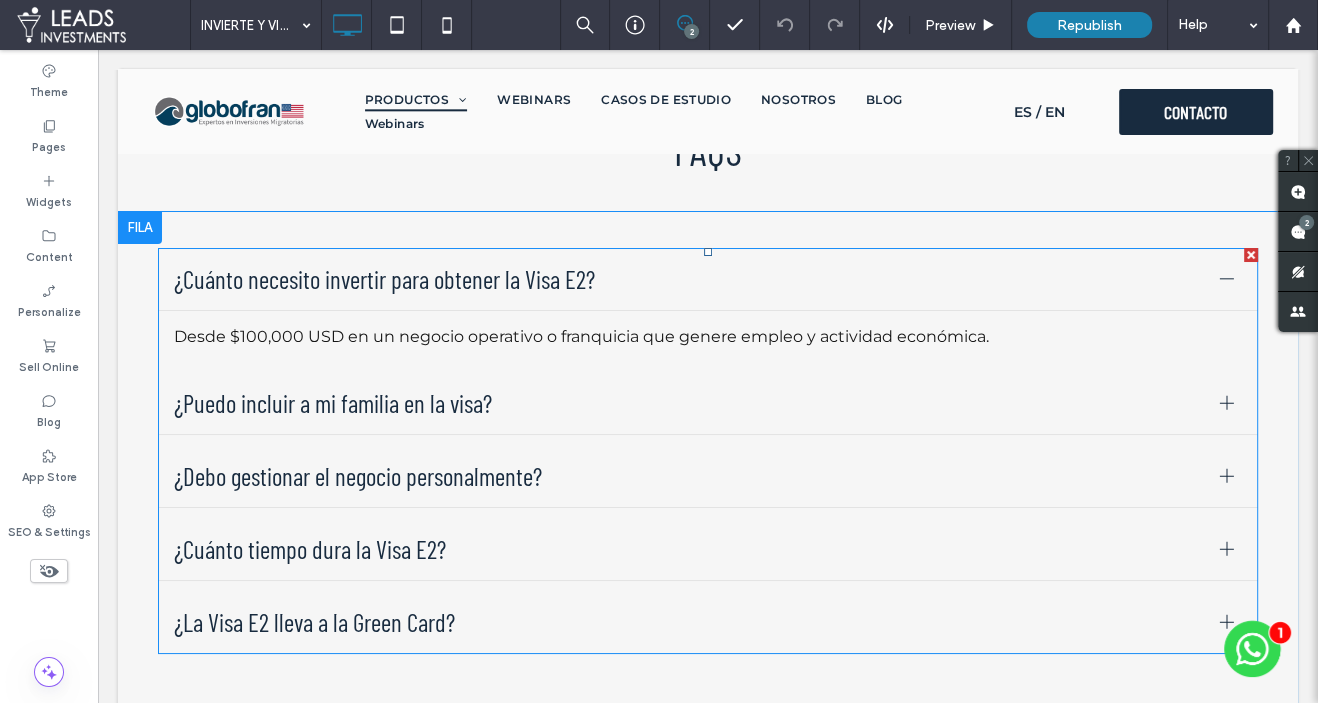 click on "¿Debo gestionar el negocio personalmente?" at bounding box center [689, 476] 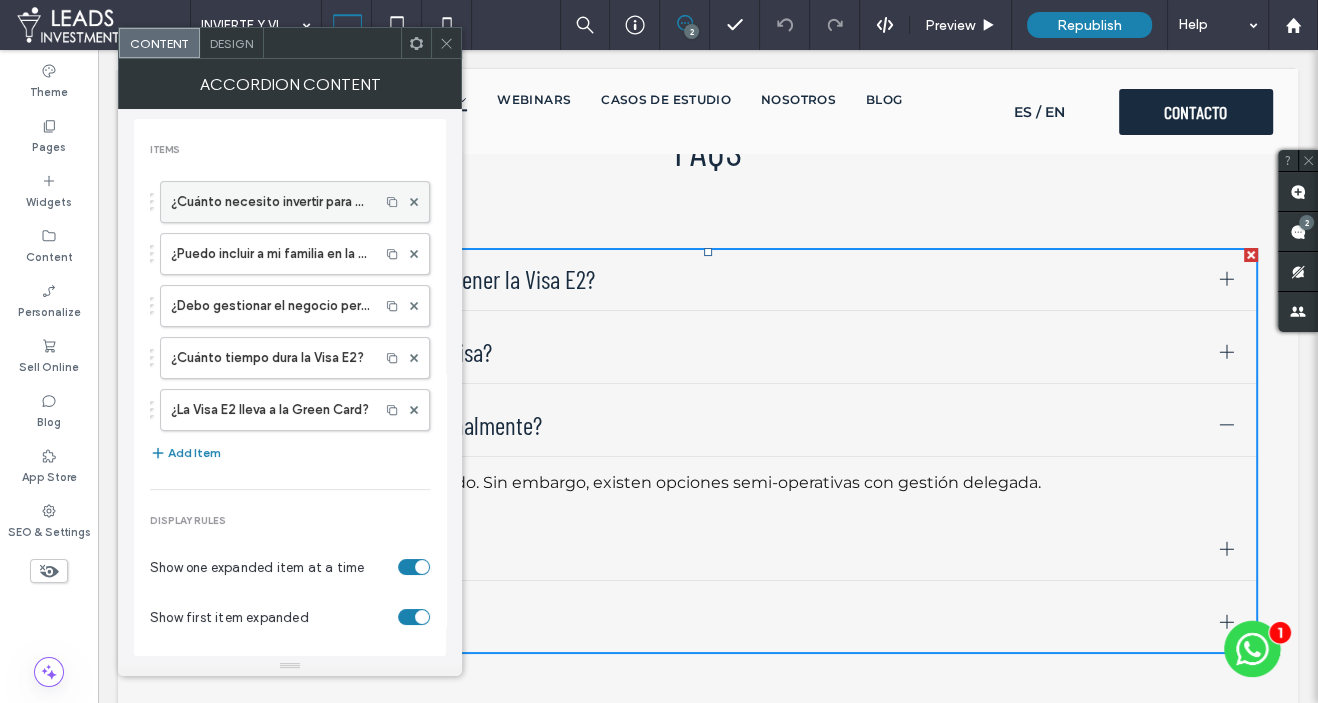 click on "¿Cuánto necesito invertir para obtener la Visa E2?" at bounding box center (270, 202) 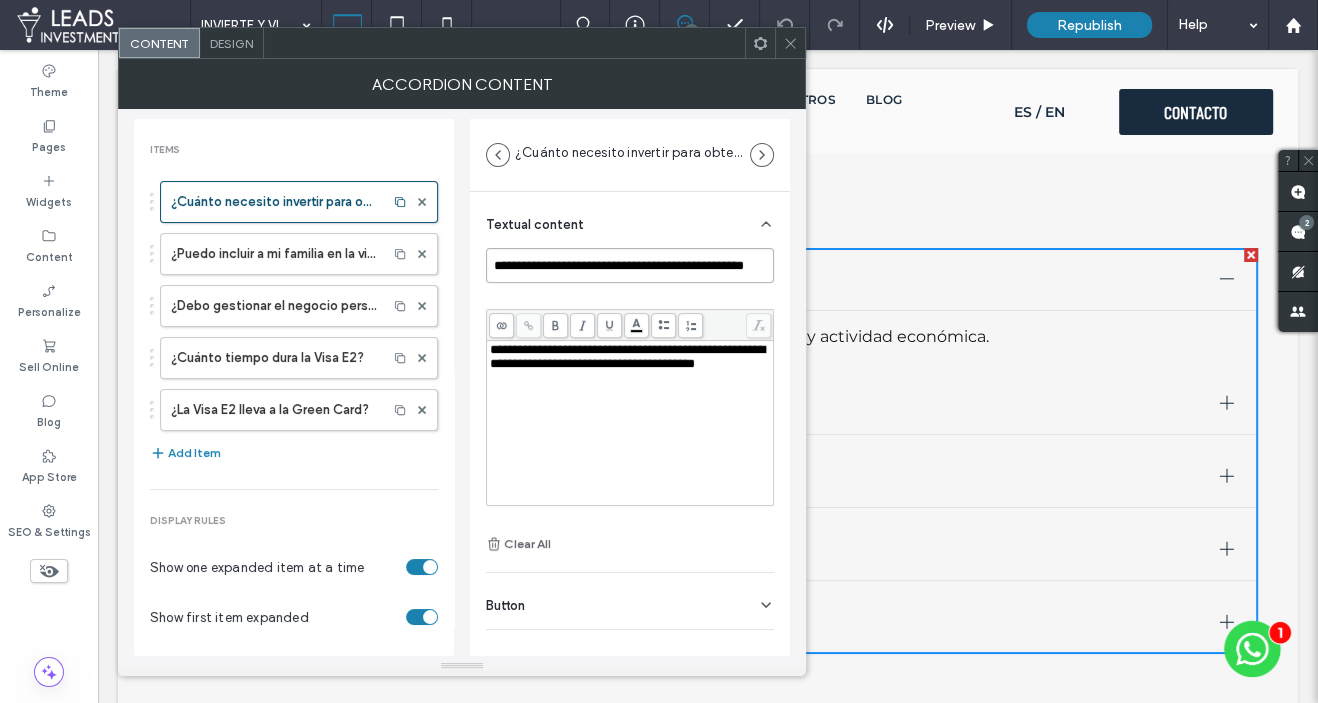 scroll, scrollTop: 0, scrollLeft: 32, axis: horizontal 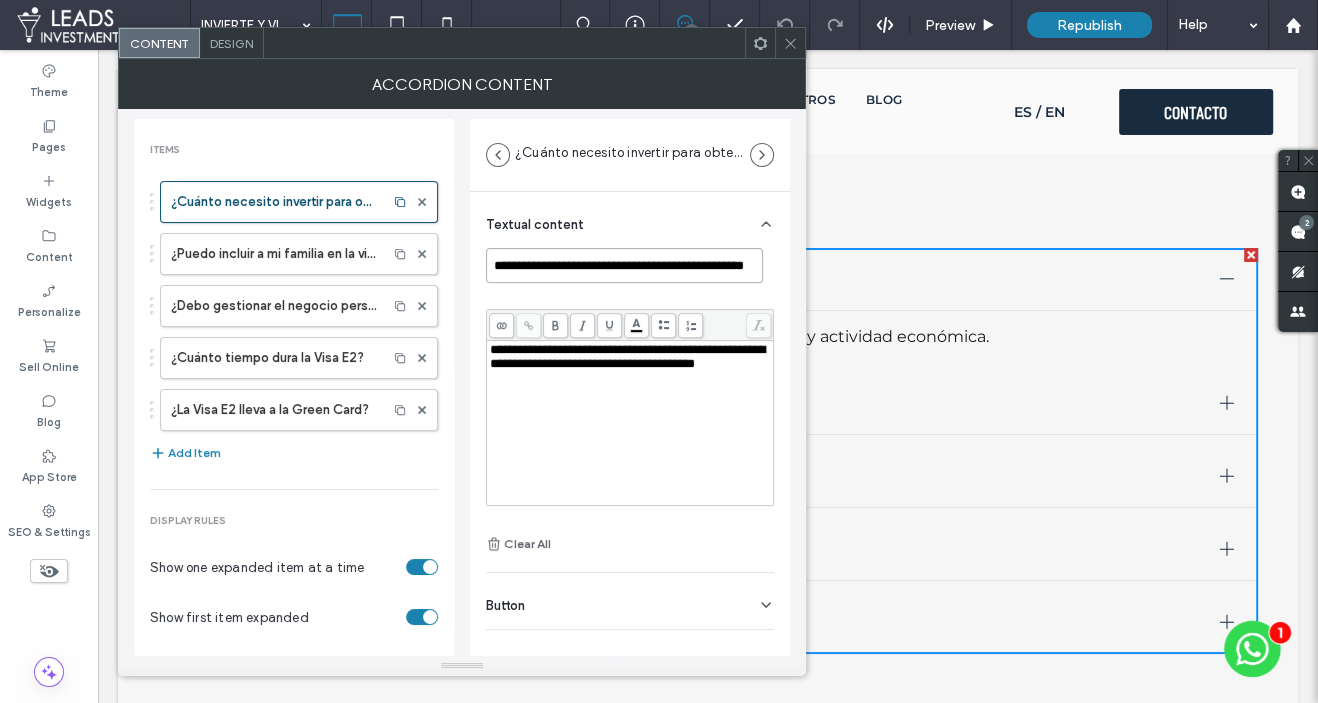 drag, startPoint x: 589, startPoint y: 314, endPoint x: 838, endPoint y: 282, distance: 251.0478 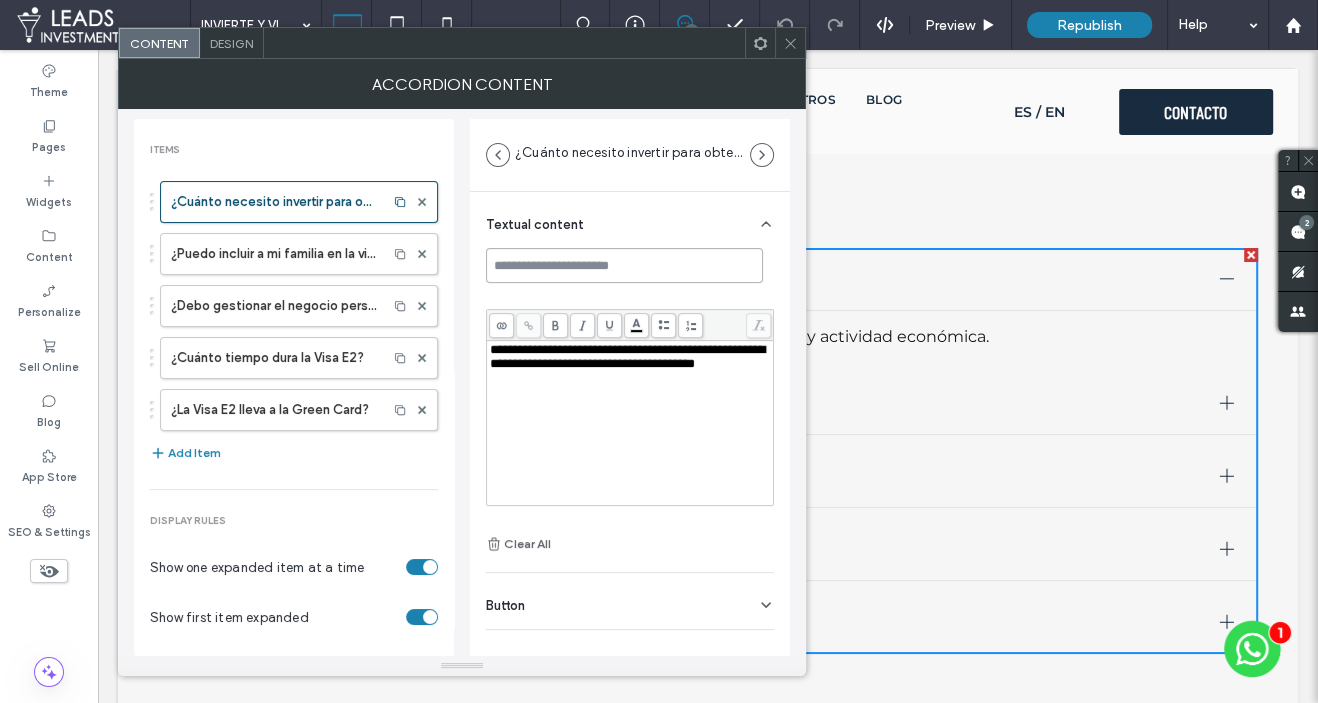 scroll, scrollTop: 0, scrollLeft: 0, axis: both 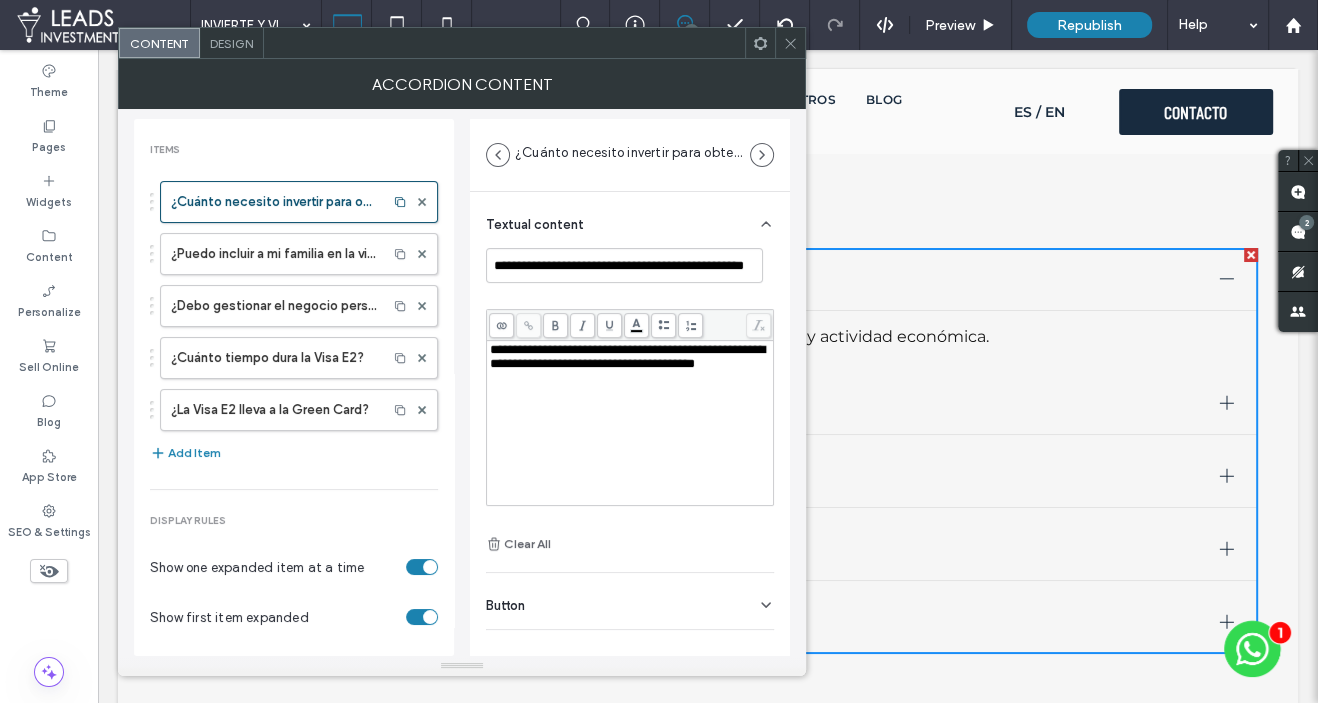 click on "**********" at bounding box center [630, 357] 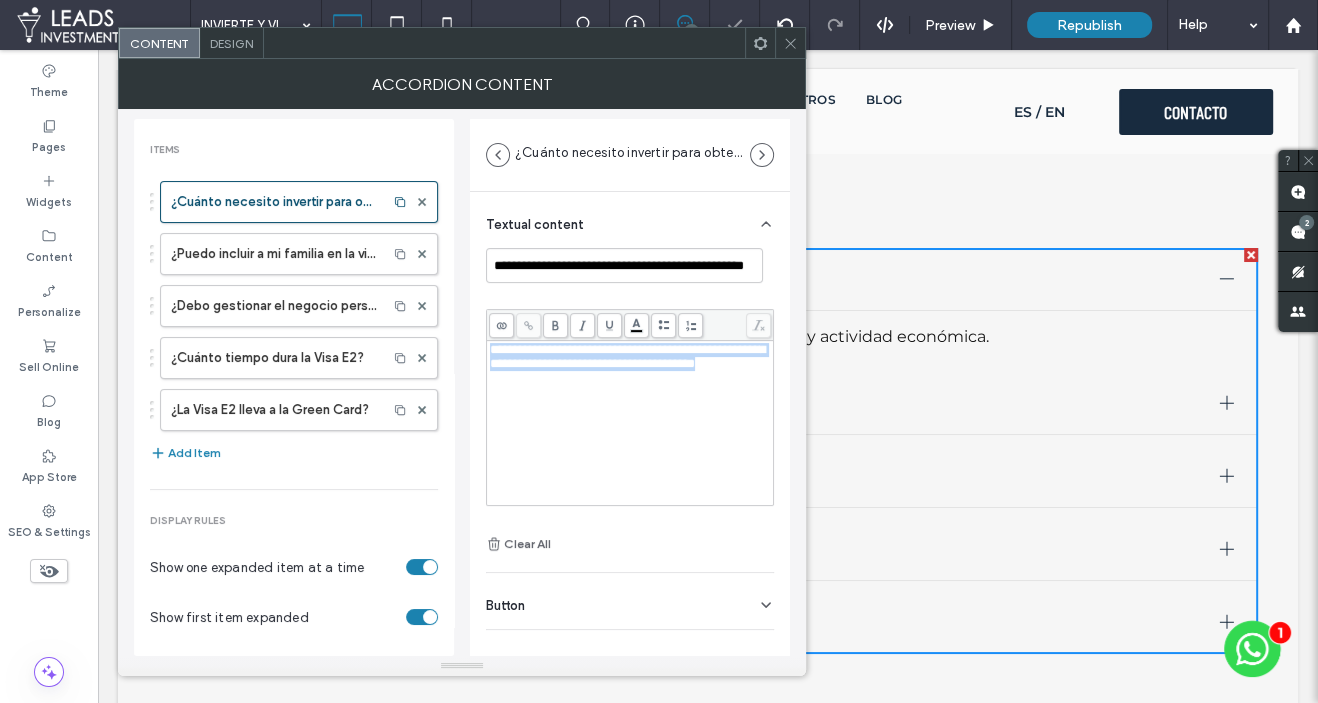 drag, startPoint x: 624, startPoint y: 385, endPoint x: 487, endPoint y: 347, distance: 142.17242 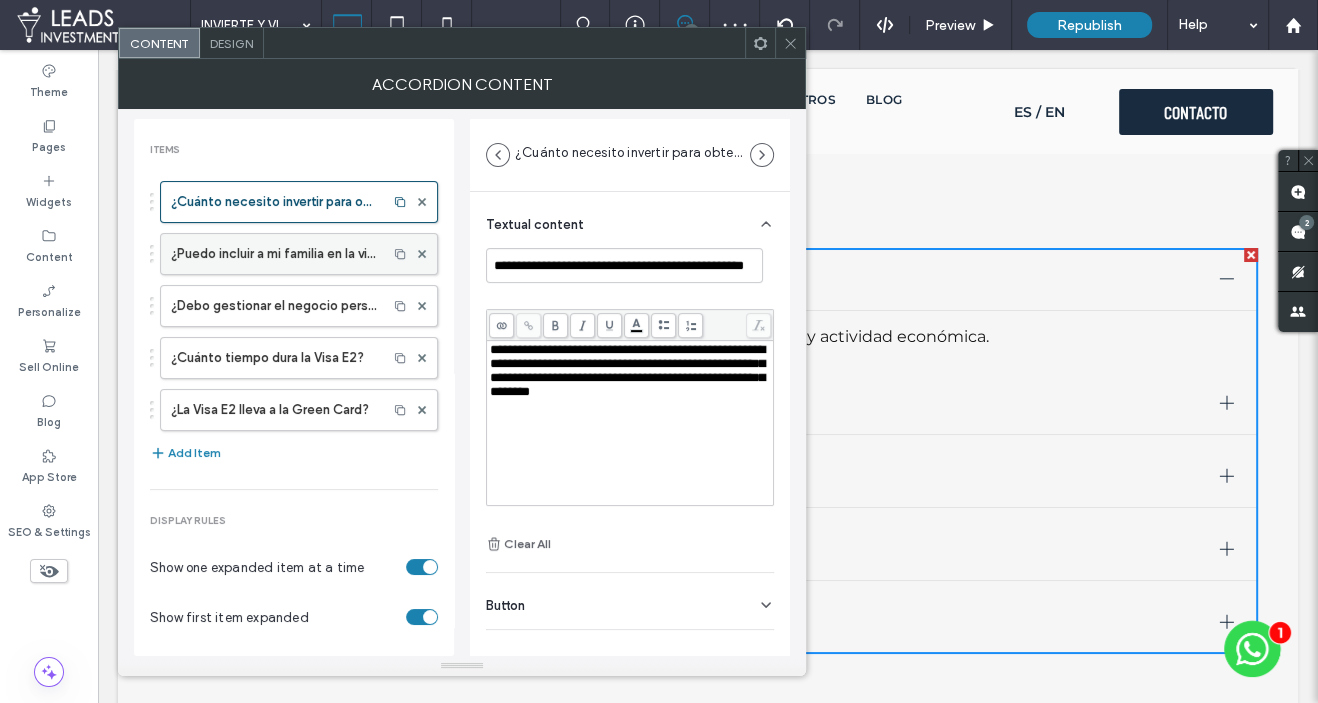 click on "¿Puedo incluir a mi familia en la visa?" at bounding box center [274, 254] 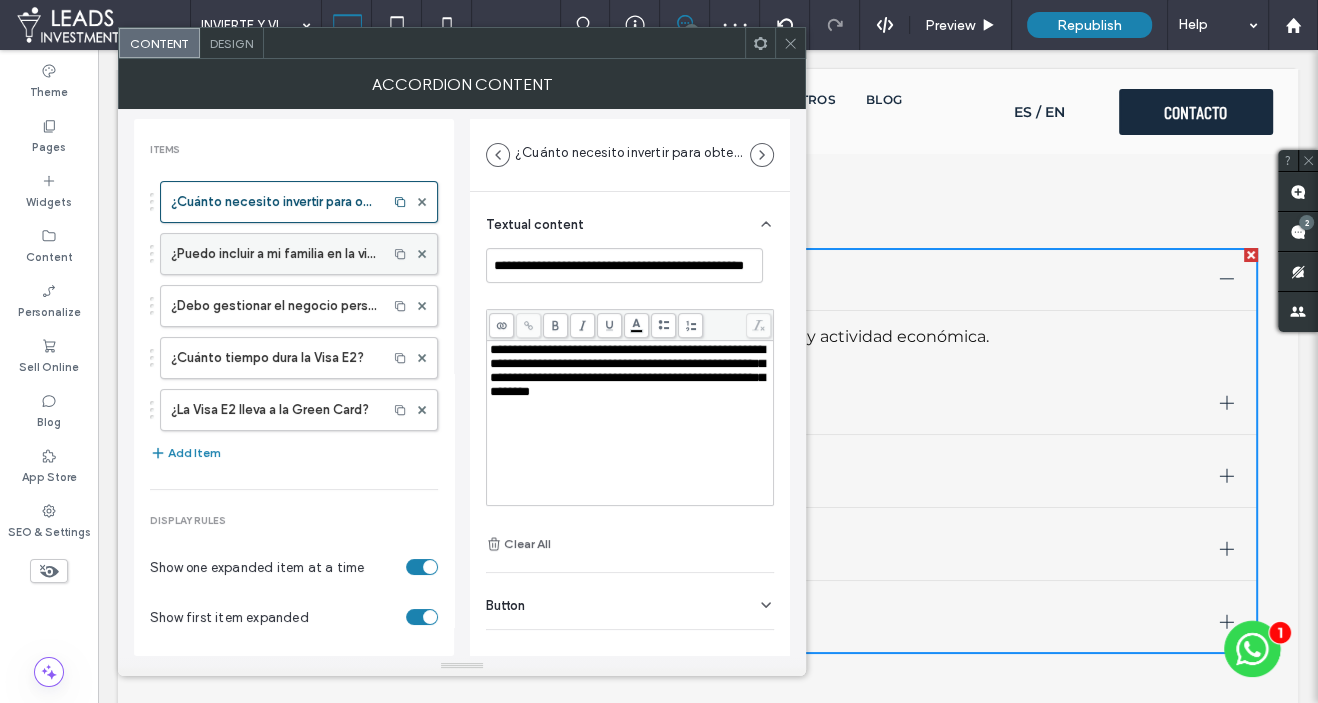 type on "**********" 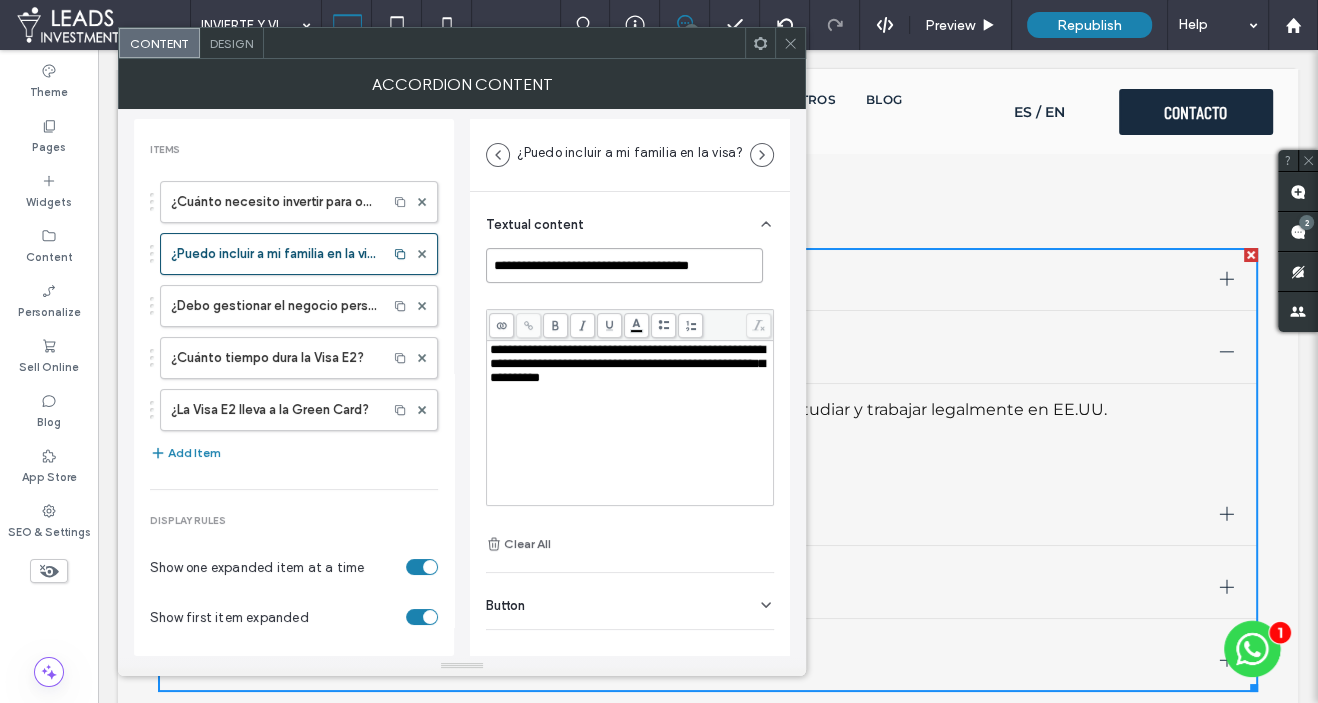 drag, startPoint x: 491, startPoint y: 265, endPoint x: 748, endPoint y: 273, distance: 257.12448 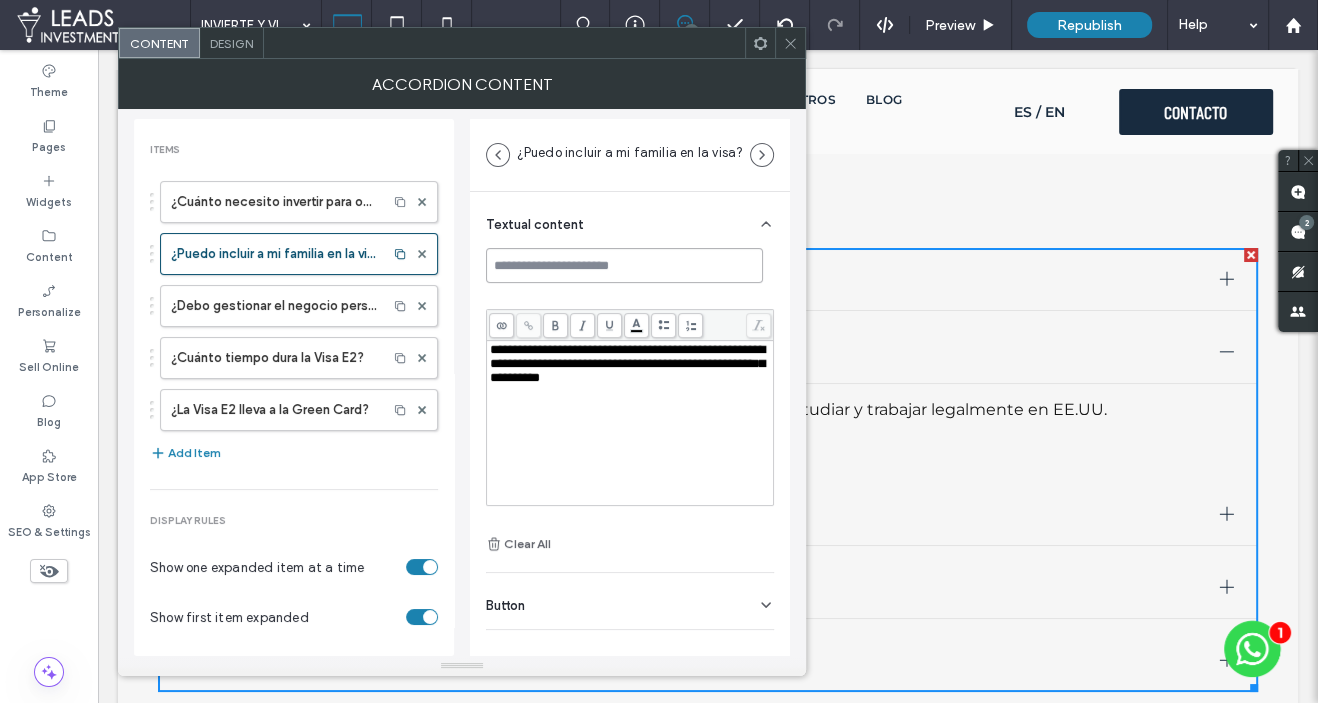 paste on "**********" 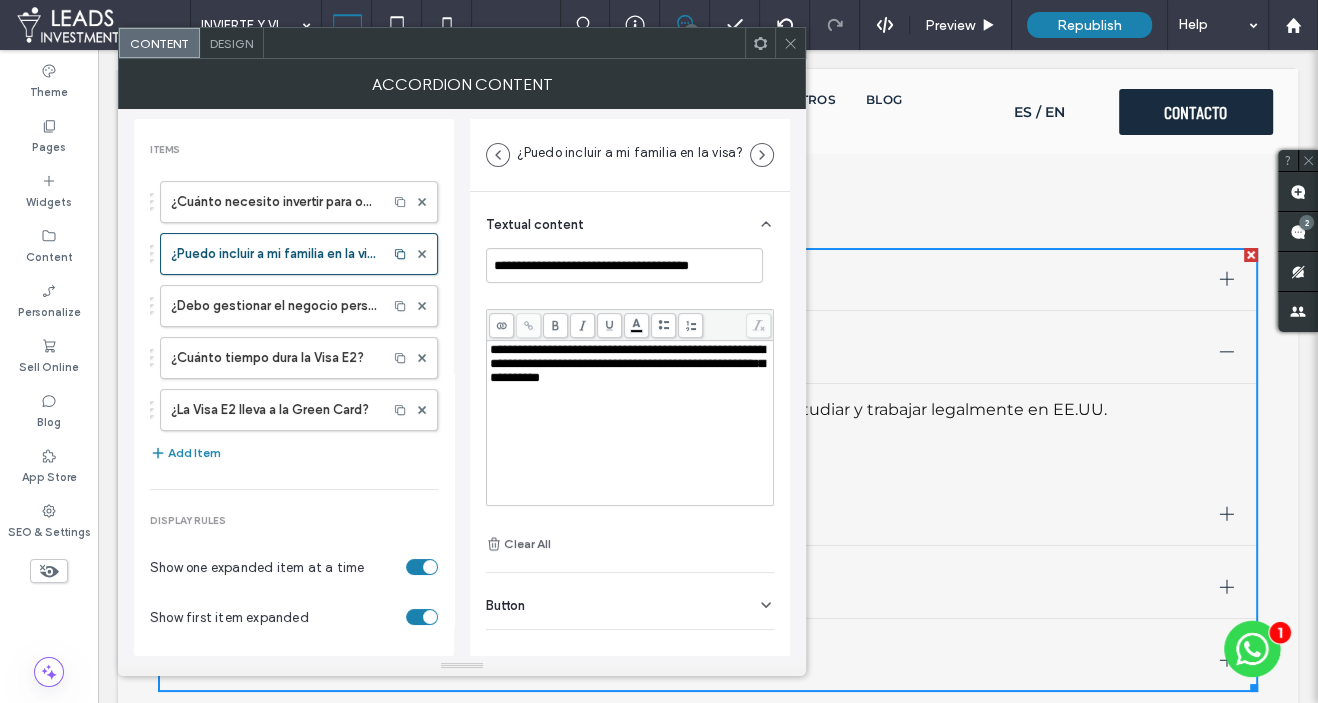 click on "**********" at bounding box center [630, 364] 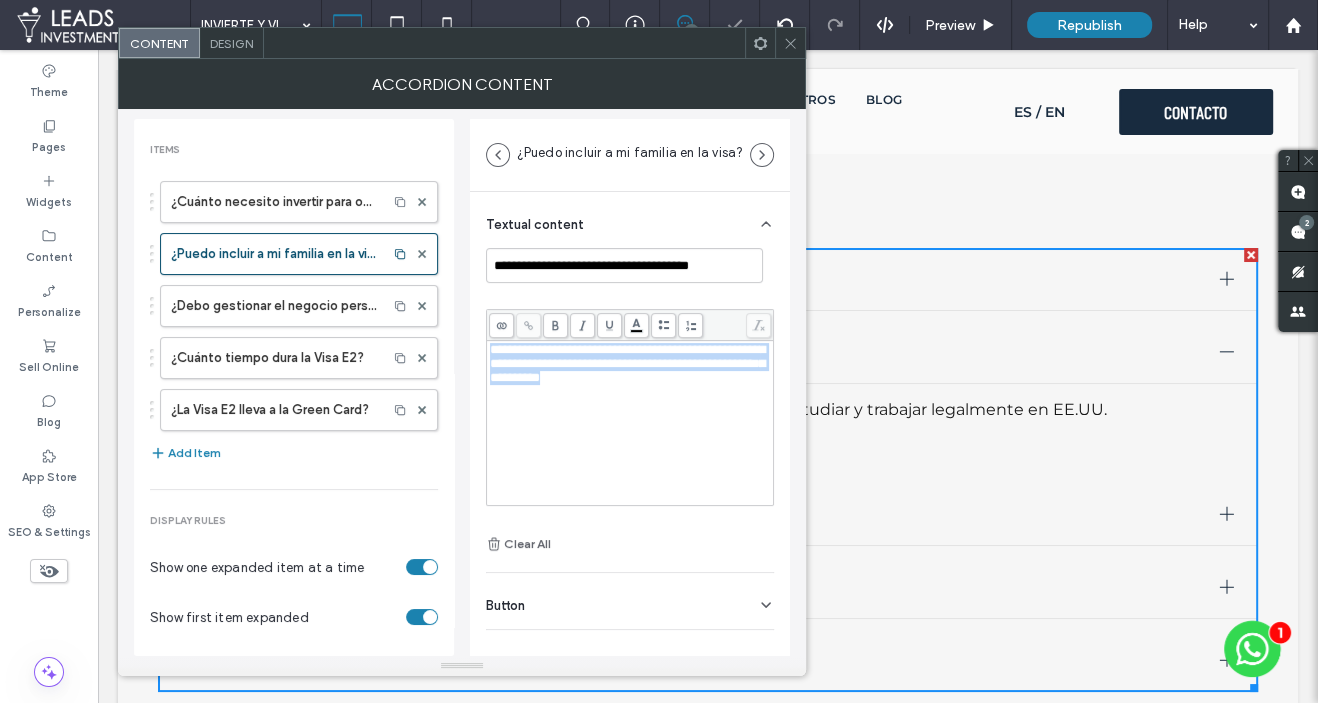 drag, startPoint x: 632, startPoint y: 368, endPoint x: 489, endPoint y: 353, distance: 143.78456 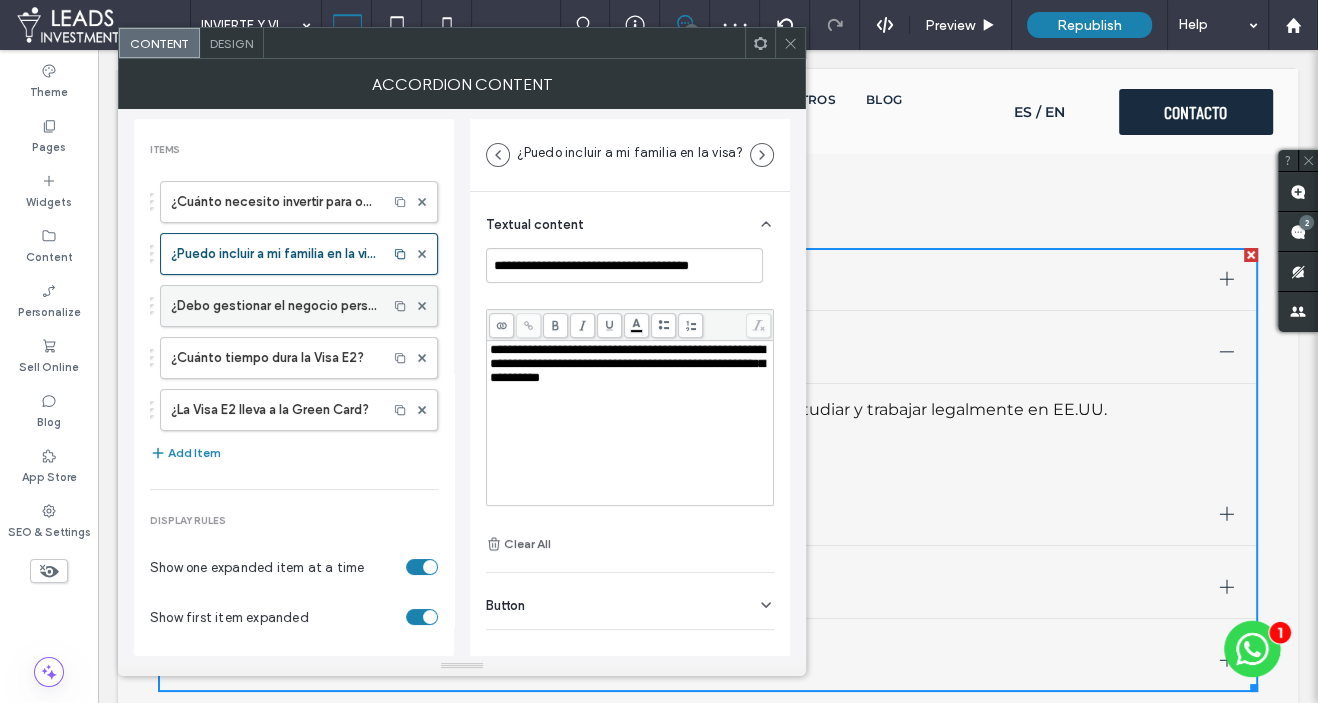 click on "¿Debo gestionar el negocio personalmente?" at bounding box center (274, 306) 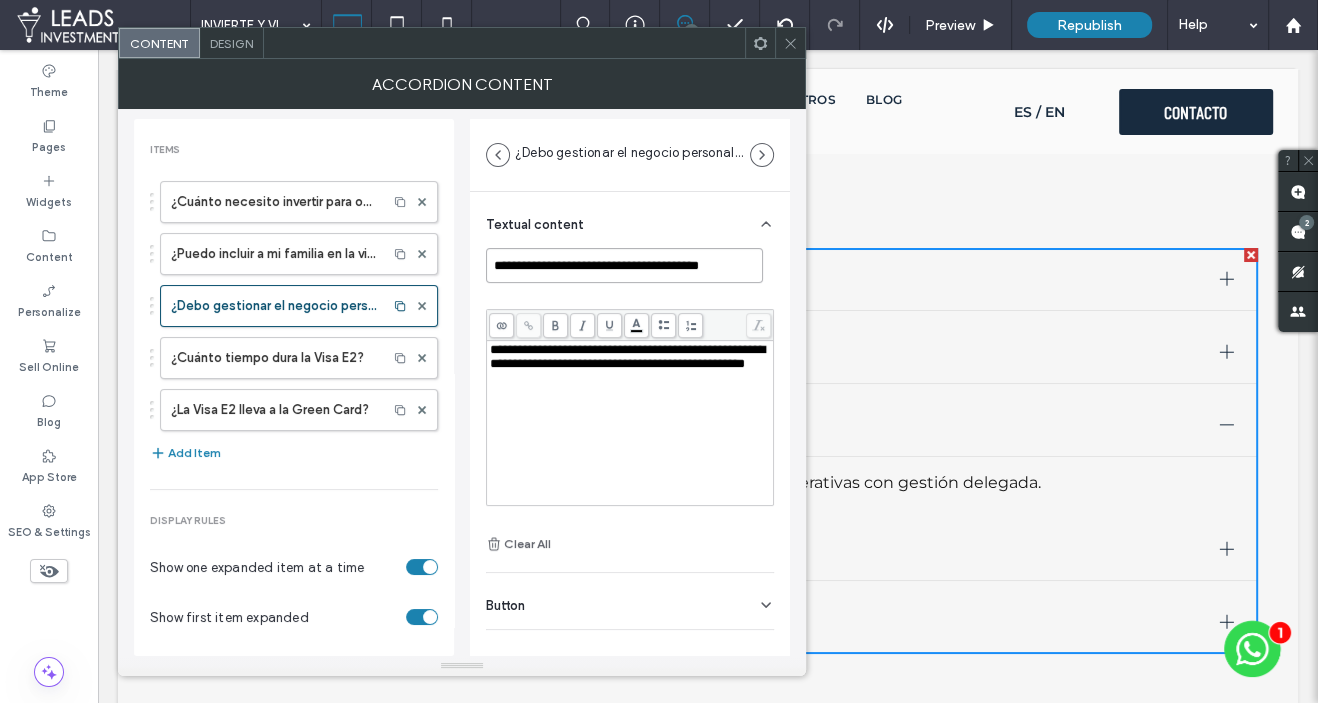 scroll, scrollTop: 0, scrollLeft: 1, axis: horizontal 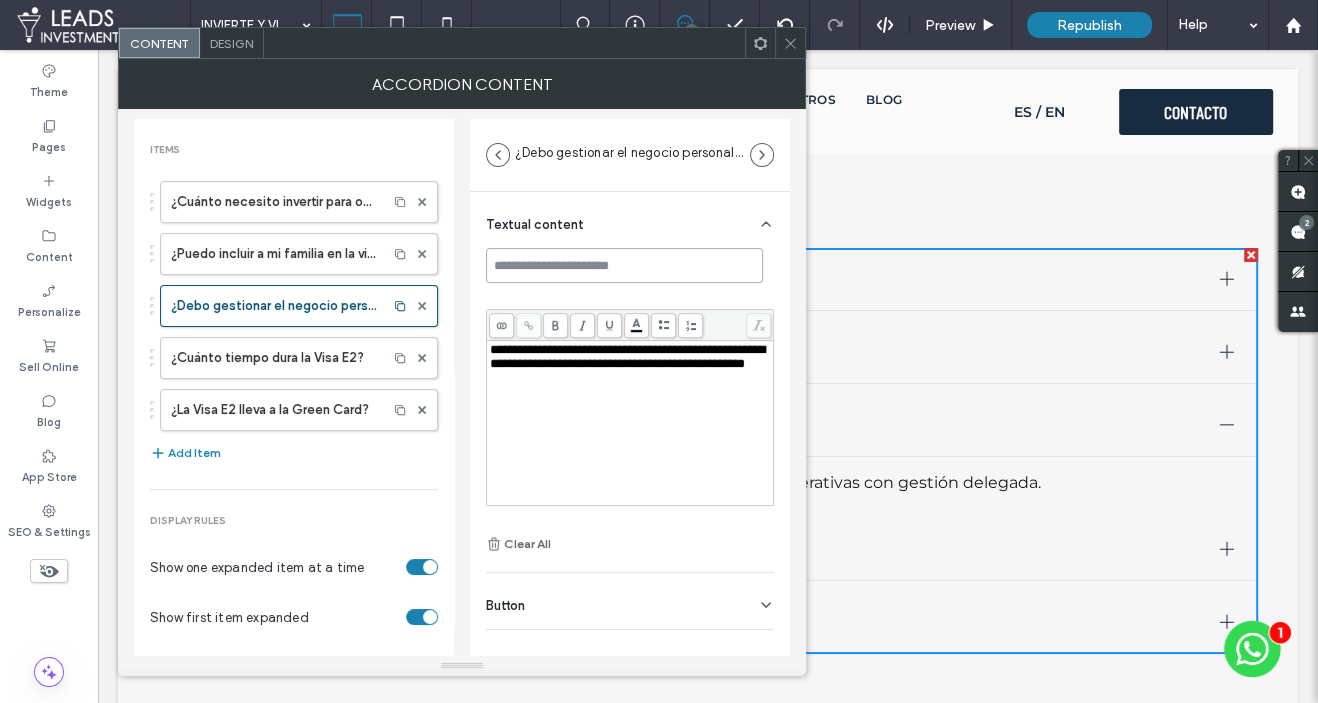 paste on "**********" 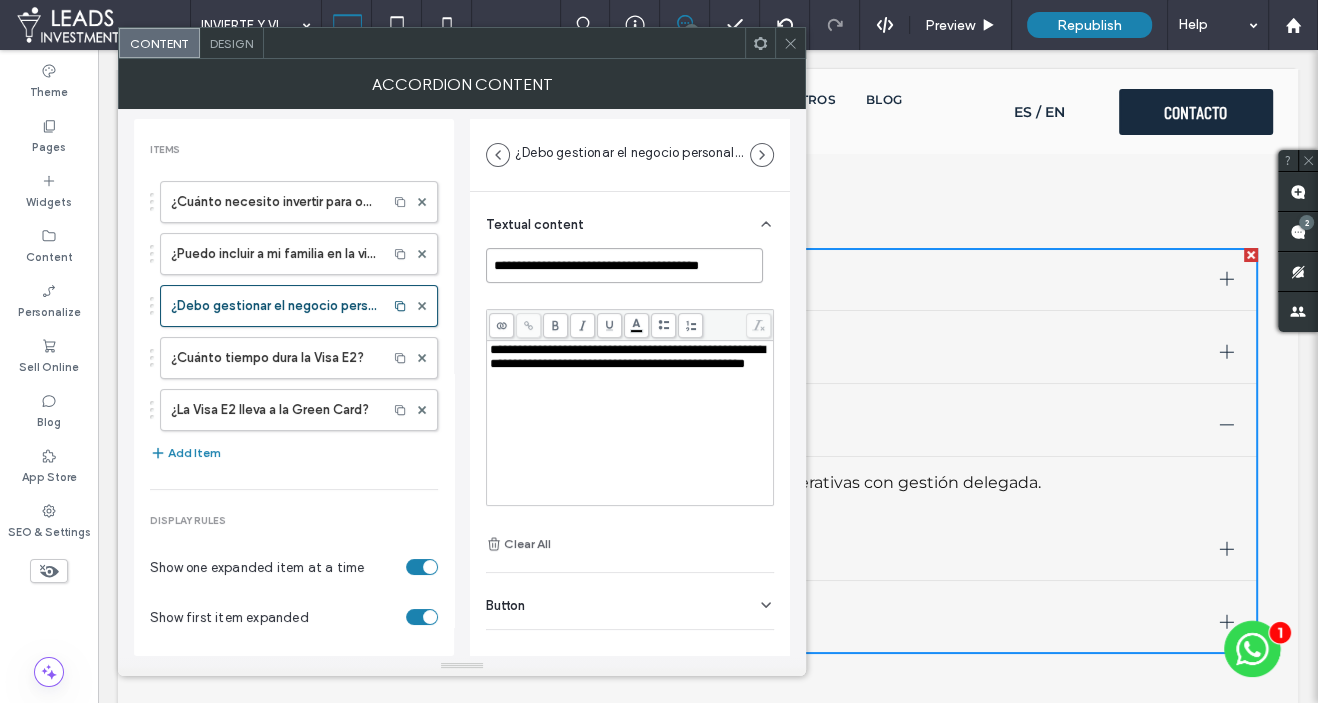 scroll, scrollTop: 0, scrollLeft: 1, axis: horizontal 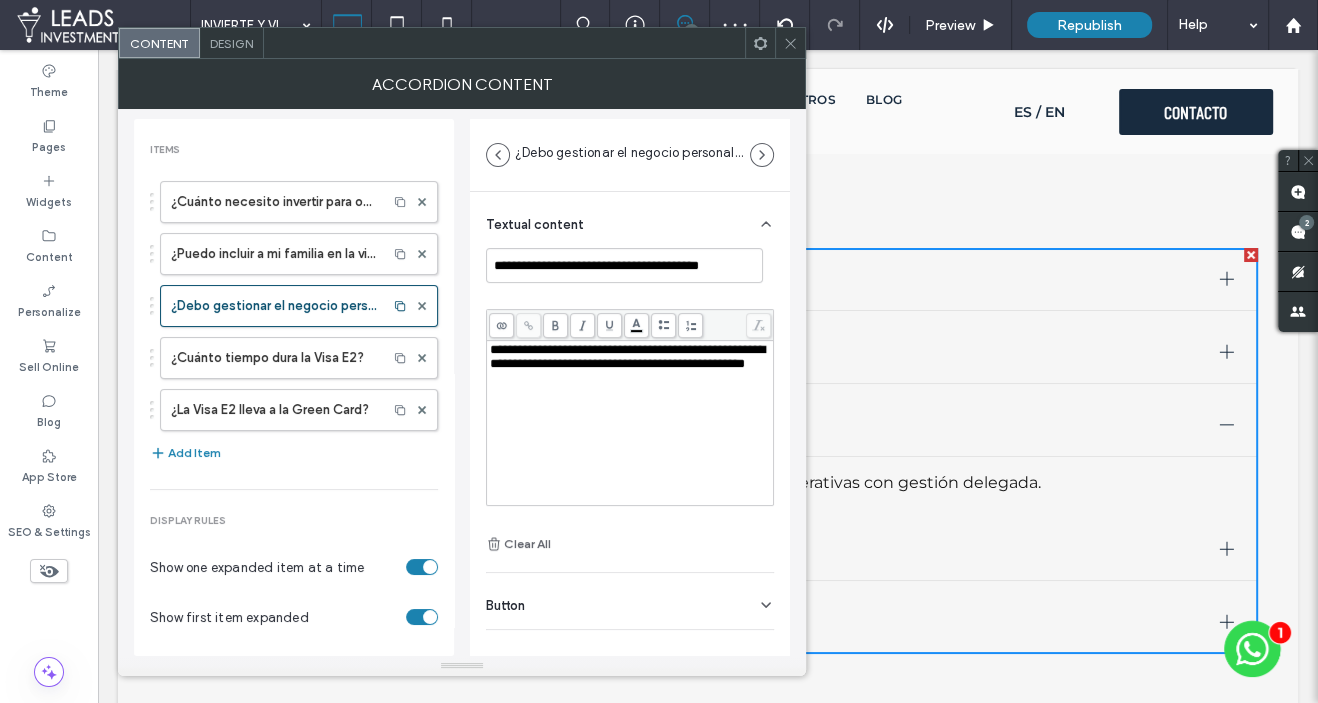 click on "**********" at bounding box center [627, 356] 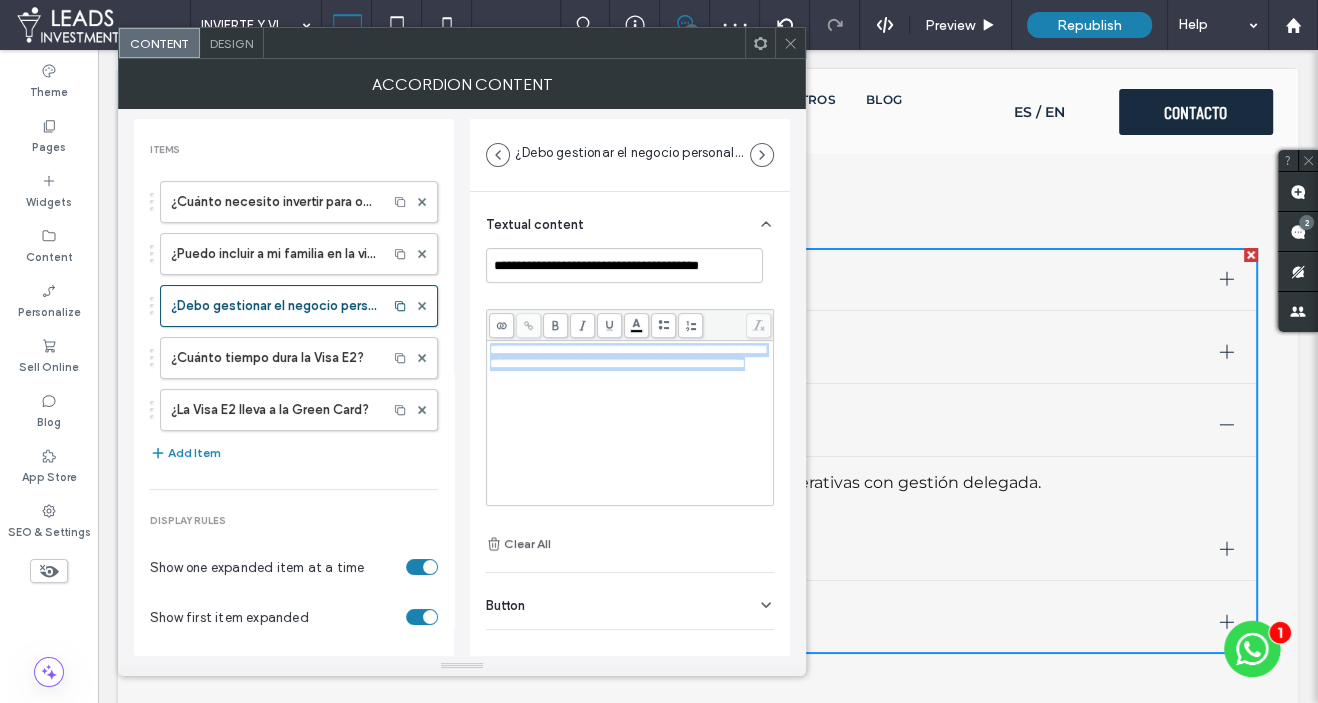 drag, startPoint x: 631, startPoint y: 378, endPoint x: 488, endPoint y: 348, distance: 146.11298 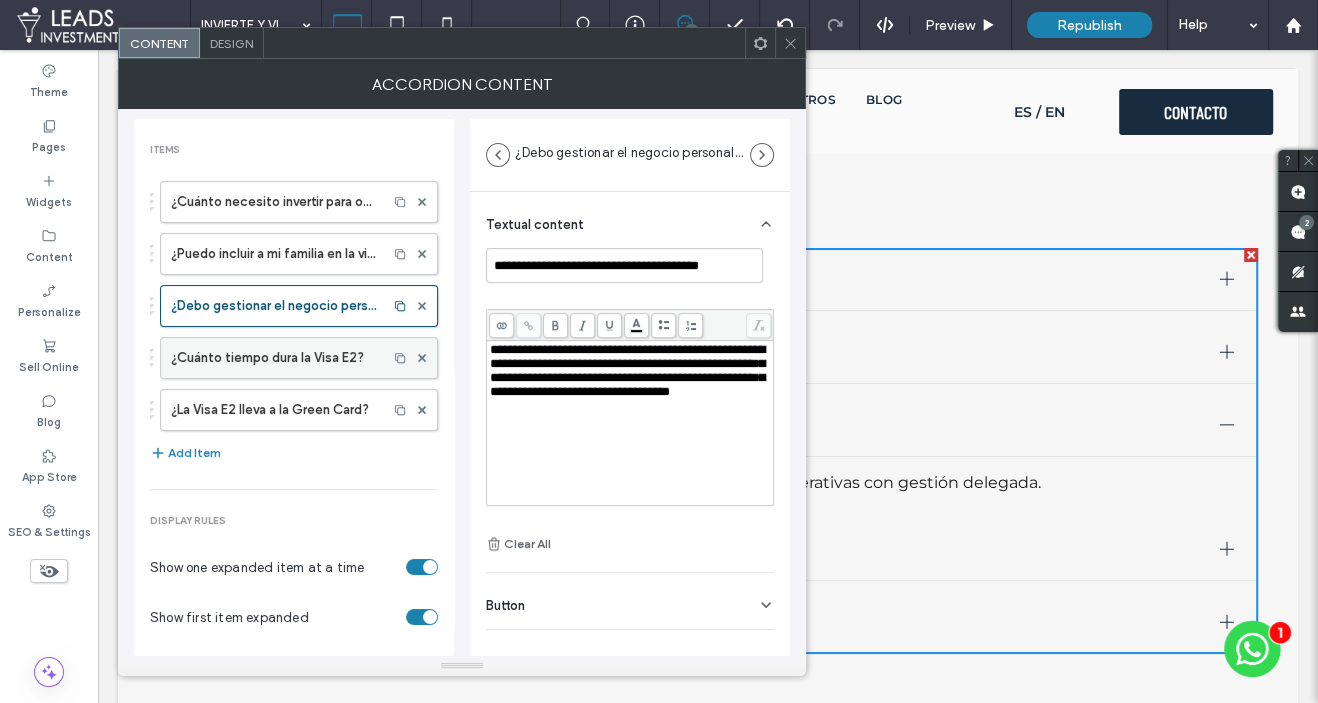 click on "¿Cuánto tiempo dura la Visa E2?" at bounding box center [274, 358] 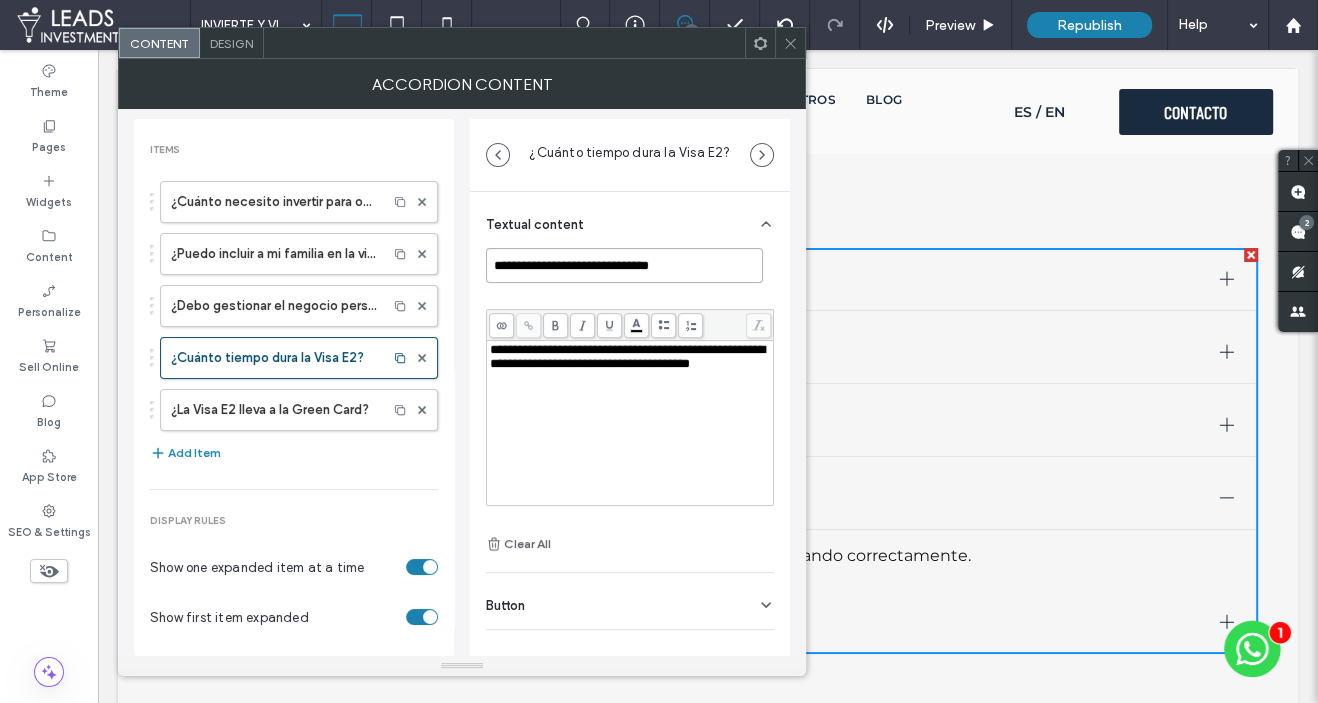 drag, startPoint x: 496, startPoint y: 264, endPoint x: 735, endPoint y: 272, distance: 239.13385 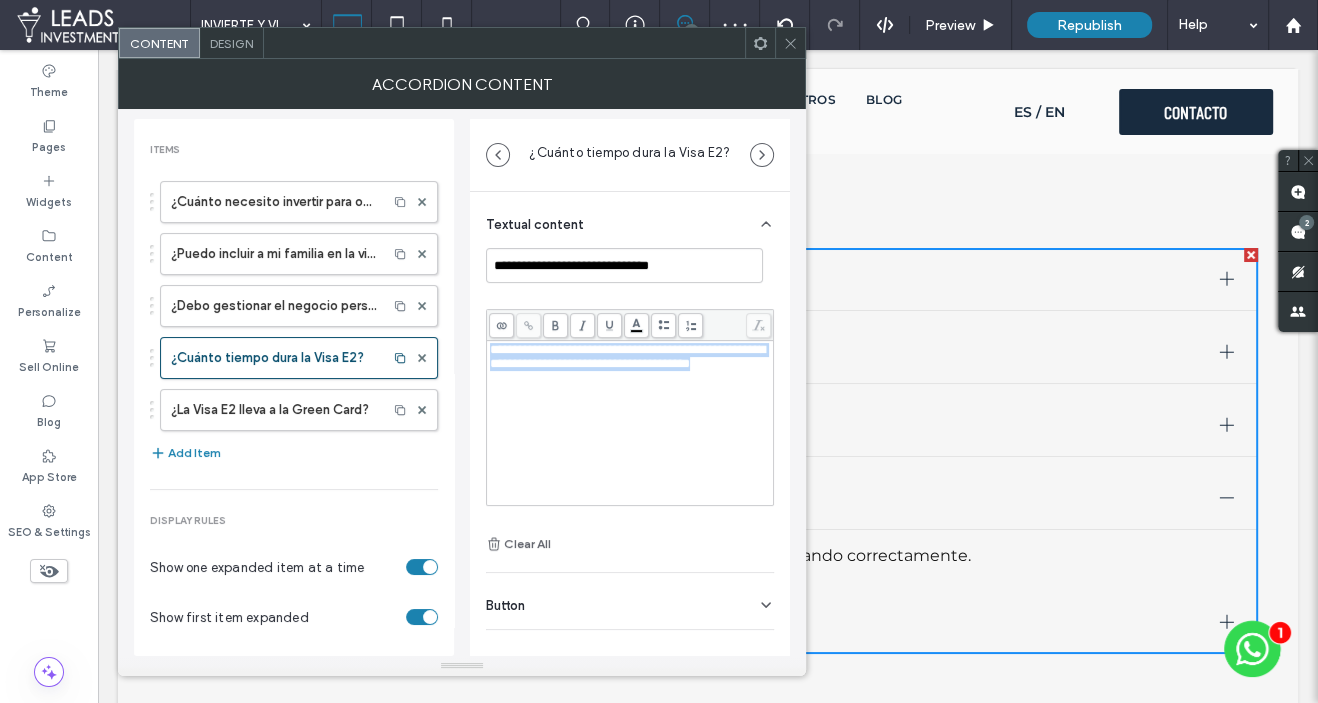 drag, startPoint x: 656, startPoint y: 377, endPoint x: 487, endPoint y: 346, distance: 171.81967 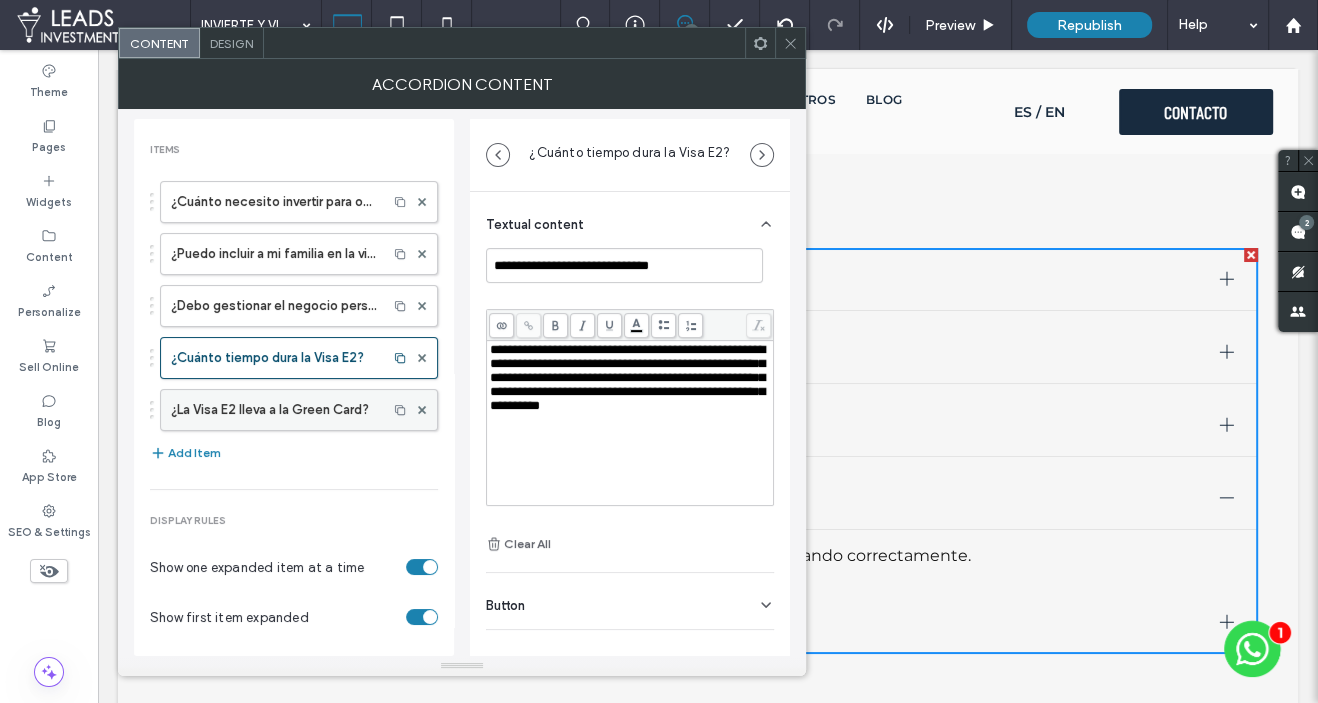 click on "¿La Visa E2 lleva a la Green Card?" at bounding box center (274, 410) 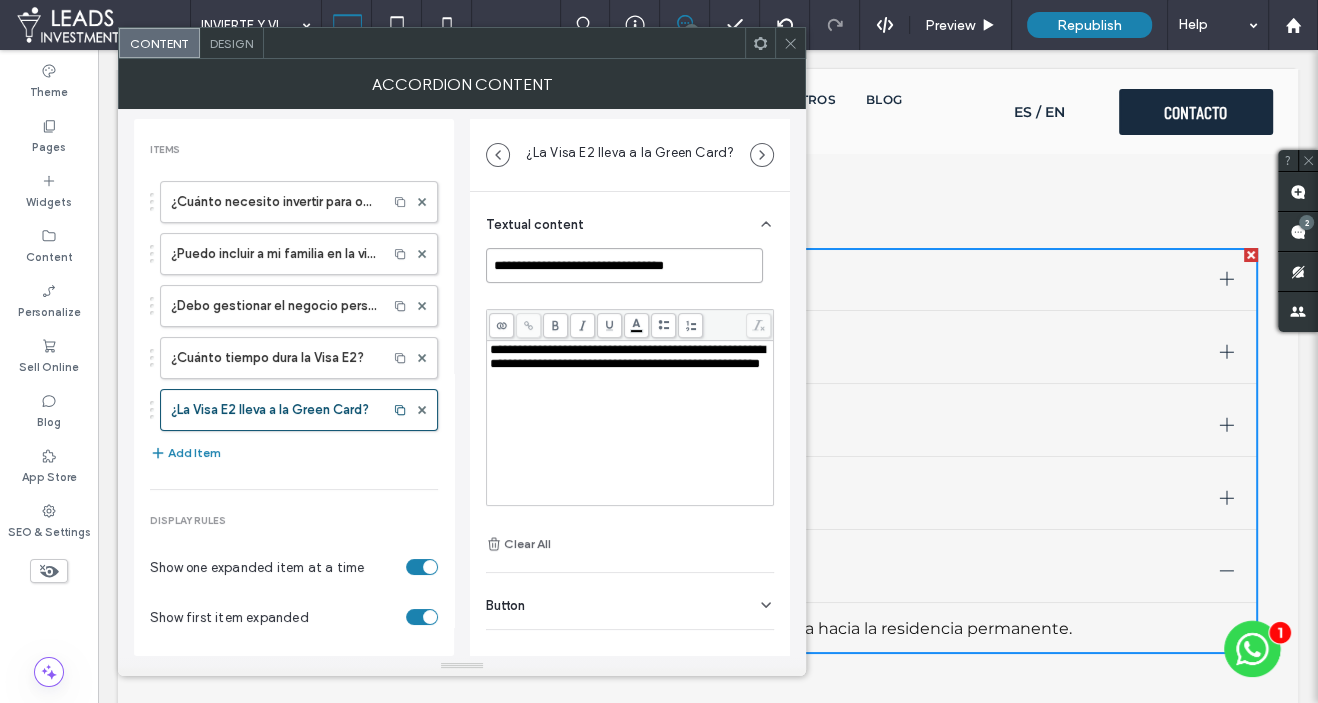 drag, startPoint x: 492, startPoint y: 260, endPoint x: 713, endPoint y: 267, distance: 221.11082 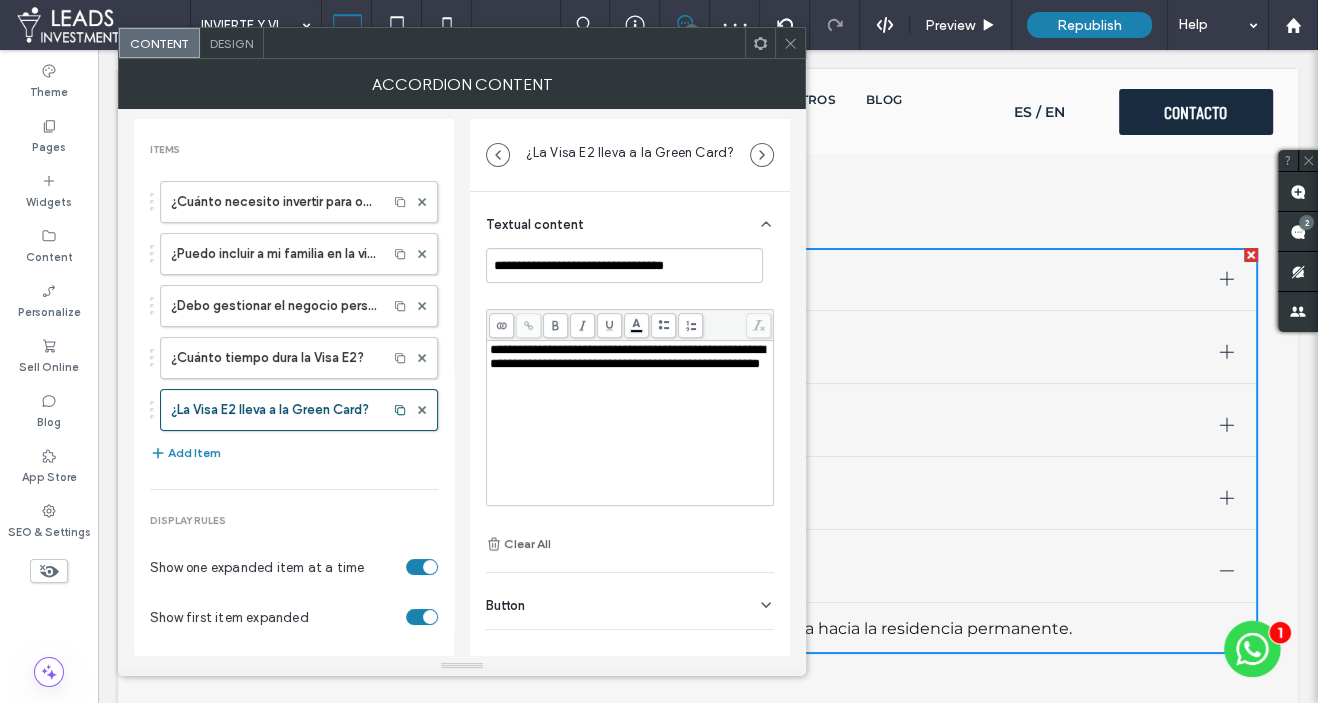 click on "**********" at bounding box center [627, 356] 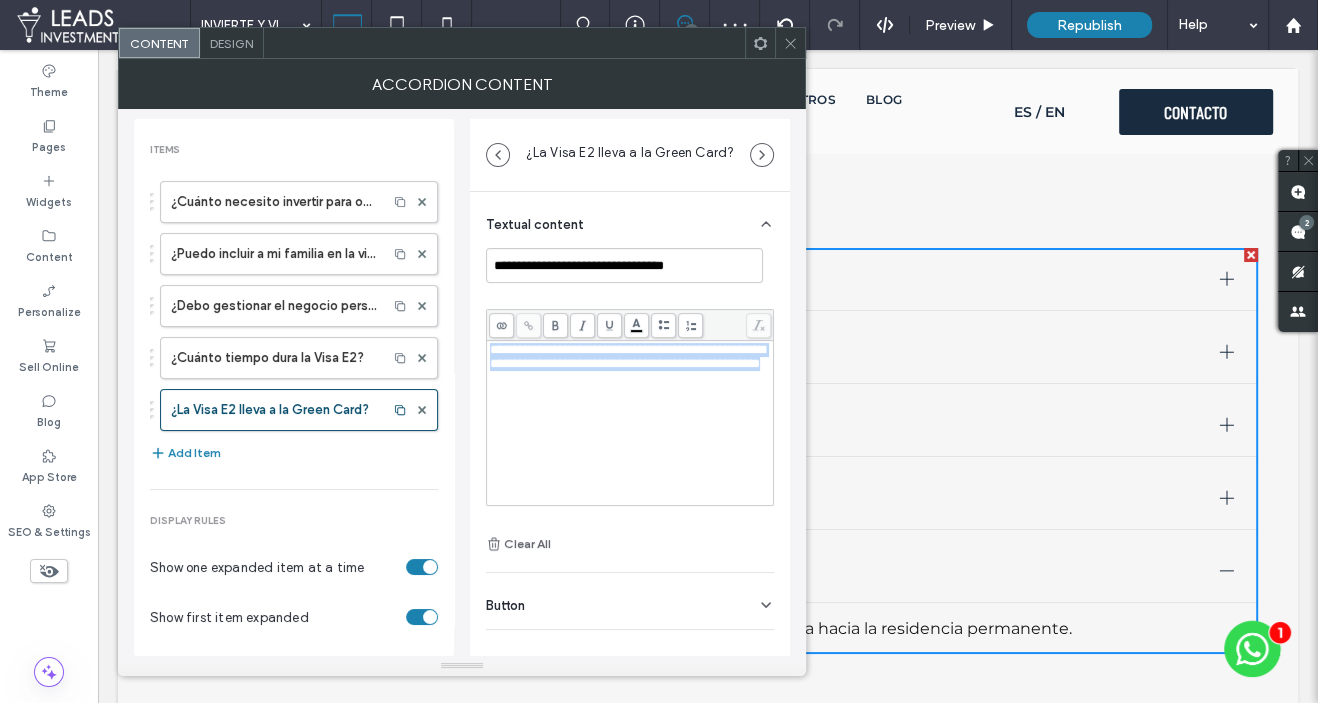 drag, startPoint x: 661, startPoint y: 378, endPoint x: 478, endPoint y: 344, distance: 186.13167 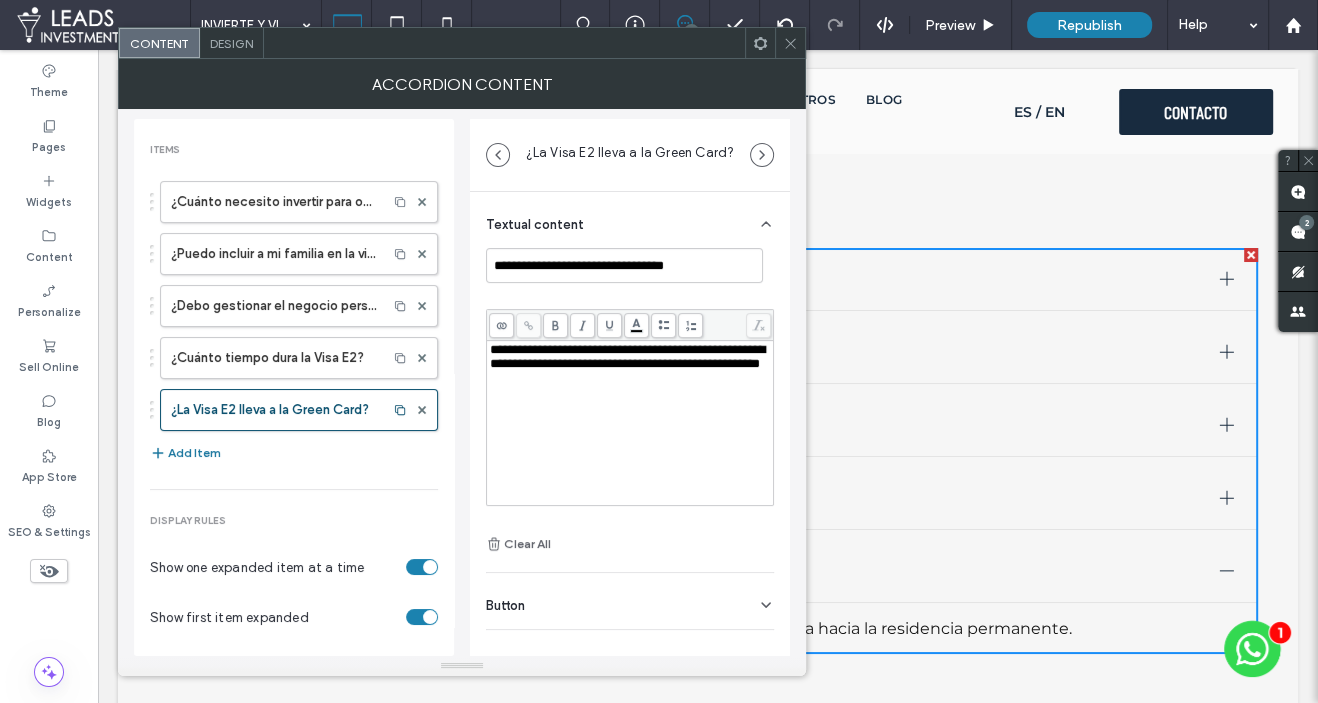 click on "Add Item" at bounding box center [185, 453] 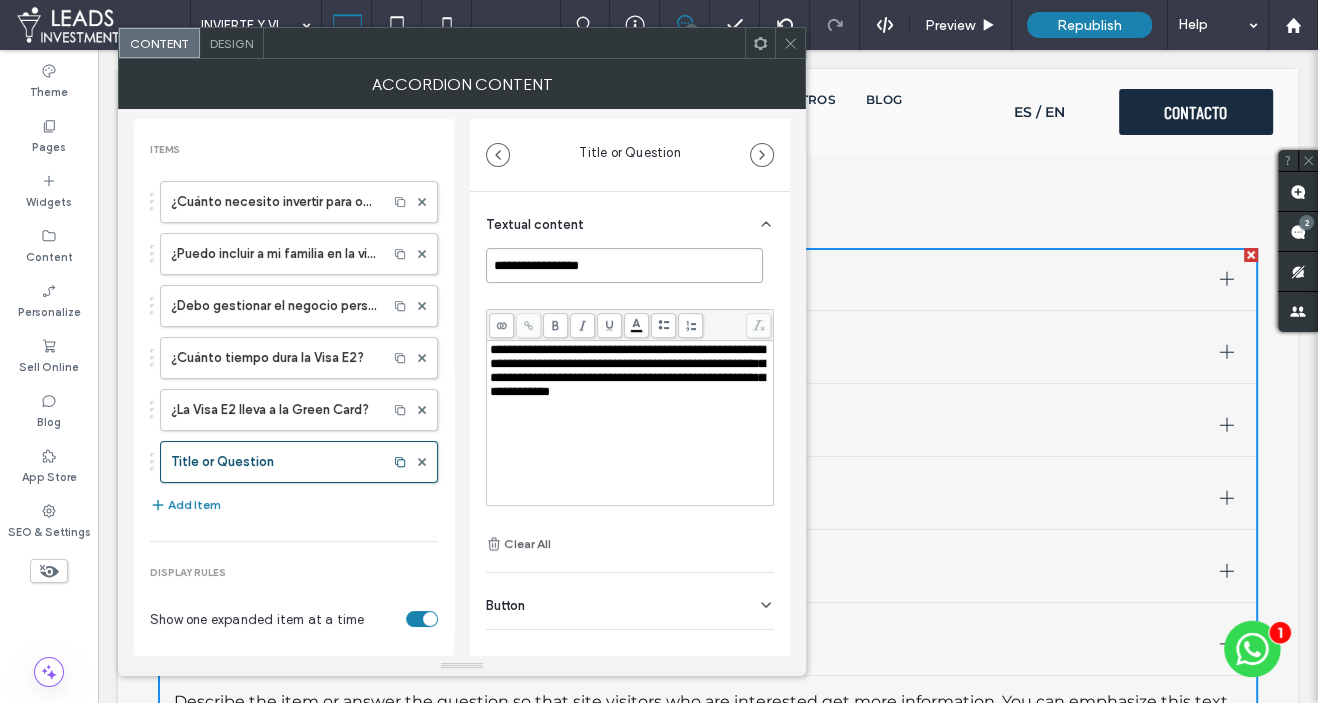 click on "**********" at bounding box center (624, 265) 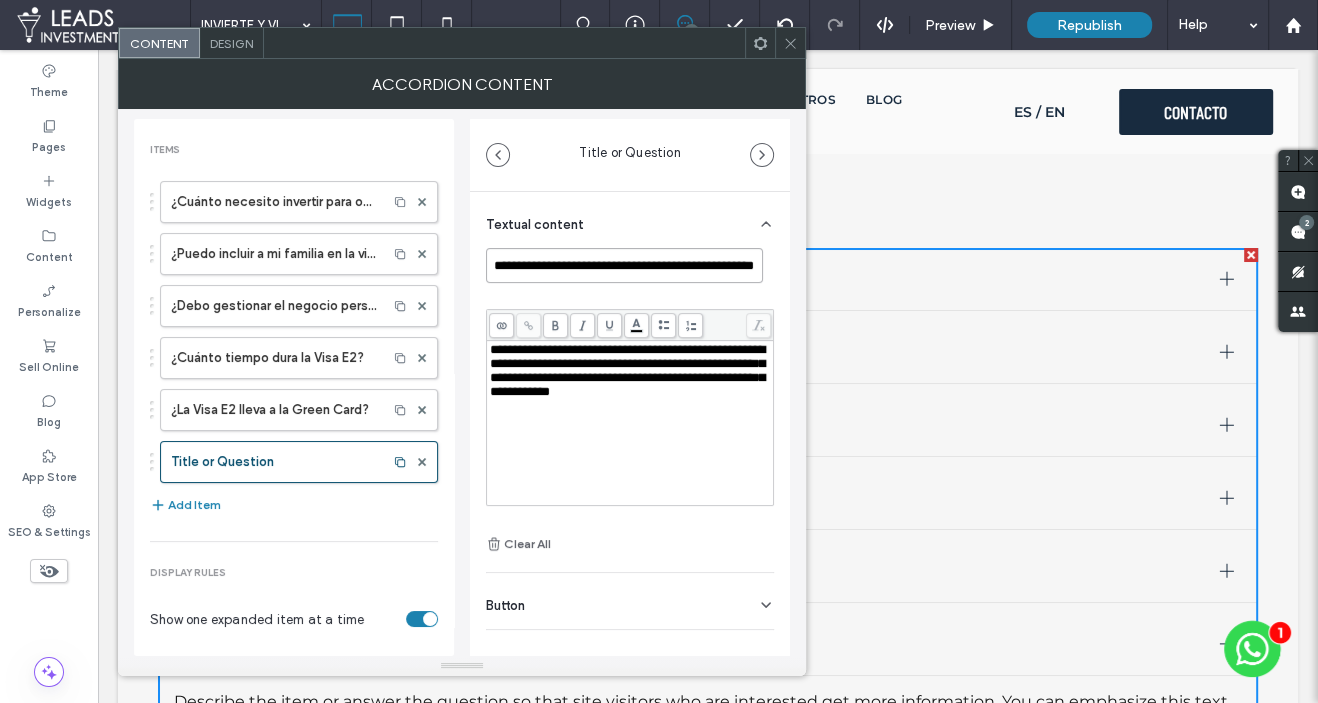 scroll, scrollTop: 0, scrollLeft: 30, axis: horizontal 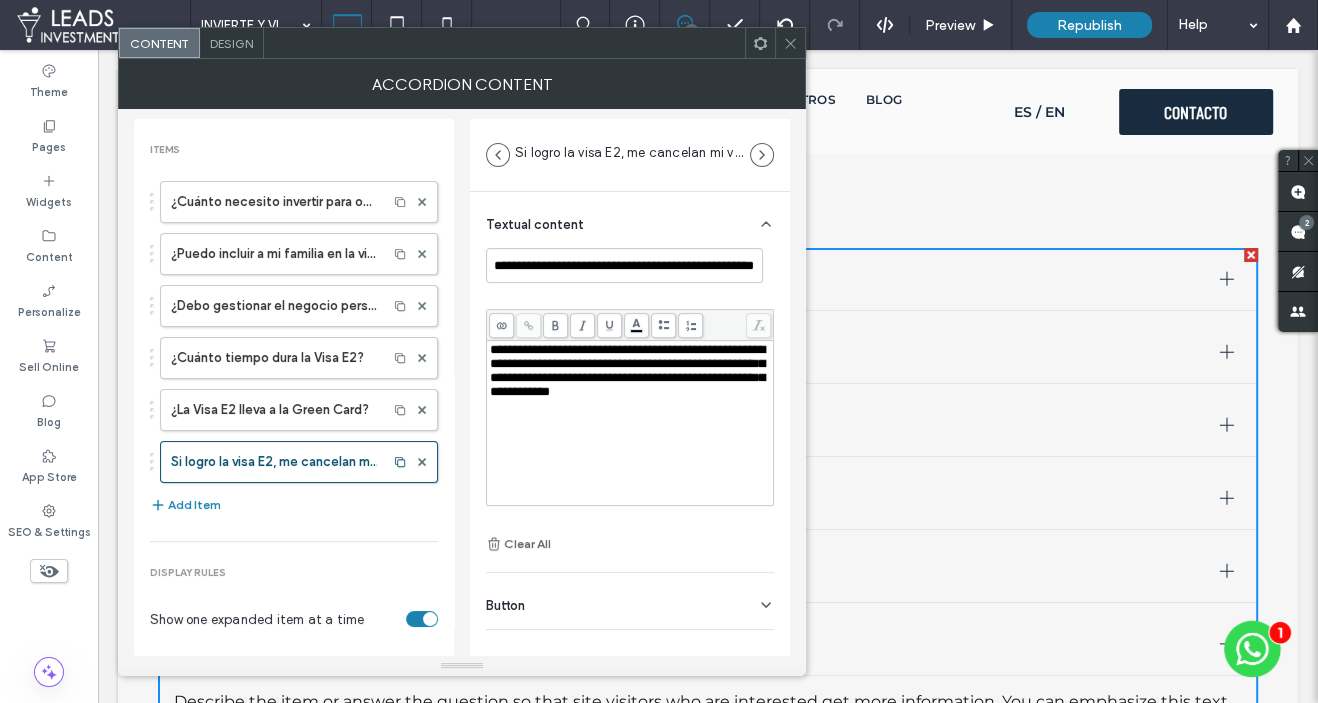 click on "**********" at bounding box center [630, 371] 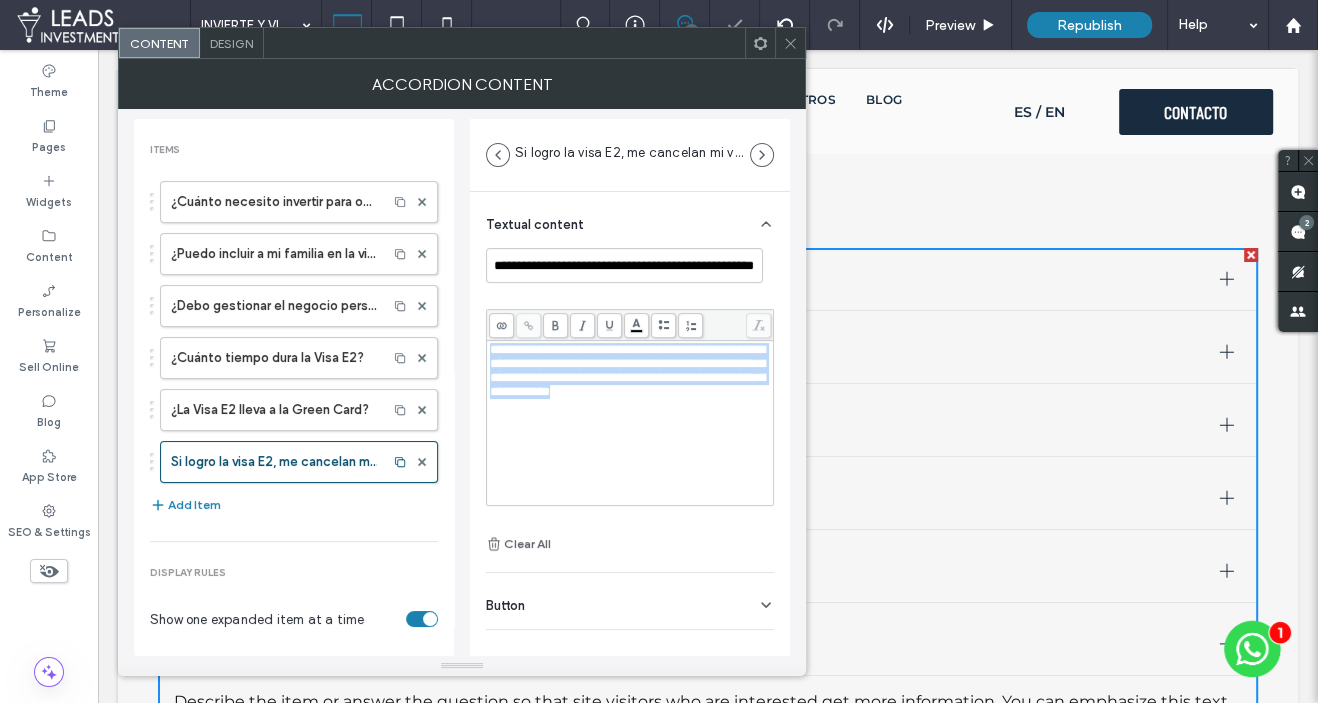 drag, startPoint x: 713, startPoint y: 395, endPoint x: 472, endPoint y: 347, distance: 245.7336 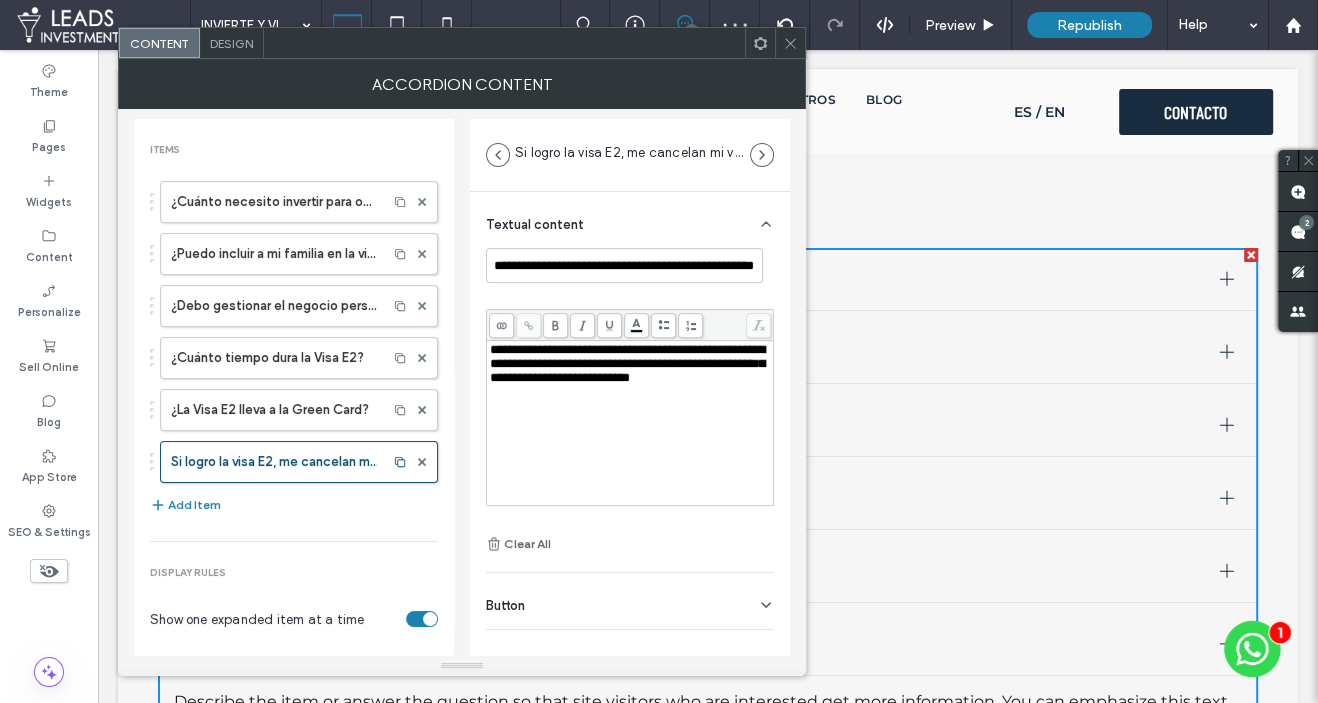 scroll, scrollTop: 26, scrollLeft: 0, axis: vertical 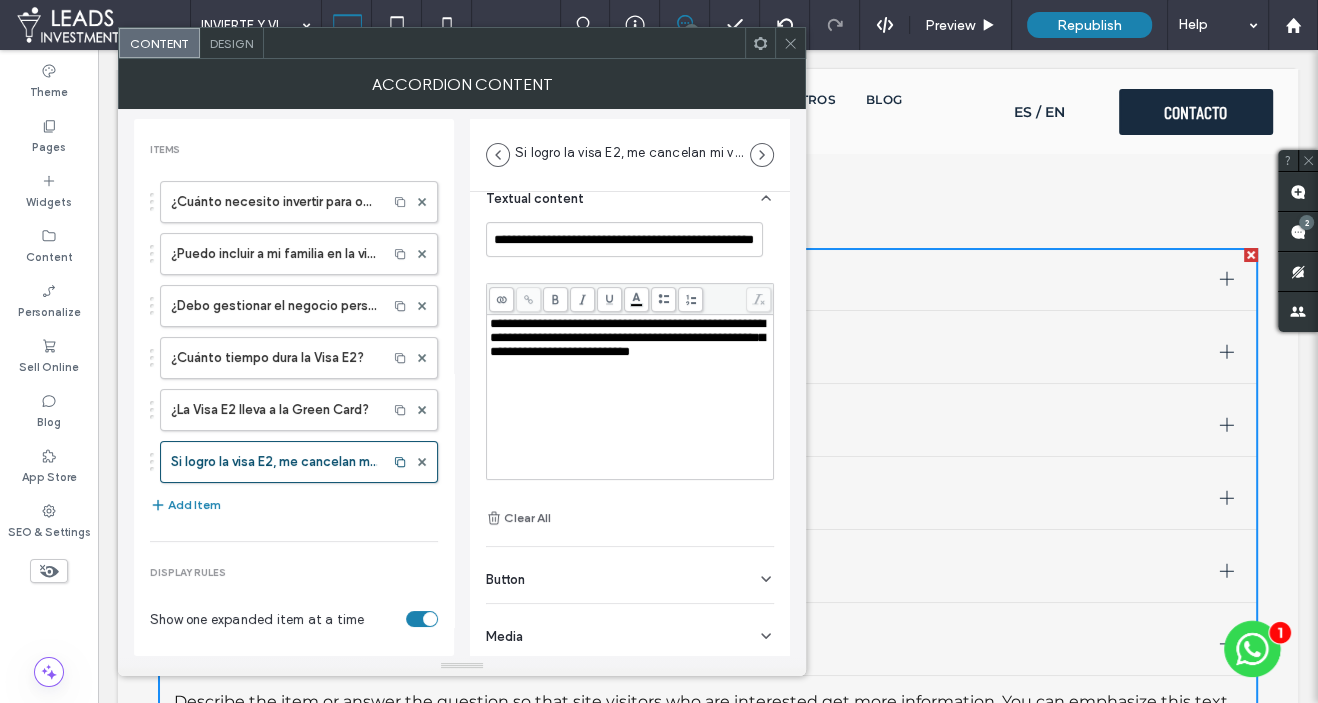 click 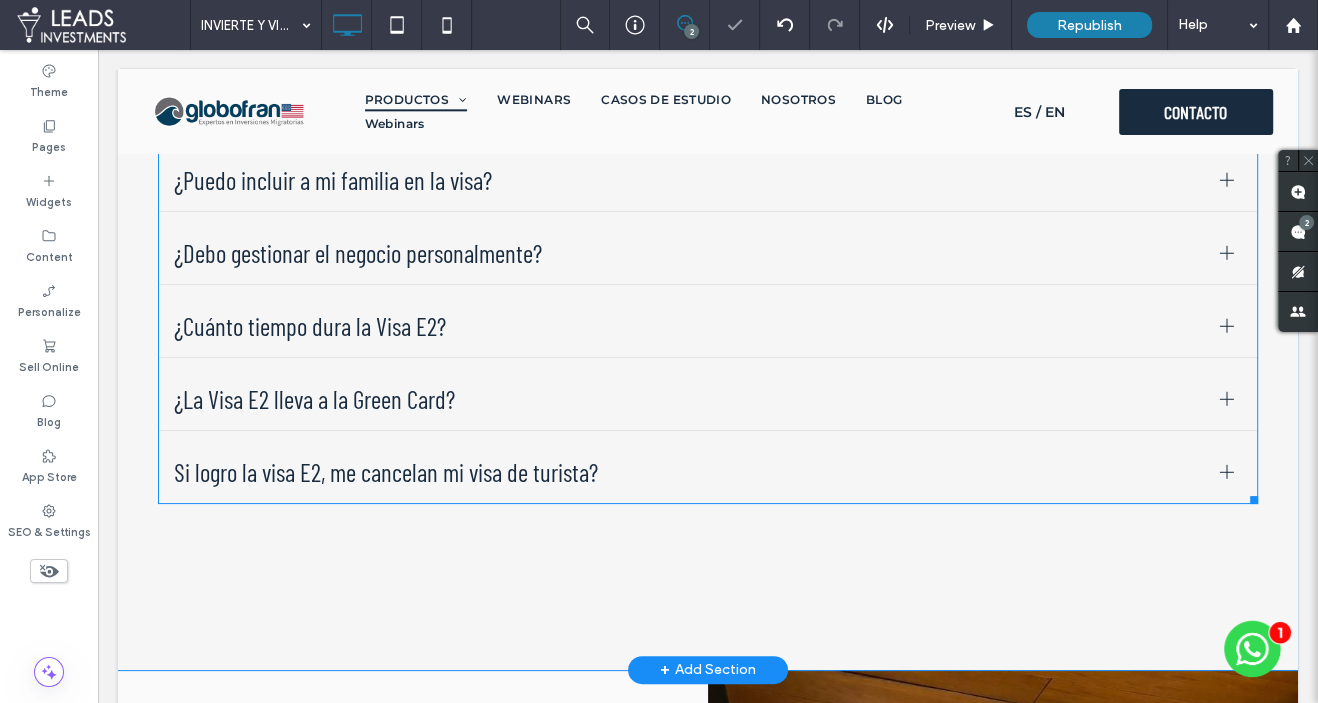 scroll, scrollTop: 6084, scrollLeft: 0, axis: vertical 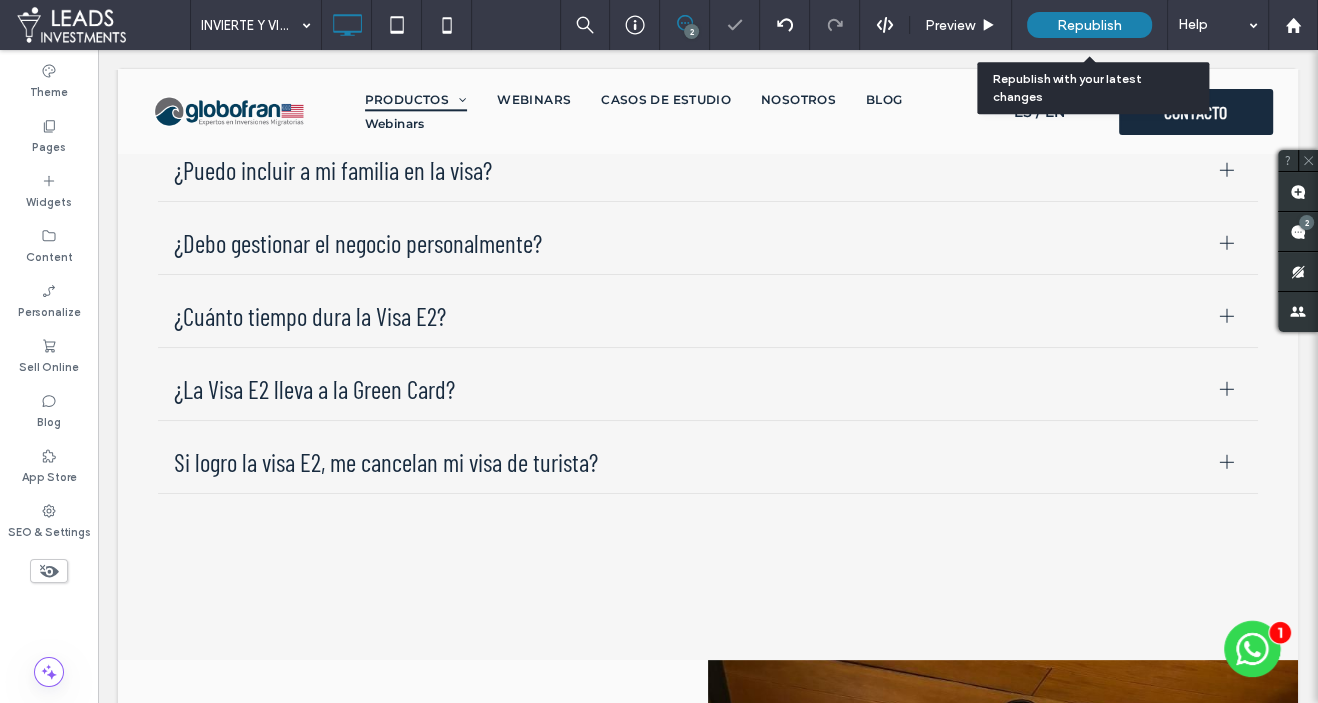 click on "Republish" at bounding box center [1089, 25] 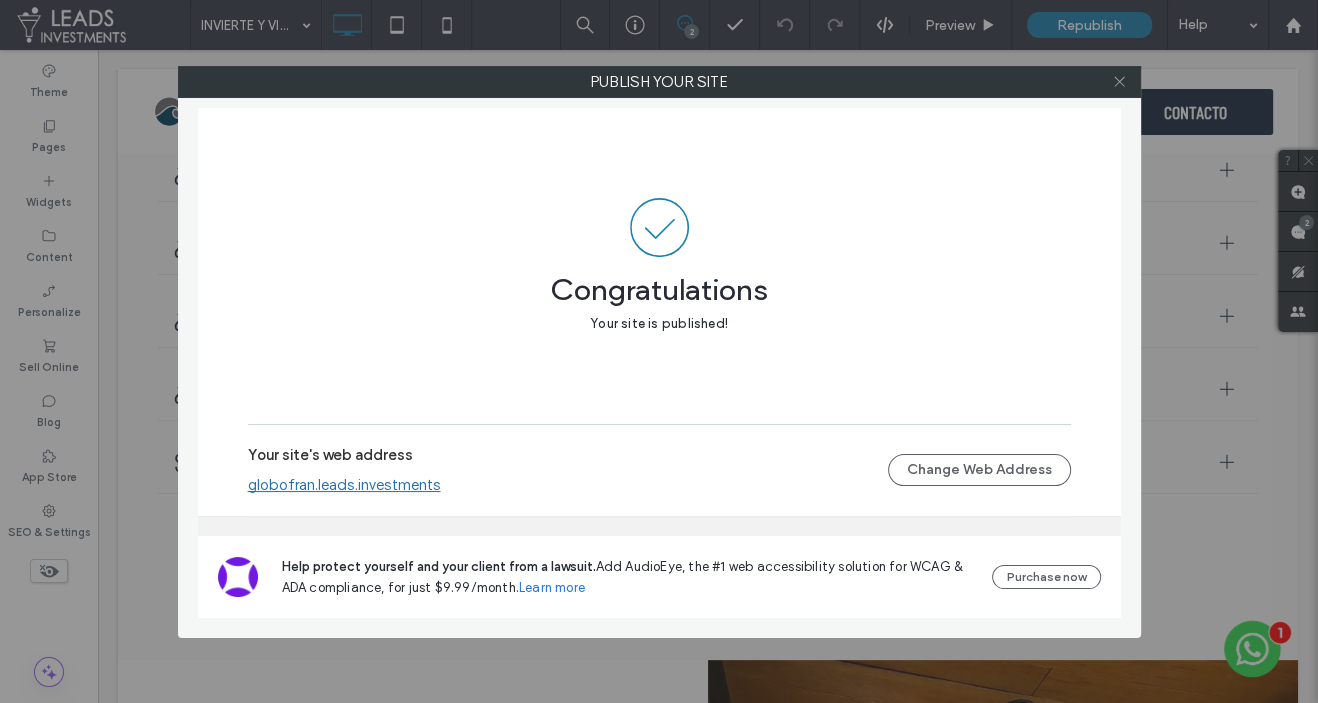 click at bounding box center (1120, 82) 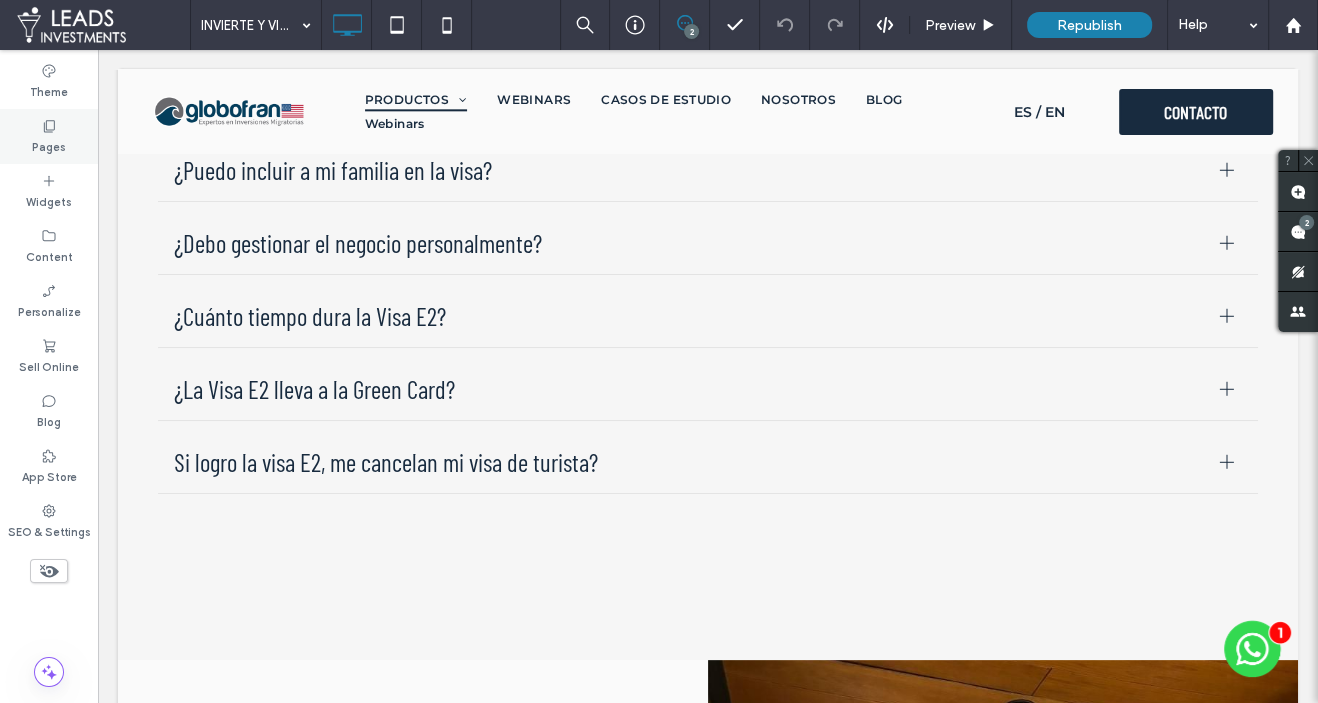 click on "Pages" at bounding box center [49, 136] 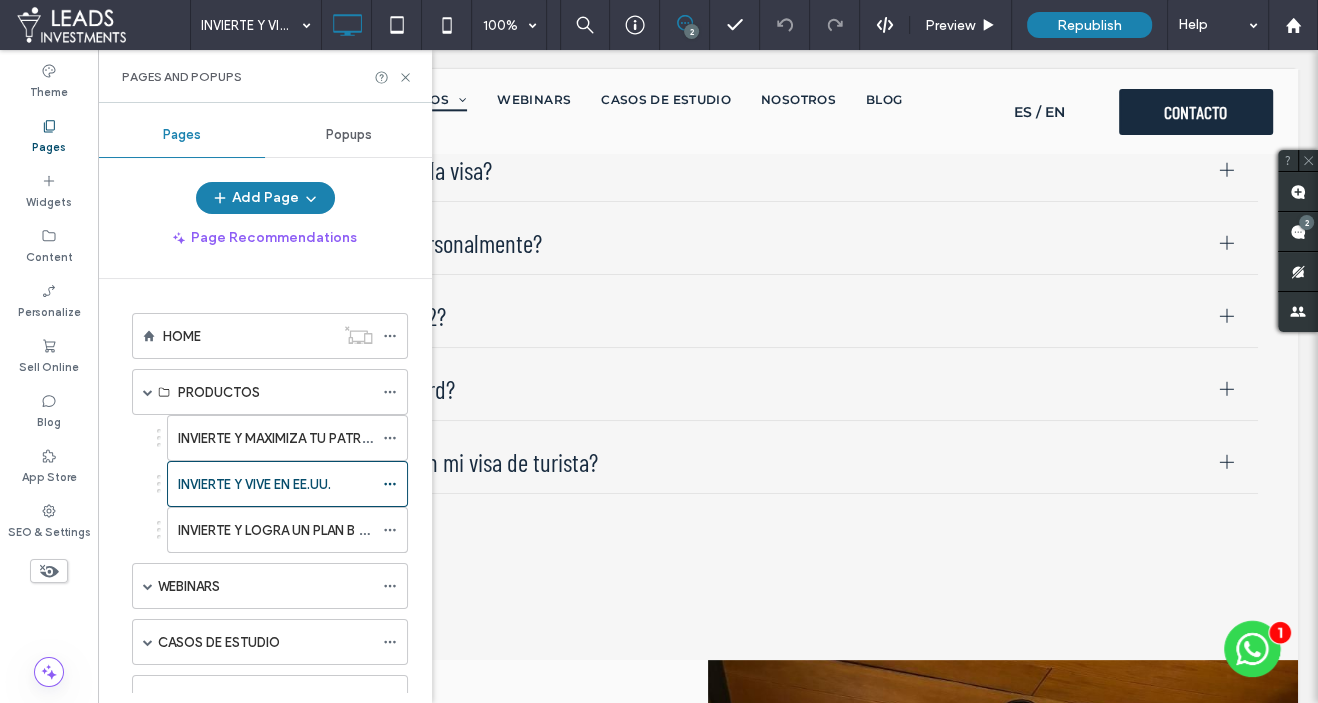 click on "INVIERTE Y LOGRA UN PLAN B EN EE.UU." at bounding box center [296, 530] 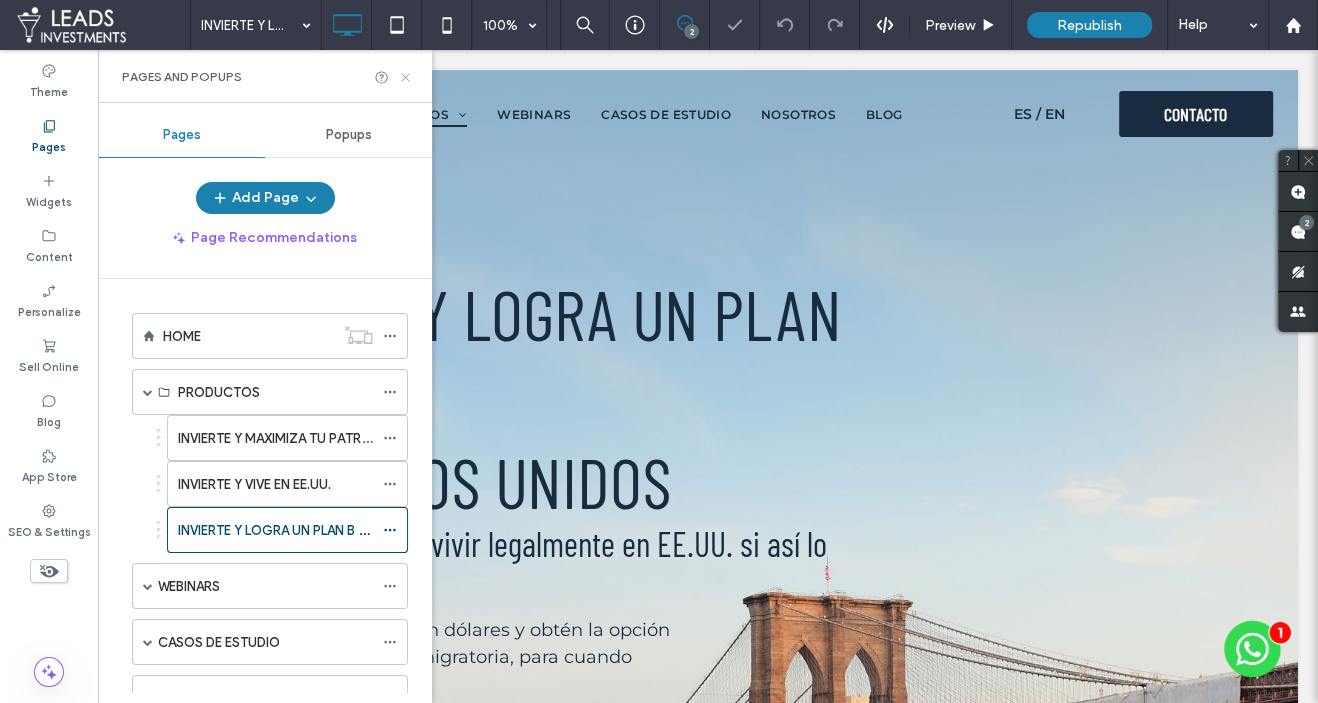 scroll, scrollTop: 0, scrollLeft: 0, axis: both 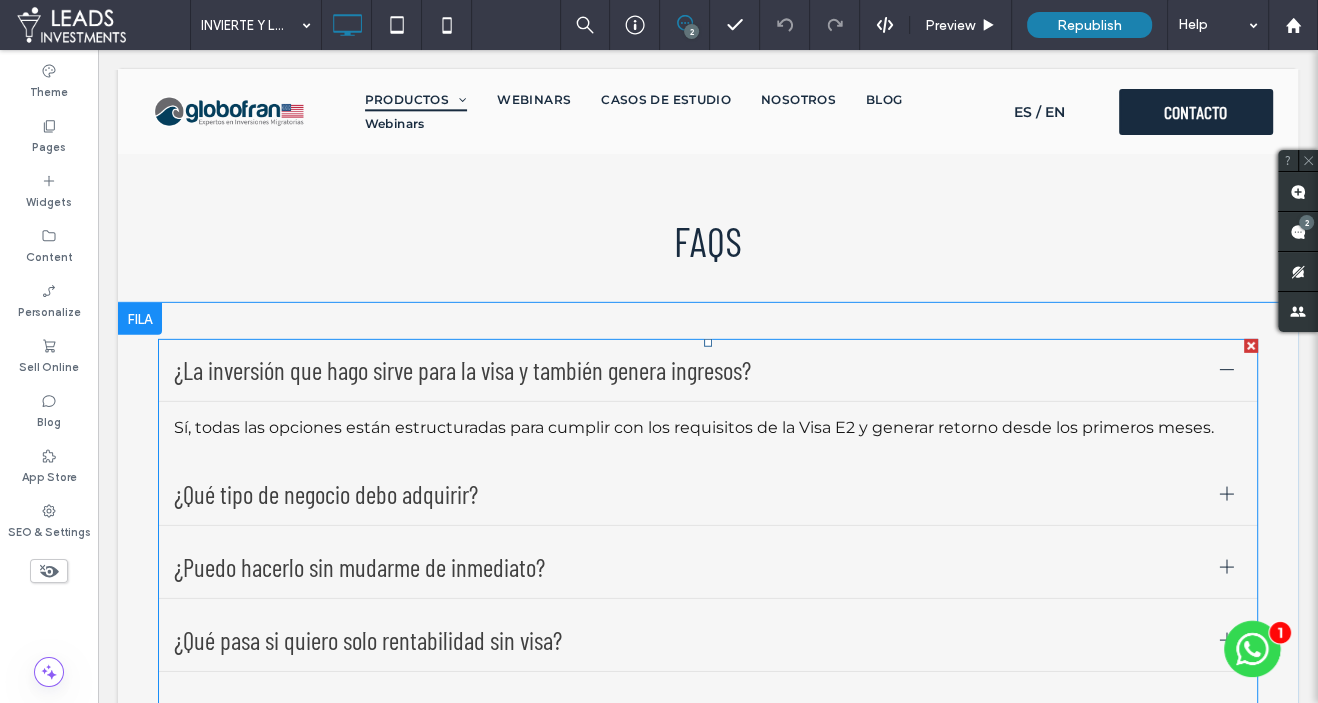 click on "¿Puedo hacerlo sin mudarme de inmediato?" at bounding box center (689, 567) 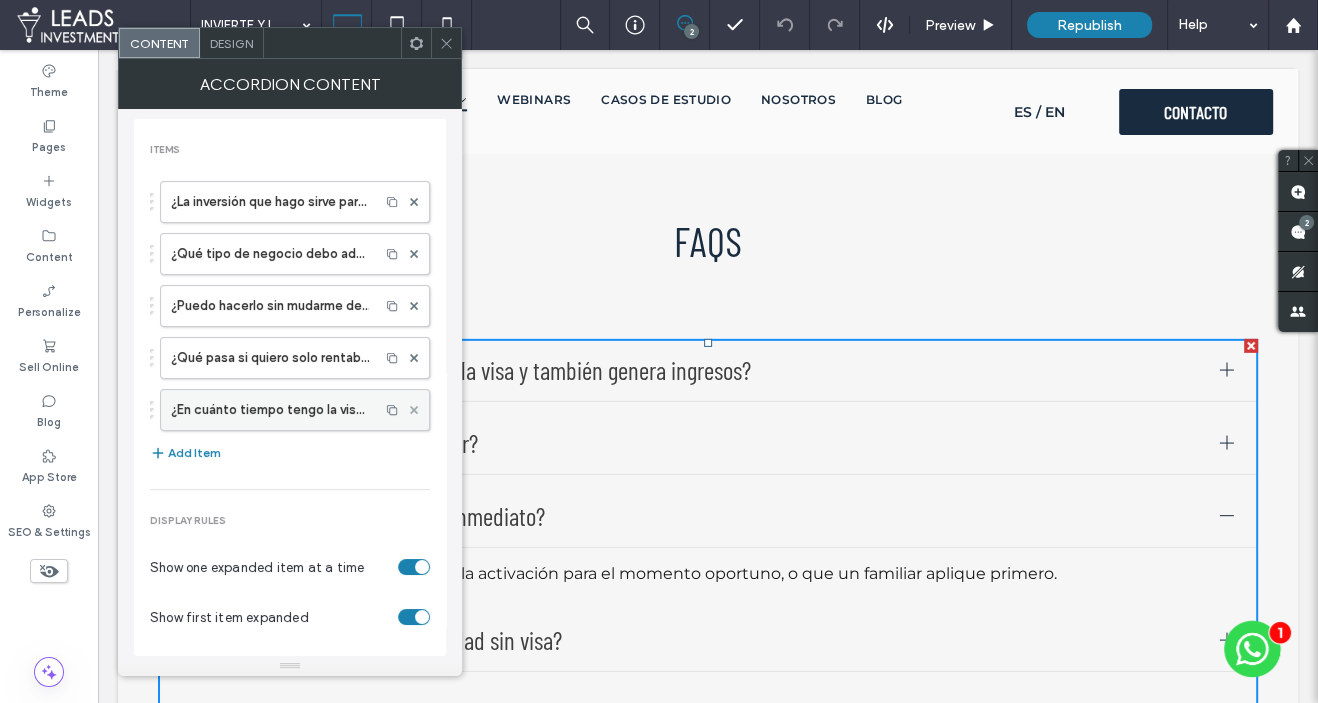 click 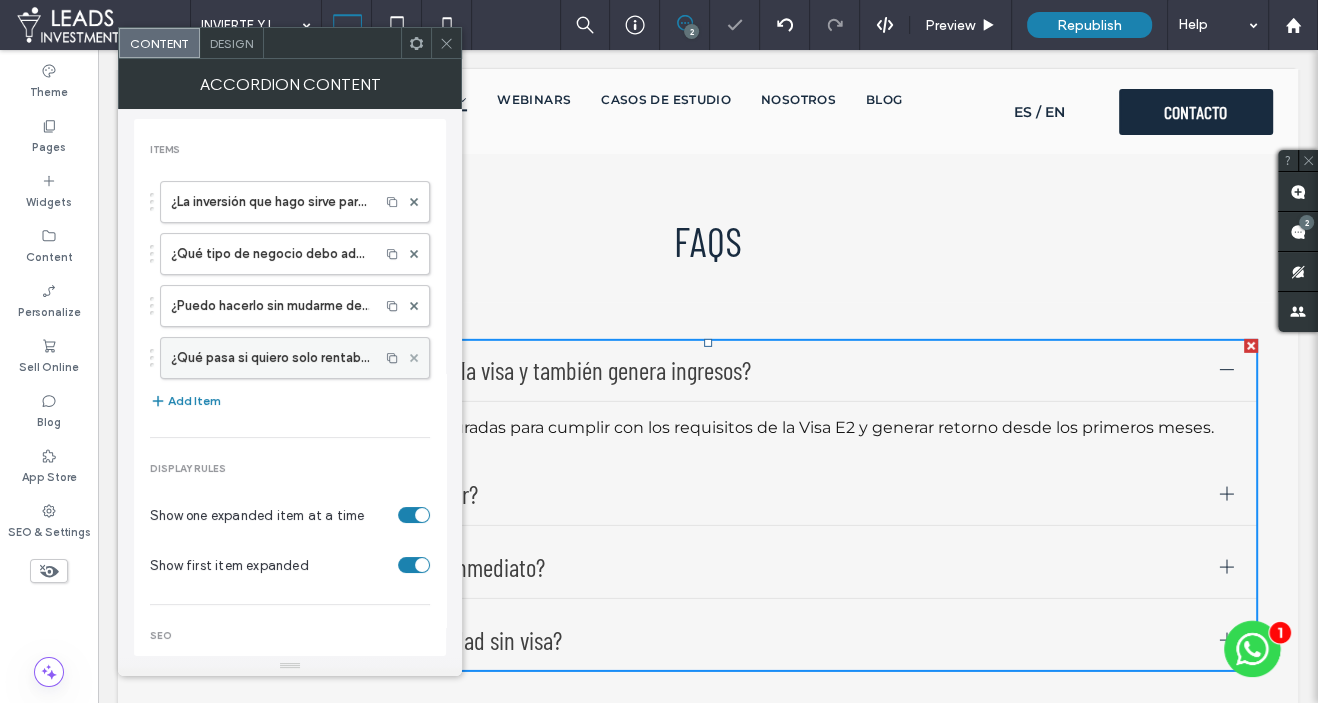 click at bounding box center (414, 358) 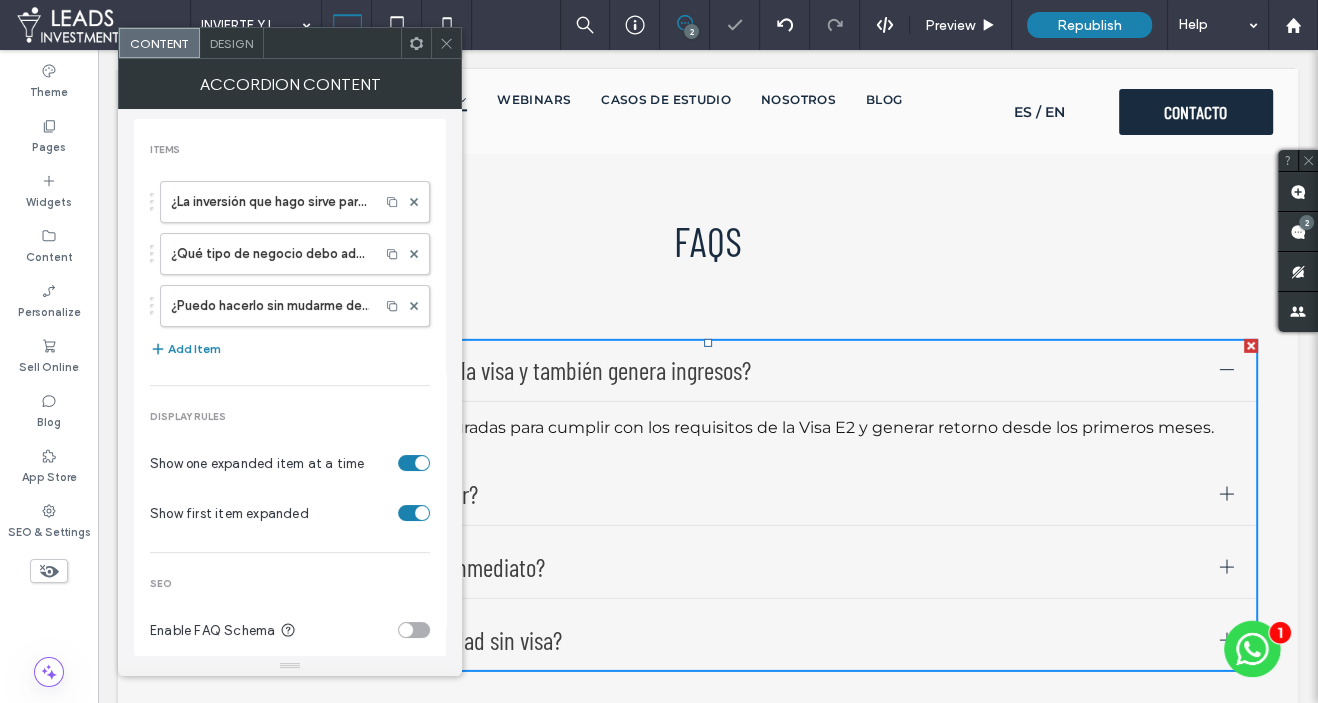 scroll, scrollTop: 14, scrollLeft: 0, axis: vertical 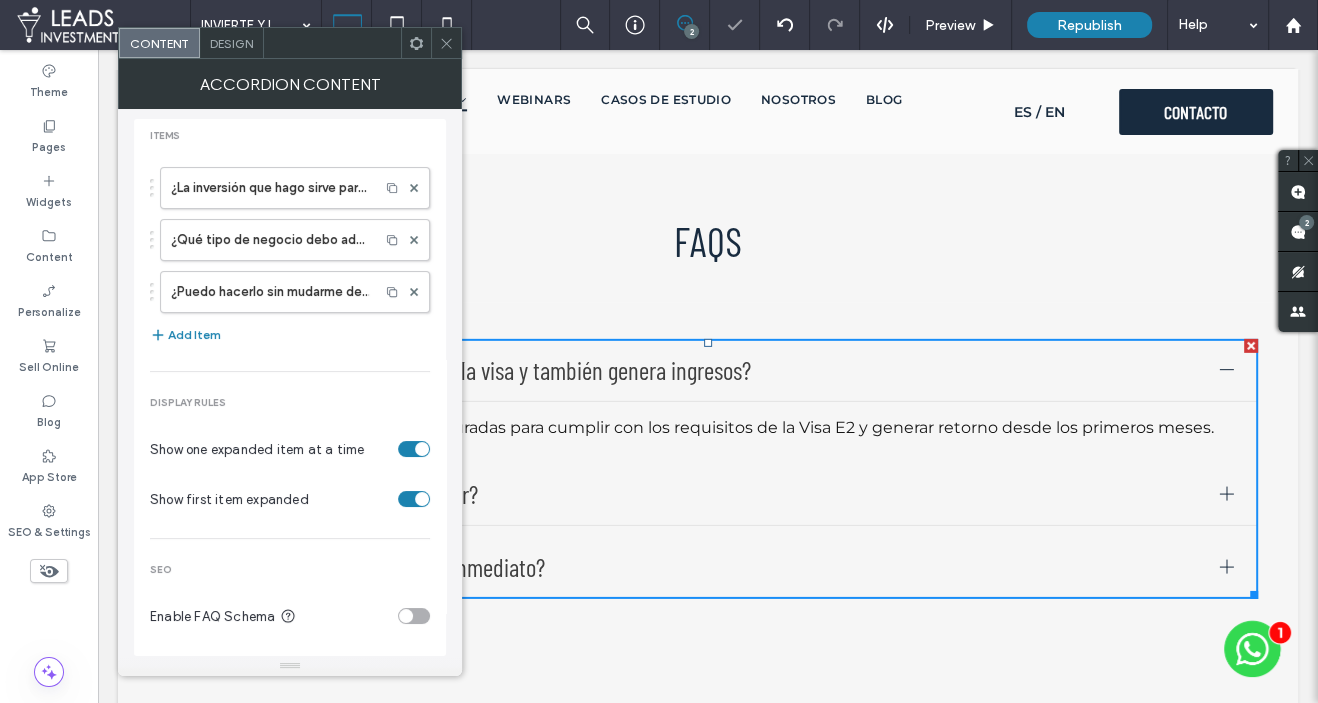click 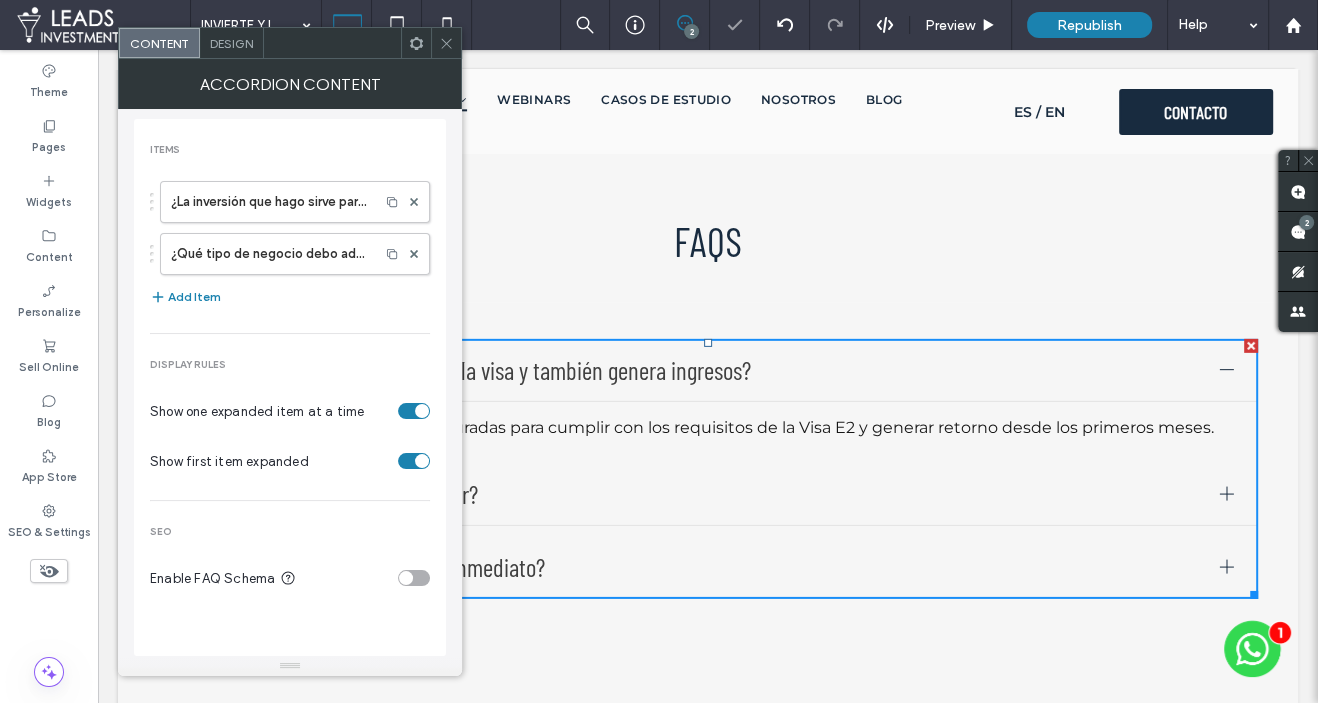scroll, scrollTop: 0, scrollLeft: 0, axis: both 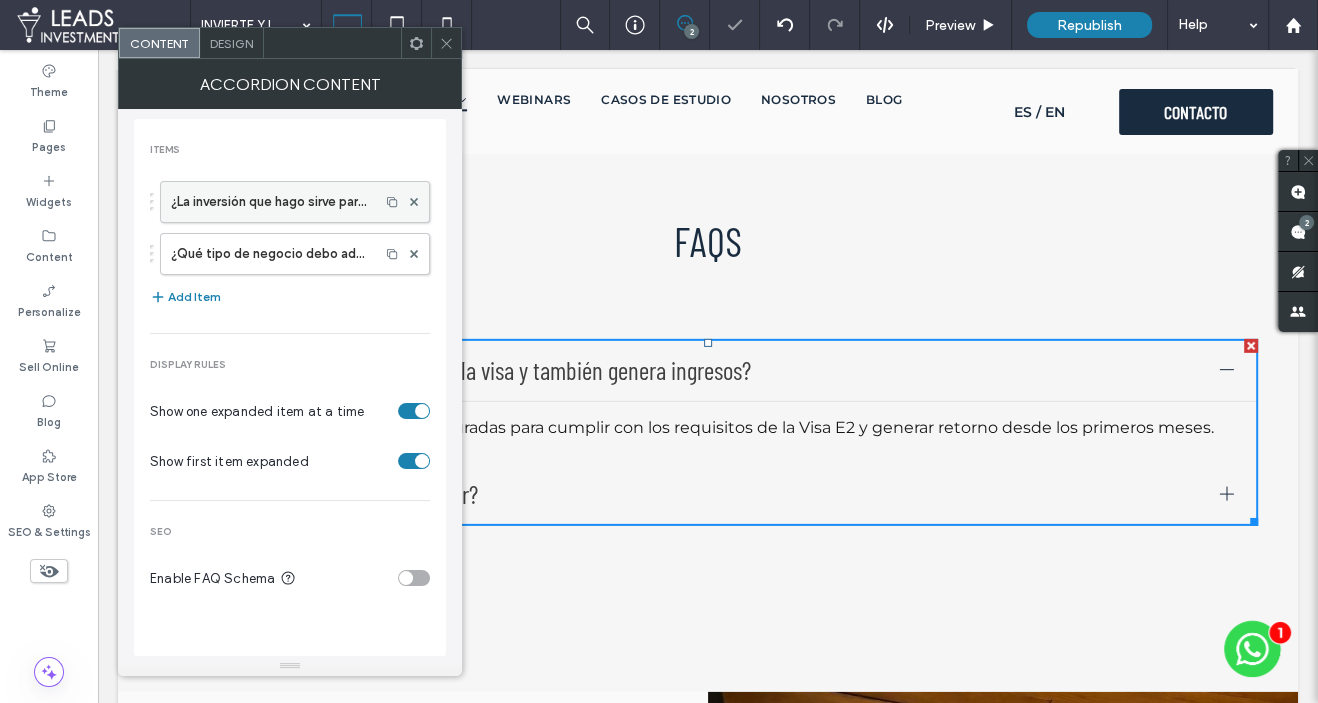 click on "¿La inversión que hago sirve para la visa y también genera ingresos?" at bounding box center [270, 202] 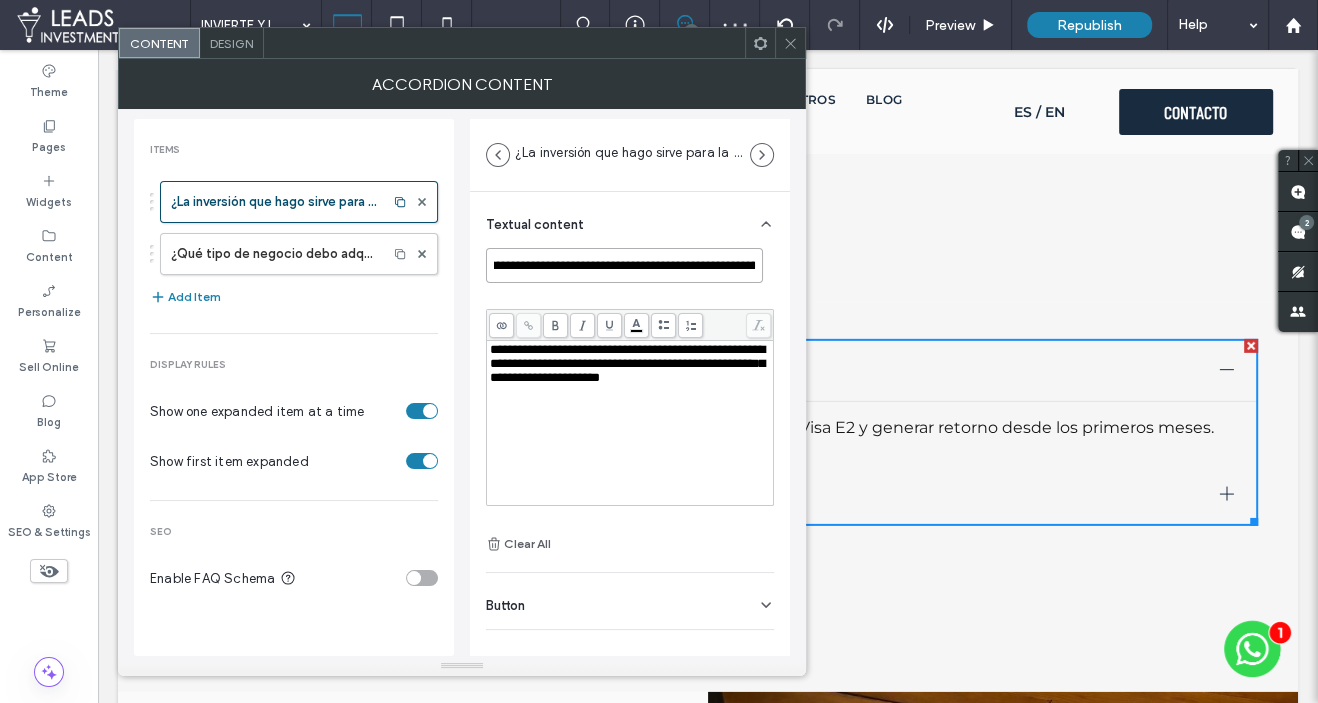 scroll, scrollTop: 0, scrollLeft: 139, axis: horizontal 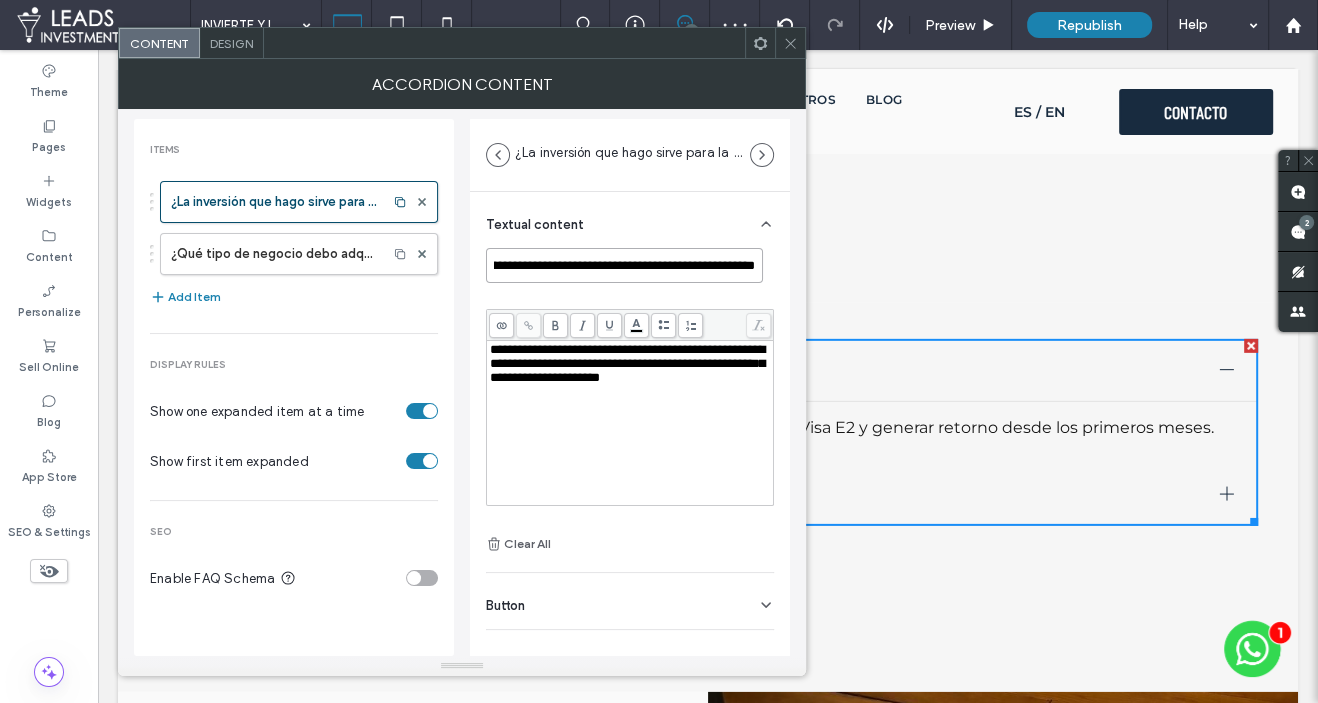 drag, startPoint x: 492, startPoint y: 266, endPoint x: 801, endPoint y: 266, distance: 309 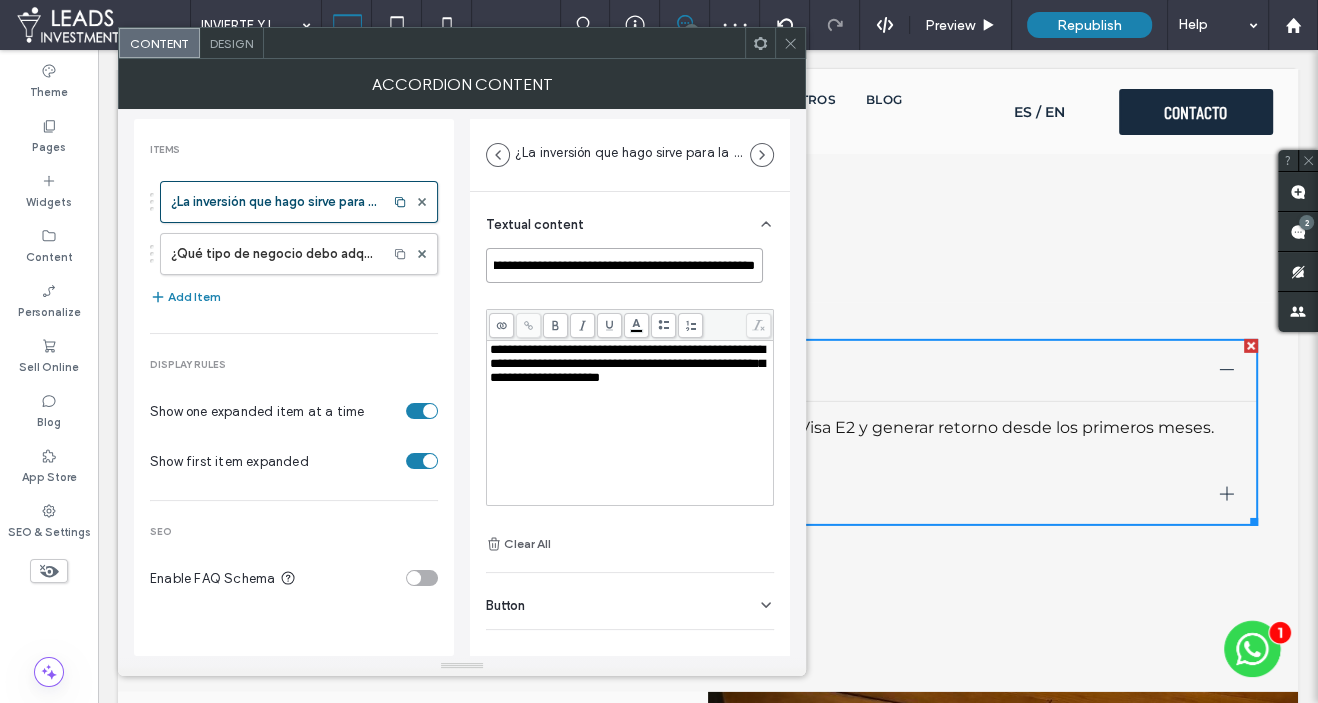 scroll, scrollTop: 0, scrollLeft: 0, axis: both 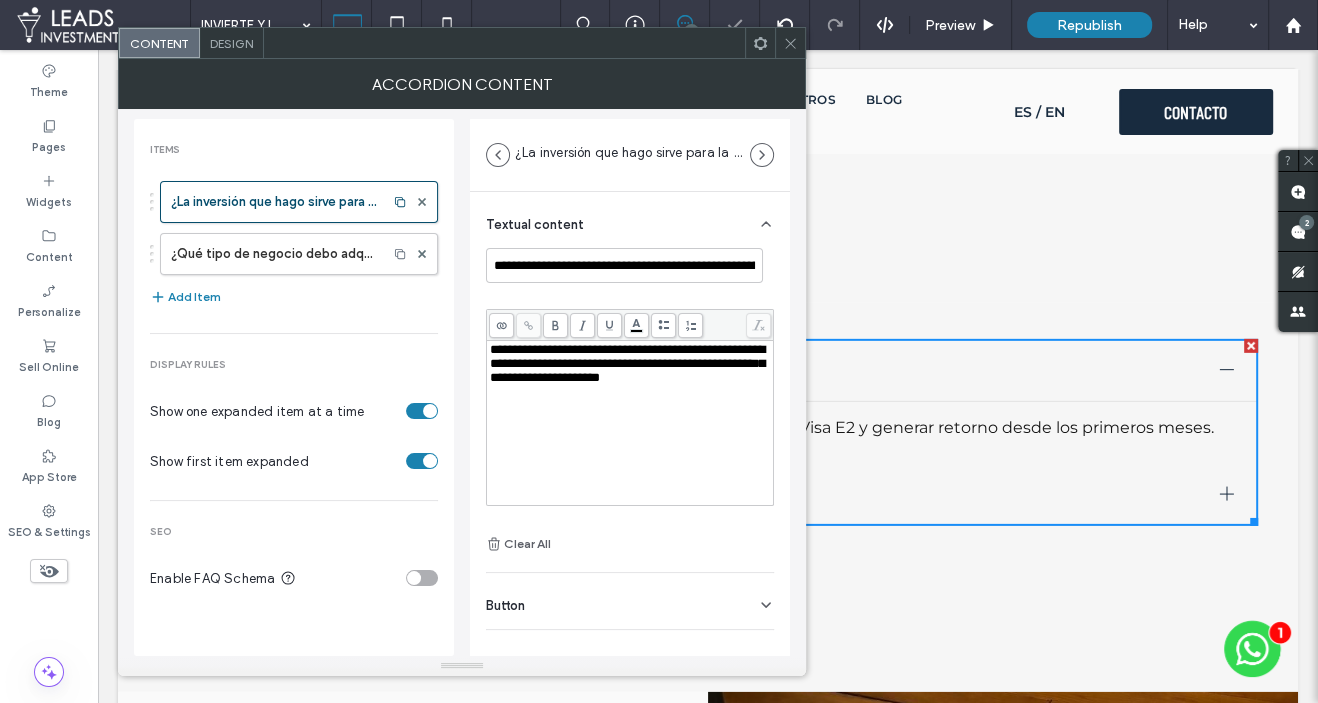 drag, startPoint x: 490, startPoint y: 348, endPoint x: 564, endPoint y: 371, distance: 77.491936 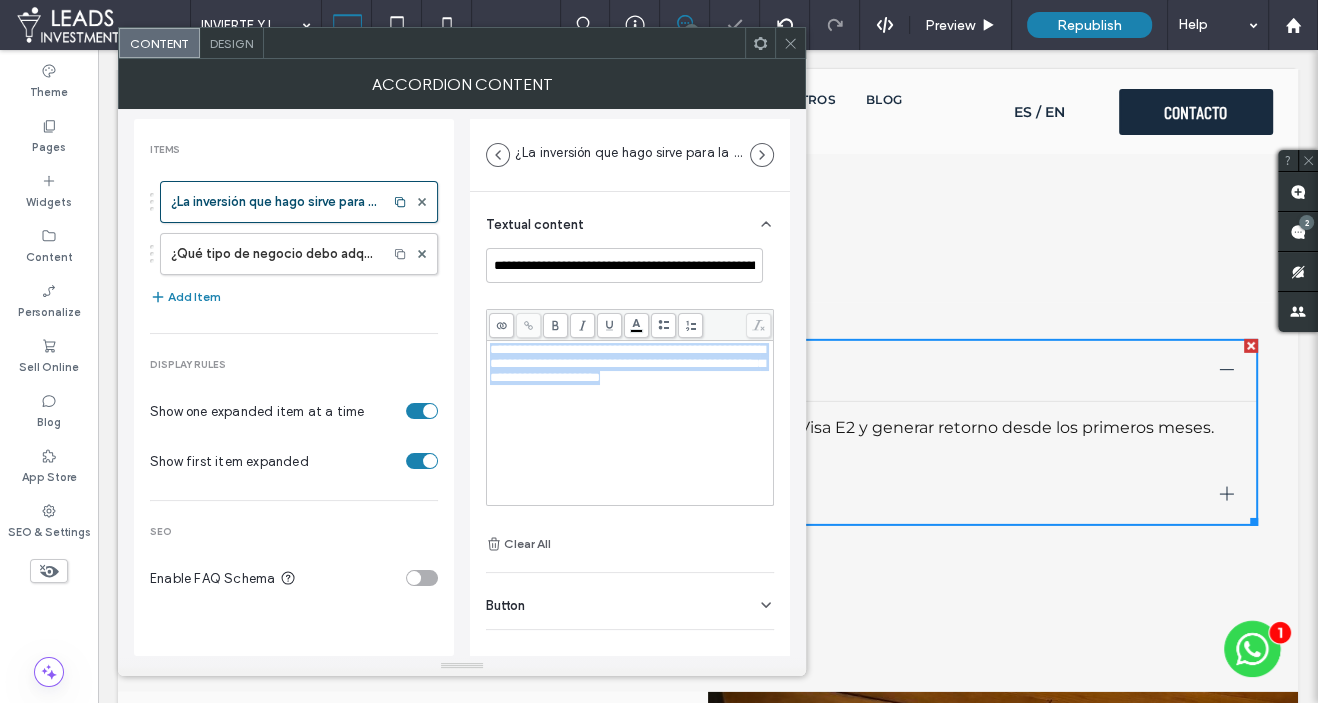drag, startPoint x: 749, startPoint y: 380, endPoint x: 459, endPoint y: 348, distance: 291.76016 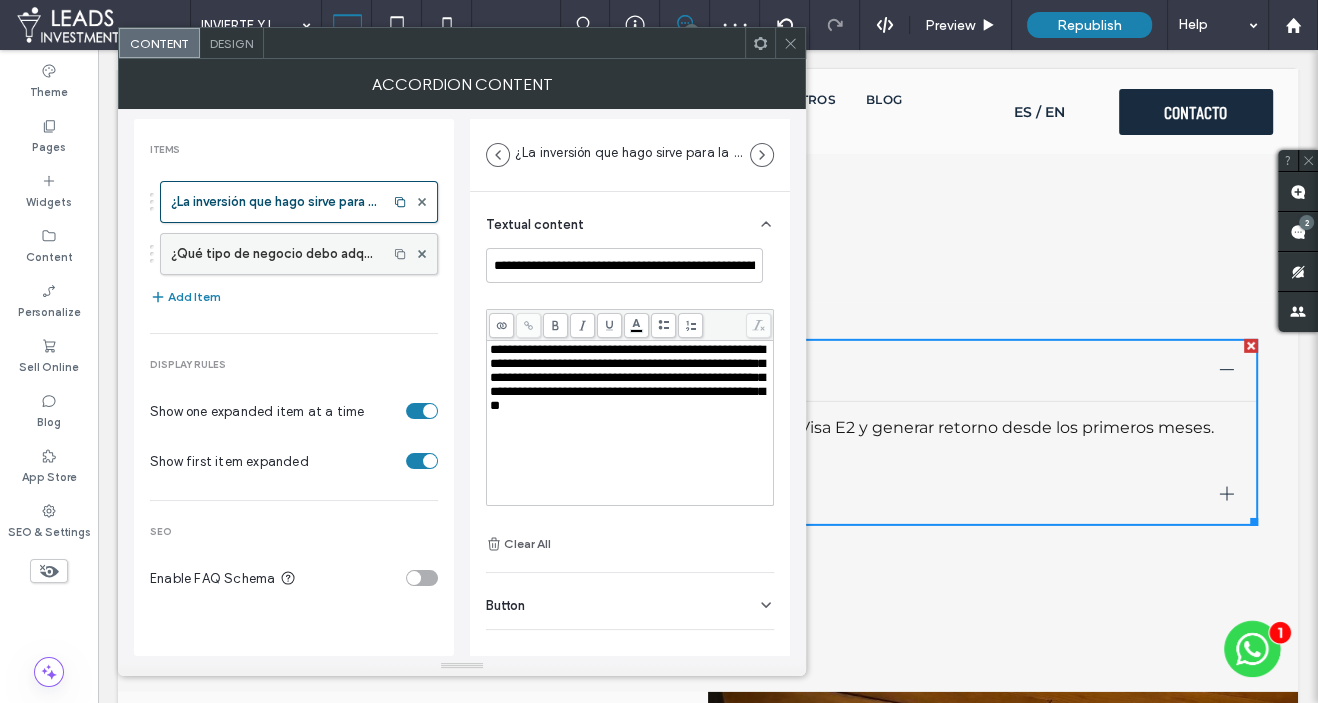 click on "¿Qué tipo de negocio debo adquirir?" at bounding box center (274, 254) 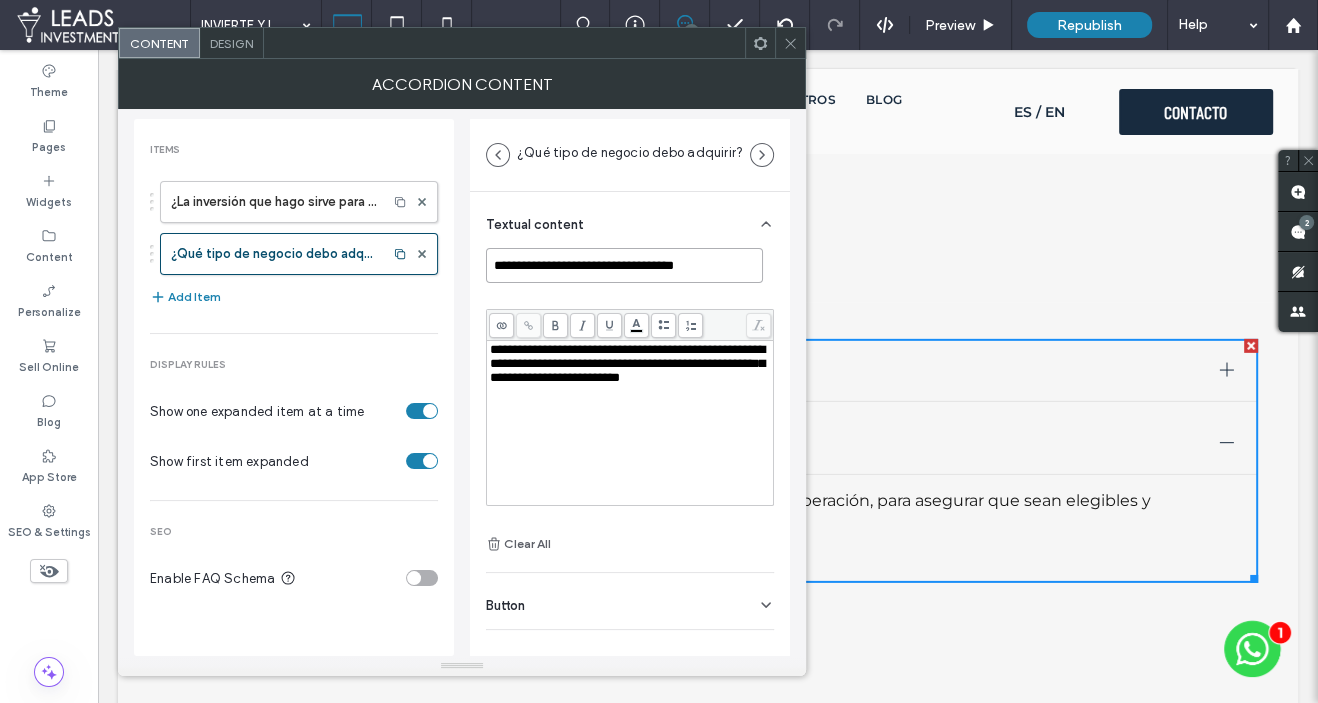drag, startPoint x: 497, startPoint y: 263, endPoint x: 731, endPoint y: 266, distance: 234.01923 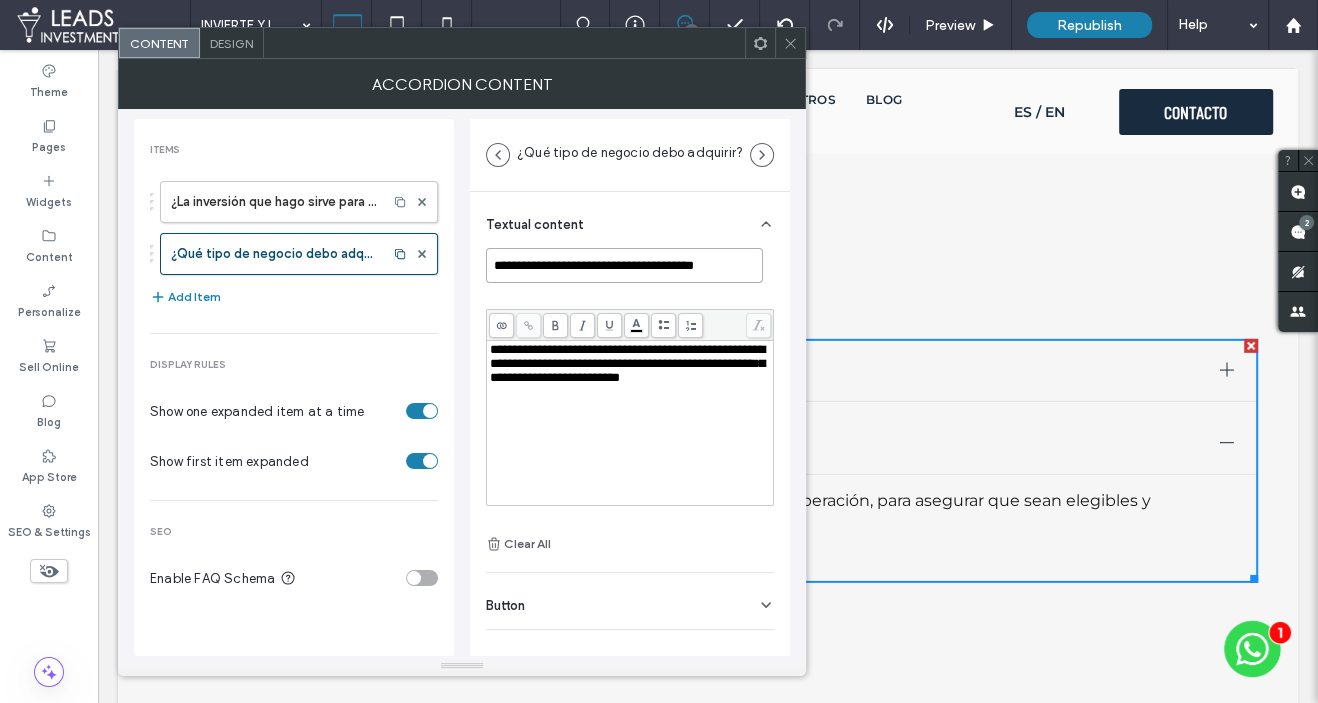 type on "**********" 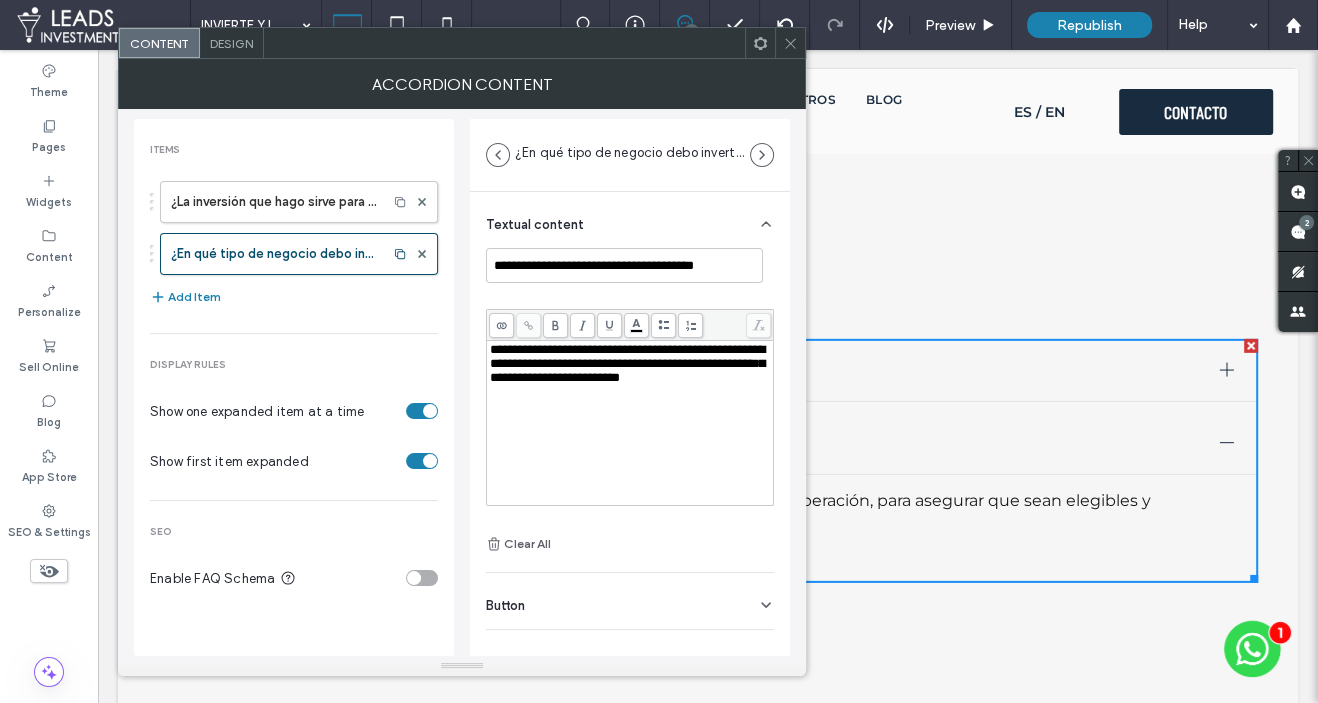 drag, startPoint x: 620, startPoint y: 399, endPoint x: 598, endPoint y: 394, distance: 22.561028 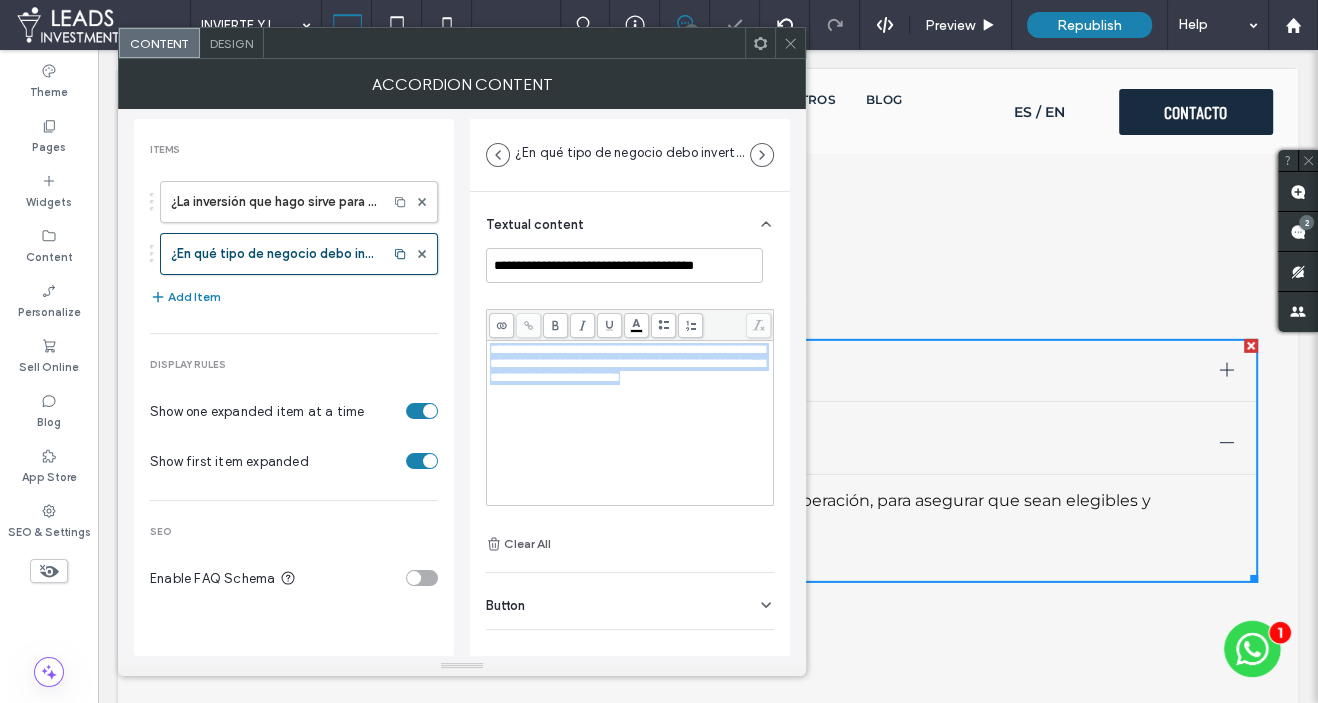 drag, startPoint x: 508, startPoint y: 377, endPoint x: 462, endPoint y: 350, distance: 53.338543 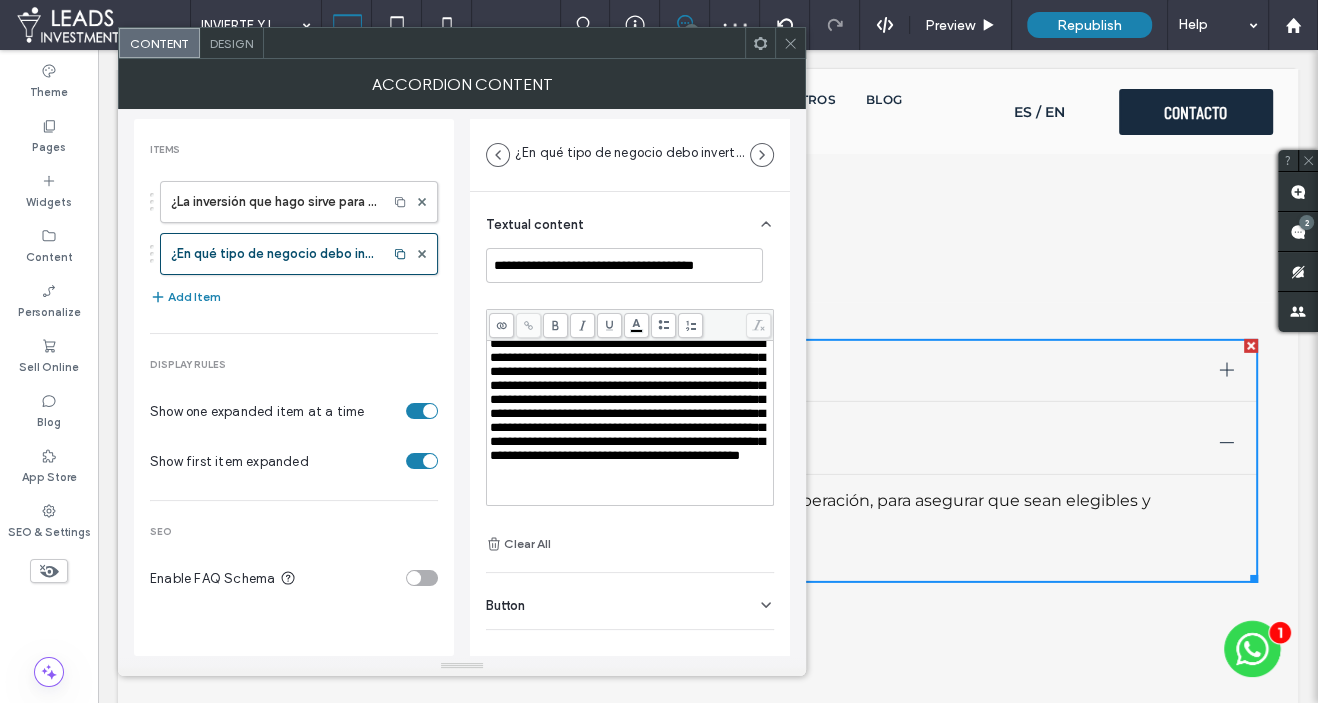 scroll, scrollTop: 0, scrollLeft: 0, axis: both 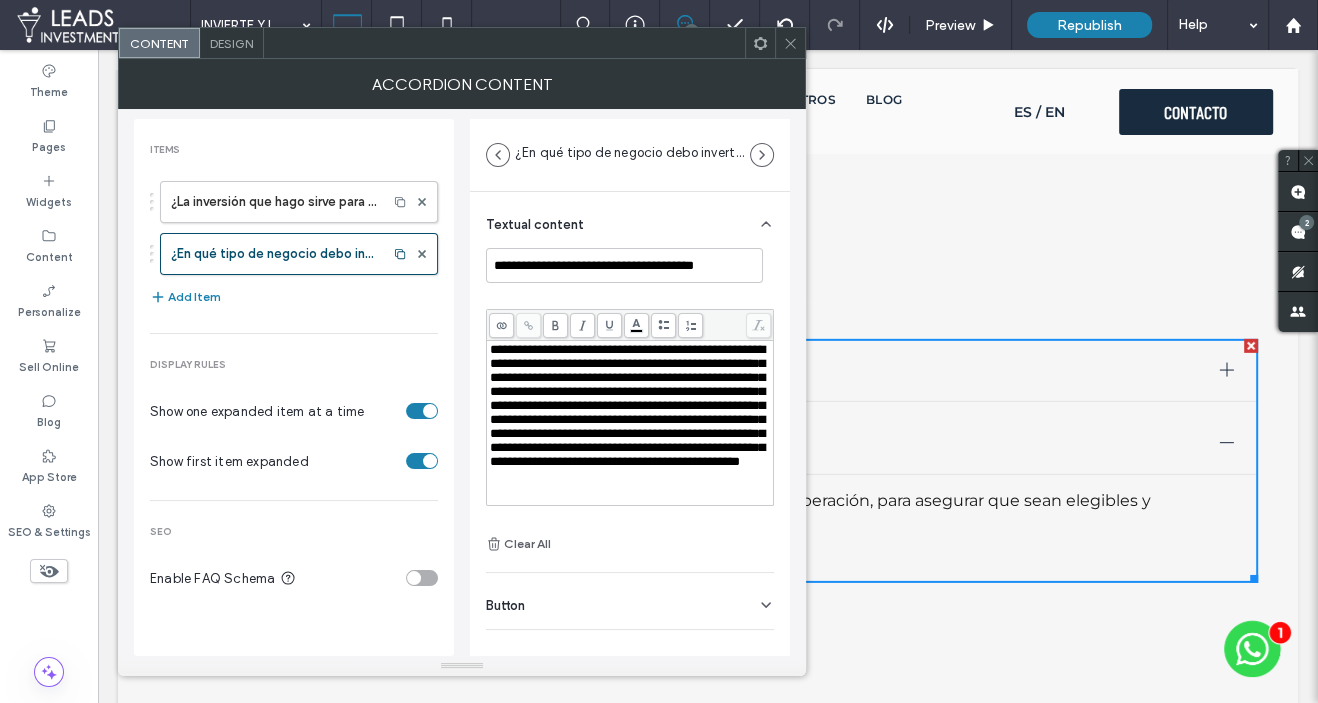drag, startPoint x: 555, startPoint y: 378, endPoint x: 556, endPoint y: 404, distance: 26.019224 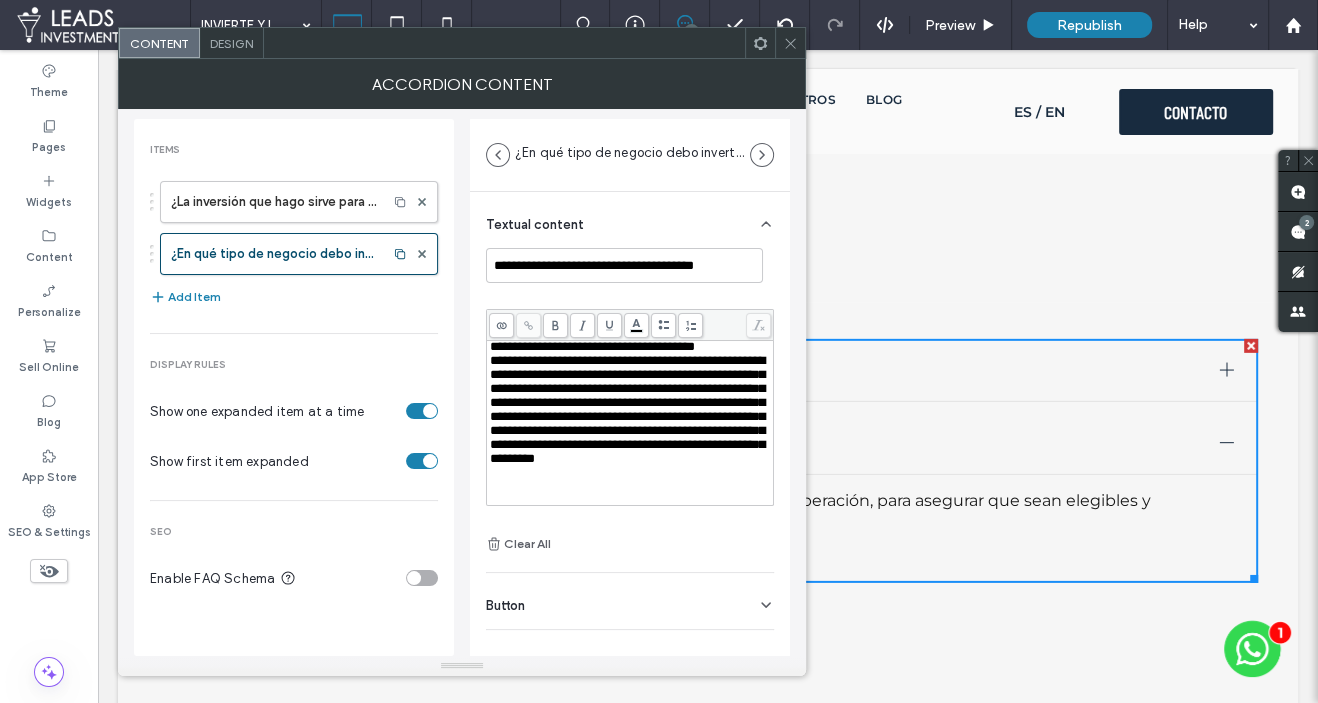 scroll, scrollTop: 16, scrollLeft: 0, axis: vertical 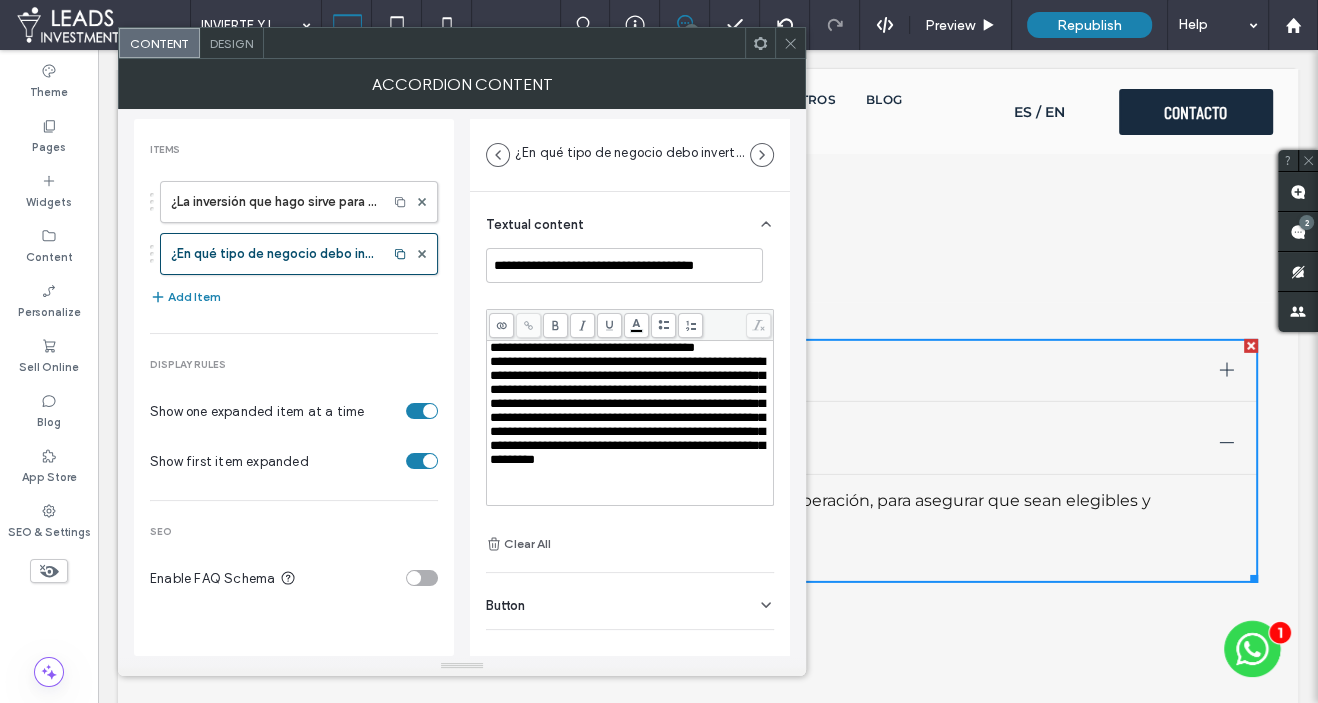 click on "**********" at bounding box center (627, 410) 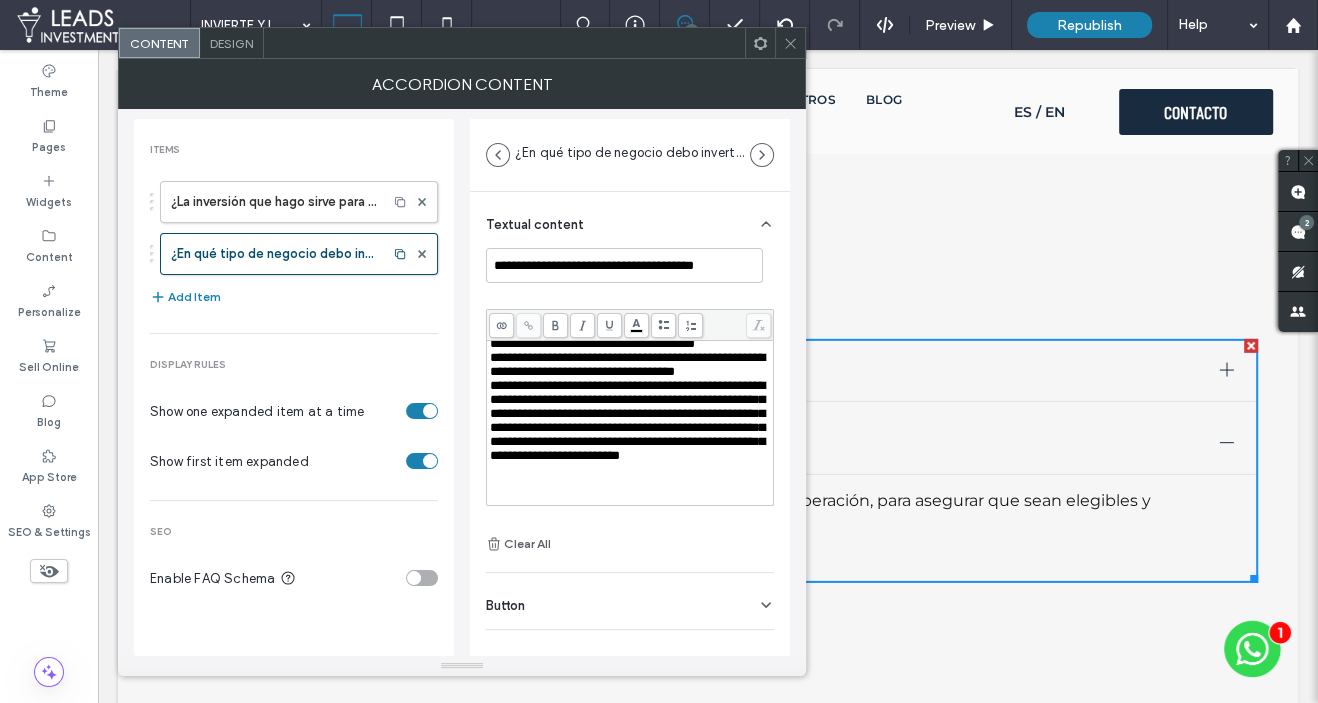 scroll, scrollTop: 0, scrollLeft: 0, axis: both 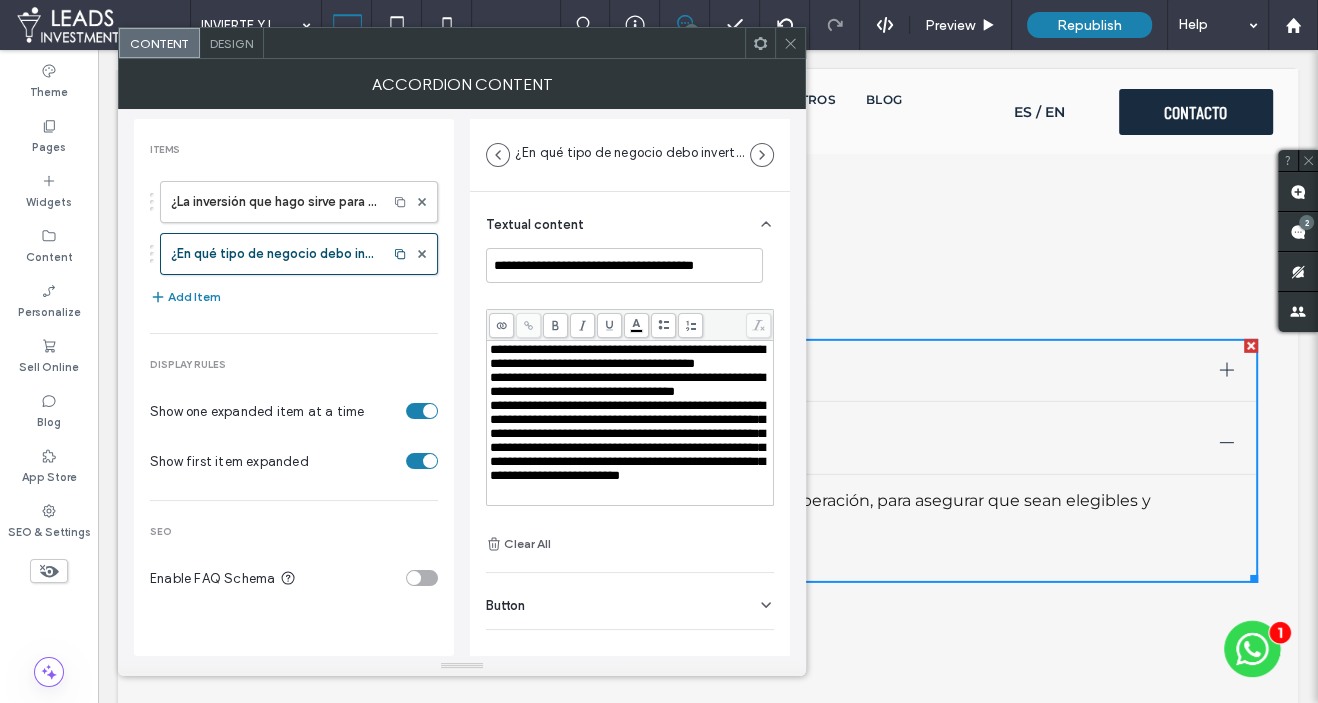 click on "**********" at bounding box center [627, 440] 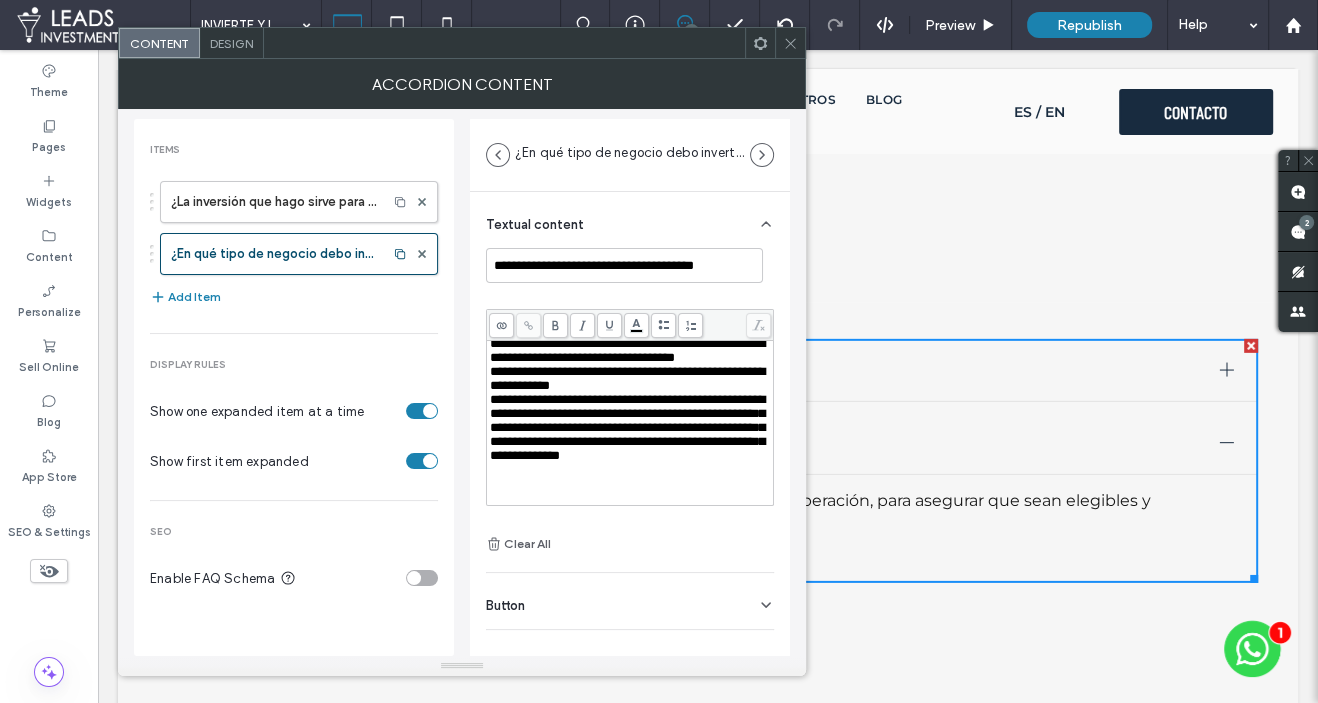 click on "**********" at bounding box center [627, 427] 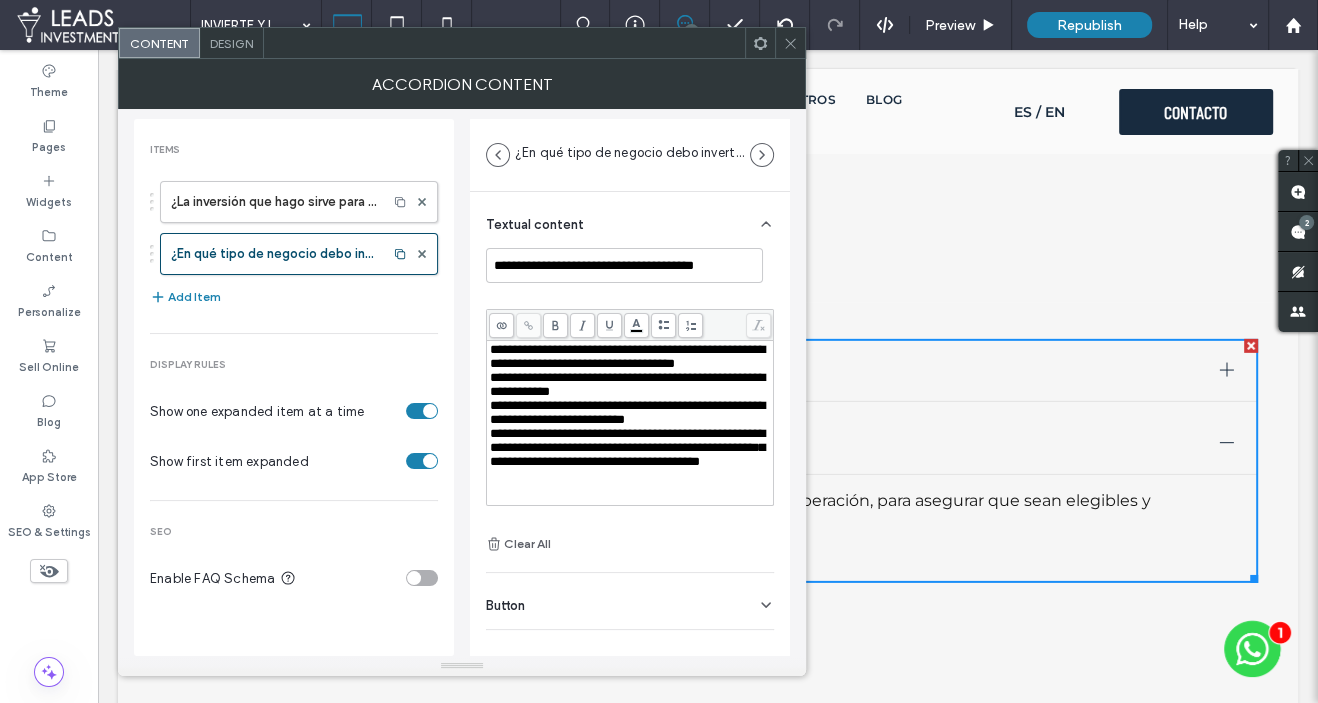 scroll, scrollTop: 86, scrollLeft: 0, axis: vertical 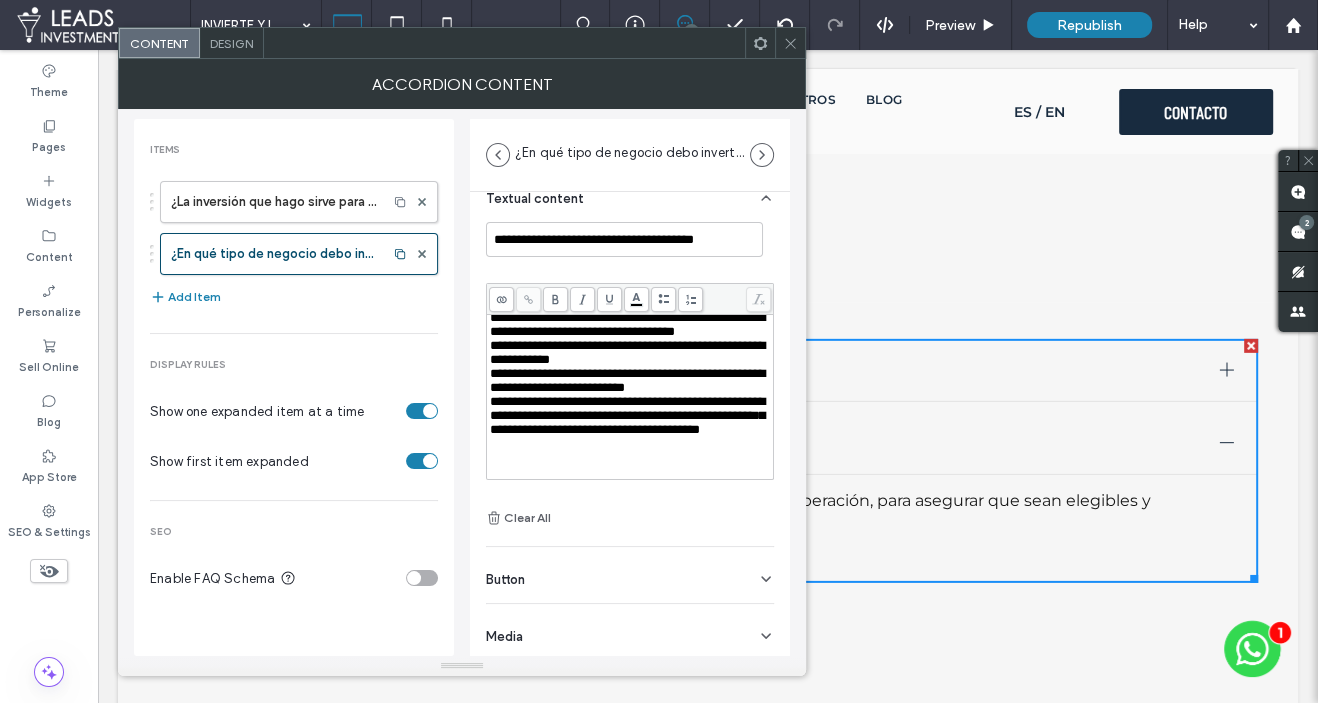 click at bounding box center [630, 458] 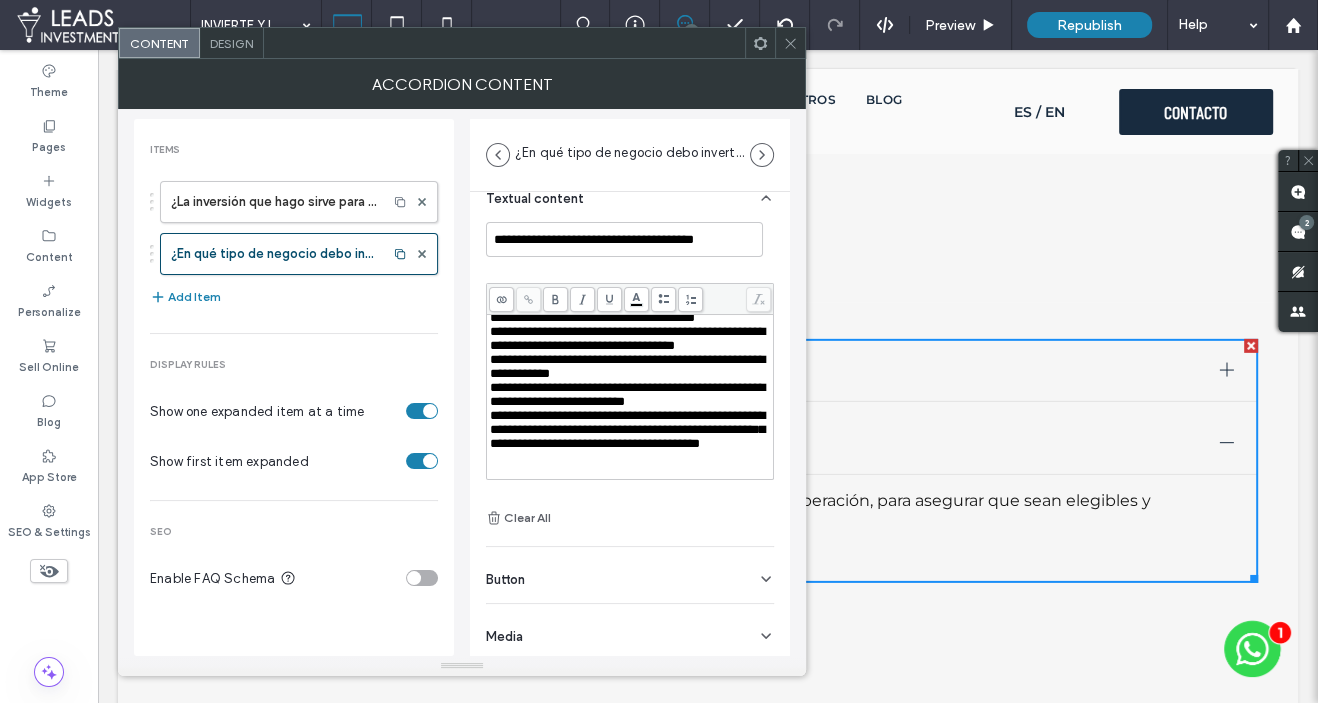 scroll, scrollTop: 56, scrollLeft: 0, axis: vertical 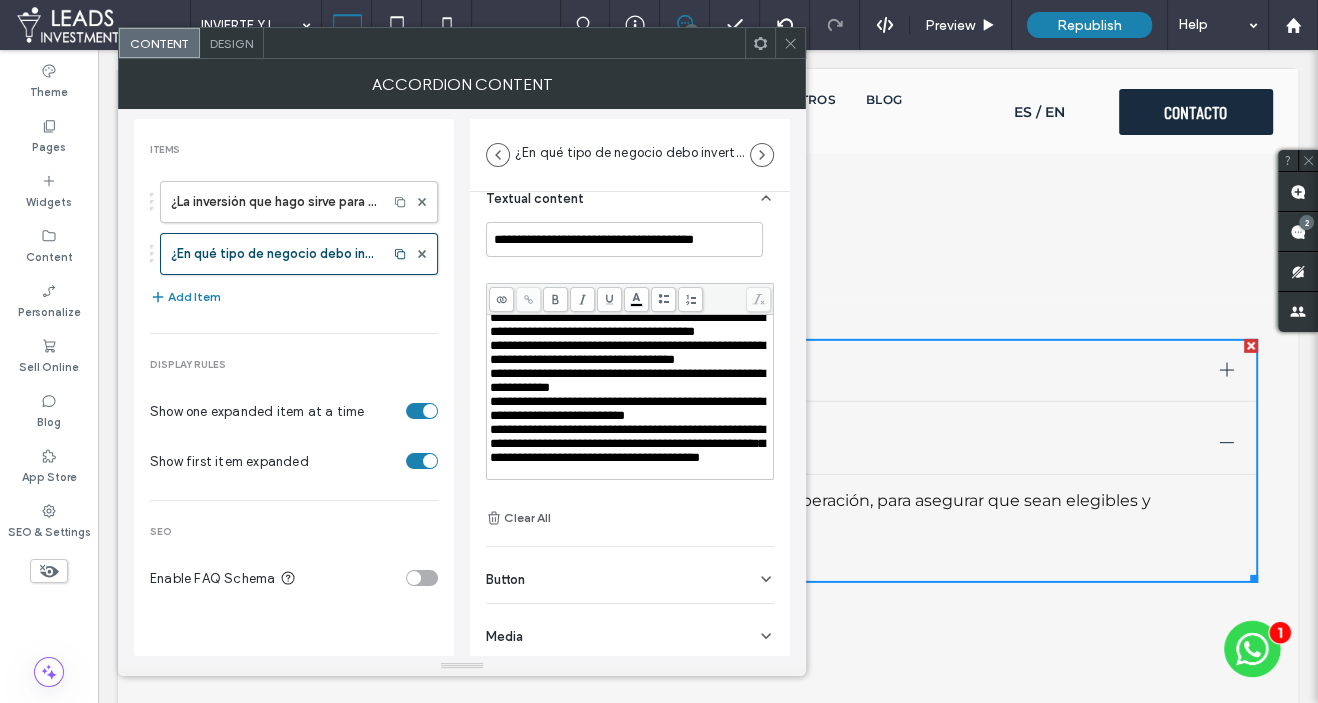 click 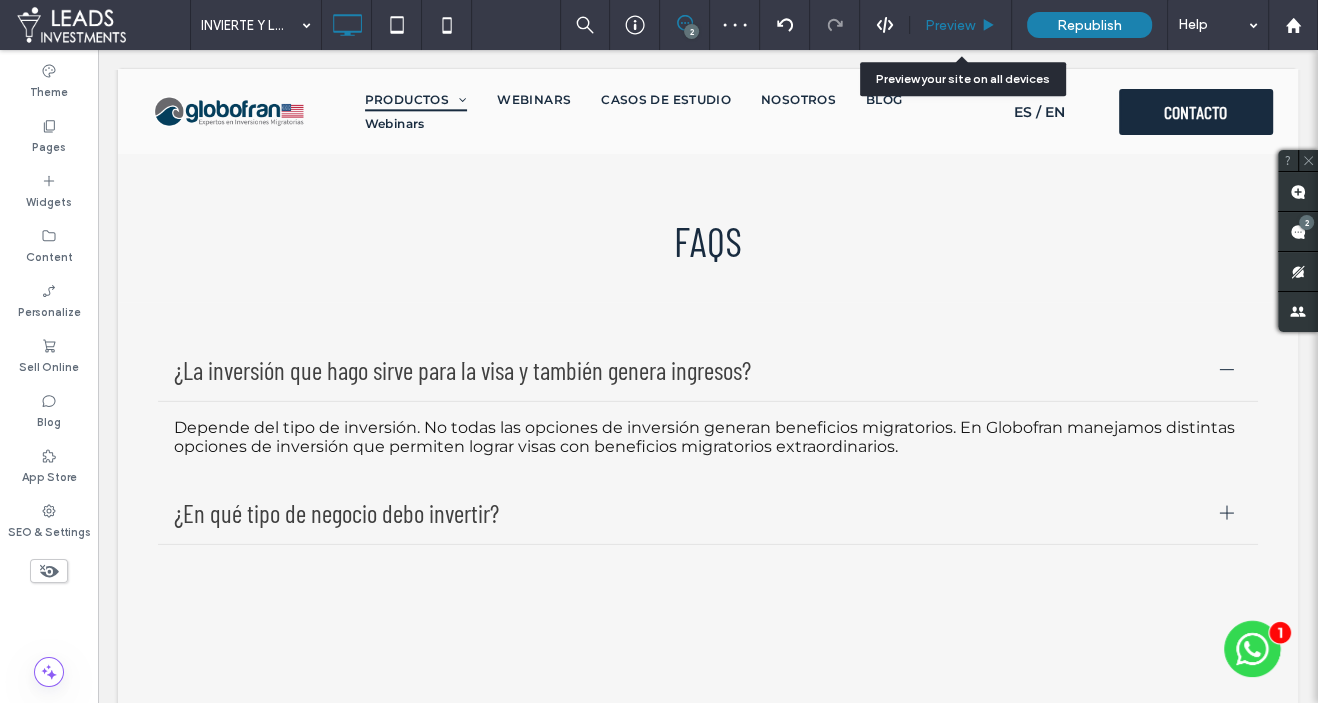 drag, startPoint x: 958, startPoint y: 21, endPoint x: 575, endPoint y: 312, distance: 481.00937 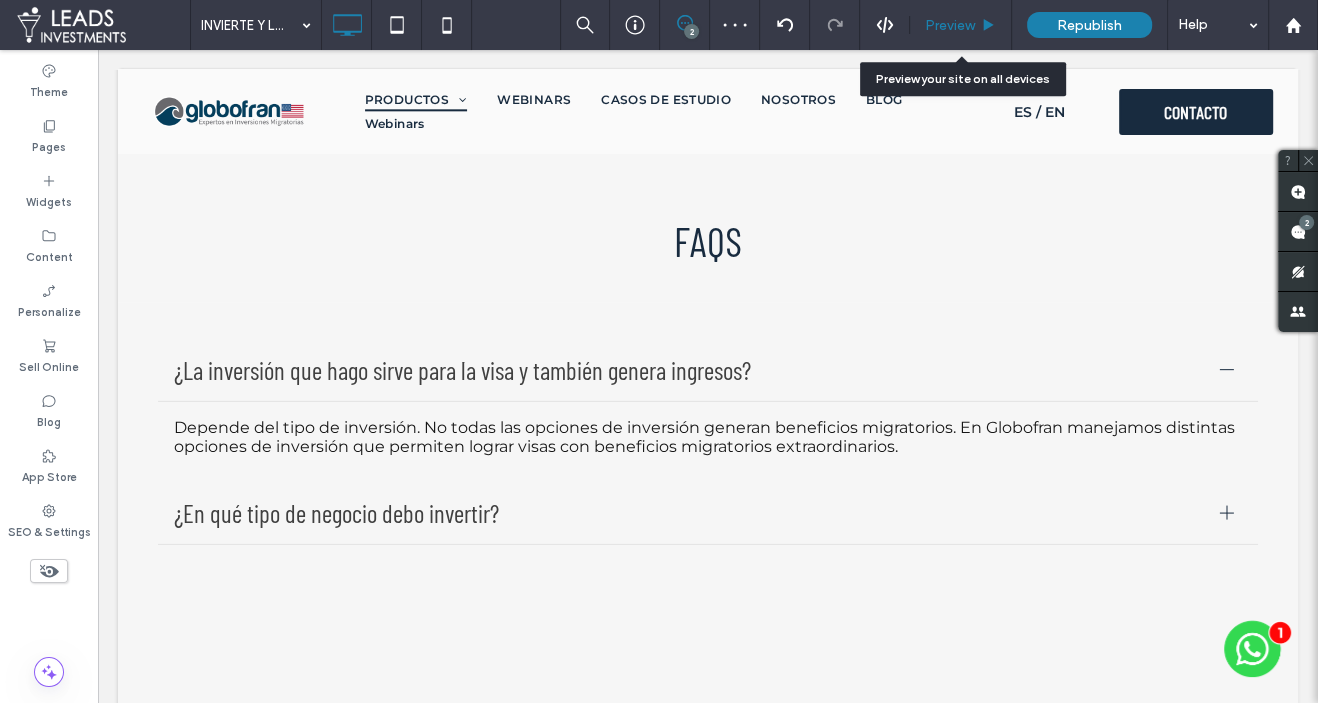 click on "Preview" at bounding box center (950, 25) 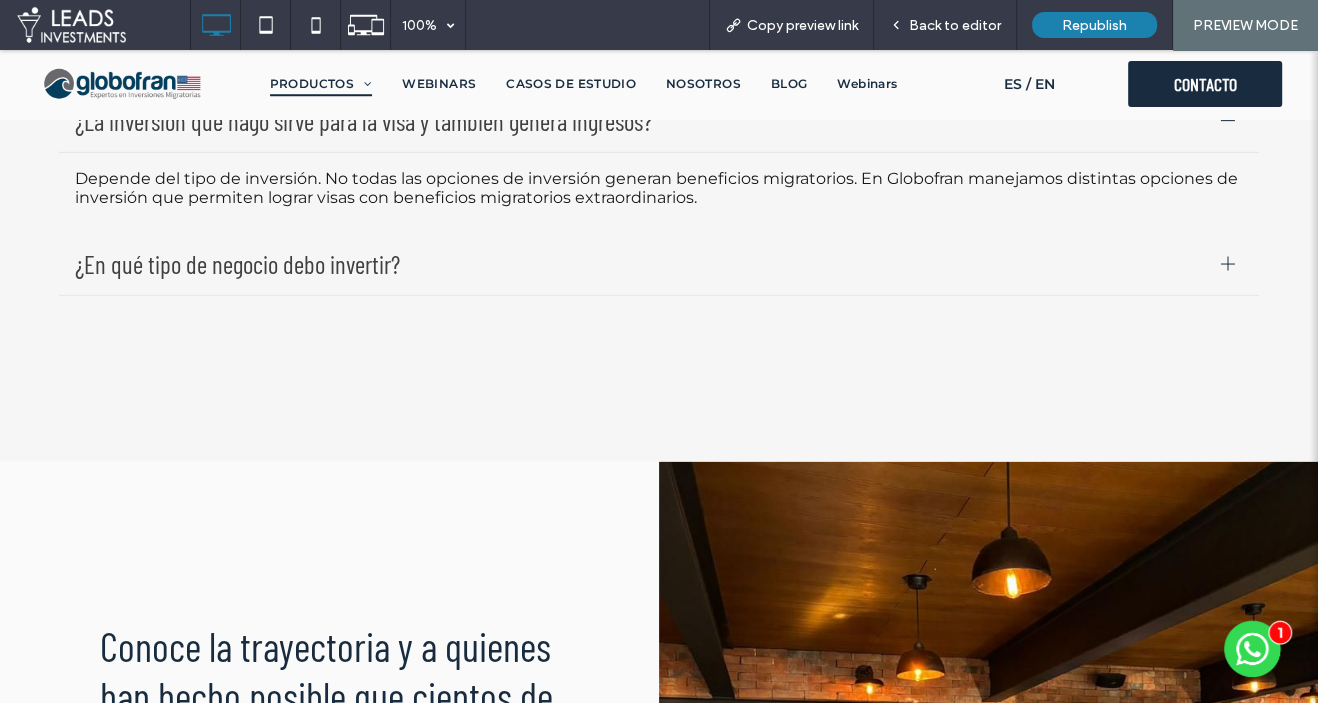 scroll, scrollTop: 4667, scrollLeft: 0, axis: vertical 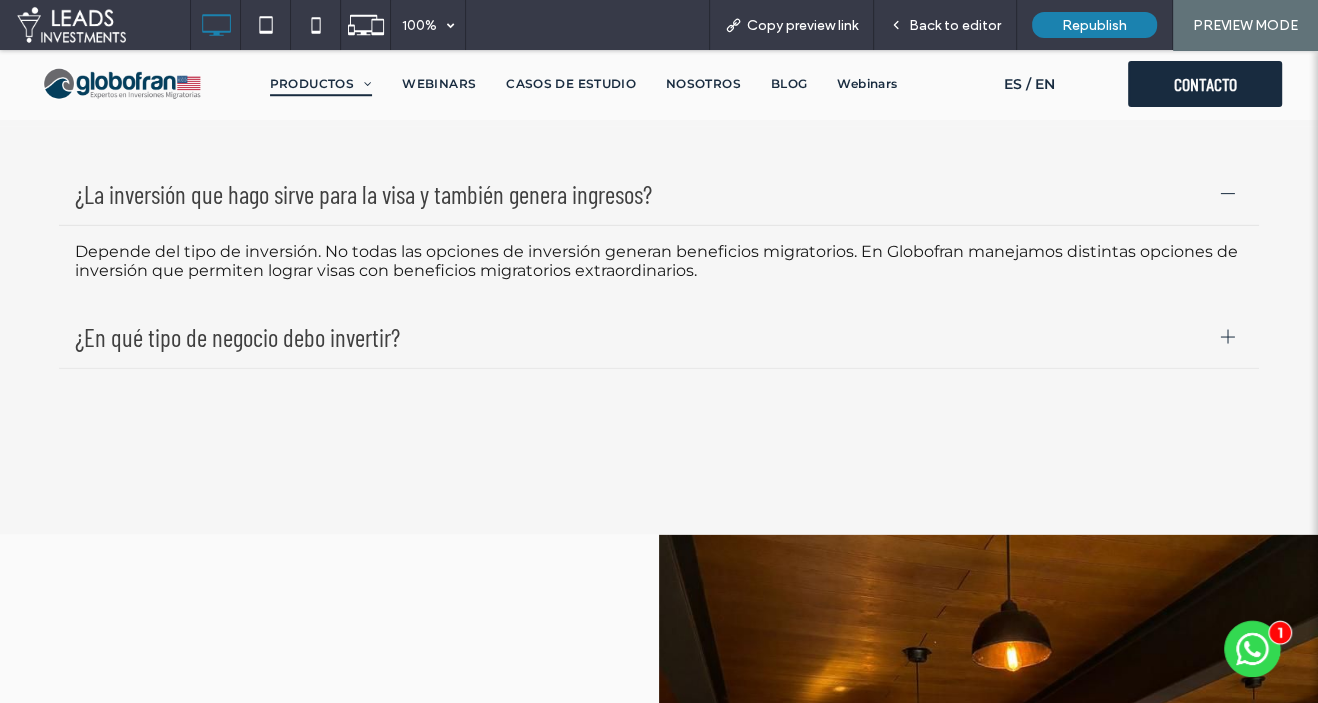 click on "¿En qué tipo de negocio debo invertir?" at bounding box center [640, 337] 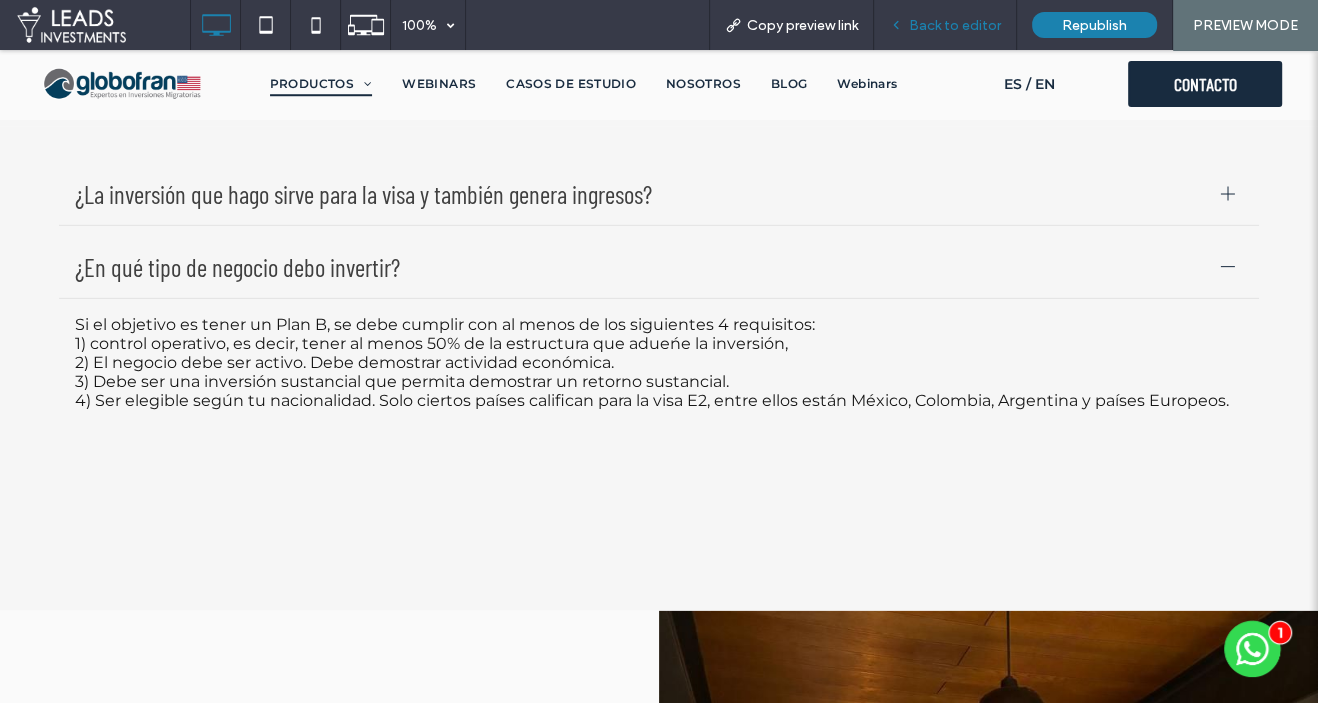 click on "Back to editor" at bounding box center [955, 25] 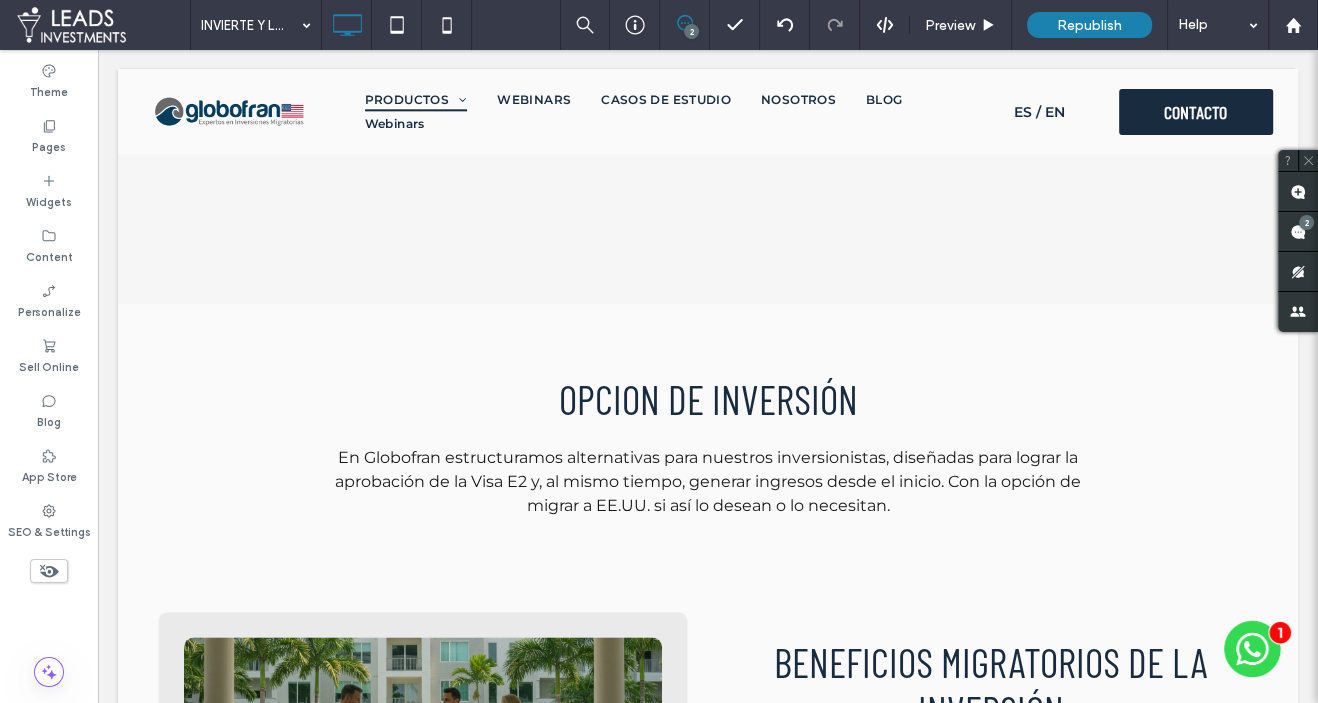 scroll, scrollTop: 1951, scrollLeft: 0, axis: vertical 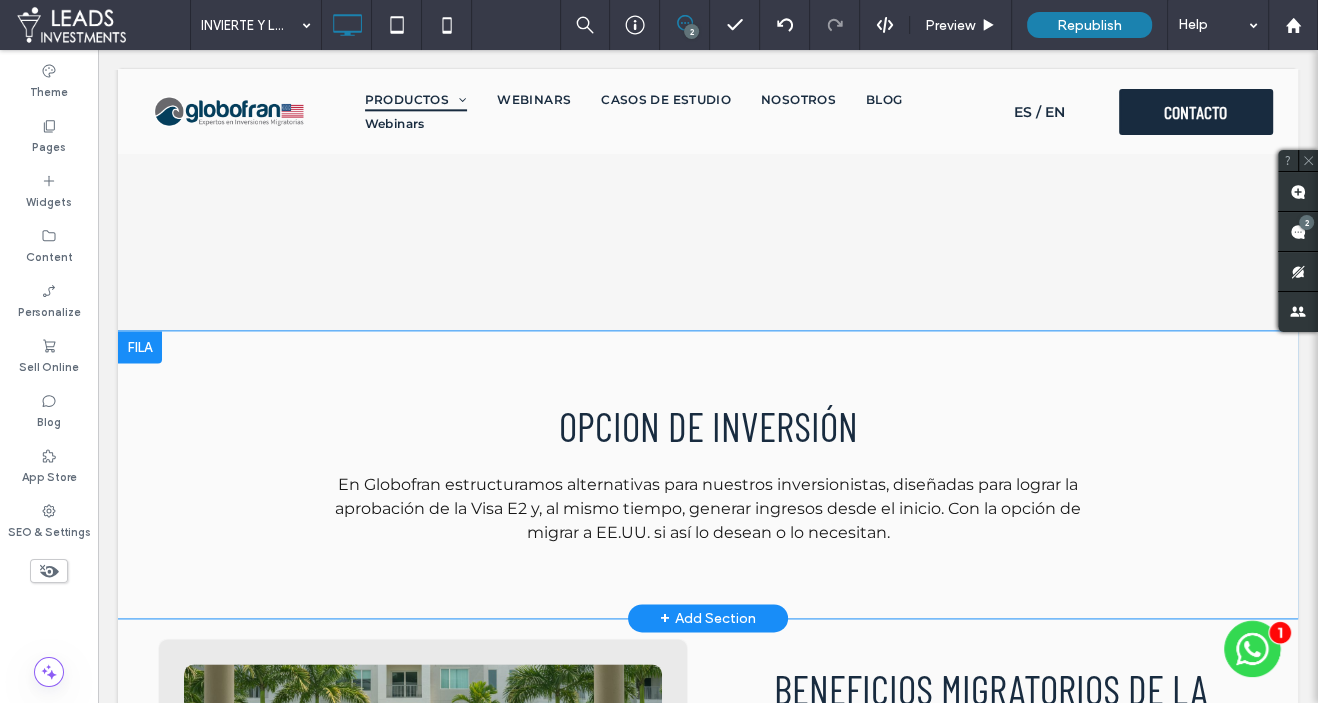 click at bounding box center (140, 347) 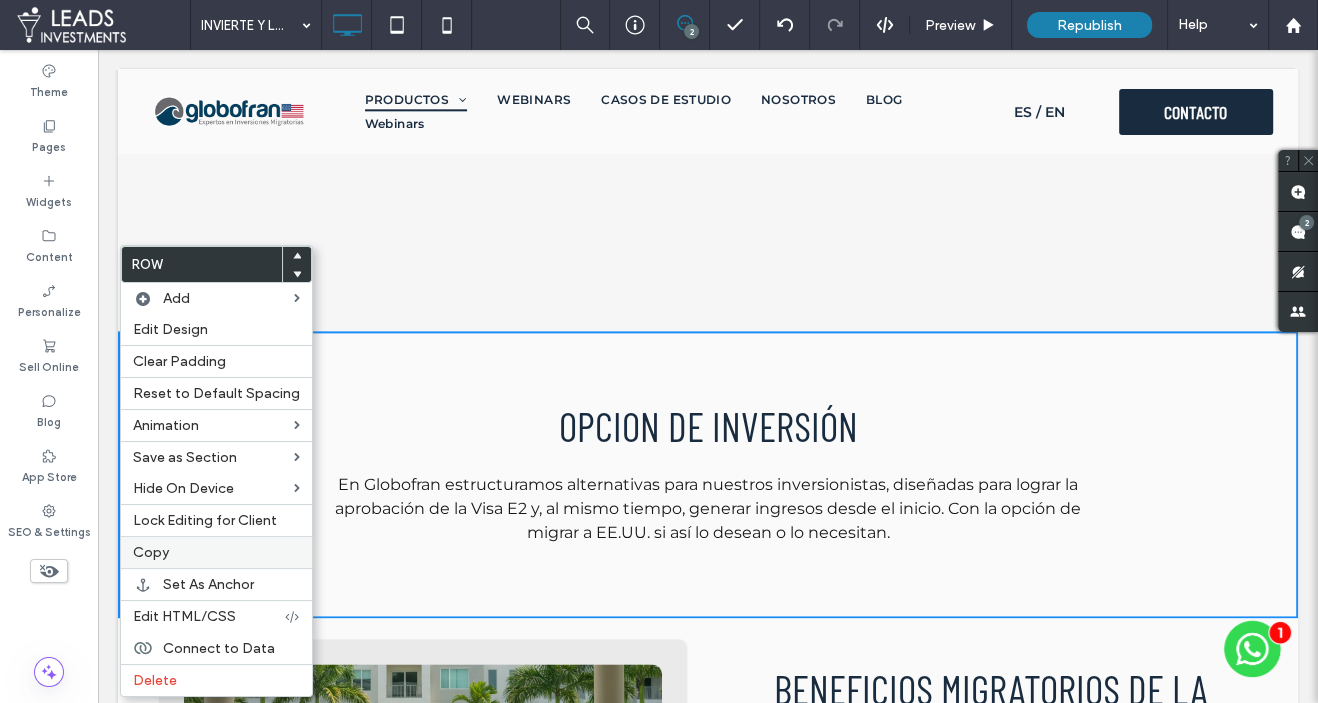 drag, startPoint x: 179, startPoint y: 545, endPoint x: 330, endPoint y: 370, distance: 231.14066 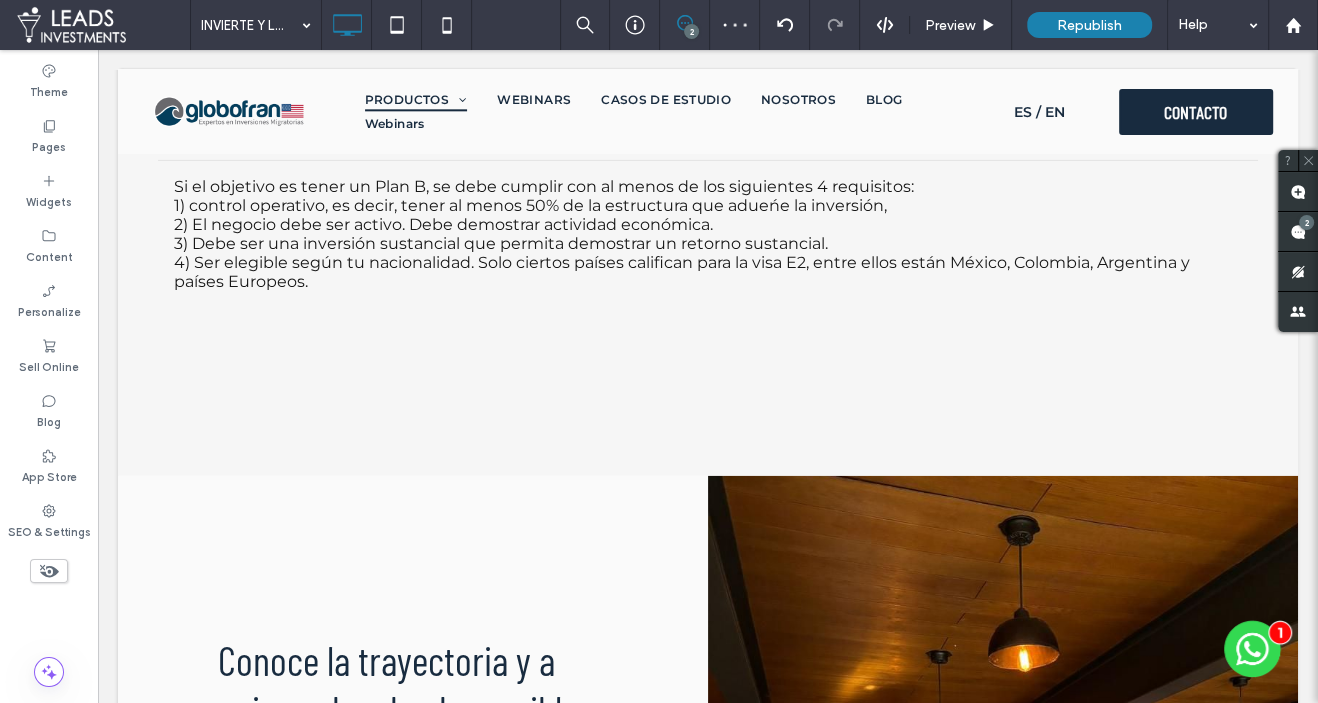 scroll, scrollTop: 4738, scrollLeft: 0, axis: vertical 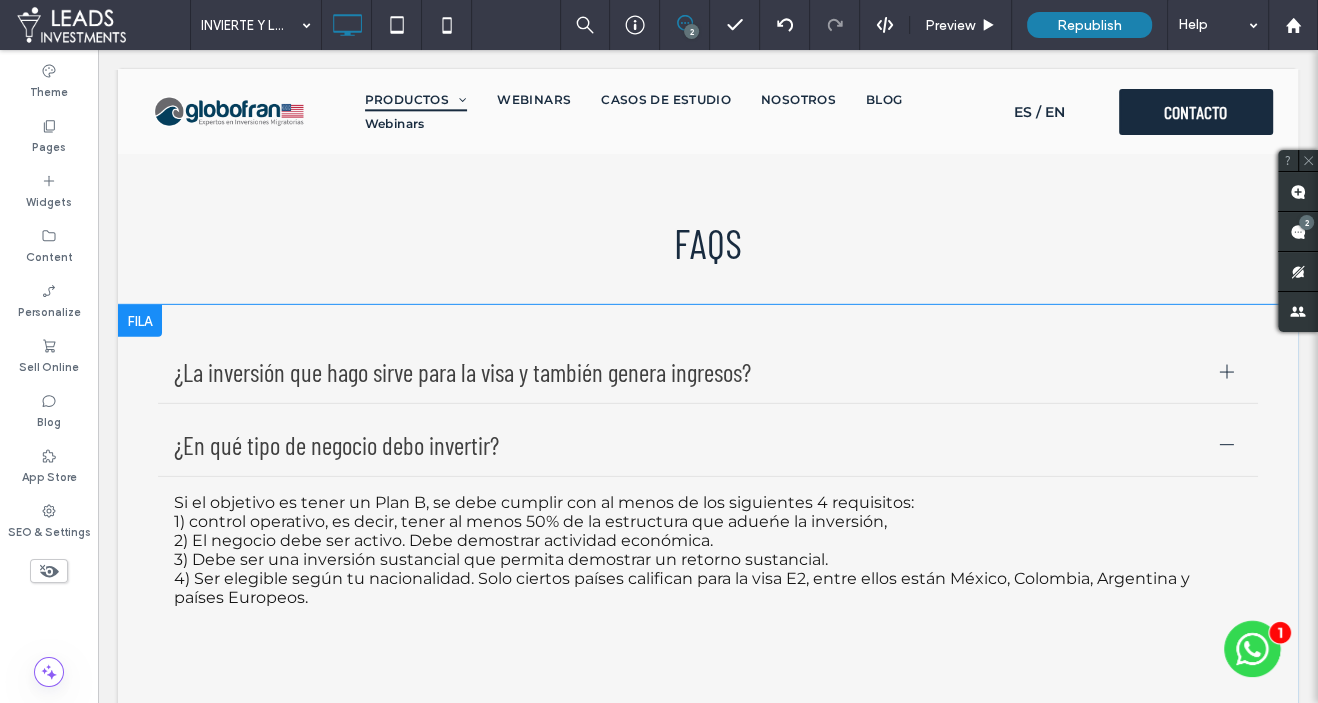 click at bounding box center [140, 321] 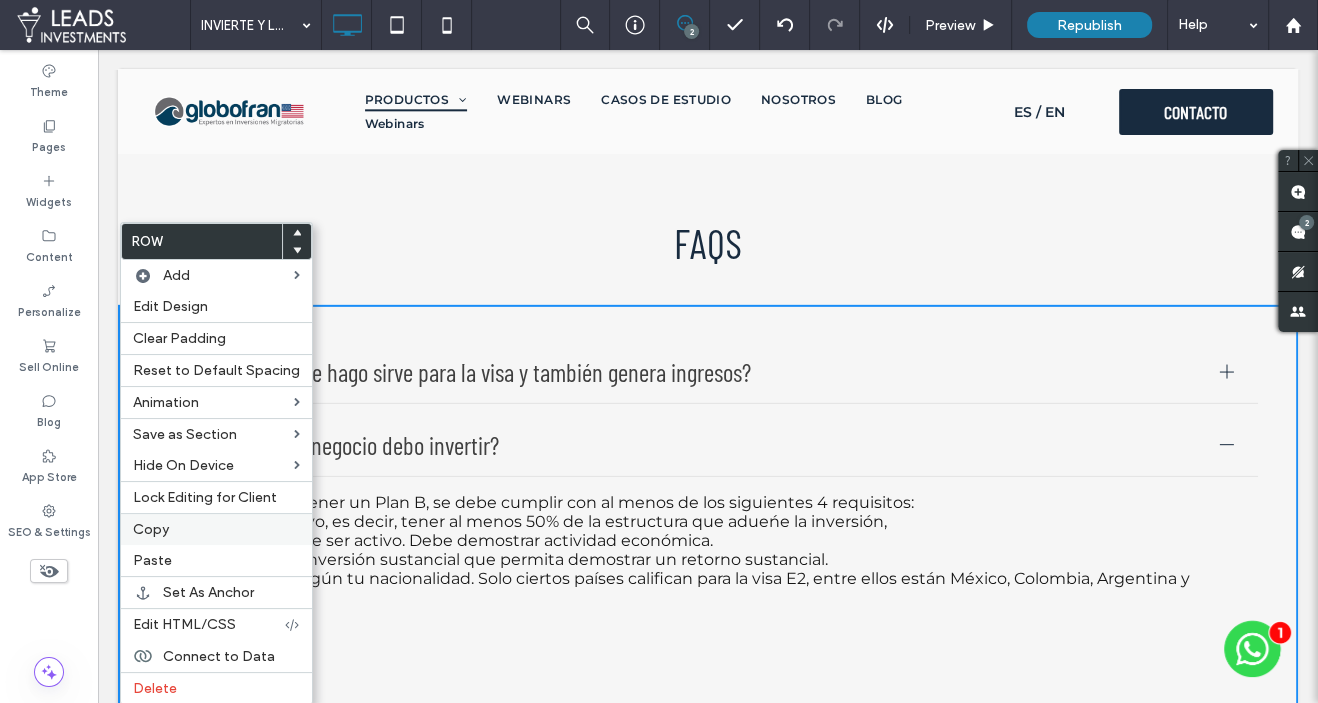 drag, startPoint x: 161, startPoint y: 548, endPoint x: 203, endPoint y: 533, distance: 44.598206 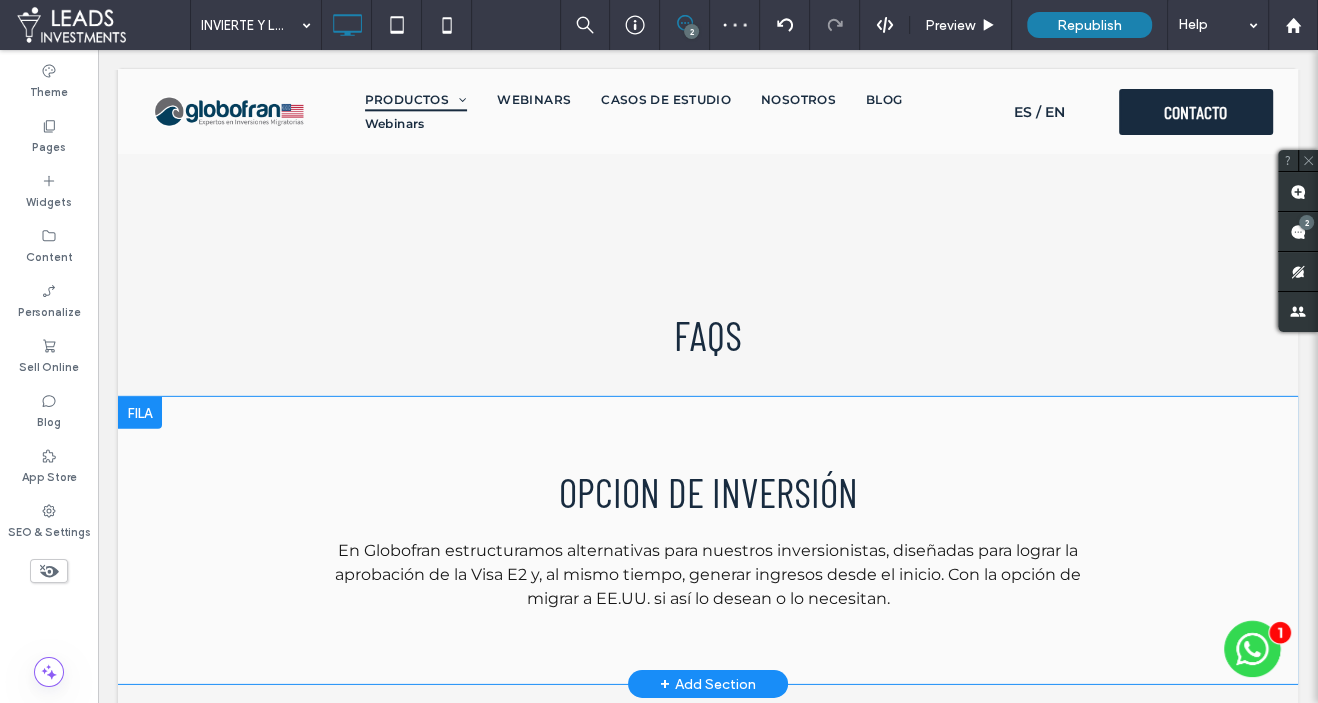 scroll, scrollTop: 4648, scrollLeft: 0, axis: vertical 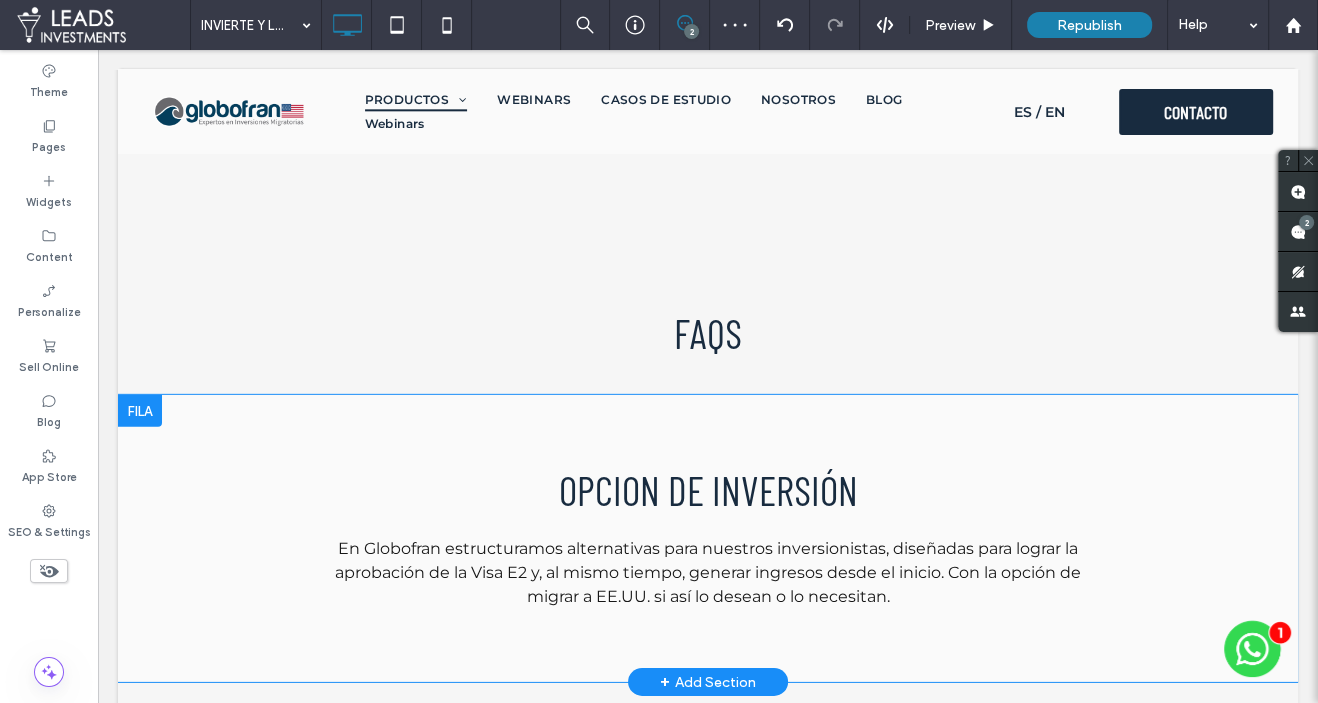 click at bounding box center (140, 411) 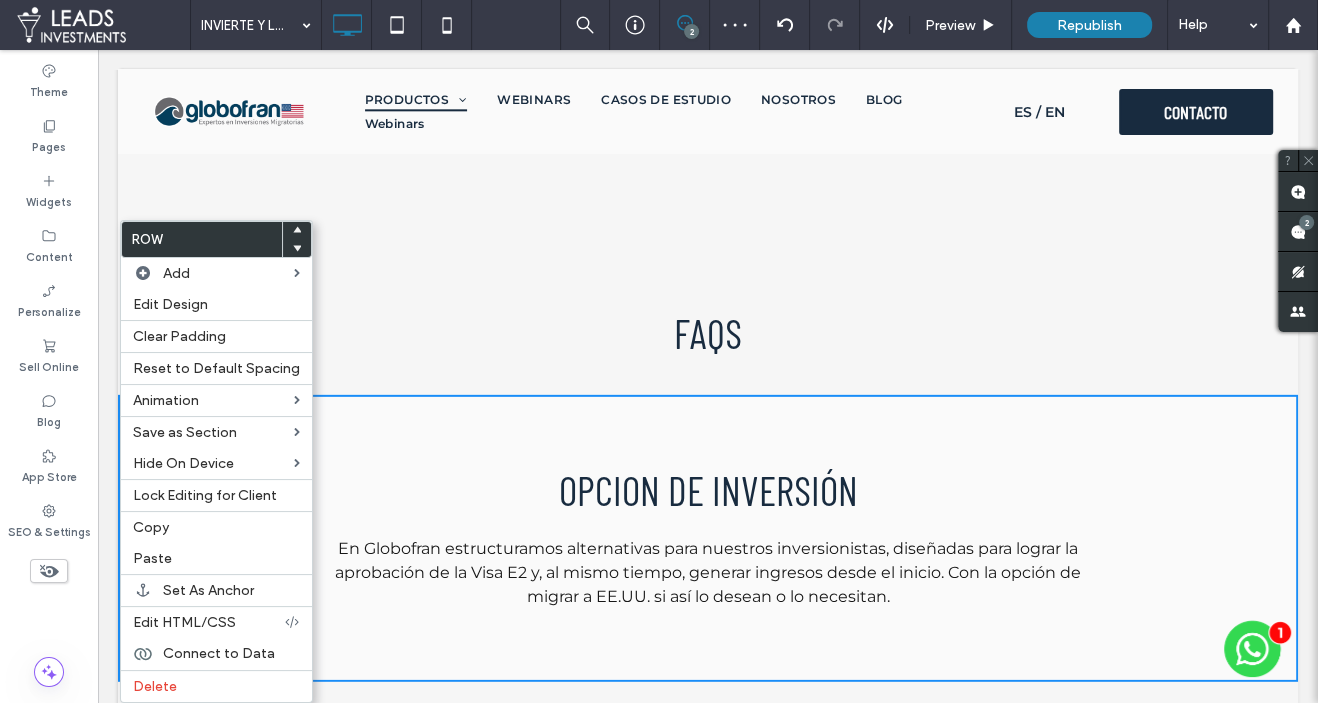click 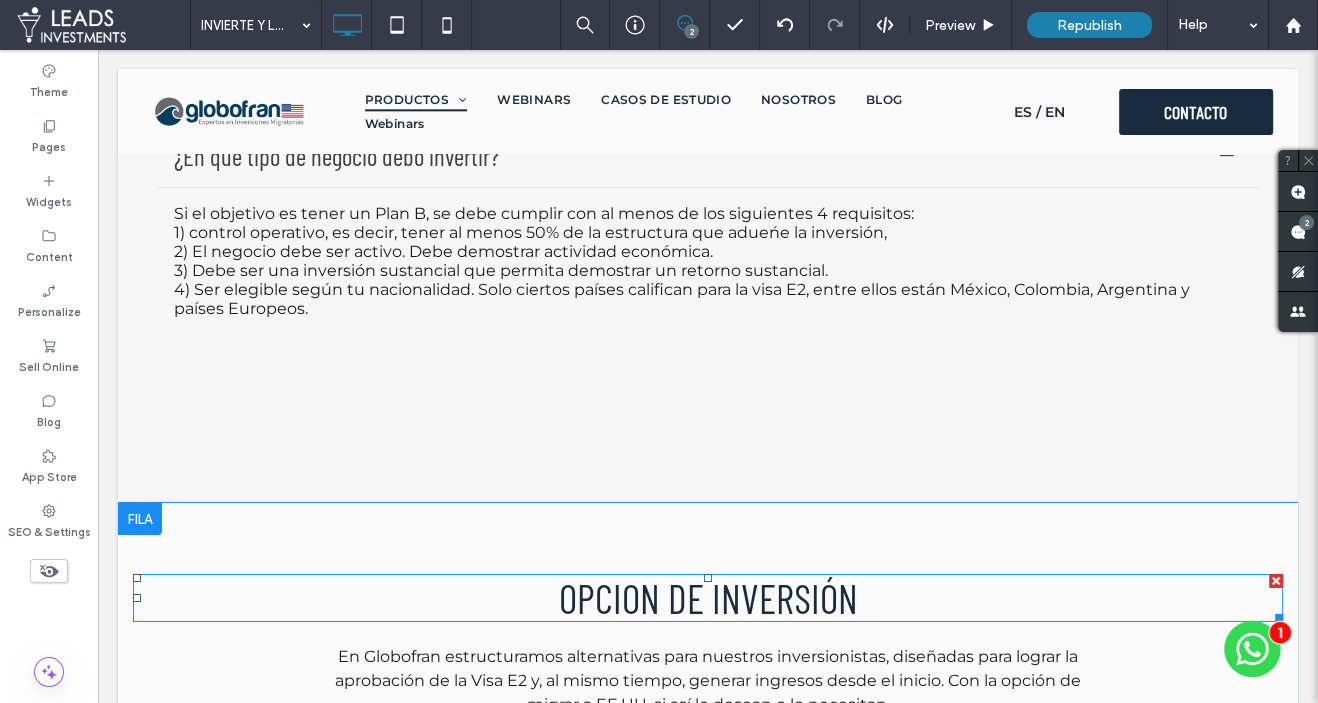 scroll, scrollTop: 5024, scrollLeft: 0, axis: vertical 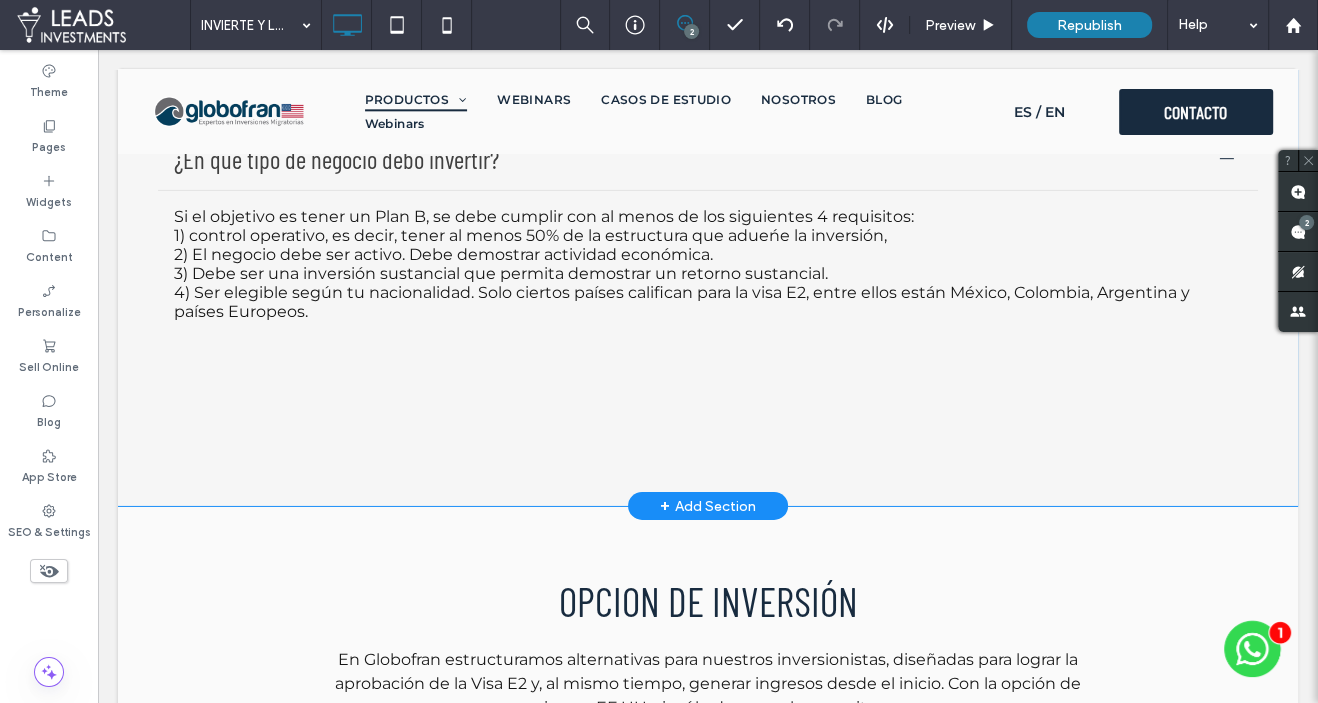 click on "¿La inversión que hago sirve para la visa y también genera ingresos? Depende del tipo de inversión. No todas las opciones de inversión generan beneficios migratorios. En Globofran manejamos distintas opciones de inversión que permiten lograr visas con beneficios migratorios extraordinarios.   ¿En qué tipo de negocio debo invertir? Si el objetivo es tener un Plan B, se debe cumplir con al menos de los siguientes 4 requisitos:  1) control operativo, es decir, tener al menos 50% de la estructura que adueńe la inversión, 2) El negocio debe ser activo. Debe demostrar actividad económica.  3) Debe ser una inversión sustancial que permita demostrar un retorno sustancial.  4) Ser elegible según tu nacionalidad. Solo ciertos países califican para la visa E2, entre ellos están México, Colombia, Argentina y países Europeos.
Click To Paste
Row + Add Section" at bounding box center [708, 262] 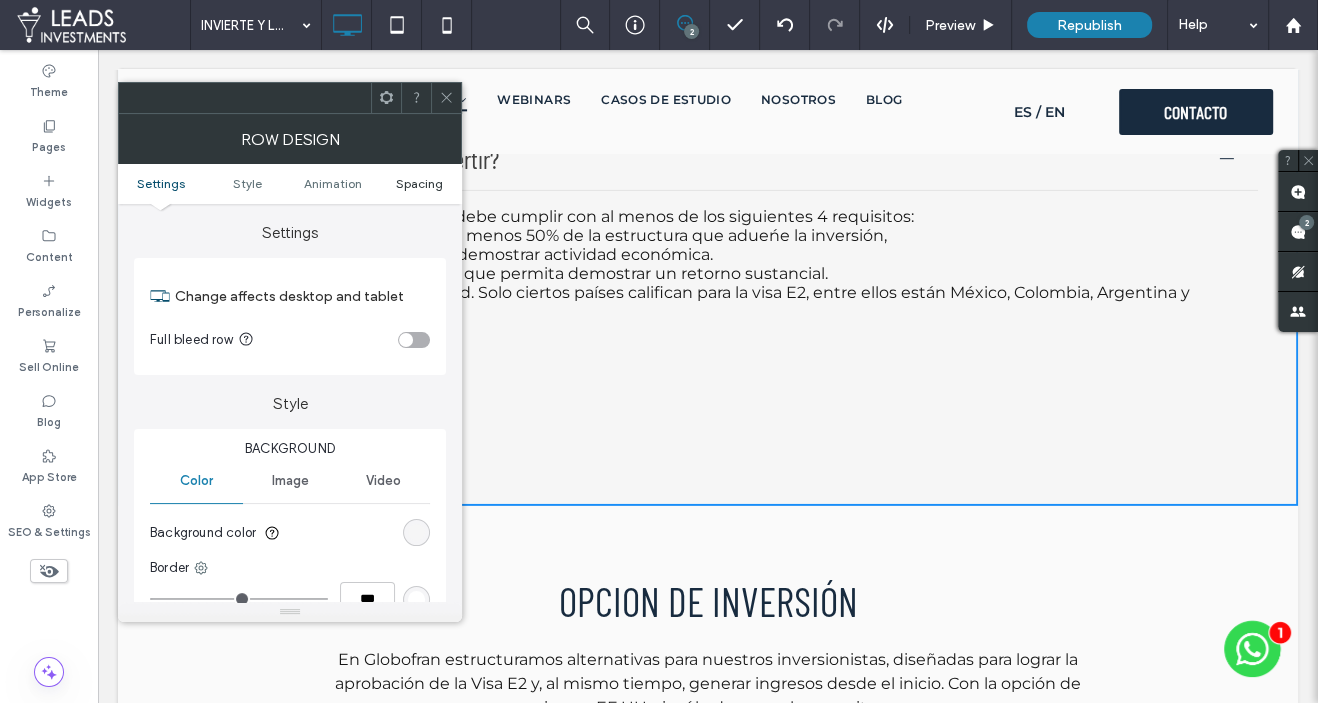 click on "Spacing" at bounding box center [418, 183] 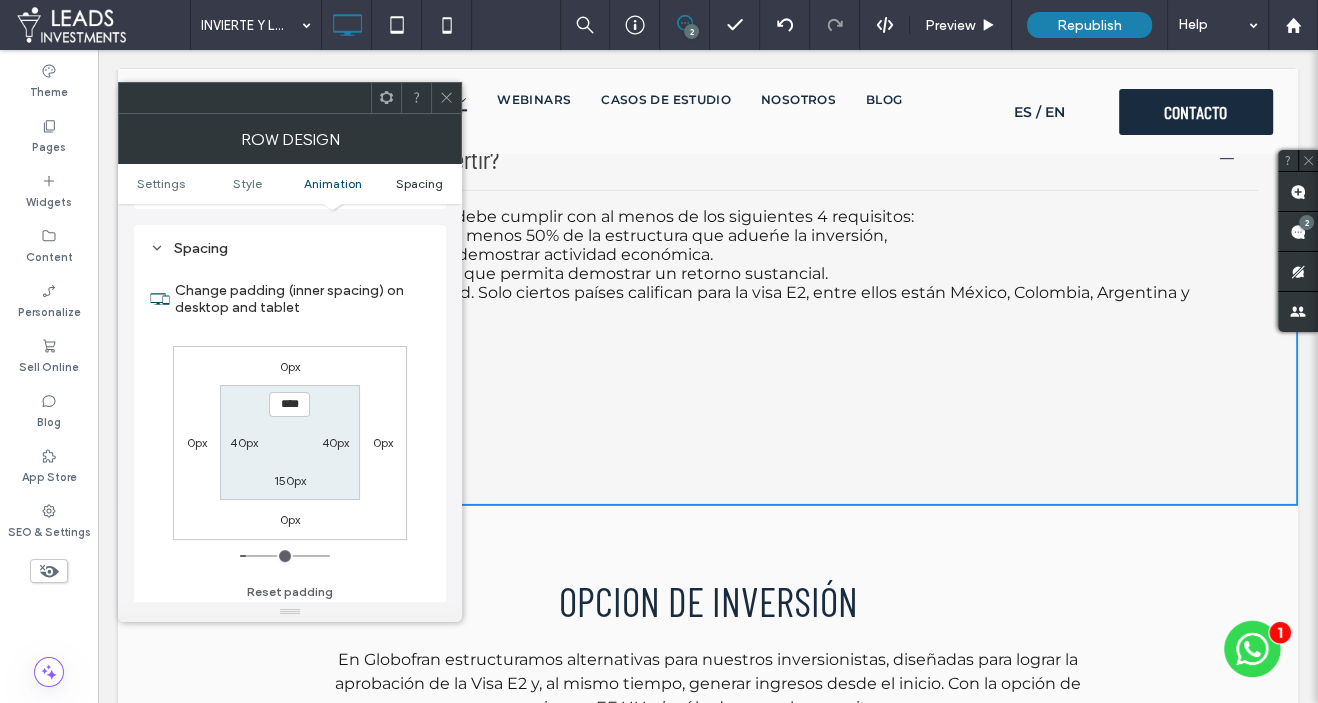 scroll, scrollTop: 563, scrollLeft: 0, axis: vertical 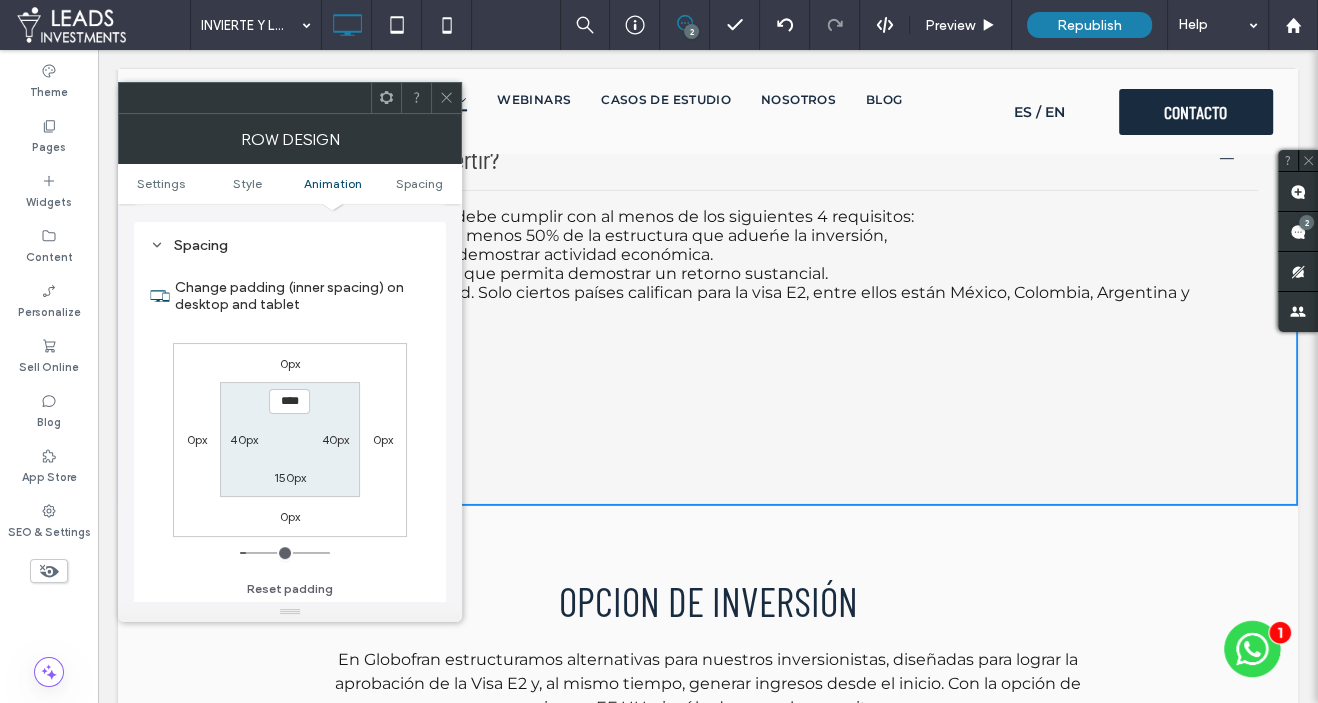 click 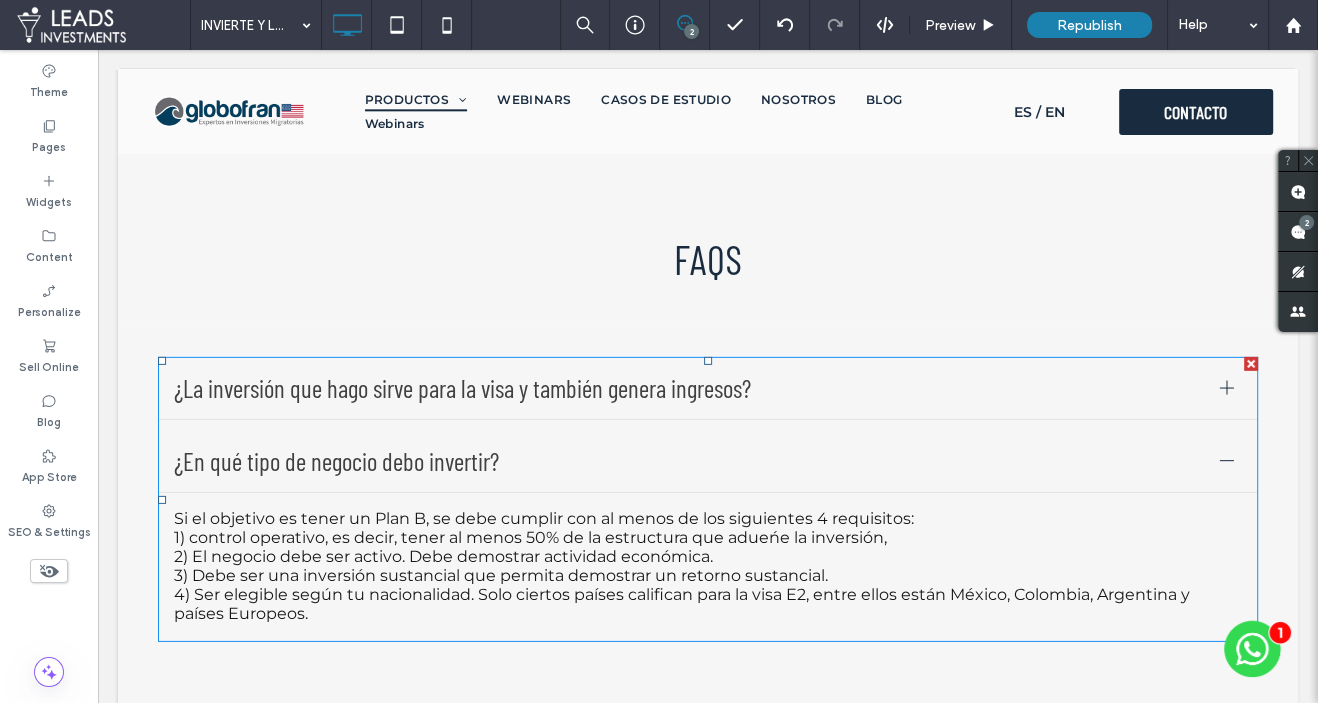 scroll, scrollTop: 4661, scrollLeft: 0, axis: vertical 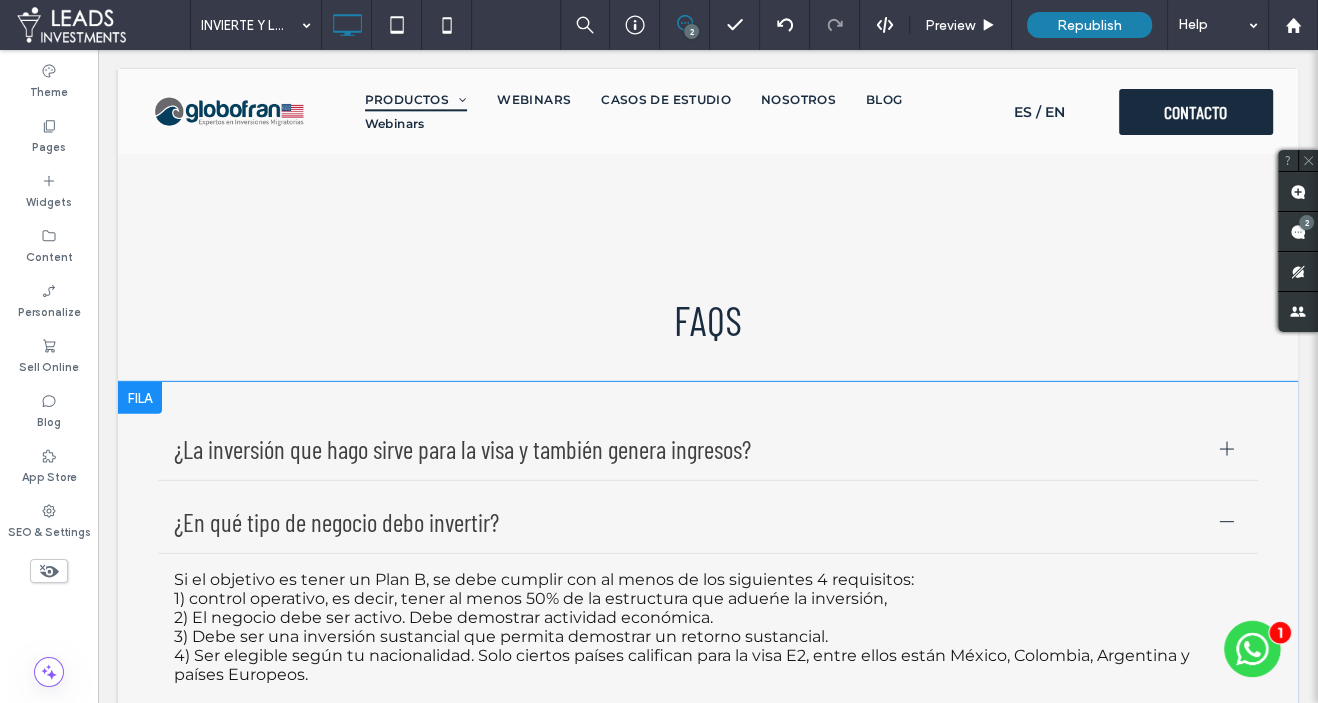 click at bounding box center (140, 398) 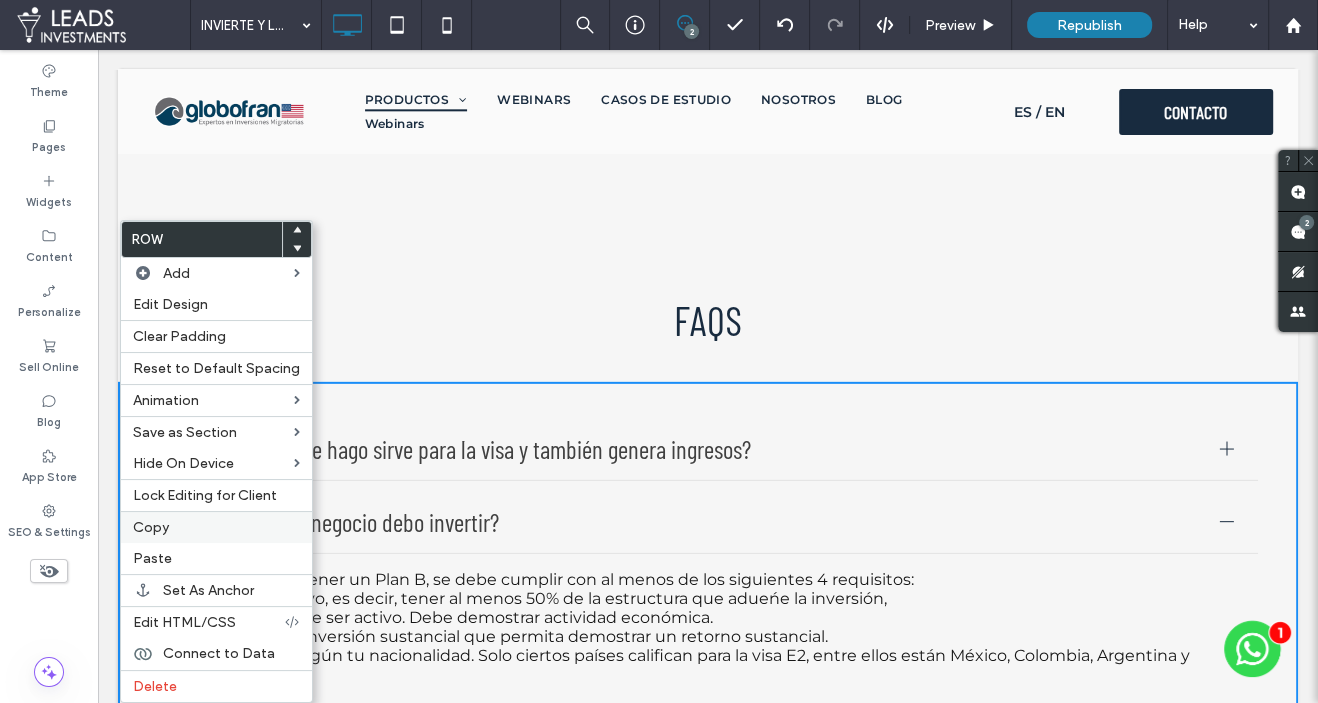 drag, startPoint x: 152, startPoint y: 519, endPoint x: 328, endPoint y: 444, distance: 191.31387 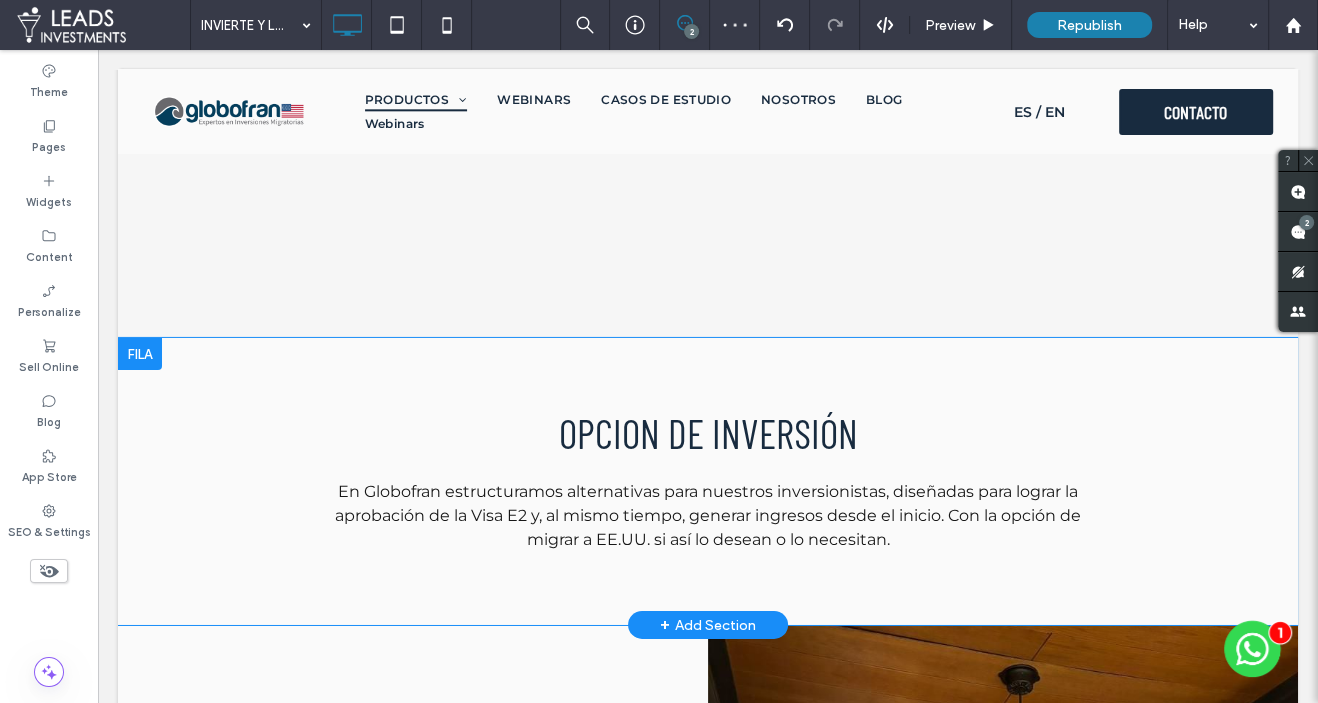 scroll, scrollTop: 5200, scrollLeft: 0, axis: vertical 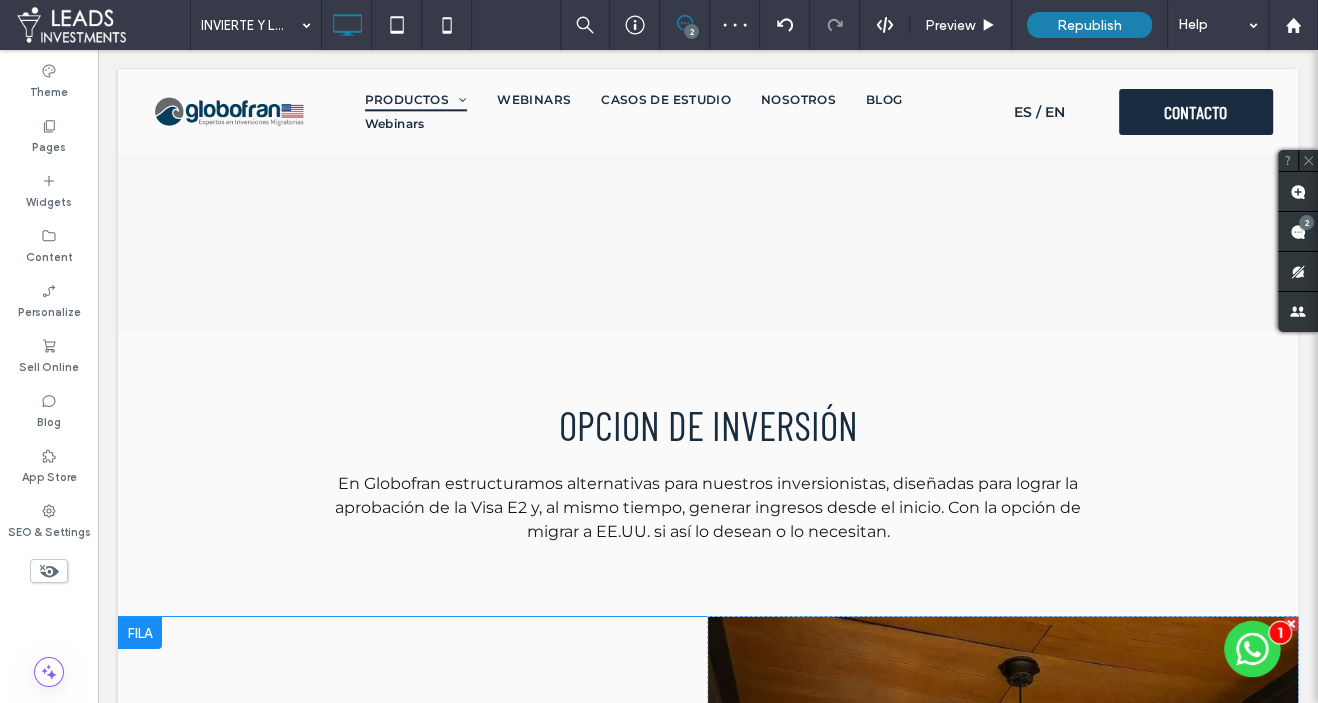 click at bounding box center [140, 633] 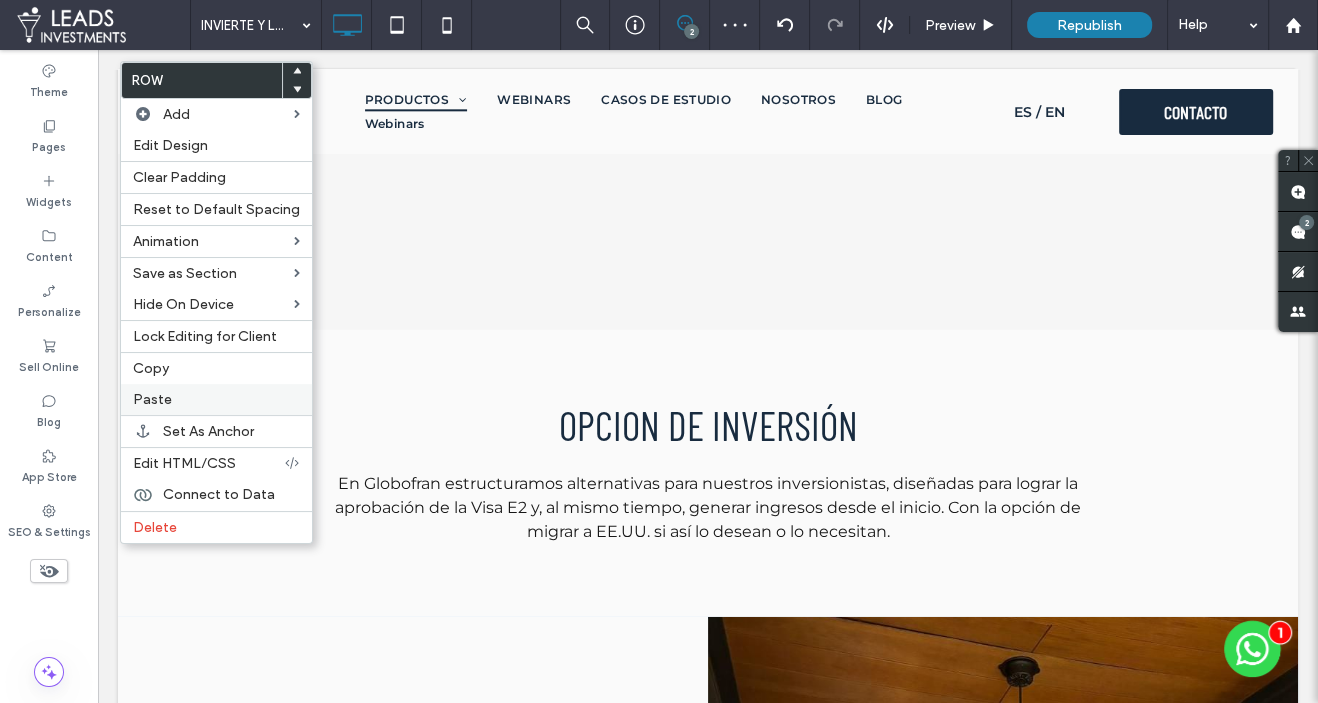 click on "Paste" at bounding box center (216, 399) 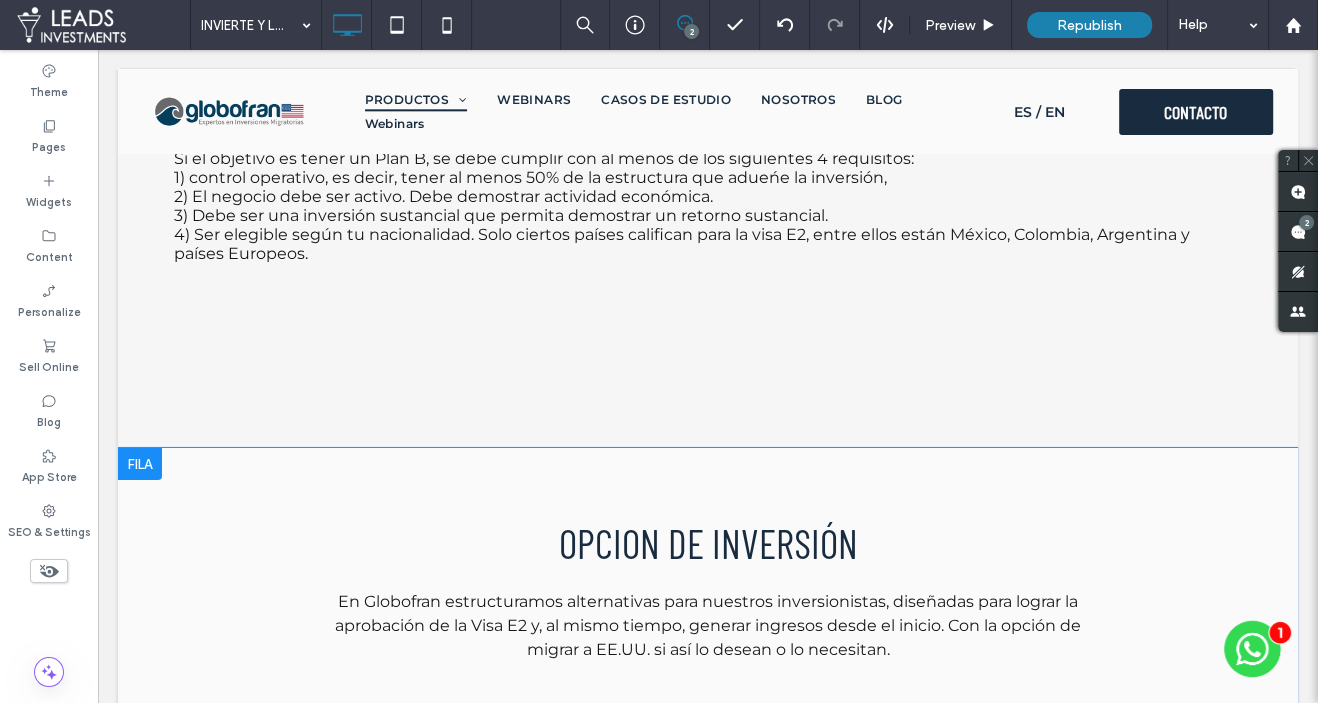 scroll, scrollTop: 4943, scrollLeft: 0, axis: vertical 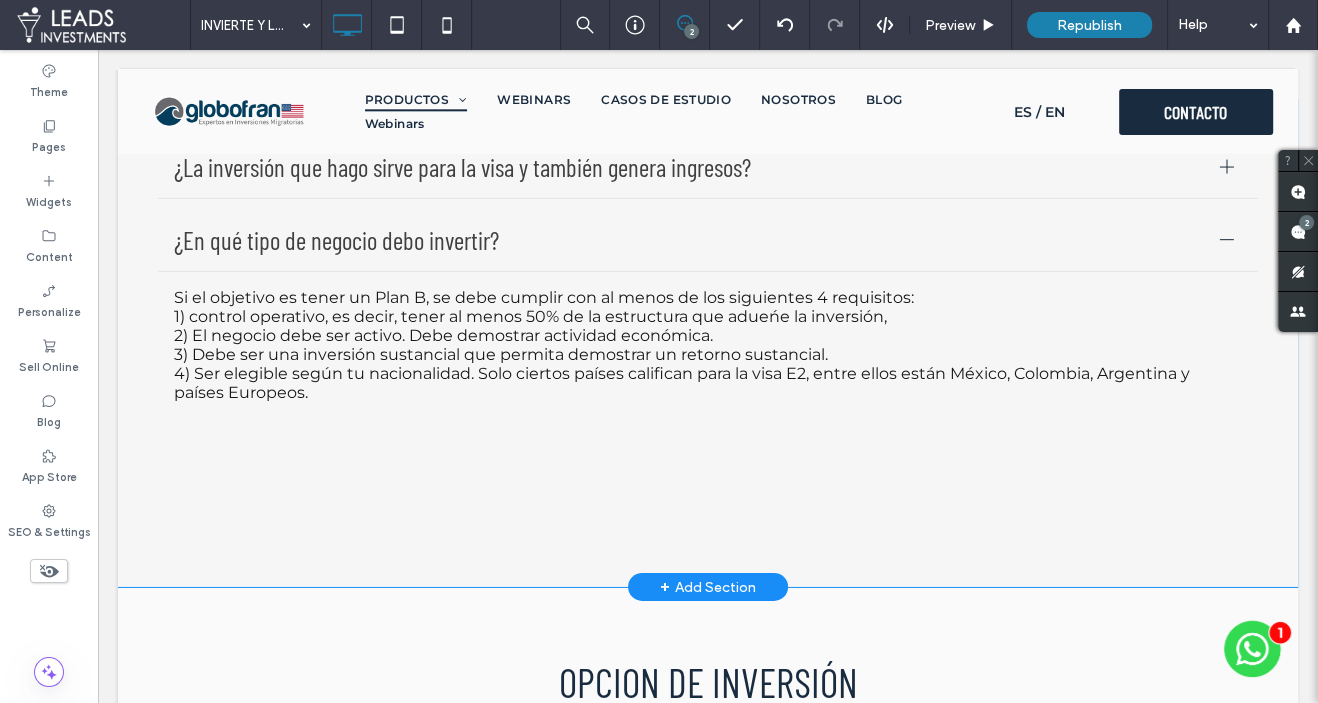 click on "¿La inversión que hago sirve para la visa y también genera ingresos? Depende del tipo de inversión. No todas las opciones de inversión generan beneficios migratorios. En Globofran manejamos distintas opciones de inversión que permiten lograr visas con beneficios migratorios extraordinarios.   ¿En qué tipo de negocio debo invertir? Si el objetivo es tener un Plan B, se debe cumplir con al menos de los siguientes 4 requisitos:  1) control operativo, es decir, tener al menos 50% de la estructura que adueńe la inversión, 2) El negocio debe ser activo. Debe demostrar actividad económica.  3) Debe ser una inversión sustancial que permita demostrar un retorno sustancial.  4) Ser elegible según tu nacionalidad. Solo ciertos países califican para la visa E2, entre ellos están México, Colombia, Argentina y países Europeos.
Click To Paste
Row + Add Section" at bounding box center [708, 343] 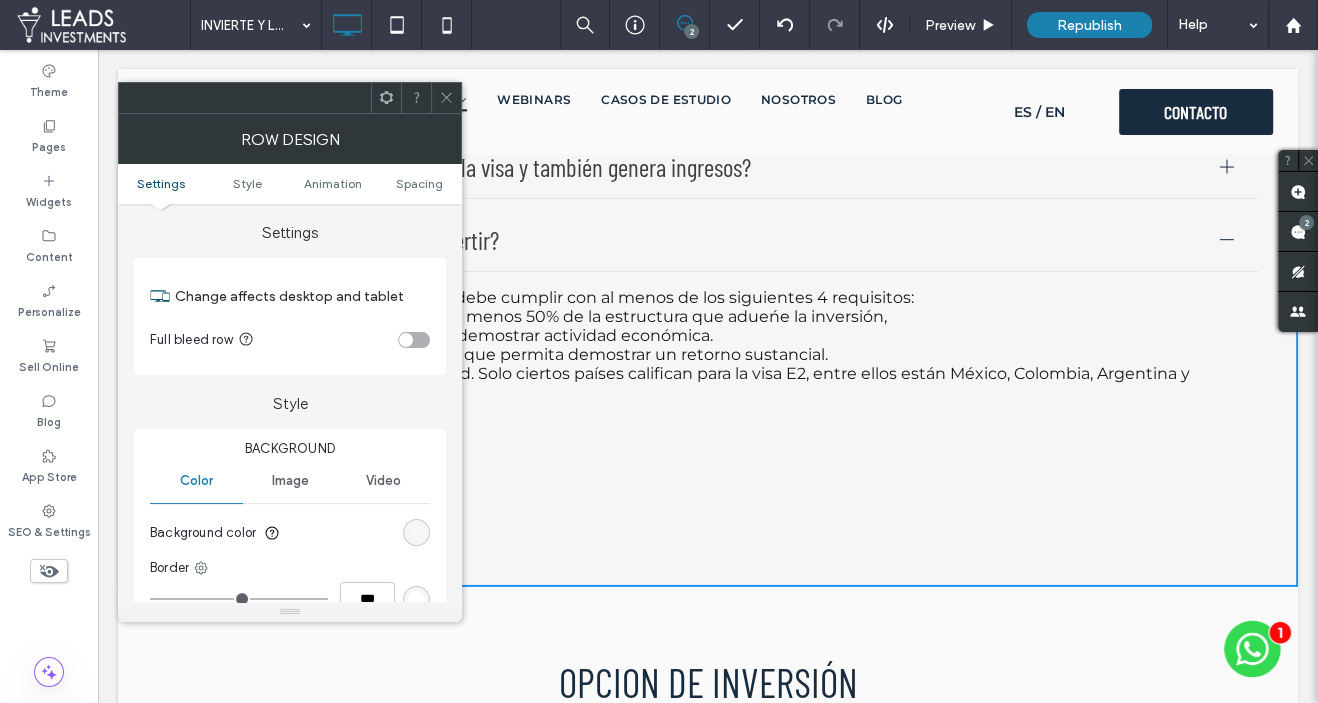 click on "Settings Style Animation Spacing" at bounding box center [290, 184] 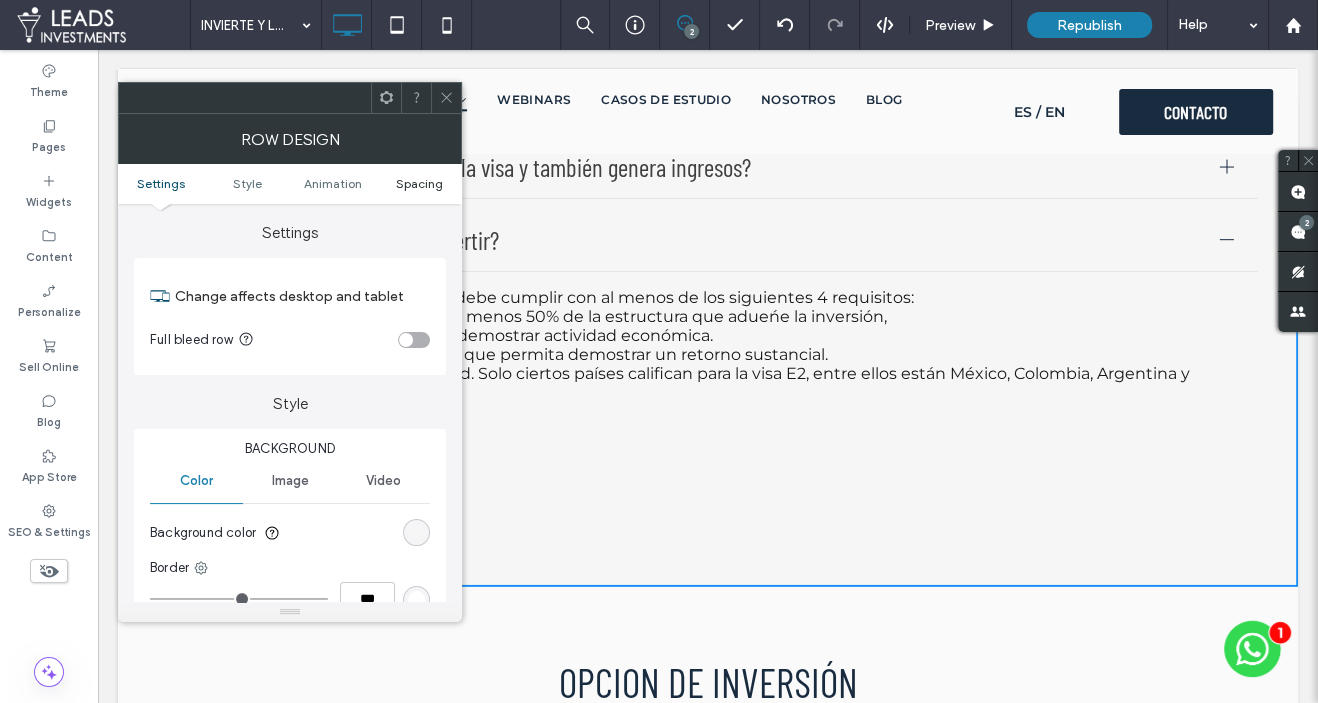 click on "Spacing" at bounding box center (418, 183) 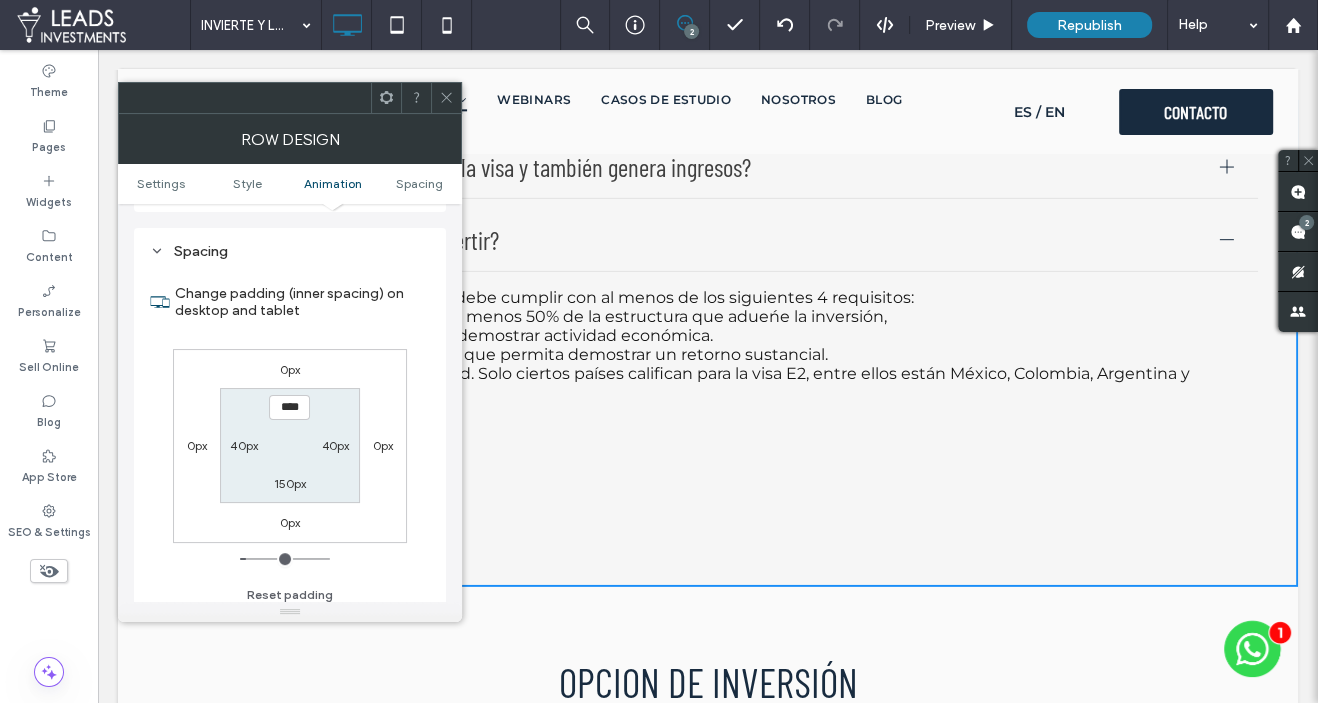 scroll, scrollTop: 563, scrollLeft: 0, axis: vertical 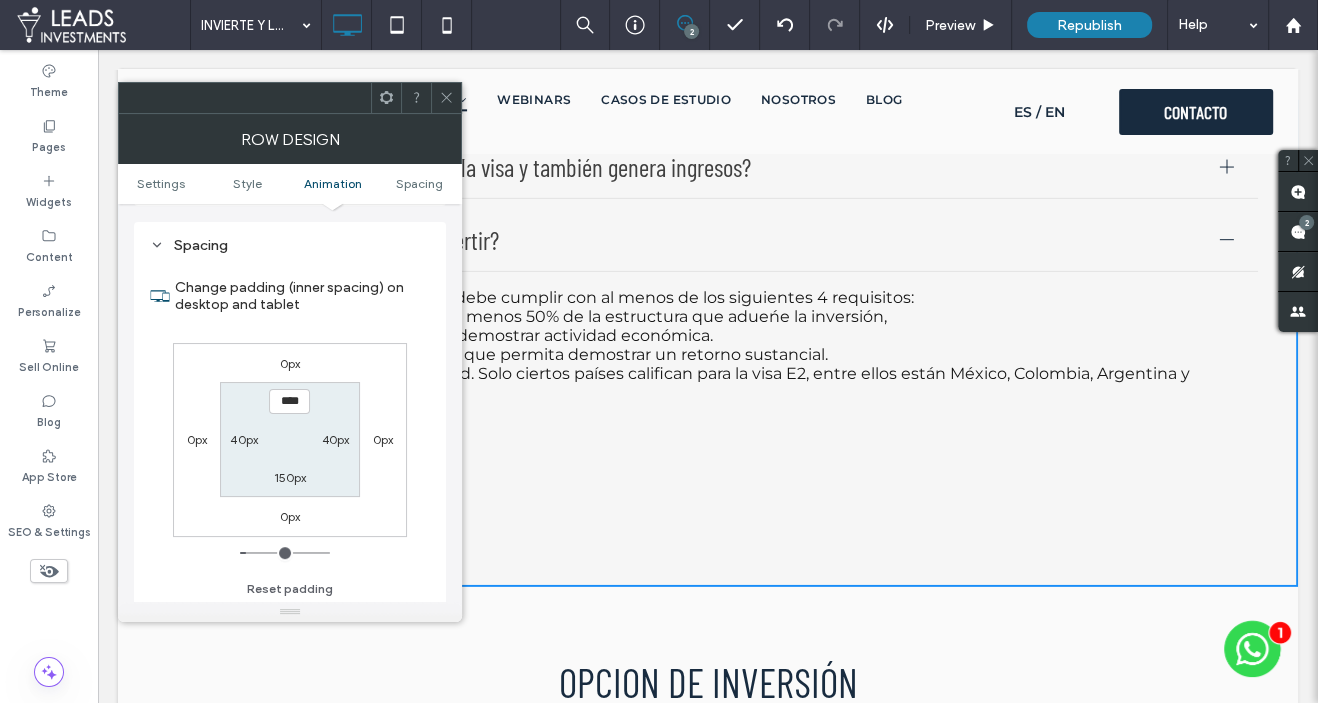 click on "150px" at bounding box center [289, 477] 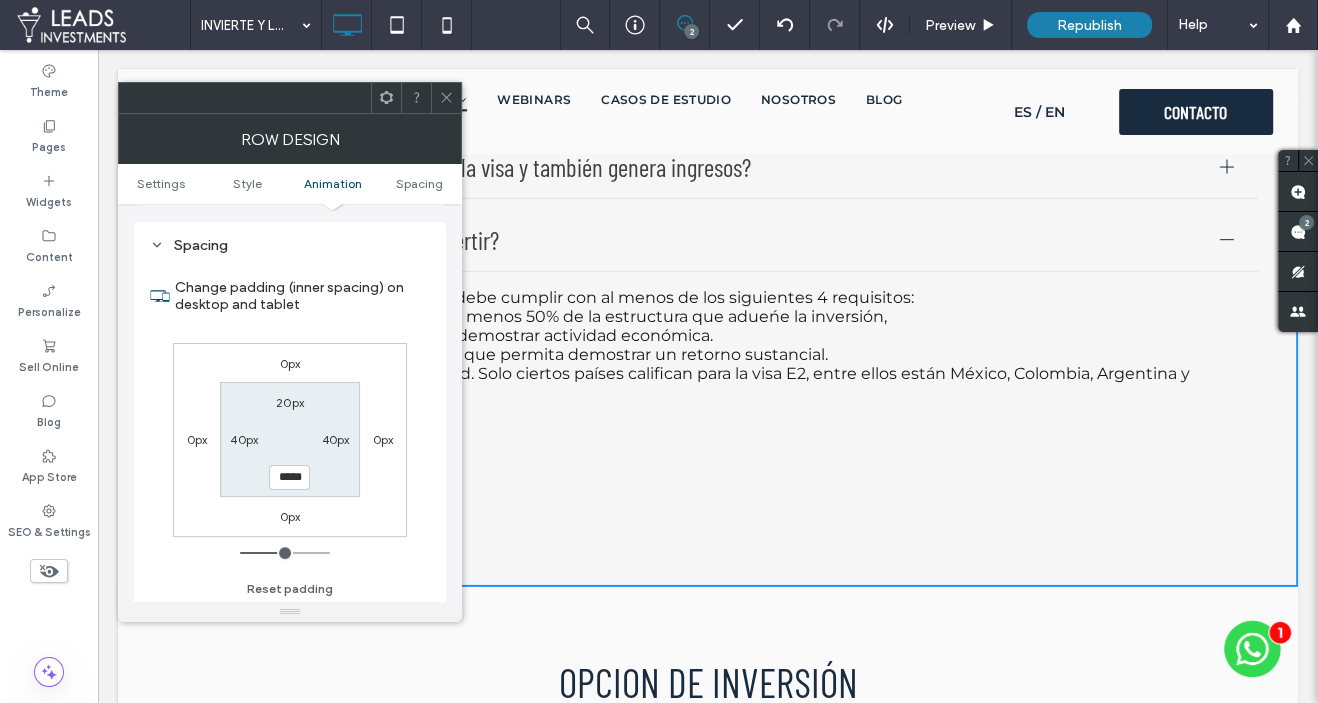 drag, startPoint x: 283, startPoint y: 472, endPoint x: 288, endPoint y: 511, distance: 39.319206 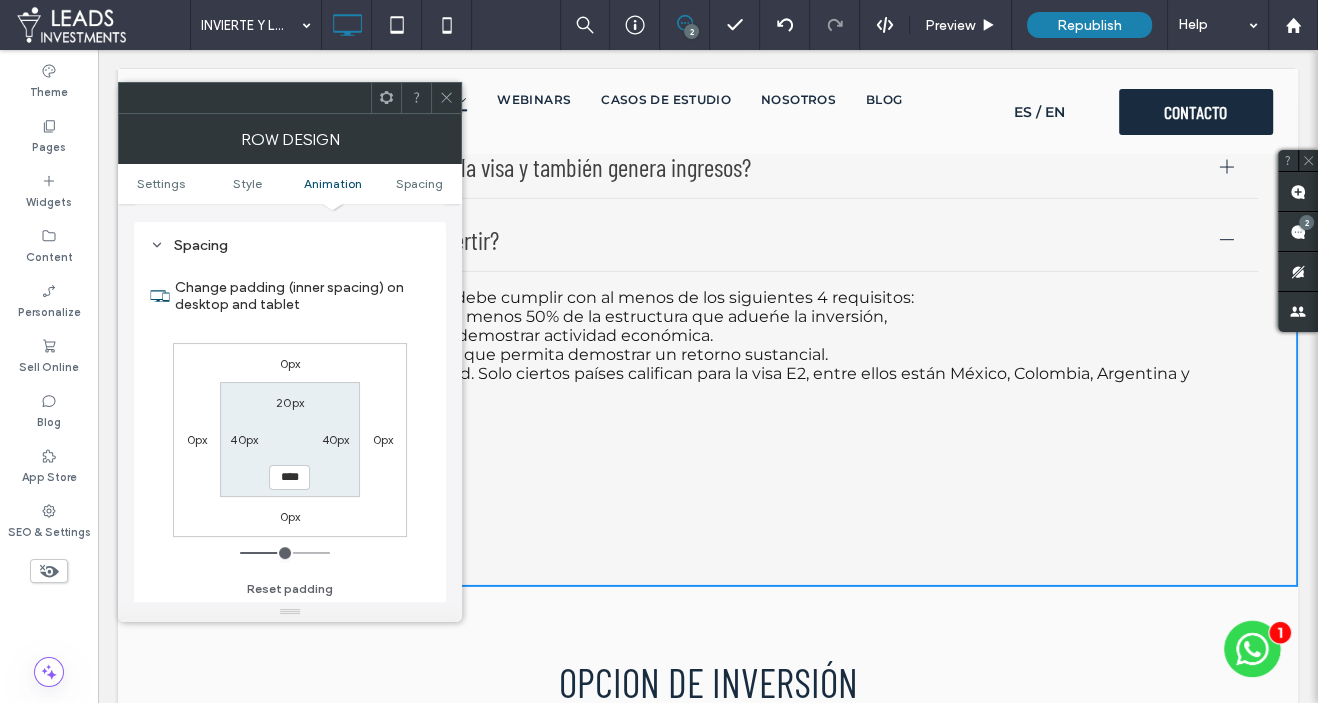 type on "****" 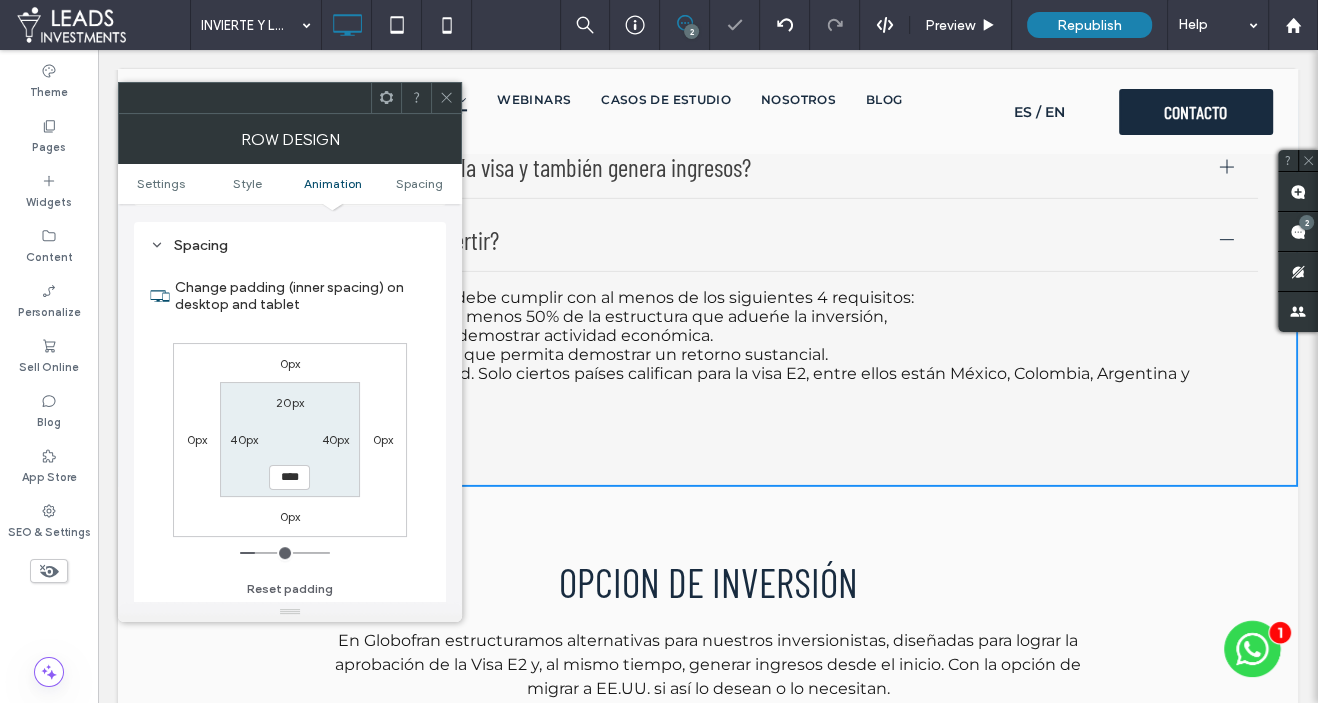 type on "**" 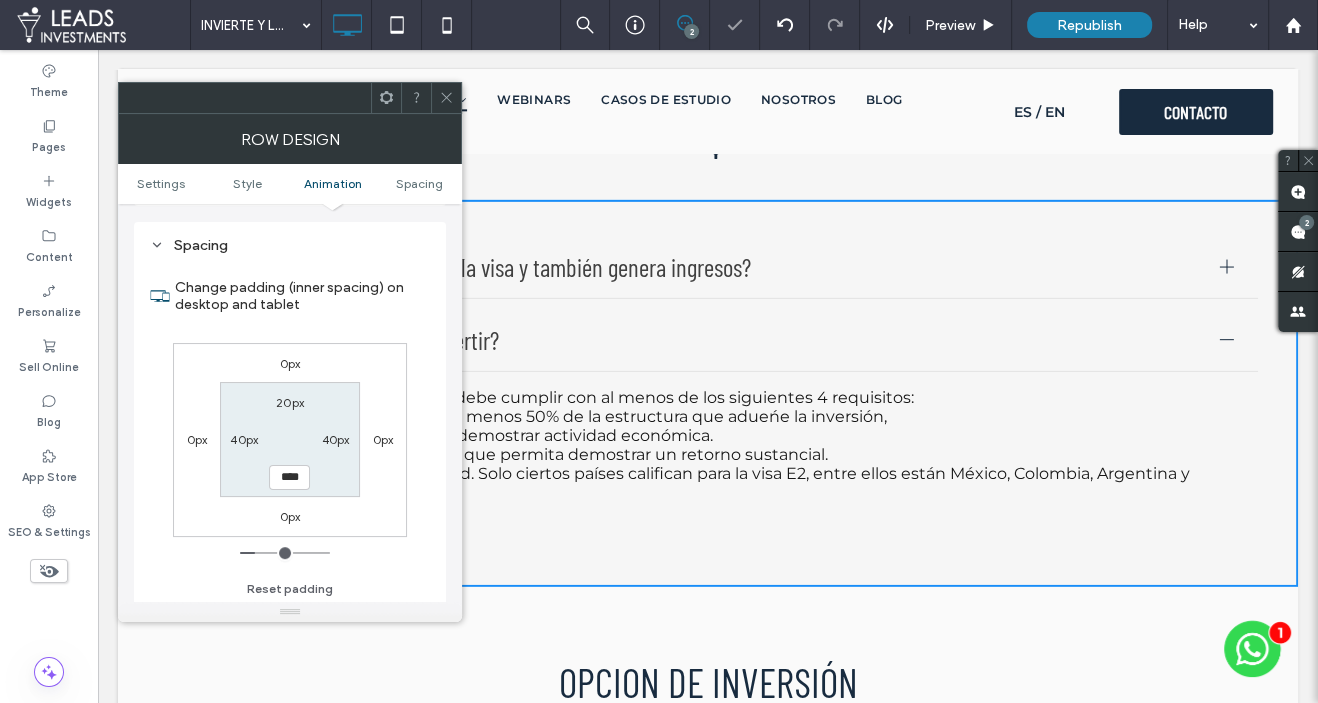 click 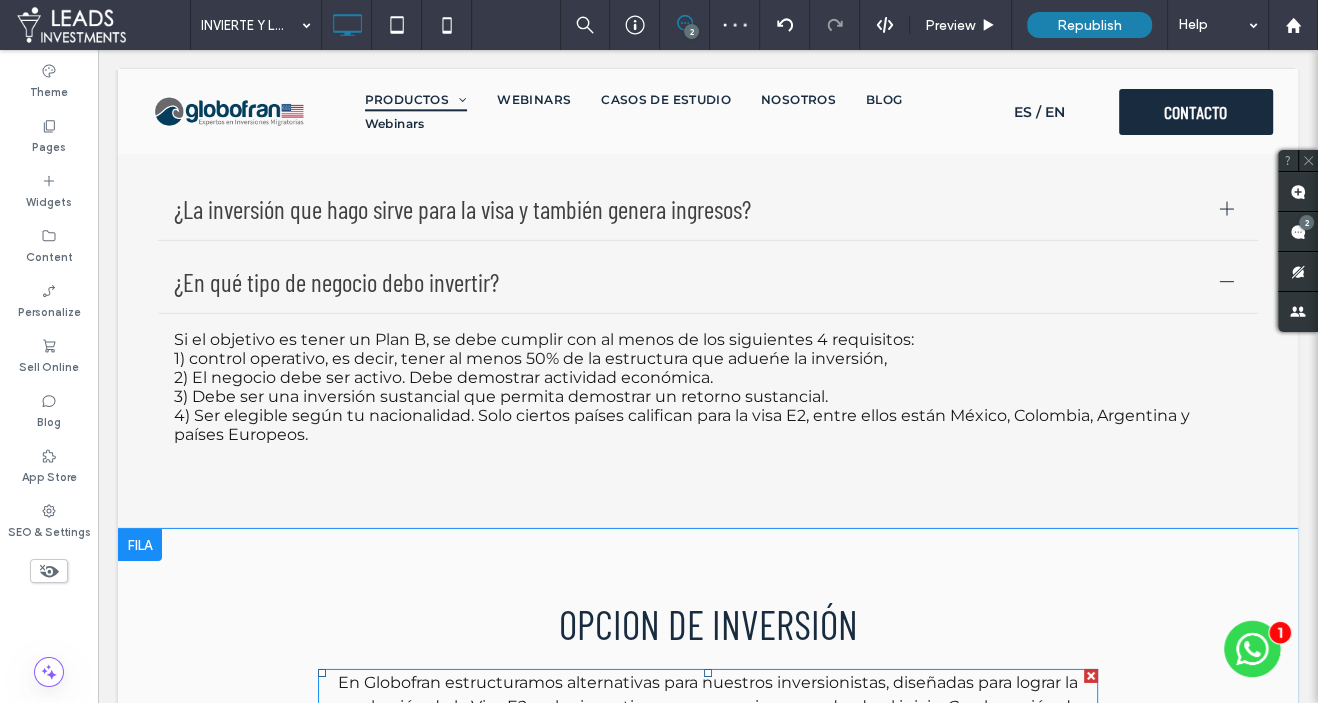 scroll, scrollTop: 4926, scrollLeft: 0, axis: vertical 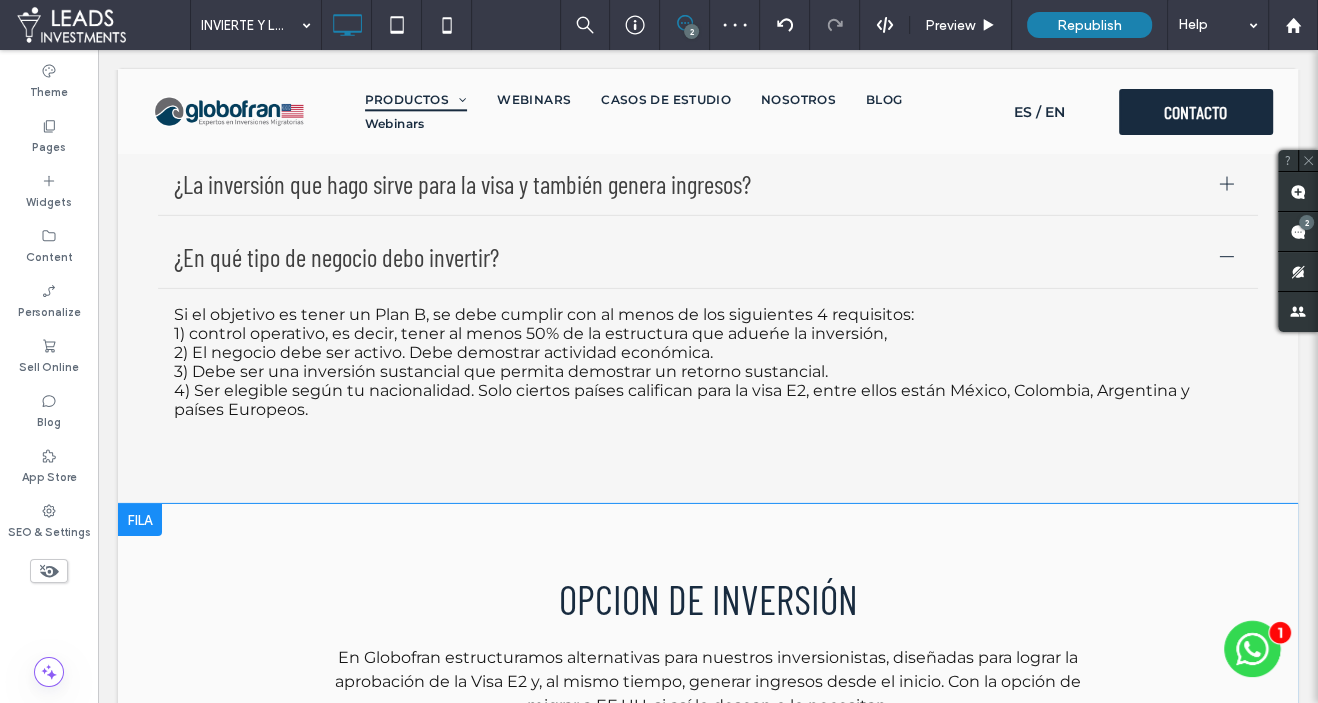 click on "Opcion de INVERSIÓN
En Globofran estructuramos alternativas para nuestros inversionistas, diseñadas para lograr la aprobación de la Visa E2 y, al mismo tiempo, generar ingresos desde el inicio. Con la opción de migrar a EE.UU. si así lo desean o lo necesitan.
Click To Paste     Click To Paste
Row + Add Section" at bounding box center [708, 647] 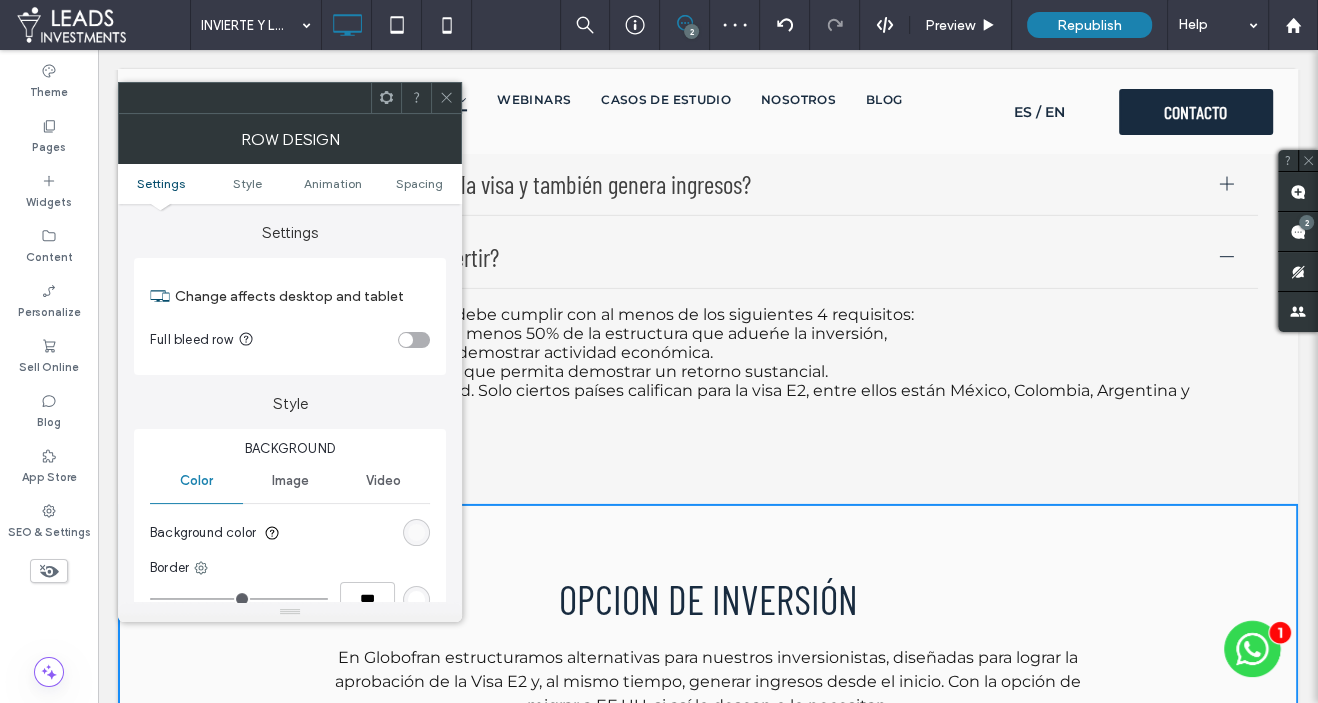 click at bounding box center (416, 532) 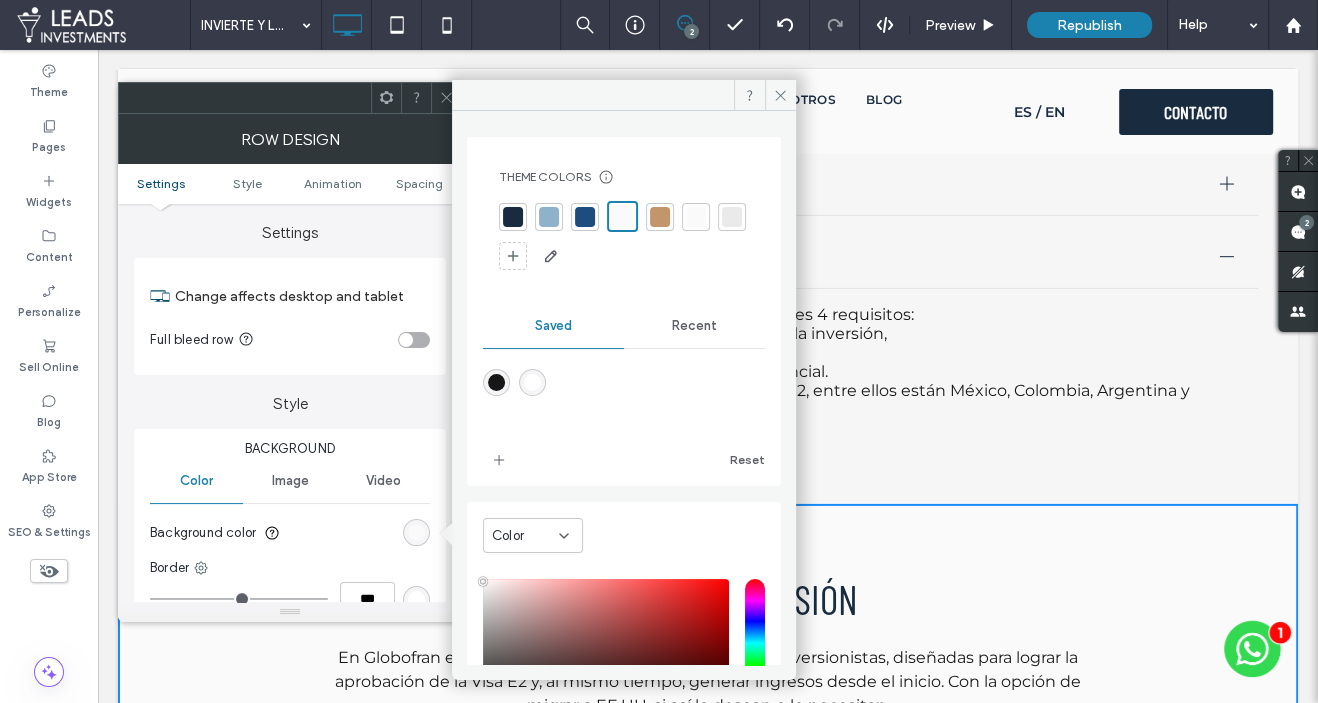 click at bounding box center (732, 217) 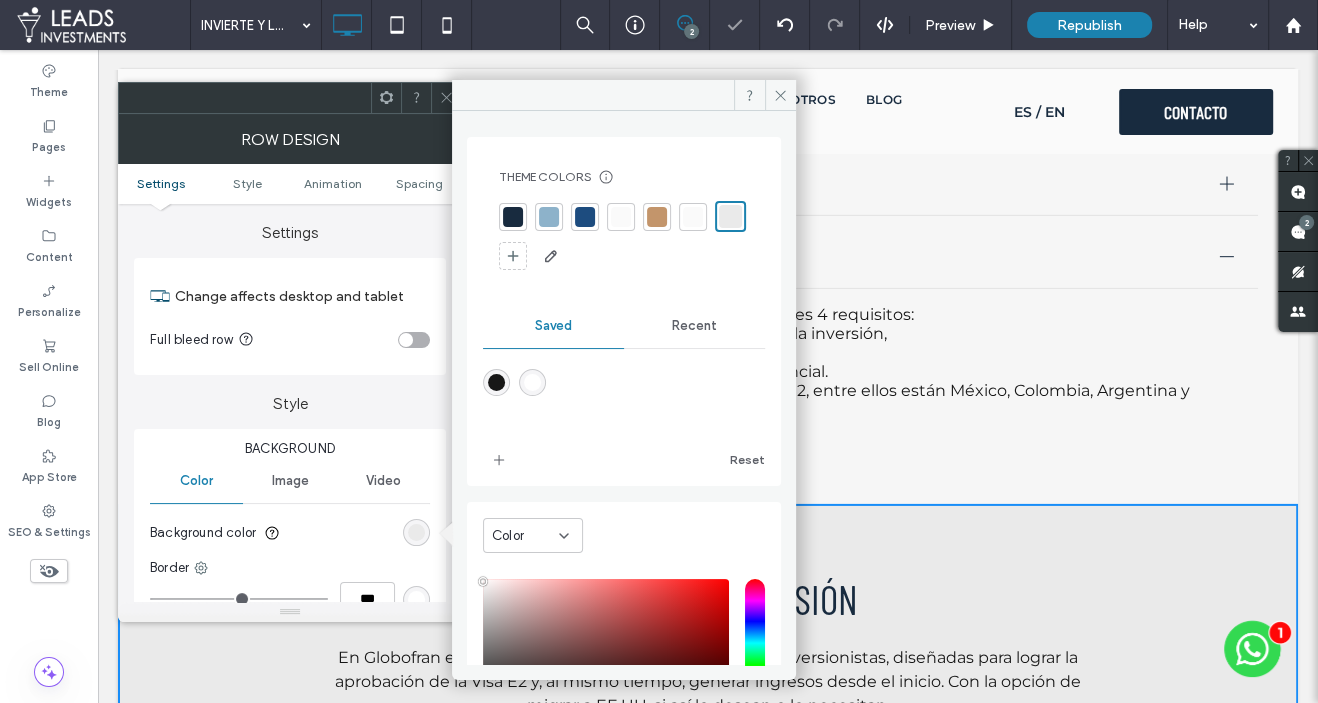 click at bounding box center (693, 217) 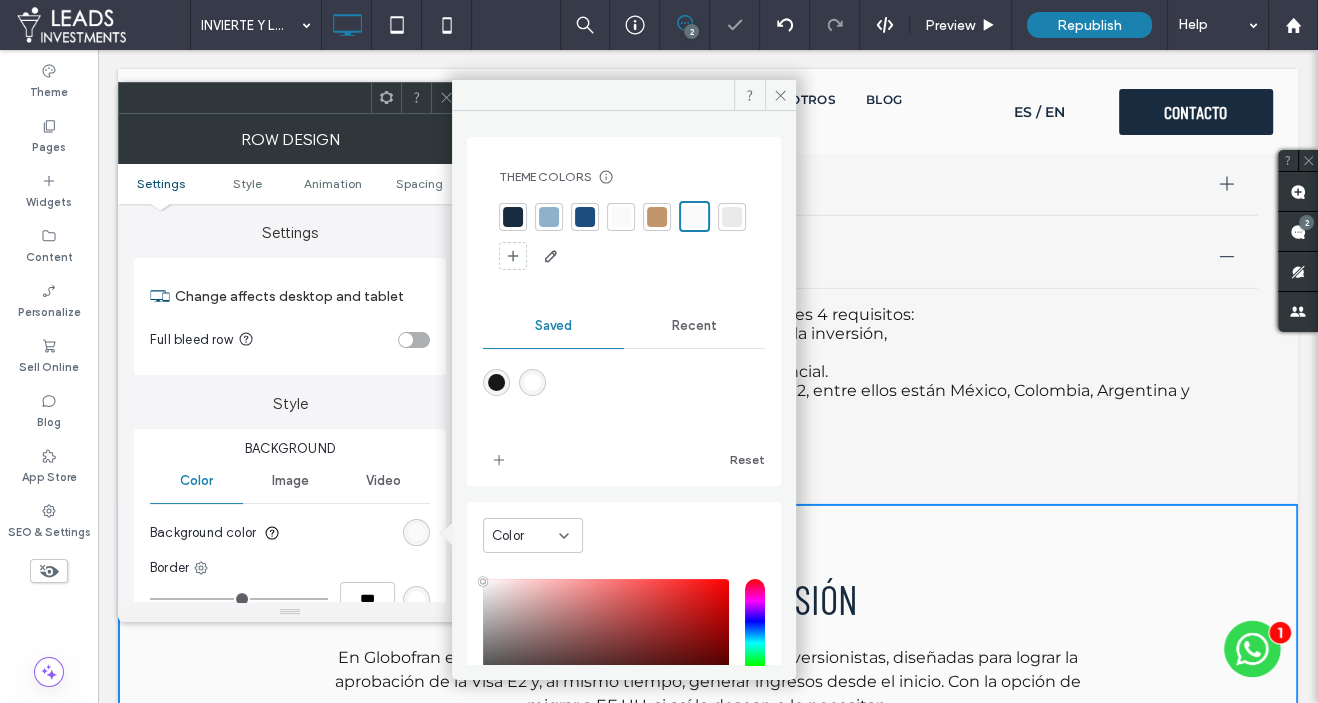 click 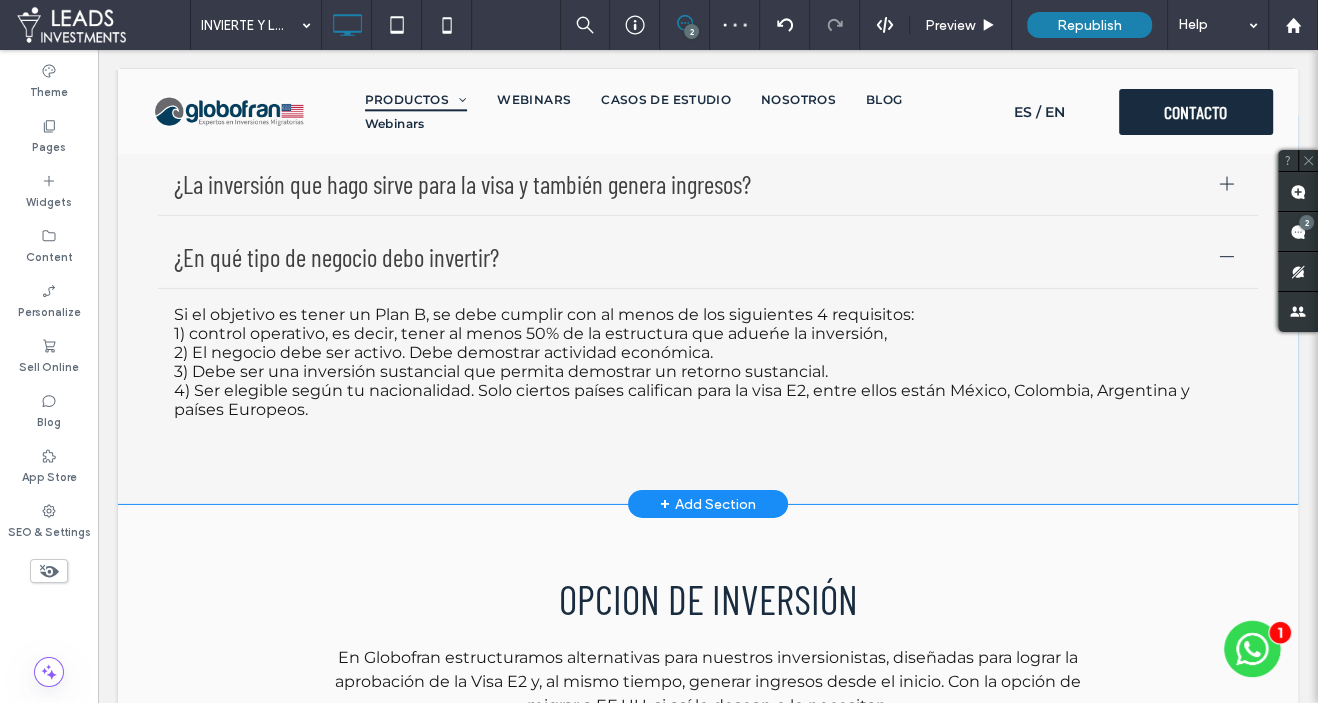 click on "¿La inversión que hago sirve para la visa y también genera ingresos? Depende del tipo de inversión. No todas las opciones de inversión generan beneficios migratorios. En Globofran manejamos distintas opciones de inversión que permiten lograr visas con beneficios migratorios extraordinarios.   ¿En qué tipo de negocio debo invertir? Si el objetivo es tener un Plan B, se debe cumplir con al menos de los siguientes 4 requisitos:  1) control operativo, es decir, tener al menos 50% de la estructura que adueńe la inversión, 2) El negocio debe ser activo. Debe demostrar actividad económica.  3) Debe ser una inversión sustancial que permita demostrar un retorno sustancial.  4) Ser elegible según tu nacionalidad. Solo ciertos países califican para la visa E2, entre ellos están México, Colombia, Argentina y países Europeos.
Click To Paste
Row + Add Section" at bounding box center [708, 310] 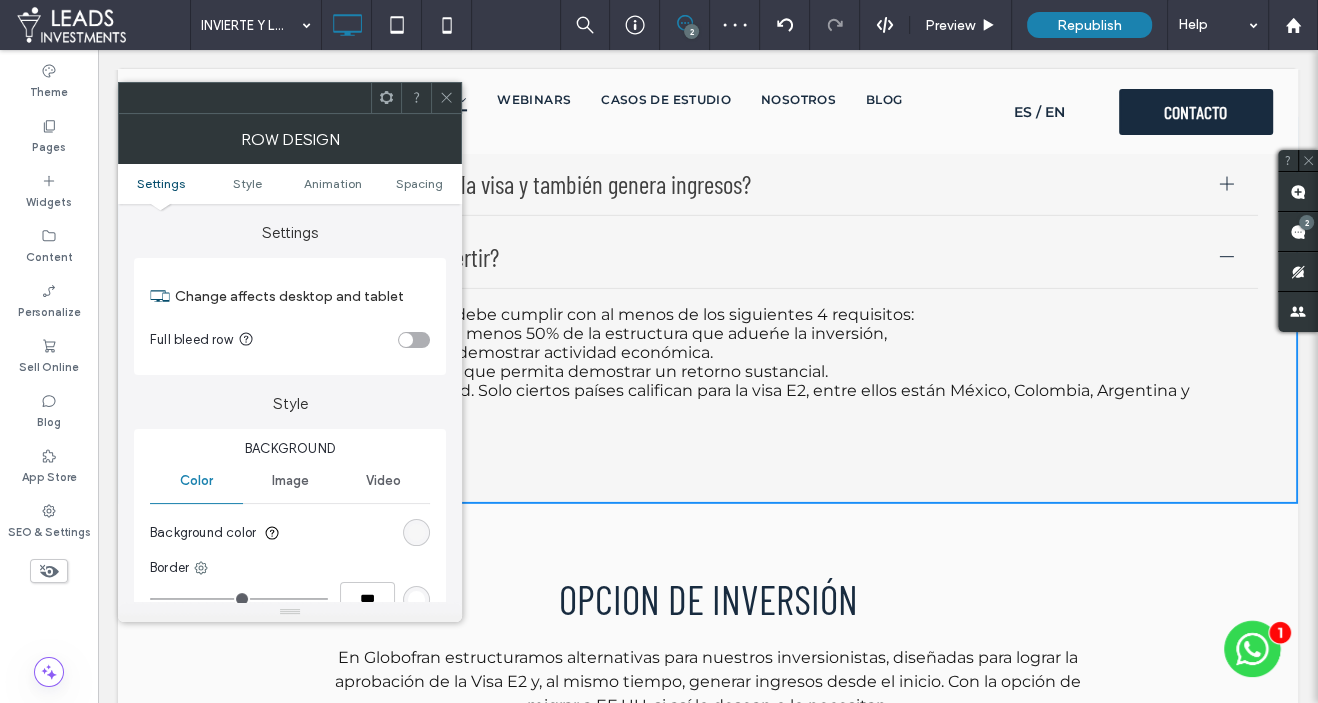 click at bounding box center [416, 532] 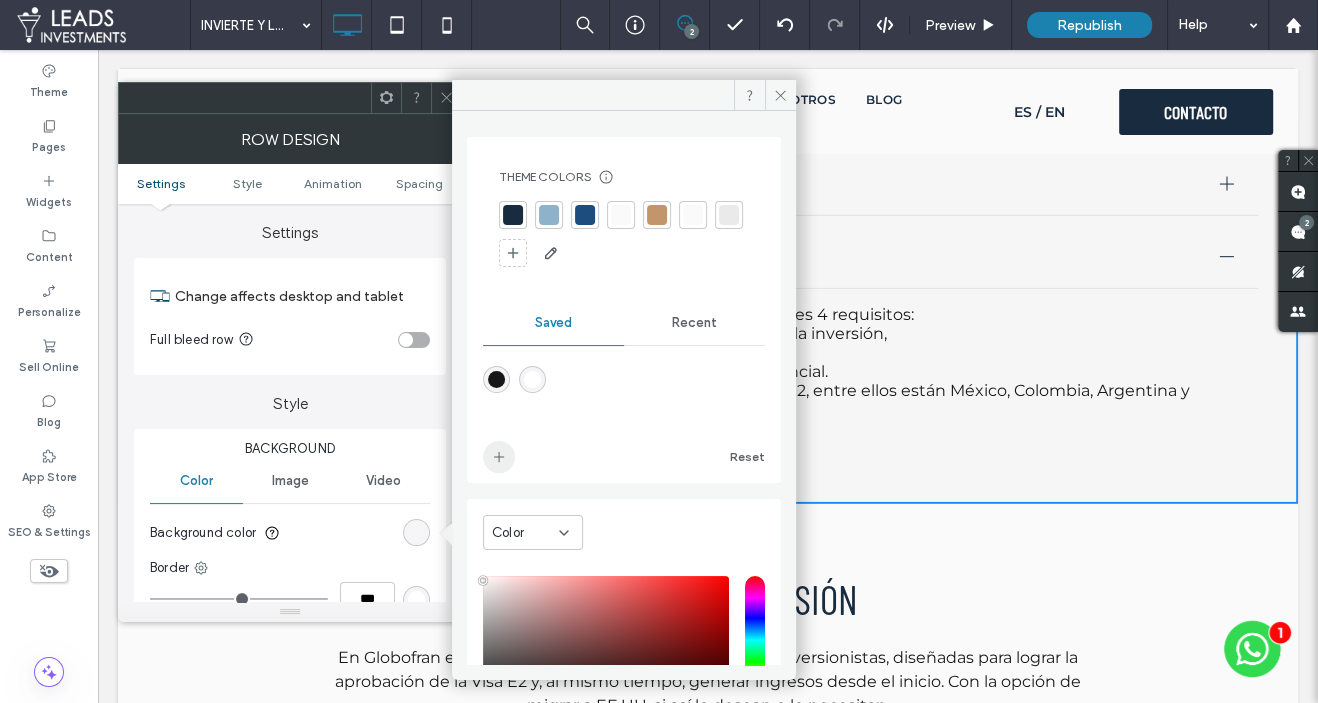 click 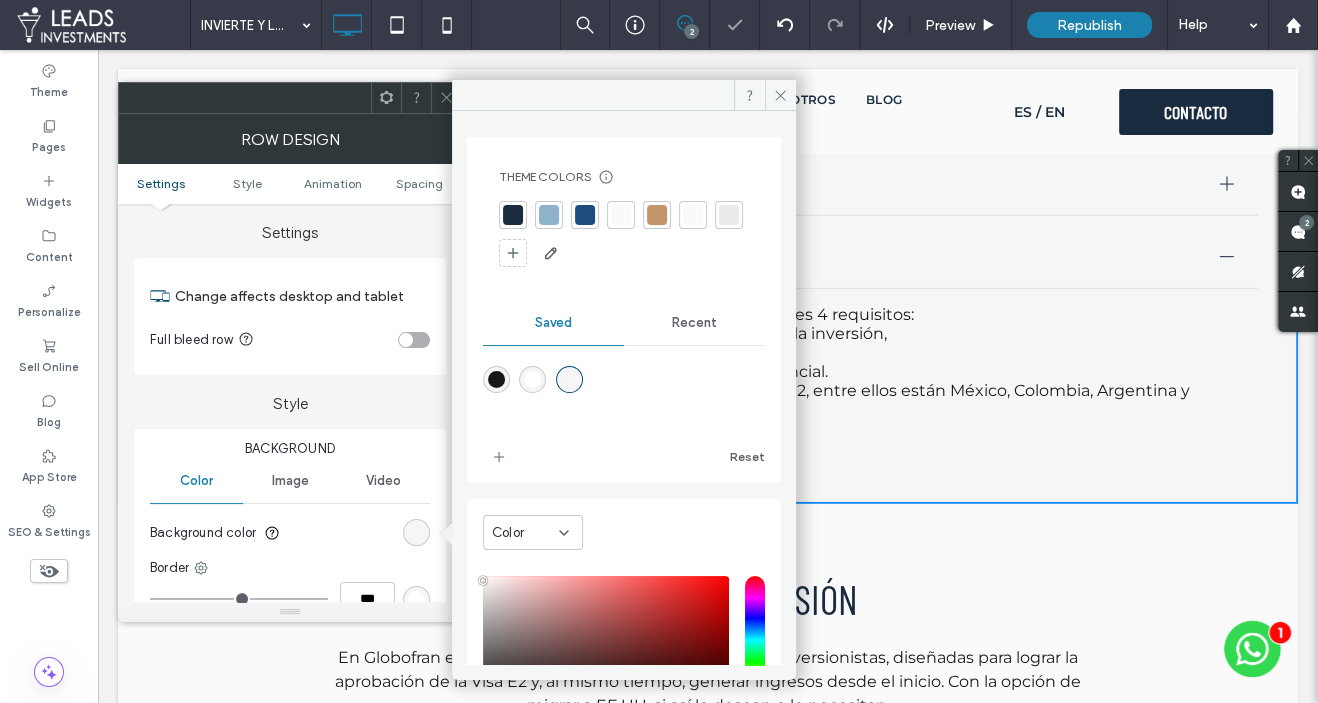 click 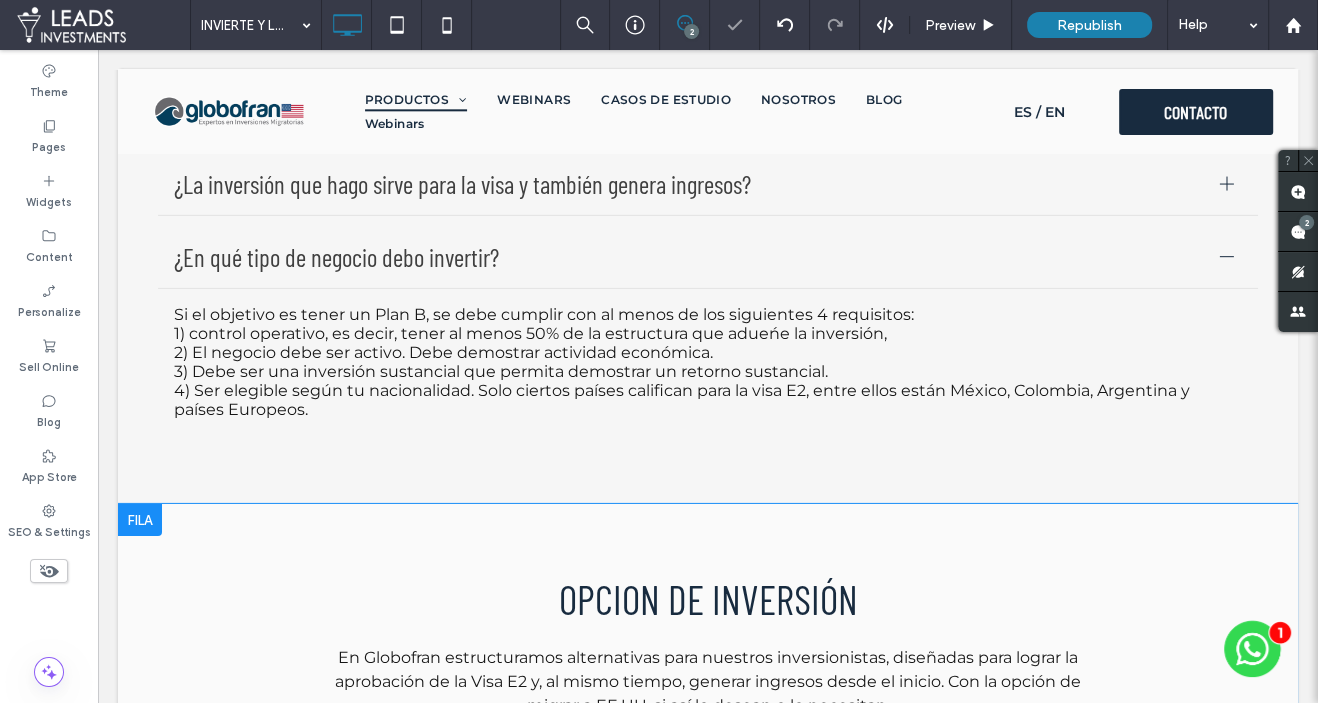 click on "Opcion de INVERSIÓN
En Globofran estructuramos alternativas para nuestros inversionistas, diseñadas para lograr la aprobación de la Visa E2 y, al mismo tiempo, generar ingresos desde el inicio. Con la opción de migrar a EE.UU. si así lo desean o lo necesitan.
Click To Paste     Click To Paste
Row + Add Section" at bounding box center (708, 647) 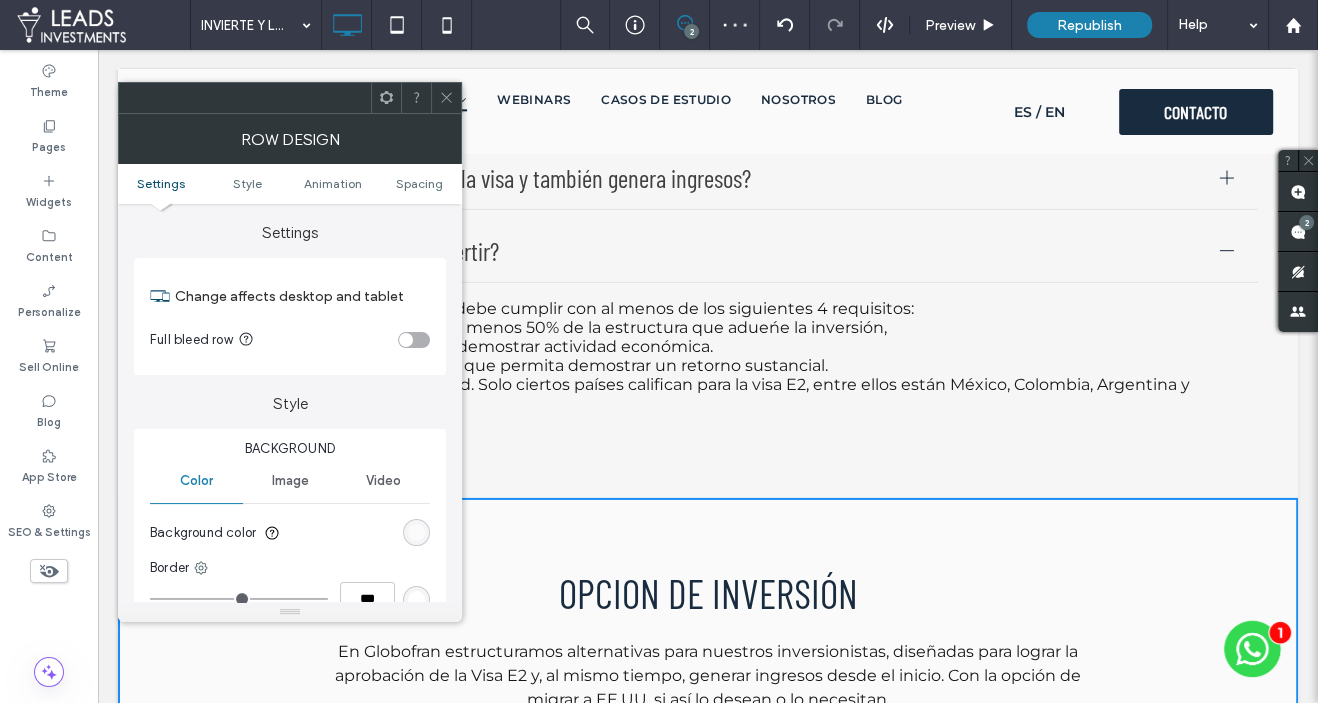 click at bounding box center (416, 532) 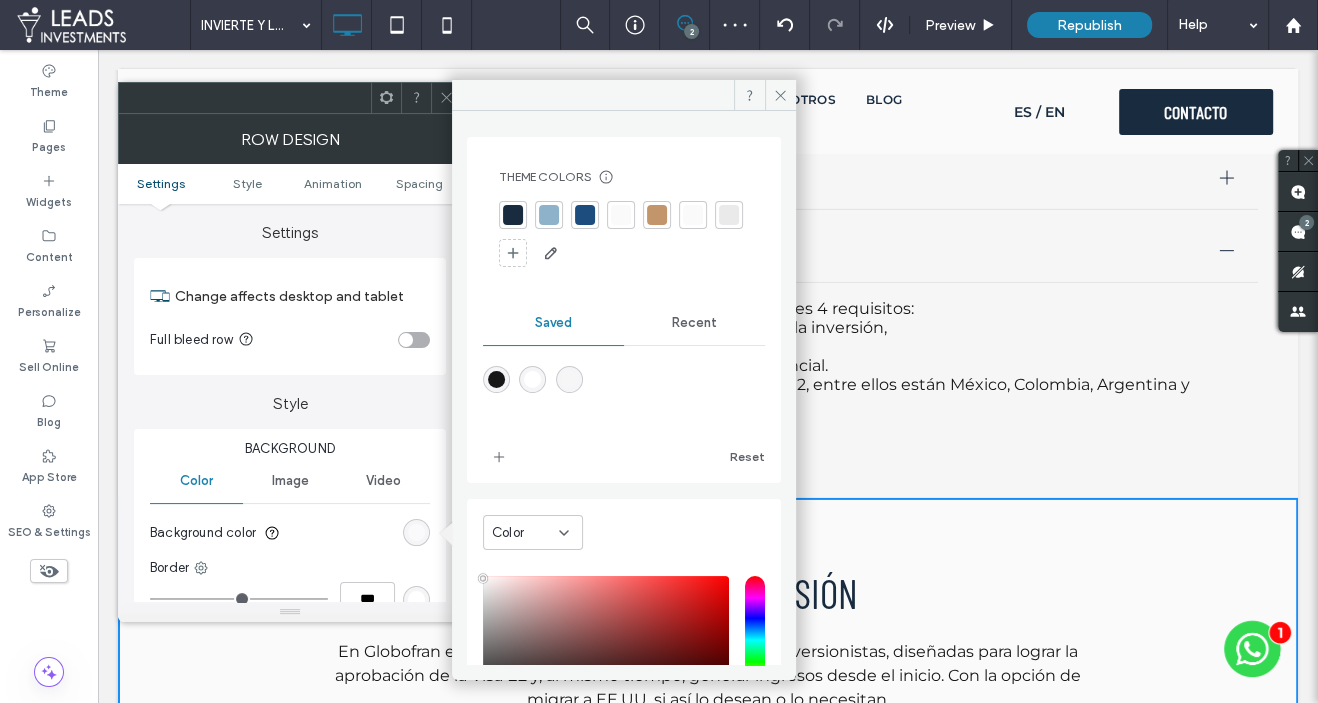 click at bounding box center [569, 379] 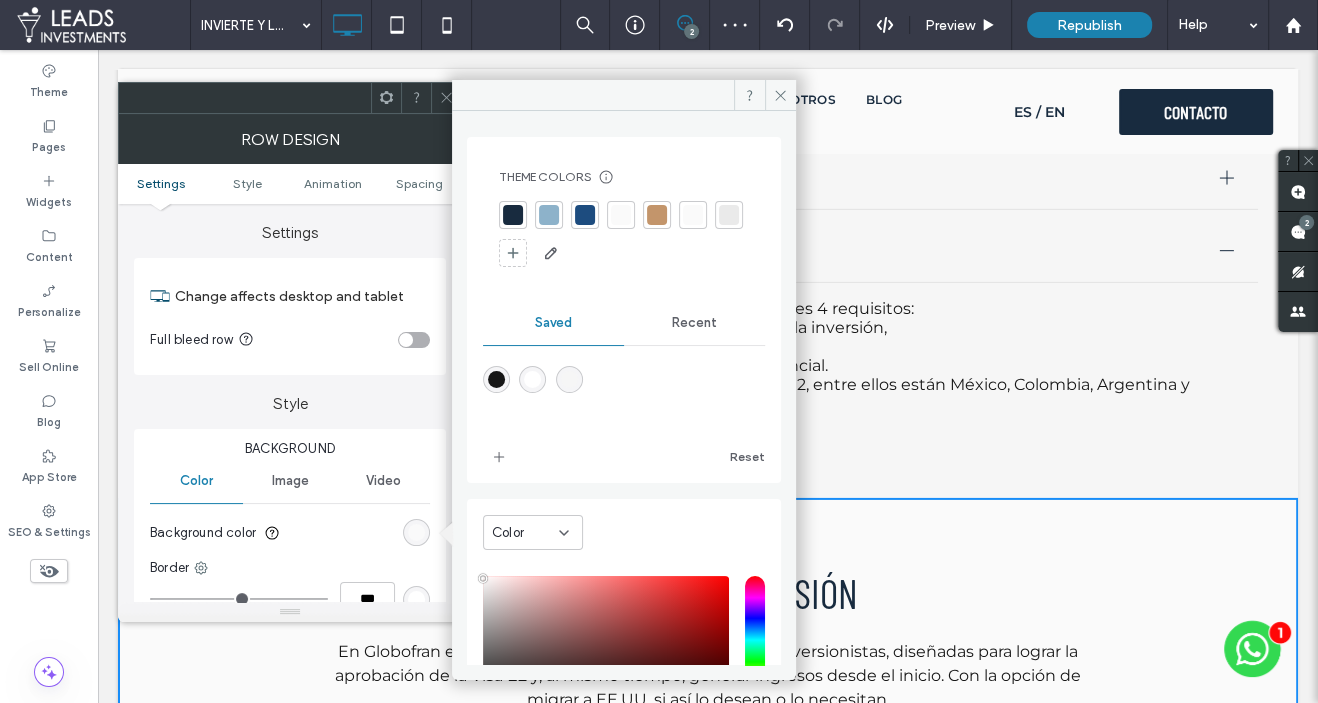 type on "*******" 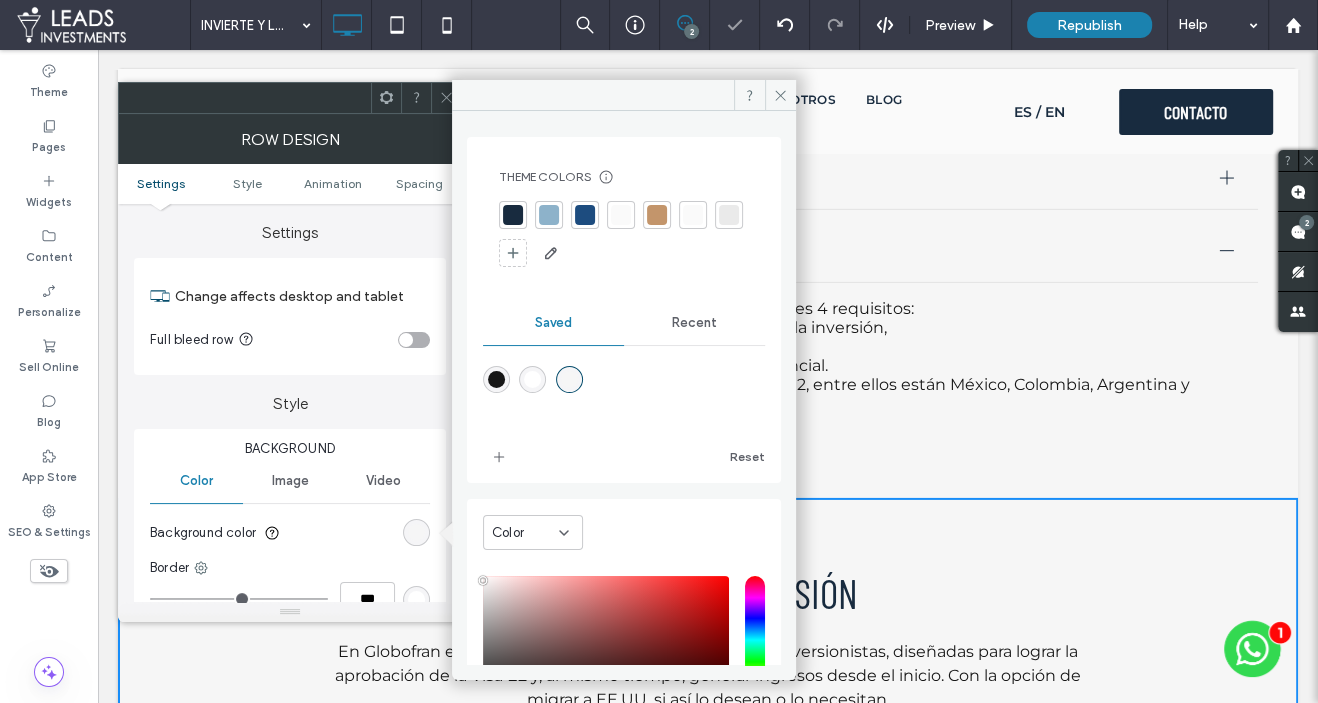 click 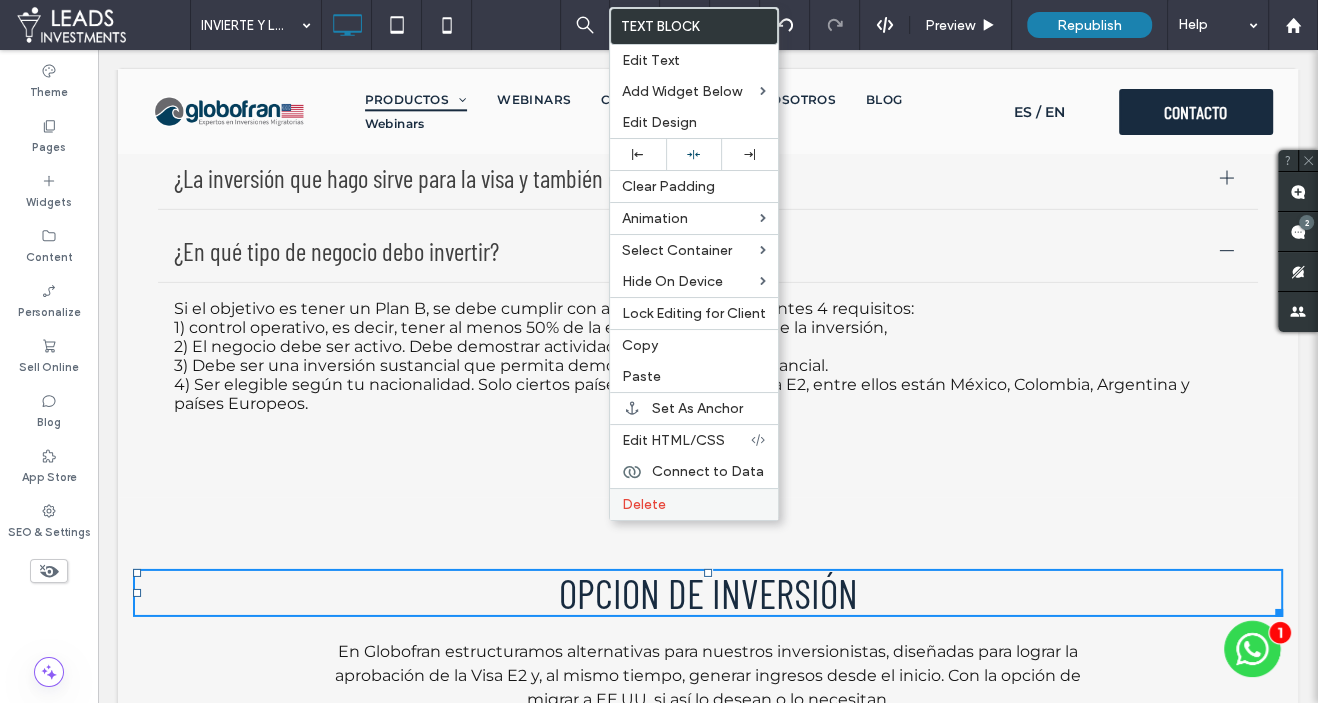 click on "Delete" at bounding box center [694, 504] 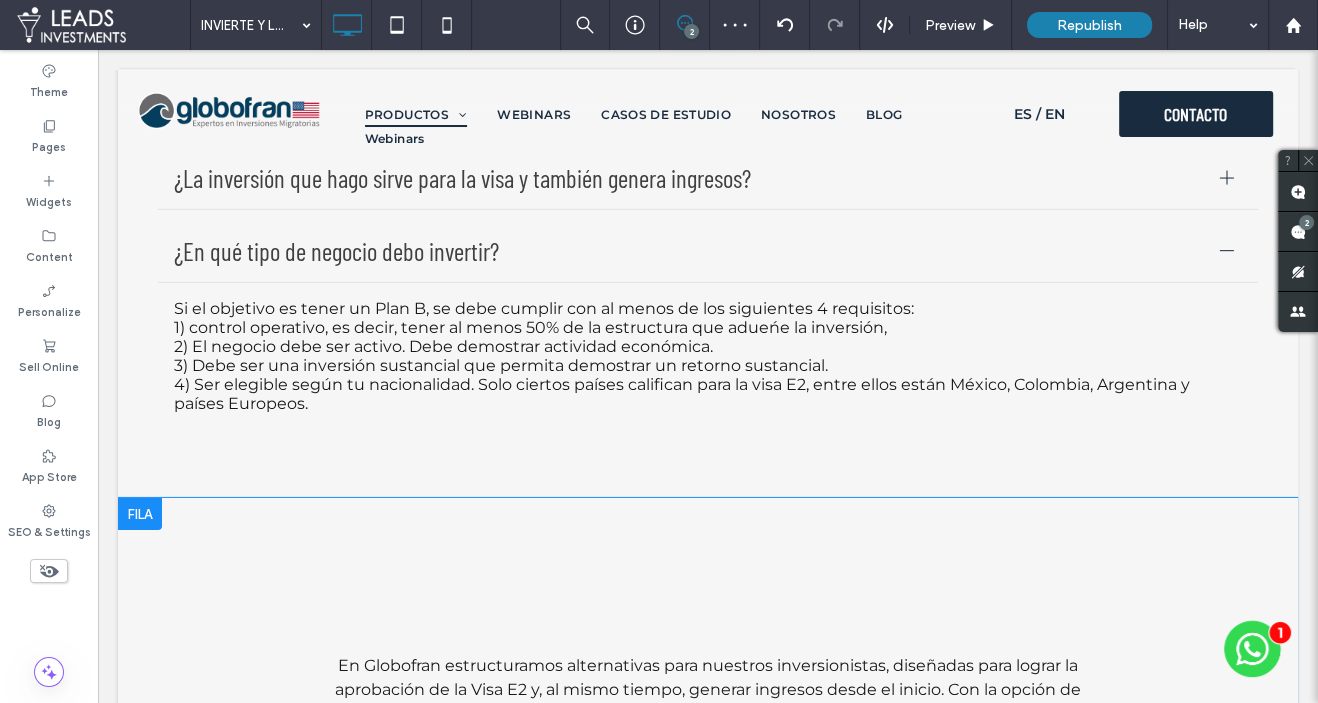 click on "En Globofran estructuramos alternativas para nuestros inversionistas, diseñadas para lograr la aprobación de la Visa E2 y, al mismo tiempo, generar ingresos desde el inicio. Con la opción de migrar a EE.UU. si así lo desean o lo necesitan.
Click To Paste     Click To Paste
Row + Add Section" at bounding box center [708, 648] 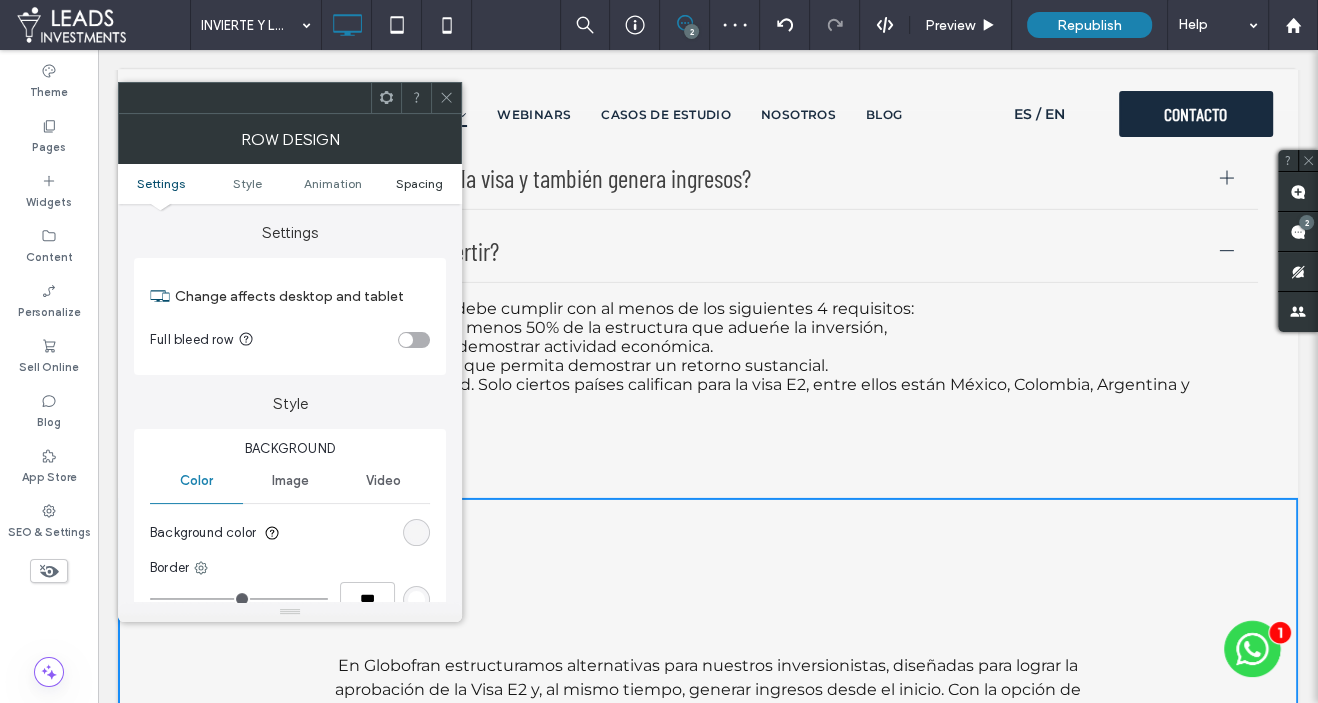 click on "Spacing" at bounding box center [418, 183] 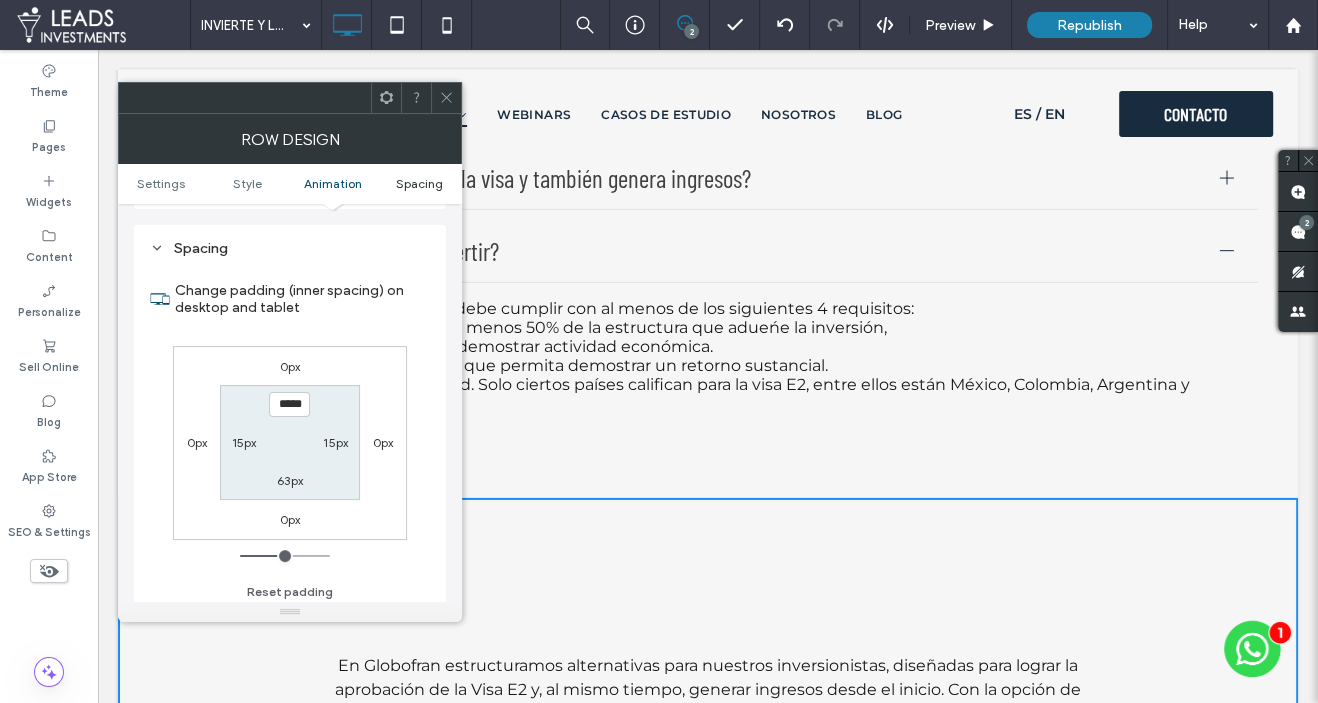 scroll, scrollTop: 563, scrollLeft: 0, axis: vertical 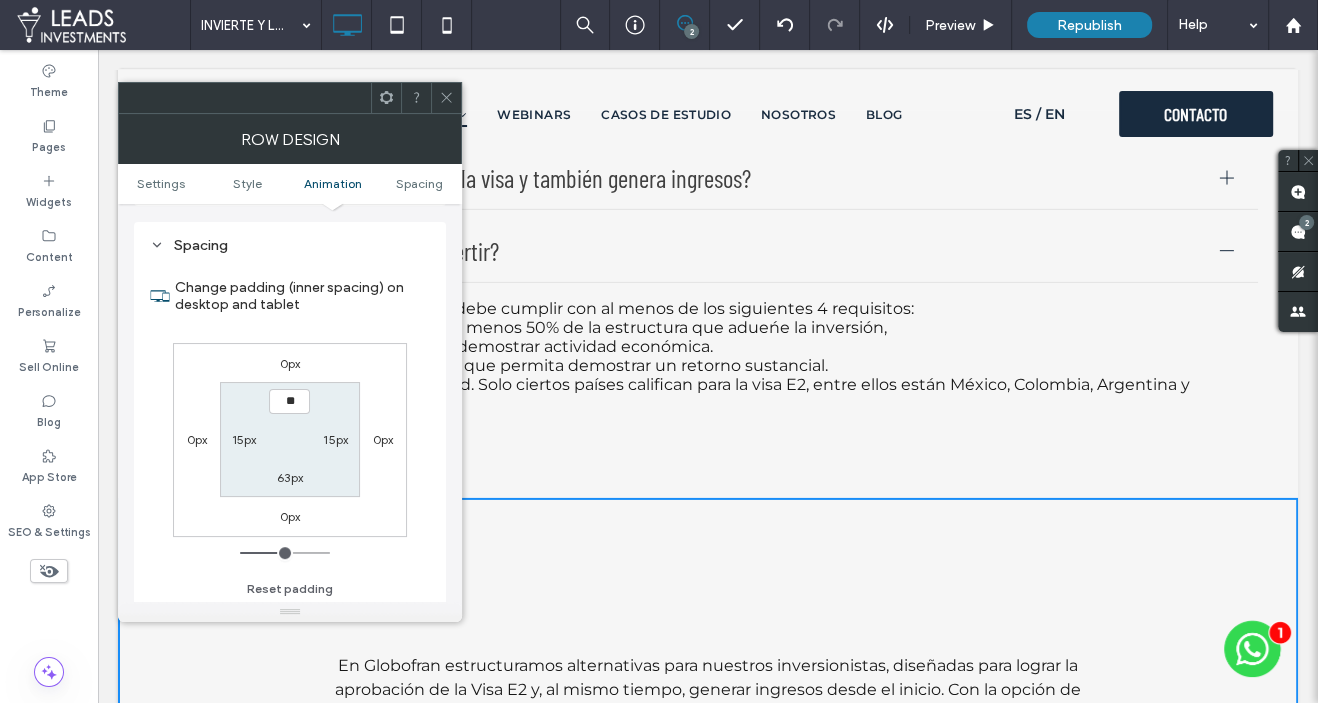 type on "****" 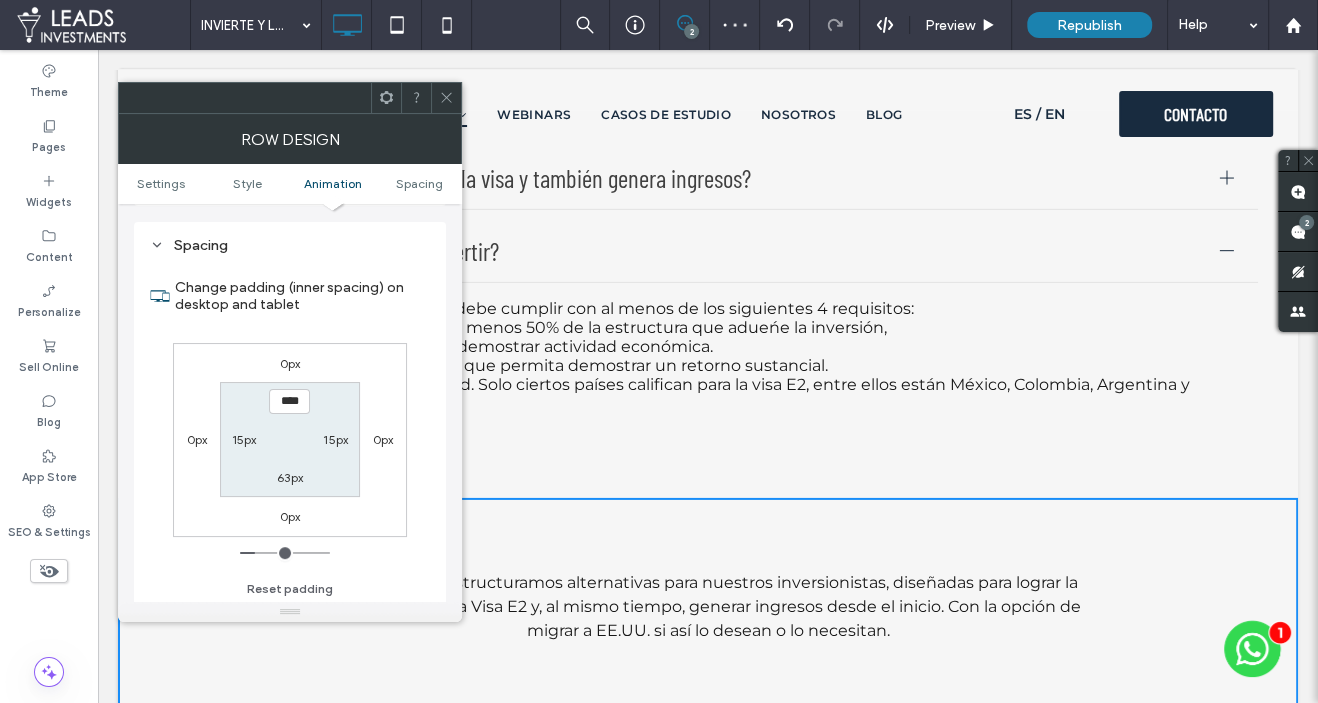 click 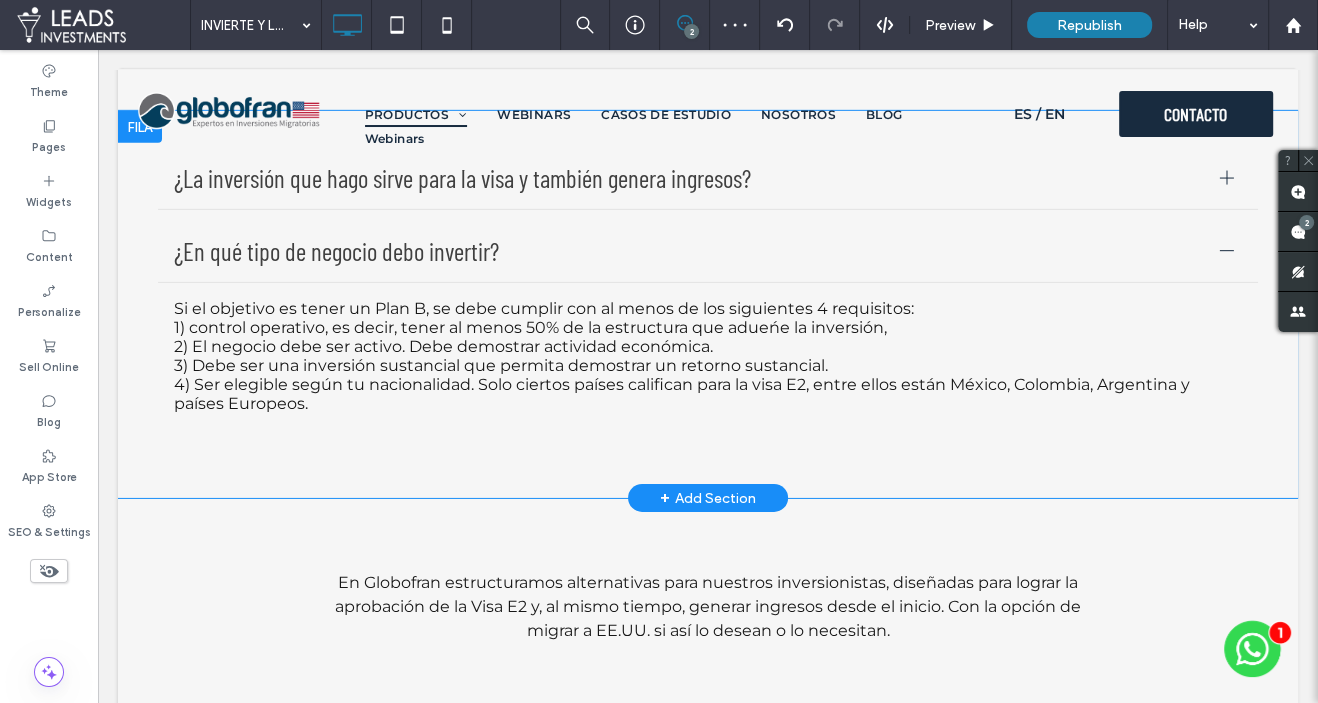 click on "¿La inversión que hago sirve para la visa y también genera ingresos? Depende del tipo de inversión. No todas las opciones de inversión generan beneficios migratorios. En Globofran manejamos distintas opciones de inversión que permiten lograr visas con beneficios migratorios extraordinarios.   ¿En qué tipo de negocio debo invertir? Si el objetivo es tener un Plan B, se debe cumplir con al menos de los siguientes 4 requisitos:  1) control operativo, es decir, tener al menos 50% de la estructura que adueńe la inversión, 2) El negocio debe ser activo. Debe demostrar actividad económica.  3) Debe ser una inversión sustancial que permita demostrar un retorno sustancial.  4) Ser elegible según tu nacionalidad. Solo ciertos países califican para la visa E2, entre ellos están México, Colombia, Argentina y países Europeos.
Click To Paste
Row + Add Section" at bounding box center [708, 304] 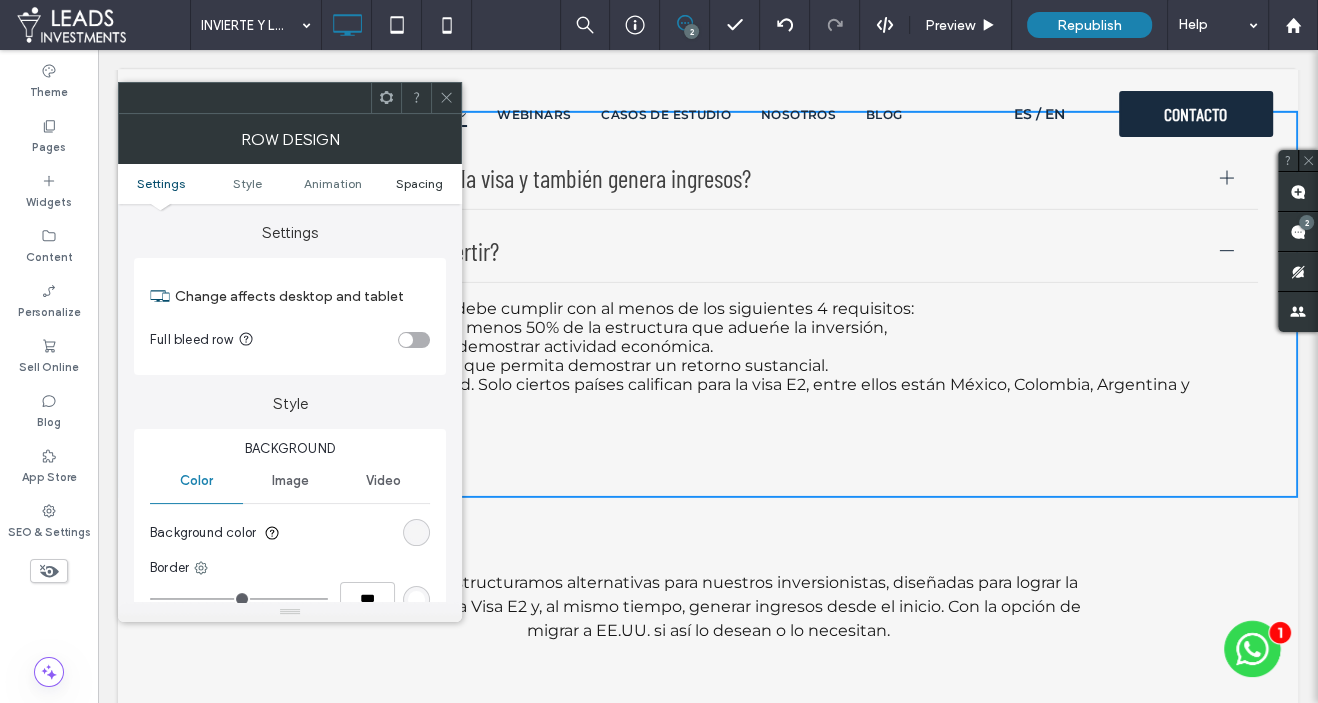click on "Spacing" at bounding box center (418, 183) 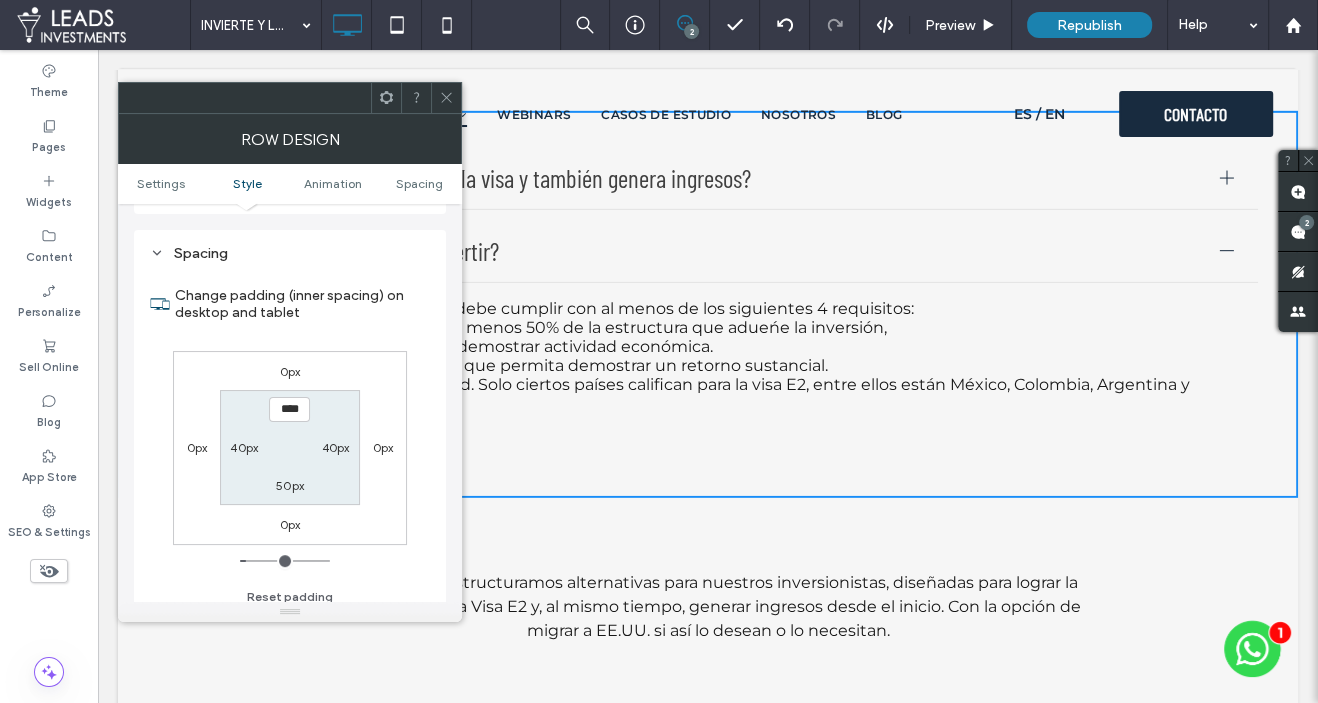 scroll, scrollTop: 563, scrollLeft: 0, axis: vertical 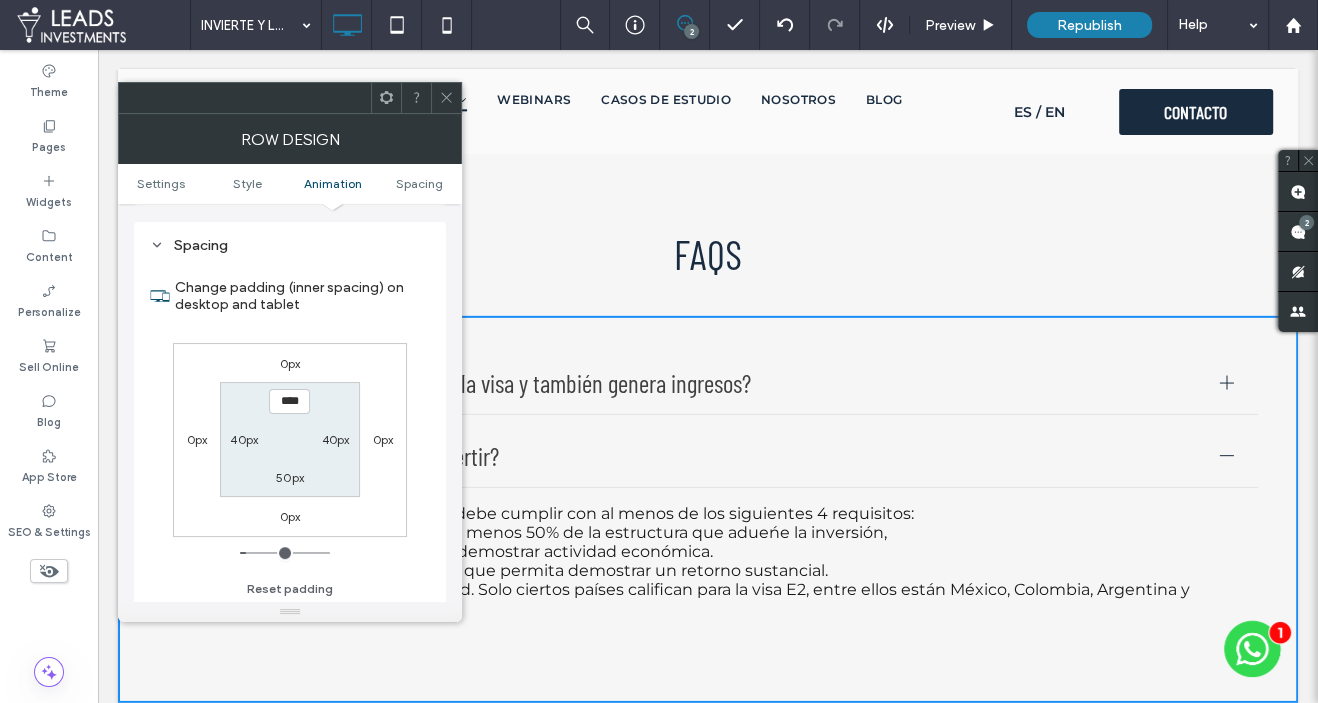 click on "50px" at bounding box center [290, 477] 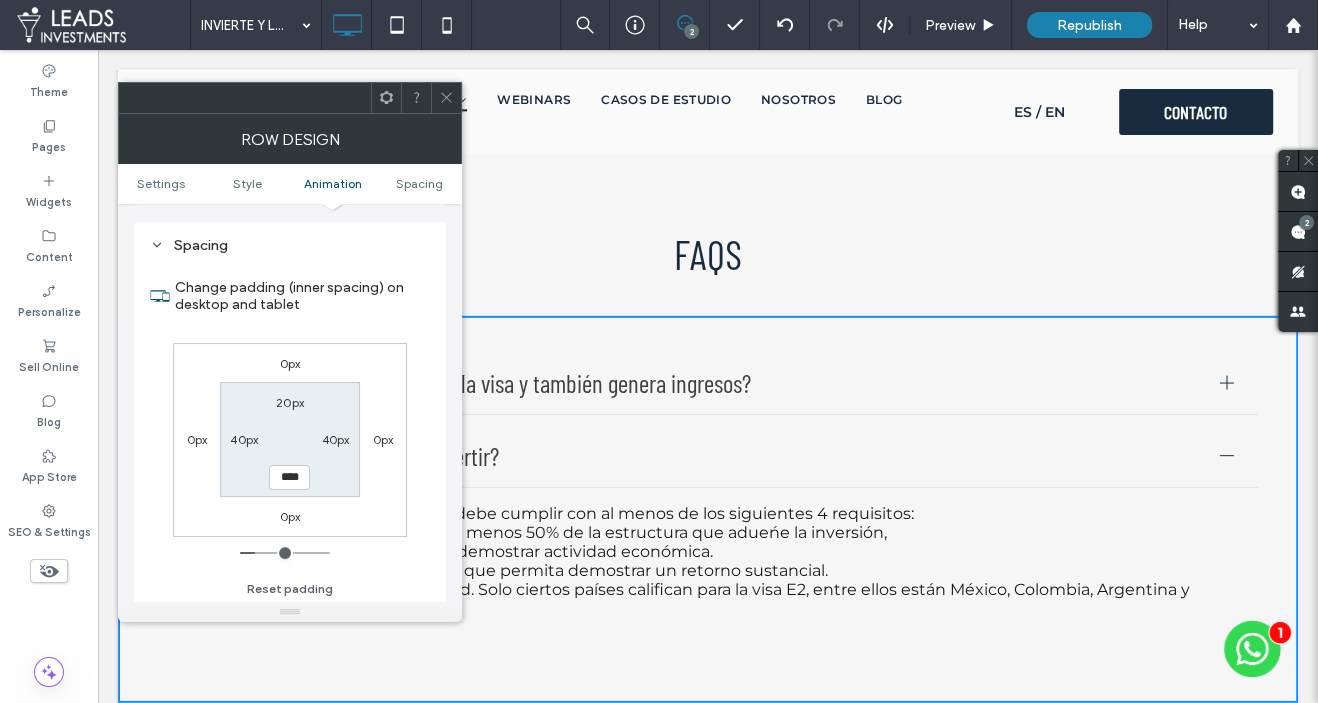 drag, startPoint x: 283, startPoint y: 473, endPoint x: 281, endPoint y: 490, distance: 17.117243 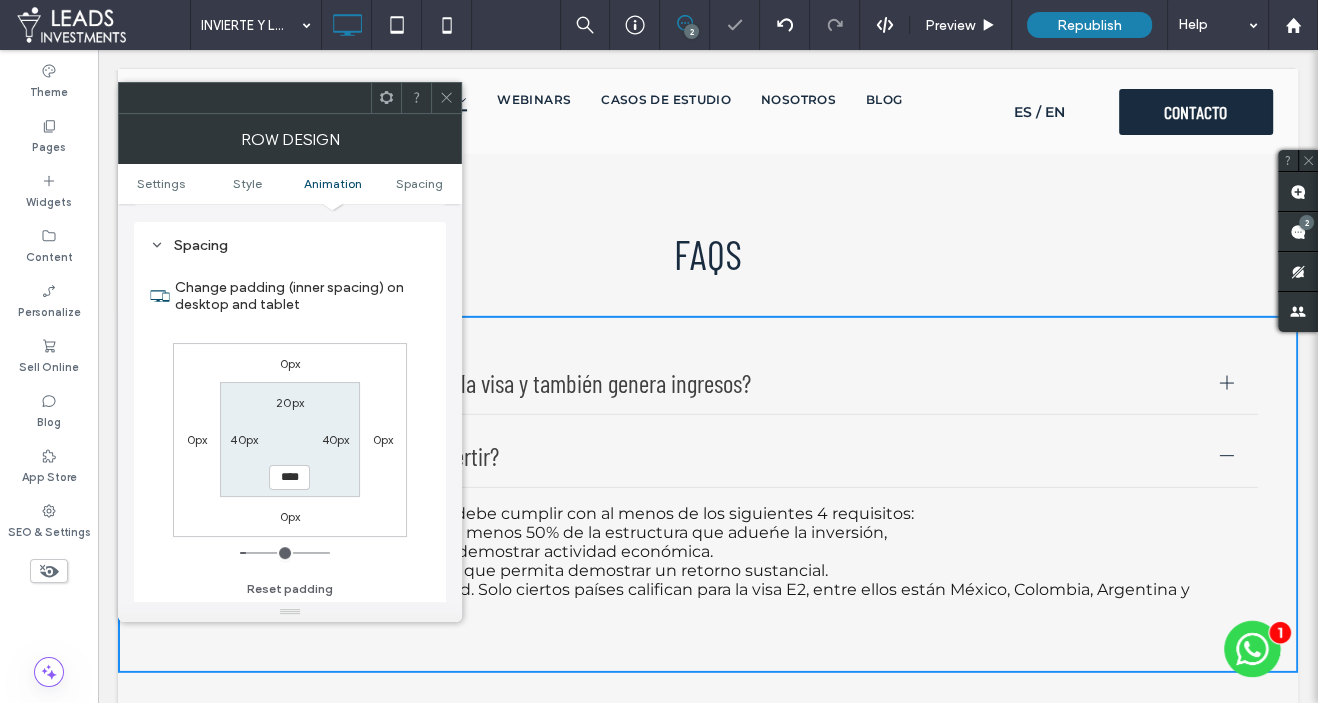 click 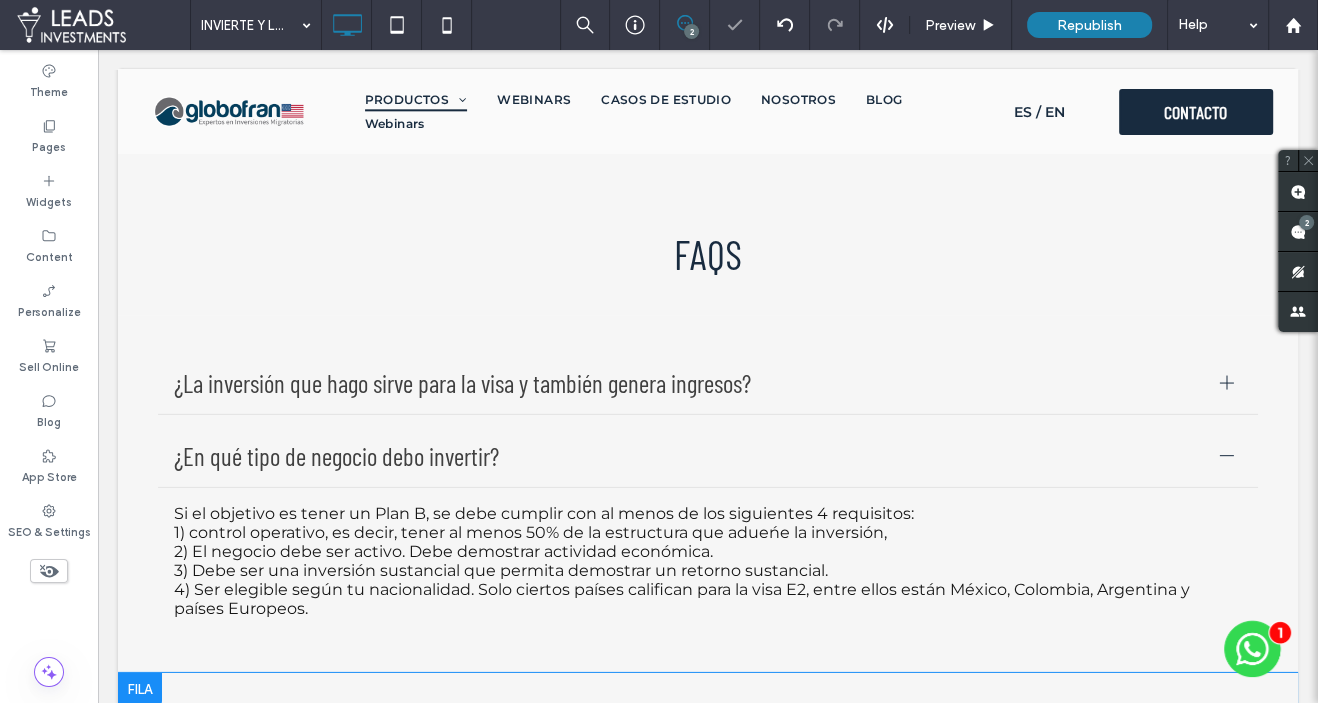 click on "En Globofran estructuramos alternativas para nuestros inversionistas, diseñadas para lograr la aprobación de la Visa E2 y, al mismo tiempo, generar ingresos desde el inicio. Con la opción de migrar a EE.UU. si así lo desean o lo necesitan.
Click To Paste     Click To Paste
Row + Add Section" at bounding box center (708, 782) 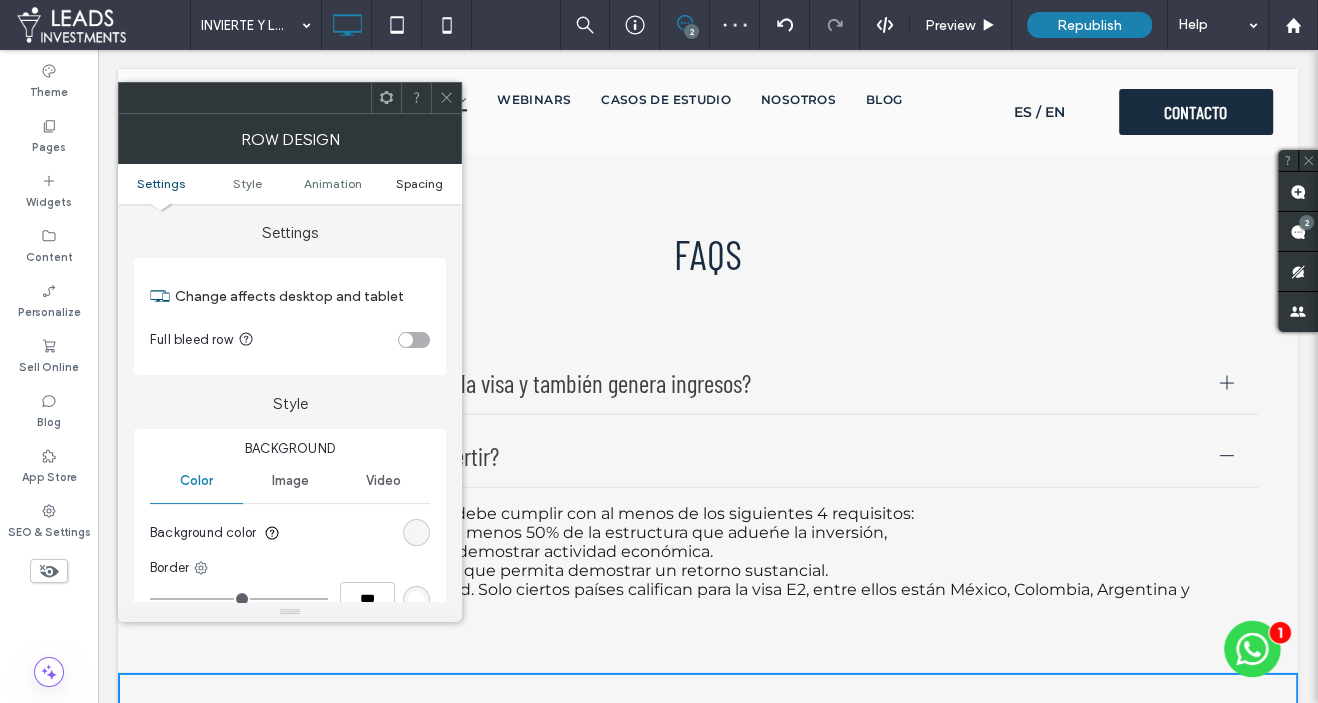 click on "Spacing" at bounding box center (418, 183) 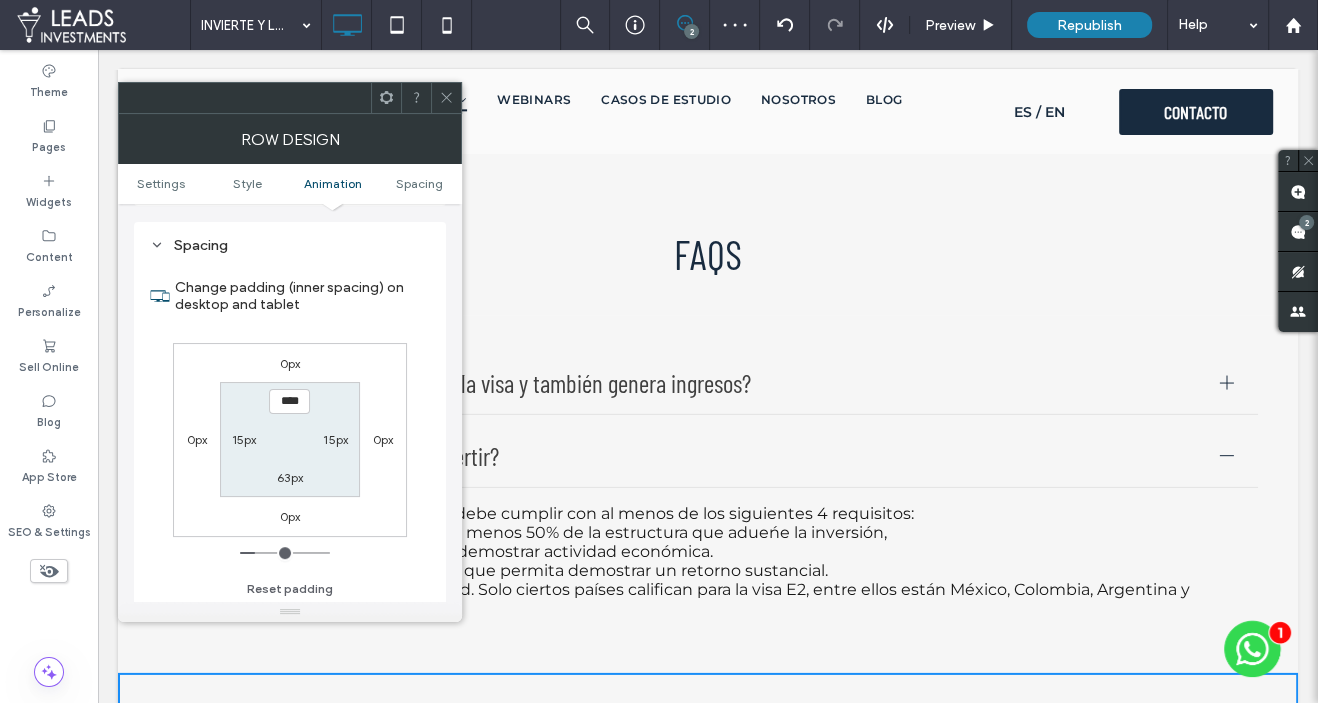 scroll, scrollTop: 563, scrollLeft: 0, axis: vertical 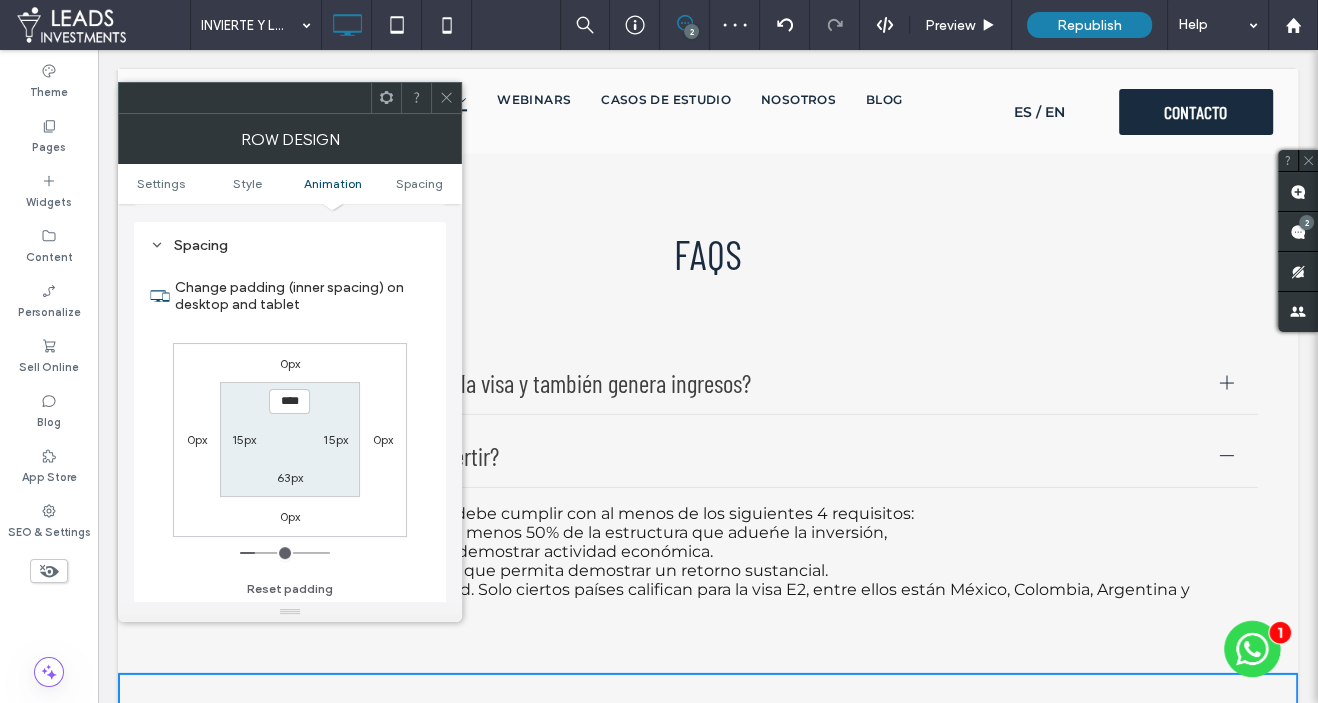 click on "****" at bounding box center (289, 401) 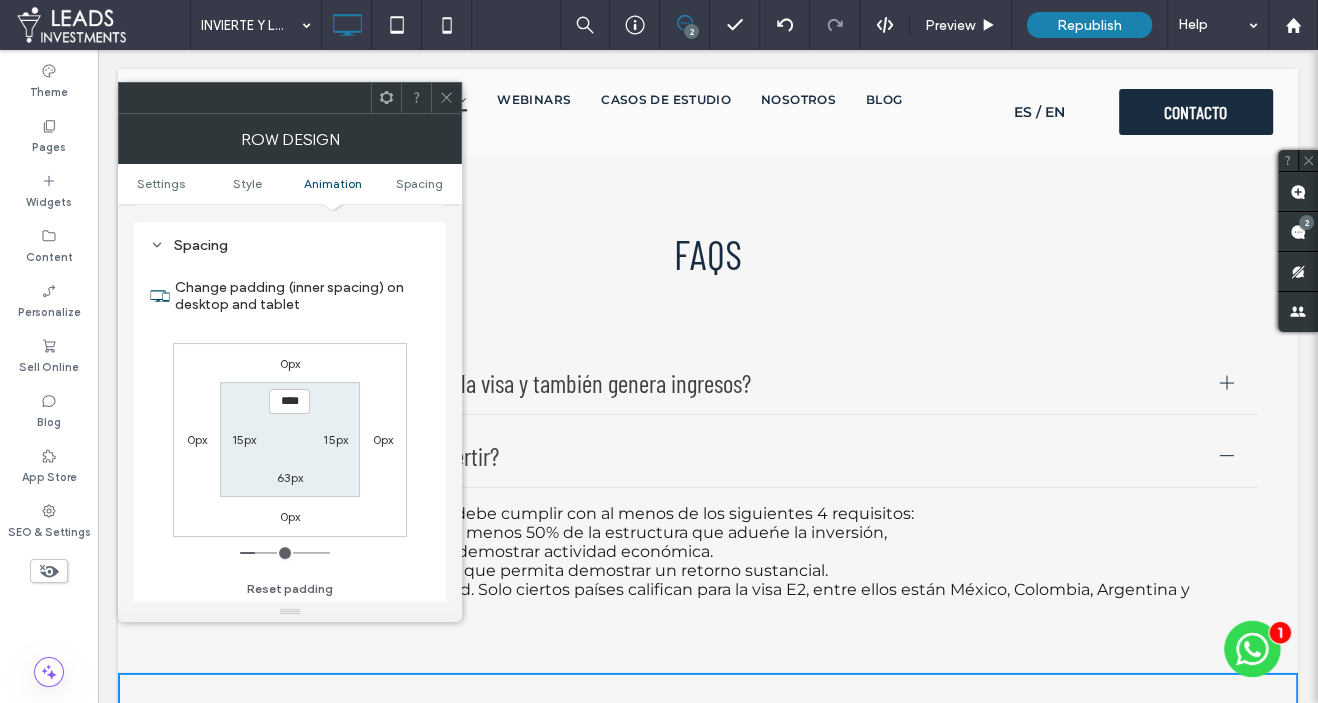 type on "****" 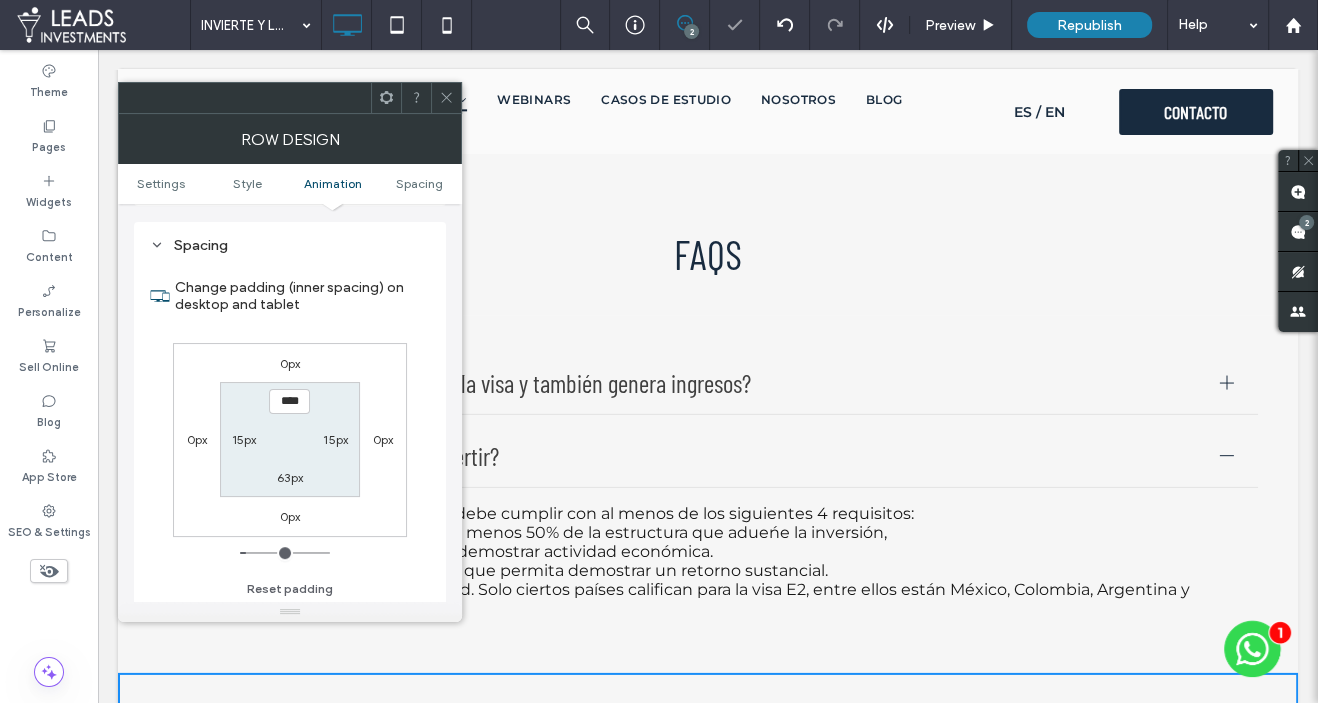 click 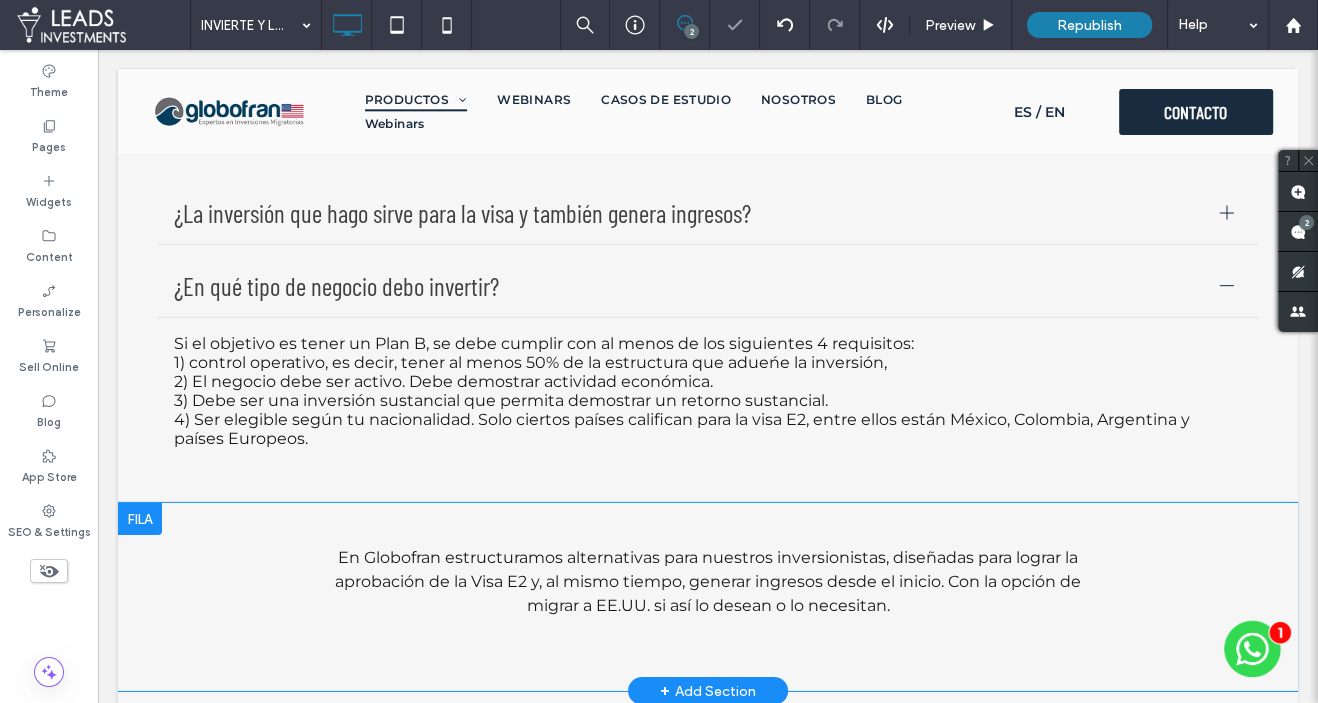 scroll, scrollTop: 4945, scrollLeft: 0, axis: vertical 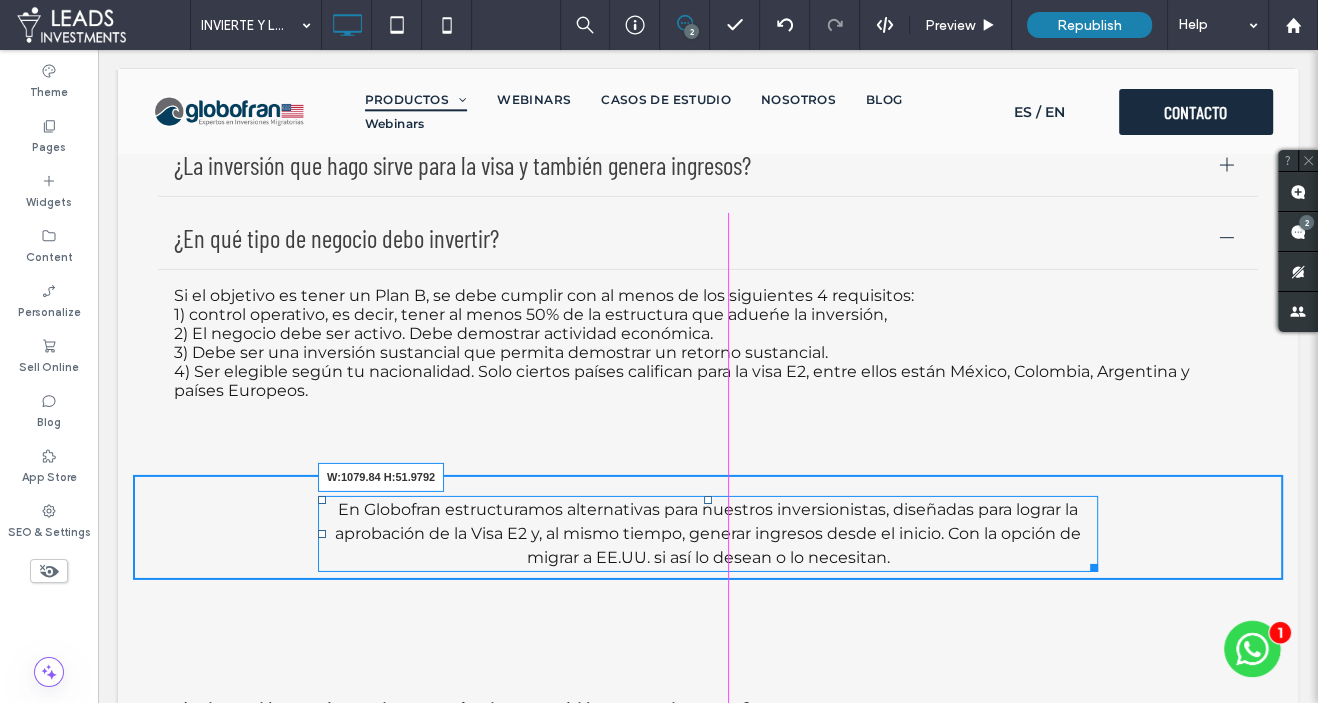 drag, startPoint x: 1087, startPoint y: 485, endPoint x: 1237, endPoint y: 475, distance: 150.33296 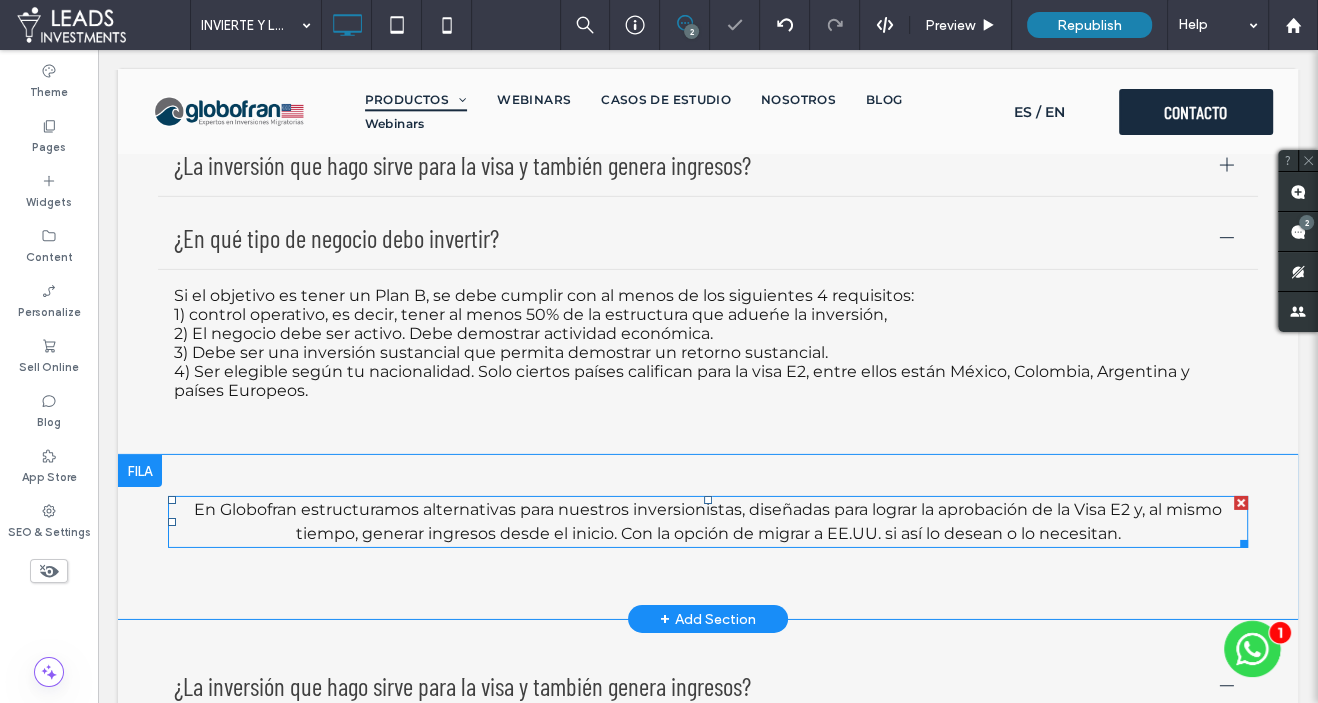 click on "En Globofran estructuramos alternativas para nuestros inversionistas, diseñadas para lograr la aprobación de la Visa E2 y, al mismo tiempo, generar ingresos desde el inicio. Con la opción de migrar a EE.UU. si así lo desean o lo necesitan." at bounding box center [708, 521] 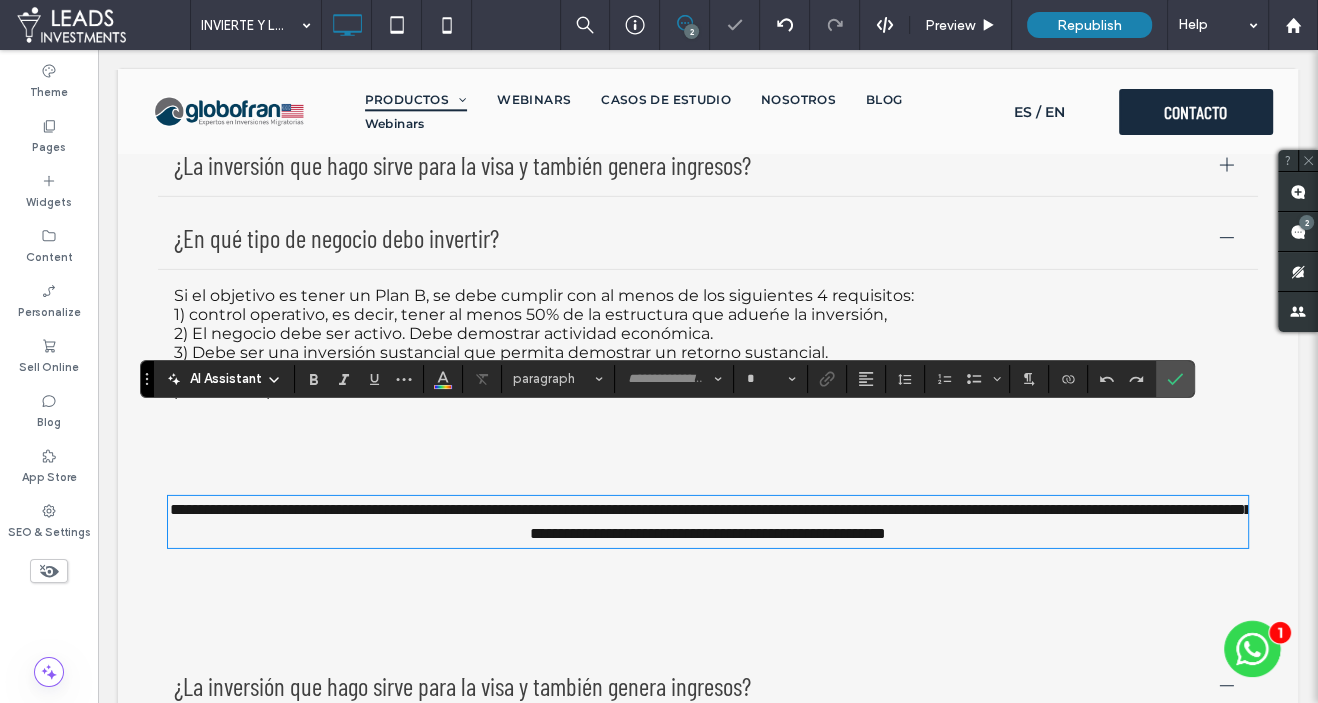type on "**********" 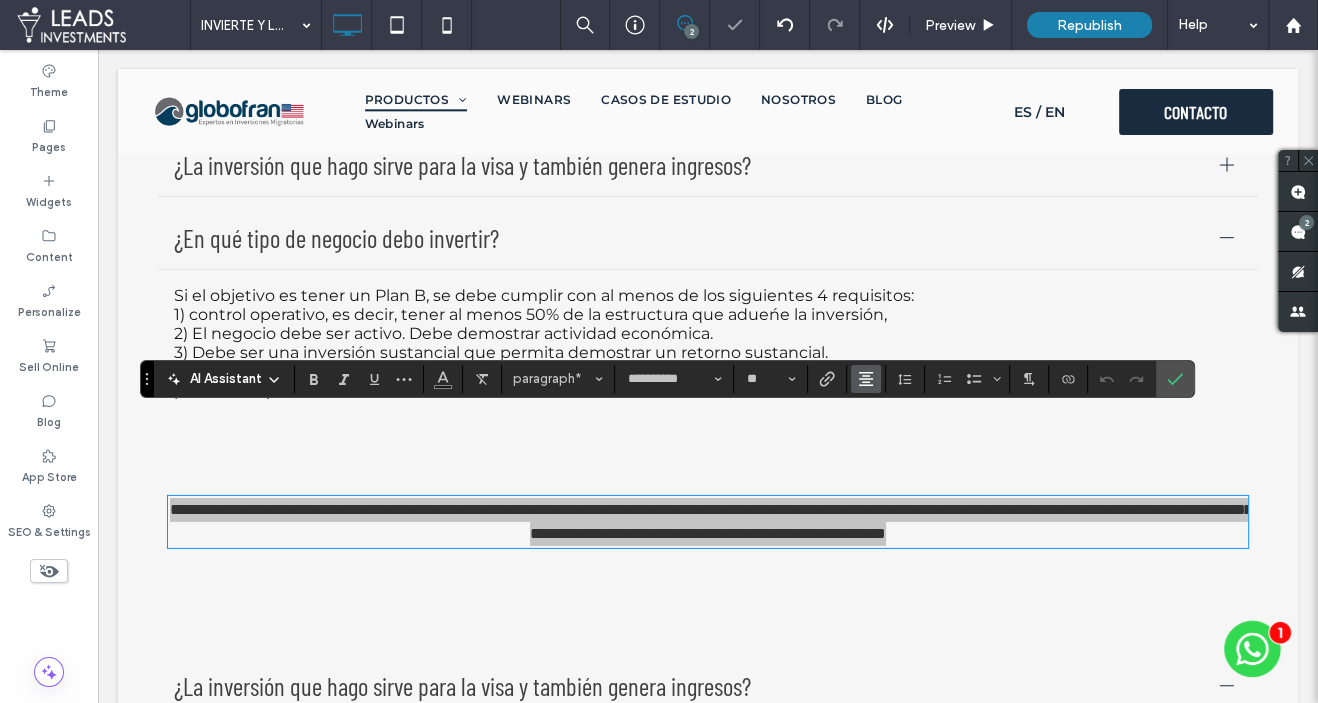 click 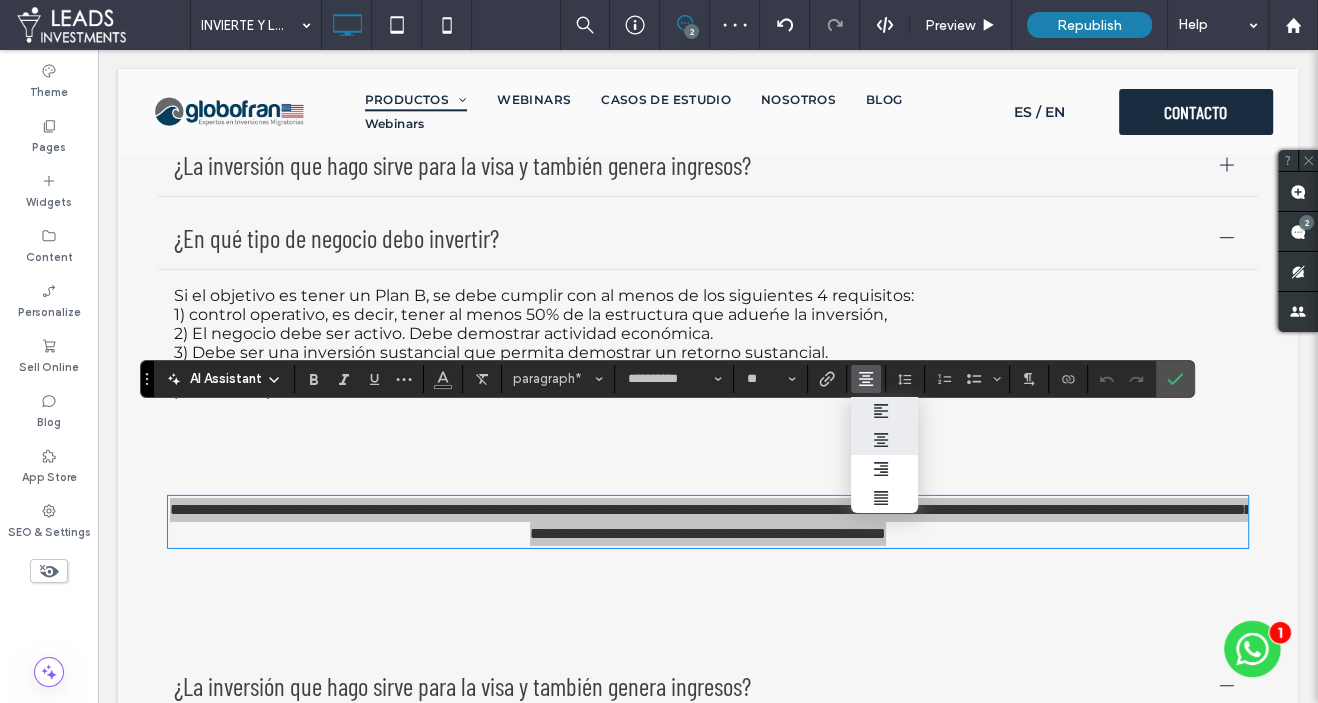 click at bounding box center [884, 411] 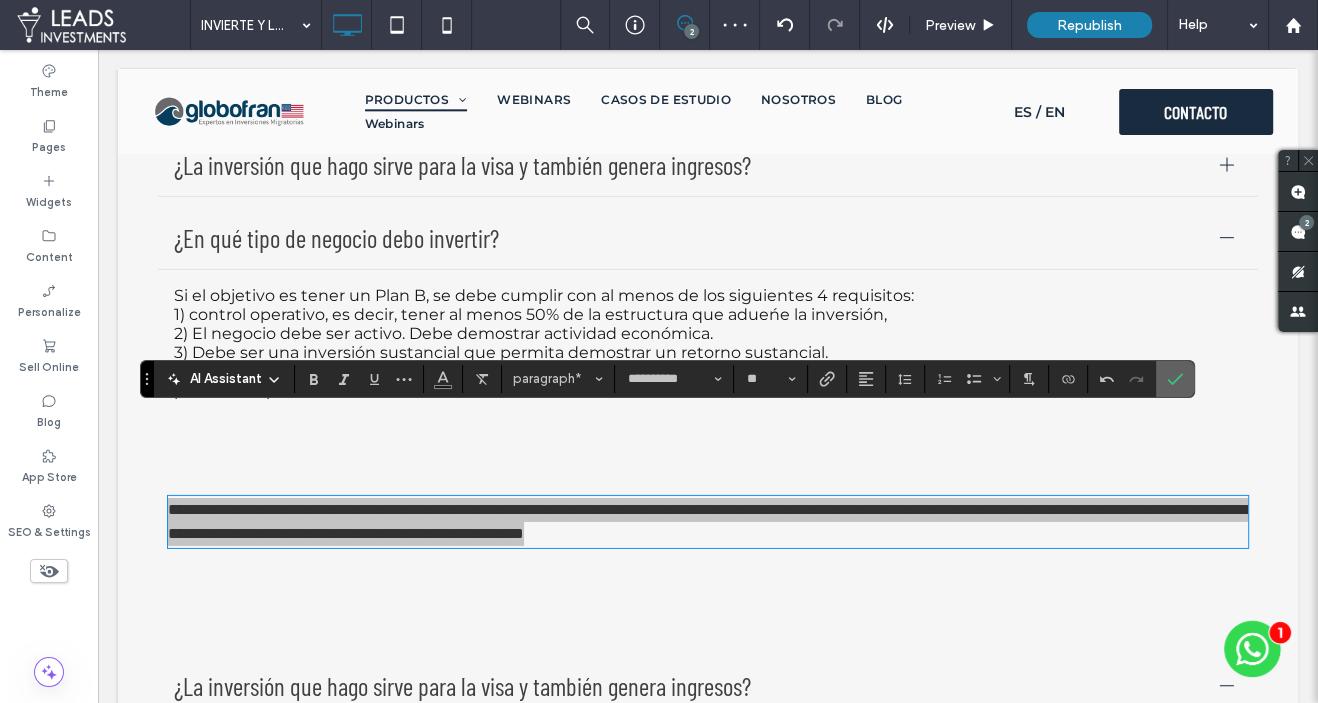 click 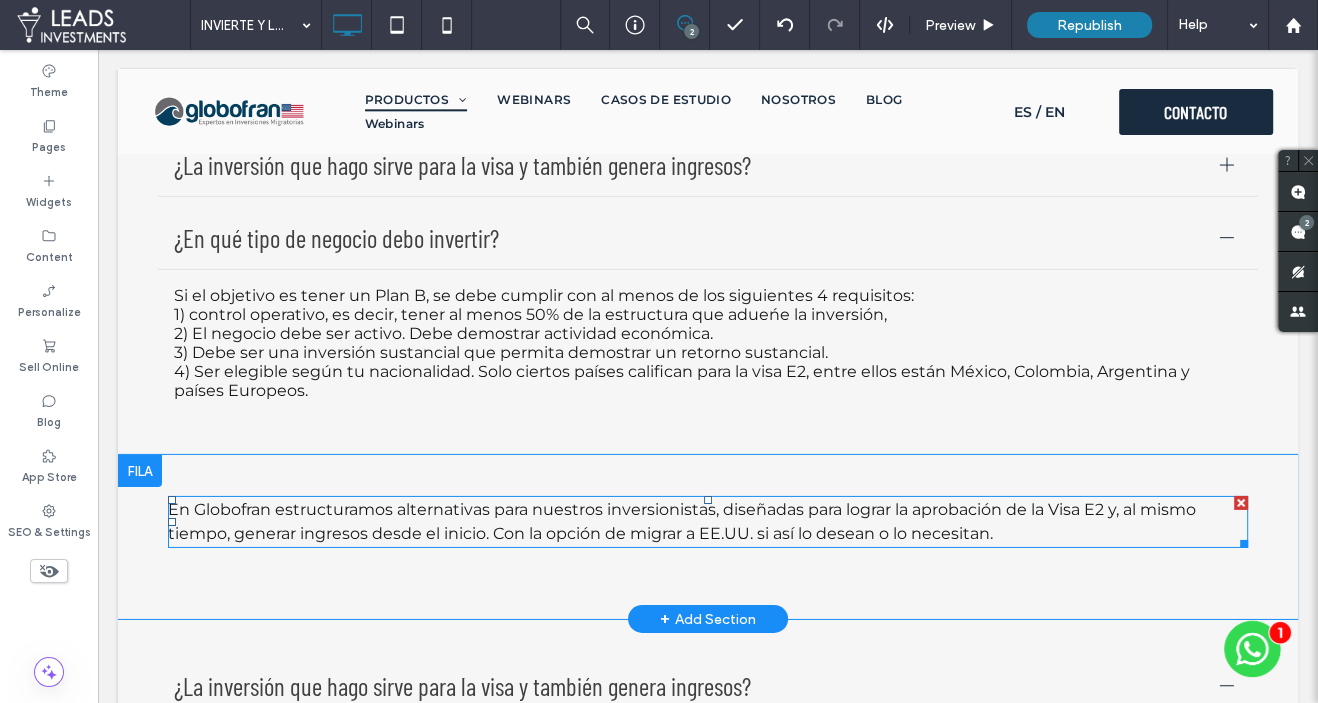 click on "En Globofran estructuramos alternativas para nuestros inversionistas, diseñadas para lograr la aprobación de la Visa E2 y, al mismo tiempo, generar ingresos desde el inicio. Con la opción de migrar a EE.UU. si así lo desean o lo necesitan." at bounding box center (708, 522) 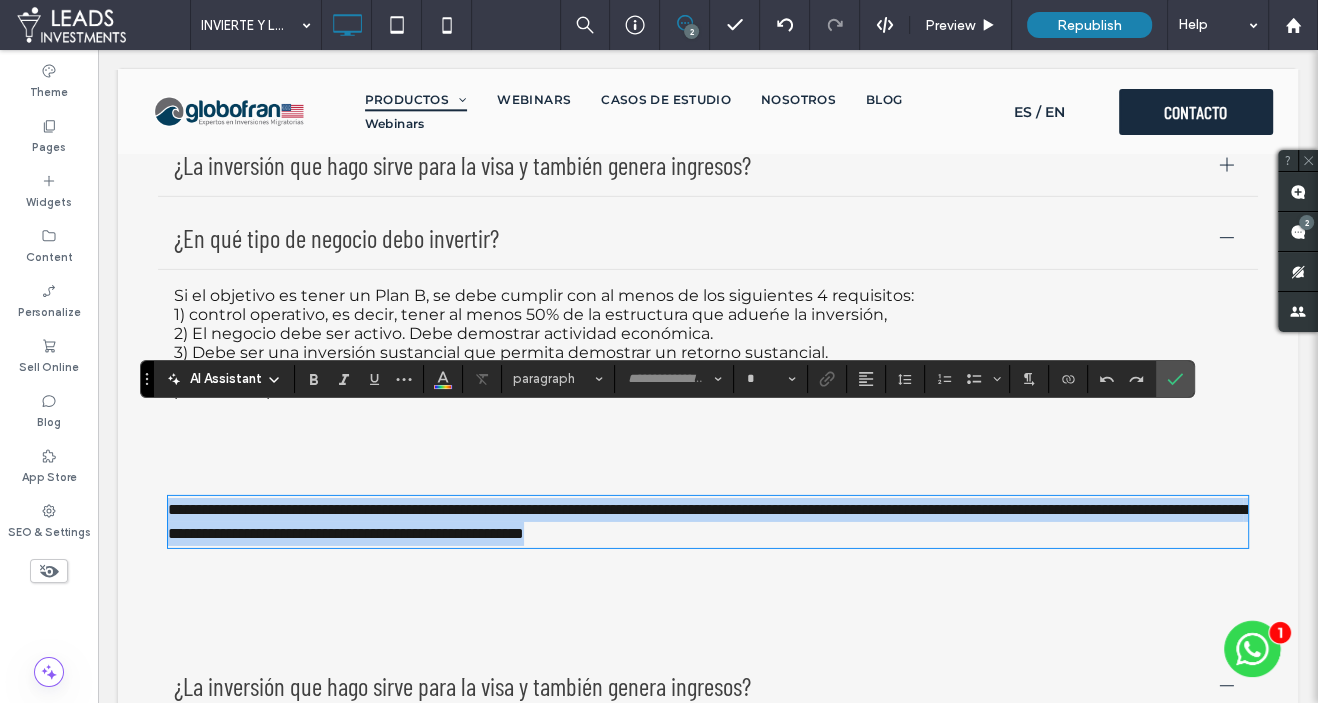 type on "**********" 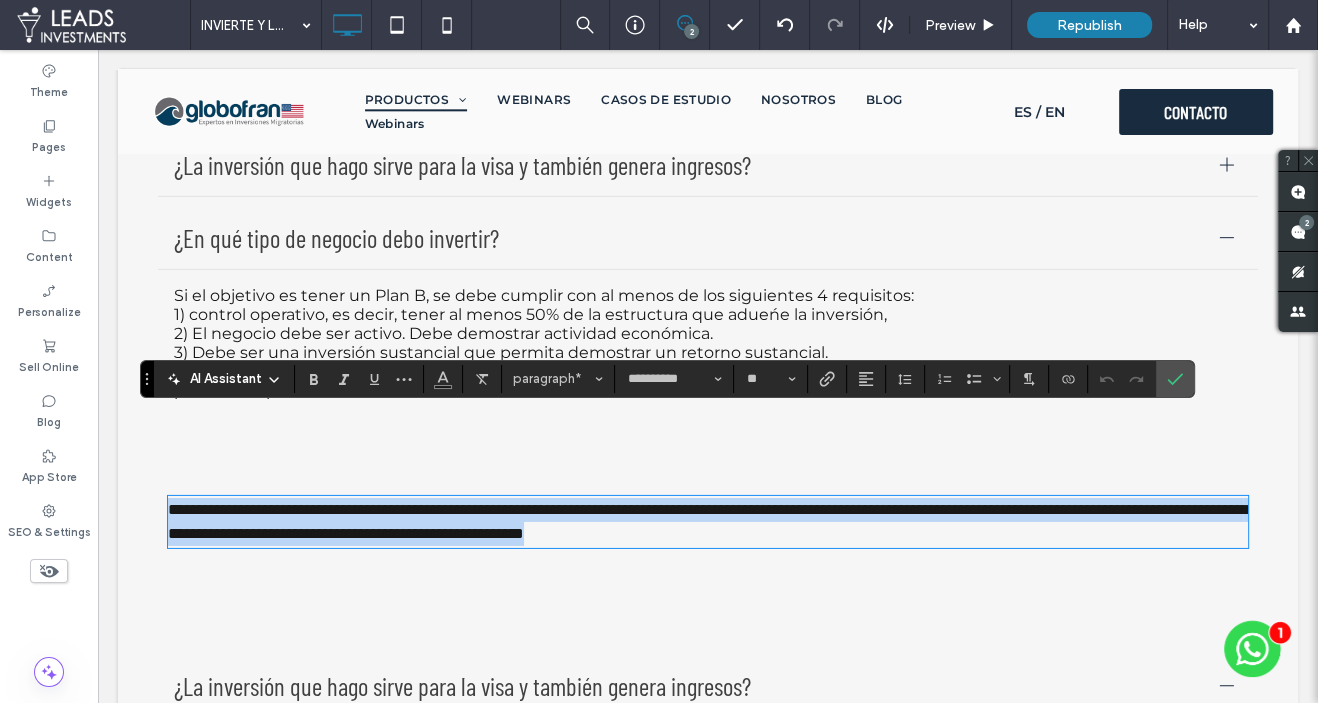 drag, startPoint x: 344, startPoint y: 432, endPoint x: 257, endPoint y: 433, distance: 87.005745 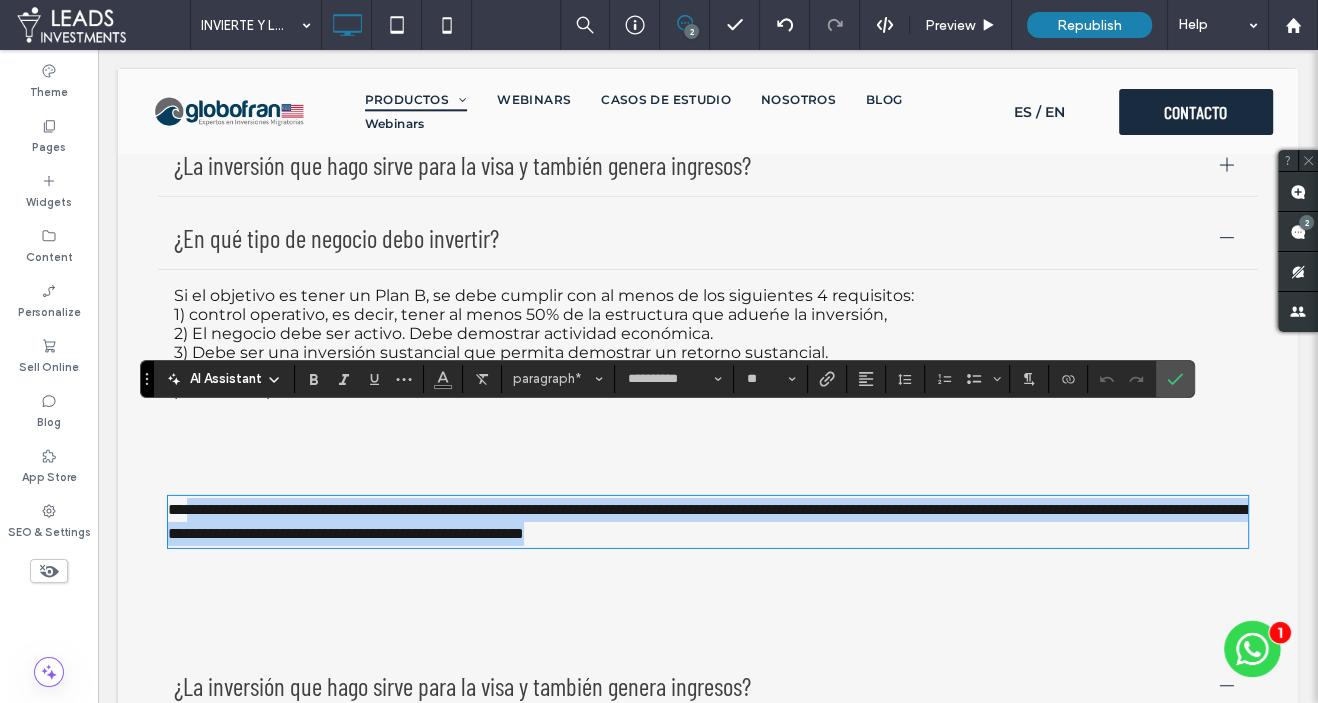 drag, startPoint x: 191, startPoint y: 425, endPoint x: 1029, endPoint y: 449, distance: 838.3436 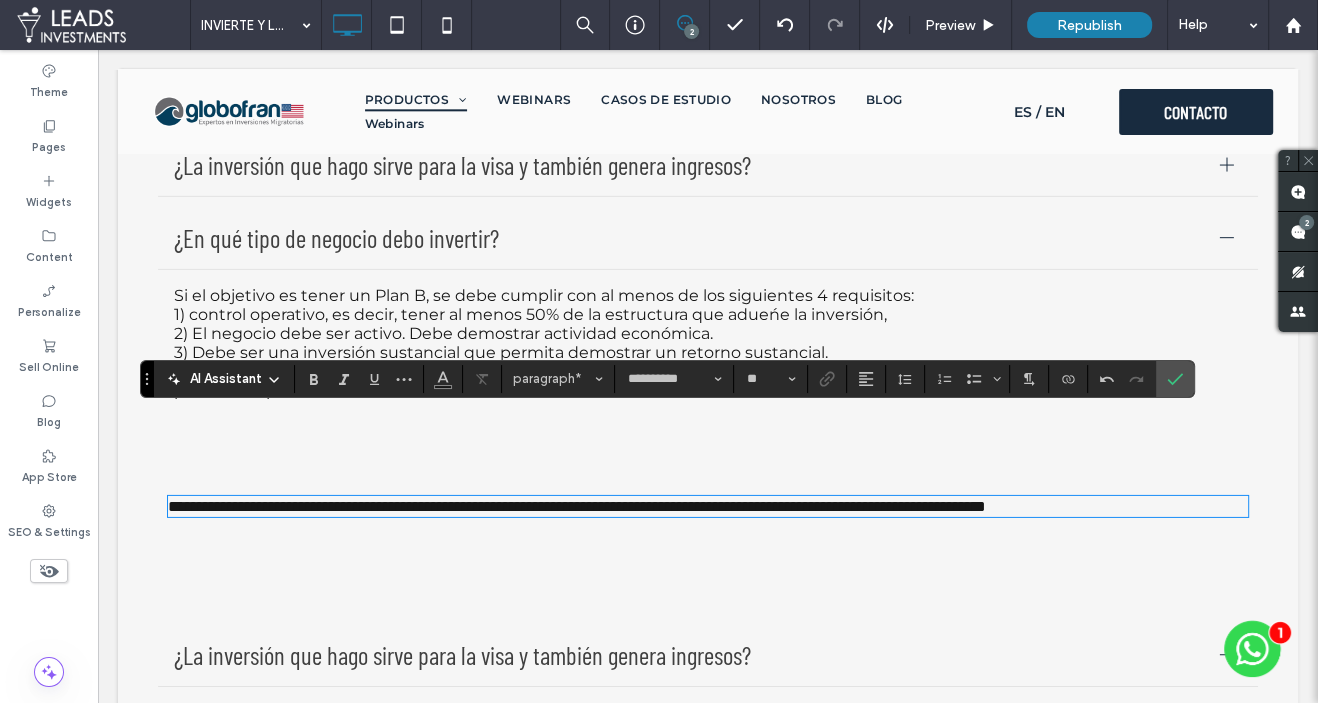 click on "**********" at bounding box center [577, 506] 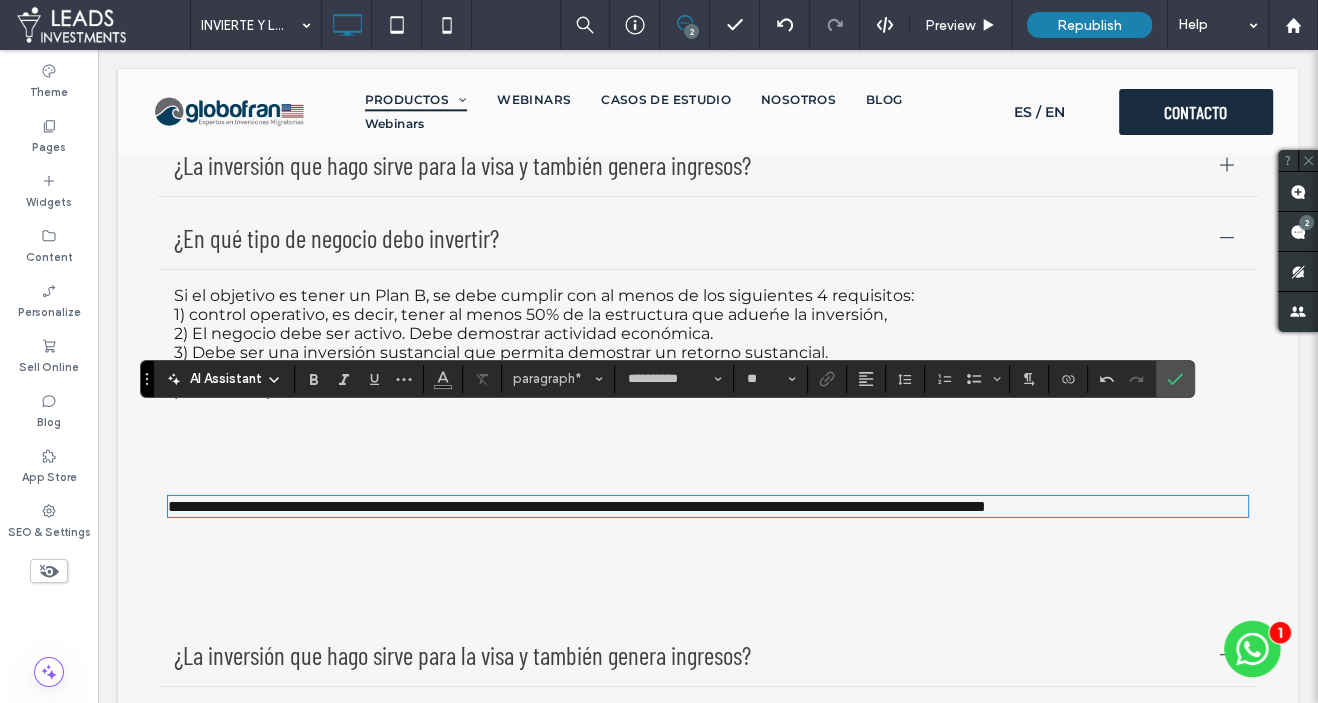type 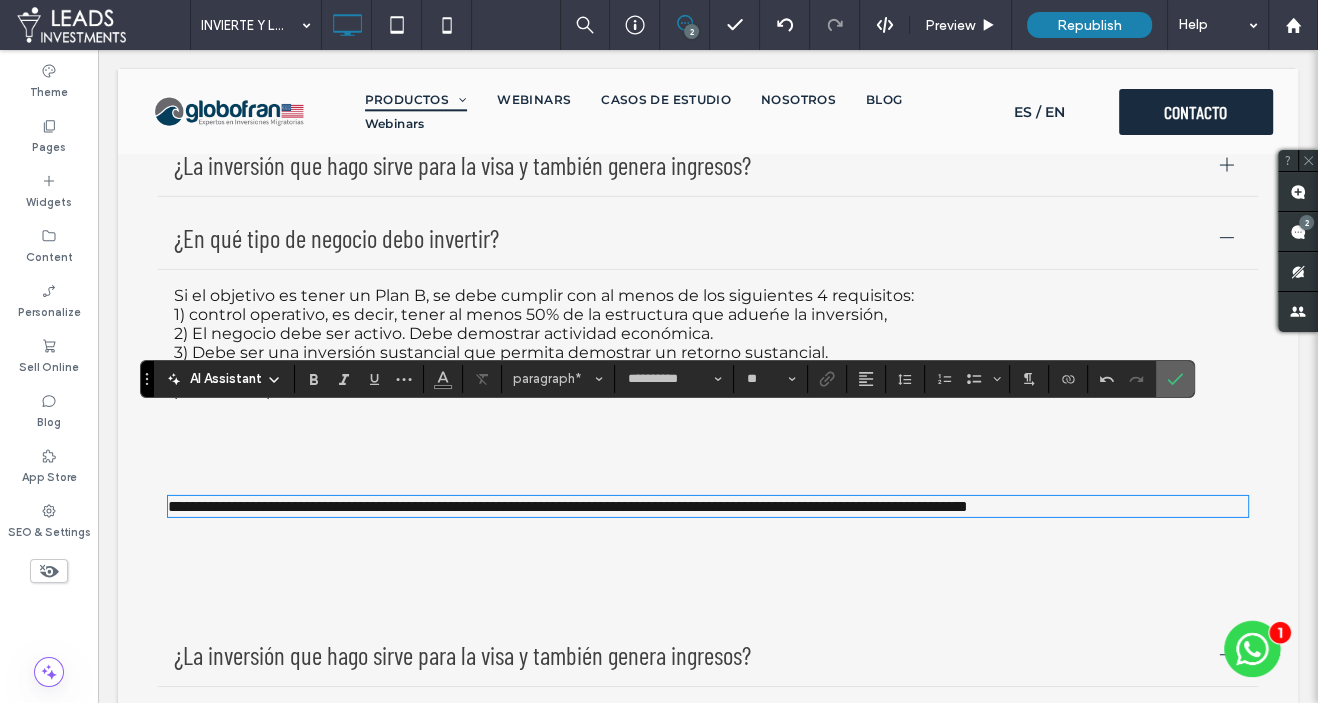click 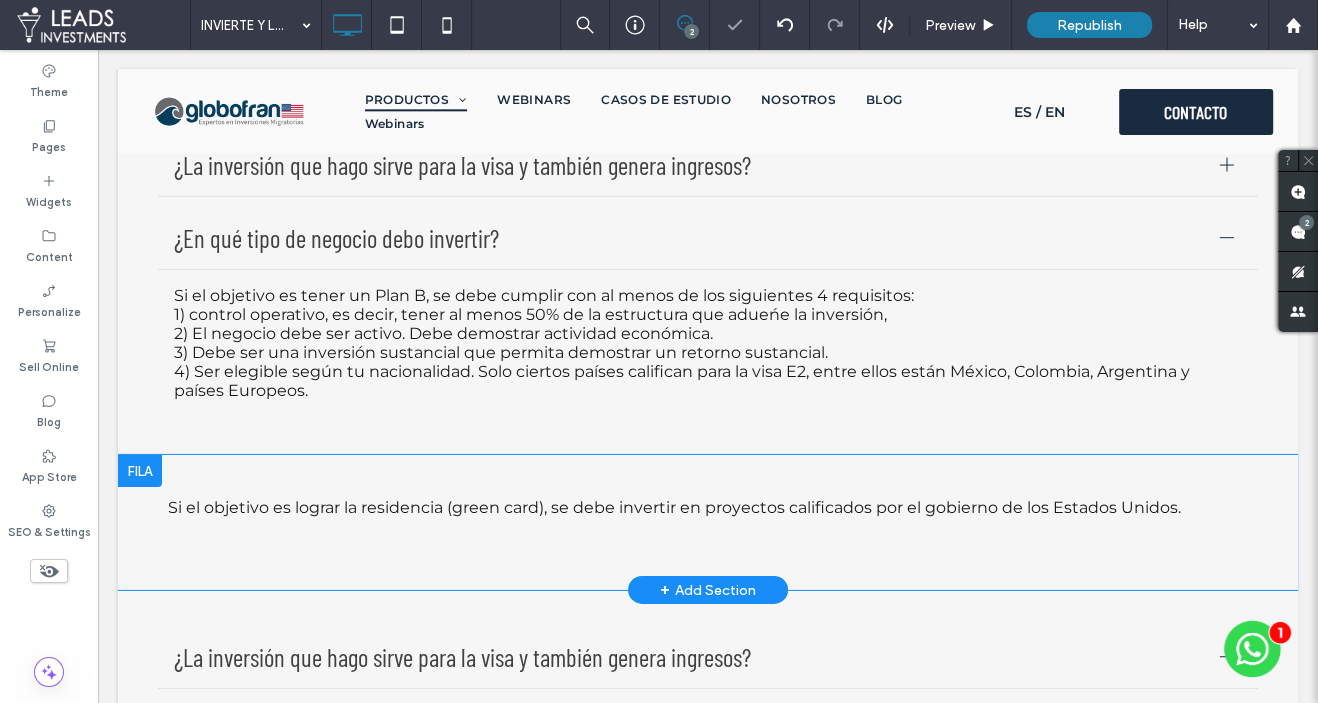 click on "Si el objetivo es lograr la residencia (green card), se debe invertir en proyectos calificados por el gobierno de los Estados Unidos.
Click To Paste     Click To Paste
Row + Add Section" at bounding box center [708, 522] 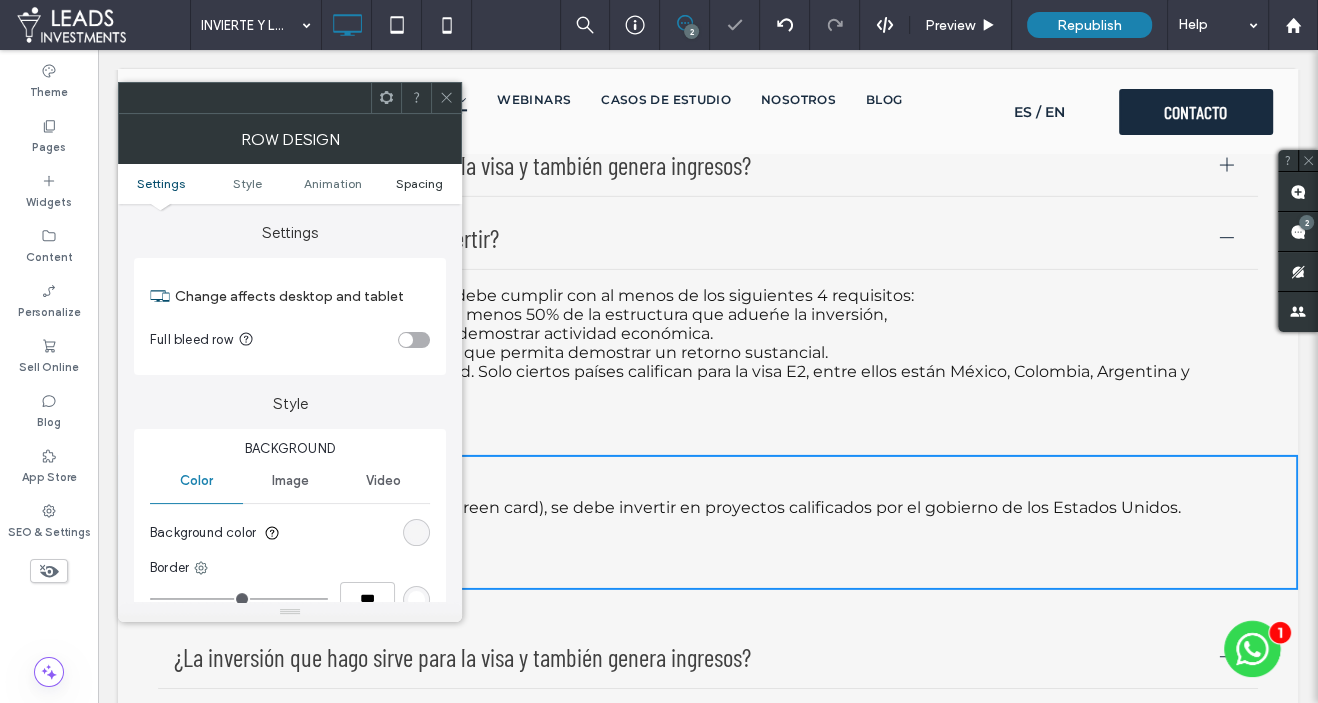 click on "Spacing" at bounding box center (418, 183) 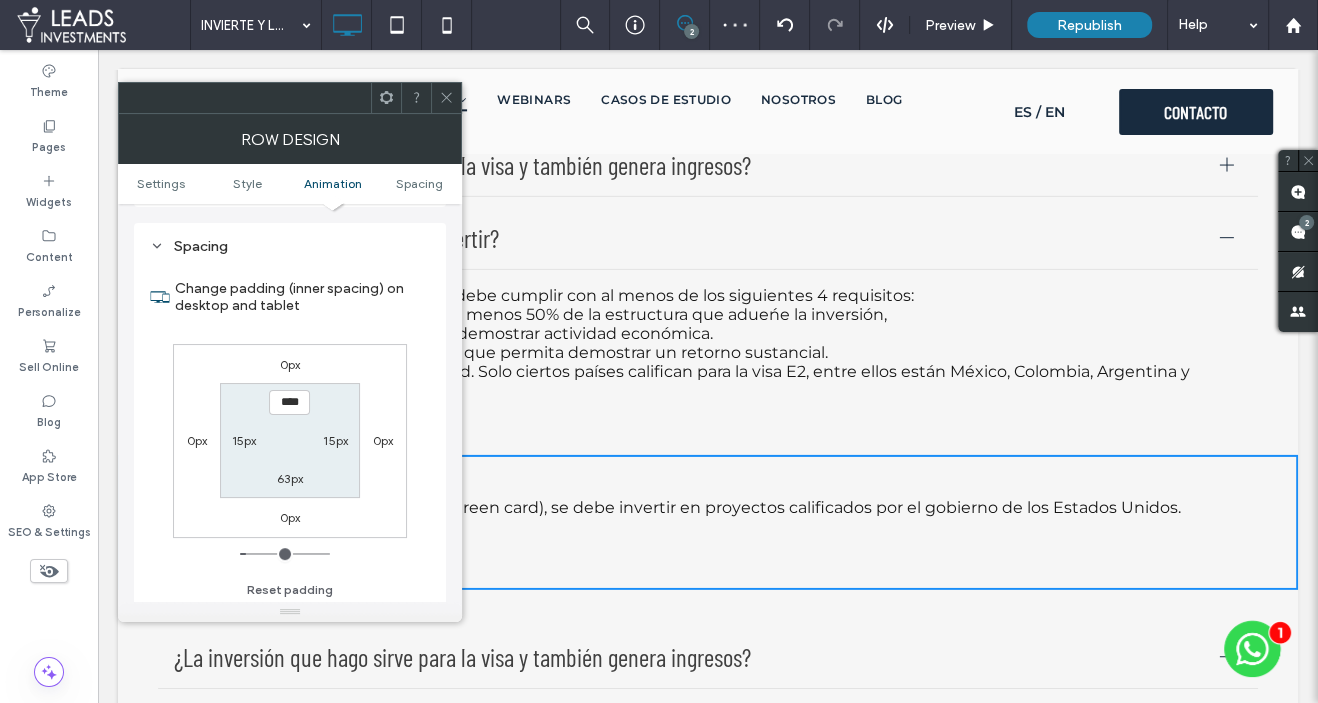 scroll, scrollTop: 563, scrollLeft: 0, axis: vertical 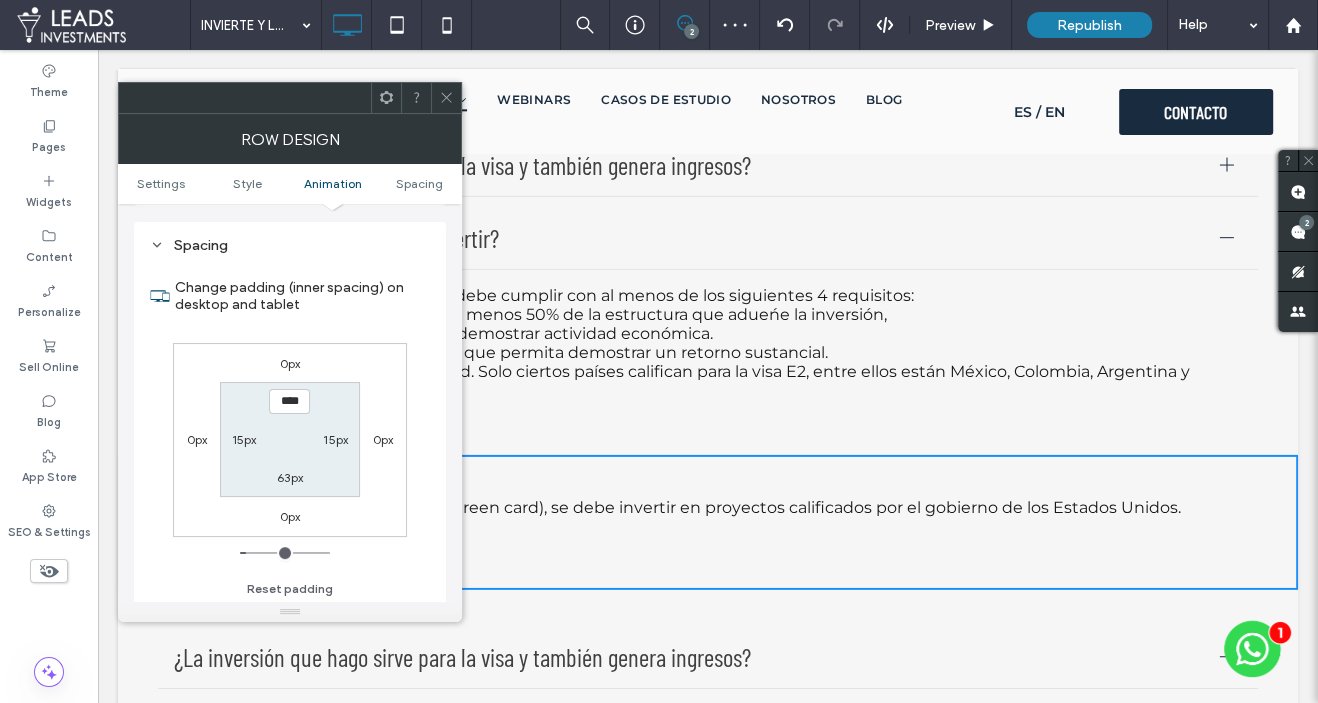click on "63px" at bounding box center [290, 477] 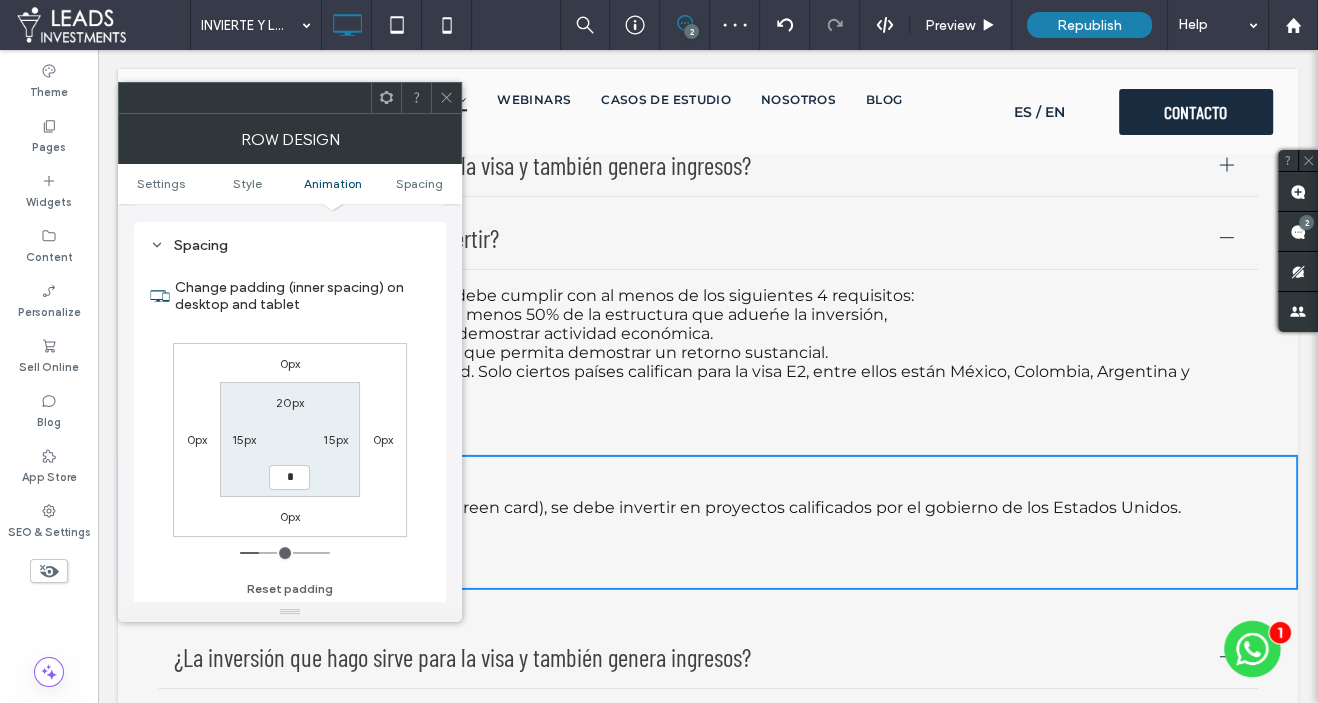 type on "*" 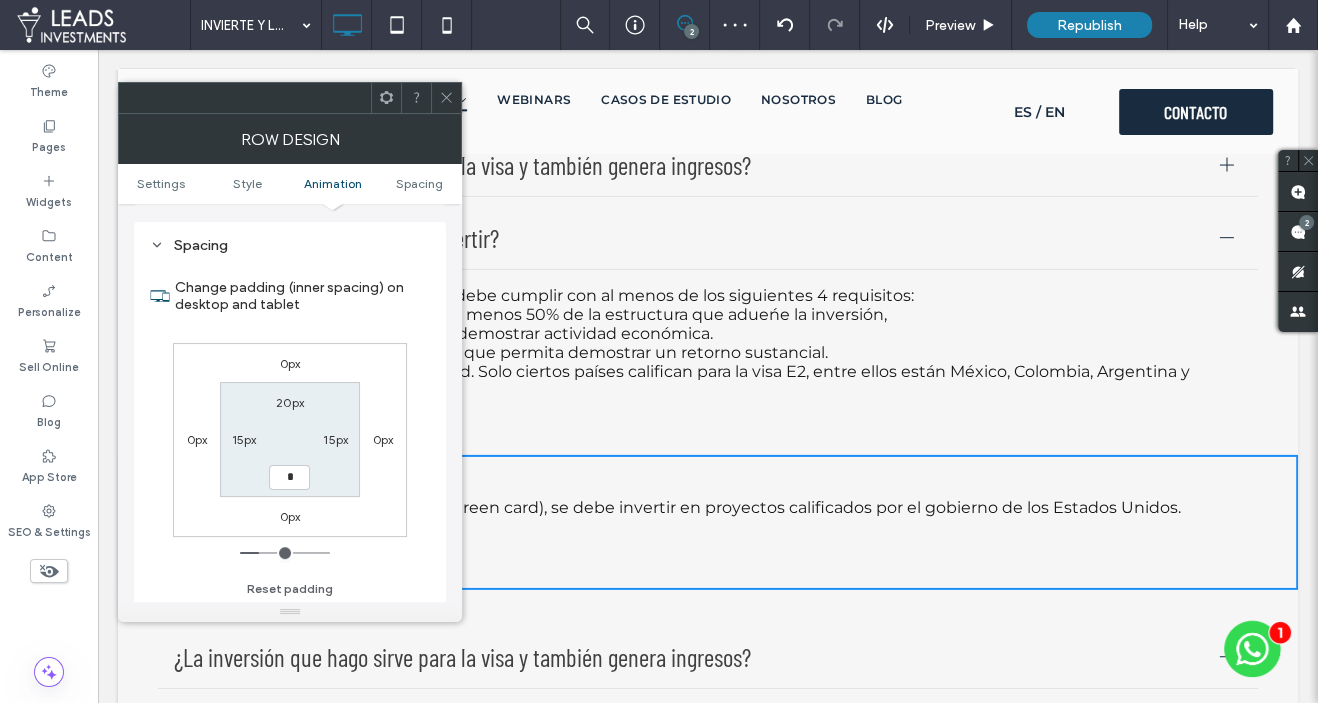type on "*" 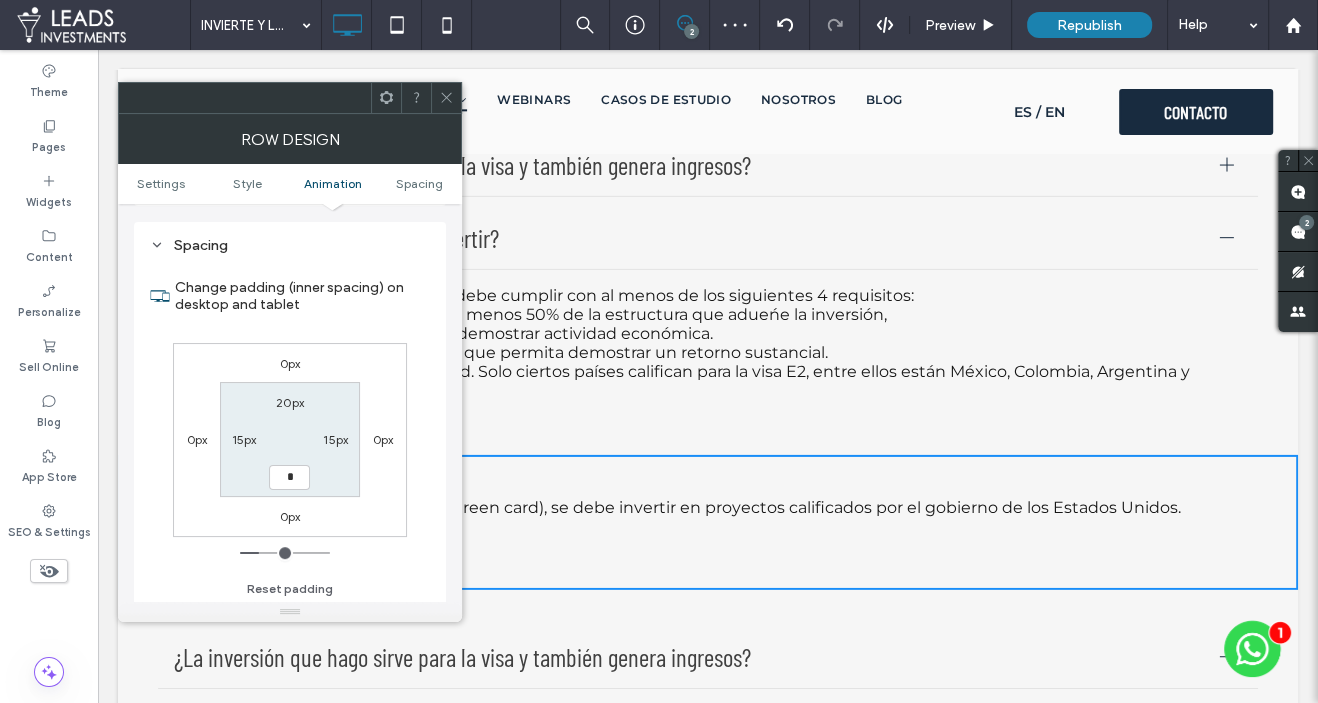 type on "***" 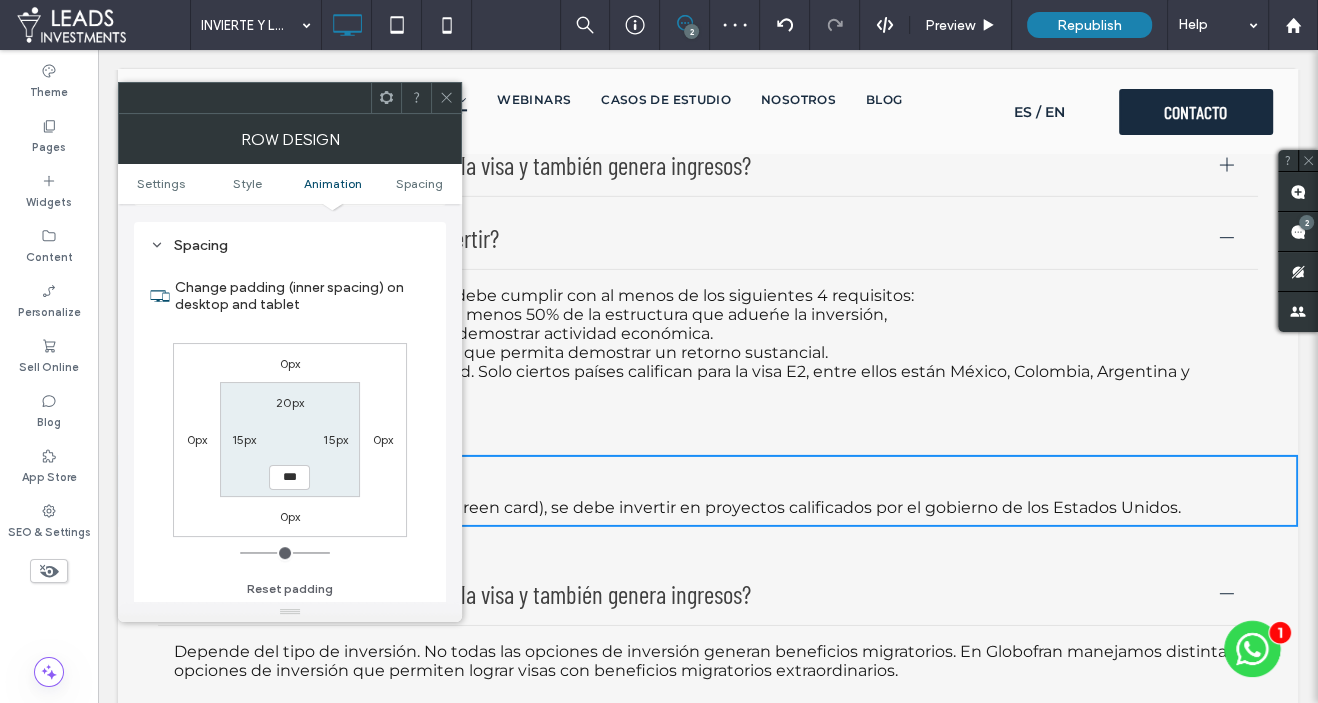 click 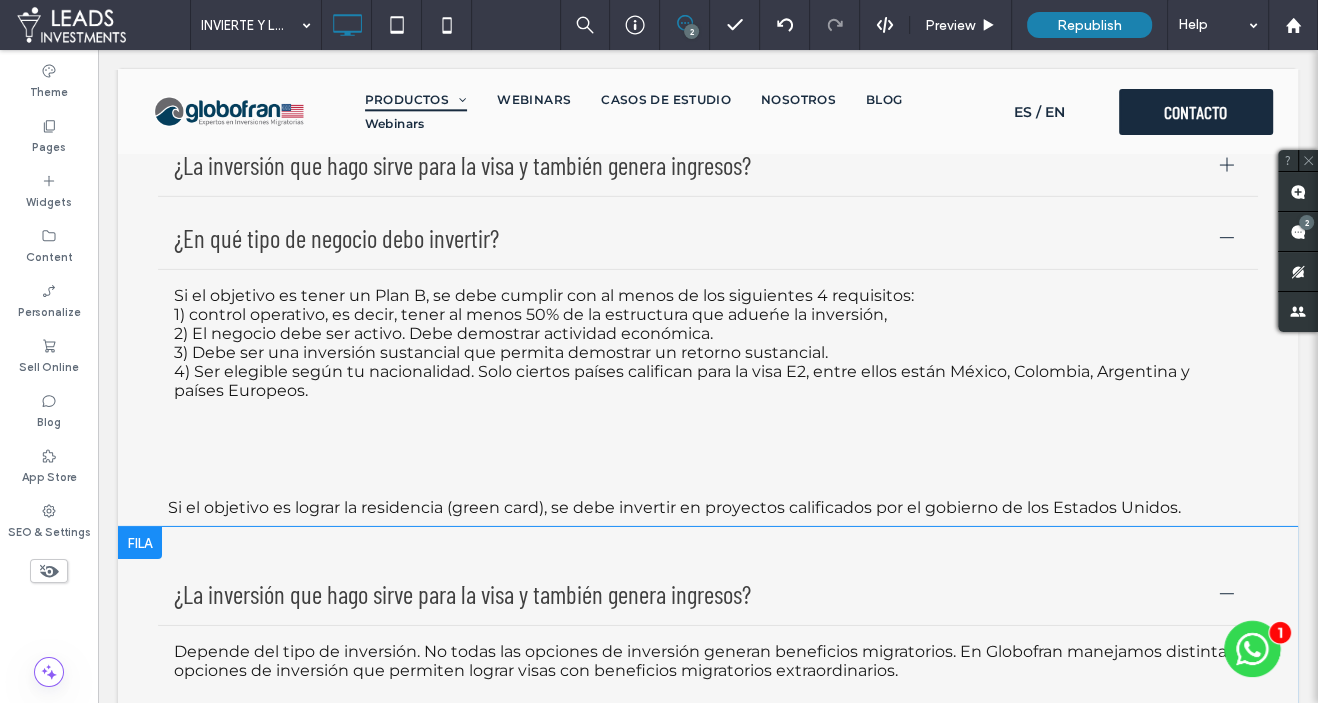 click on "¿La inversión que hago sirve para la visa y también genera ingresos? Depende del tipo de inversión. No todas las opciones de inversión generan beneficios migratorios. En Globofran manejamos distintas opciones de inversión que permiten lograr visas con beneficios migratorios extraordinarios.   ¿En qué tipo de negocio debo invertir? Si el objetivo es tener un Plan B, se debe cumplir con al menos de los siguientes 4 requisitos:  1) control operativo, es decir, tener al menos 50% de la estructura que adueńe la inversión, 2) El negocio debe ser activo. Debe demostrar actividad económica.  3) Debe ser una inversión sustancial que permita demostrar un retorno sustancial.  4) Ser elegible según tu nacionalidad. Solo ciertos países califican para la visa E2, entre ellos están México, Colombia, Argentina y países Europeos.   Title or Question Button Button
Click To Paste     Click To Paste
Row + Add Section" at bounding box center (708, 731) 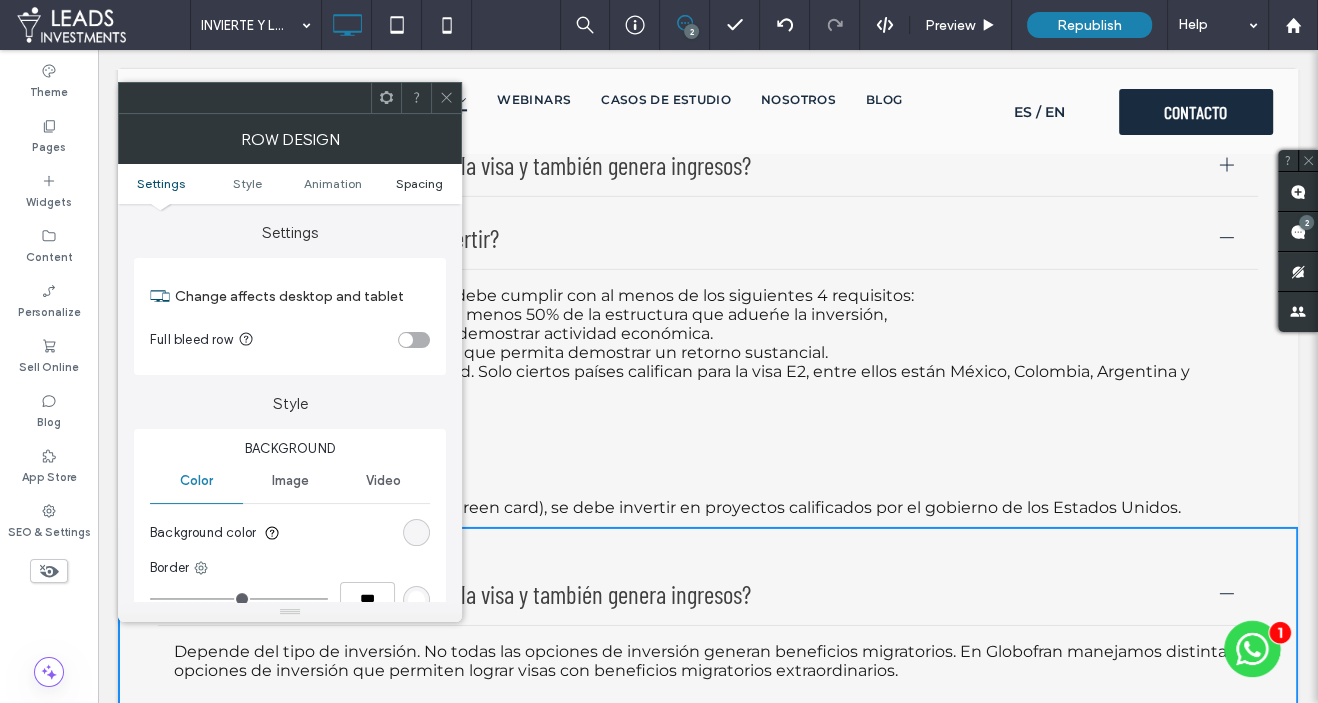 click on "Spacing" at bounding box center [418, 183] 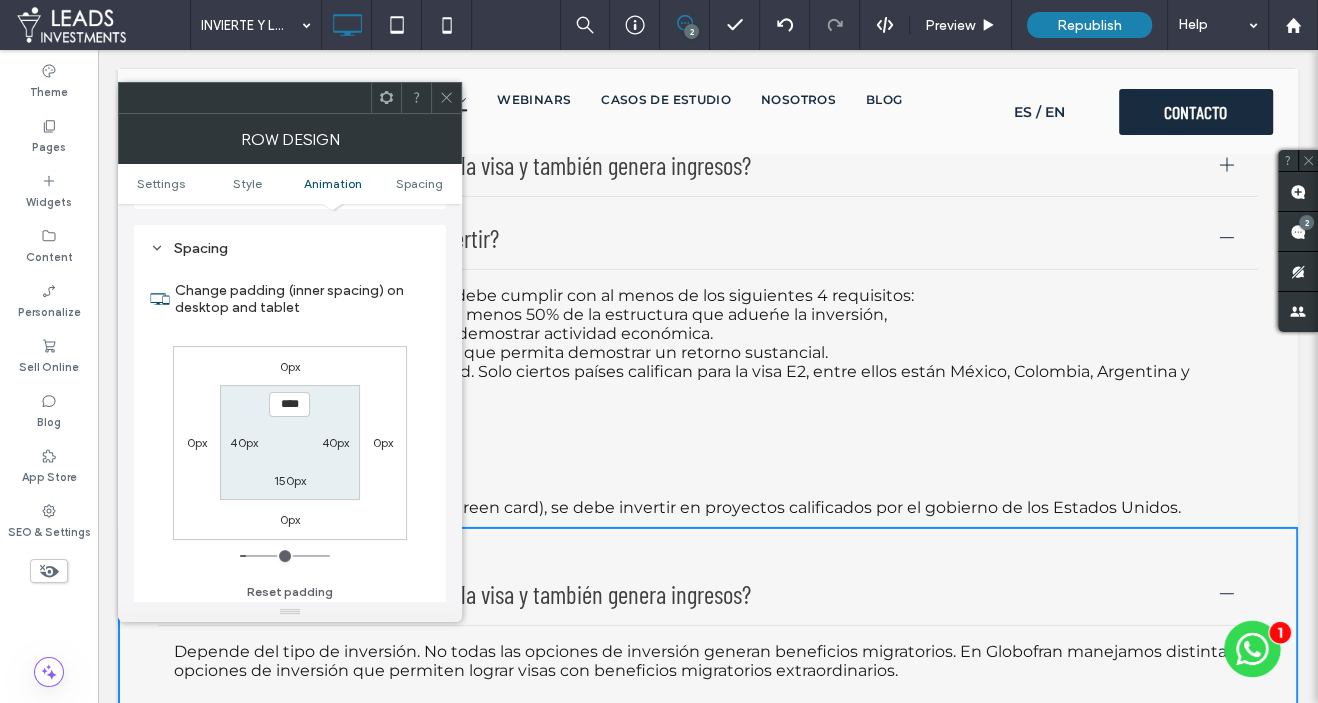 scroll, scrollTop: 563, scrollLeft: 0, axis: vertical 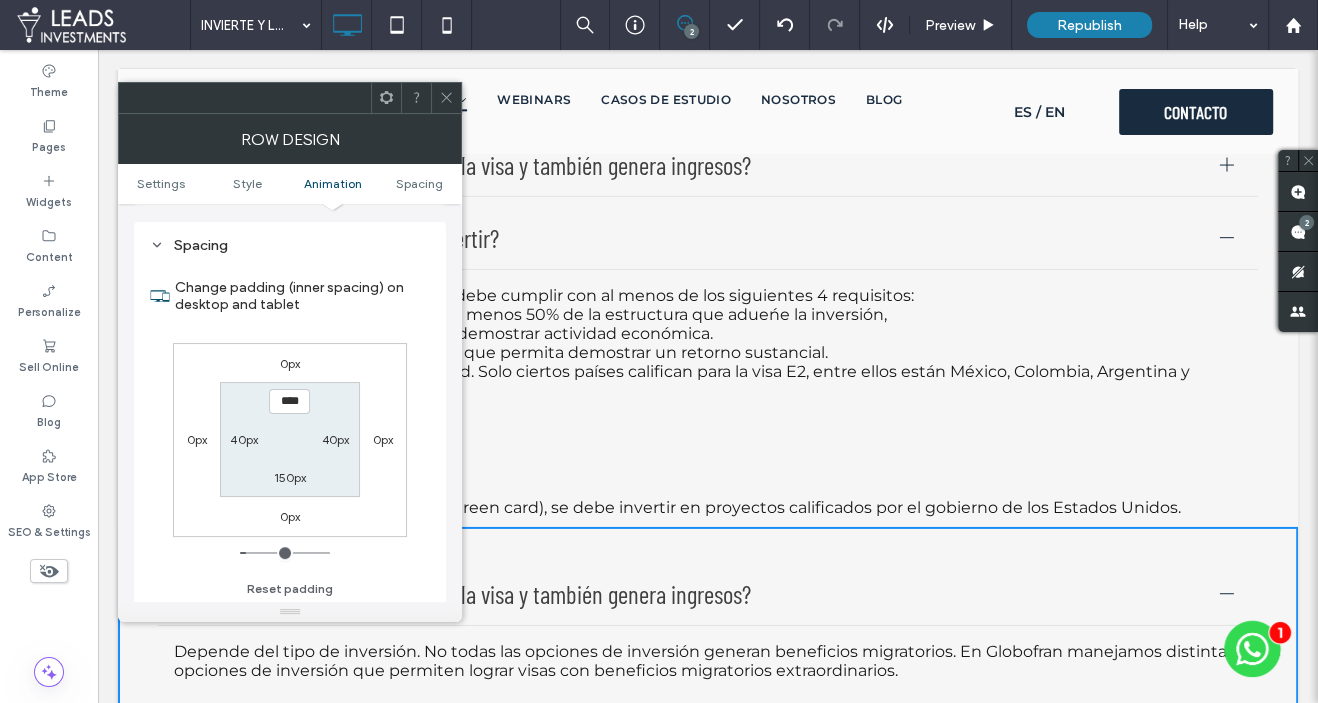 drag, startPoint x: 286, startPoint y: 398, endPoint x: 277, endPoint y: 446, distance: 48.83646 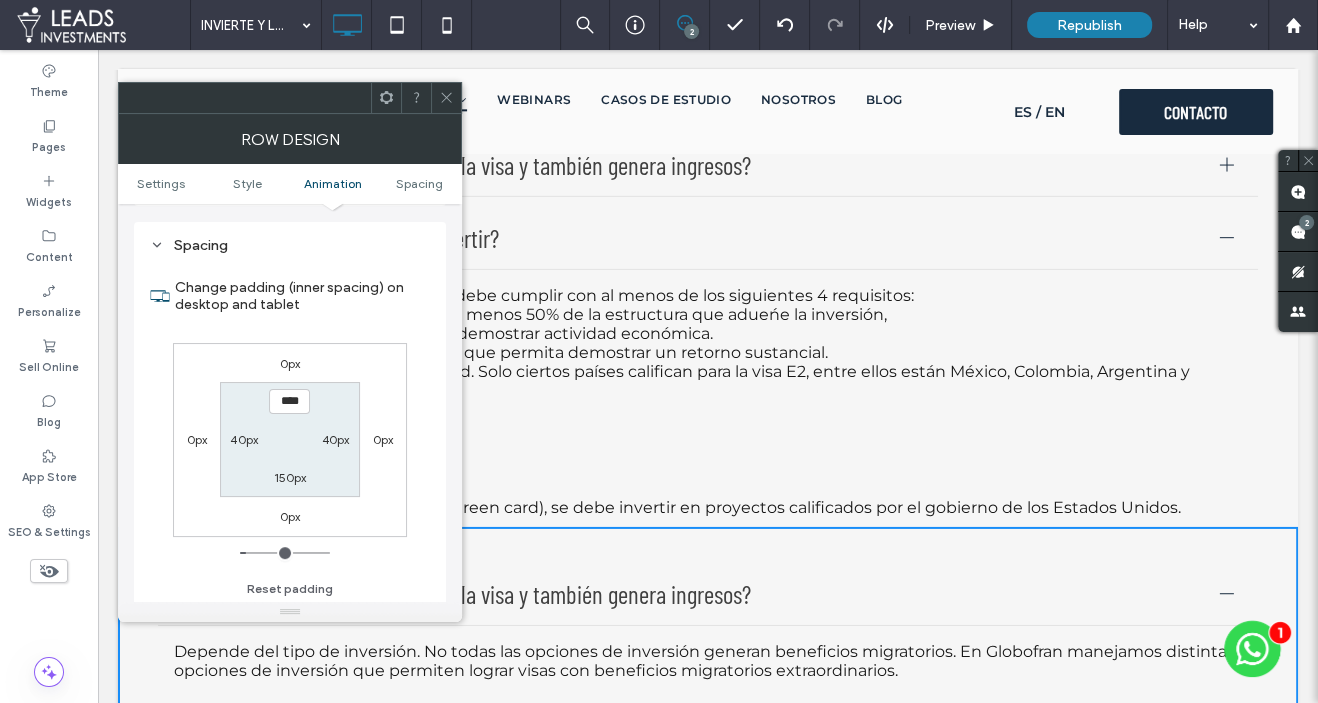 type on "****" 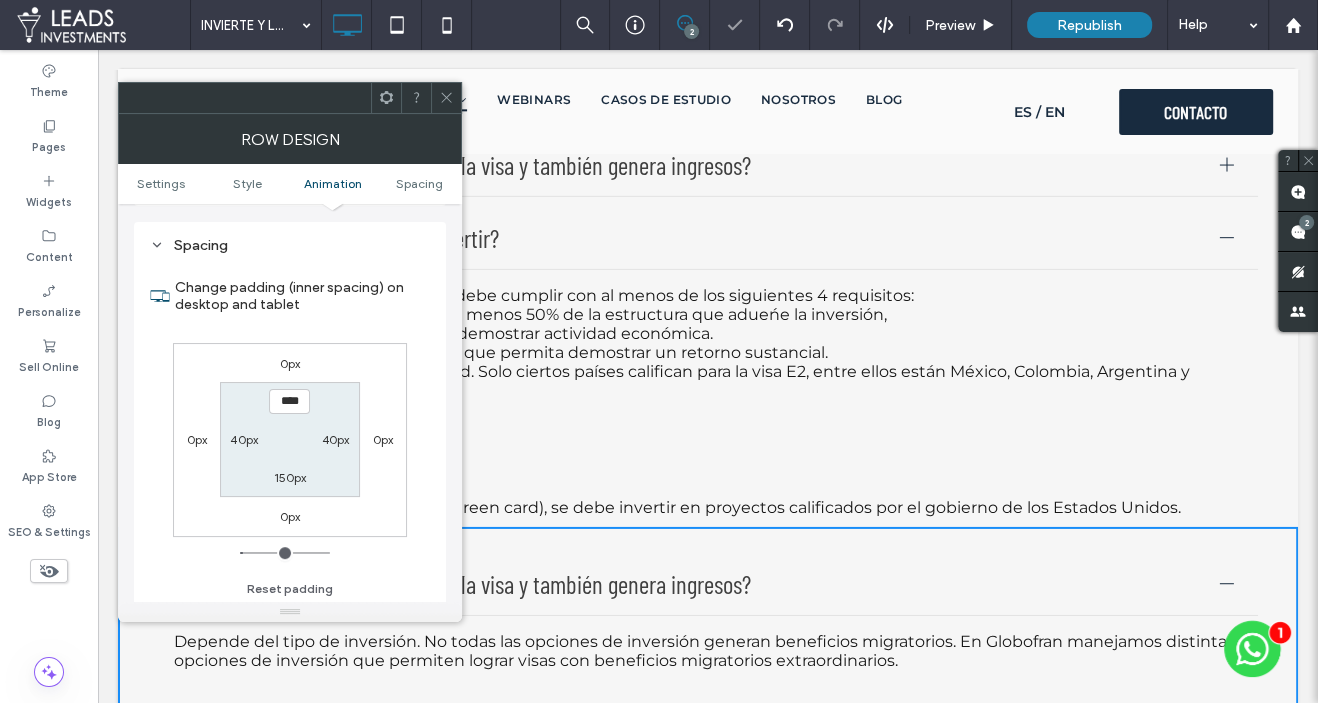 click 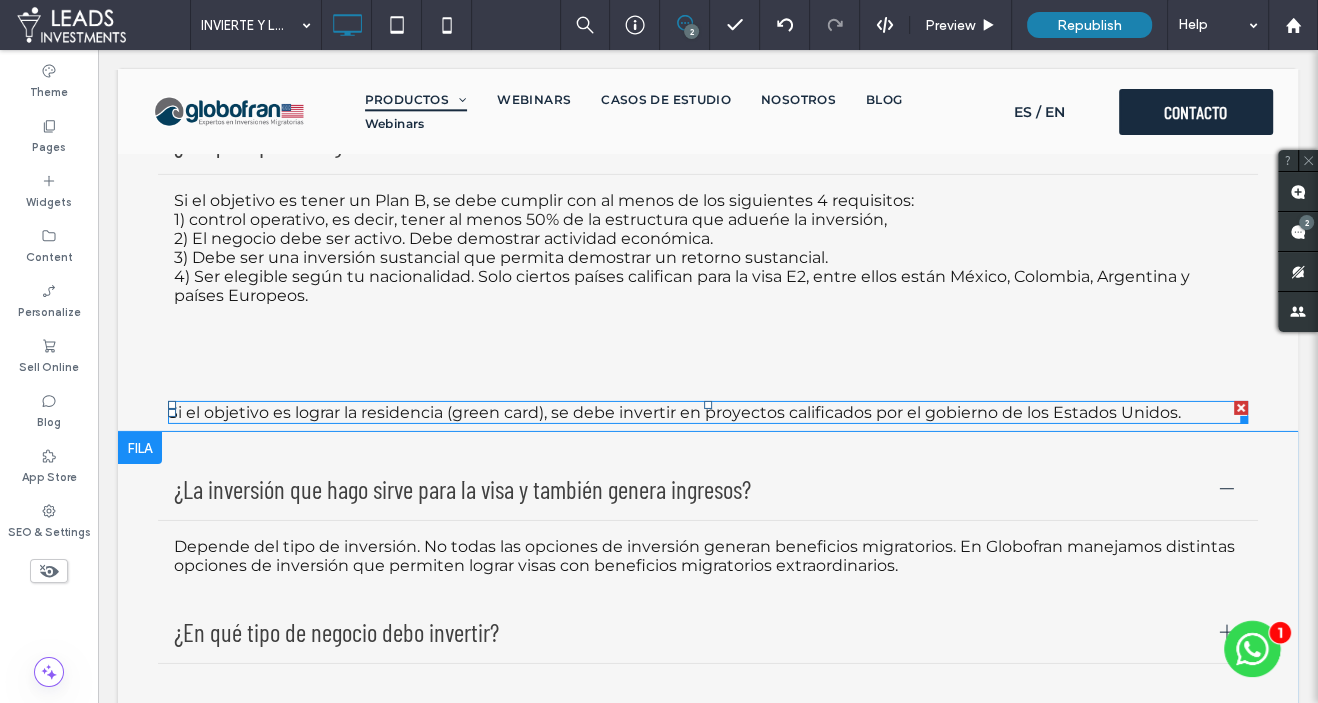 scroll, scrollTop: 5061, scrollLeft: 0, axis: vertical 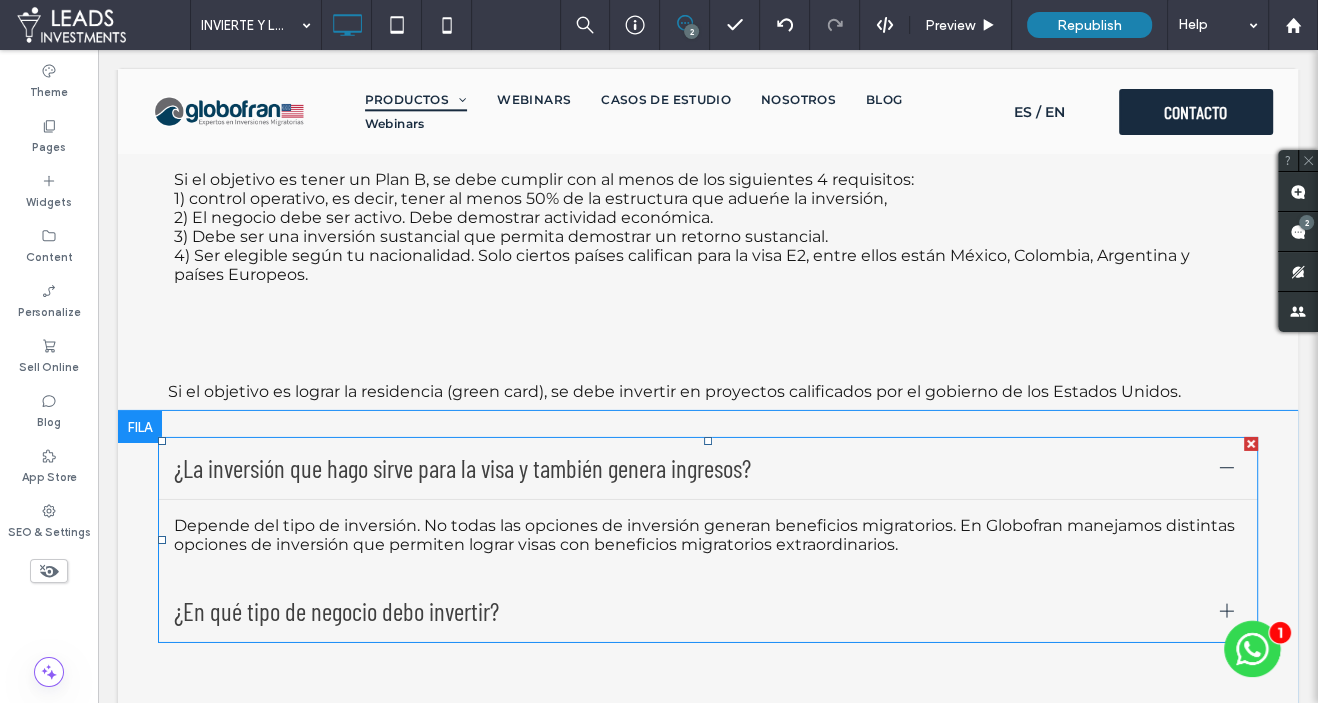 click on "¿En qué tipo de negocio debo invertir?" at bounding box center [708, 611] 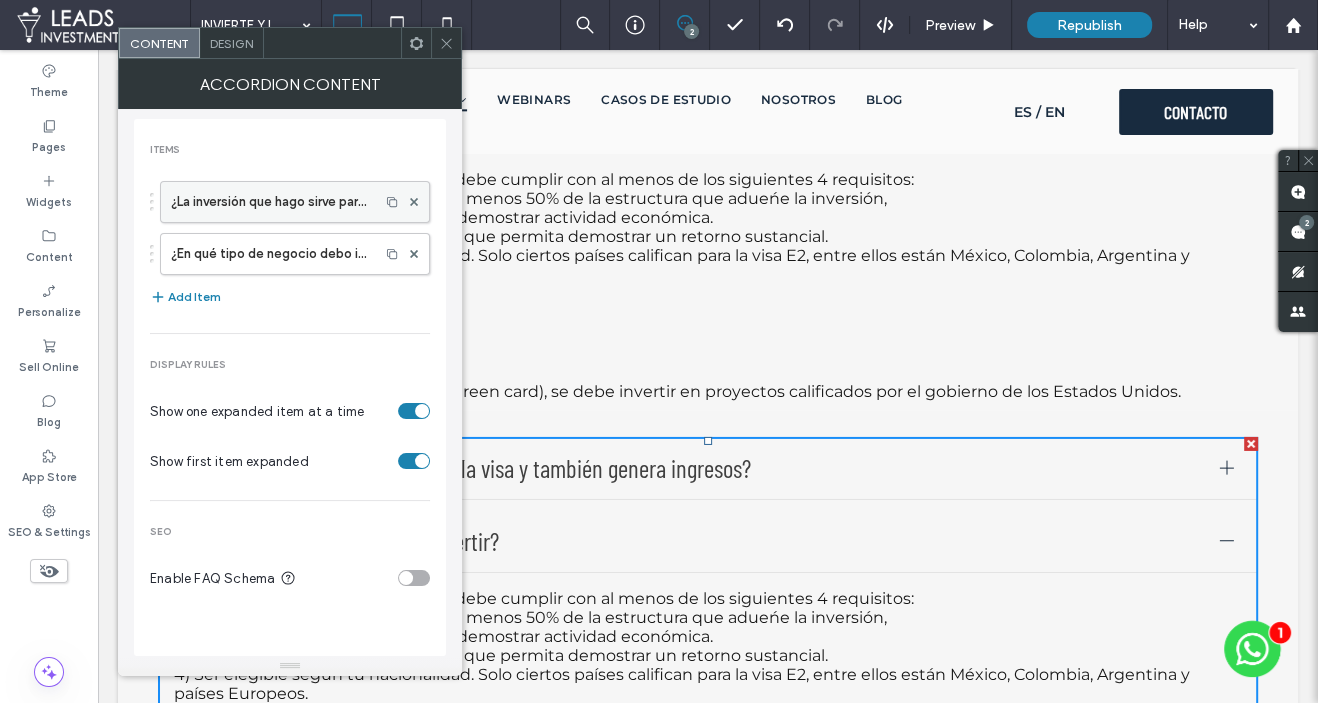 click on "¿La inversión que hago sirve para la visa y también genera ingresos?" at bounding box center [270, 202] 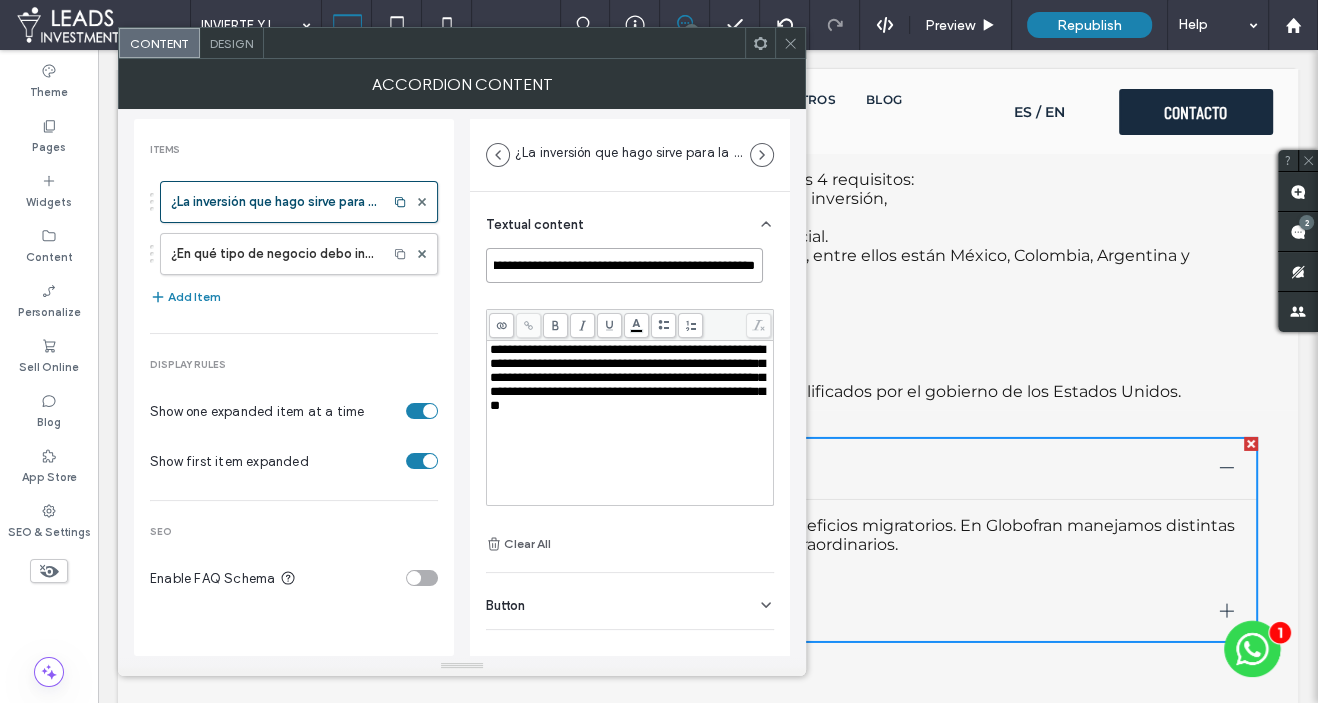 scroll, scrollTop: 0, scrollLeft: 139, axis: horizontal 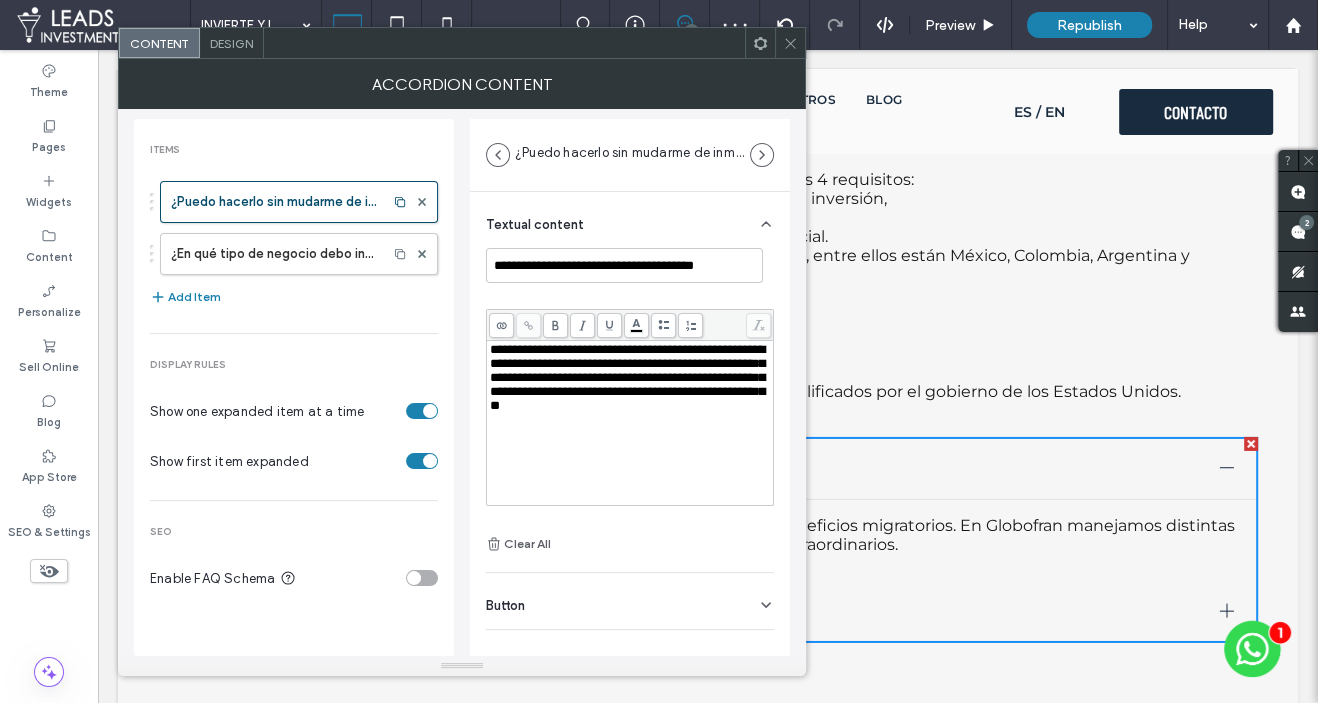 click on "**********" at bounding box center (627, 377) 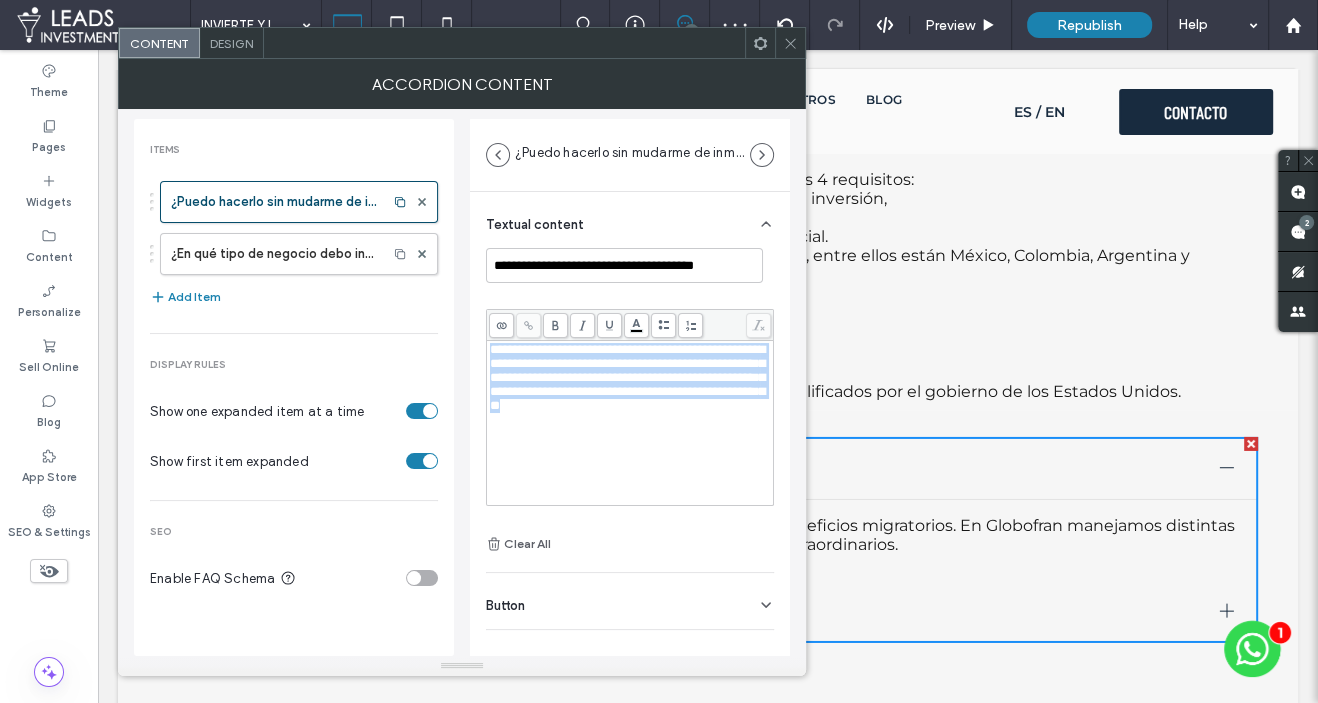 drag, startPoint x: 588, startPoint y: 427, endPoint x: 490, endPoint y: 344, distance: 128.42508 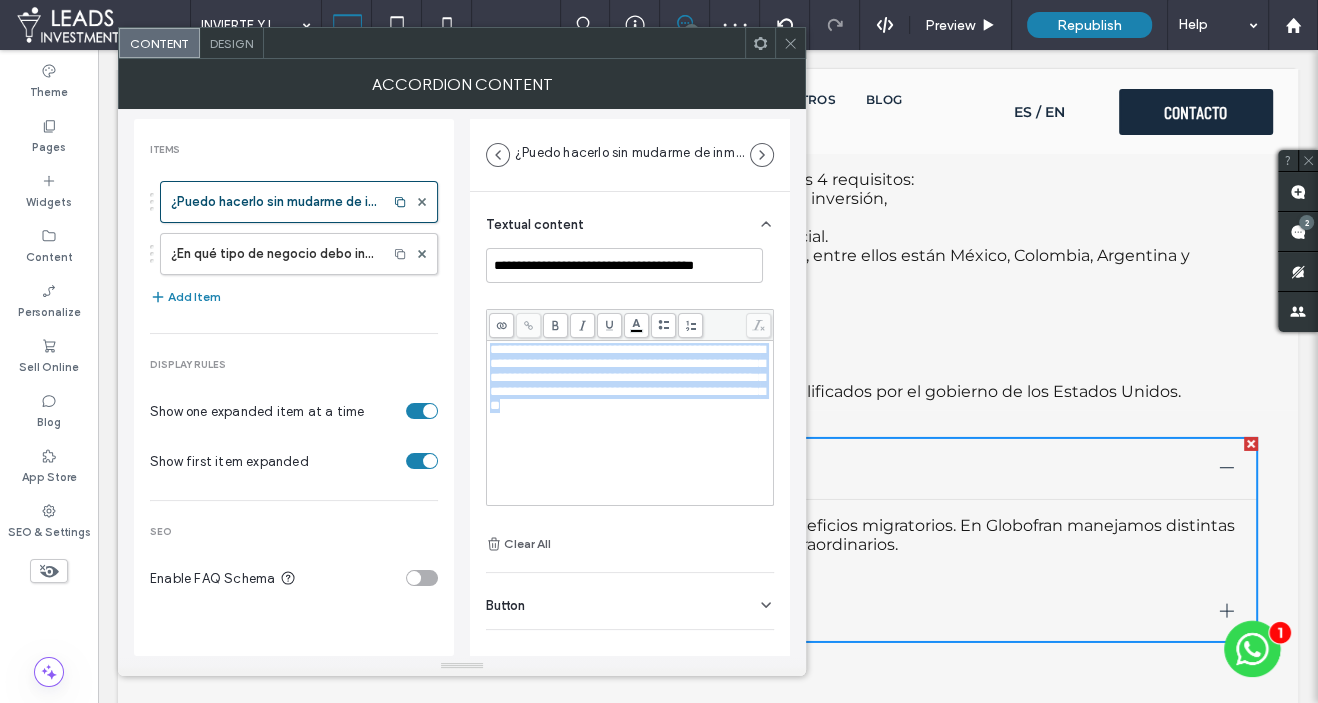 click on "**********" at bounding box center [630, 378] 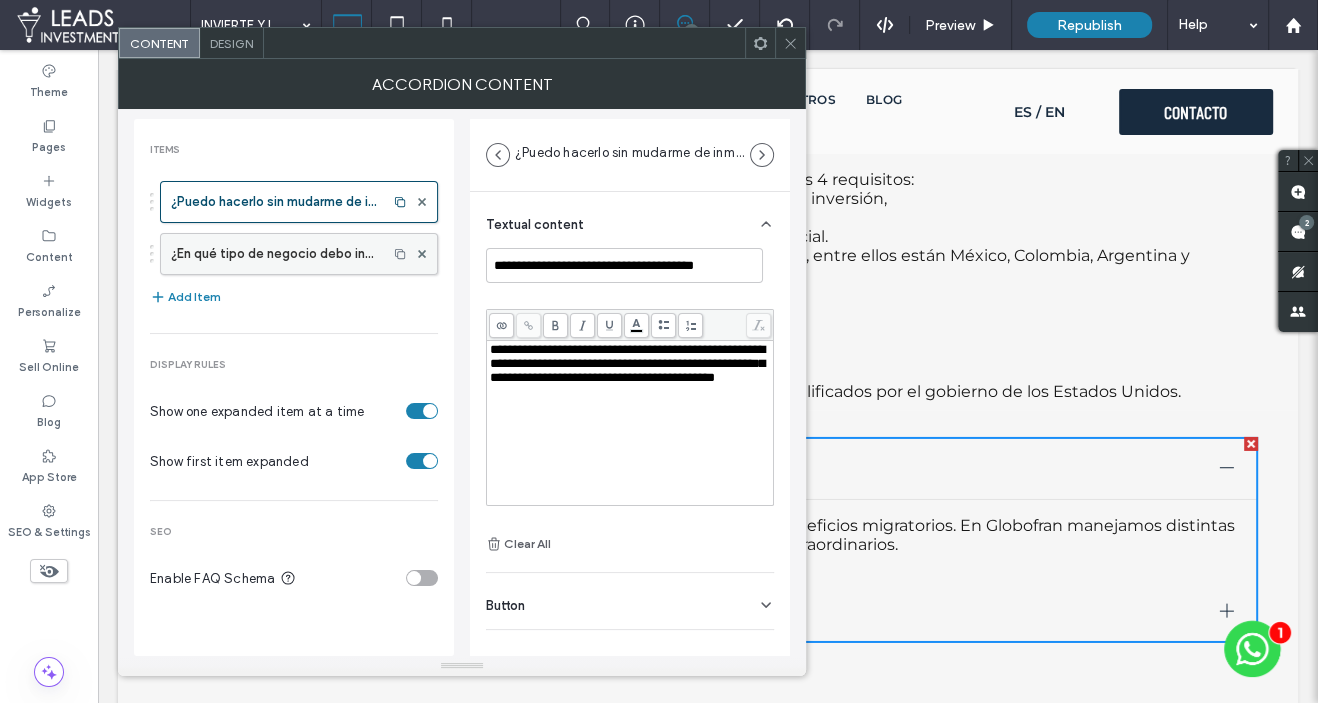 click on "¿En qué tipo de negocio debo invertir?" at bounding box center [274, 254] 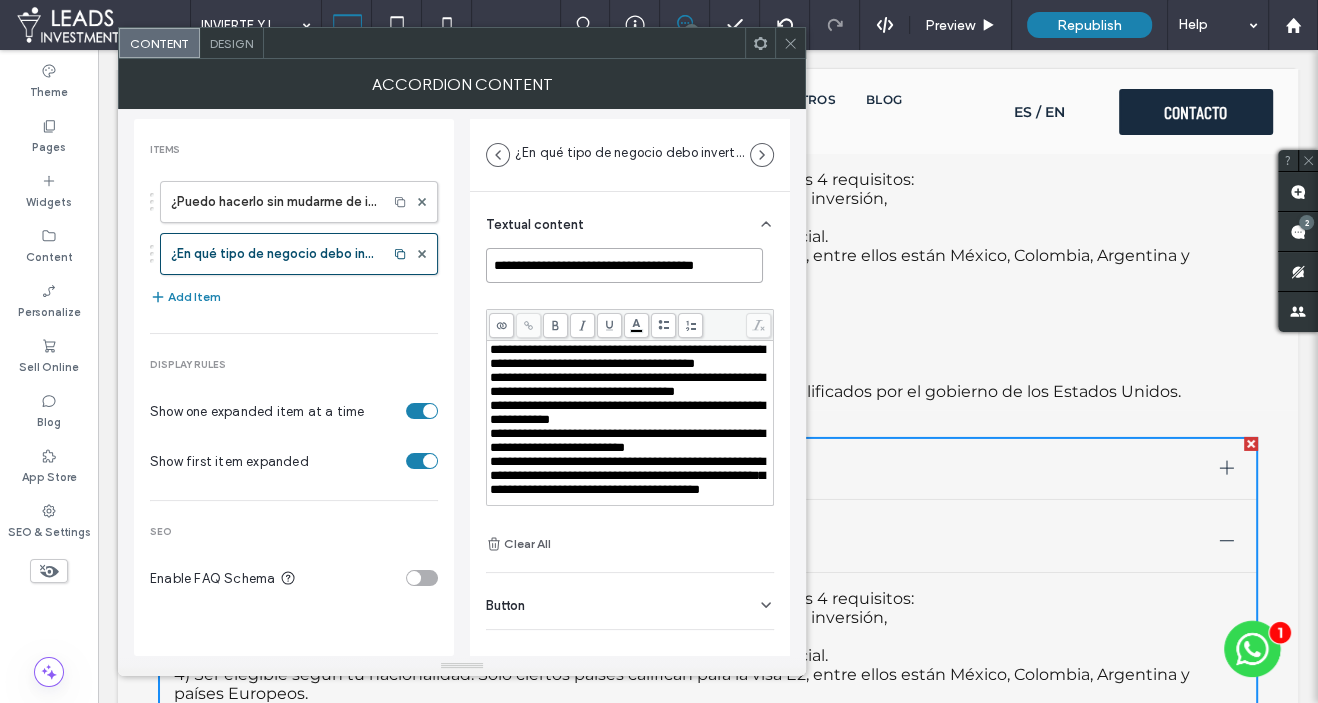 drag, startPoint x: 497, startPoint y: 265, endPoint x: 760, endPoint y: 261, distance: 263.03043 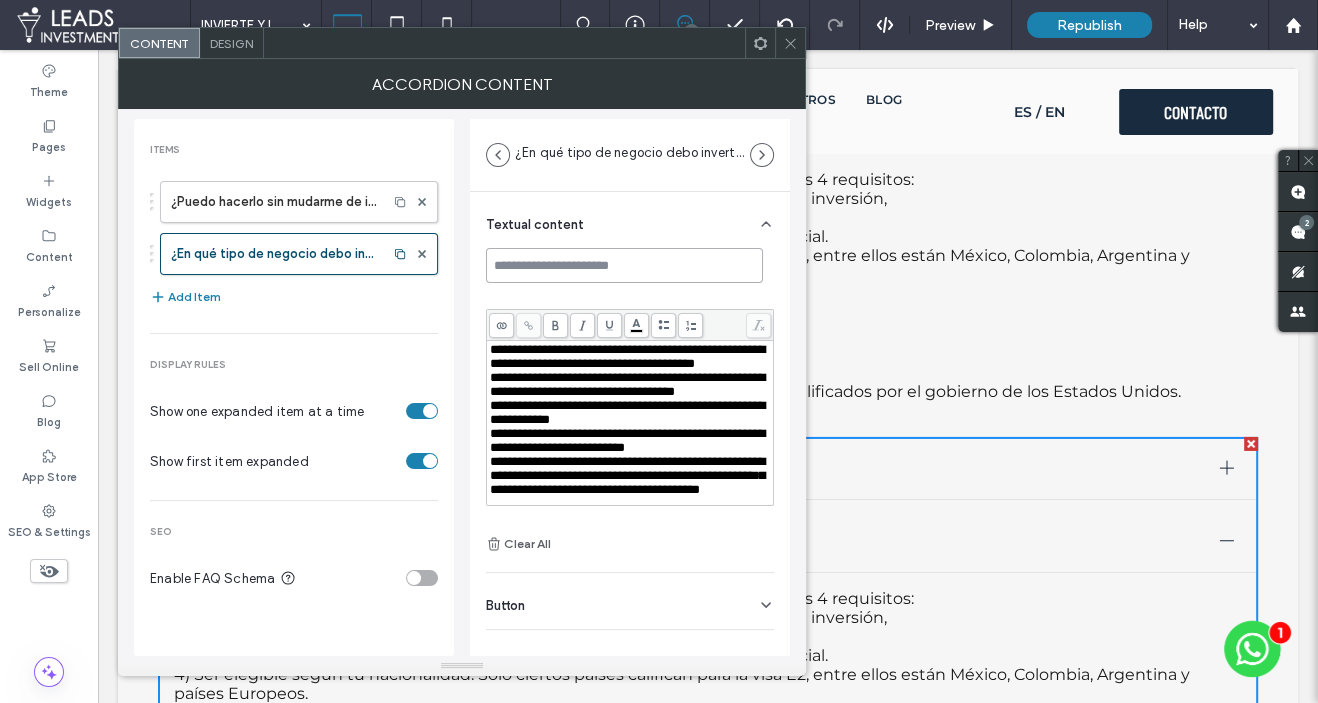 paste on "**********" 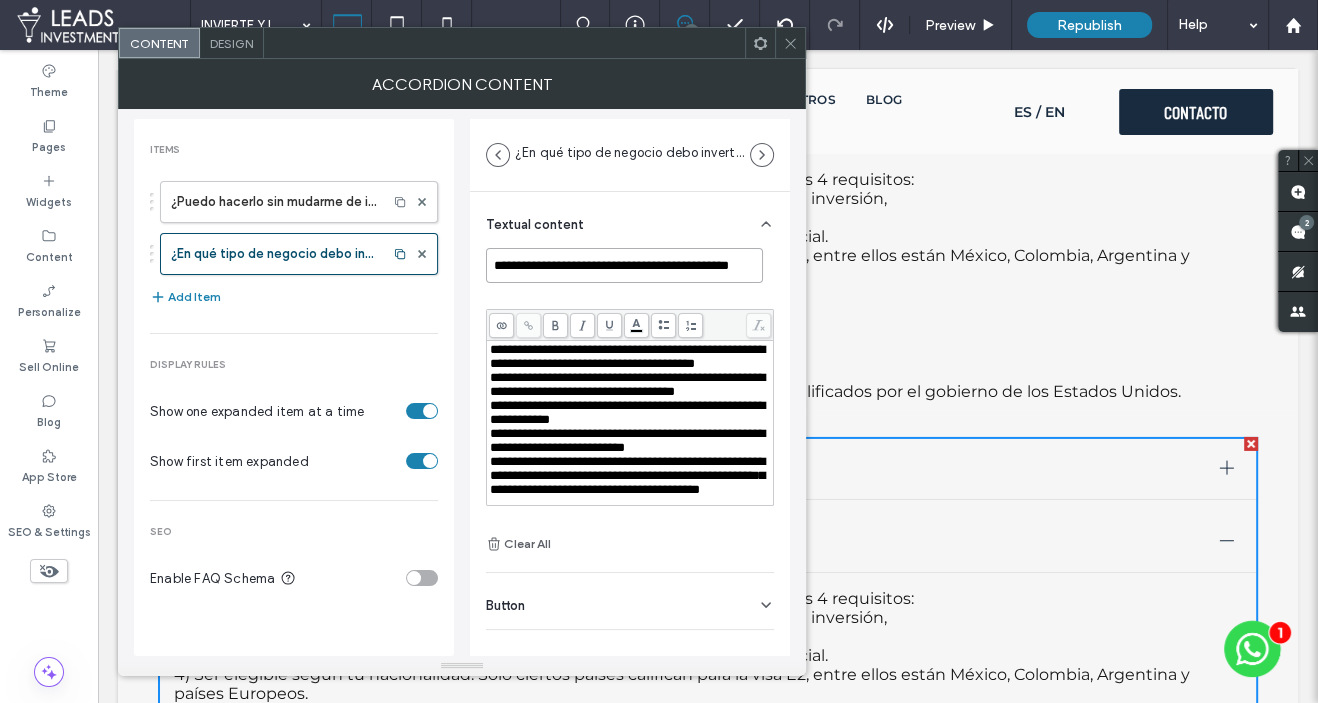 scroll, scrollTop: 0, scrollLeft: 9, axis: horizontal 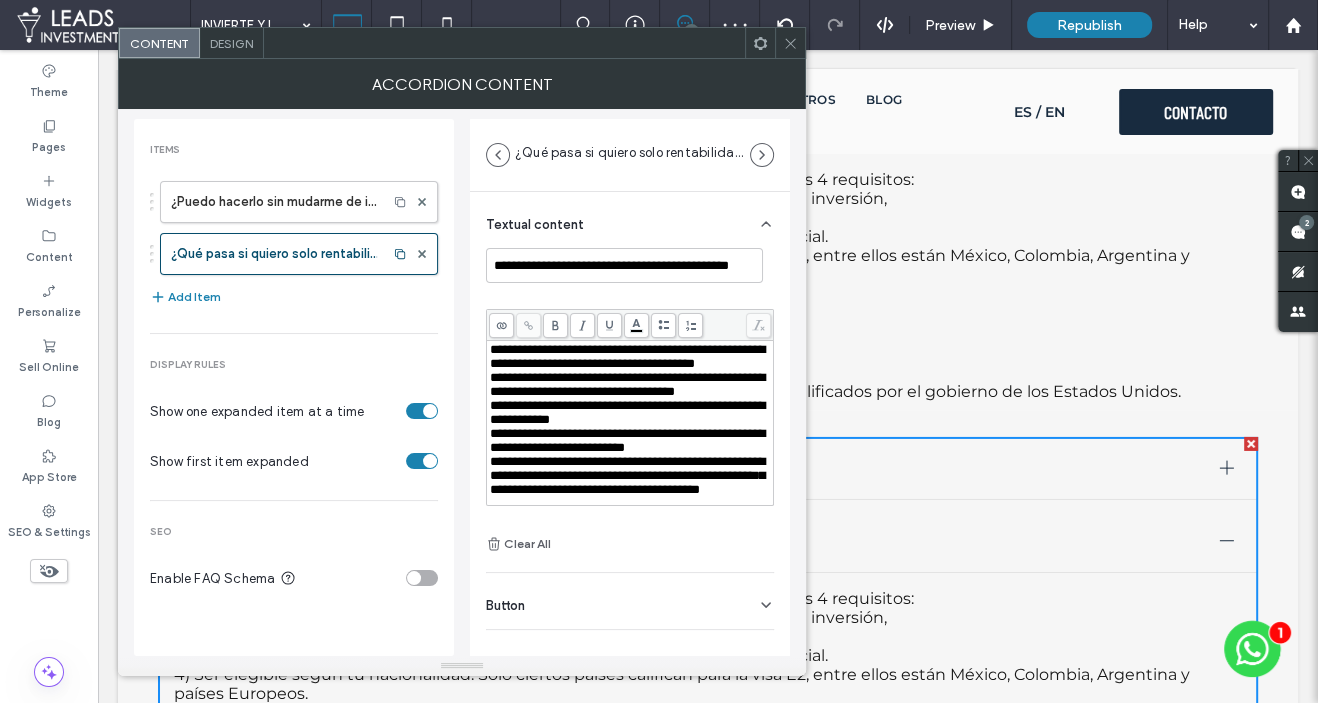 drag, startPoint x: 581, startPoint y: 418, endPoint x: 504, endPoint y: 370, distance: 90.73588 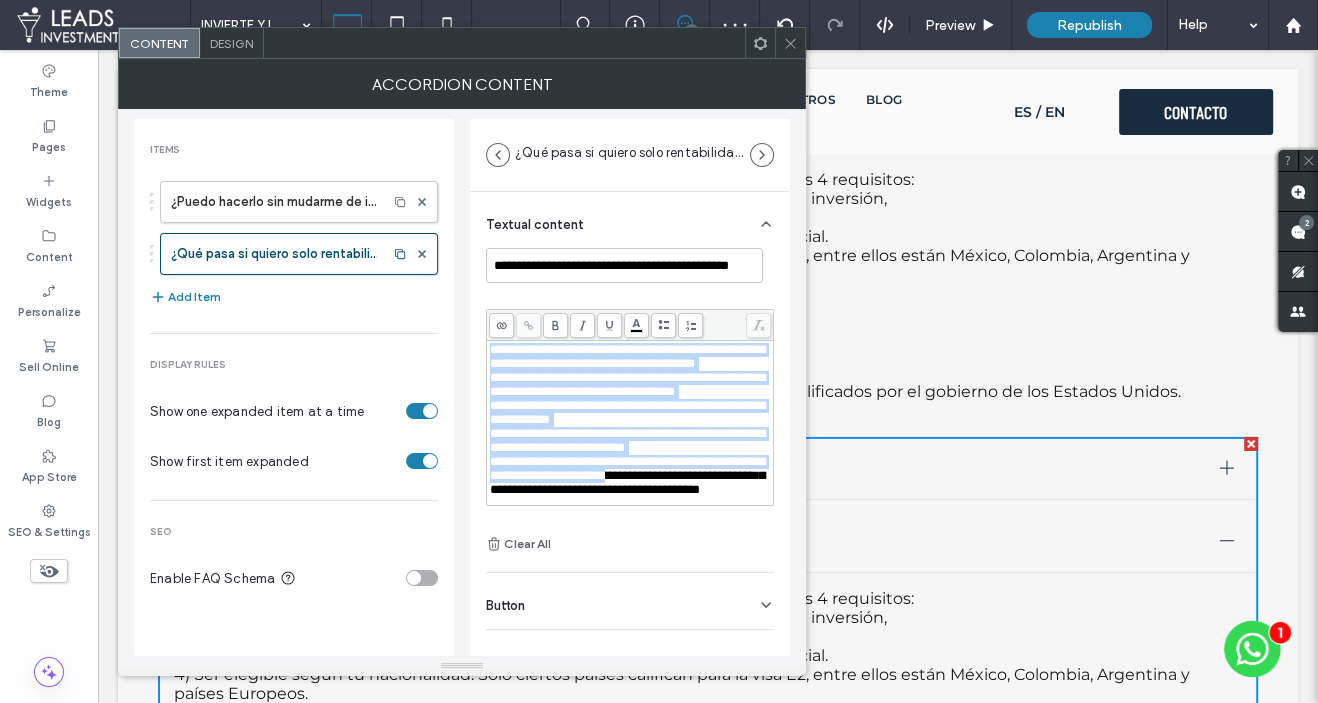 scroll, scrollTop: 56, scrollLeft: 0, axis: vertical 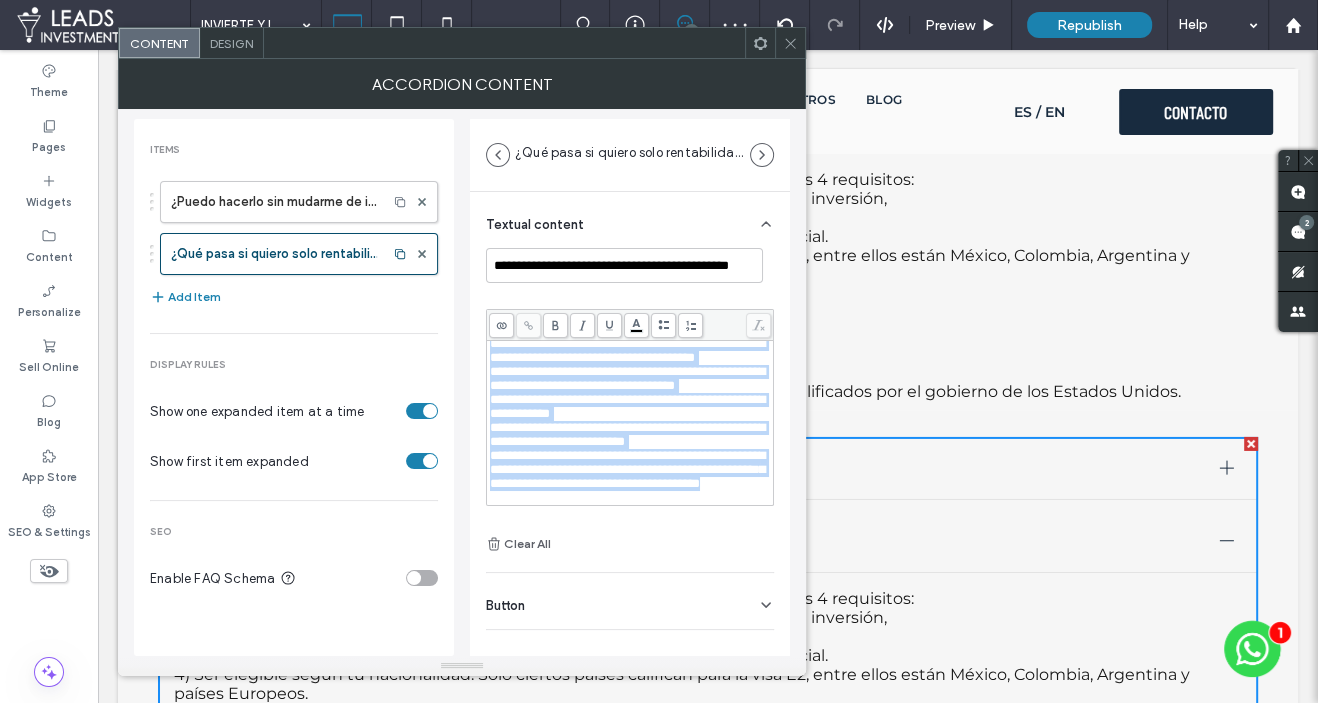 drag, startPoint x: 490, startPoint y: 343, endPoint x: 703, endPoint y: 526, distance: 280.81668 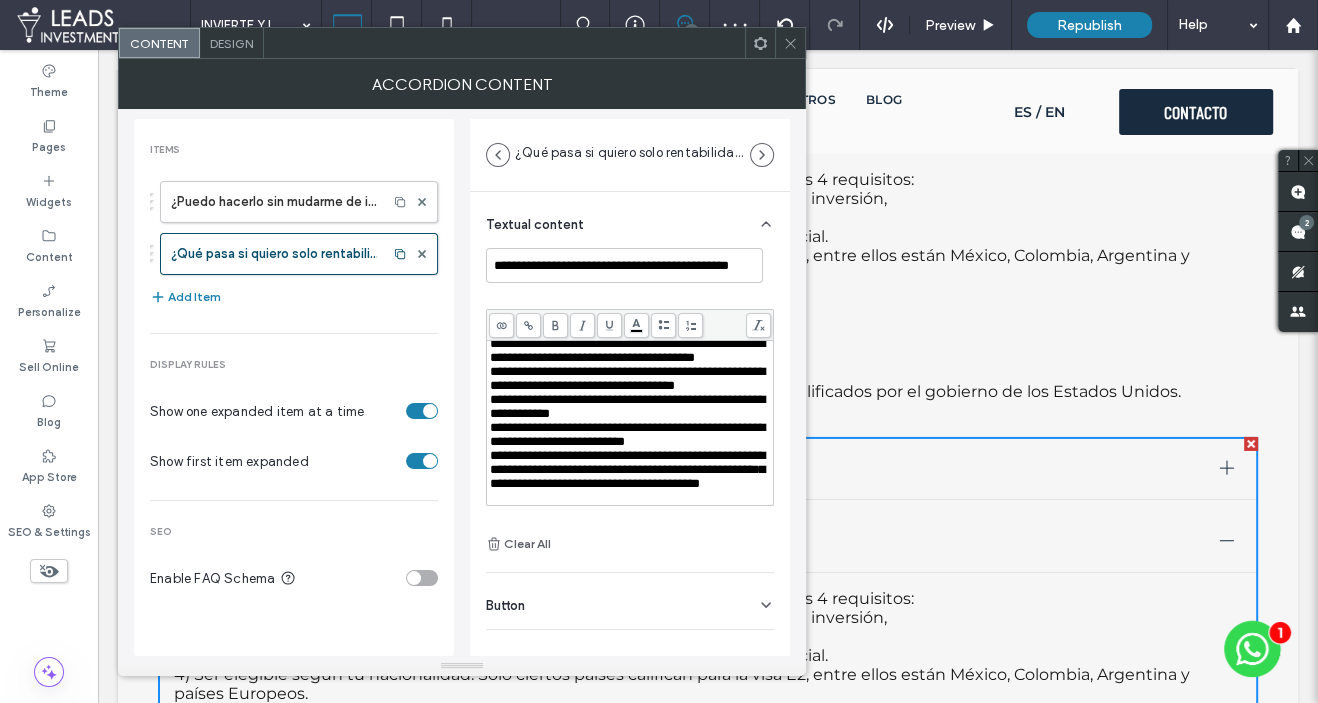 scroll, scrollTop: 0, scrollLeft: 0, axis: both 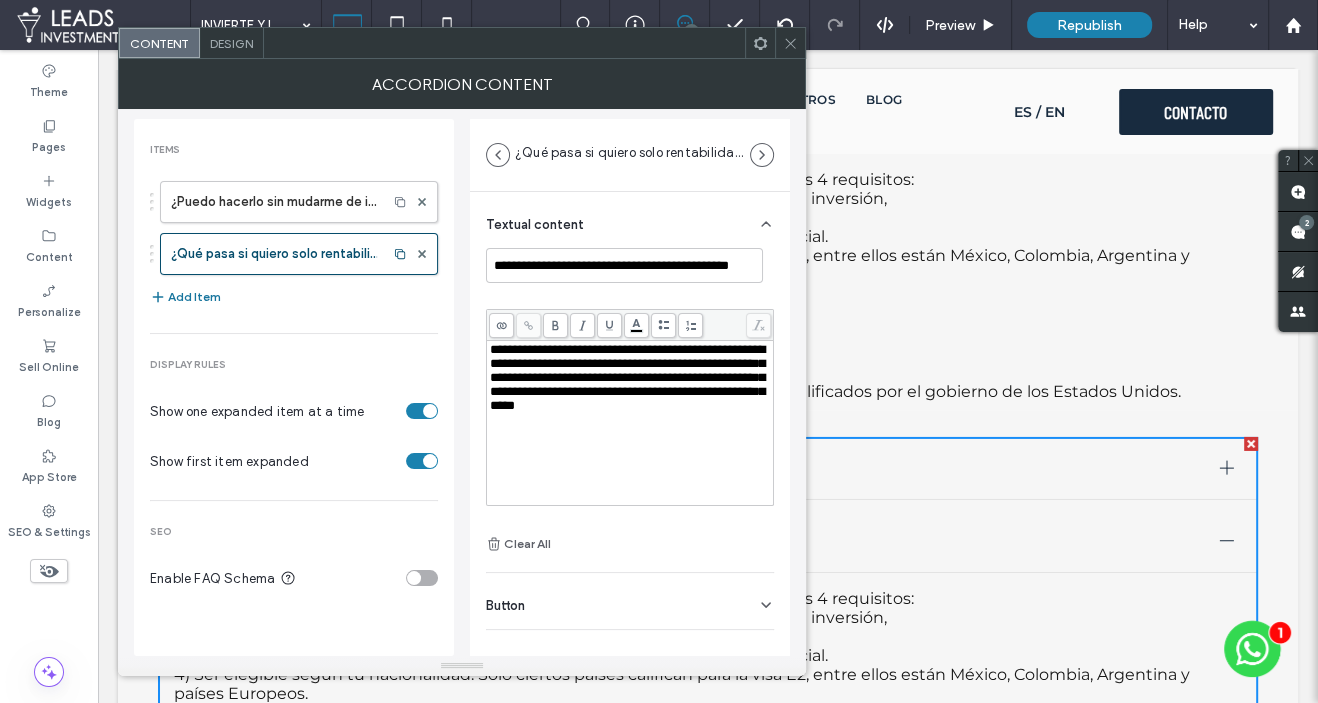 click on "Add Item" at bounding box center [185, 297] 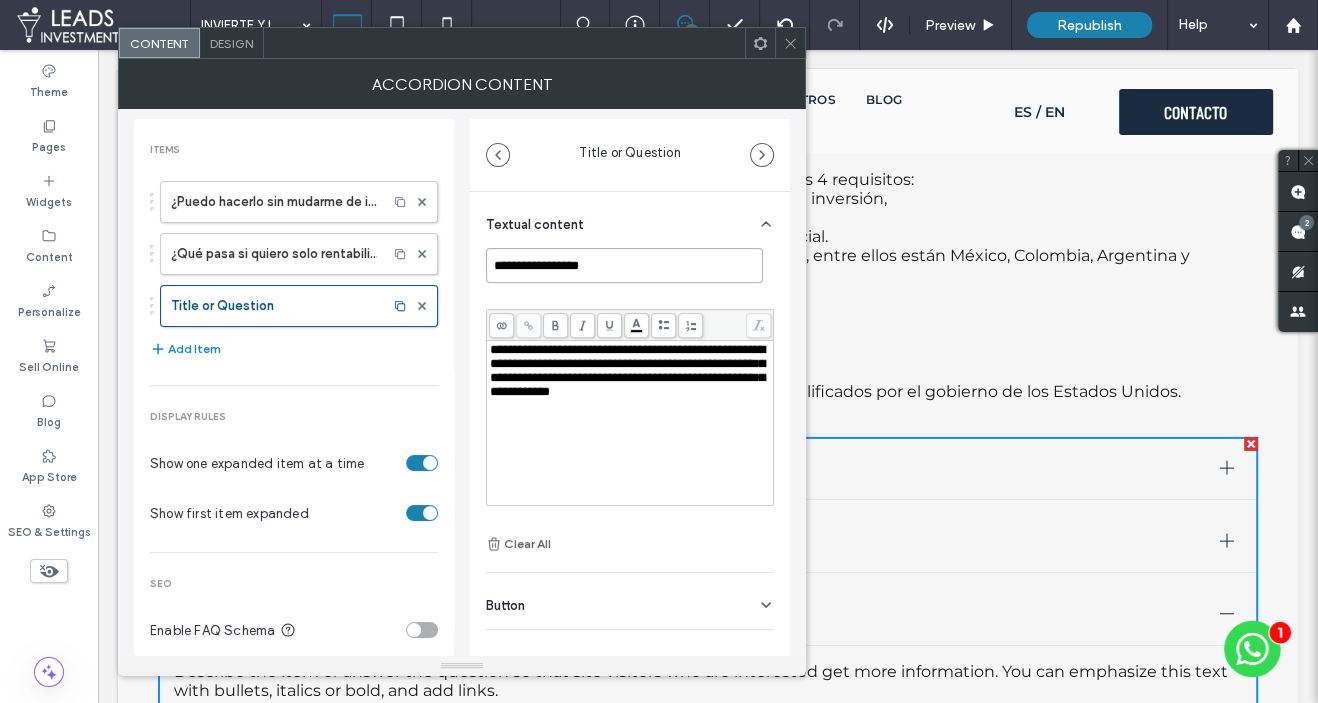 drag, startPoint x: 540, startPoint y: 261, endPoint x: 659, endPoint y: 271, distance: 119.419426 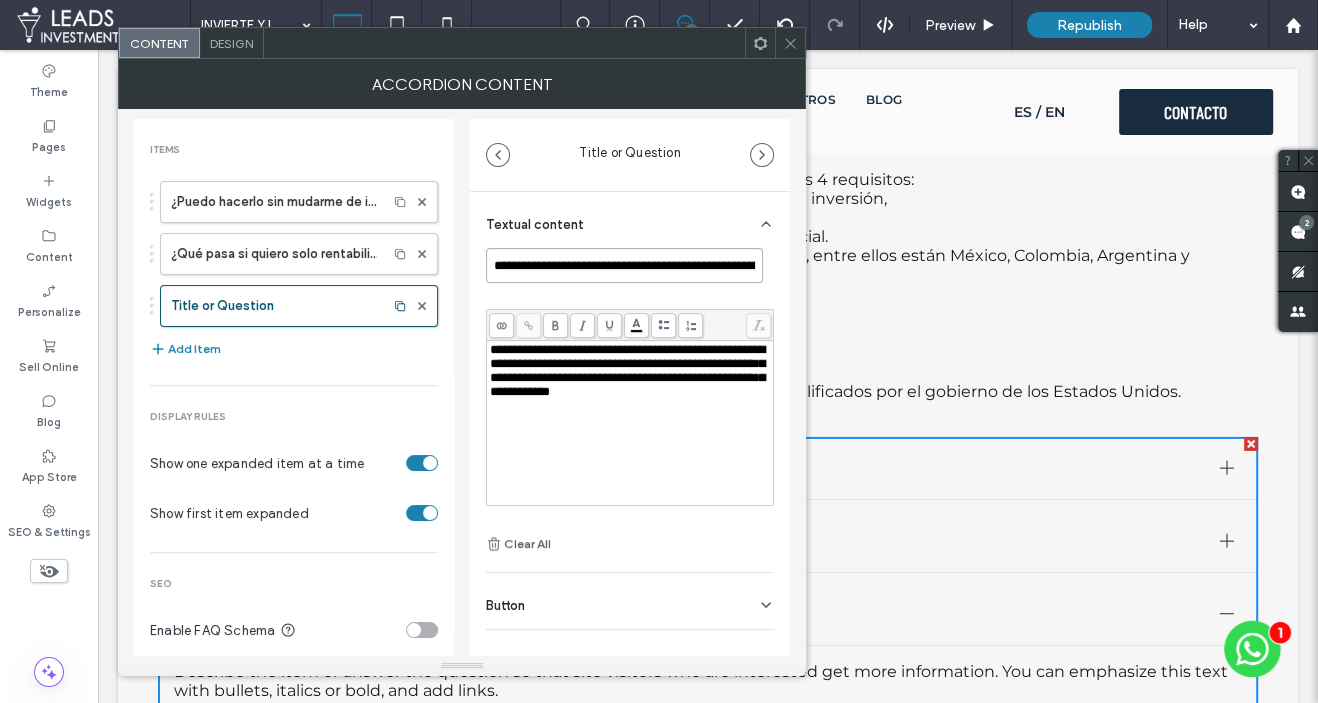 scroll, scrollTop: 0, scrollLeft: 157, axis: horizontal 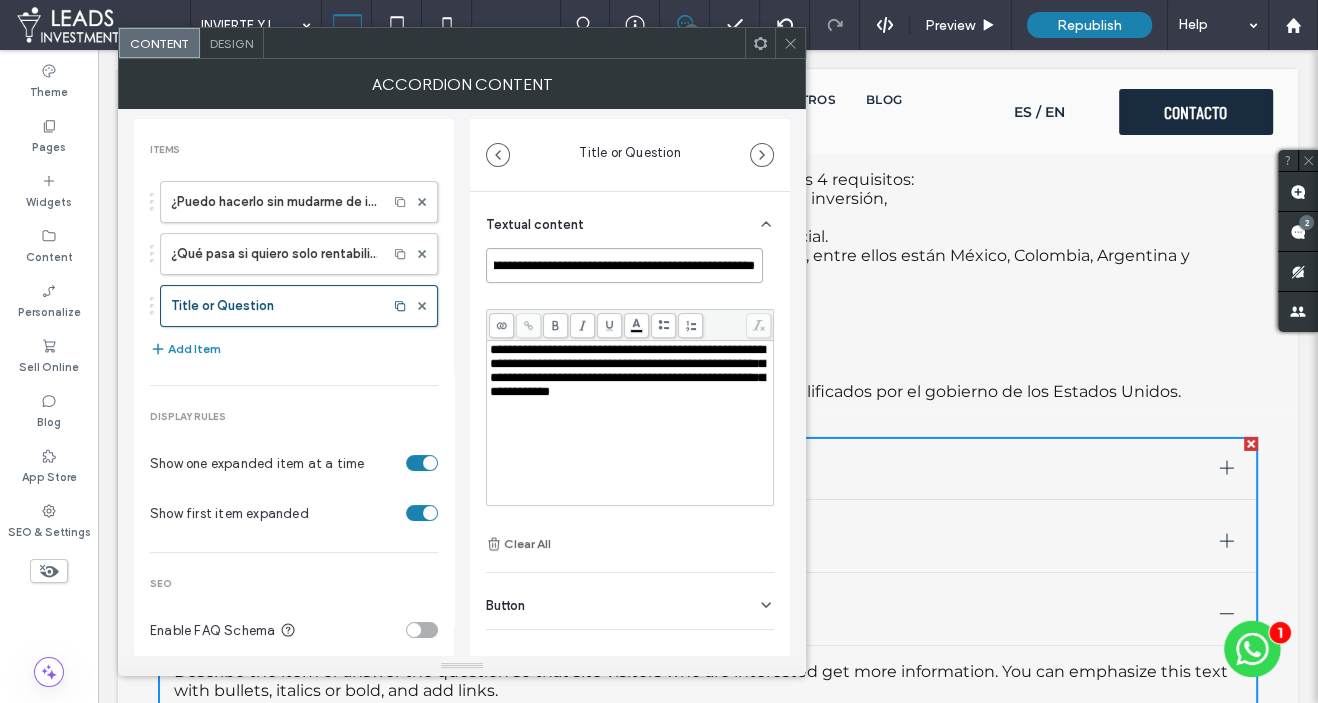 type on "**********" 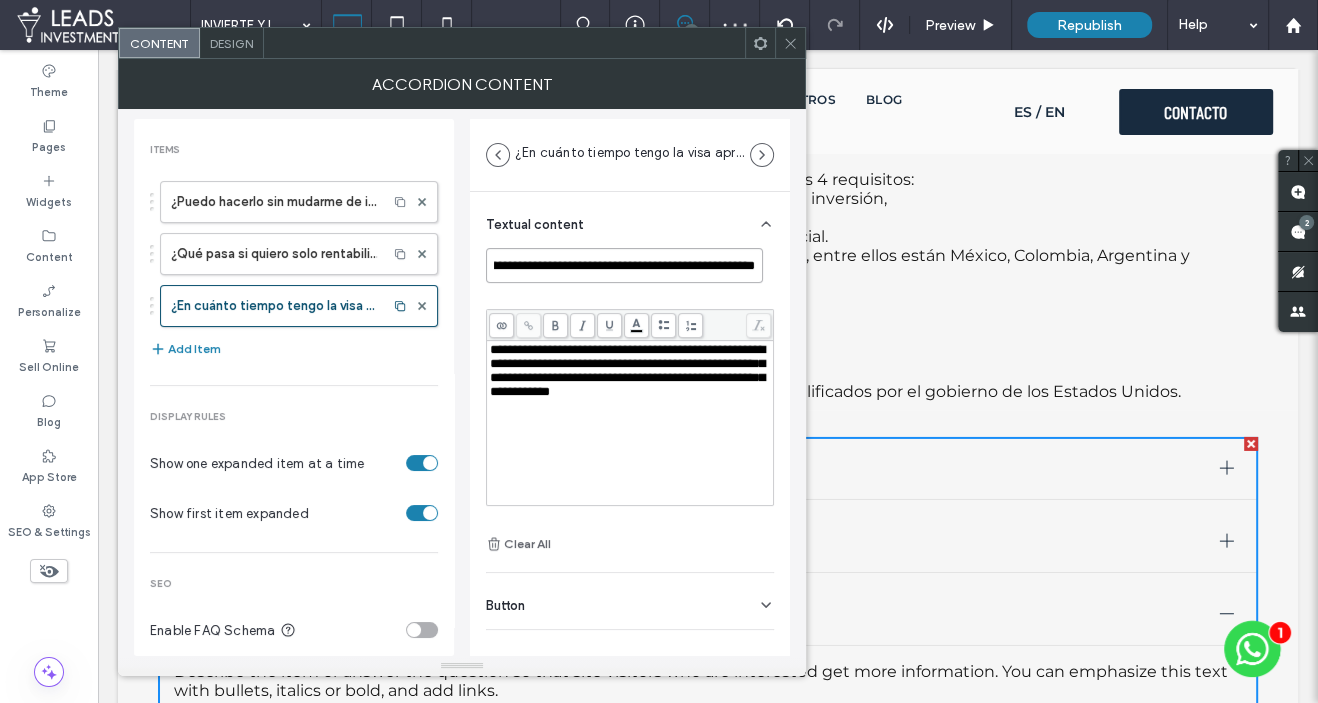 scroll, scrollTop: 0, scrollLeft: 0, axis: both 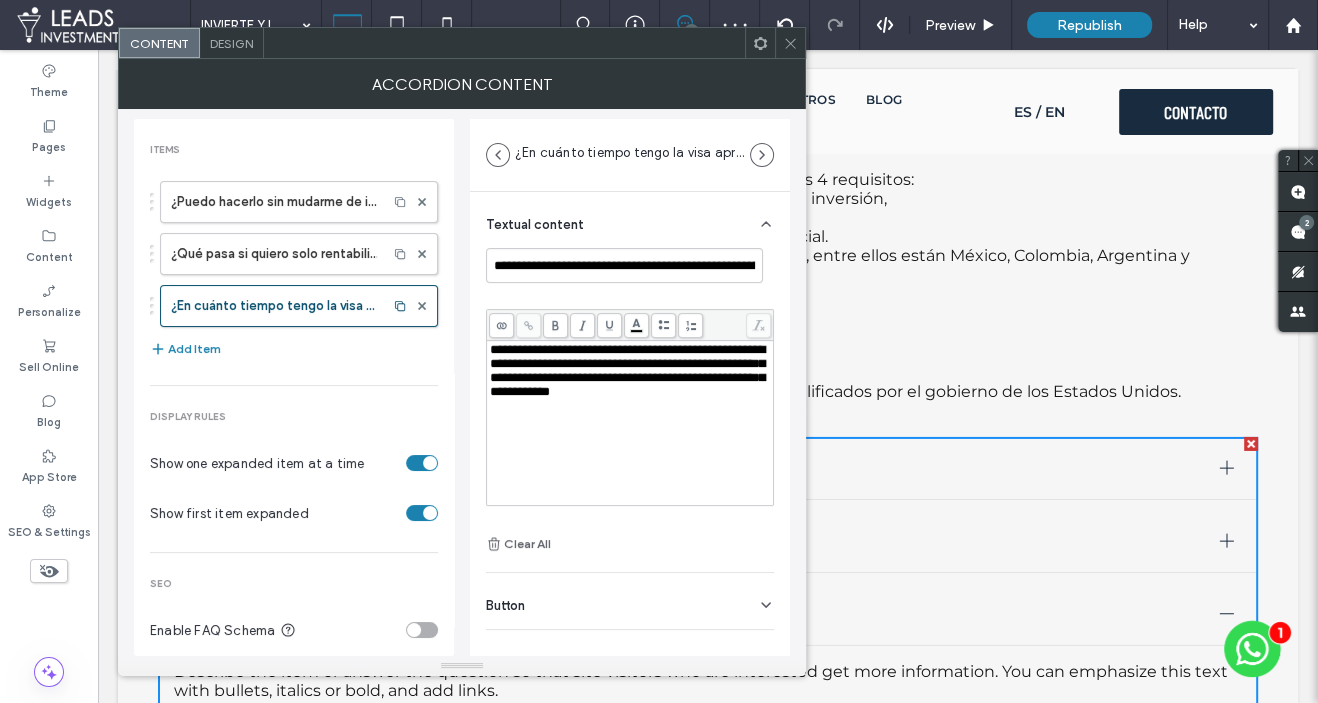 drag, startPoint x: 563, startPoint y: 398, endPoint x: 688, endPoint y: 400, distance: 125.016 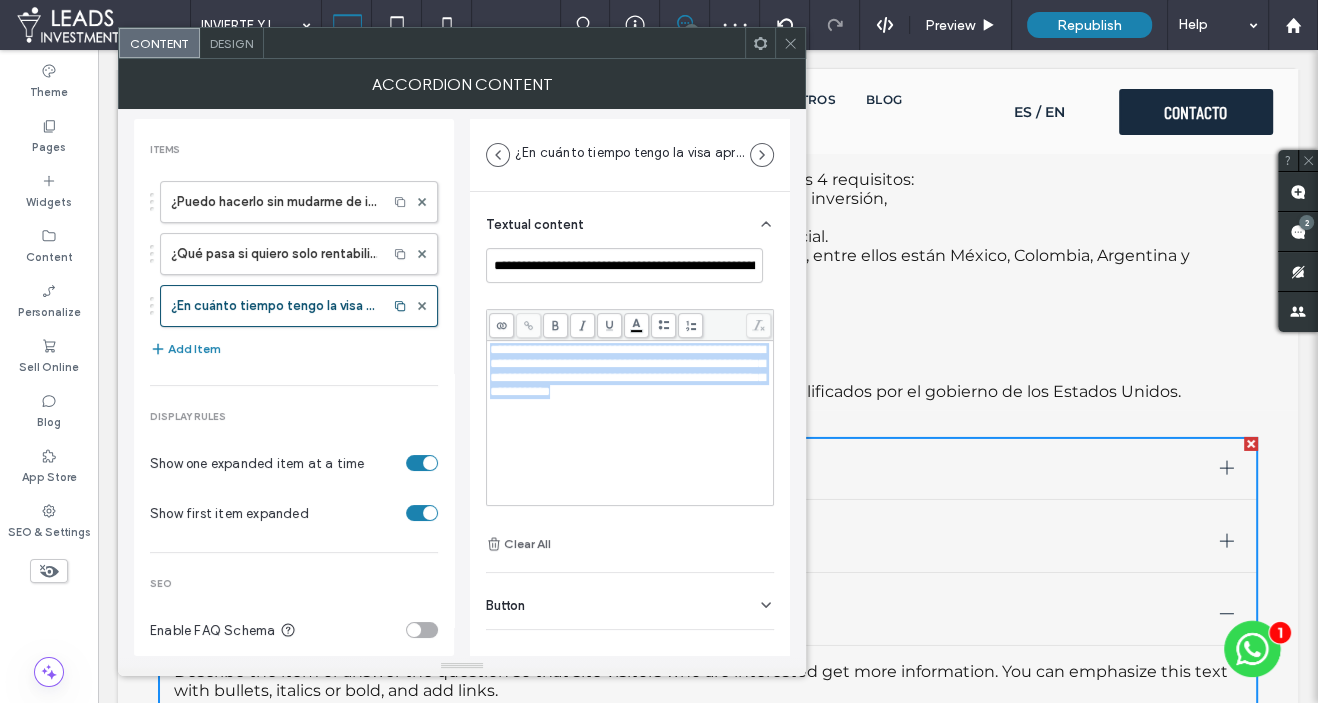 drag, startPoint x: 716, startPoint y: 398, endPoint x: 485, endPoint y: 346, distance: 236.78049 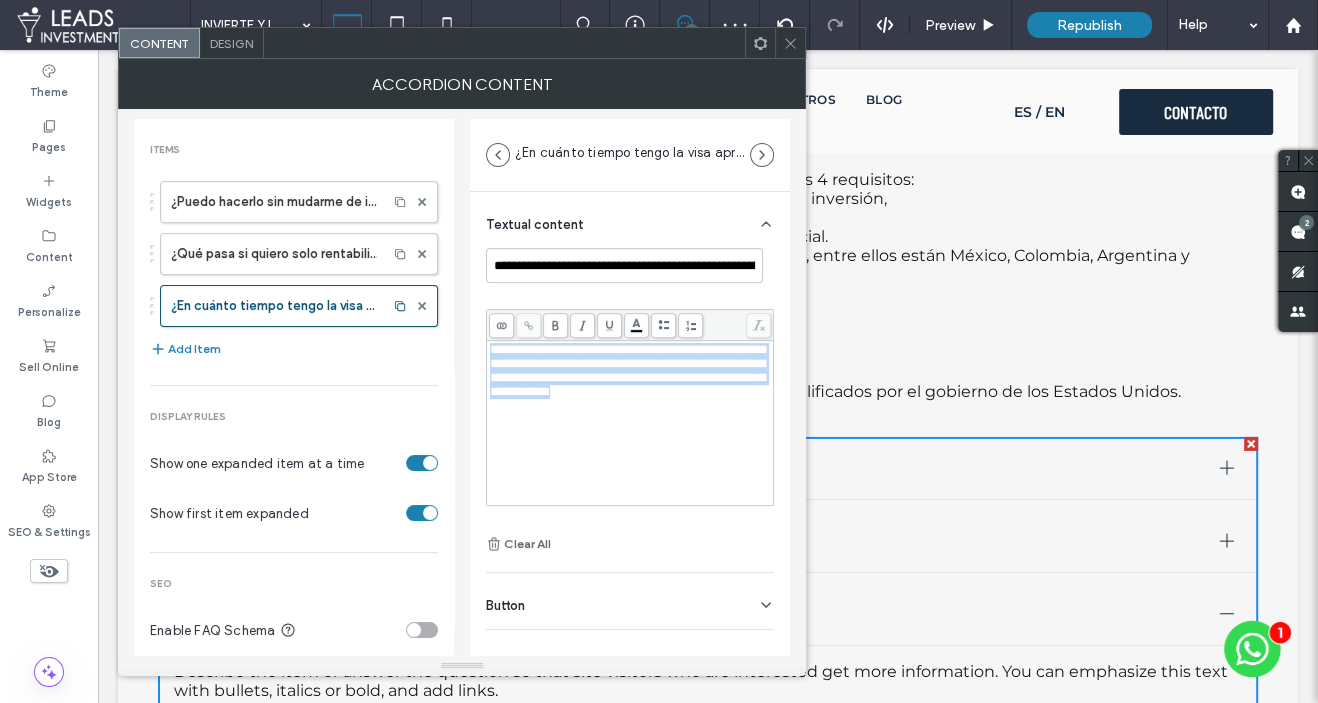click on "**********" at bounding box center (630, 439) 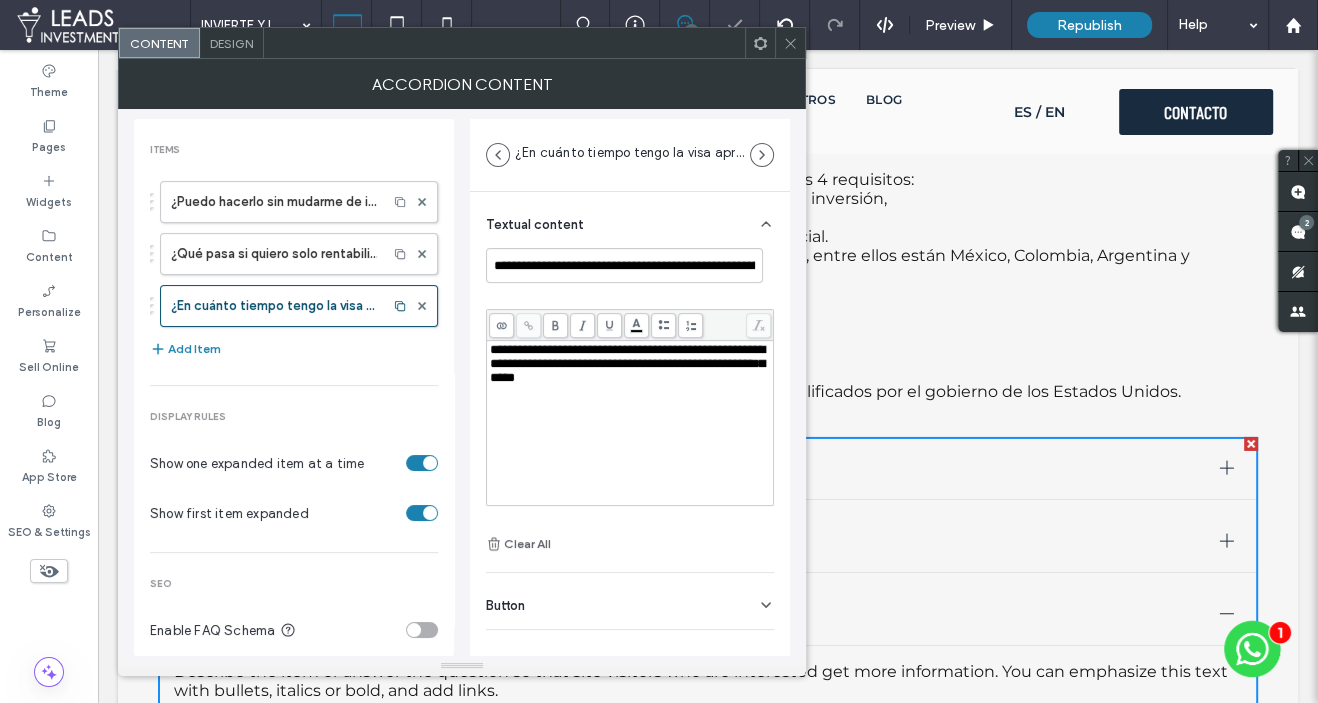 drag, startPoint x: 783, startPoint y: 40, endPoint x: 791, endPoint y: 73, distance: 33.955853 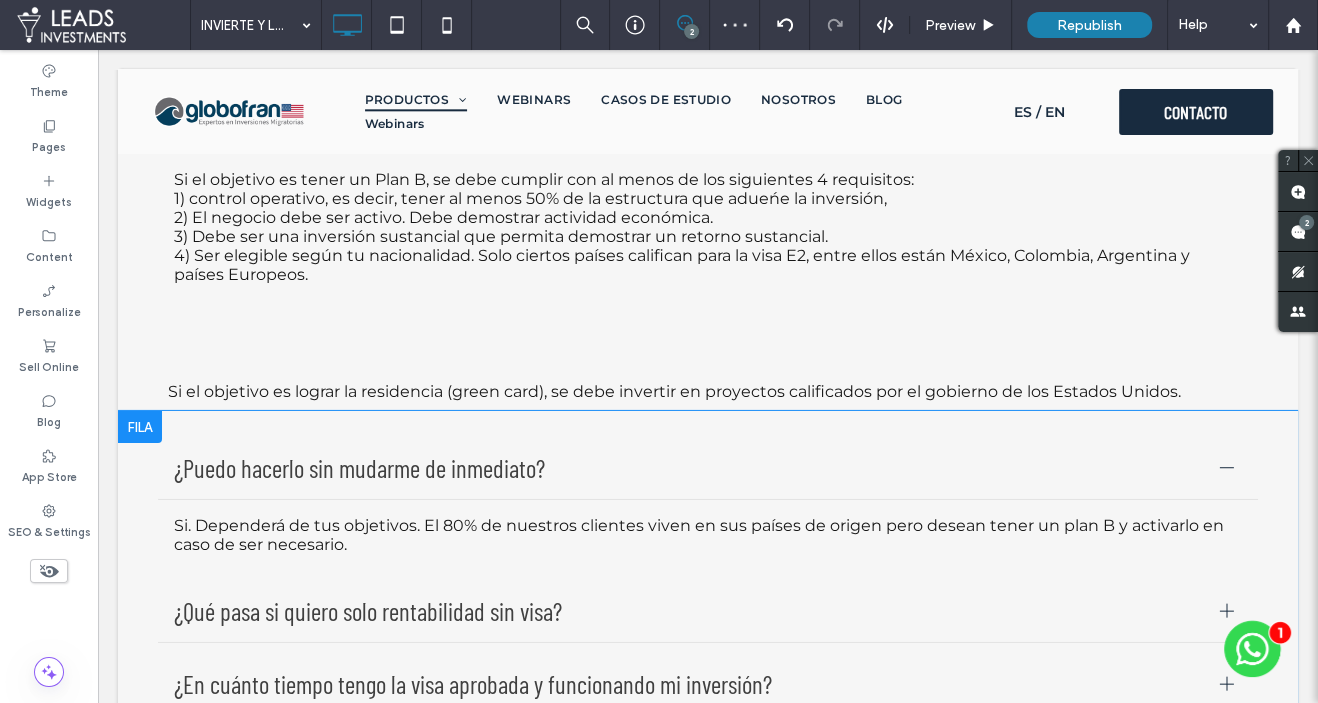 click on "¿Puedo hacerlo sin mudarme de inmediato? Si. Dependerá de tus objetivos. El 80% de nuestros clientes viven en sus países de origen pero desean tener un plan B y activarlo en caso de ser necesario. ¿Qué pasa si quiero solo rentabilidad sin visa? También es posible. Adaptamos la estrategia a tu objetivo: migración, inversión o ambos. Los proyectos que manejamos están relacionados con temas inmobiliarios en mercados de alto crecimiento y retornos históricos atractivos. ¿En cuánto tiempo tengo la visa aprobada y funcionando mi inversión? En promedio de 3 a 6 meses desde el inicio del proceso, dependiendo del tipo de proyecto y documentación entregada. Title or Question Describe the item or answer the question so that site visitors who are interested get more information. You can emphasize this text with bullets, italics or bold, and add links. Button Button
Click To Paste     Click To Paste" at bounding box center [708, 576] 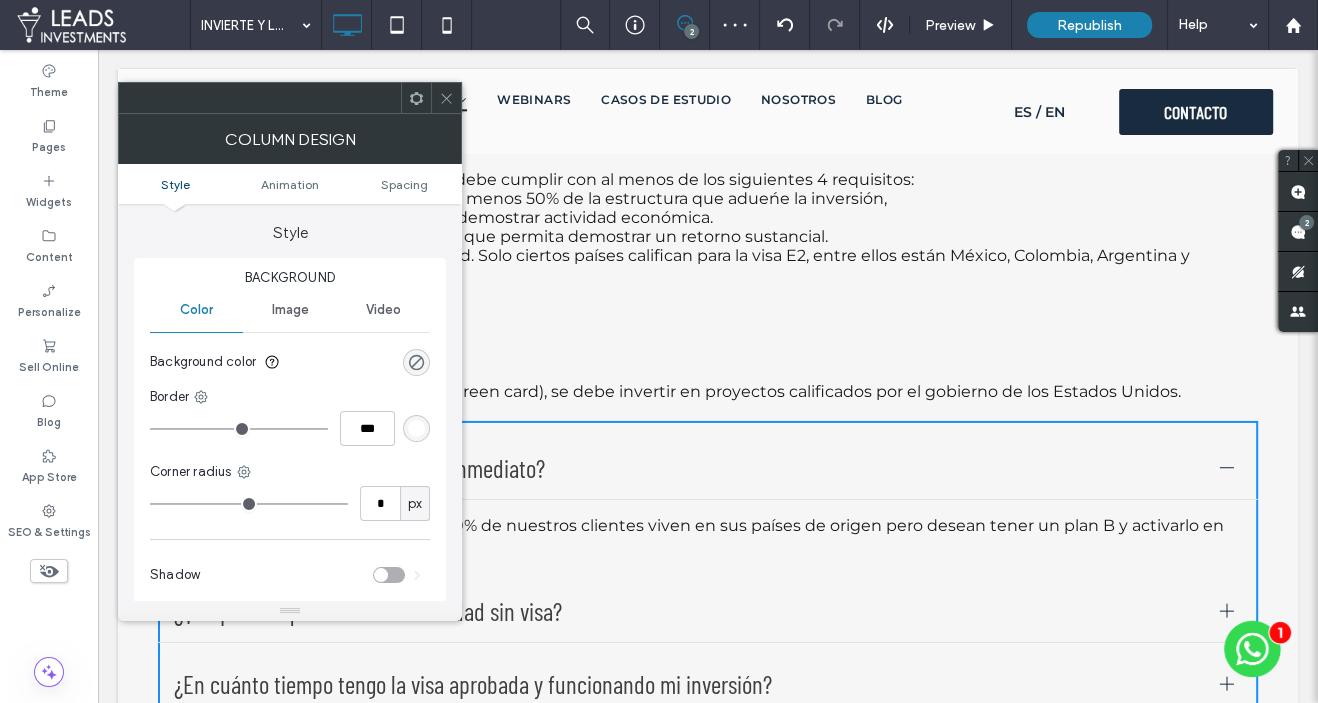 click on "Style Animation Spacing" at bounding box center (290, 184) 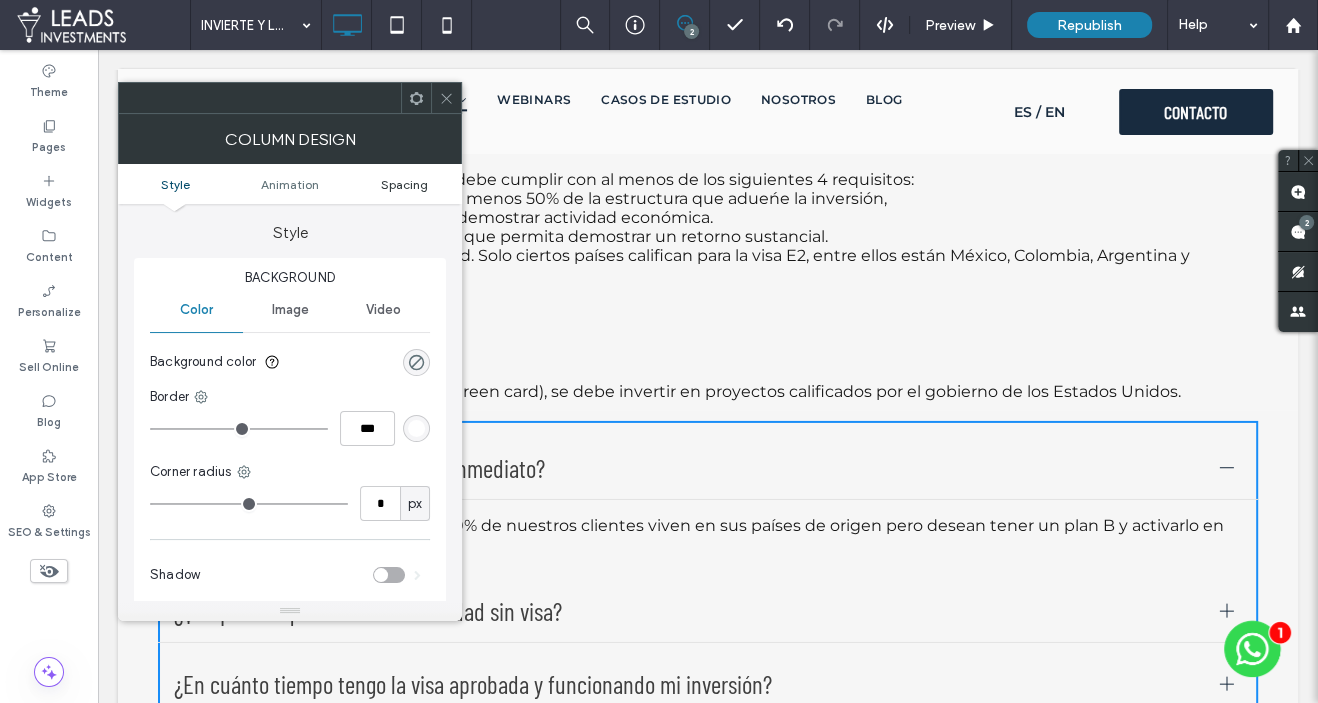 click on "Spacing" at bounding box center [404, 184] 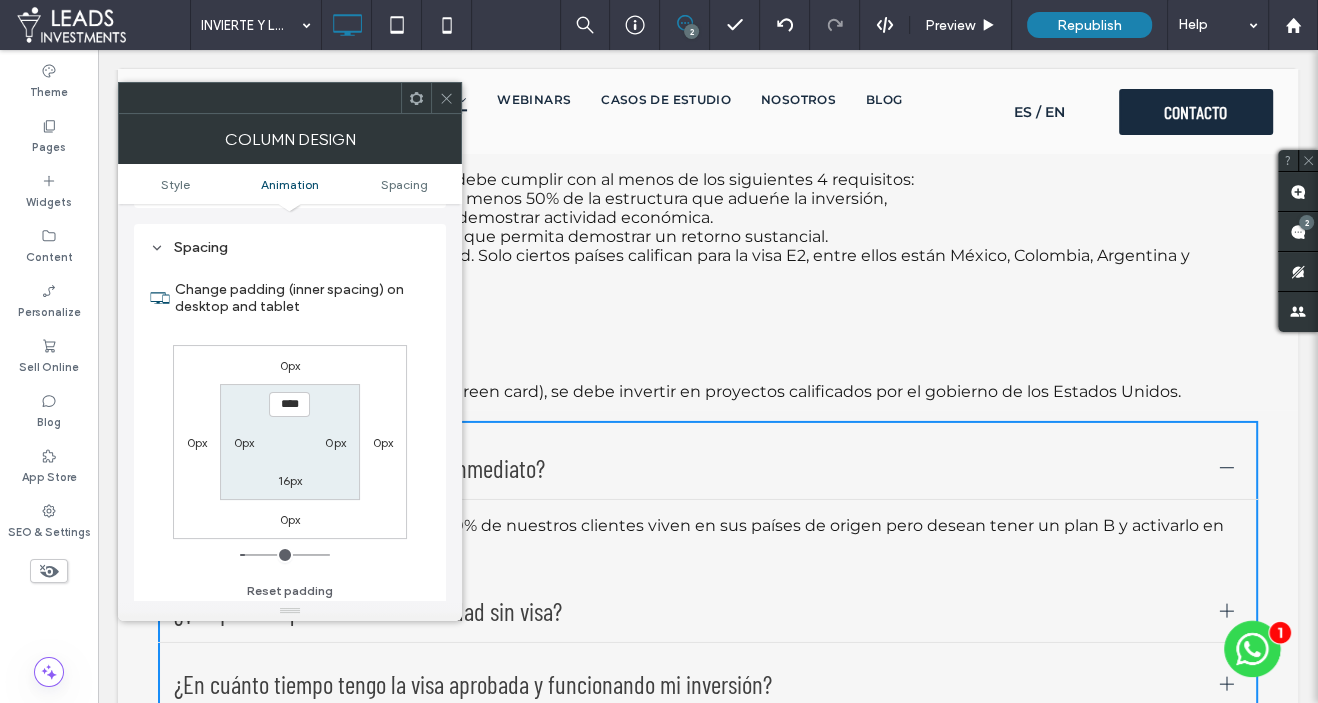 scroll, scrollTop: 467, scrollLeft: 0, axis: vertical 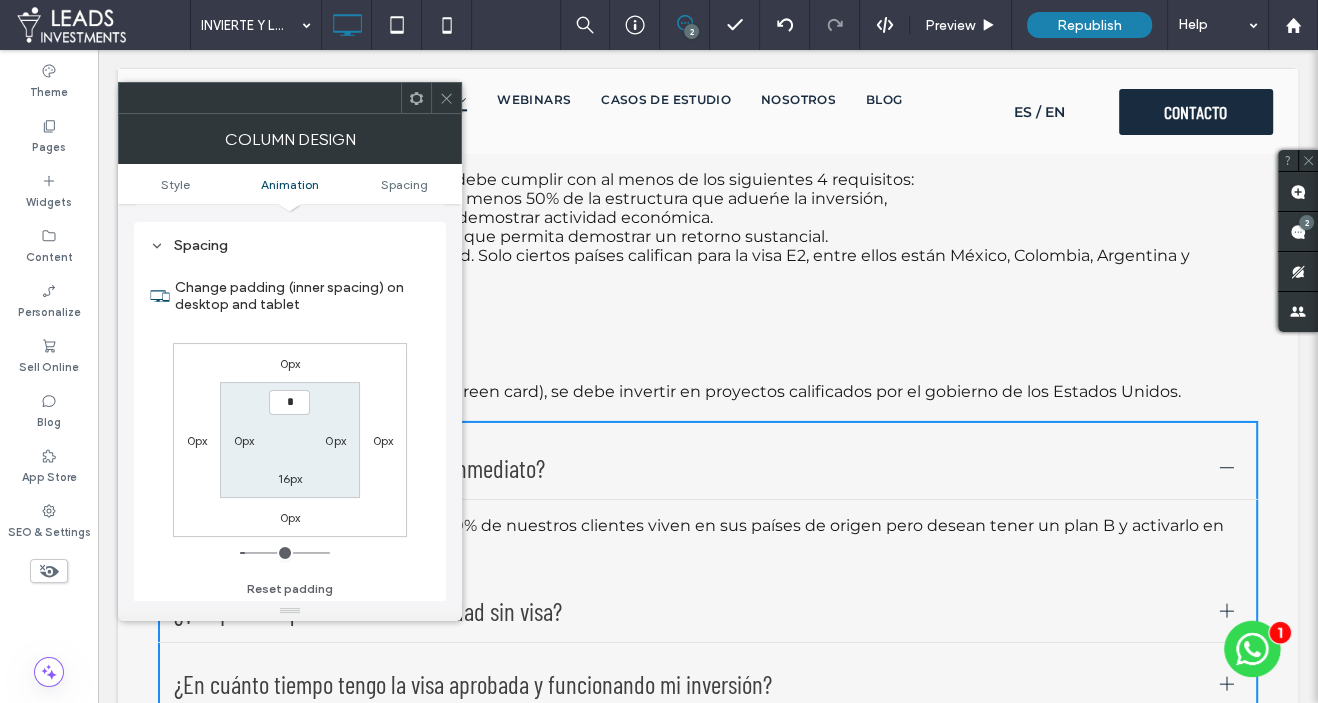 type on "***" 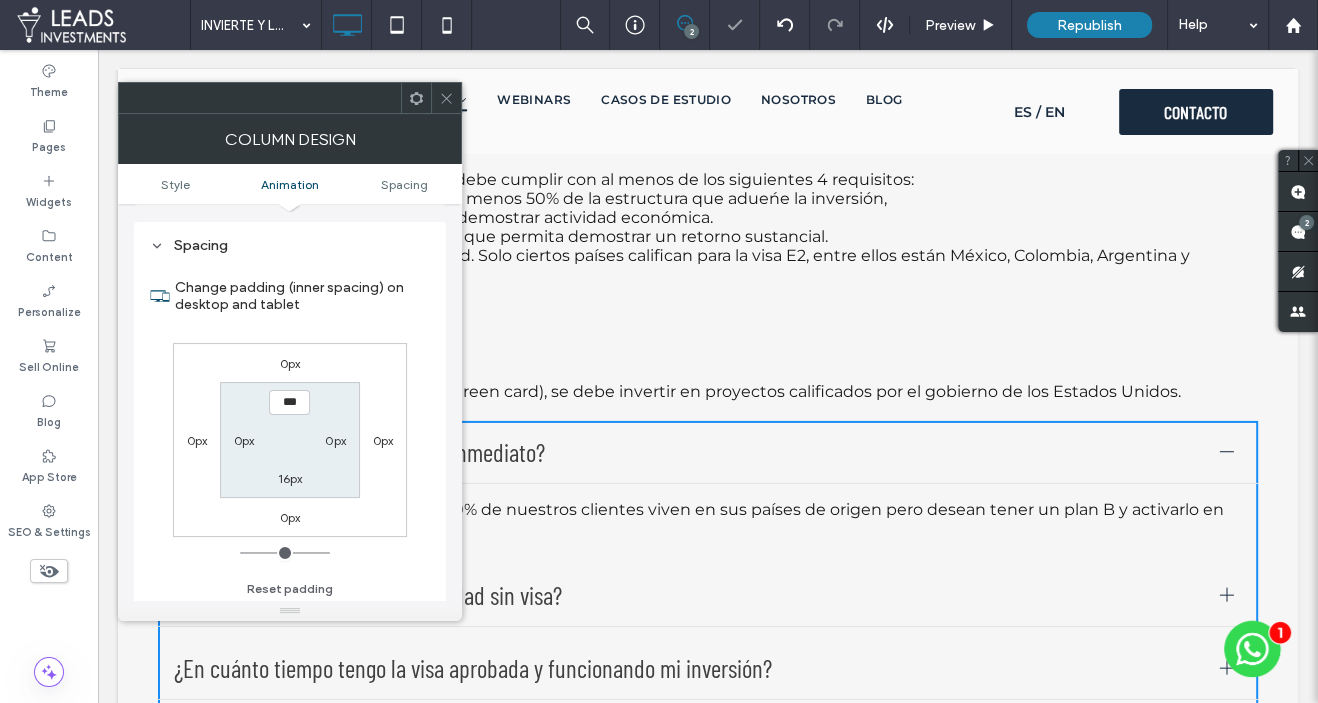 click 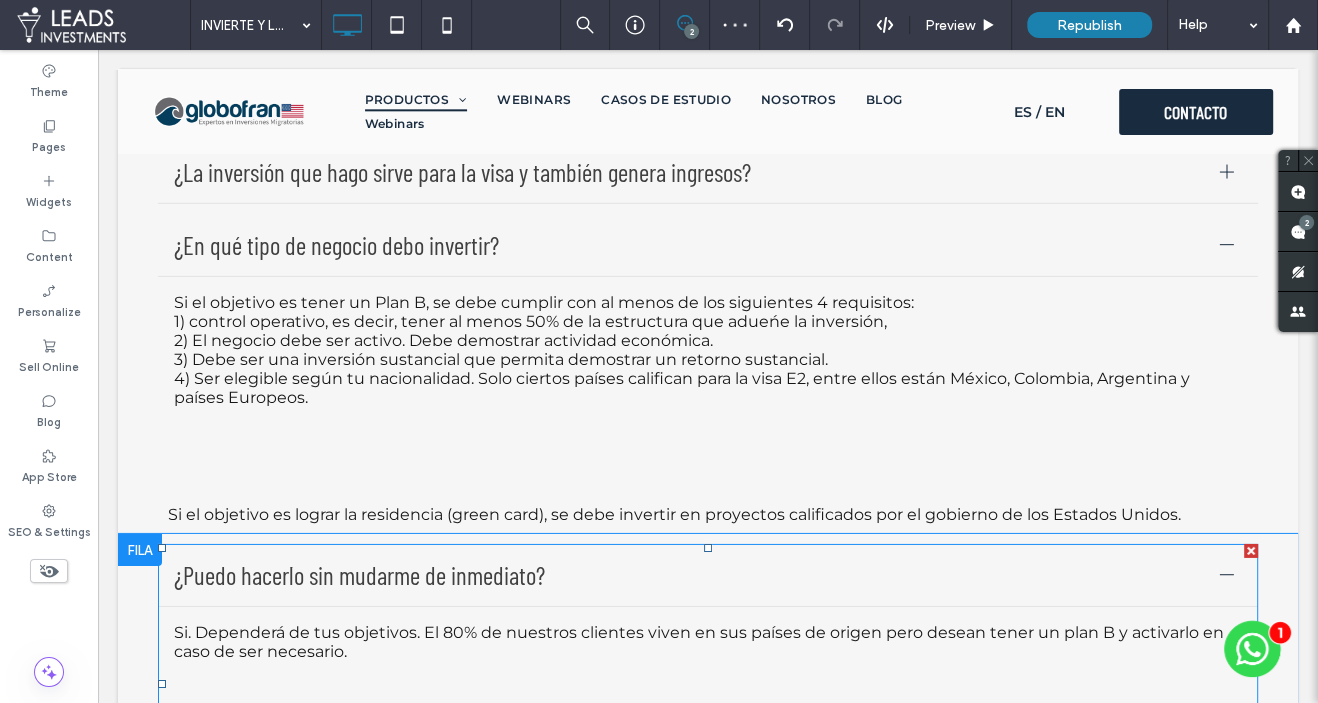 scroll, scrollTop: 4937, scrollLeft: 0, axis: vertical 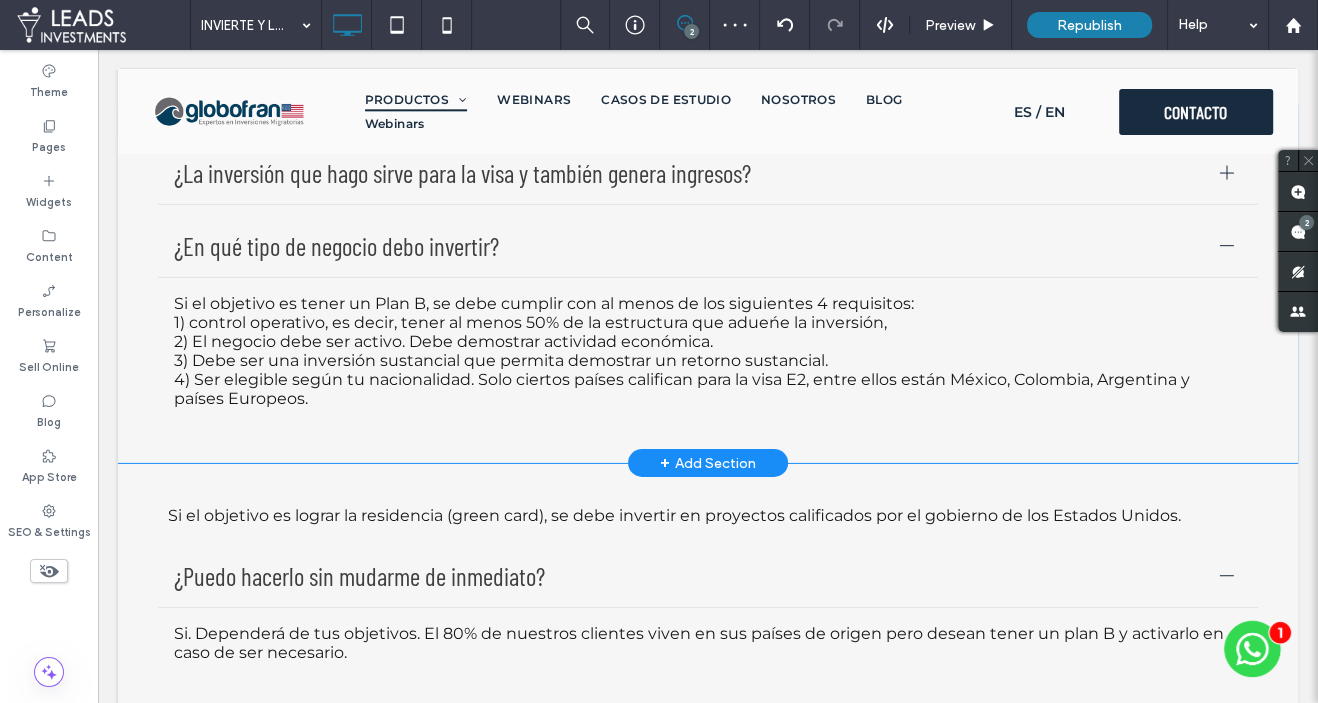 click on "¿La inversión que hago sirve para la visa y también genera ingresos? Depende del tipo de inversión. No todas las opciones de inversión generan beneficios migratorios. En Globofran manejamos distintas opciones de inversión que permiten lograr visas con beneficios migratorios extraordinarios.   ¿En qué tipo de negocio debo invertir? Si el objetivo es tener un Plan B, se debe cumplir con al menos de los siguientes 4 requisitos:  1) control operativo, es decir, tener al menos 50% de la estructura que adueńe la inversión, 2) El negocio debe ser activo. Debe demostrar actividad económica.  3) Debe ser una inversión sustancial que permita demostrar un retorno sustancial.  4) Ser elegible según tu nacionalidad. Solo ciertos países califican para la visa E2, entre ellos están México, Colombia, Argentina y países Europeos.
Click To Paste
Row + Add Section" at bounding box center (708, 284) 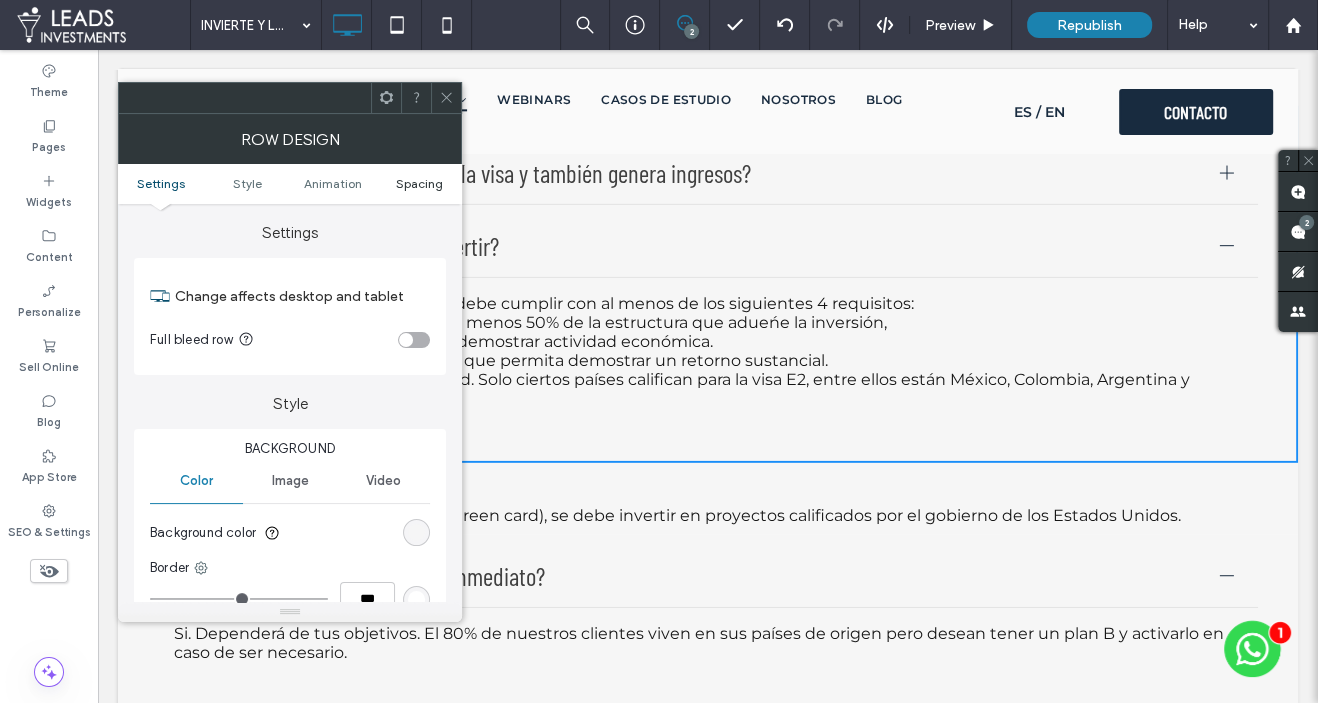 click on "Spacing" at bounding box center [418, 183] 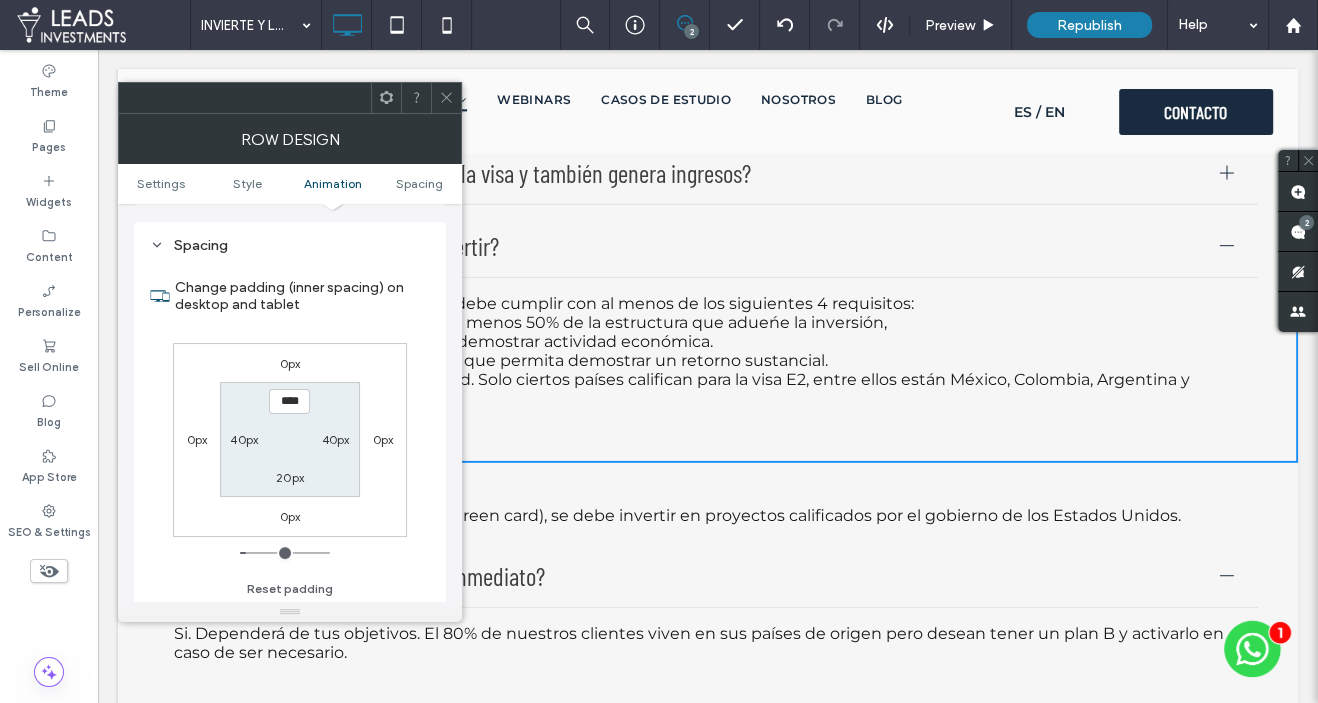 scroll, scrollTop: 563, scrollLeft: 0, axis: vertical 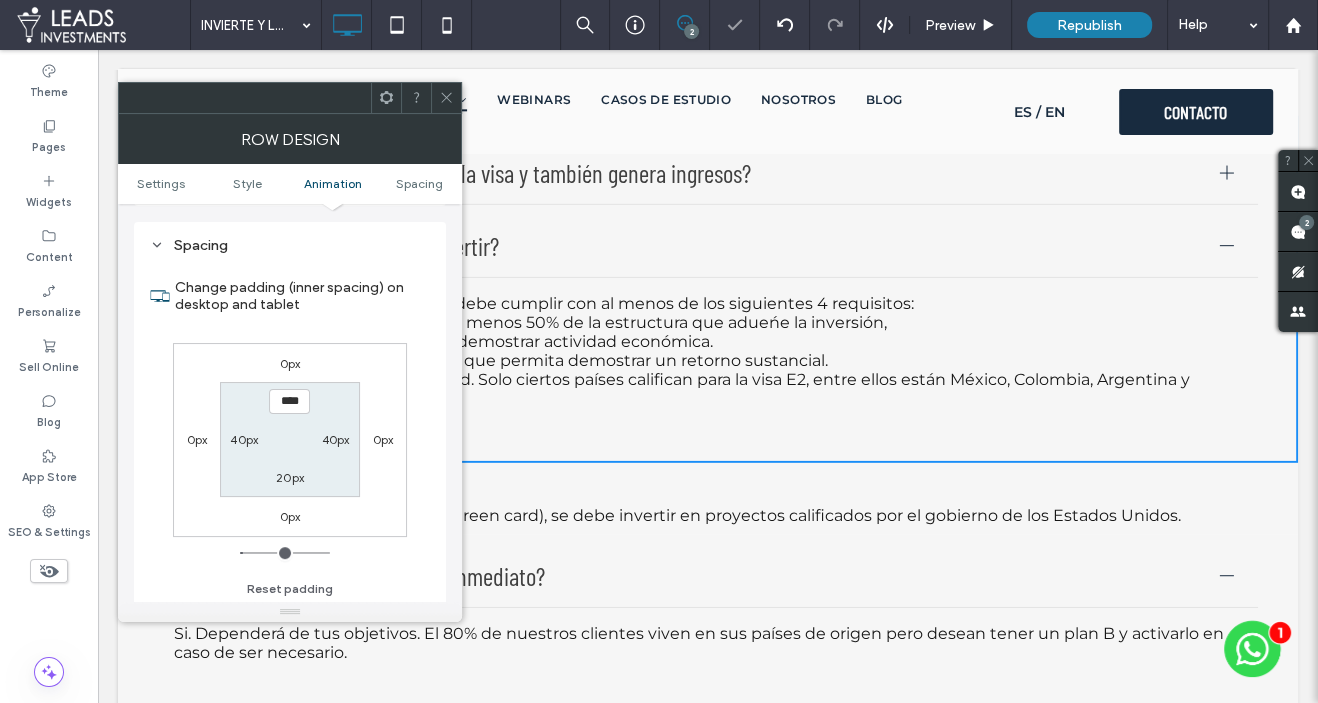 drag, startPoint x: 447, startPoint y: 94, endPoint x: 386, endPoint y: 496, distance: 406.60178 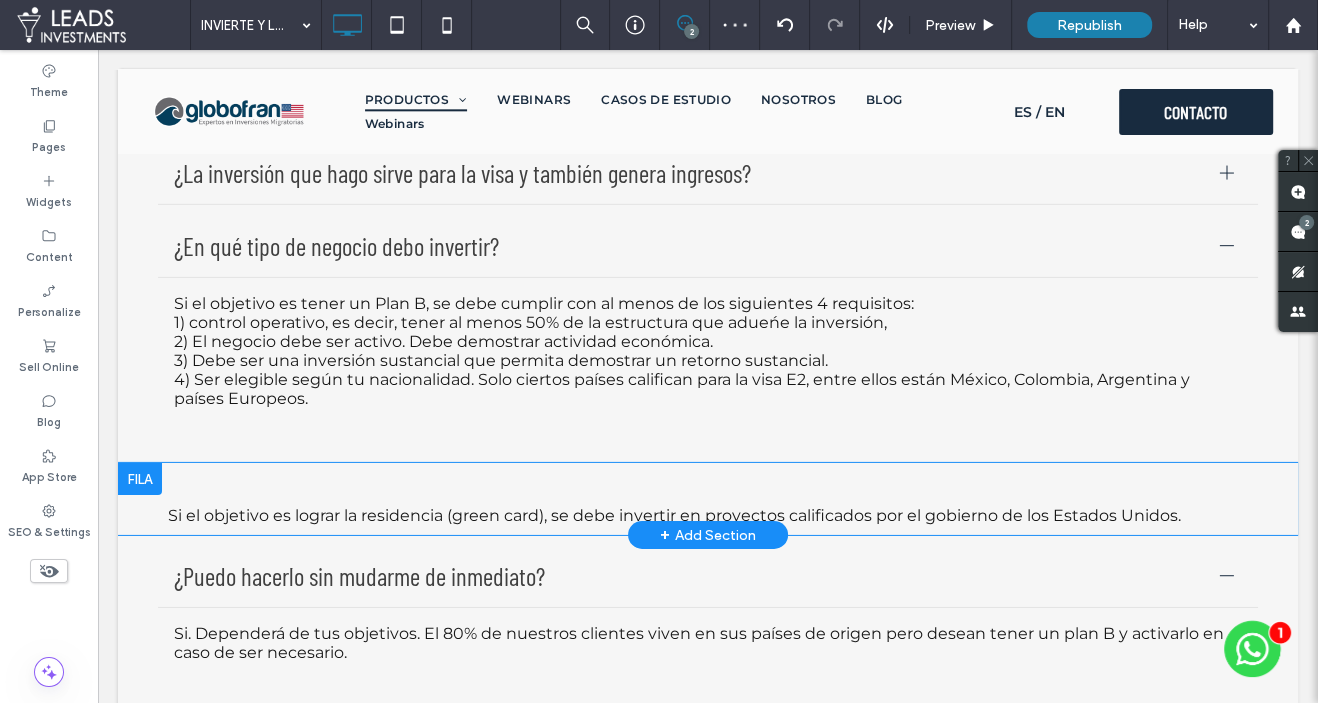 click on "Si el objetivo es lograr la residencia (green card), se debe invertir en proyectos calificados por el gobierno de los Estados Unidos.
Click To Paste     Click To Paste" at bounding box center [708, 509] 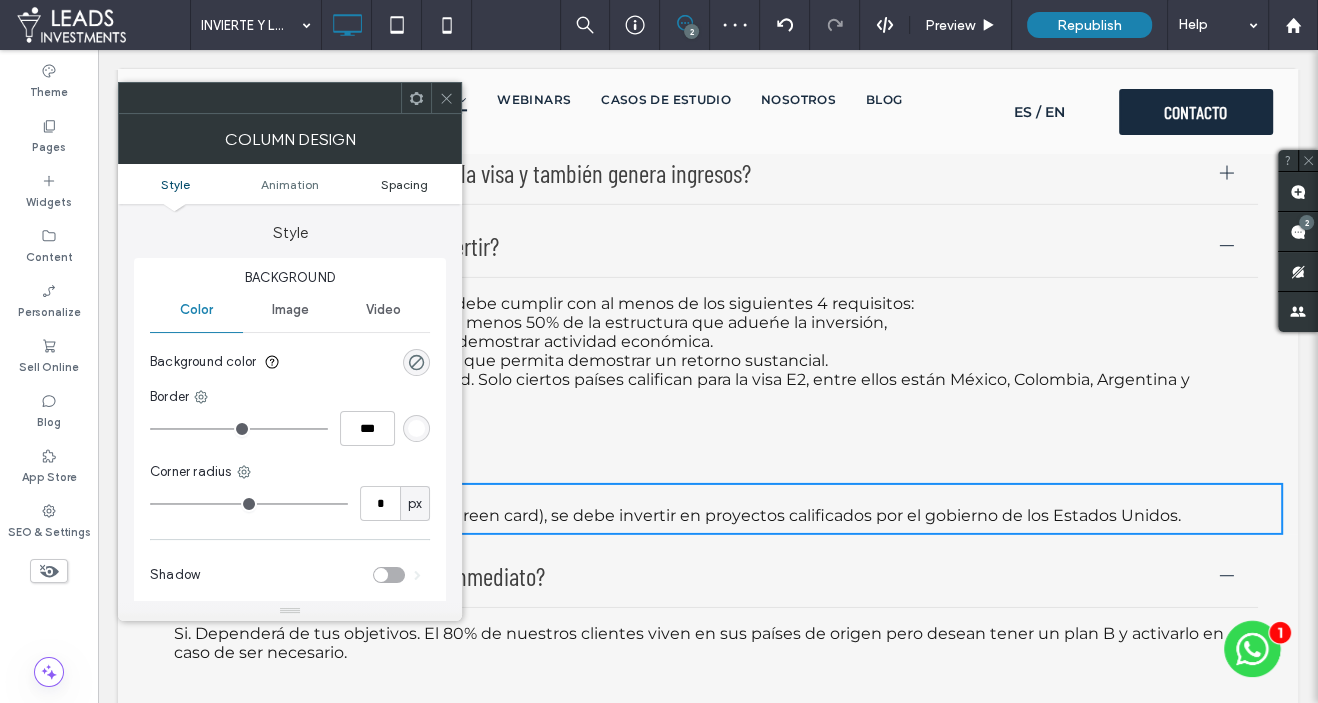click on "Spacing" at bounding box center [404, 184] 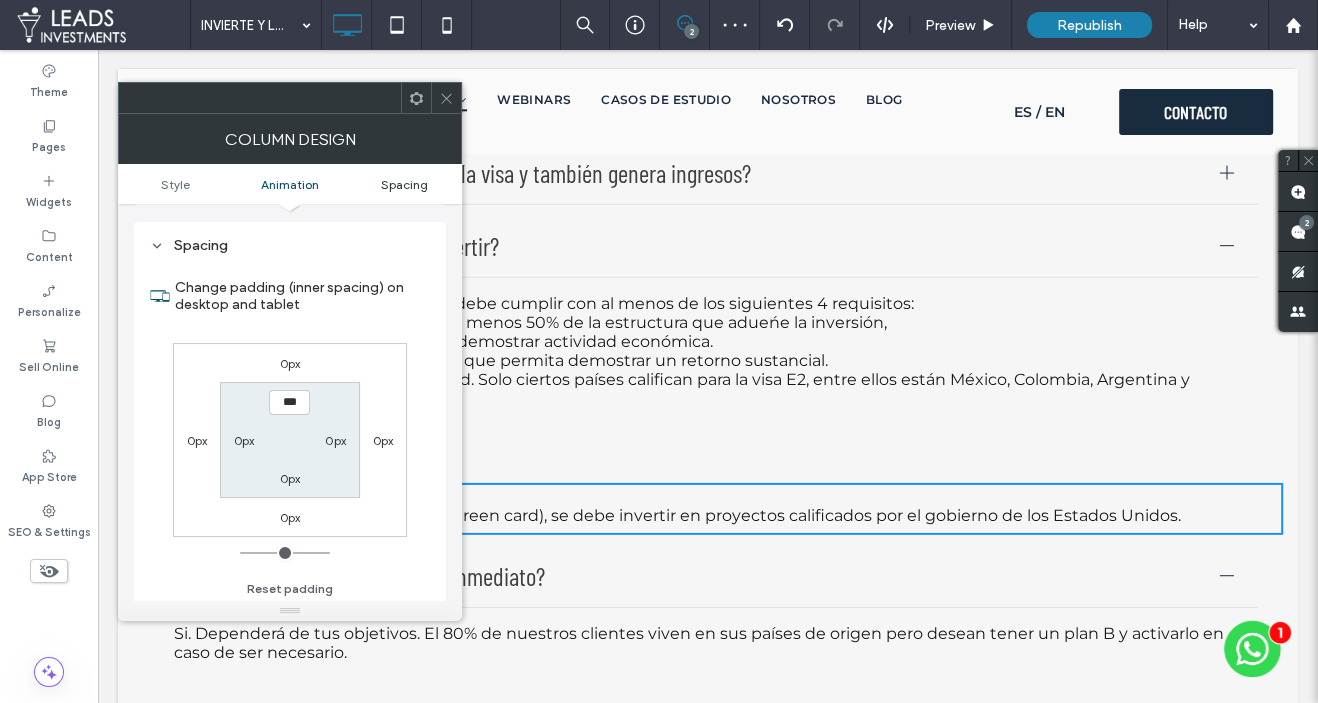 scroll, scrollTop: 467, scrollLeft: 0, axis: vertical 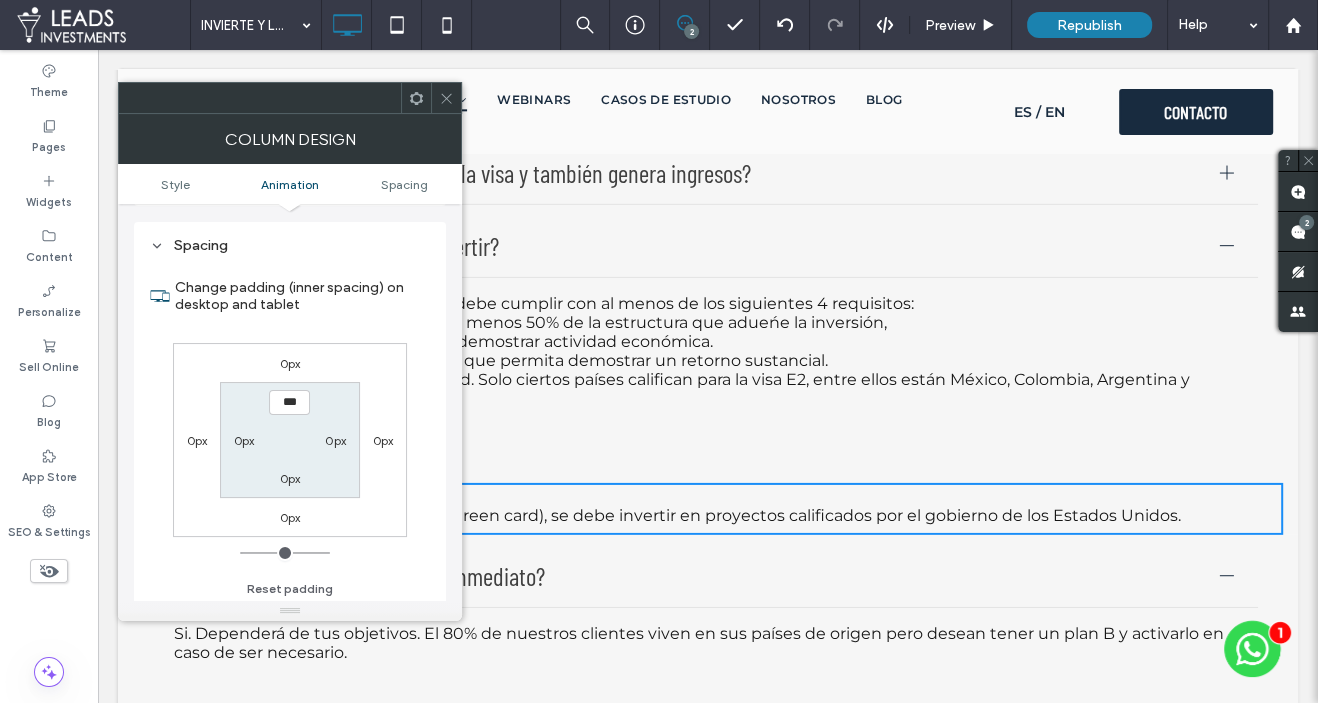 click 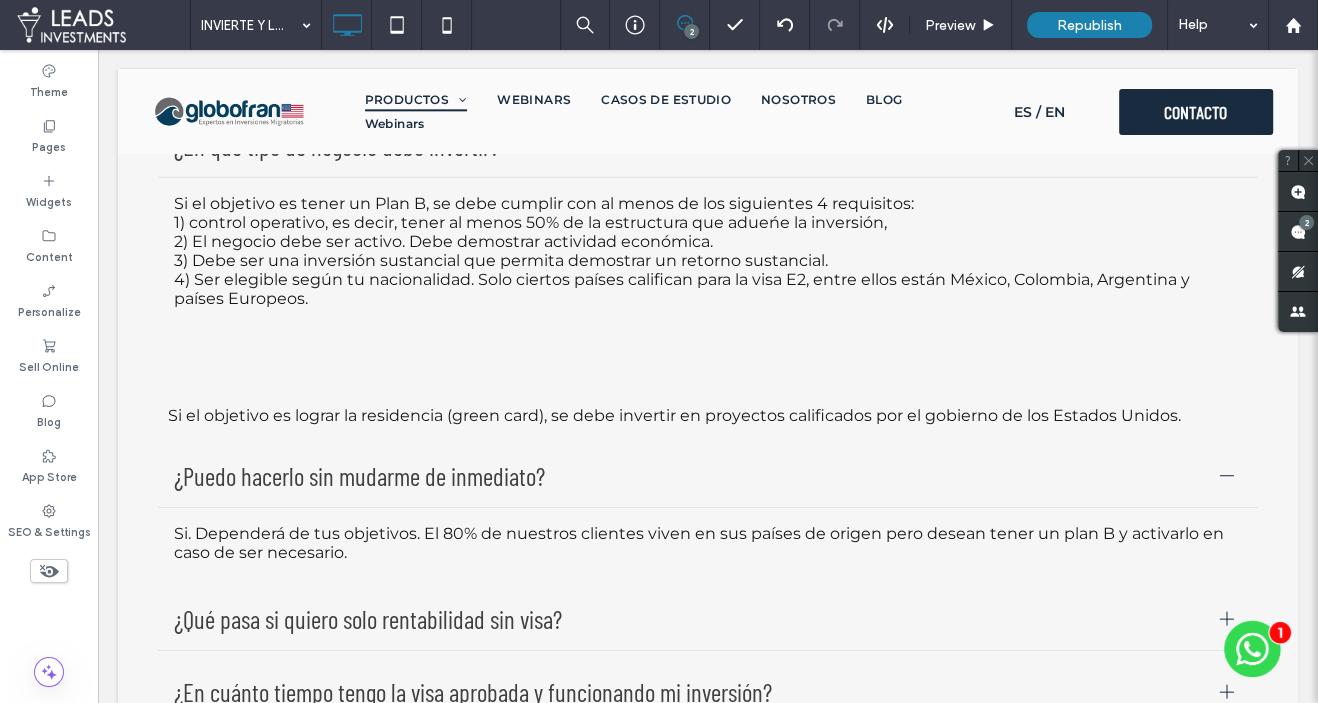 scroll, scrollTop: 4992, scrollLeft: 0, axis: vertical 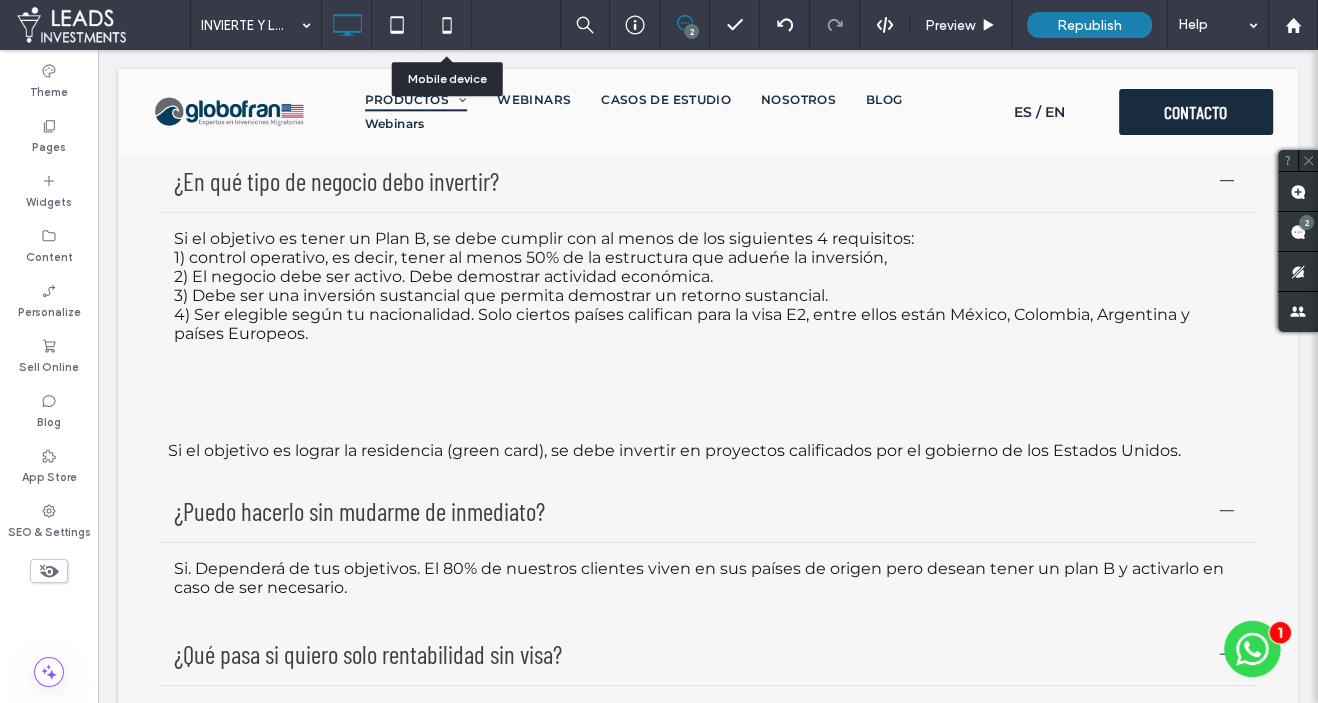 click 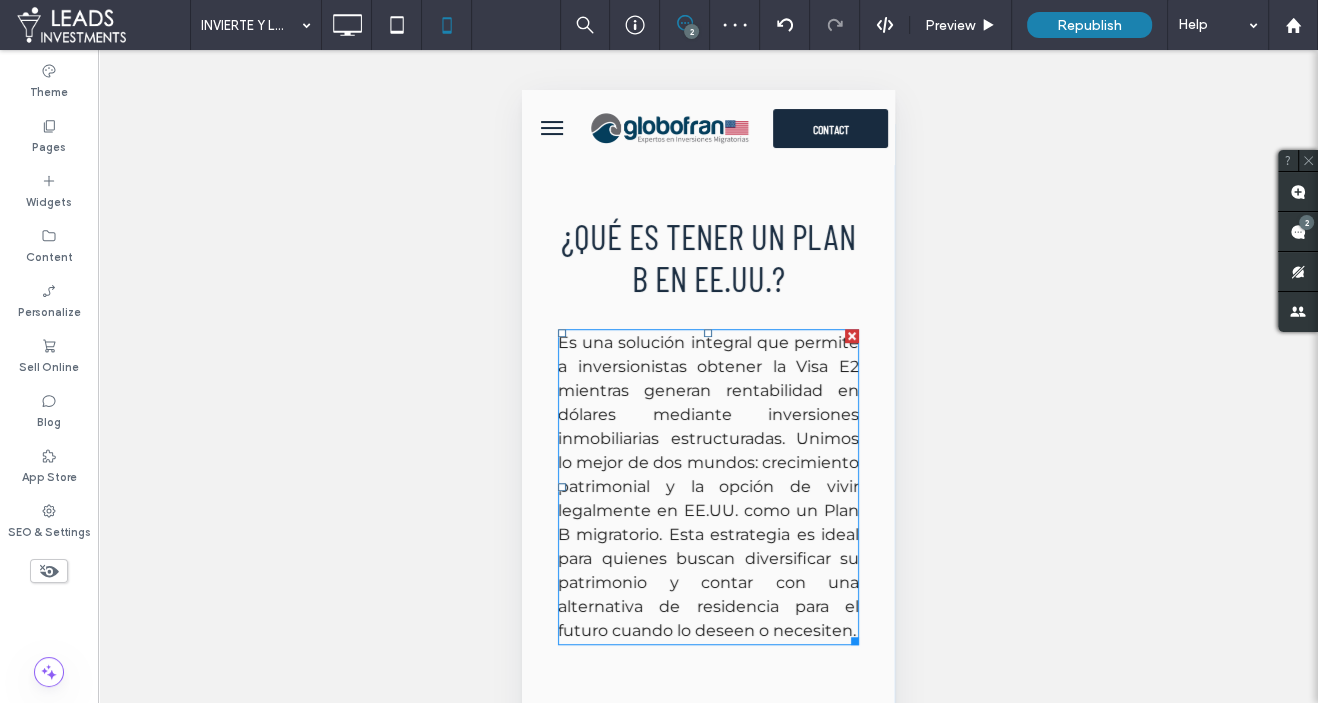 scroll, scrollTop: 758, scrollLeft: 0, axis: vertical 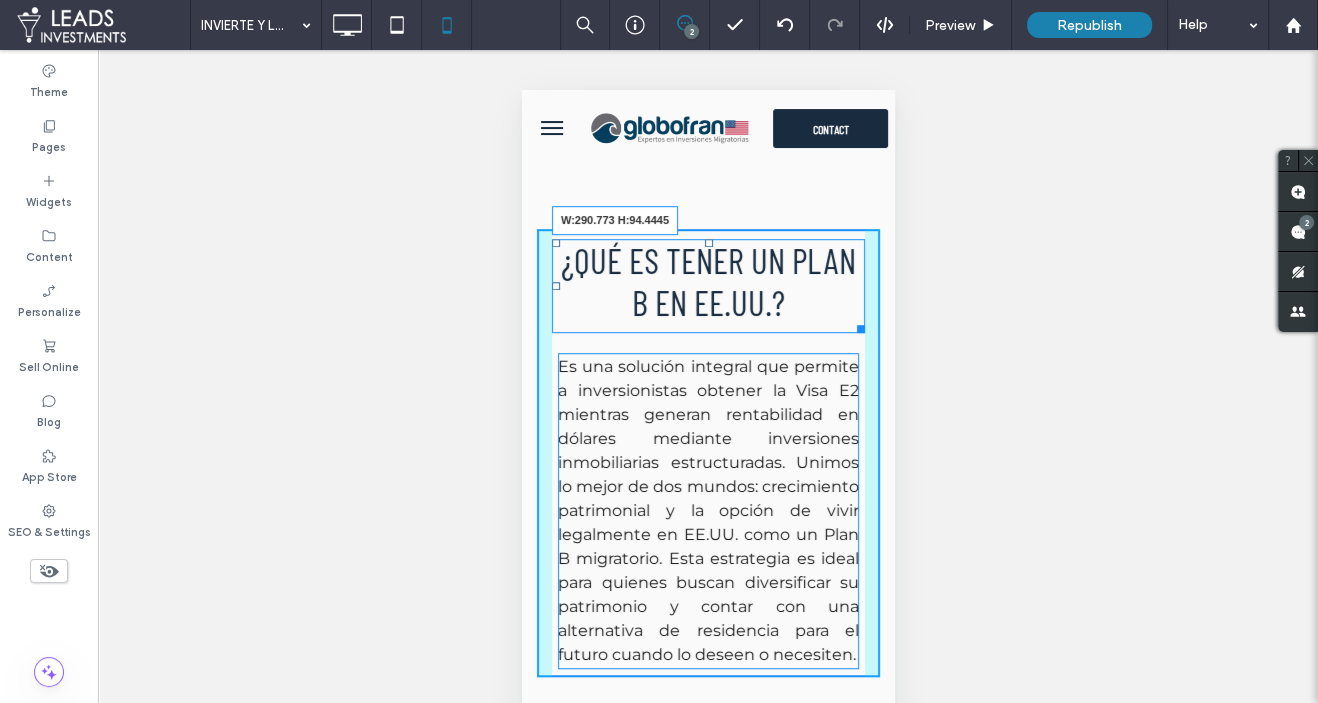 drag, startPoint x: 852, startPoint y: 320, endPoint x: 830, endPoint y: 315, distance: 22.561028 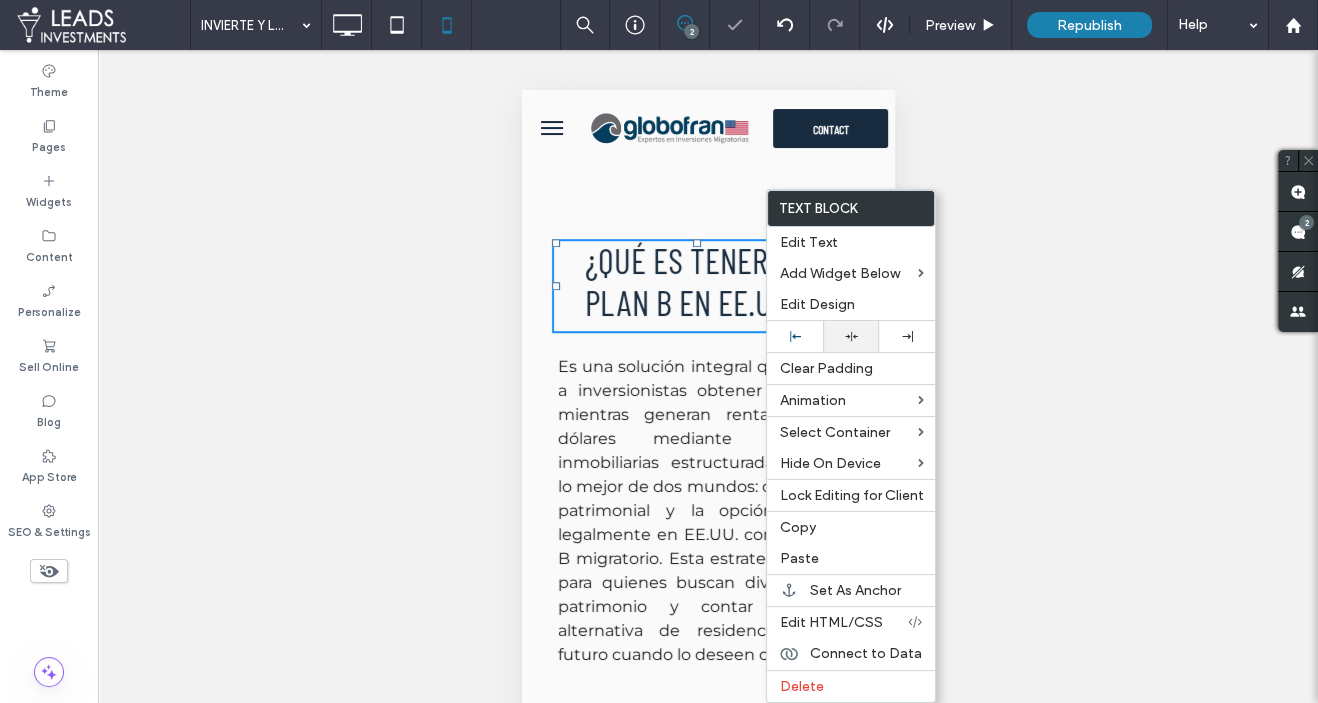 drag, startPoint x: 842, startPoint y: 321, endPoint x: 850, endPoint y: 329, distance: 11.313708 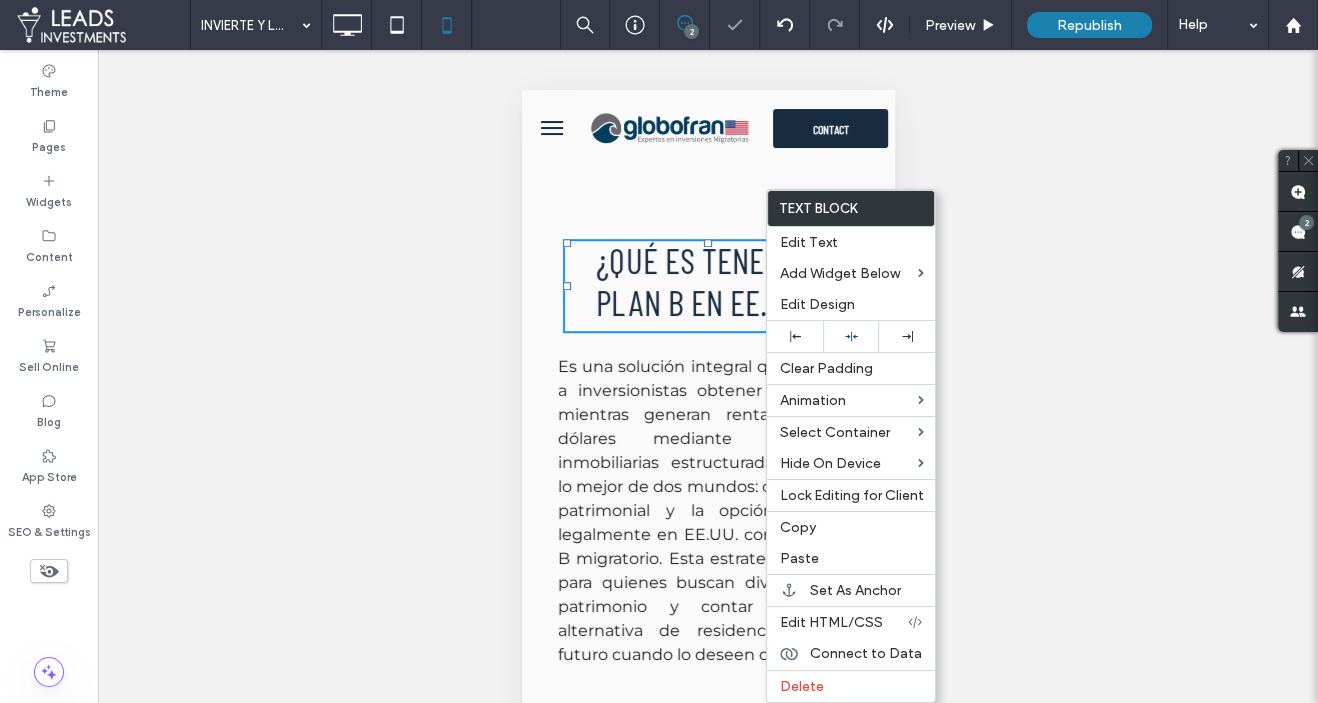 click on "¿Qué es tener un plan B en EE.UU.?
Es una solución integral que permite a inversionistas obtener la Visa E2 mientras generan rentabilidad en dólares mediante inversiones inmobiliarias estructuradas. Unimos lo mejor de dos mundos: crecimiento patrimonial y la opción de vivir legalmente en EE.UU. como un Plan B migratorio. Esta estrategia es ideal para quienes buscan diversificar su patrimonio y contar con una alternativa de residencia para el futuro cuando lo deseen o necesiten.
Click To Paste
Row + Add Section" at bounding box center (707, 453) 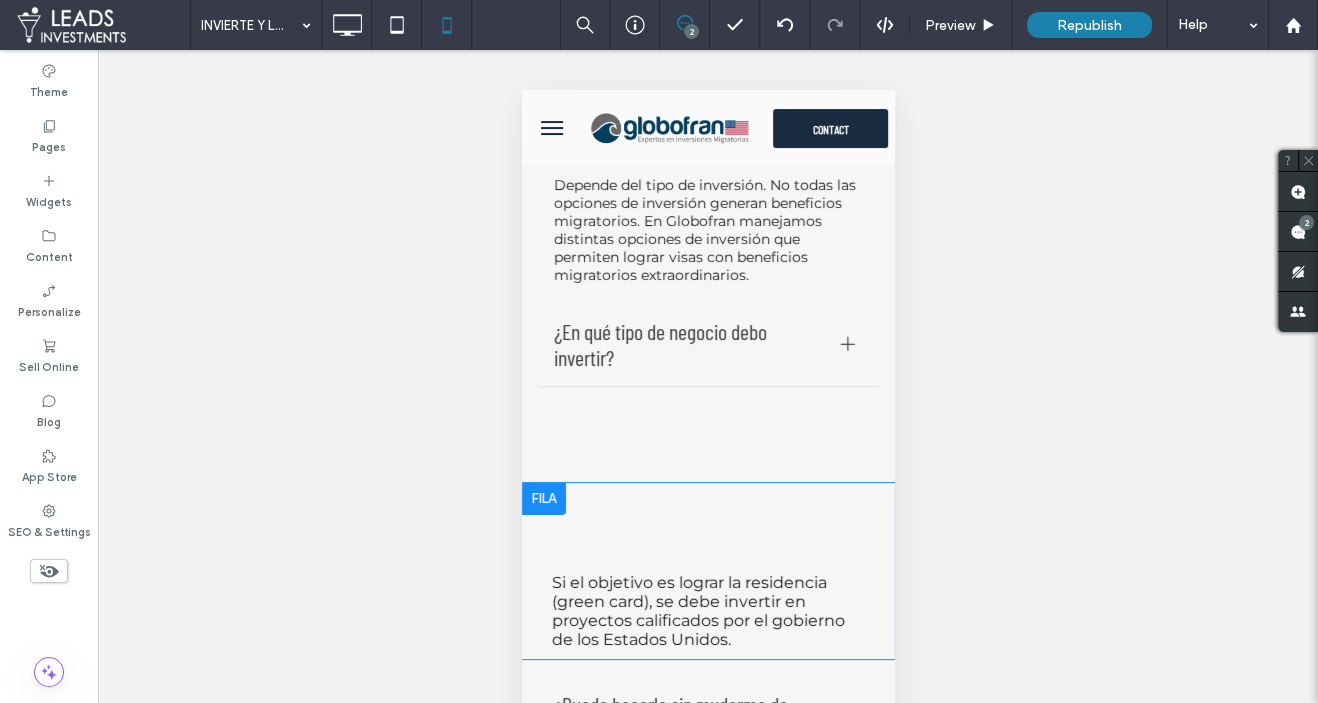 scroll, scrollTop: 5953, scrollLeft: 0, axis: vertical 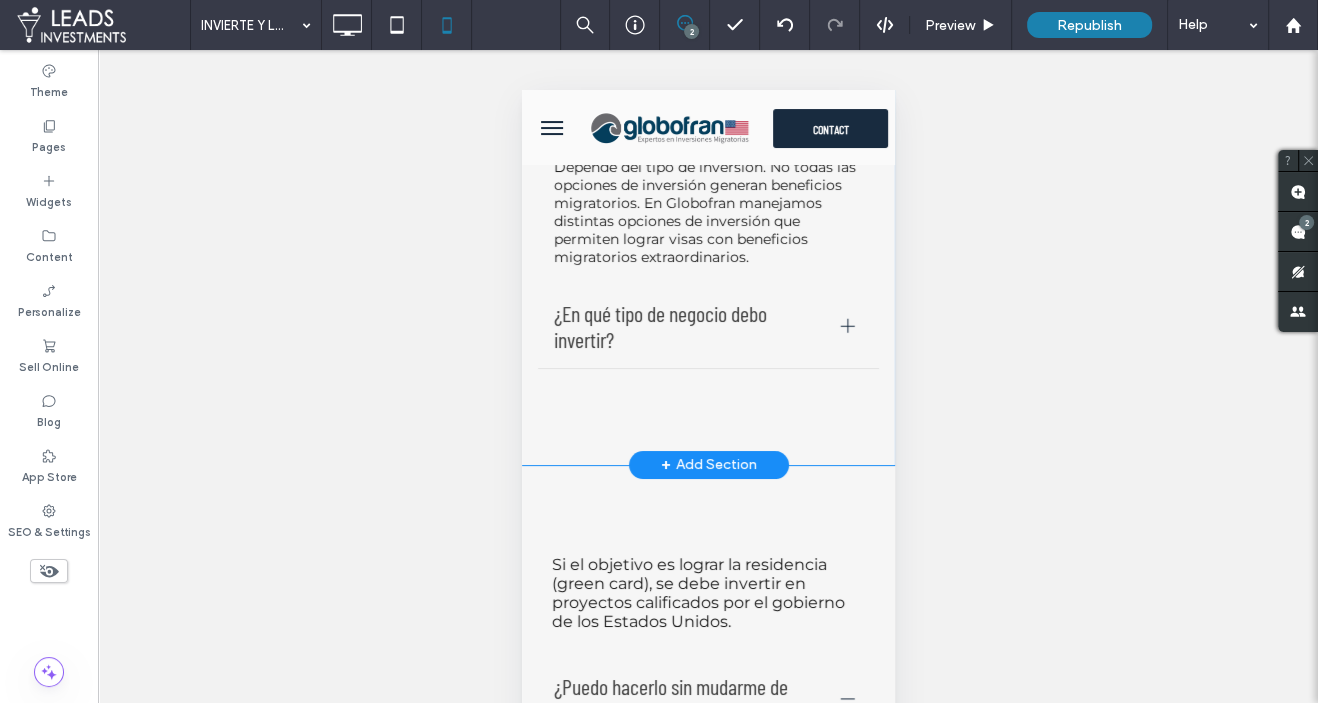 click on "¿La inversión que hago sirve para la visa y también genera ingresos? Depende del tipo de inversión. No todas las opciones de inversión generan beneficios migratorios. En Globofran manejamos distintas opciones de inversión que permiten lograr visas con beneficios migratorios extraordinarios.   ¿En qué tipo de negocio debo invertir? Si el objetivo es tener un Plan B, se debe cumplir con al menos de los siguientes 4 requisitos:  1) control operativo, es decir, tener al menos 50% de la estructura que adueńe la inversión, 2) El negocio debe ser activo. Debe demostrar actividad económica.  3) Debe ser una inversión sustancial que permita demostrar un retorno sustancial.  4) Ser elegible según tu nacionalidad. Solo ciertos países califican para la visa E2, entre ellos están México, Colombia, Argentina y países Europeos.   Title or Question Button Button
Click To Paste
Row + Add Section" at bounding box center (707, 253) 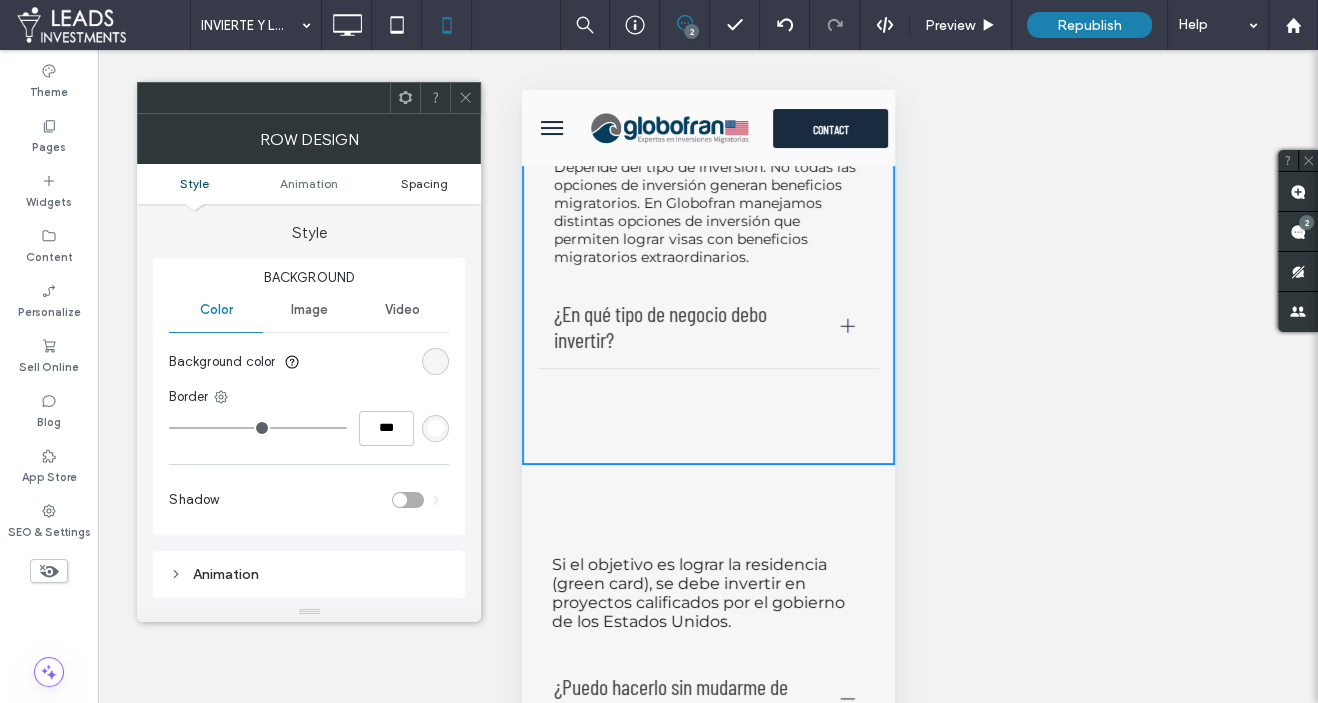 click on "Spacing" at bounding box center (424, 183) 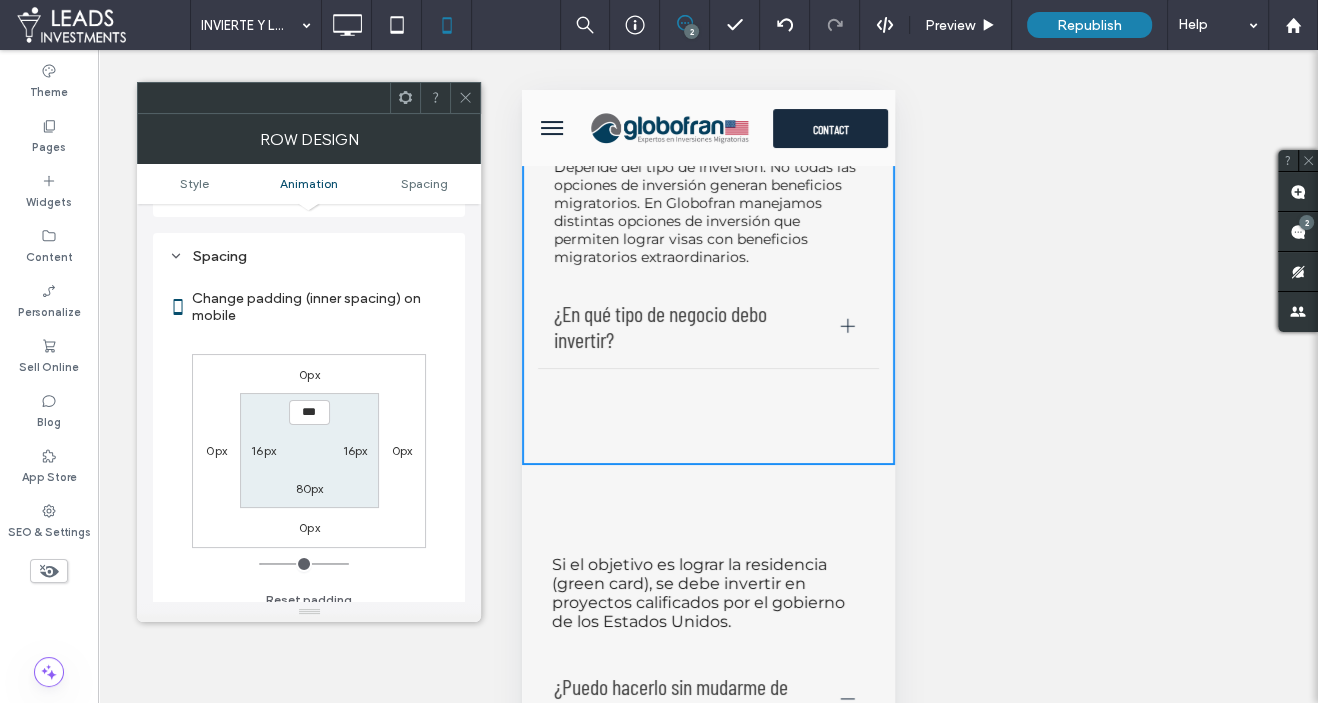 scroll, scrollTop: 392, scrollLeft: 0, axis: vertical 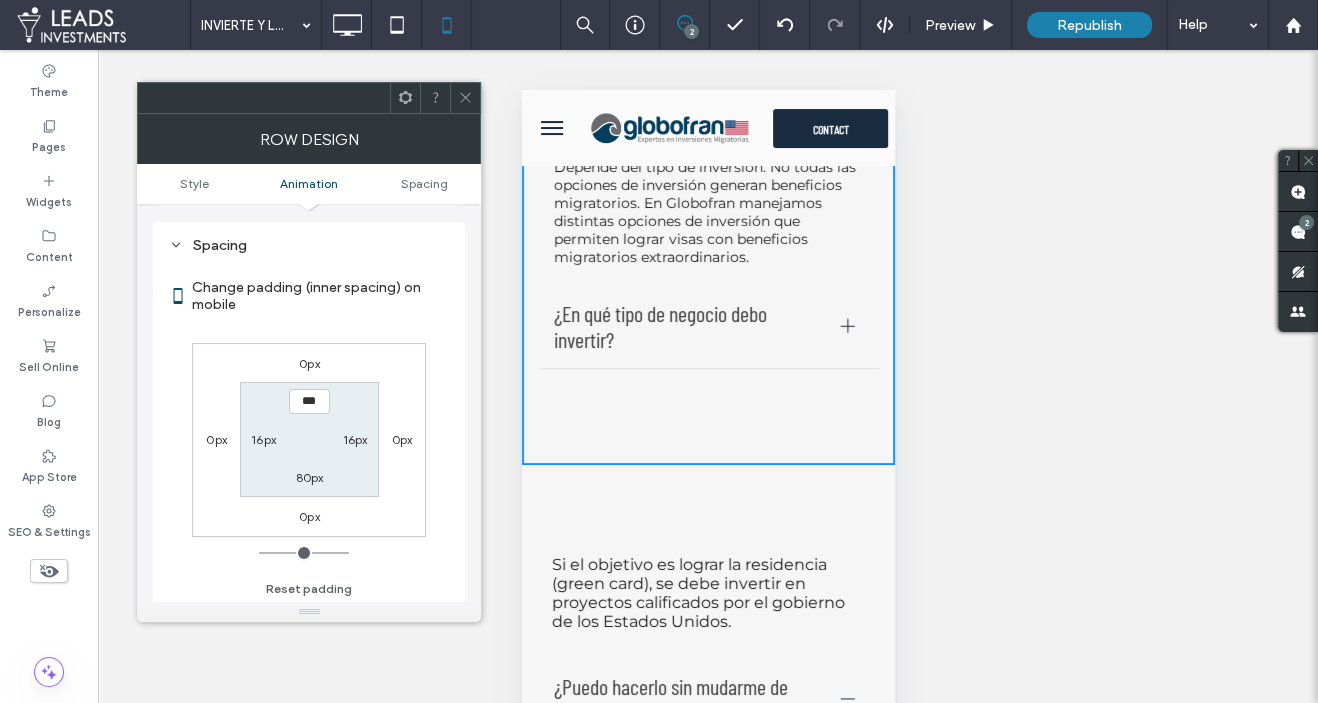 click on "80px" at bounding box center (309, 477) 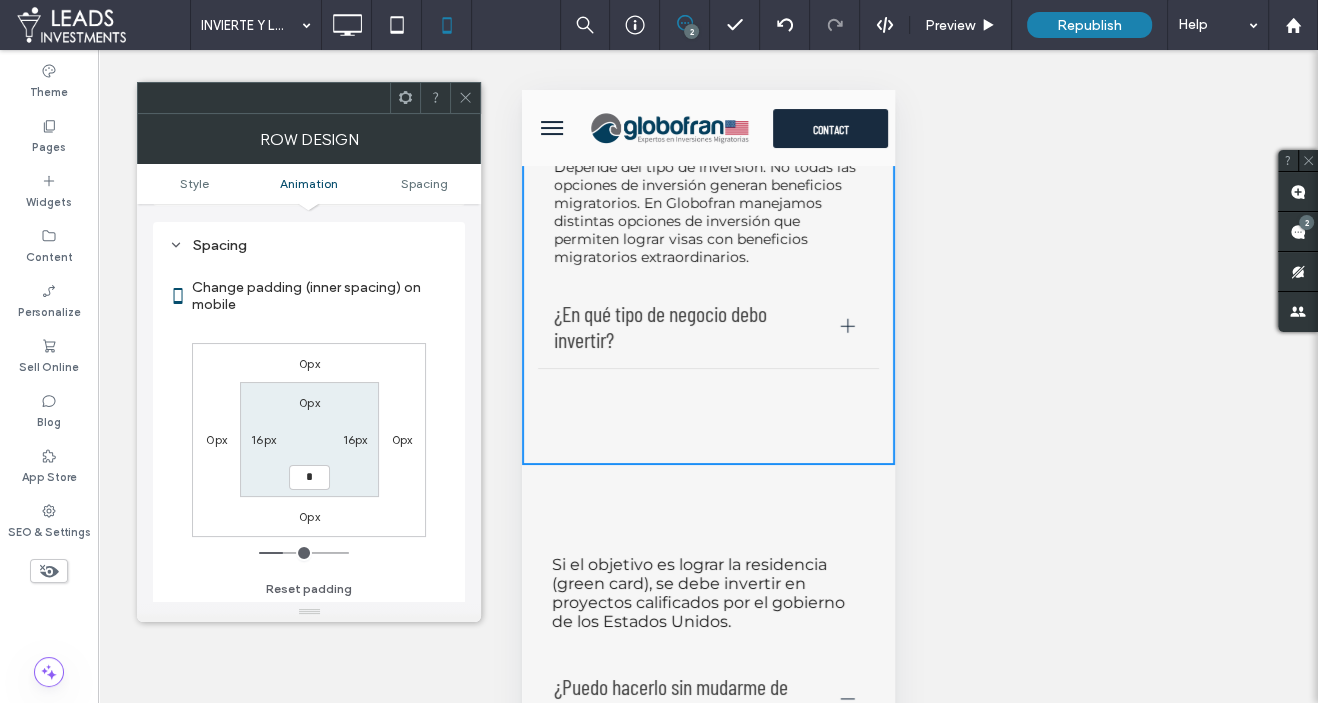 type on "*" 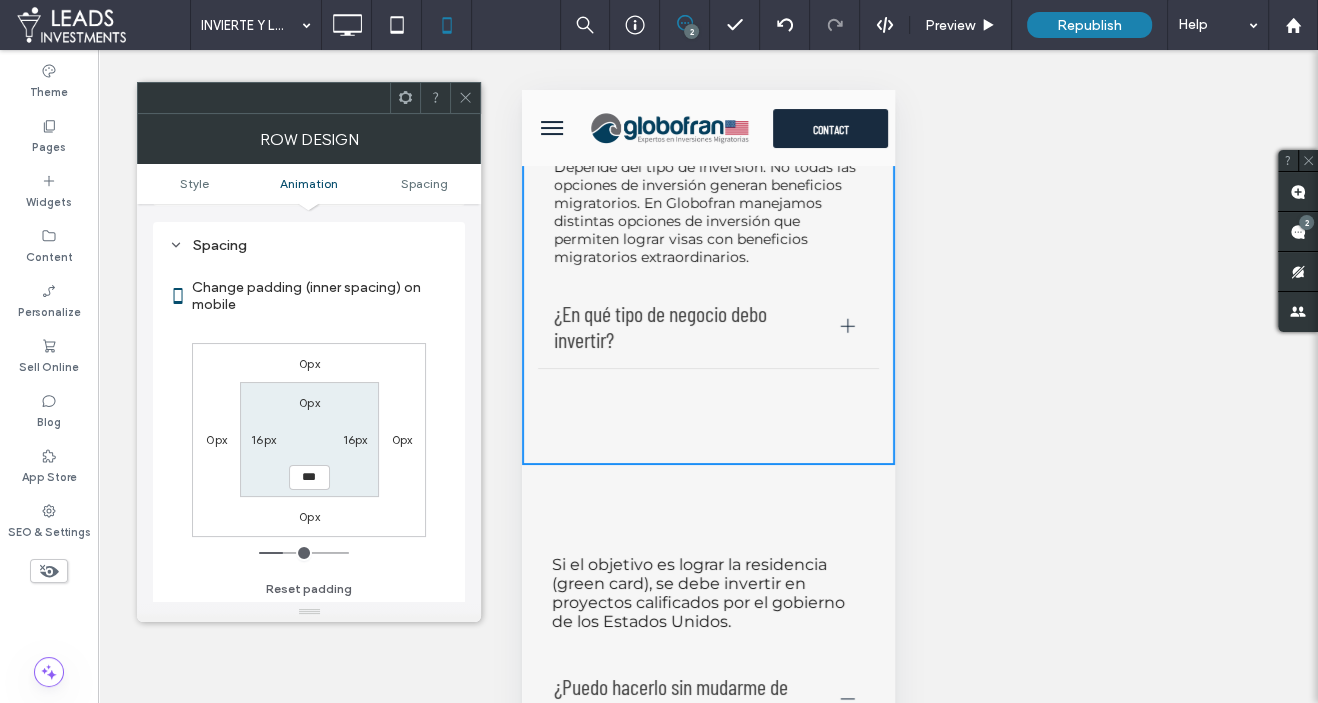 scroll, scrollTop: 5873, scrollLeft: 0, axis: vertical 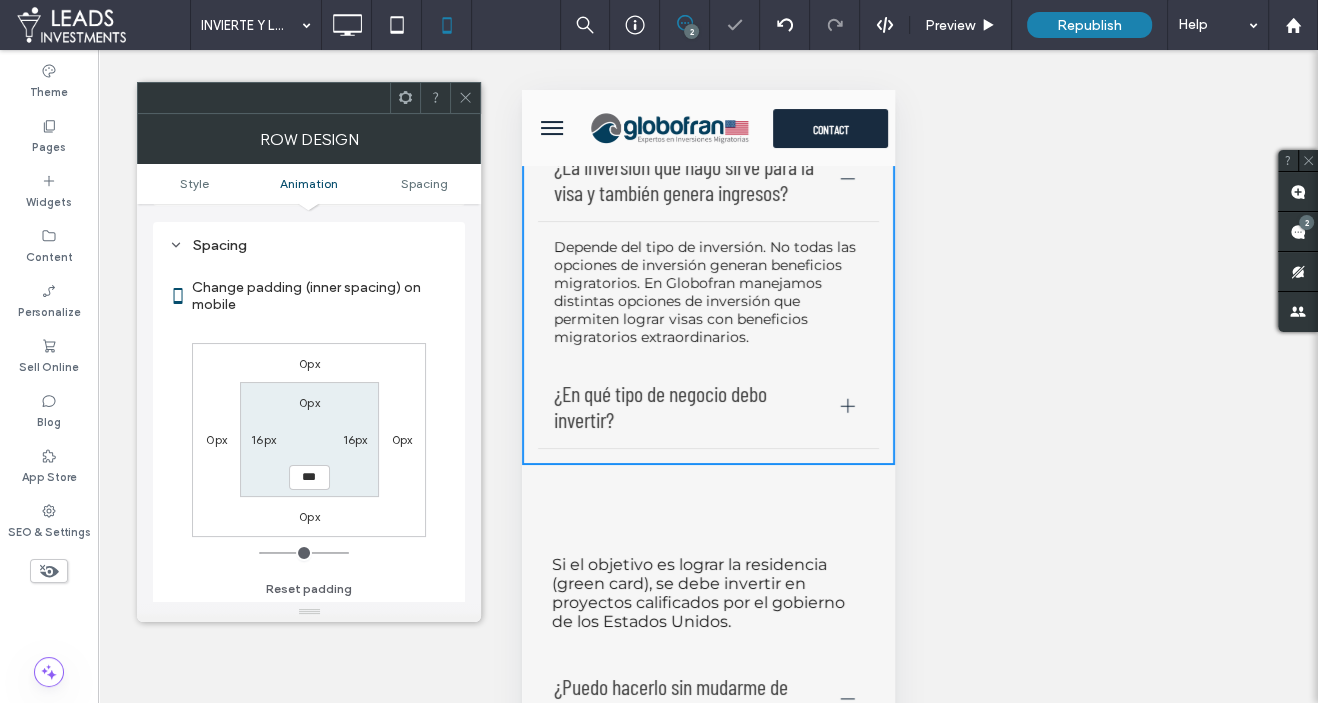 drag, startPoint x: 465, startPoint y: 92, endPoint x: 514, endPoint y: 232, distance: 148.32735 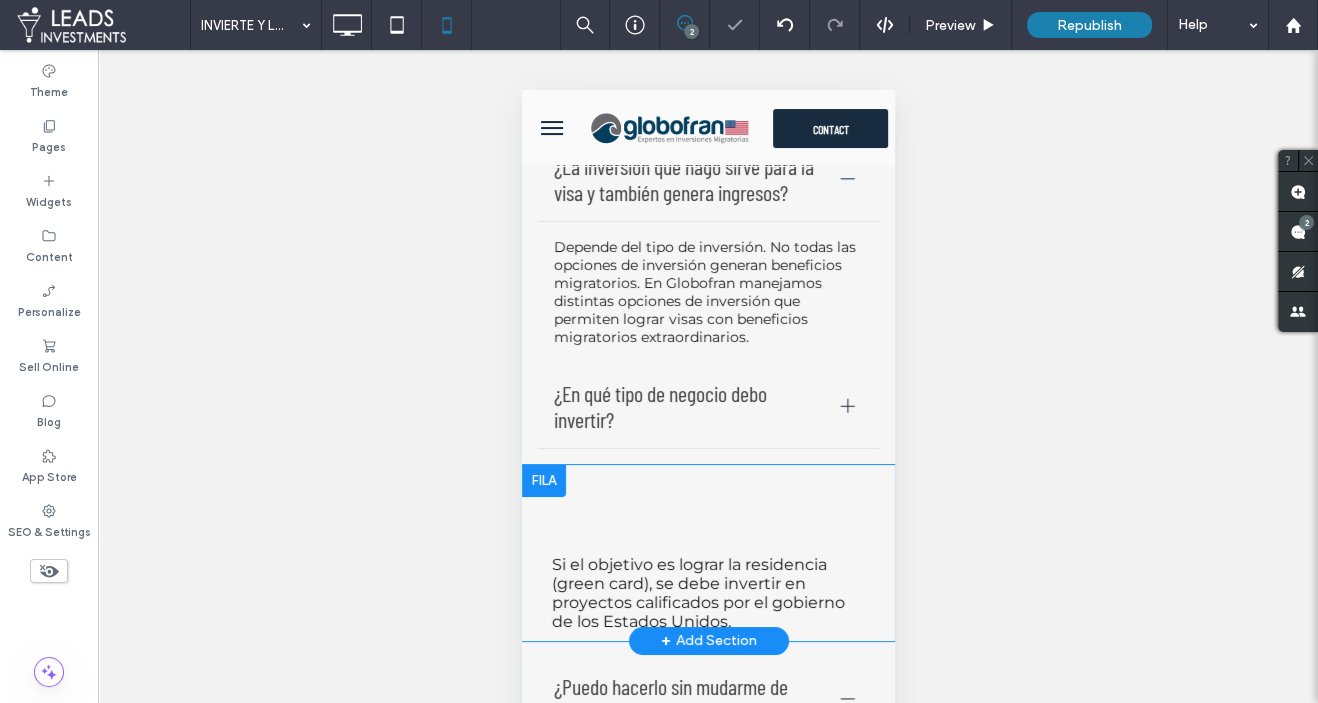 click on "Si el objetivo es lograr la residencia (green card), se debe invertir en proyectos calificados por el gobierno de los Estados Unidos.
Click To Paste
Row + Add Section" at bounding box center (707, 553) 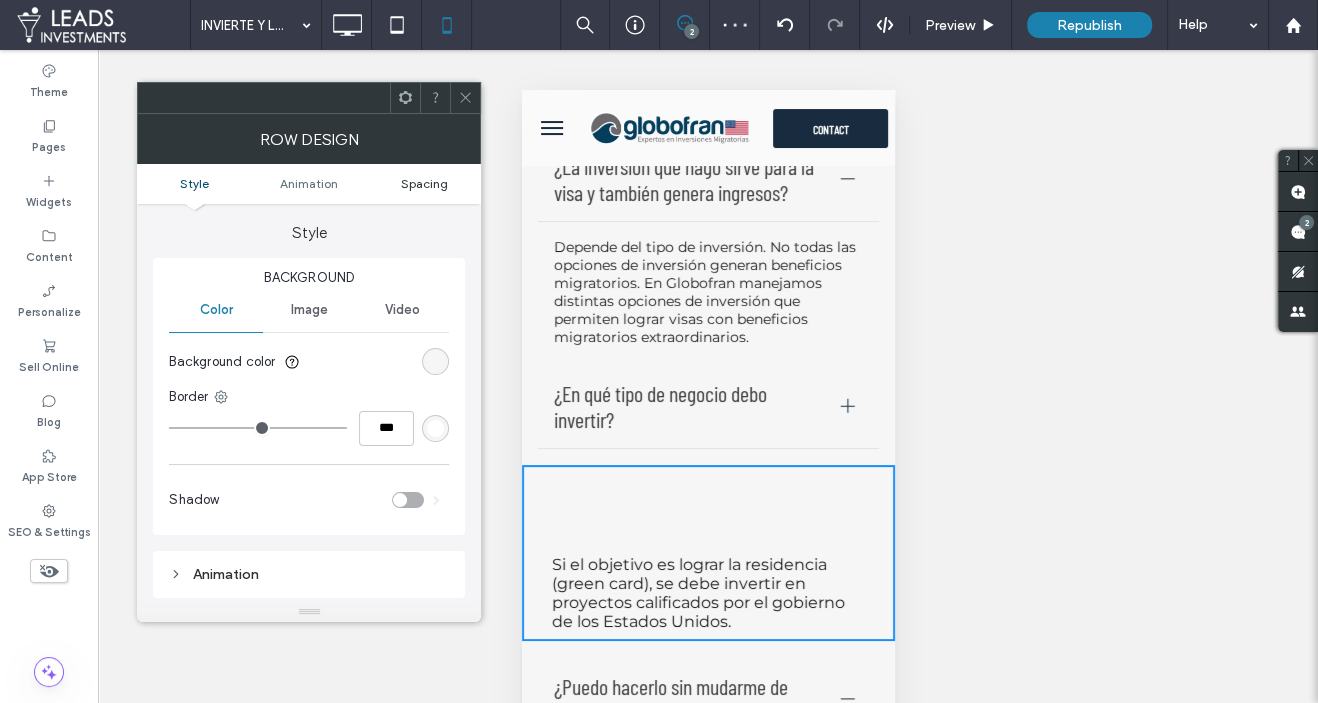 click on "Spacing" at bounding box center [424, 183] 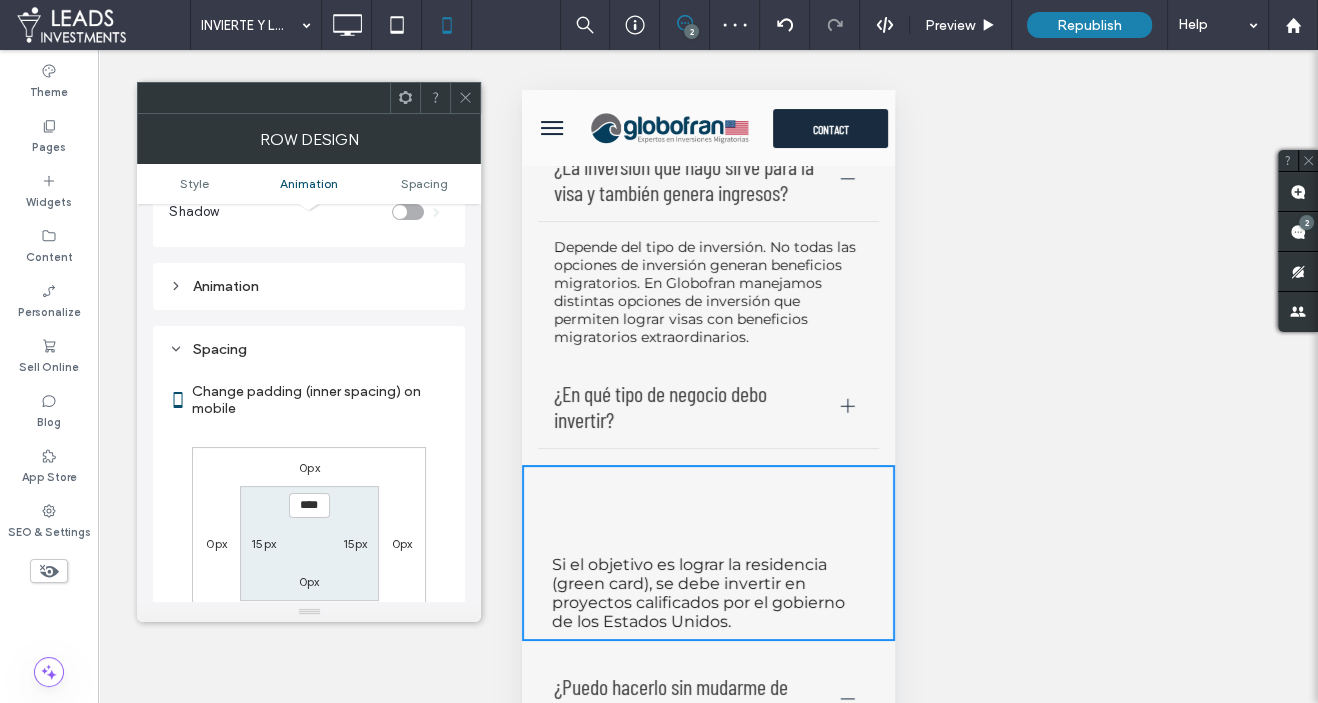 scroll, scrollTop: 392, scrollLeft: 0, axis: vertical 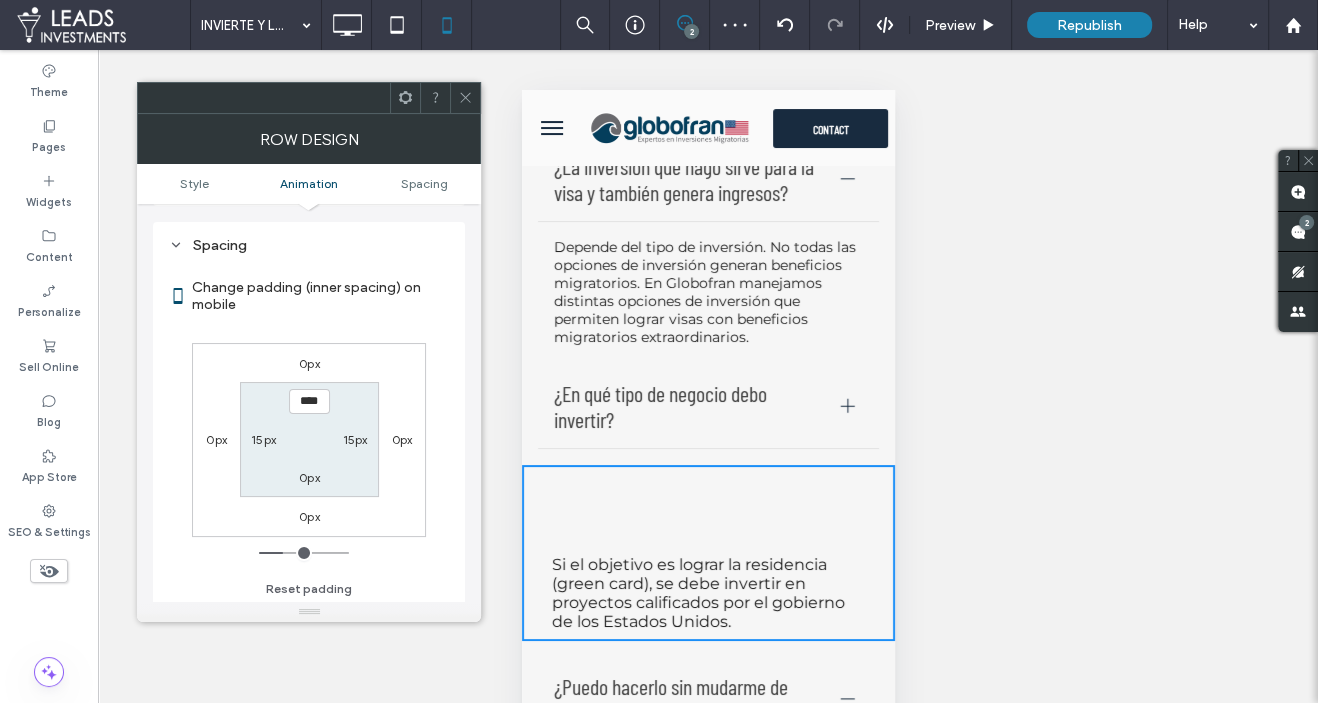 drag, startPoint x: 302, startPoint y: 397, endPoint x: 310, endPoint y: 432, distance: 35.902645 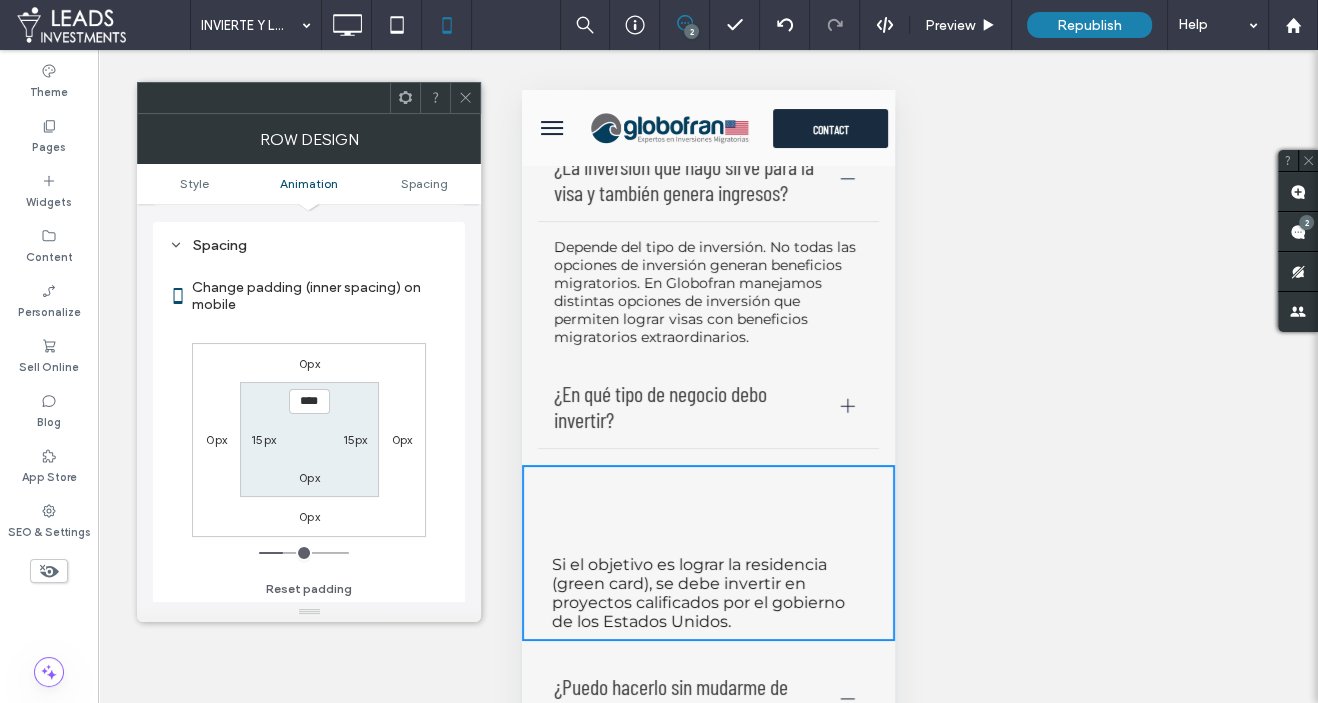 type on "****" 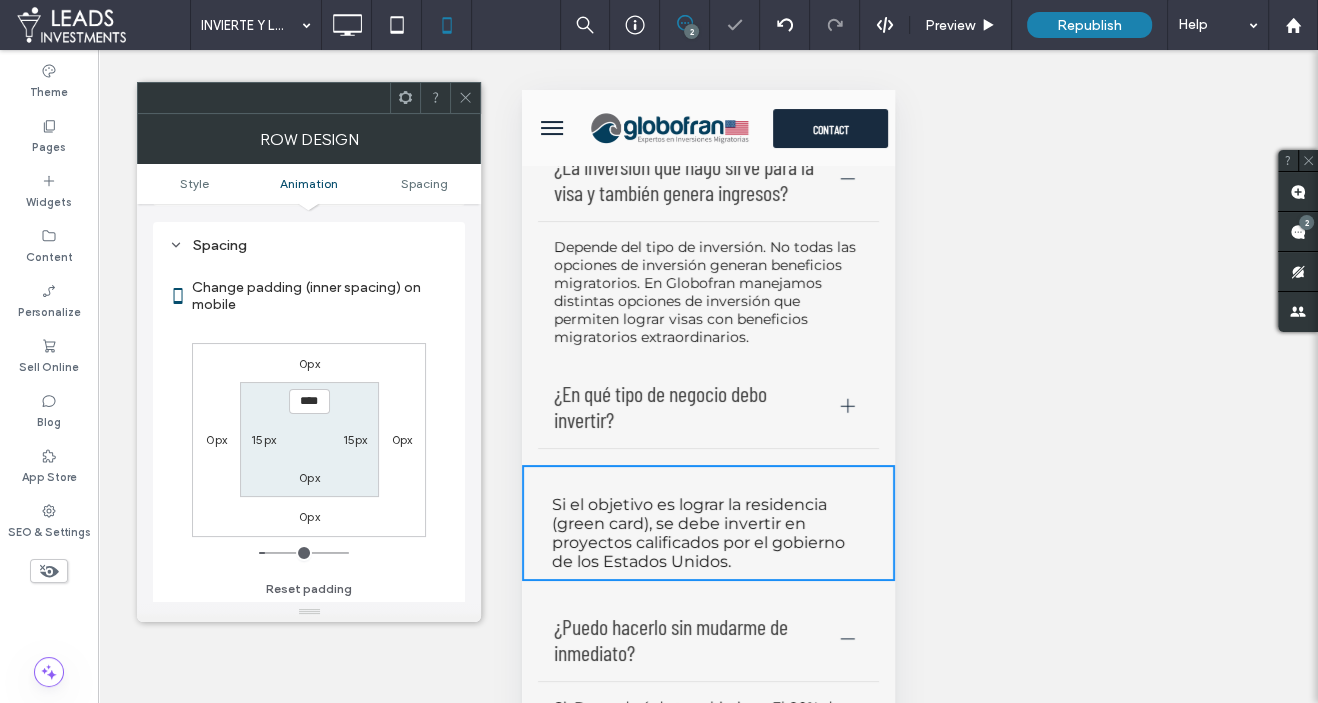 drag, startPoint x: 467, startPoint y: 88, endPoint x: 478, endPoint y: 113, distance: 27.313 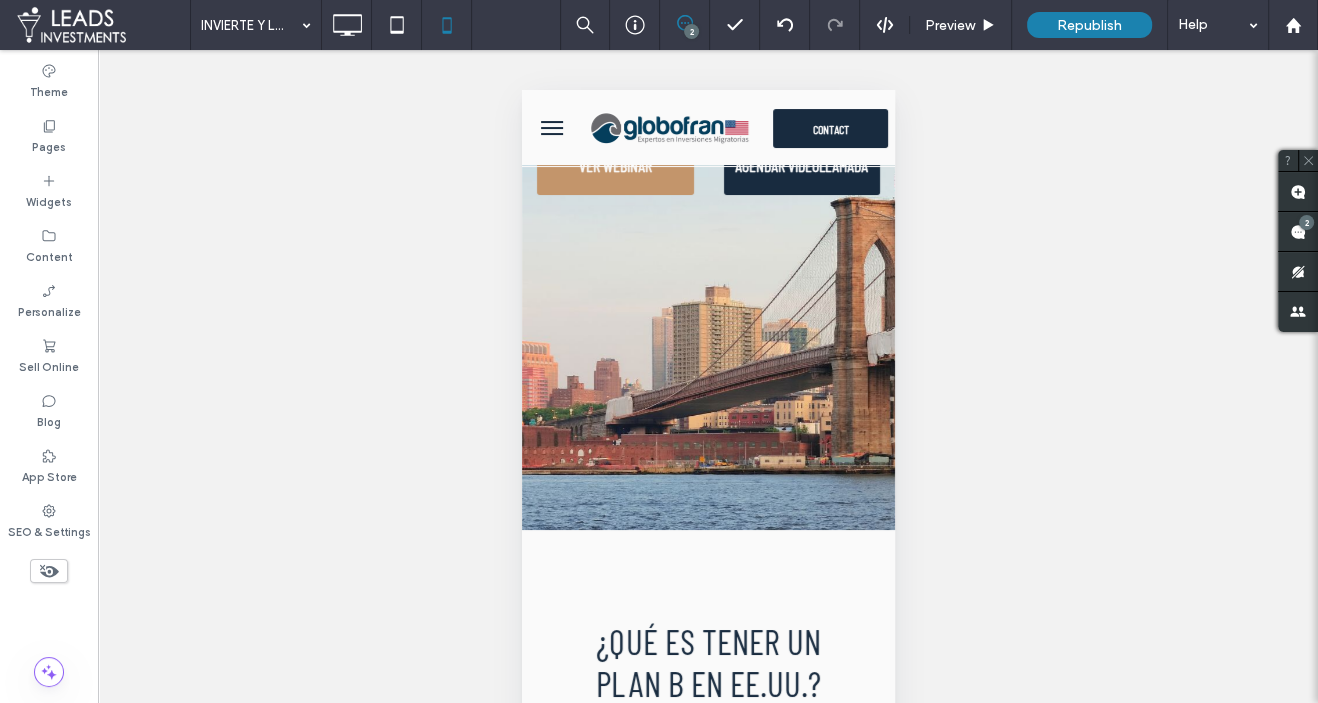 scroll, scrollTop: 0, scrollLeft: 0, axis: both 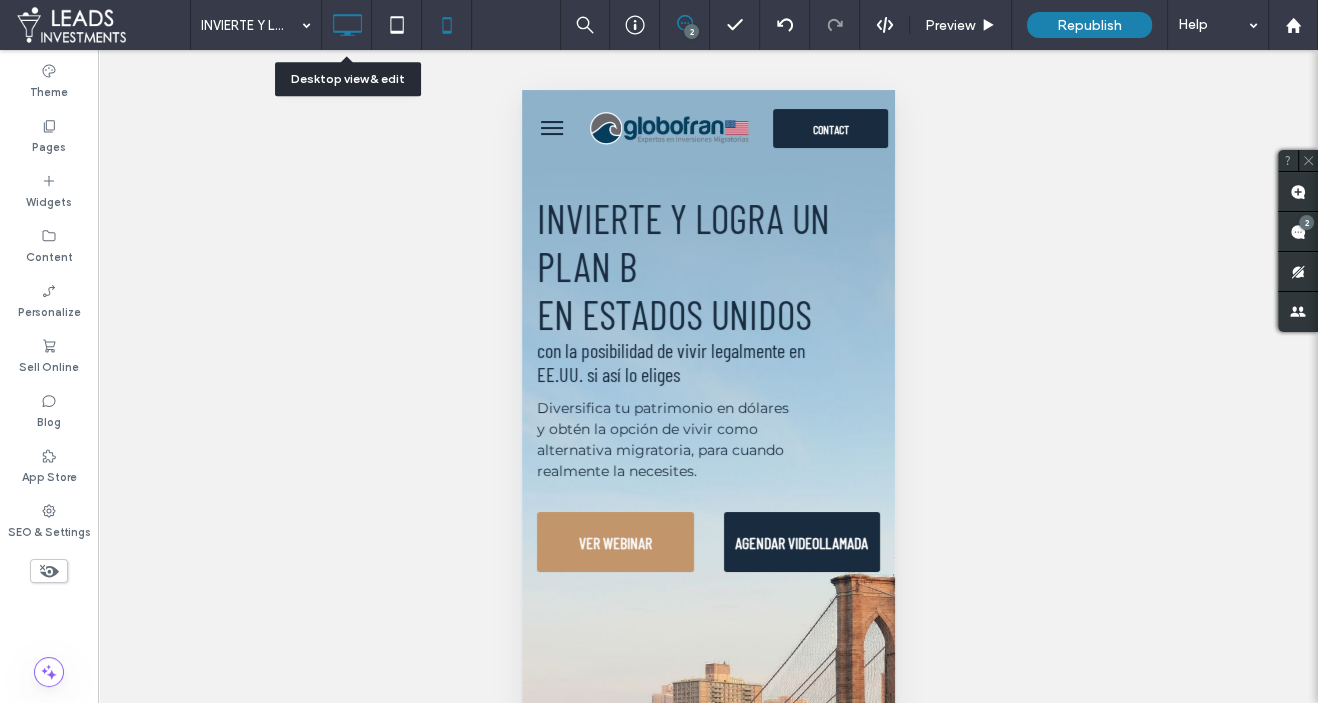 click 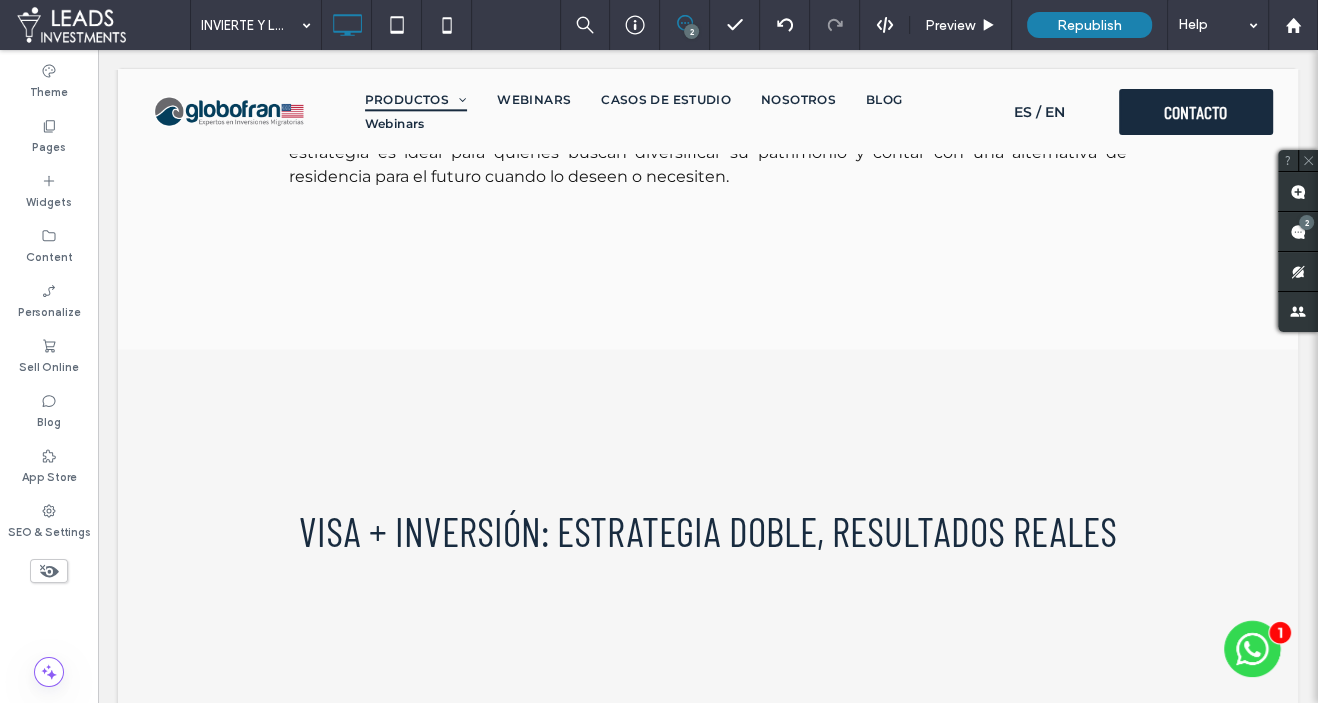 scroll, scrollTop: 0, scrollLeft: 0, axis: both 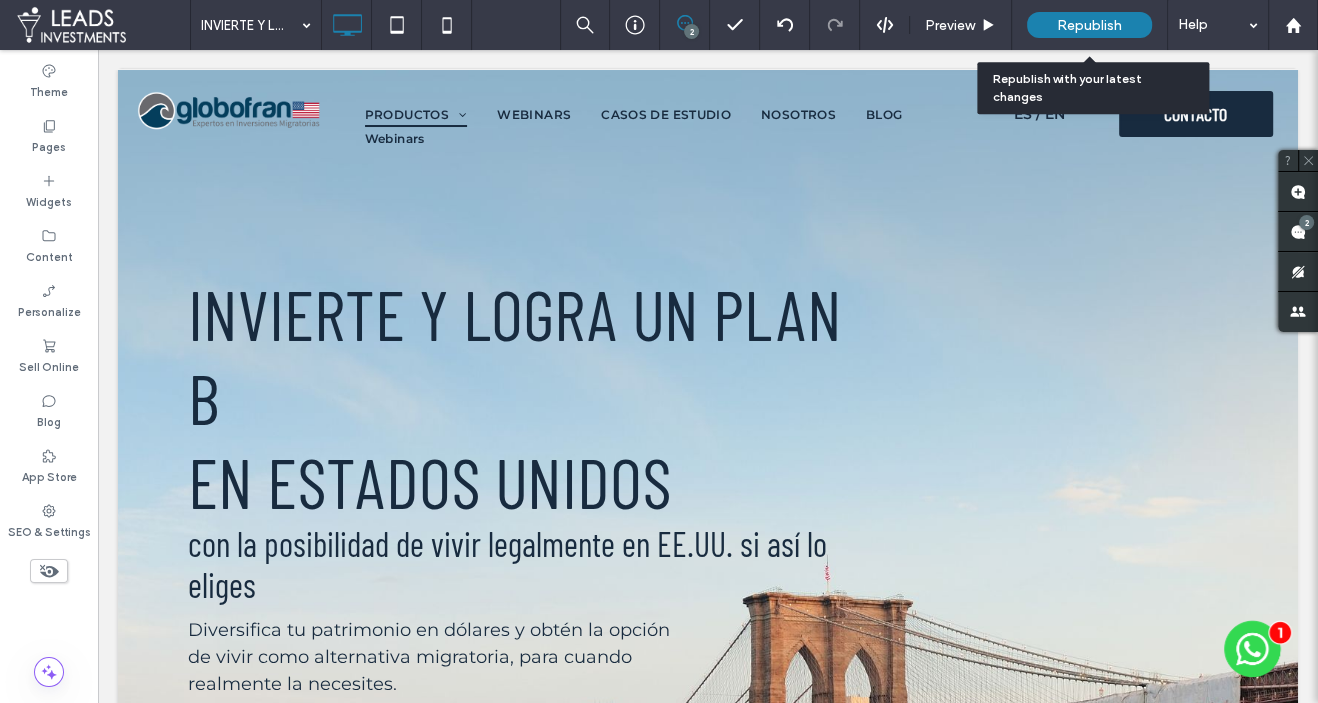 click on "Republish" at bounding box center [1089, 25] 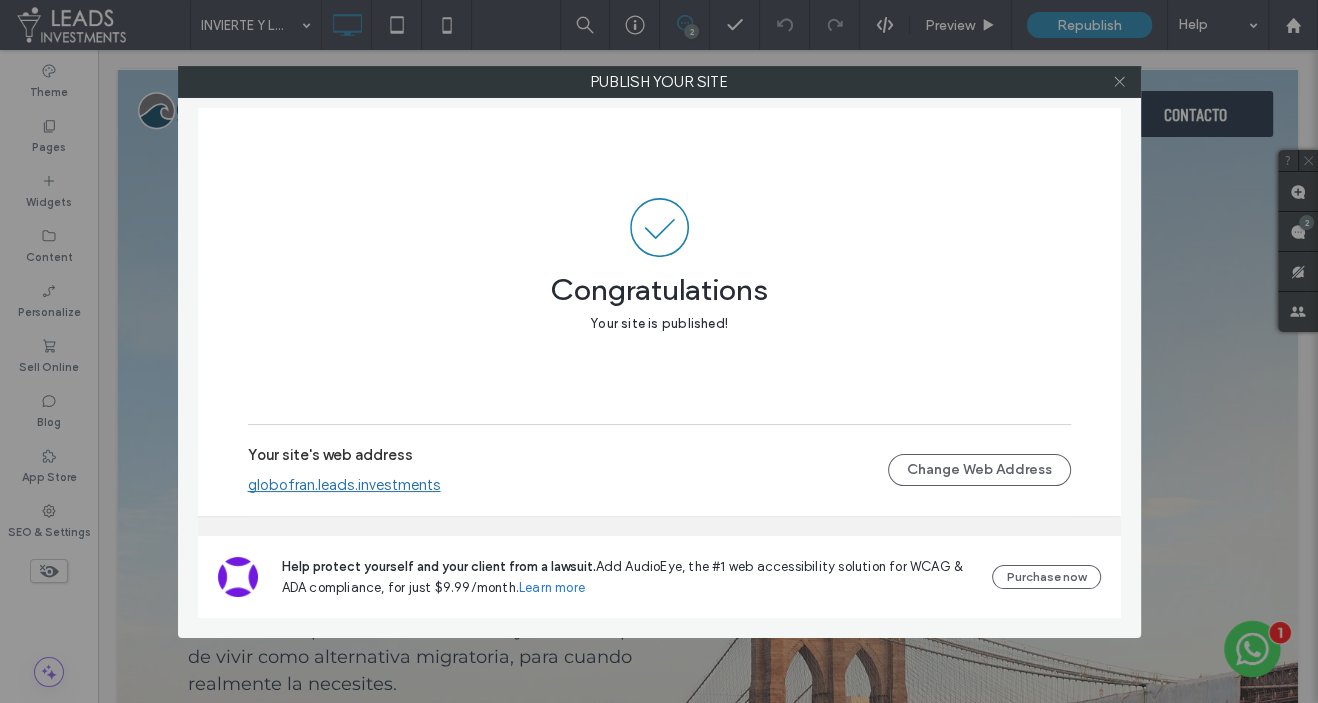 click 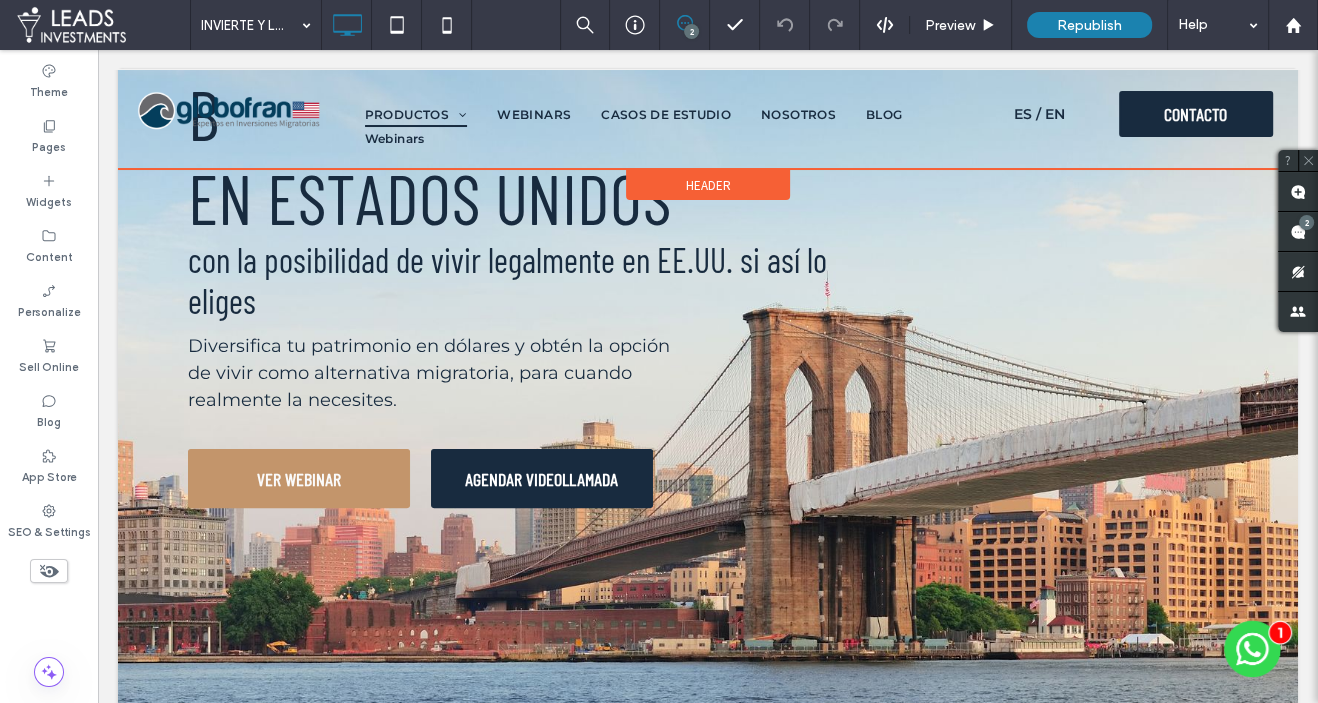 scroll, scrollTop: 0, scrollLeft: 0, axis: both 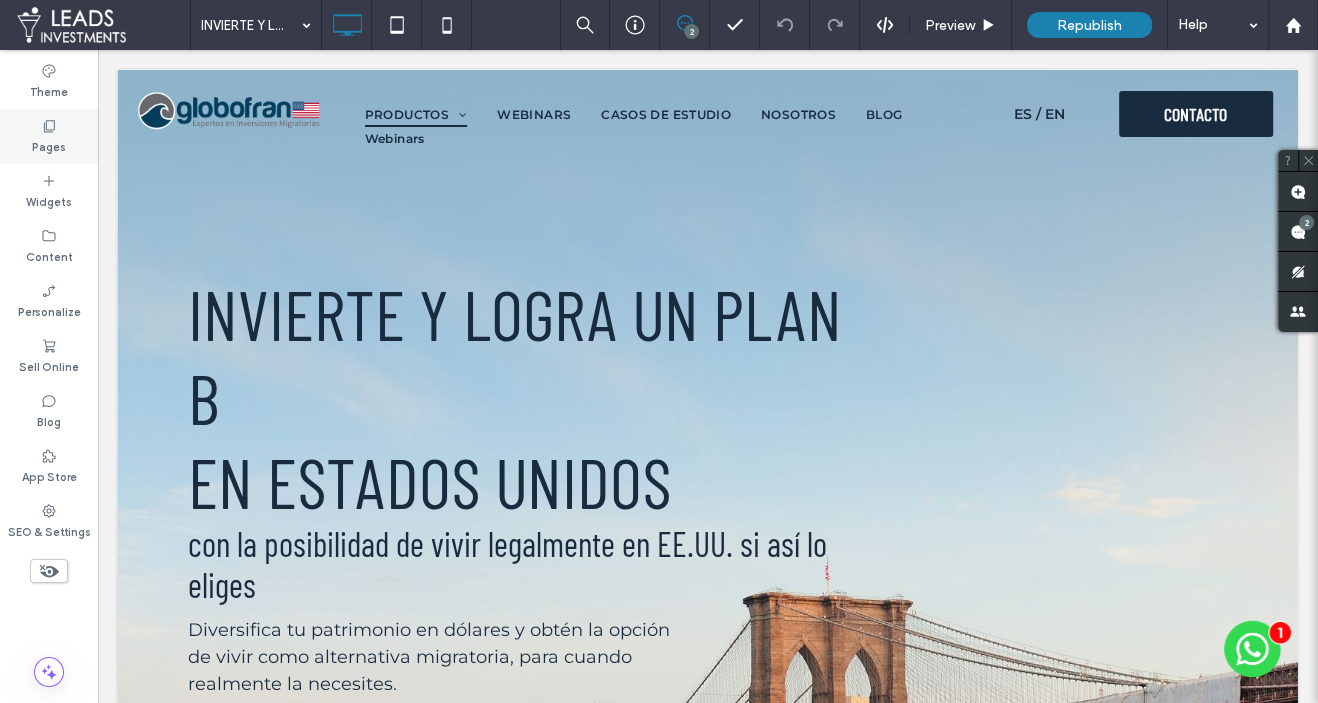 click 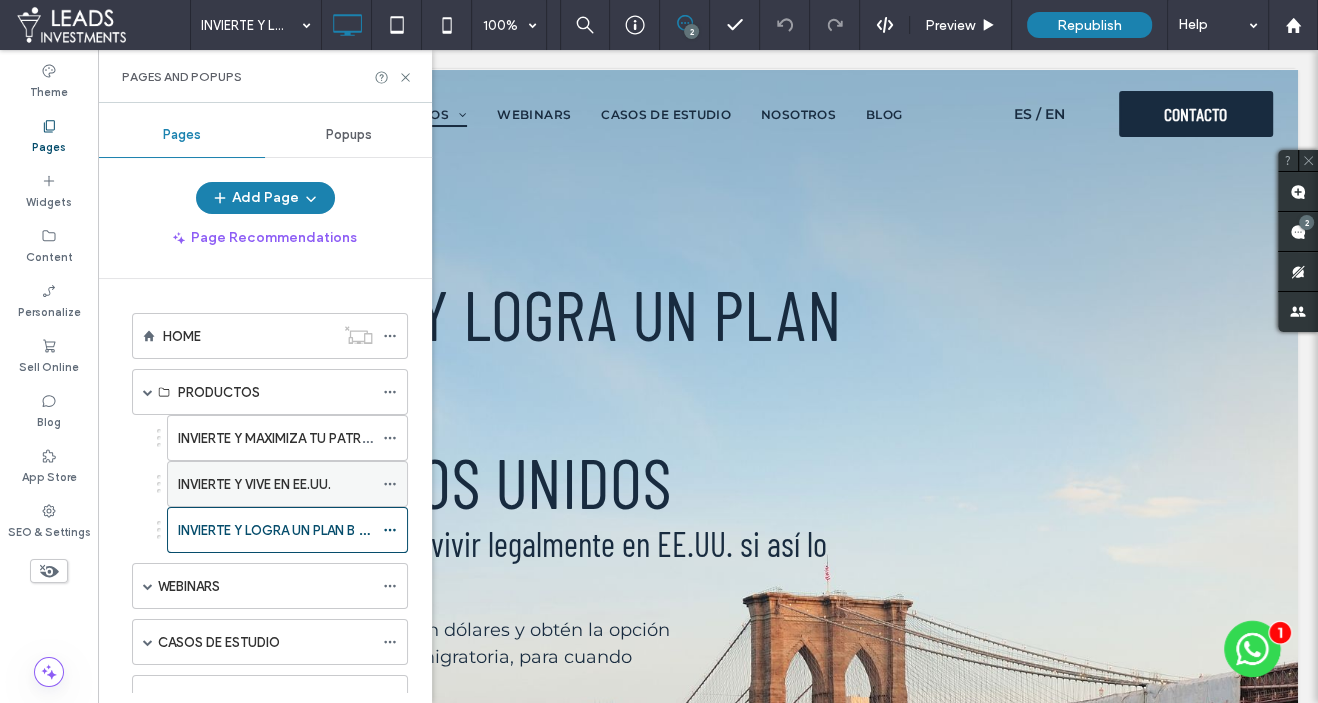 scroll, scrollTop: 400, scrollLeft: 0, axis: vertical 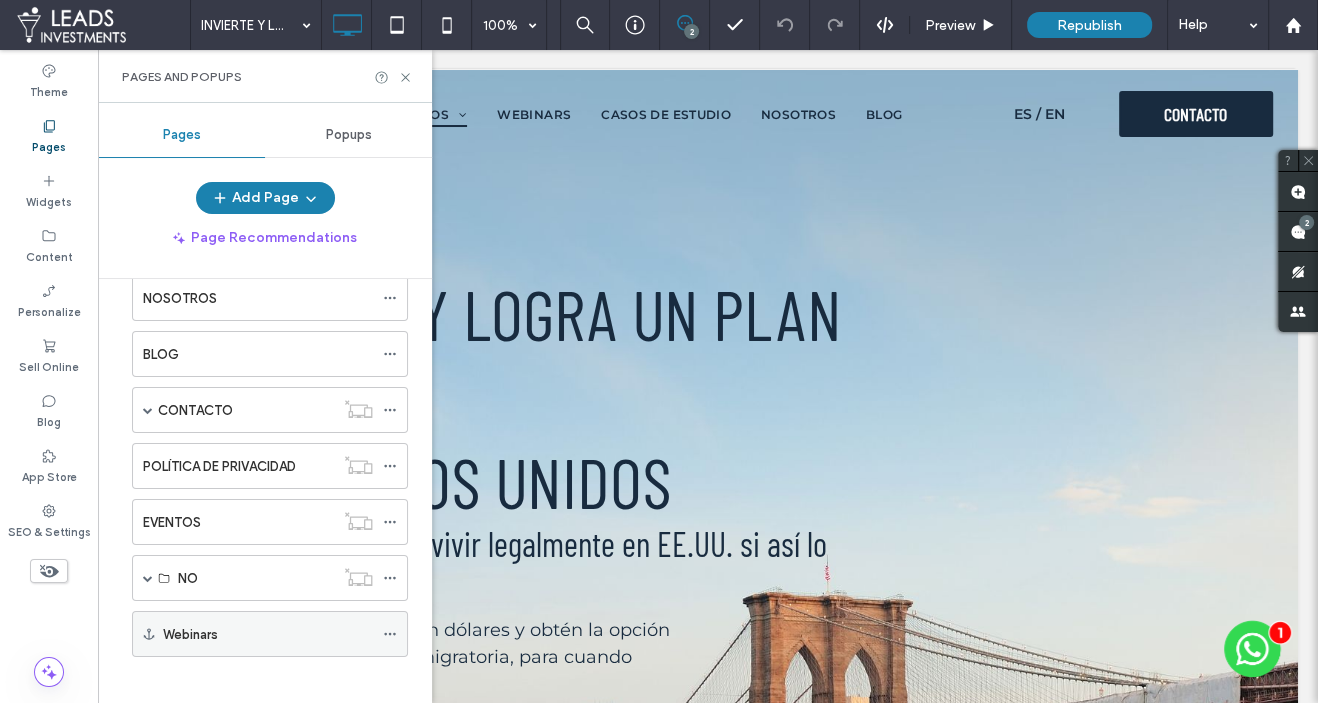 click 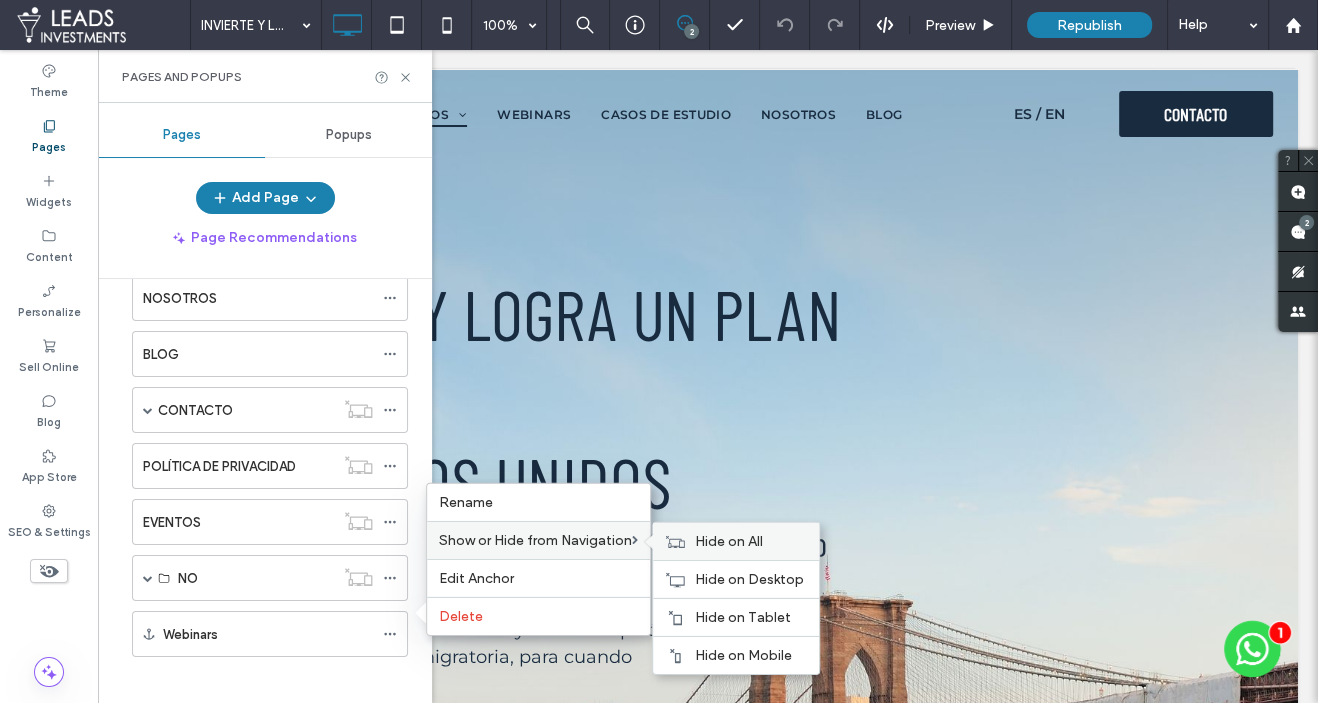 click on "Hide on All" at bounding box center [729, 541] 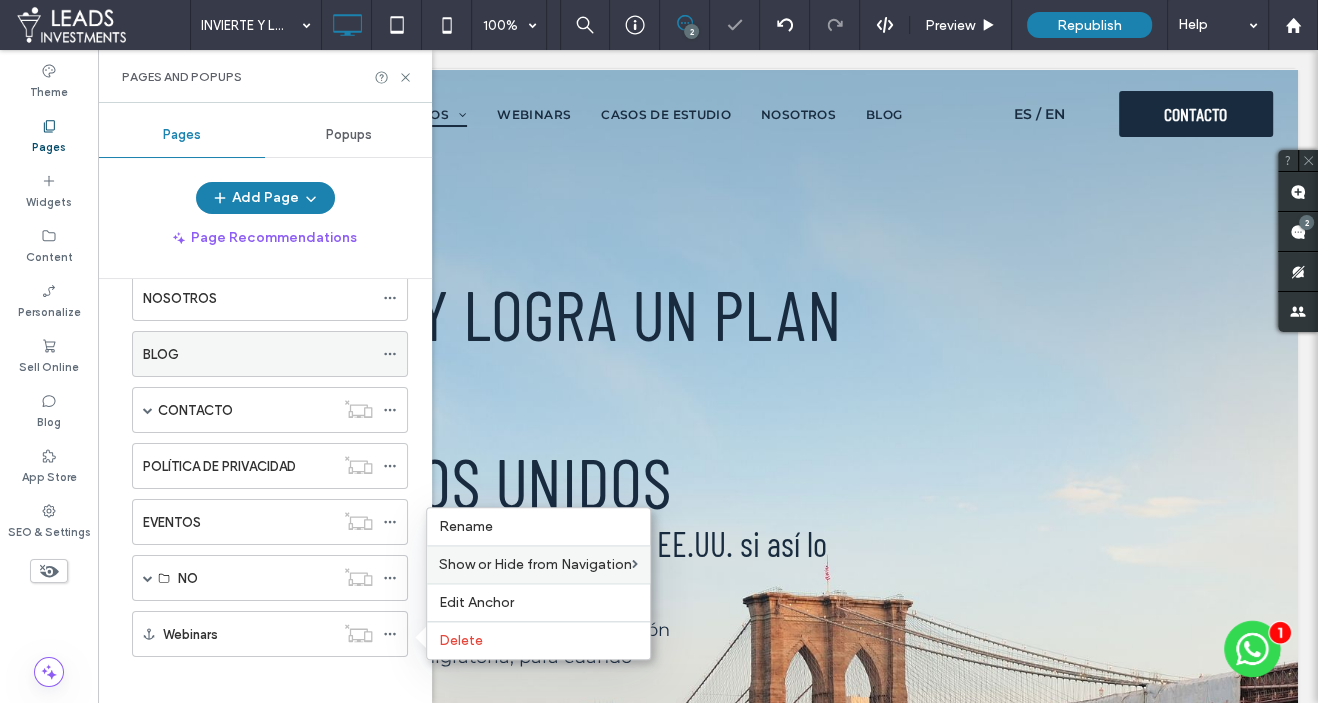 scroll, scrollTop: 0, scrollLeft: 0, axis: both 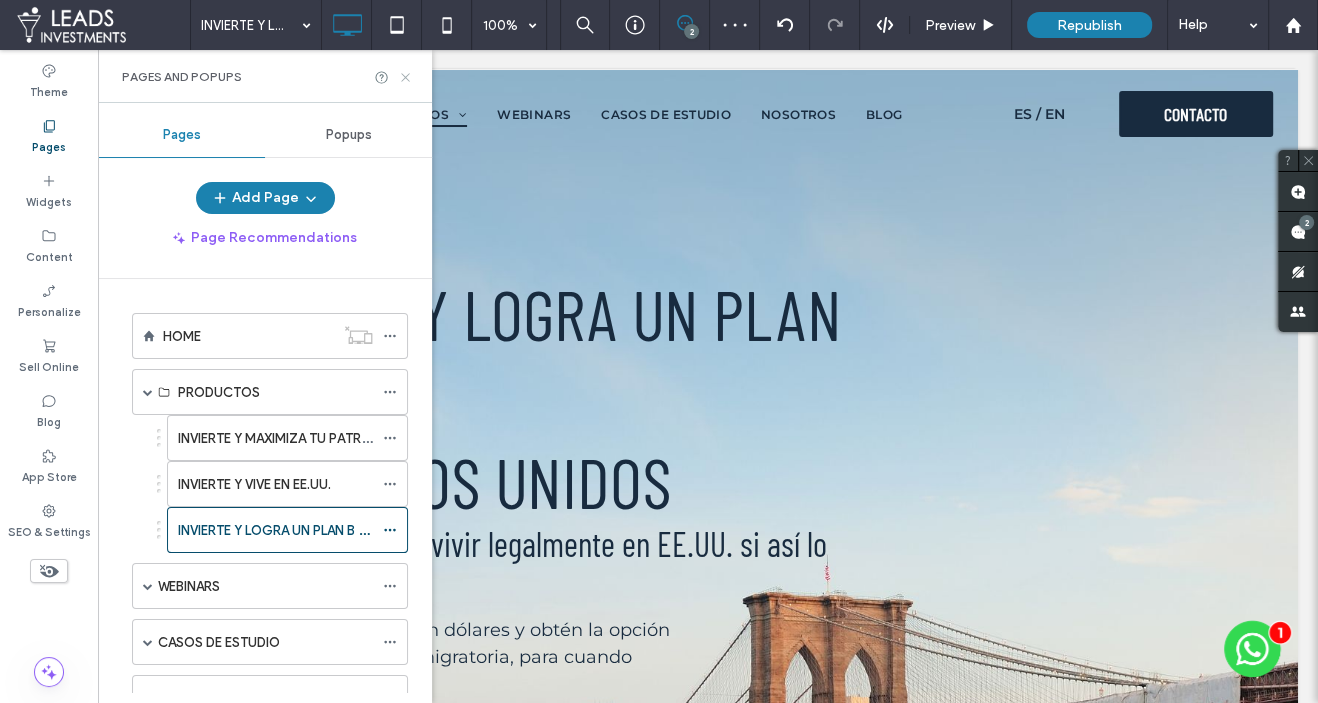 click 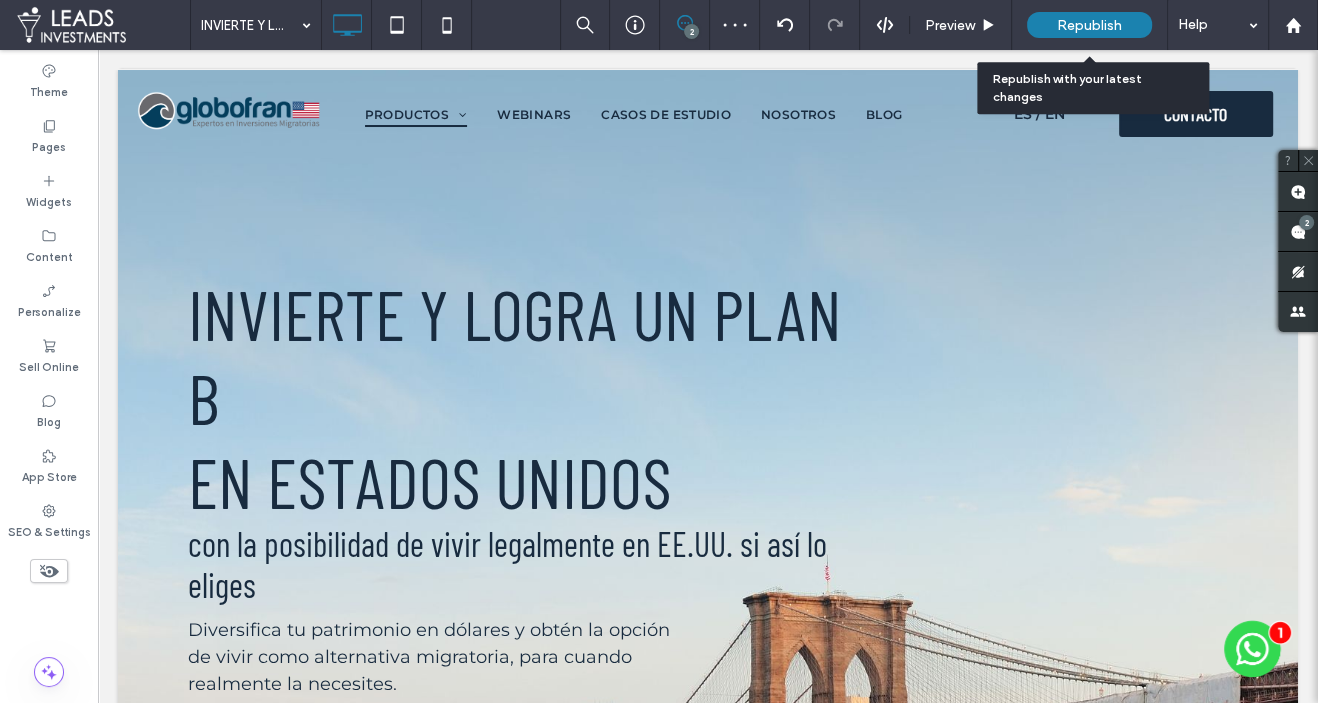 click on "Republish" at bounding box center [1089, 25] 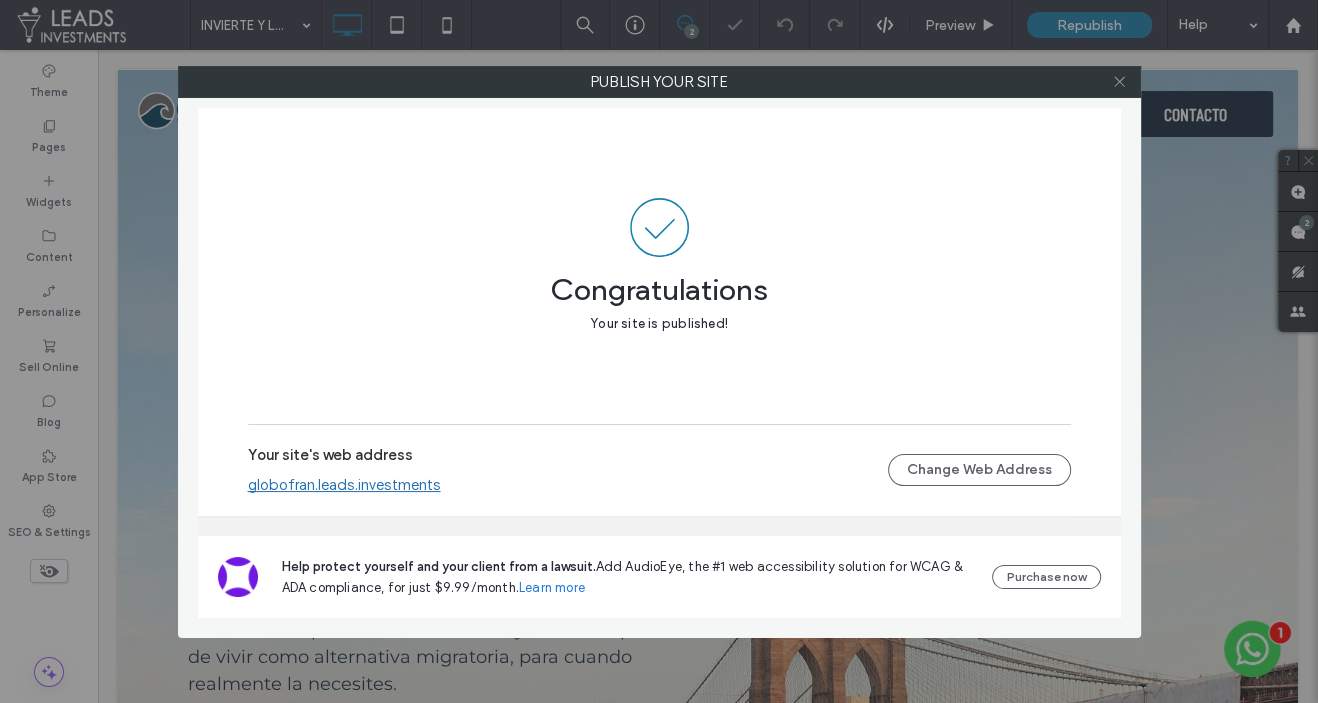 click 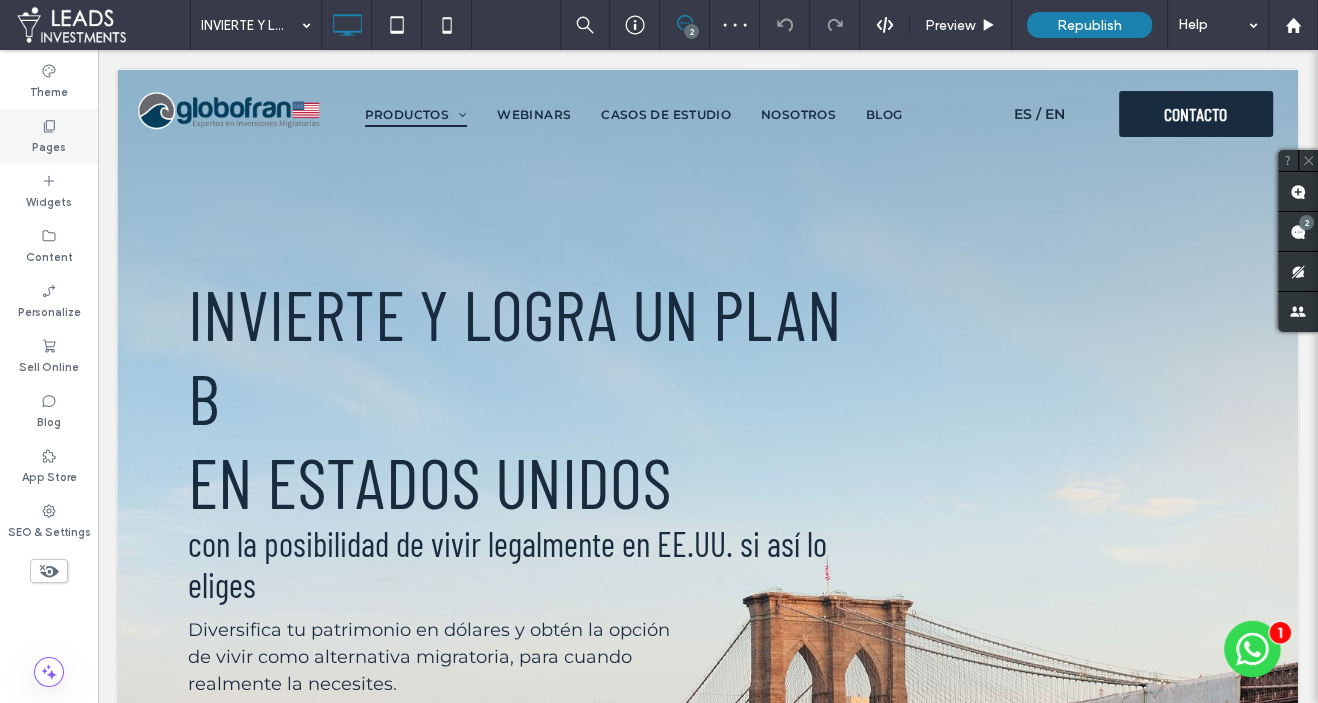 click on "Pages" at bounding box center [49, 136] 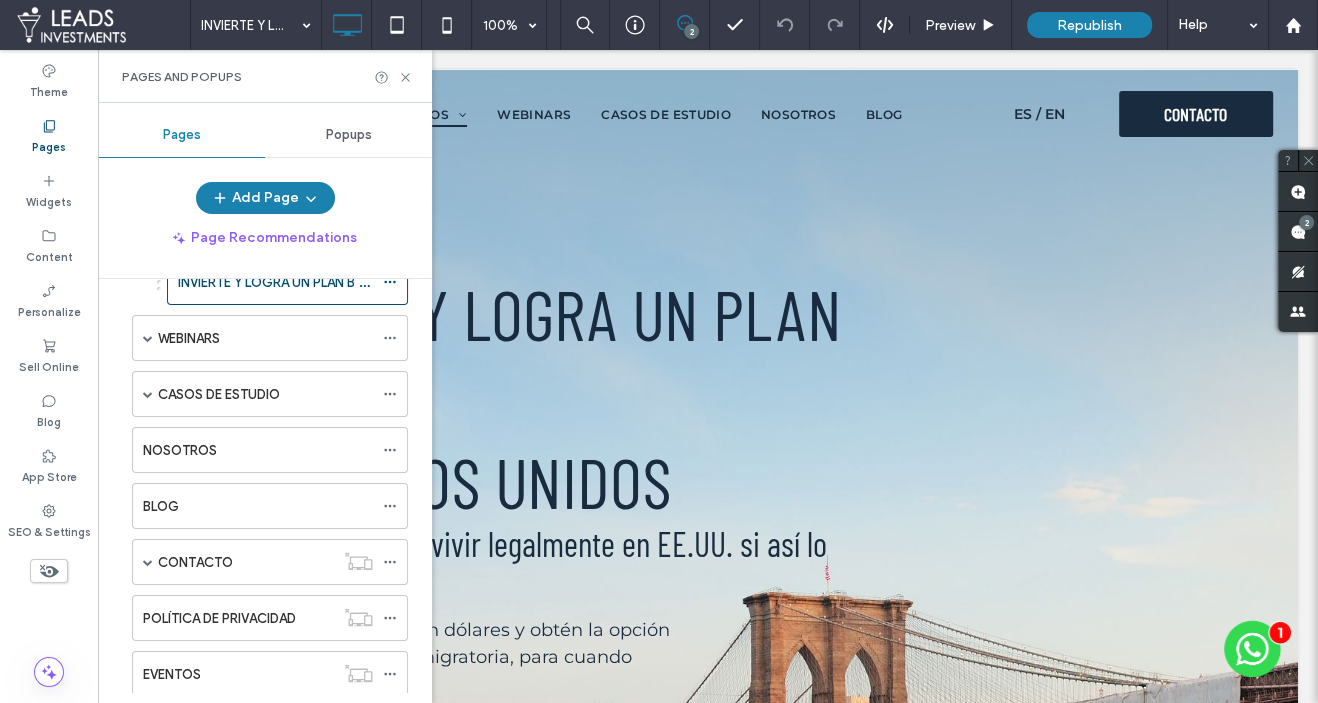 scroll, scrollTop: 400, scrollLeft: 0, axis: vertical 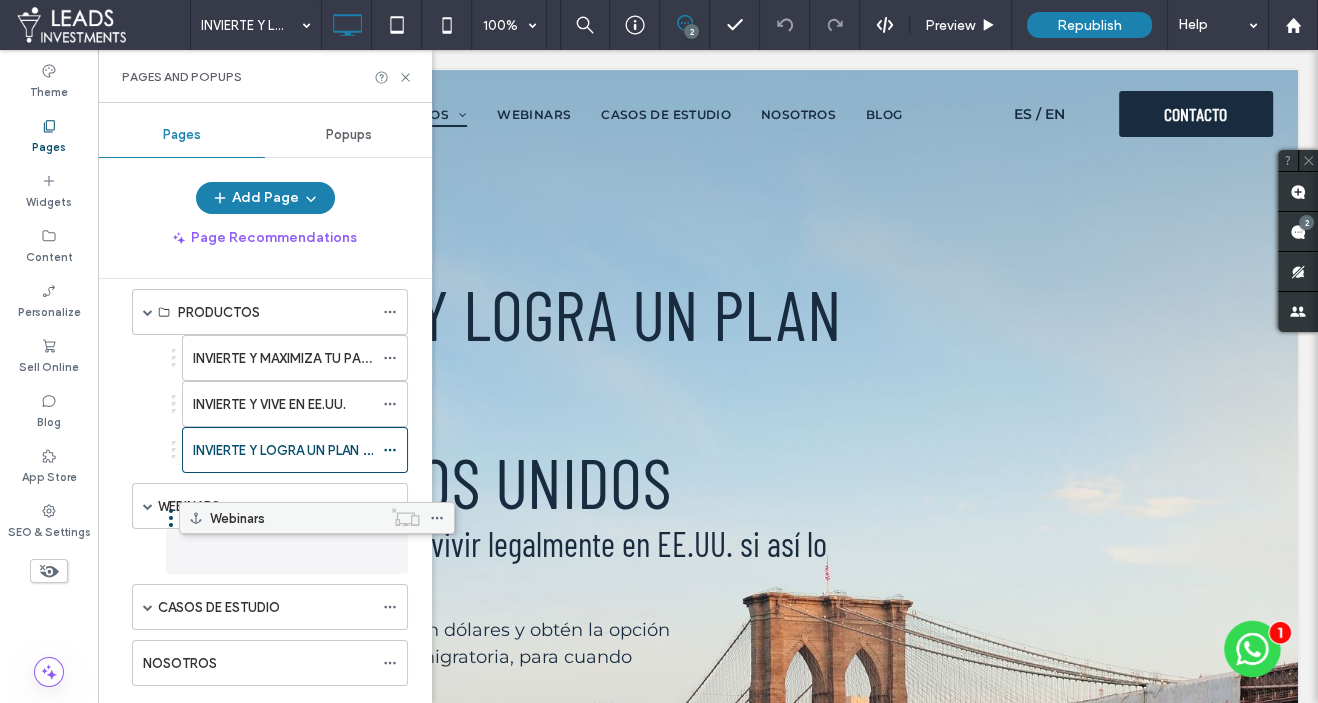 drag, startPoint x: 181, startPoint y: 621, endPoint x: 228, endPoint y: 525, distance: 106.887794 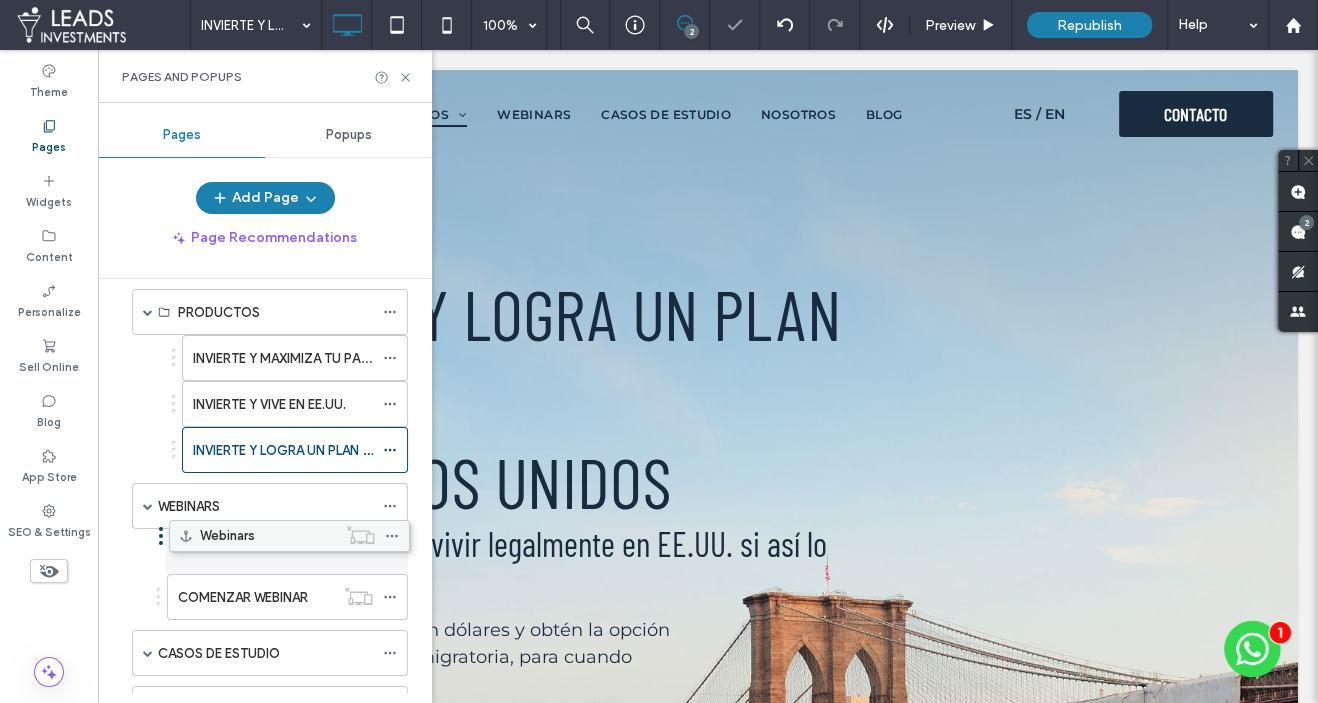 drag, startPoint x: 245, startPoint y: 588, endPoint x: 247, endPoint y: 530, distance: 58.034473 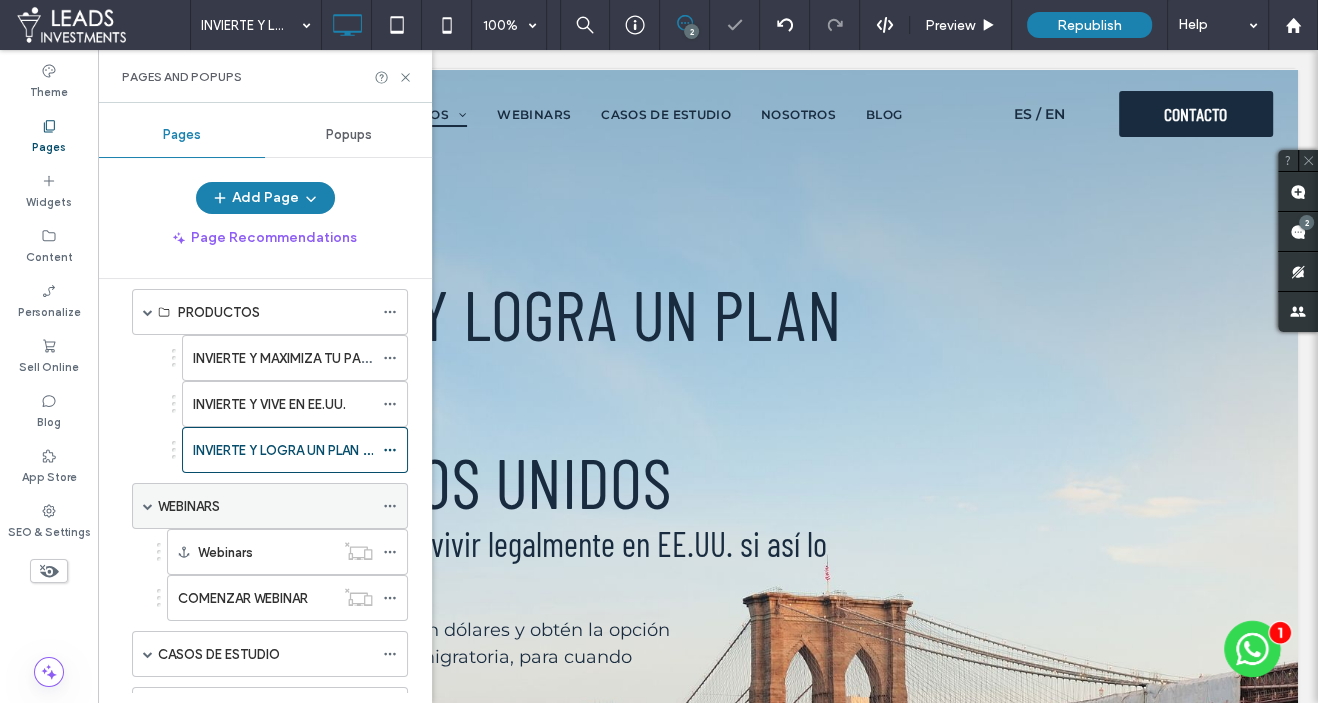 click at bounding box center (148, 506) 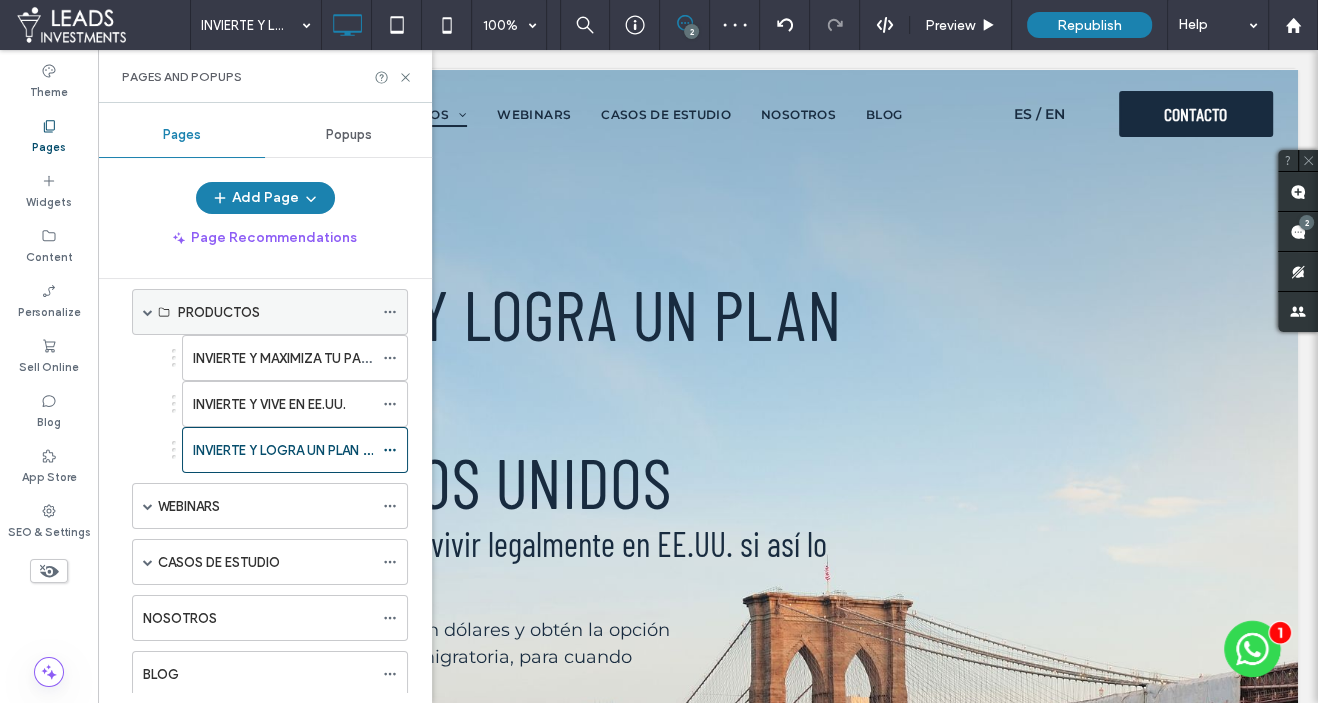 click at bounding box center (148, 312) 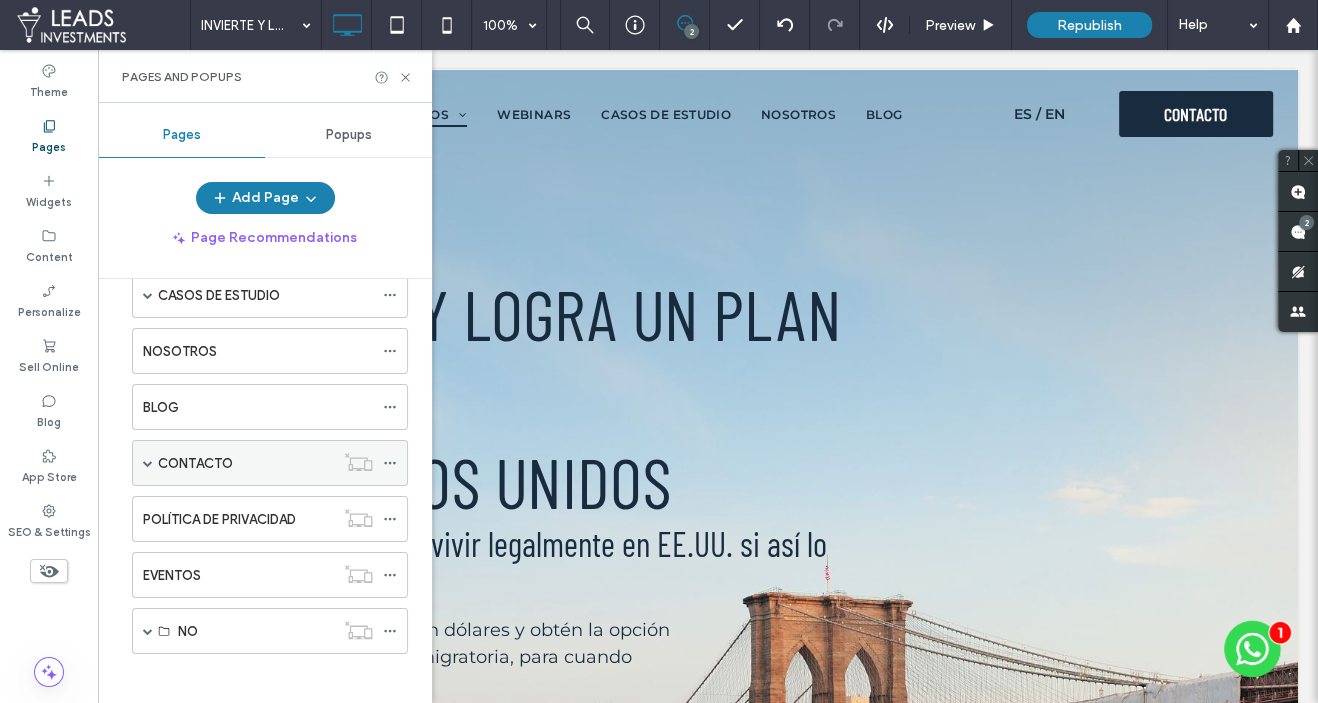 scroll, scrollTop: 0, scrollLeft: 0, axis: both 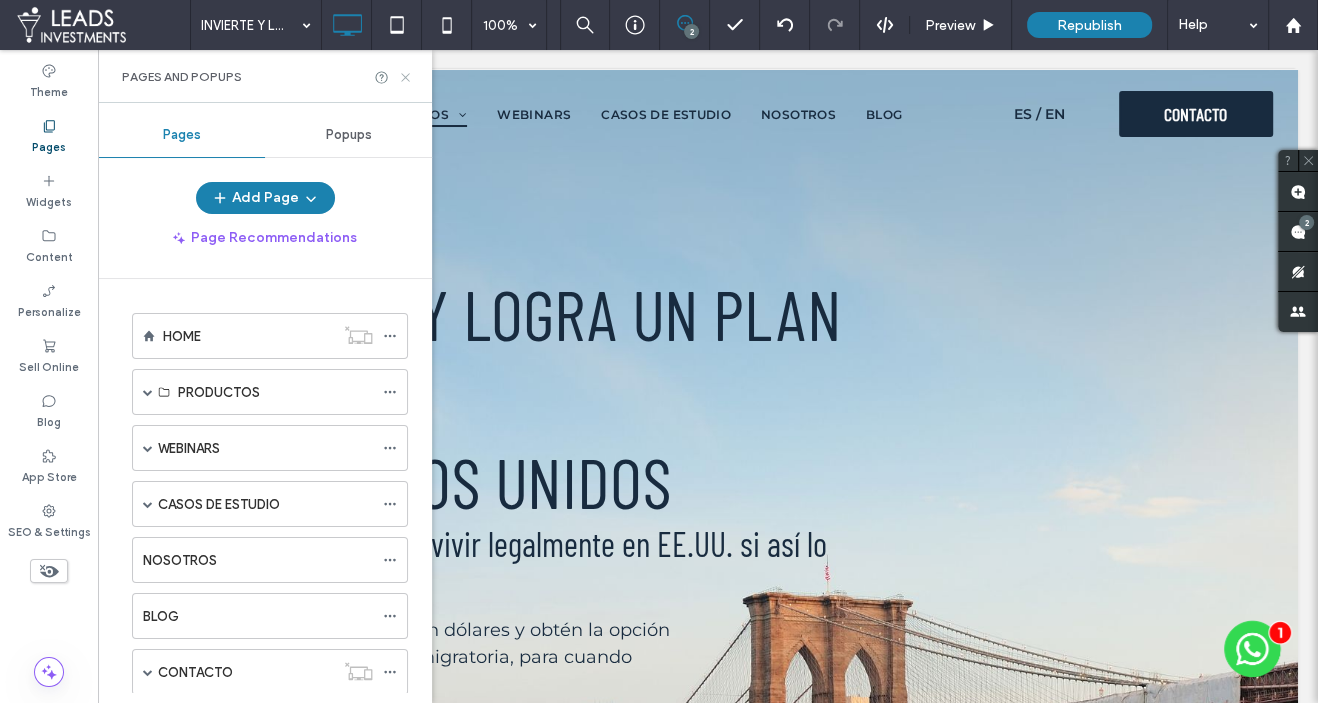 click 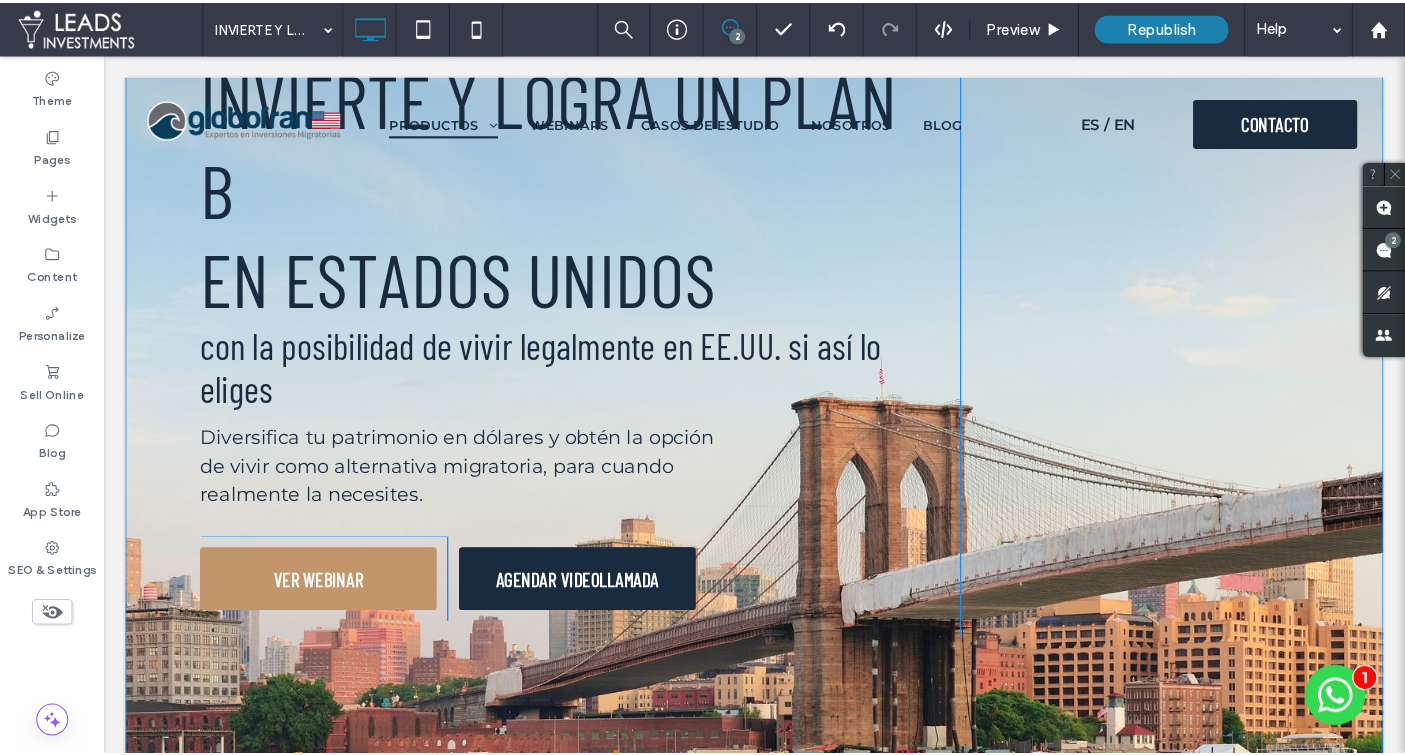 scroll, scrollTop: 0, scrollLeft: 0, axis: both 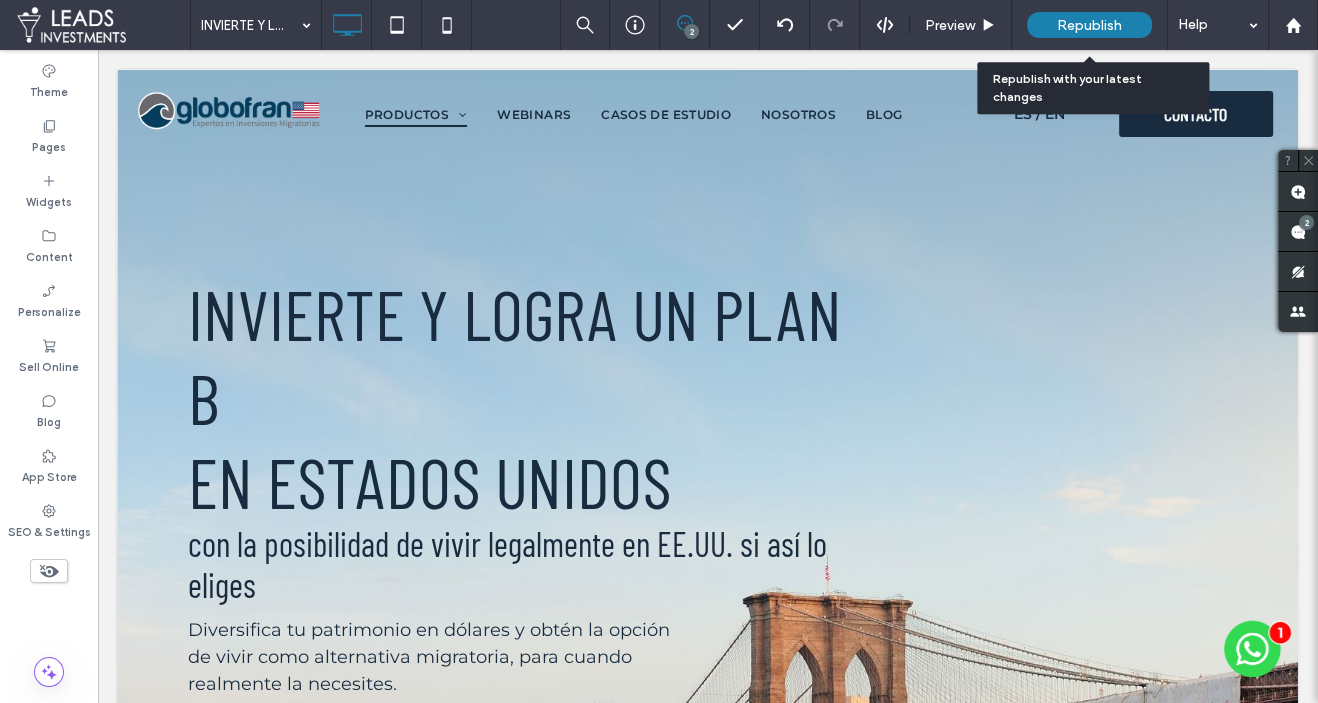 drag, startPoint x: 1088, startPoint y: 24, endPoint x: 1094, endPoint y: 33, distance: 10.816654 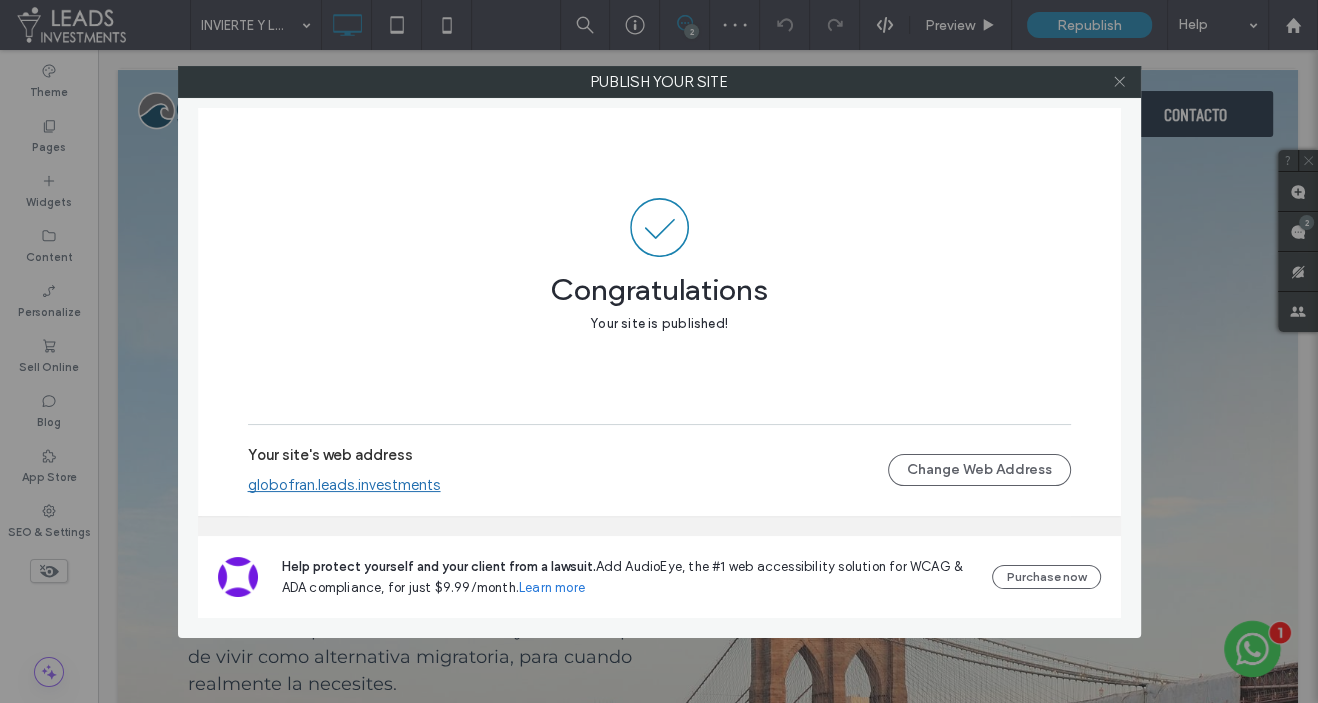 click at bounding box center (1119, 82) 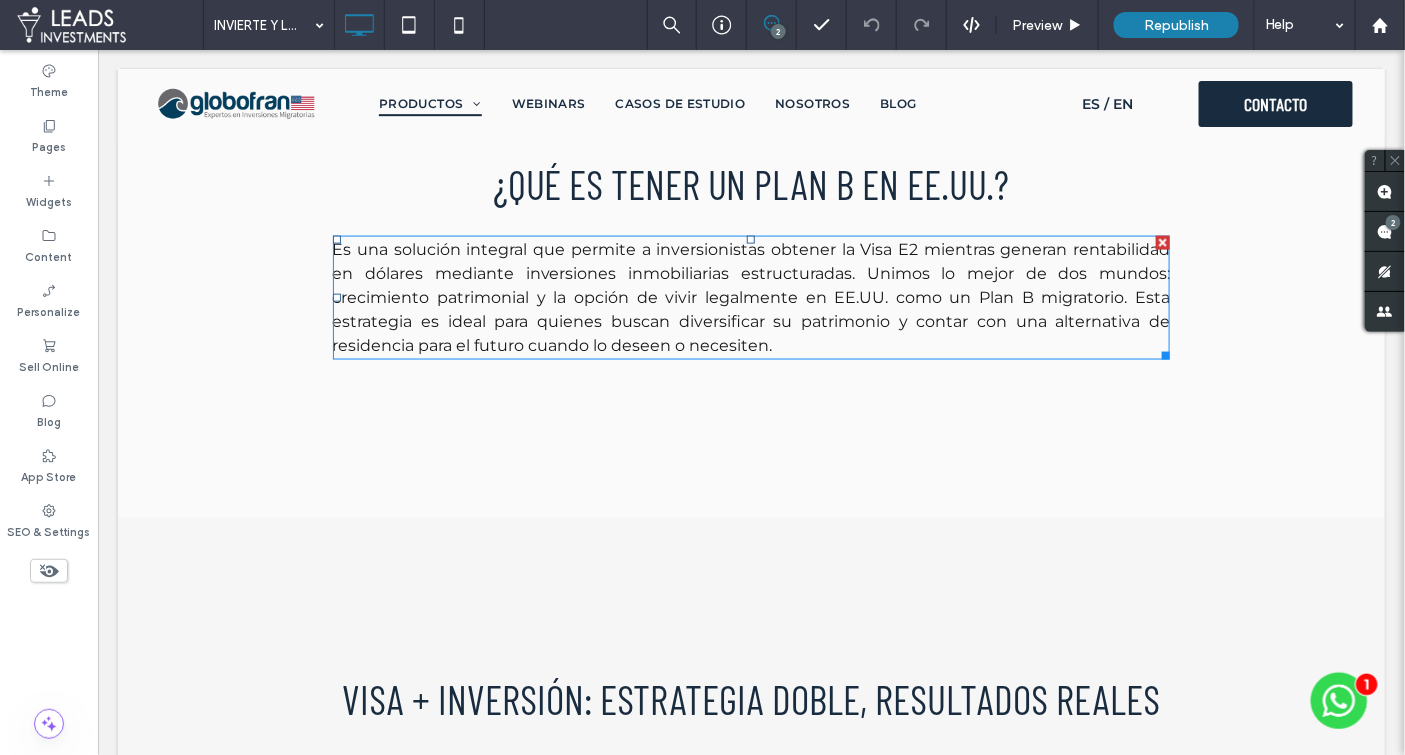 scroll, scrollTop: 914, scrollLeft: 0, axis: vertical 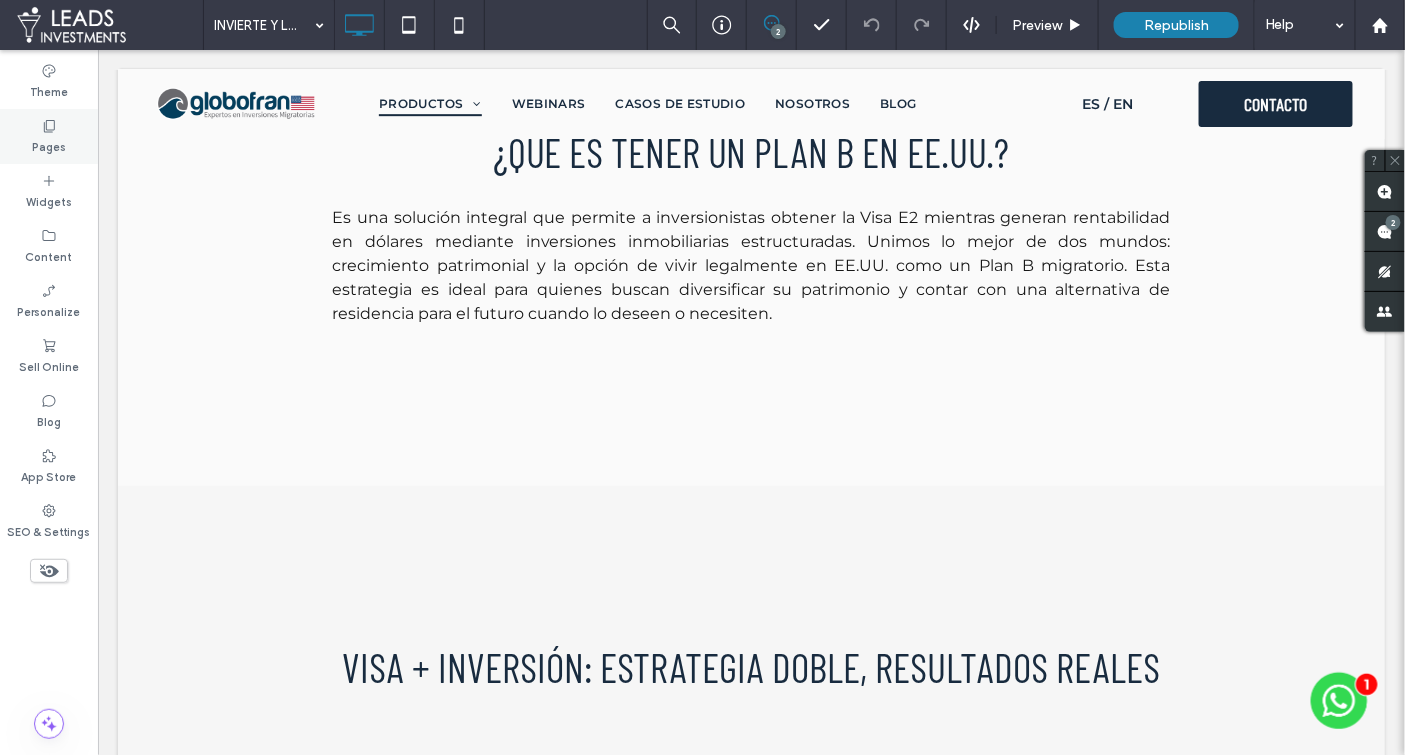 click on "Pages" at bounding box center [49, 145] 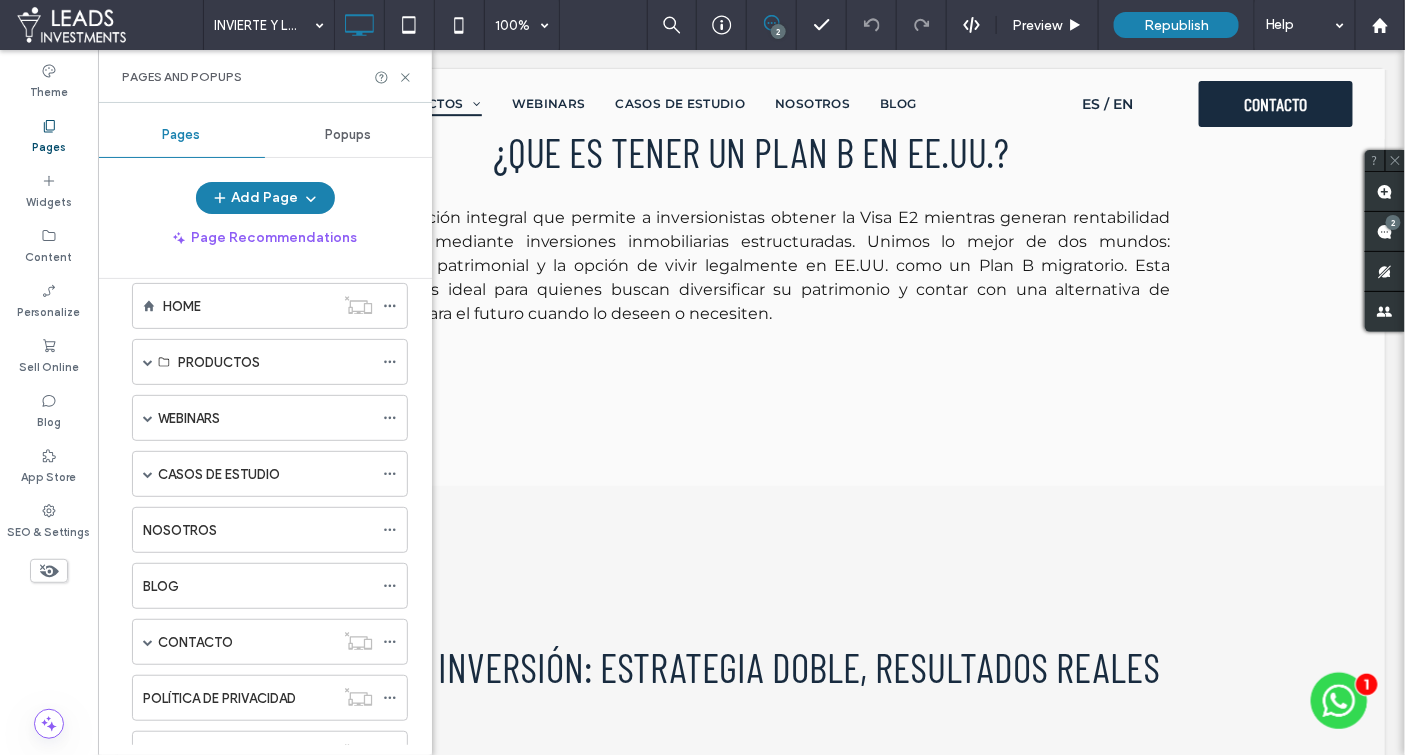 scroll, scrollTop: 42, scrollLeft: 0, axis: vertical 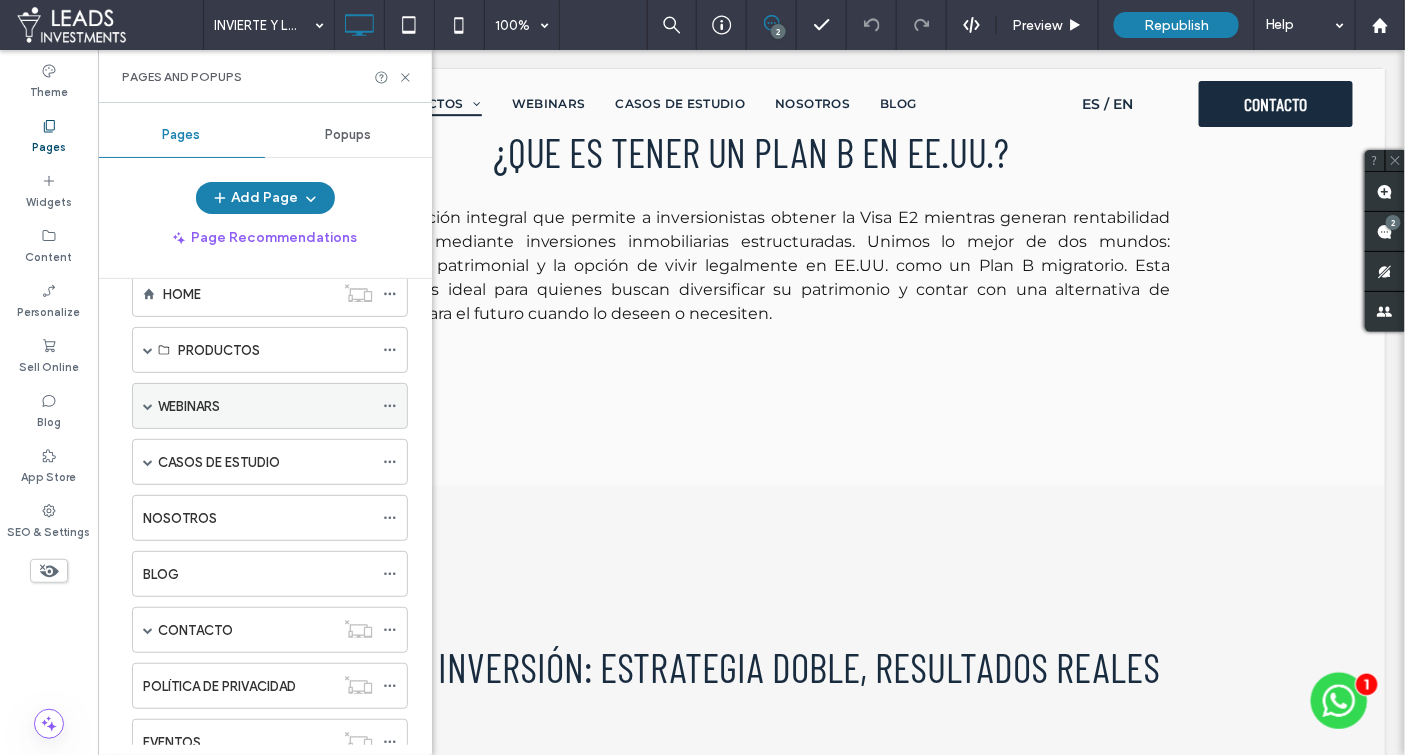 click at bounding box center (148, 406) 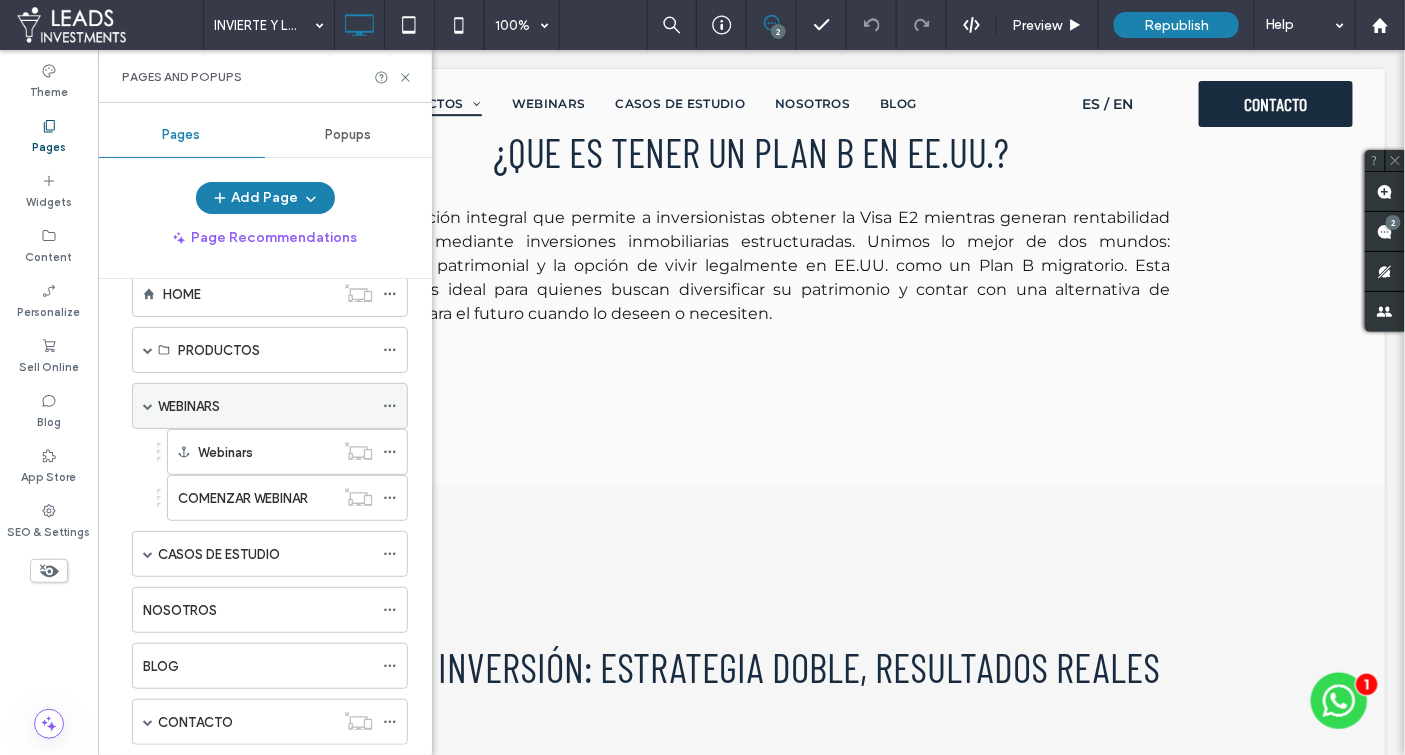 click on "WEBINARS" at bounding box center [265, 406] 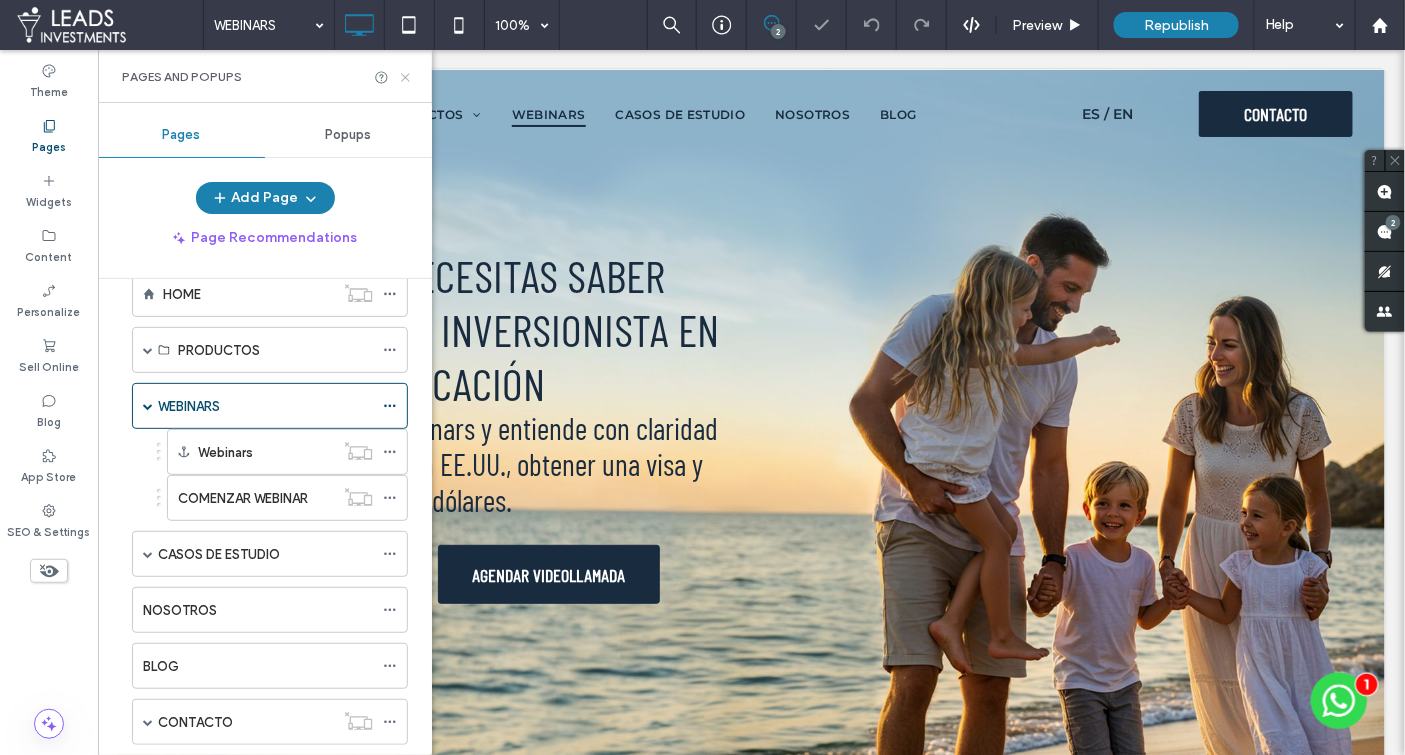 scroll, scrollTop: 0, scrollLeft: 0, axis: both 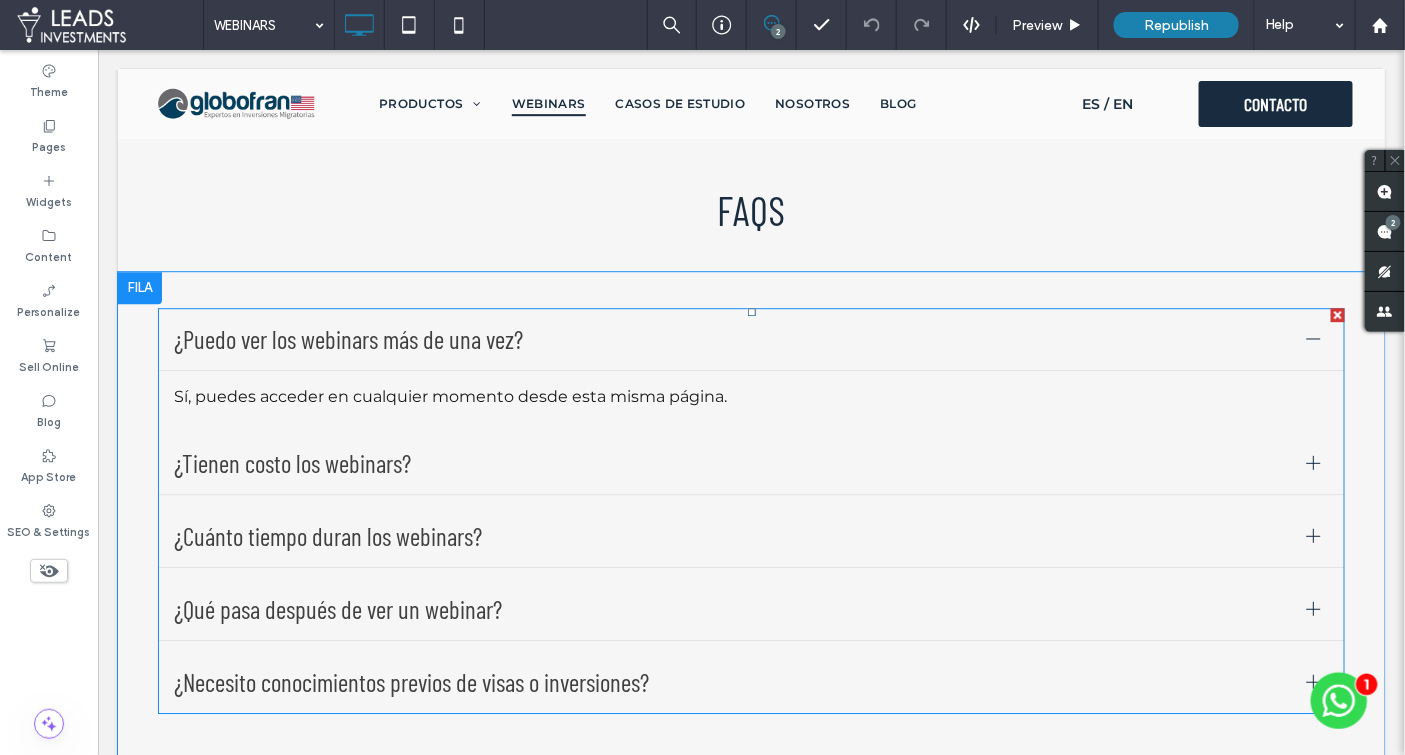 click on "¿Cuánto tiempo duran los webinars?" at bounding box center (731, 535) 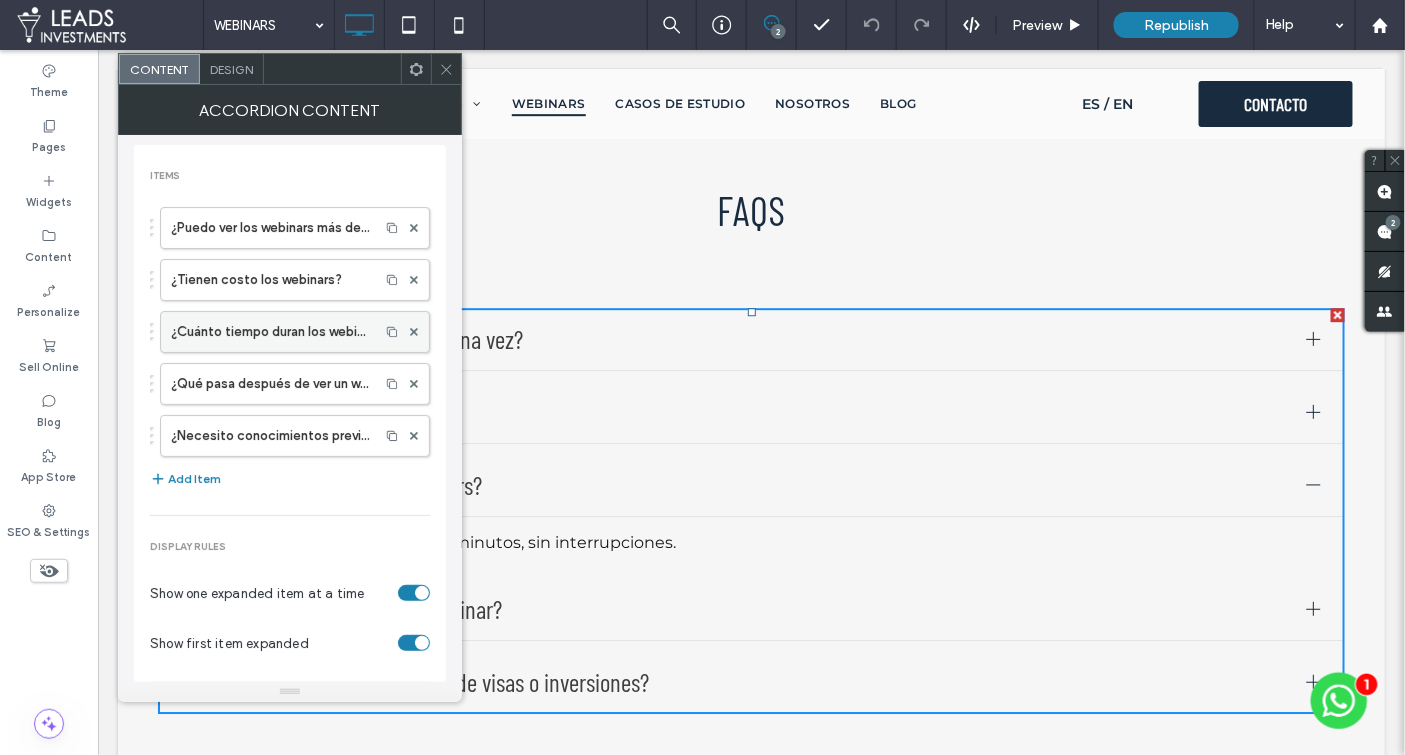 click on "¿Cuánto tiempo duran los webinars?" at bounding box center (270, 332) 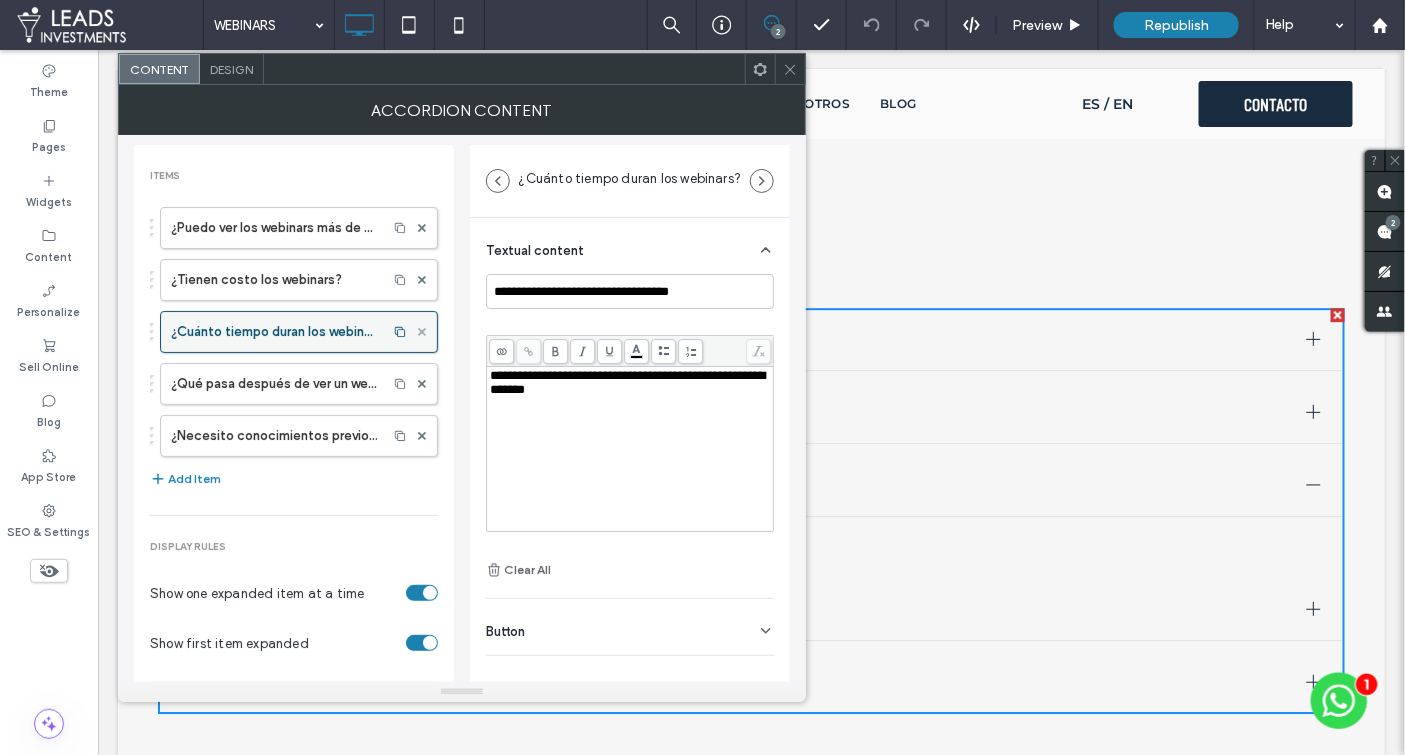 click 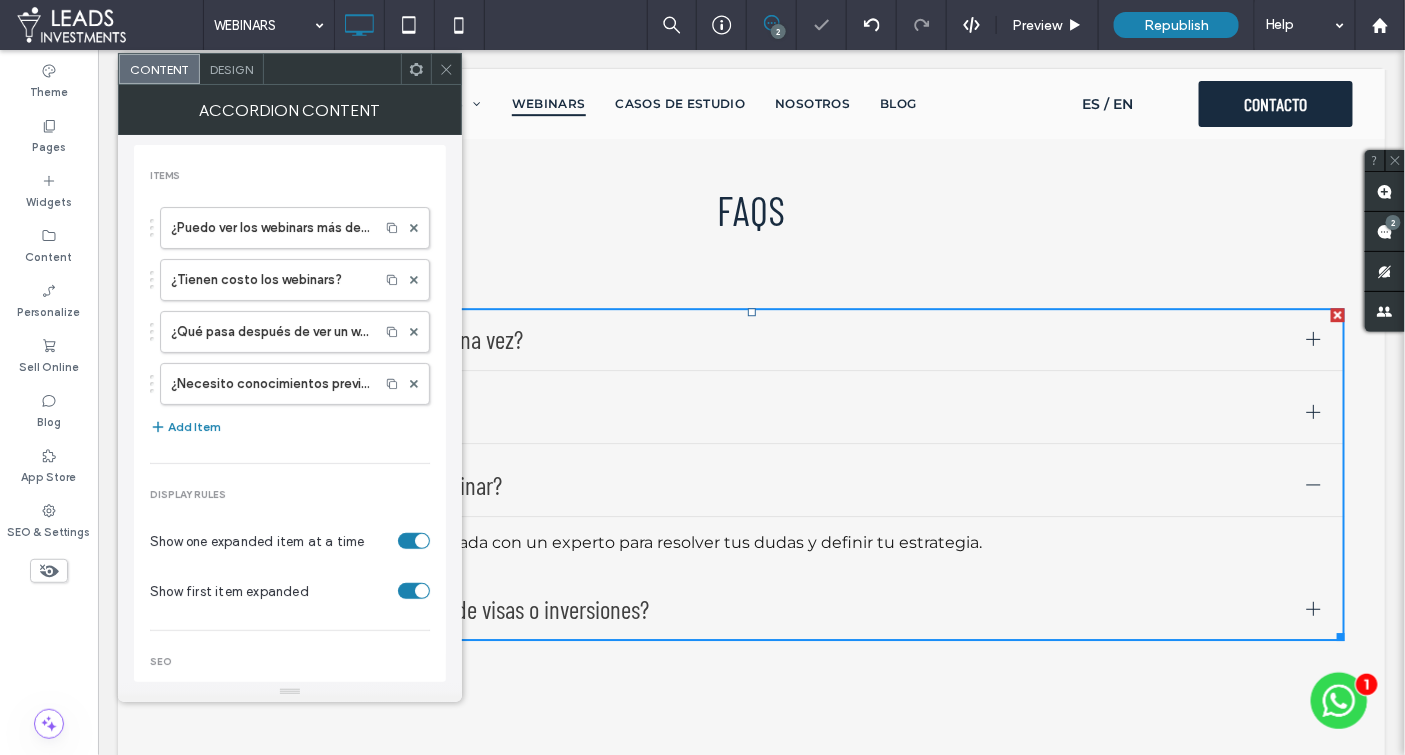 click 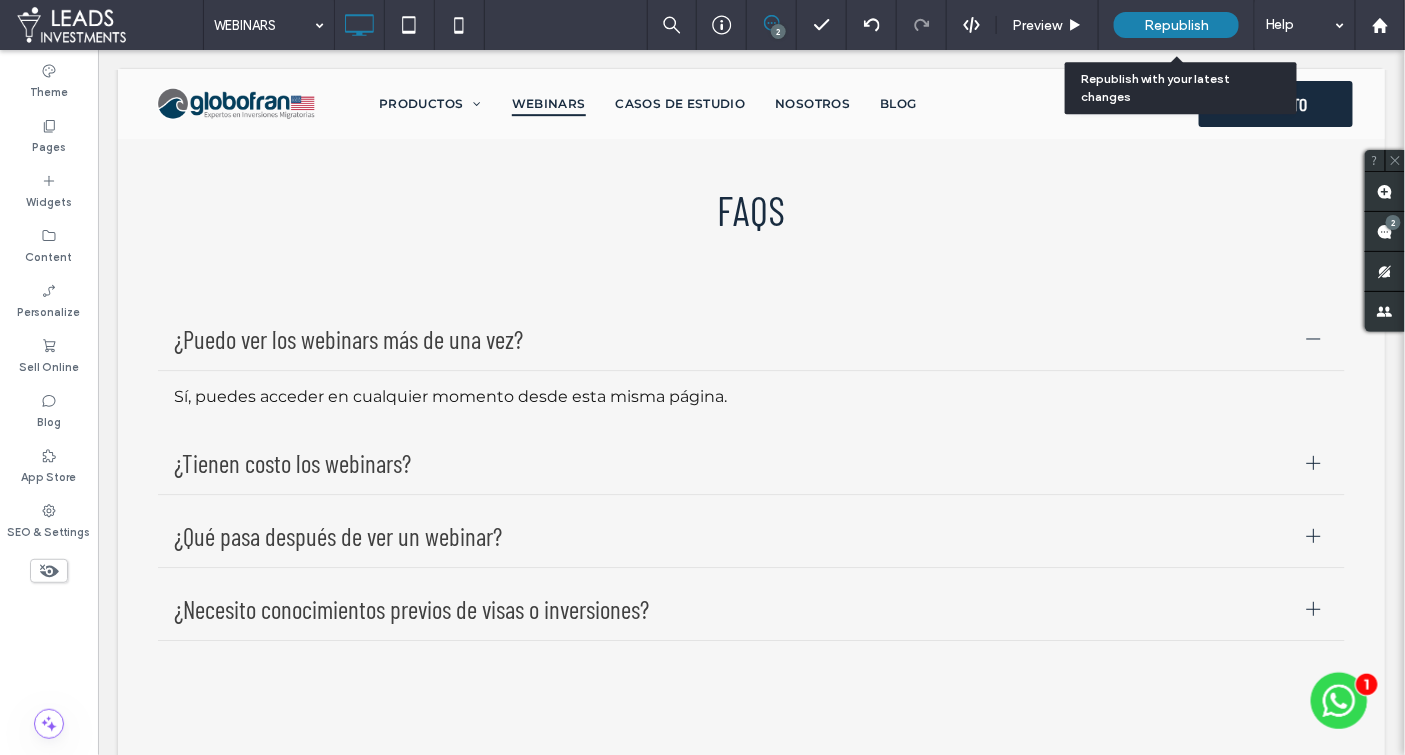 click on "Republish" at bounding box center [1176, 25] 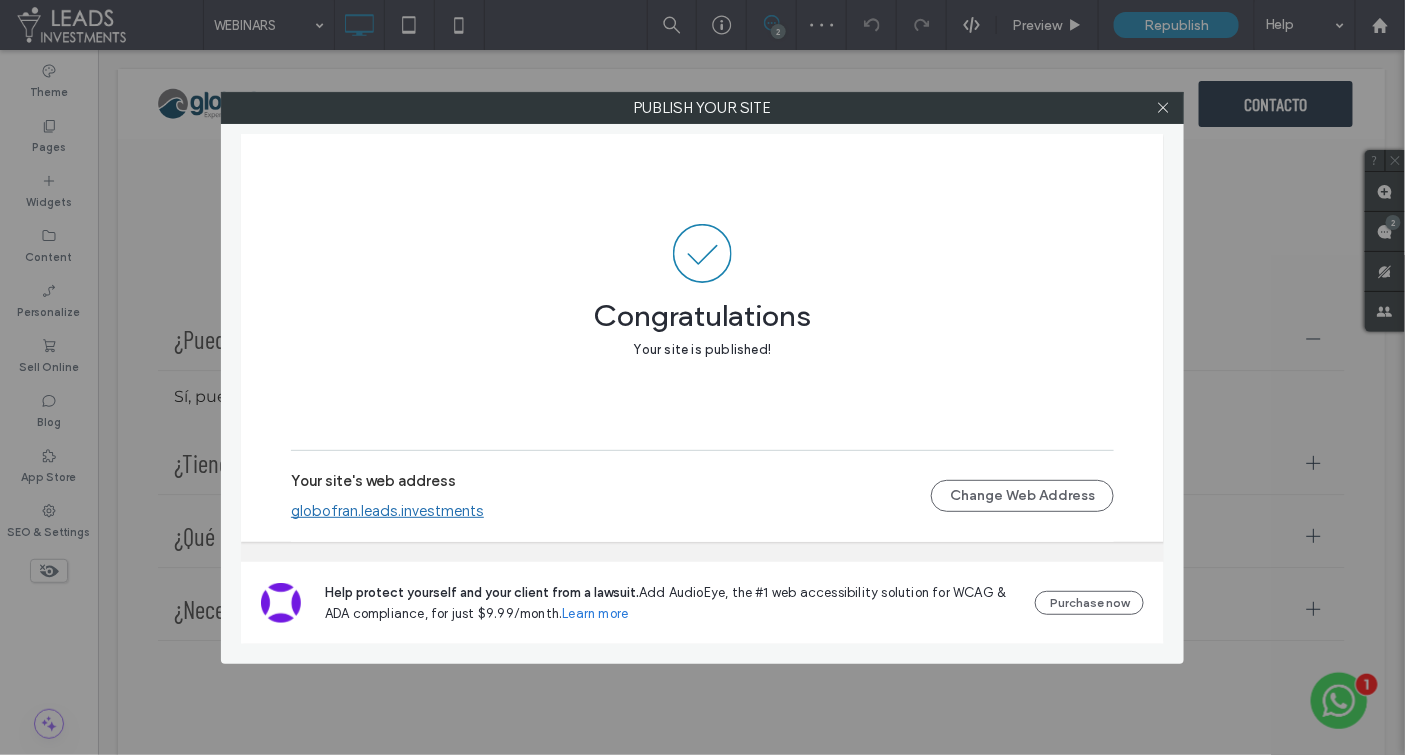 drag, startPoint x: 1166, startPoint y: 105, endPoint x: 747, endPoint y: 14, distance: 428.768 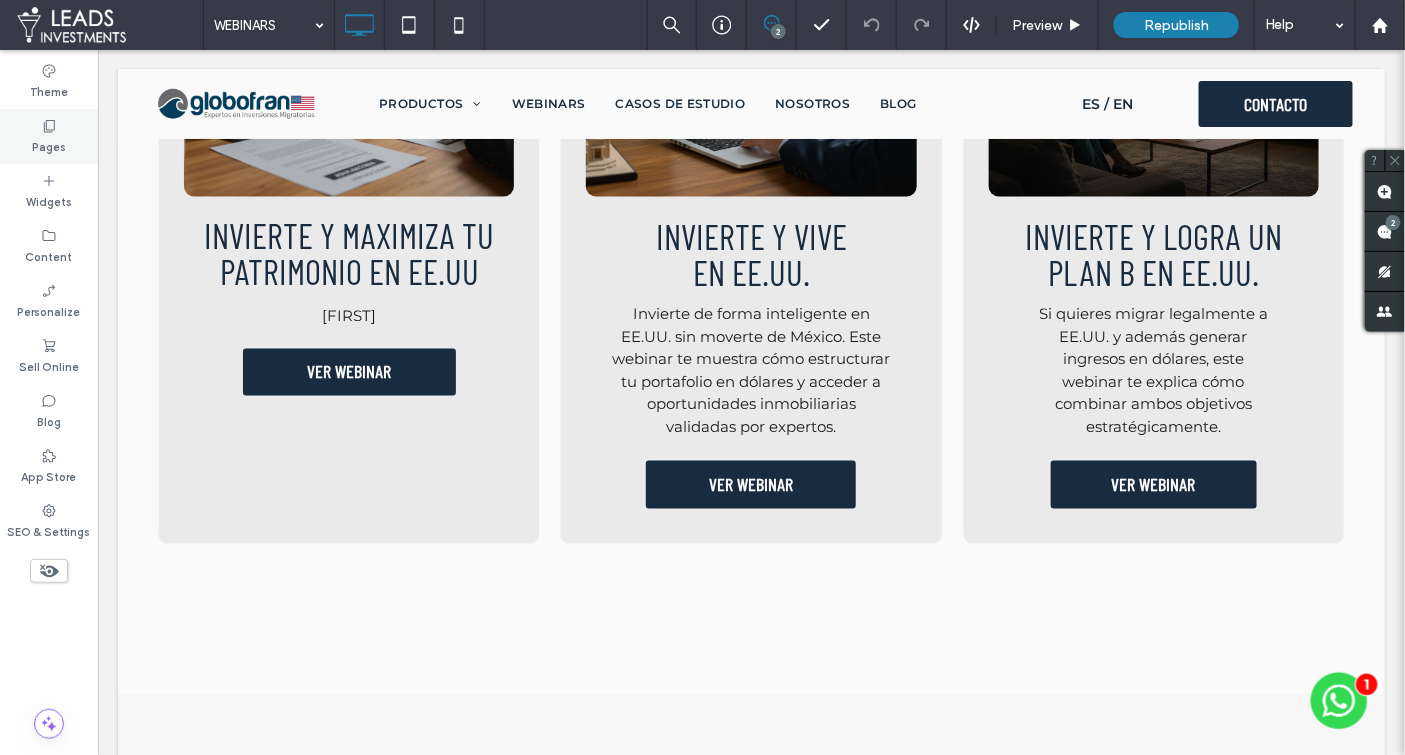 scroll, scrollTop: 786, scrollLeft: 0, axis: vertical 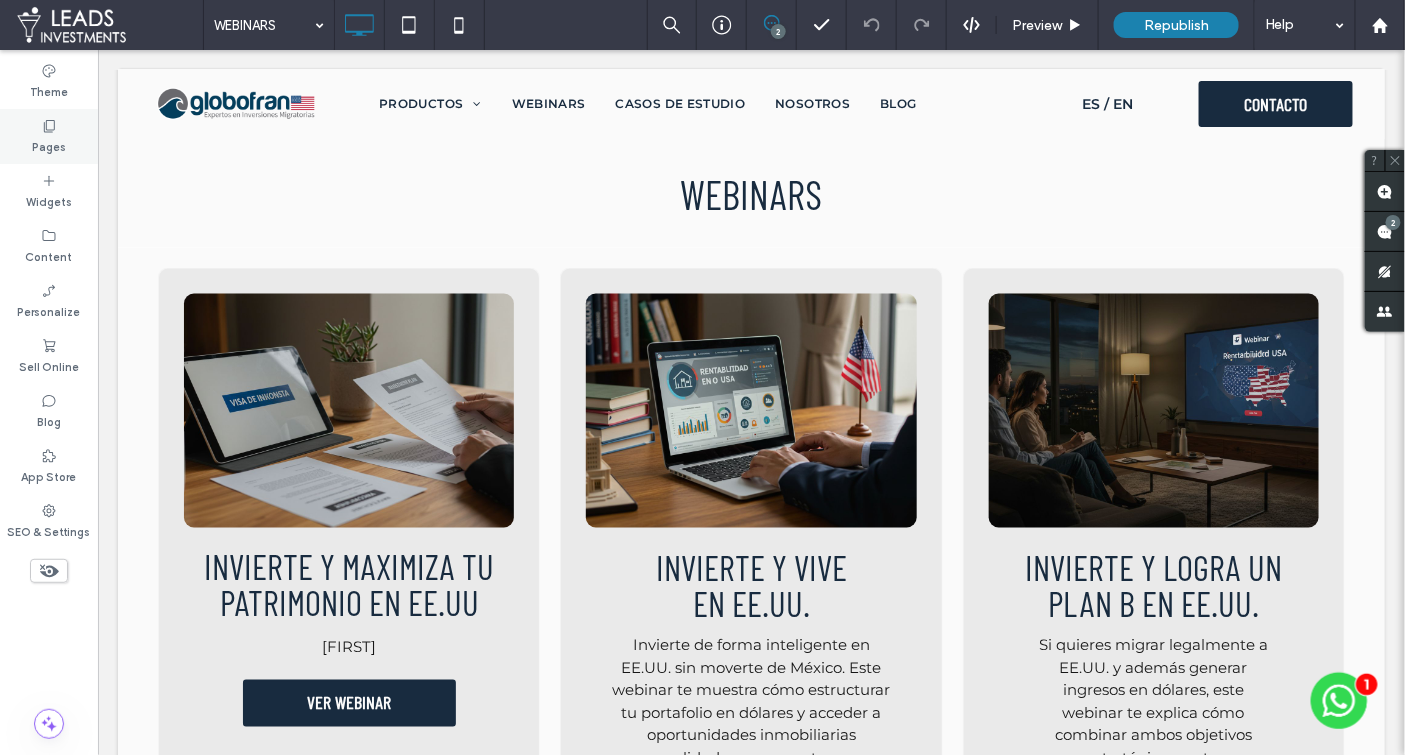 click on "Pages" at bounding box center [49, 136] 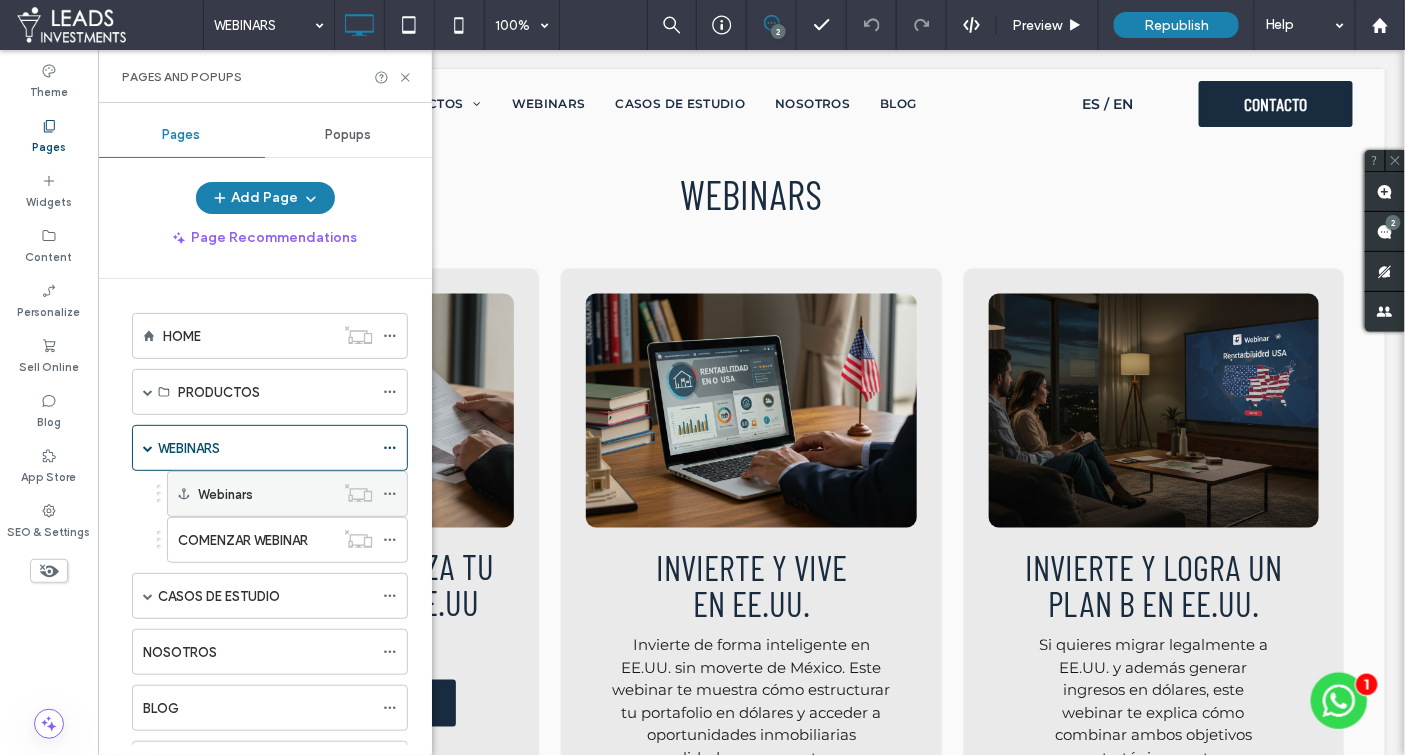 click on "Webinars" at bounding box center (266, 494) 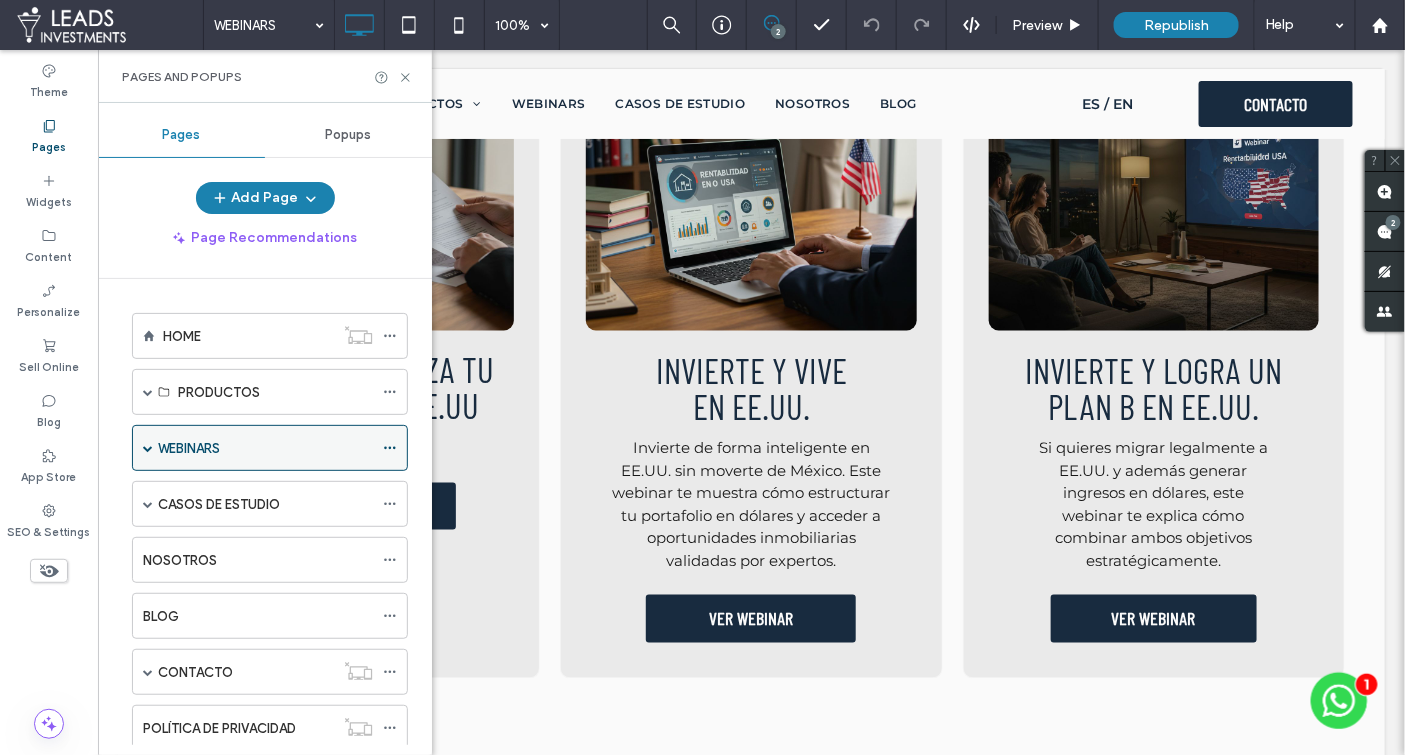 click at bounding box center [148, 448] 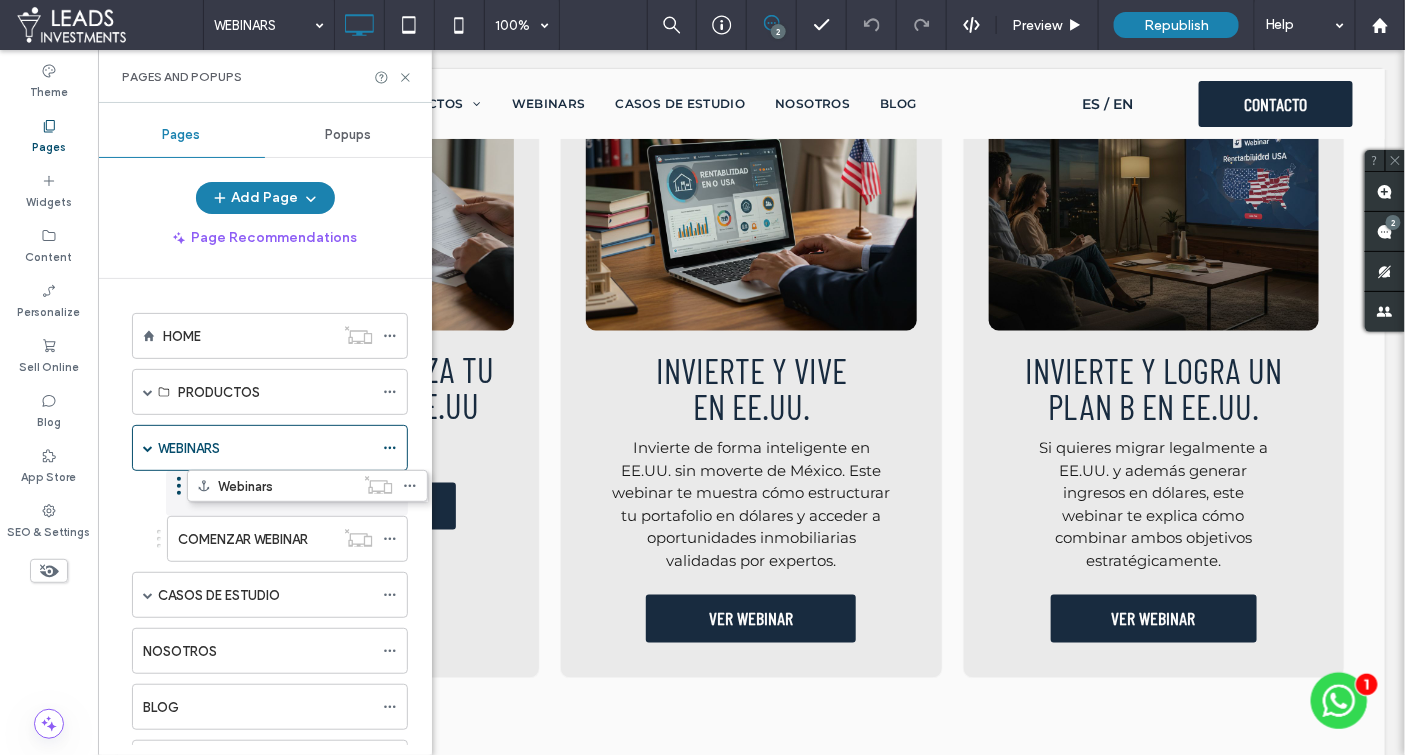 drag, startPoint x: 228, startPoint y: 489, endPoint x: 254, endPoint y: 506, distance: 31.06445 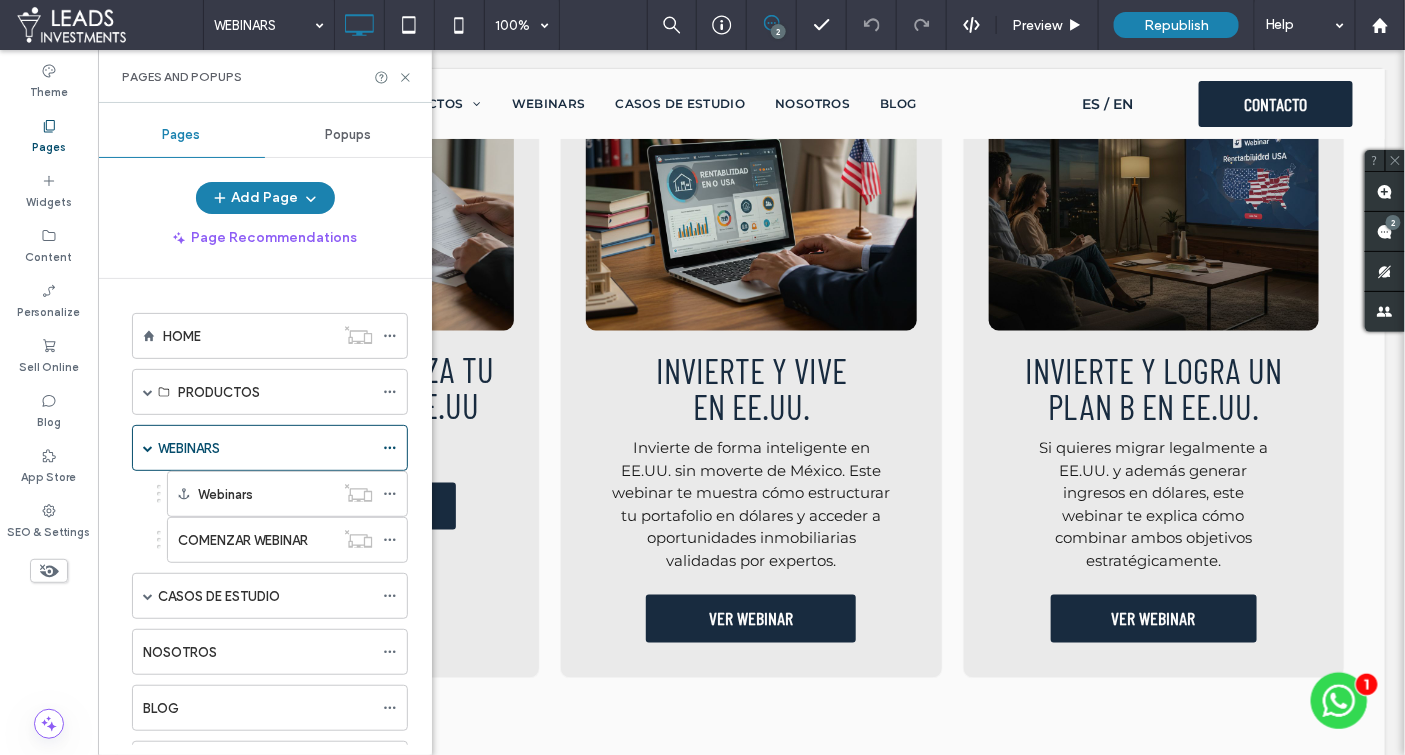 click on "COMENZAR WEBINAR" at bounding box center (243, 540) 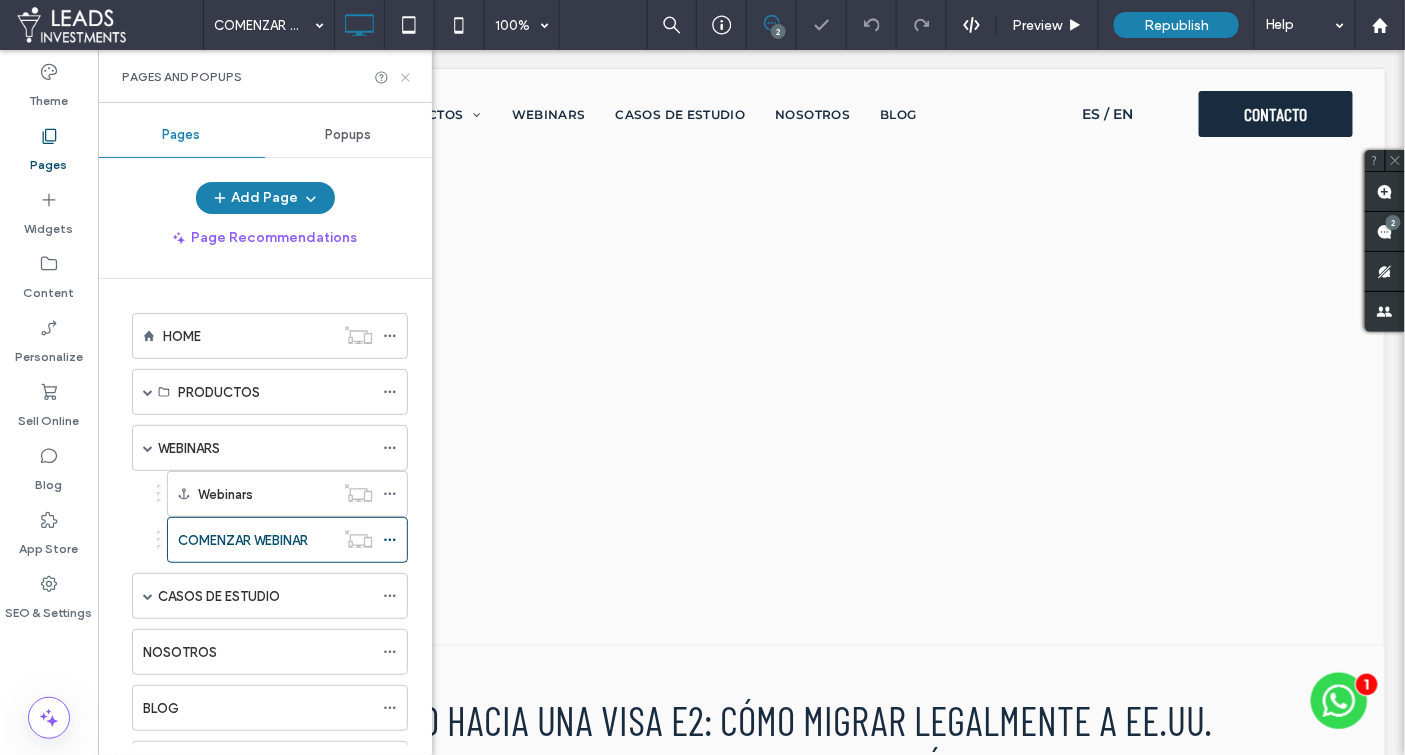 scroll, scrollTop: 0, scrollLeft: 0, axis: both 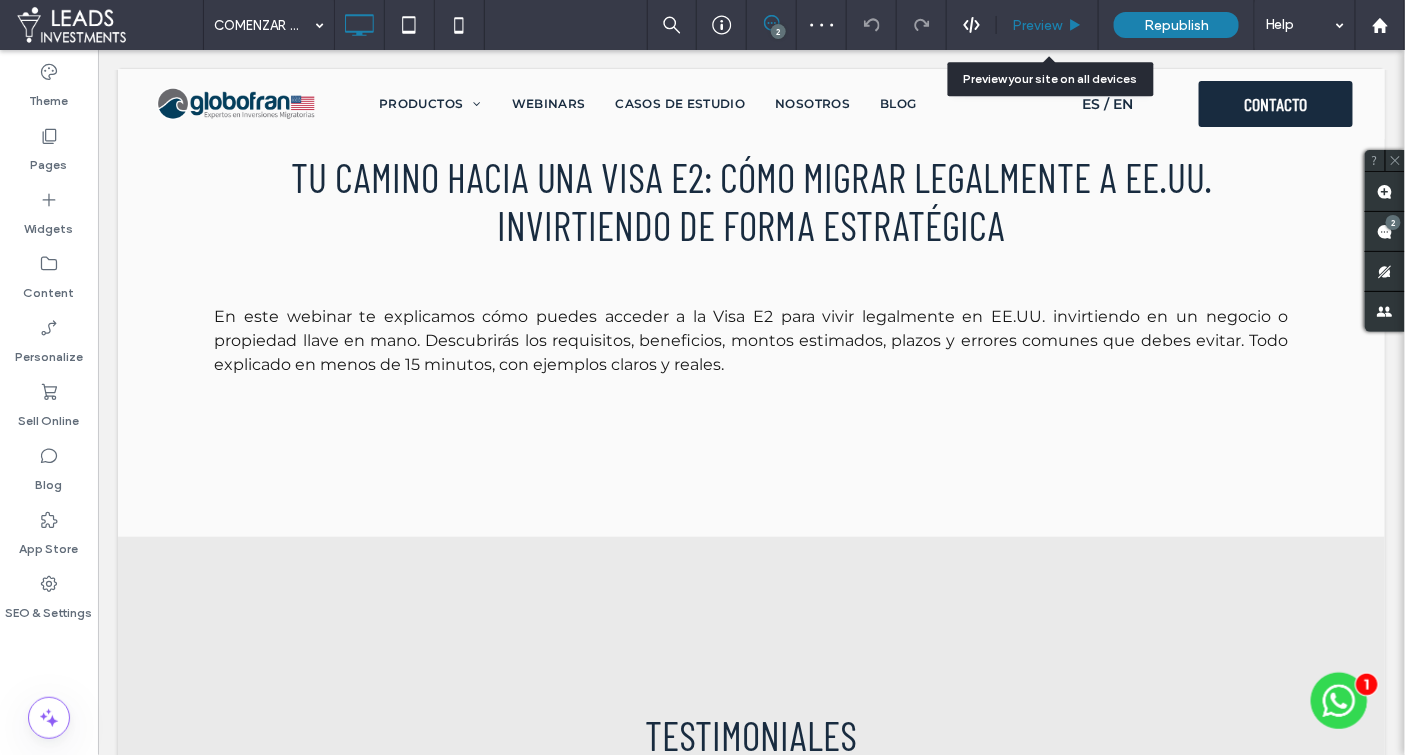 drag, startPoint x: 1036, startPoint y: 17, endPoint x: 704, endPoint y: 329, distance: 455.5963 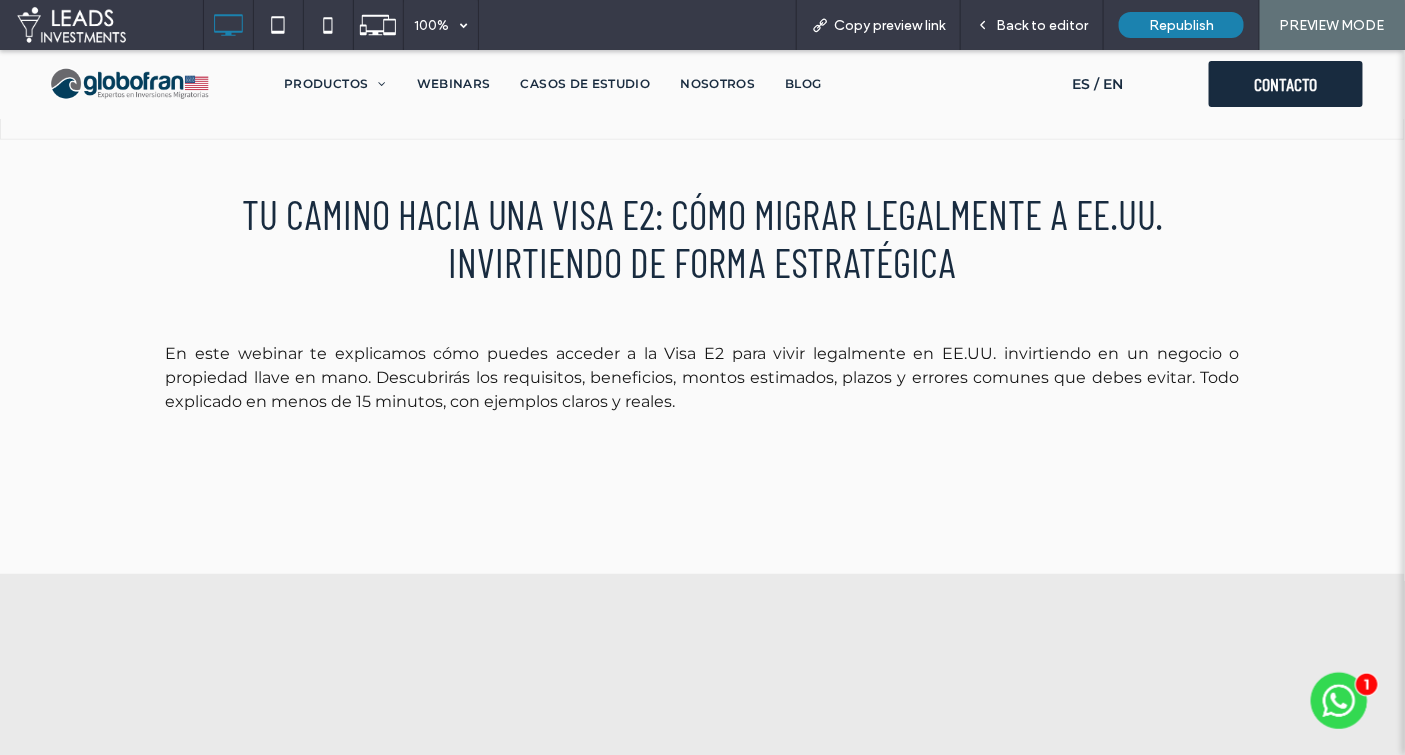 scroll, scrollTop: 117, scrollLeft: 0, axis: vertical 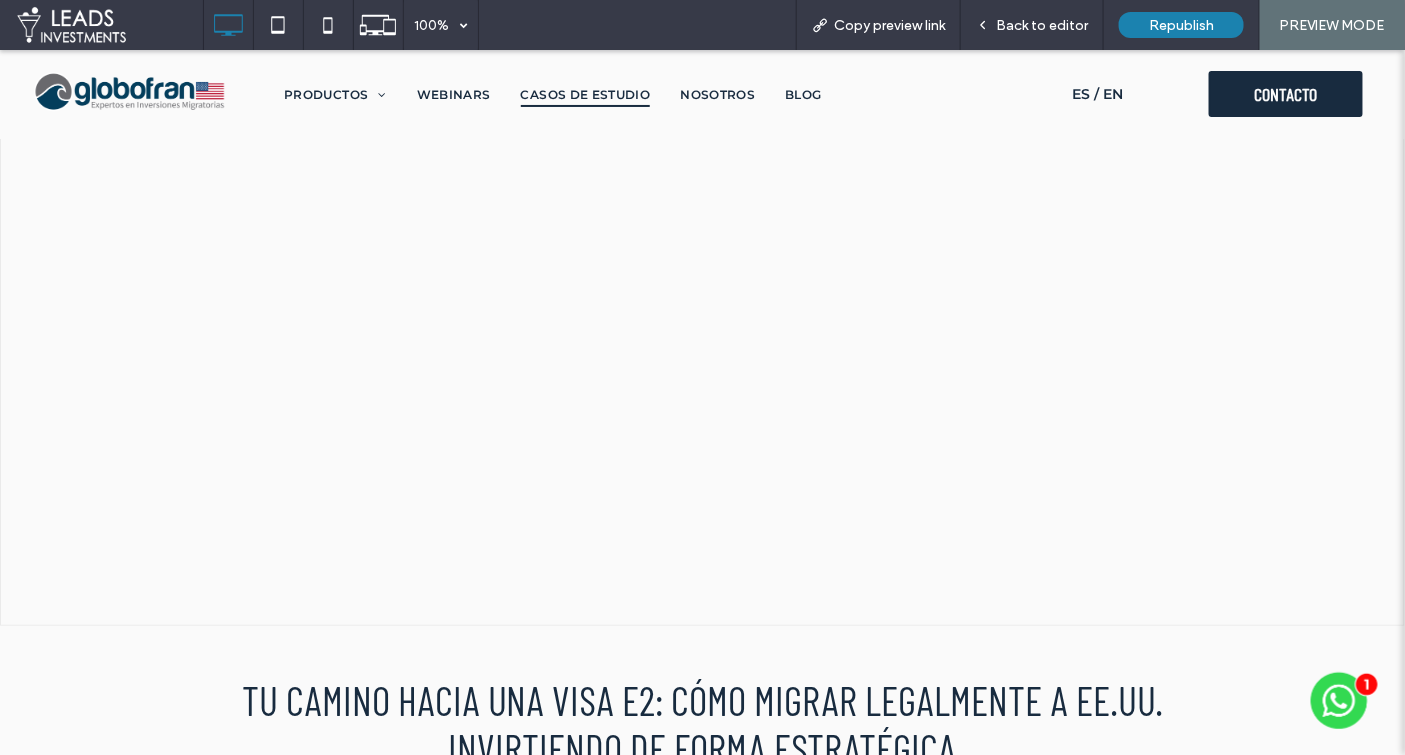 click on "CASOS DE ESTUDIO" at bounding box center [586, 94] 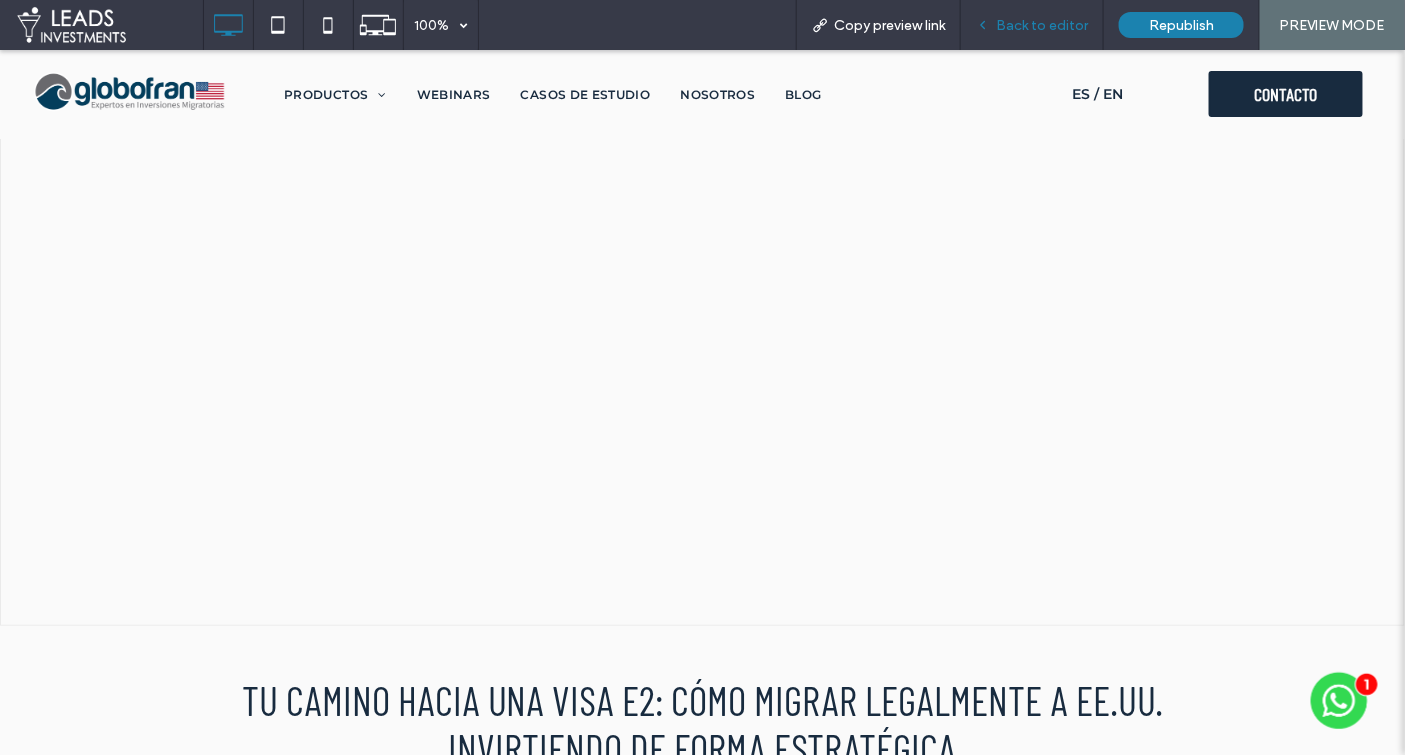 click on "Back to editor" at bounding box center (1042, 25) 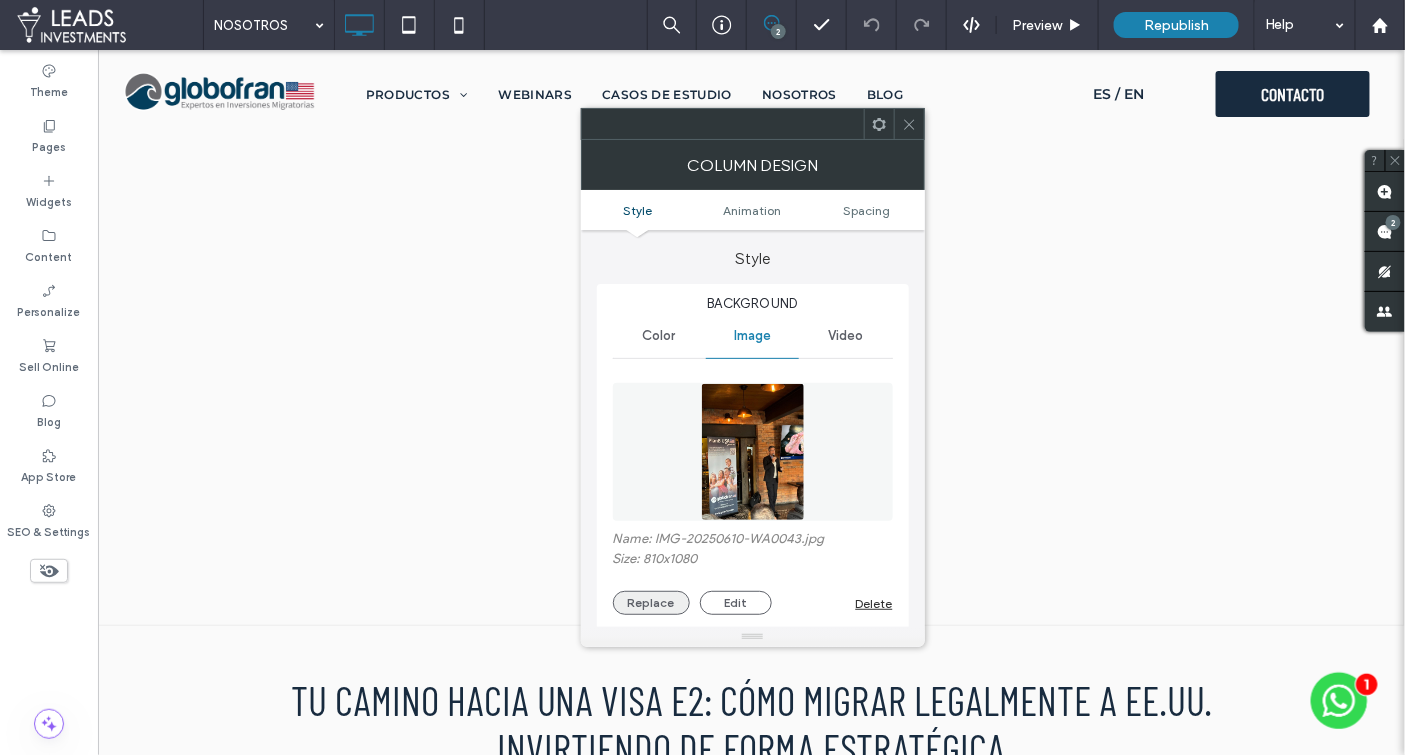 click on "Replace" at bounding box center [651, 603] 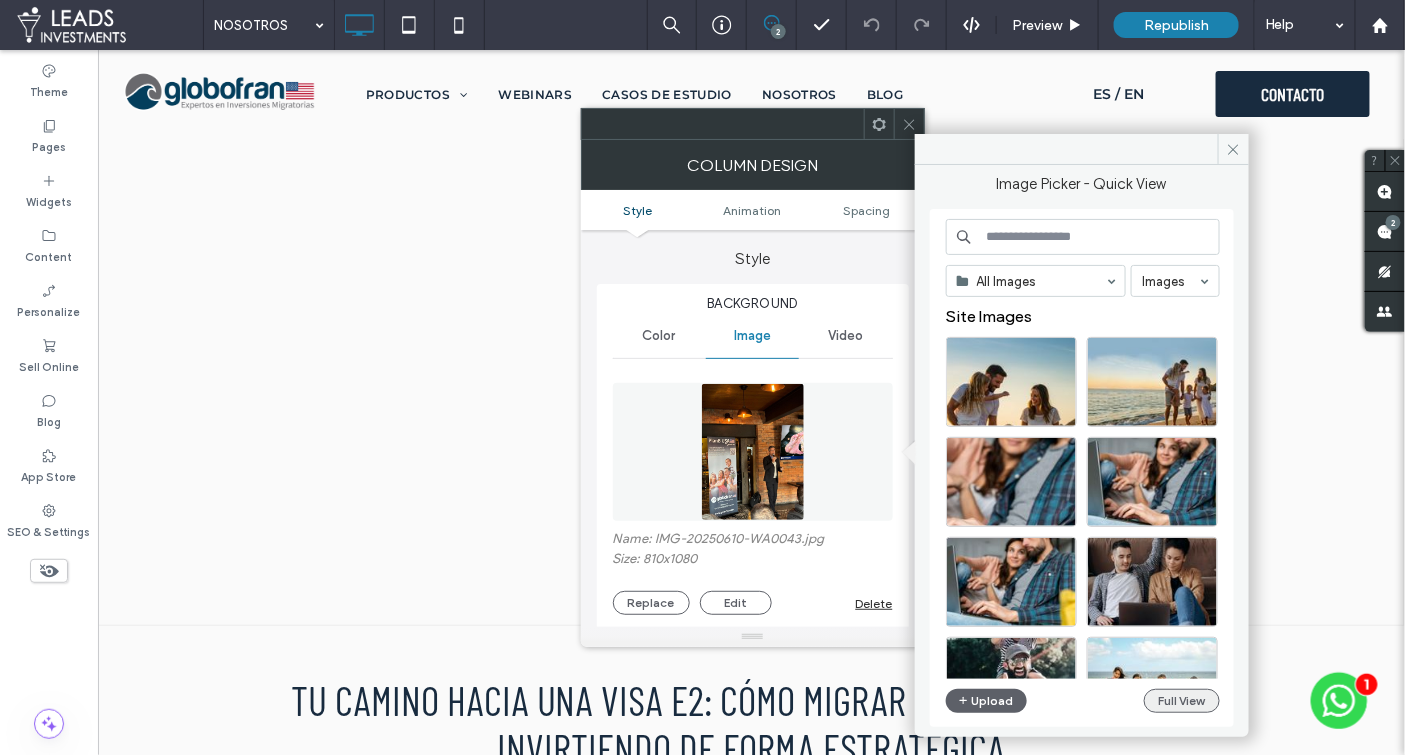 click on "Full View" at bounding box center (1182, 701) 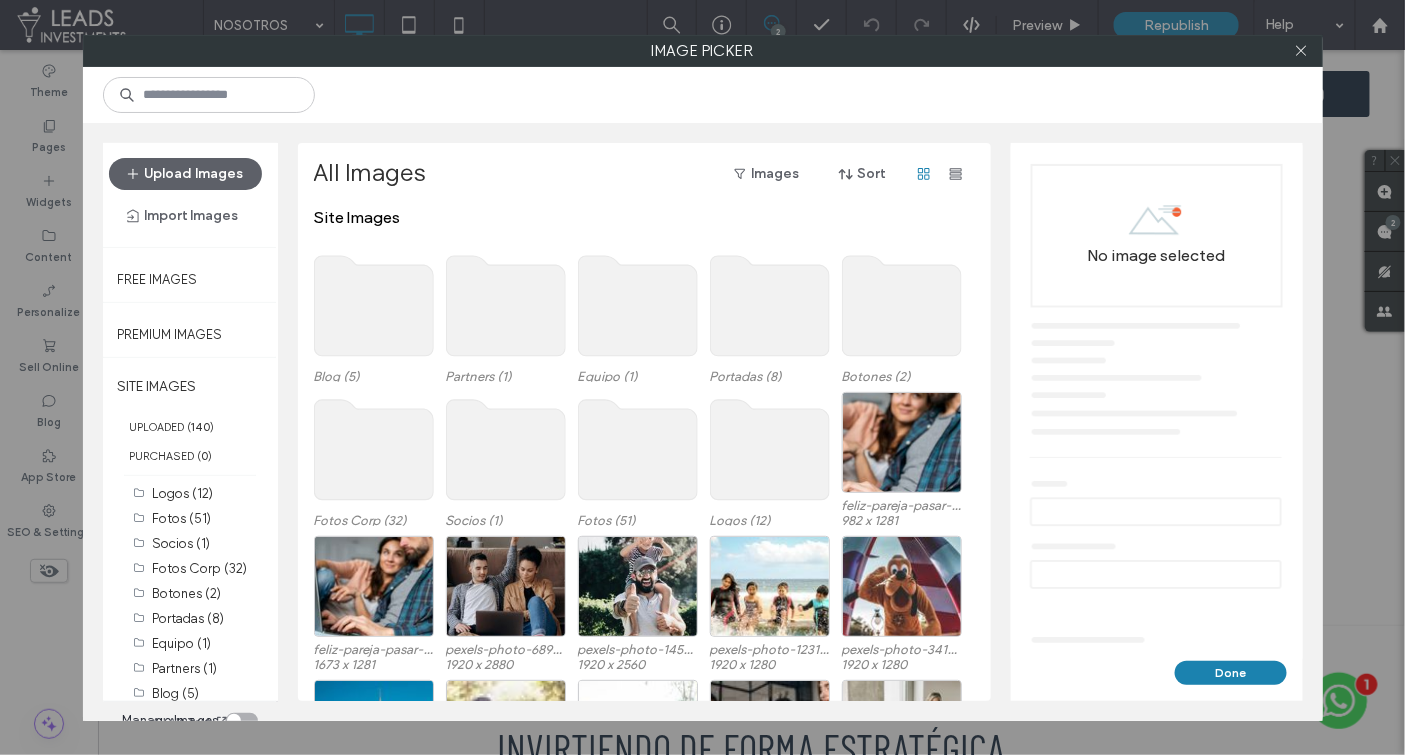 click 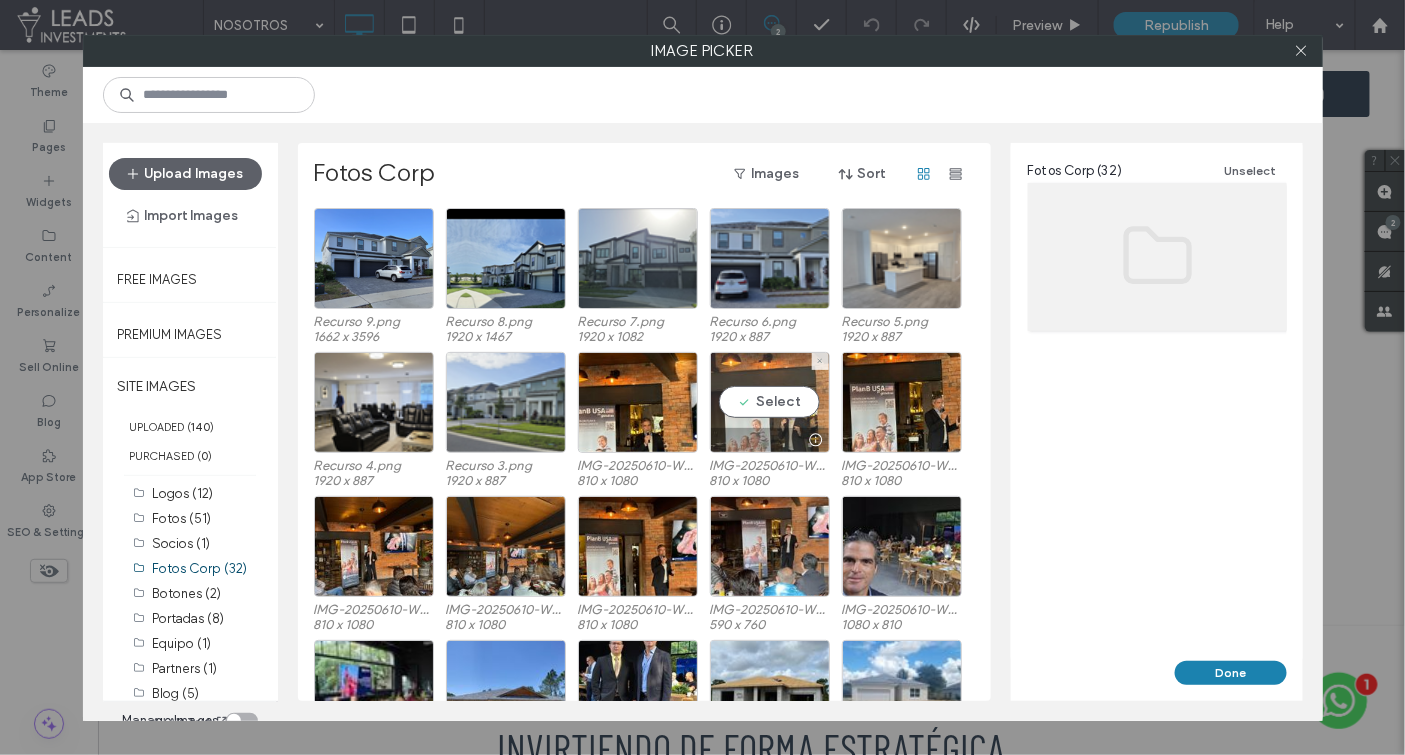 click on "Select" at bounding box center (770, 402) 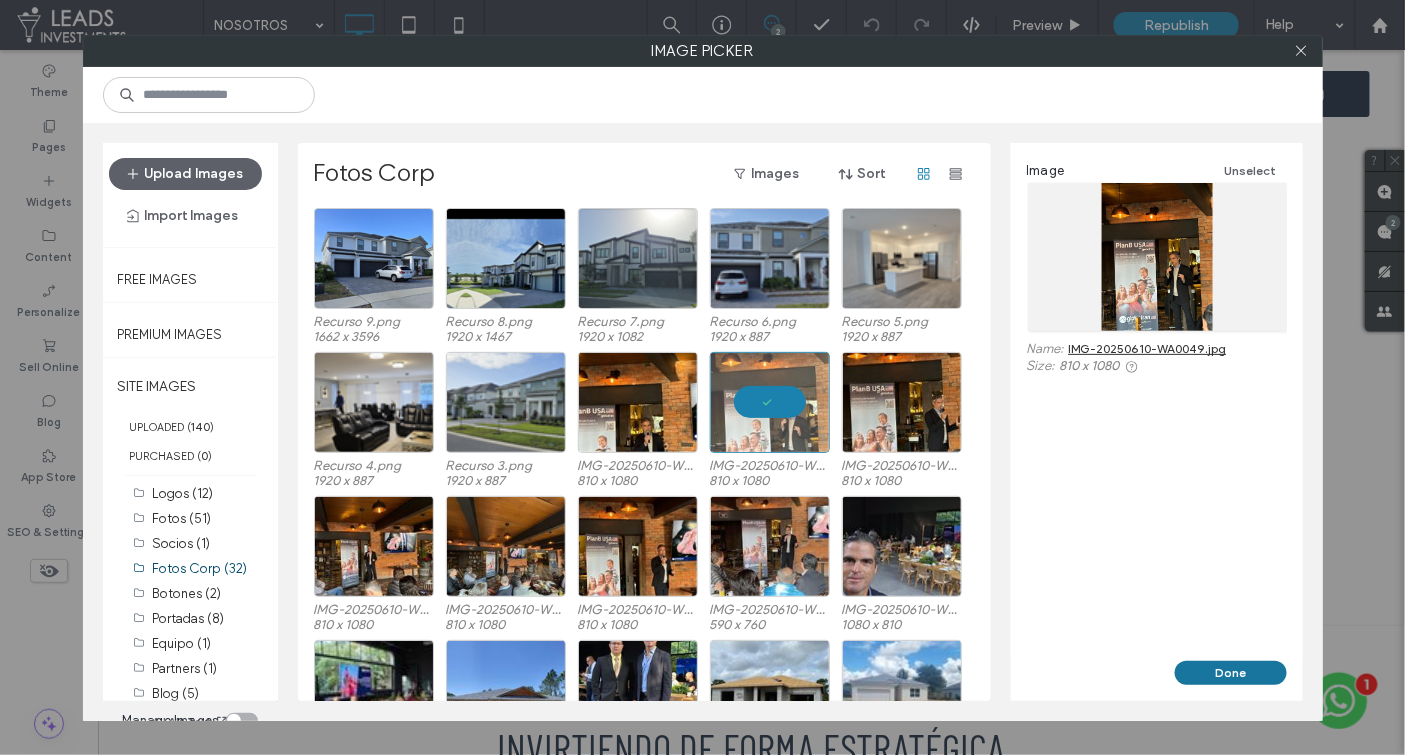 click on "Done" at bounding box center (1231, 673) 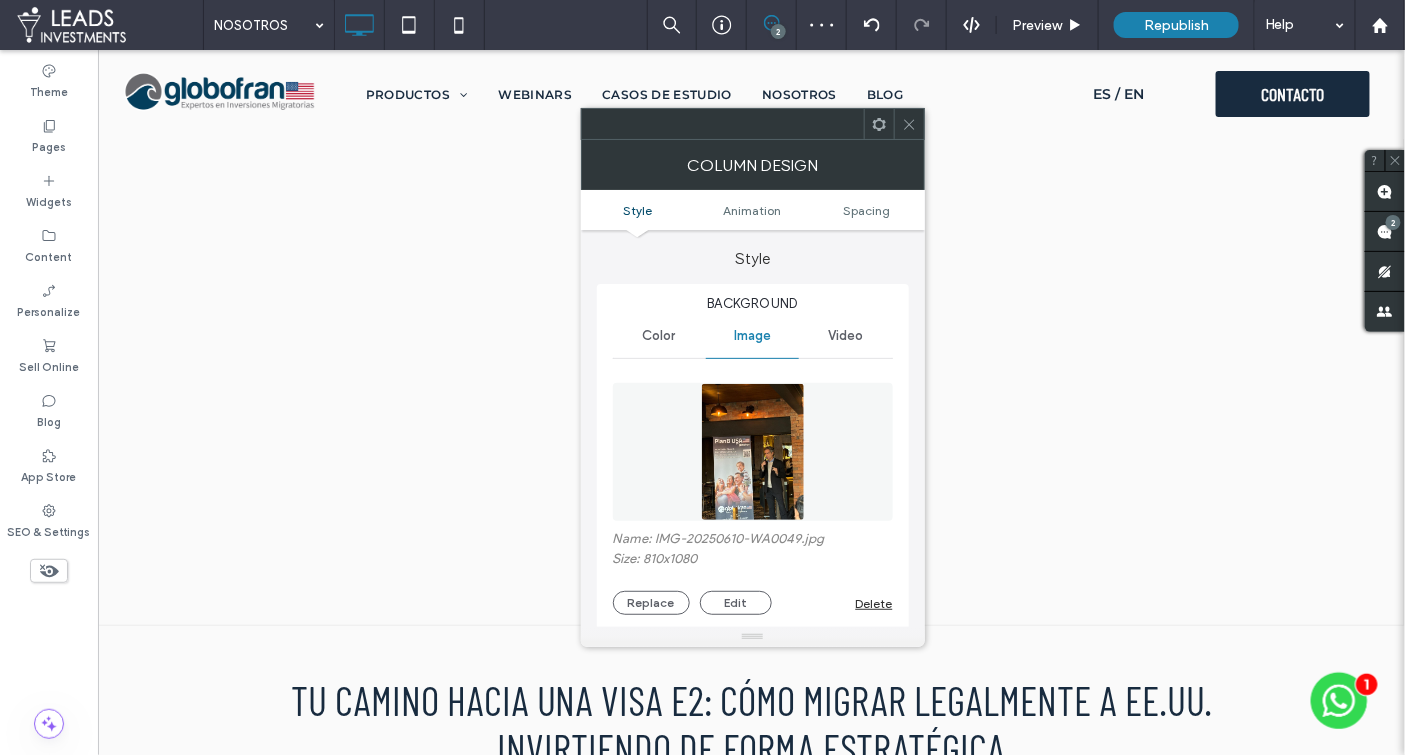 click 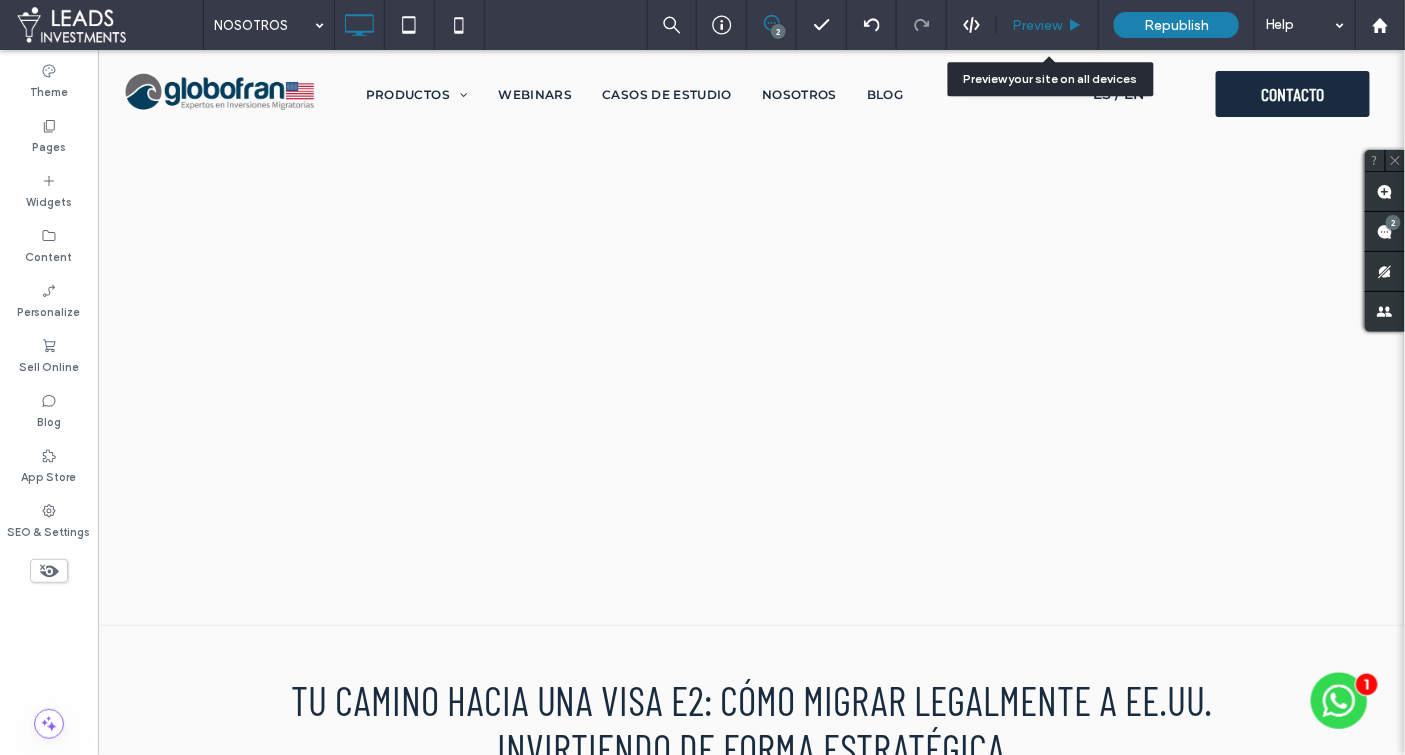 click on "Preview" at bounding box center [1037, 25] 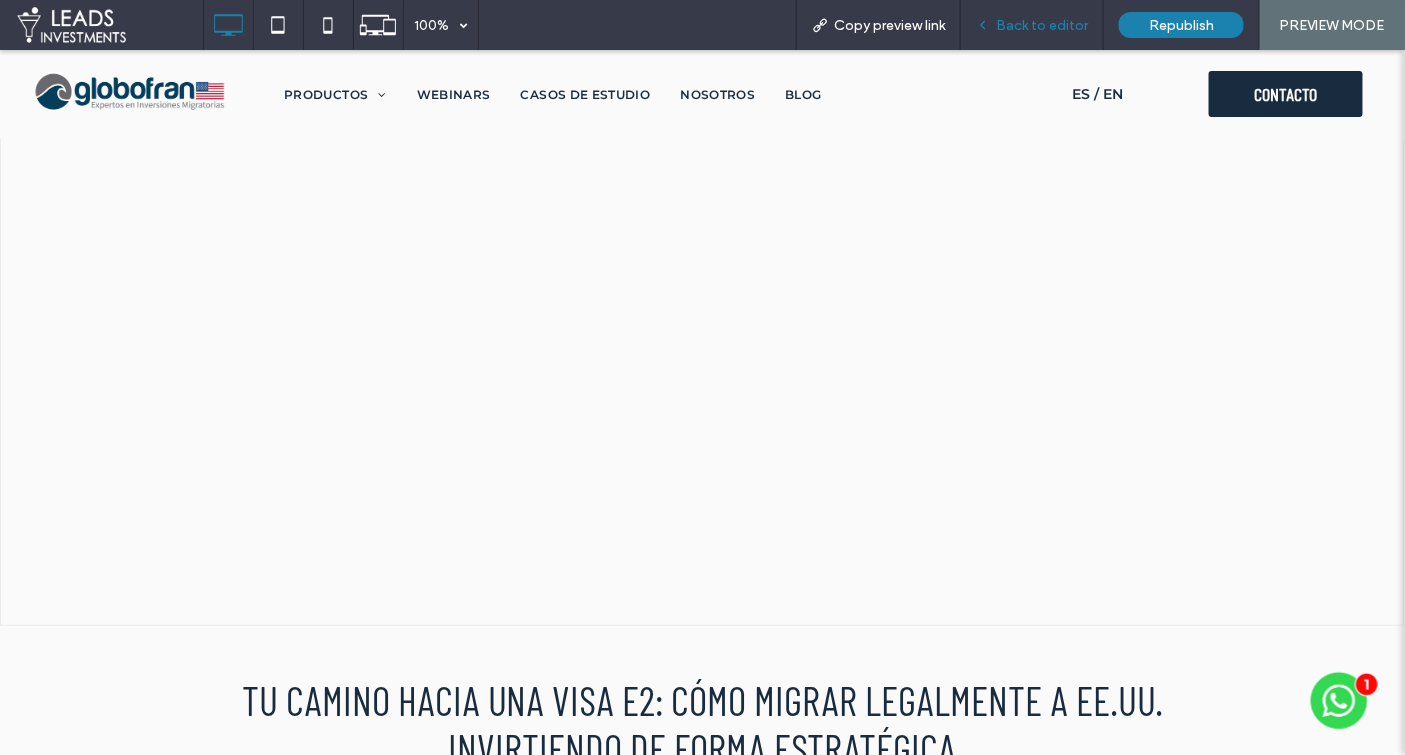 click on "Back to editor" at bounding box center (1042, 25) 